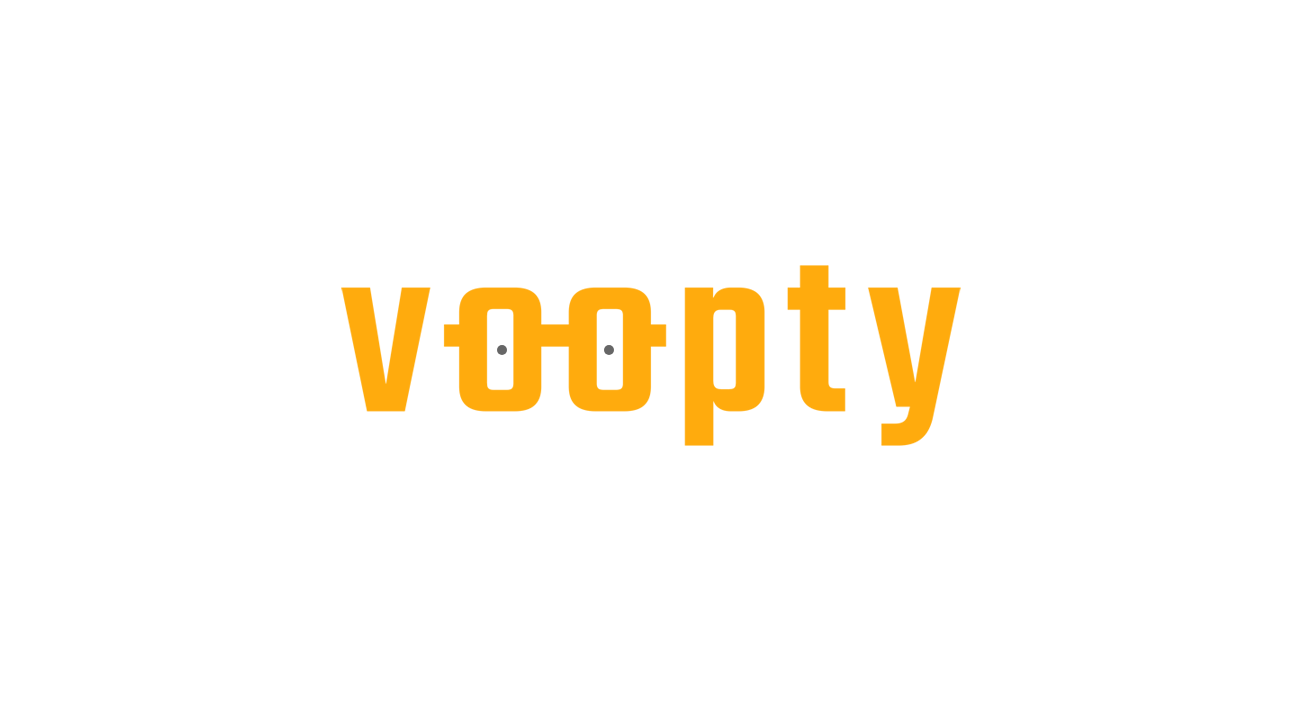 scroll, scrollTop: 0, scrollLeft: 0, axis: both 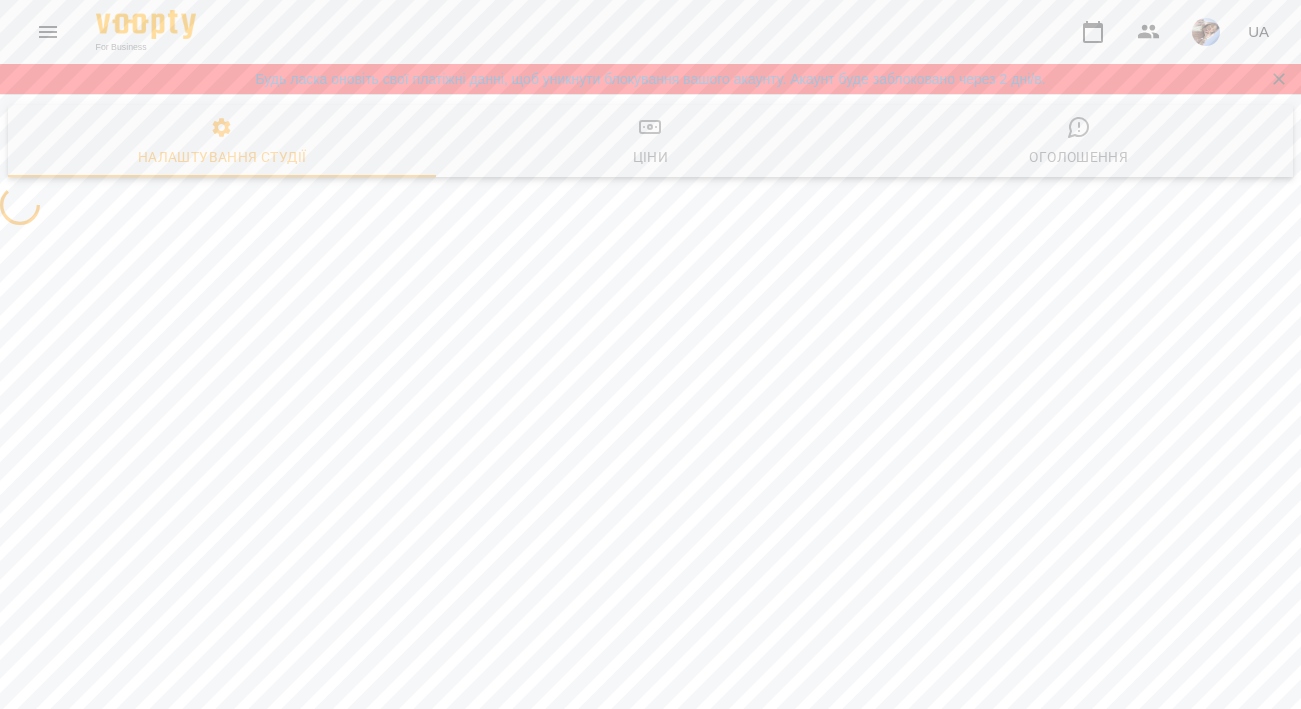 select on "**" 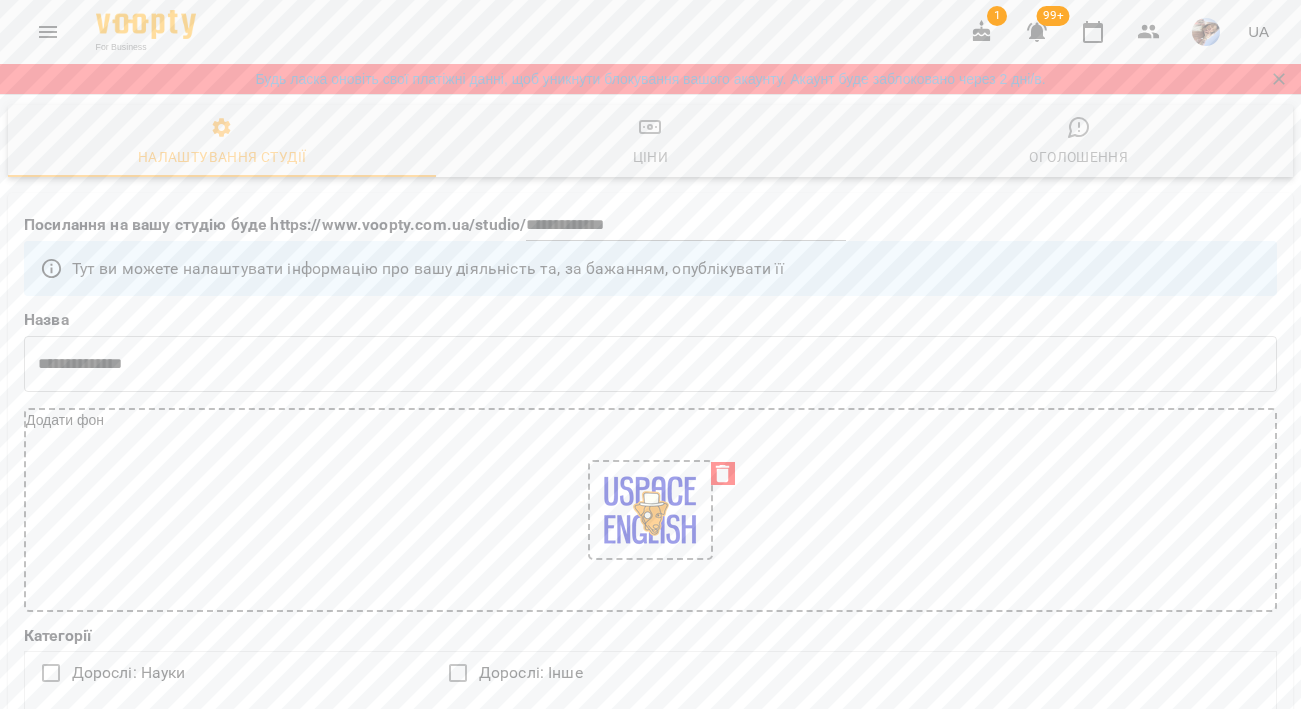 click 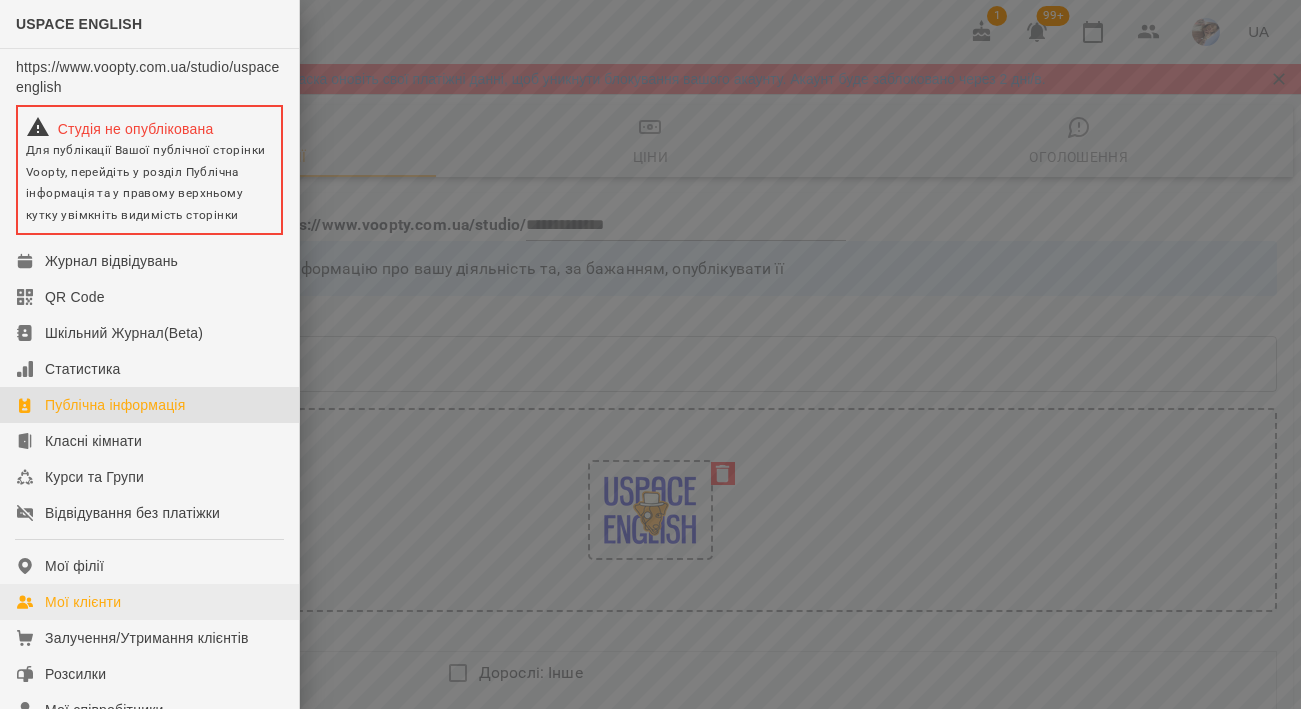 click on "Мої клієнти" at bounding box center (83, 602) 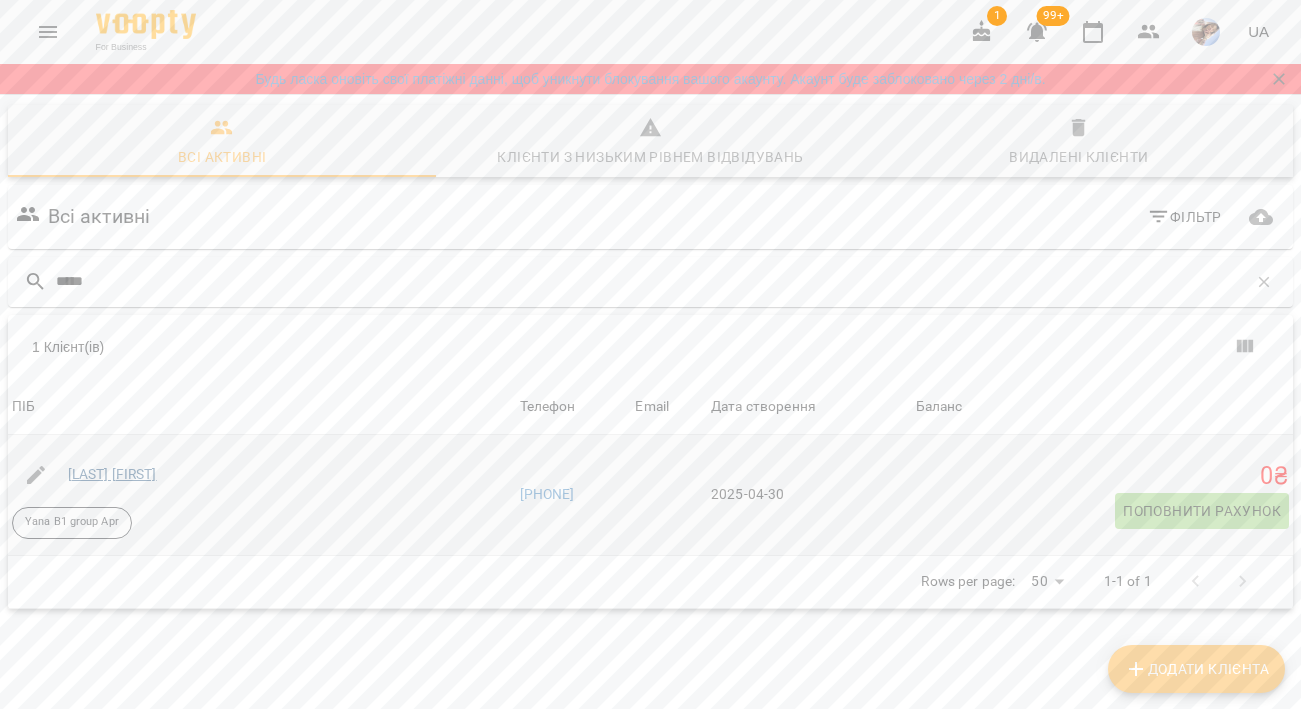 type on "*****" 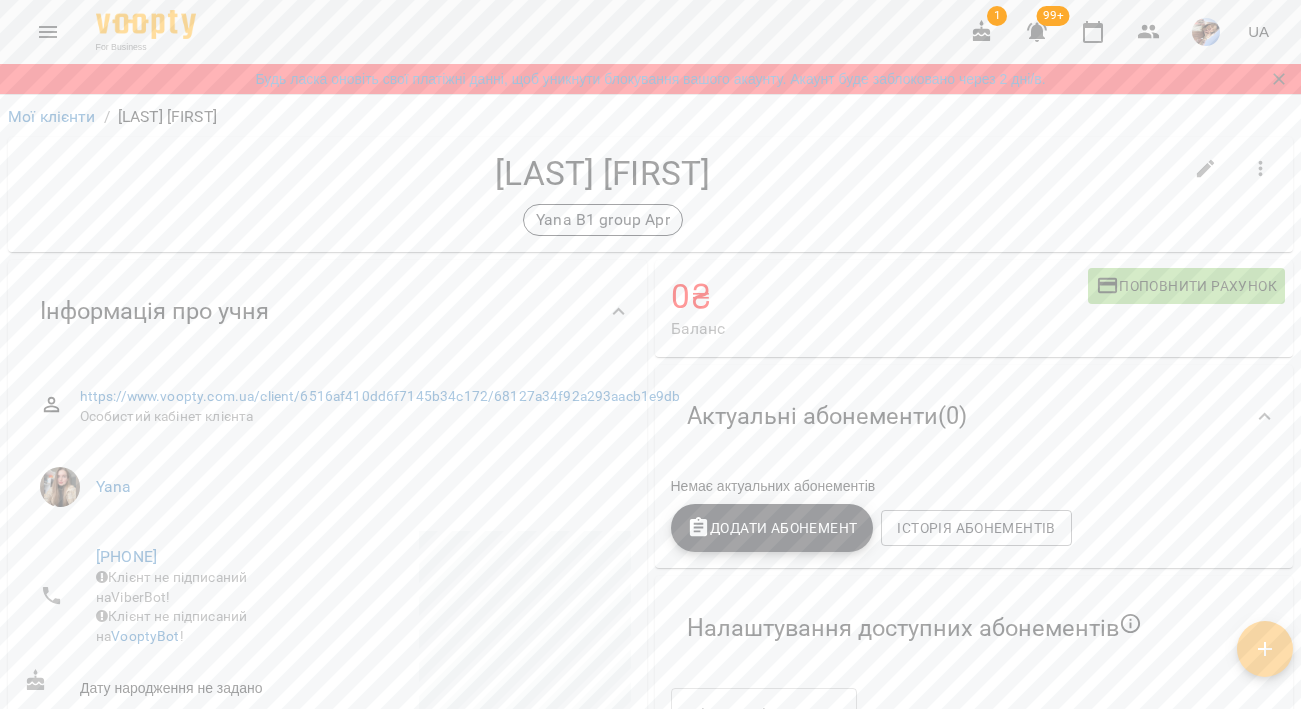 click on "Додати Абонемент" at bounding box center (772, 528) 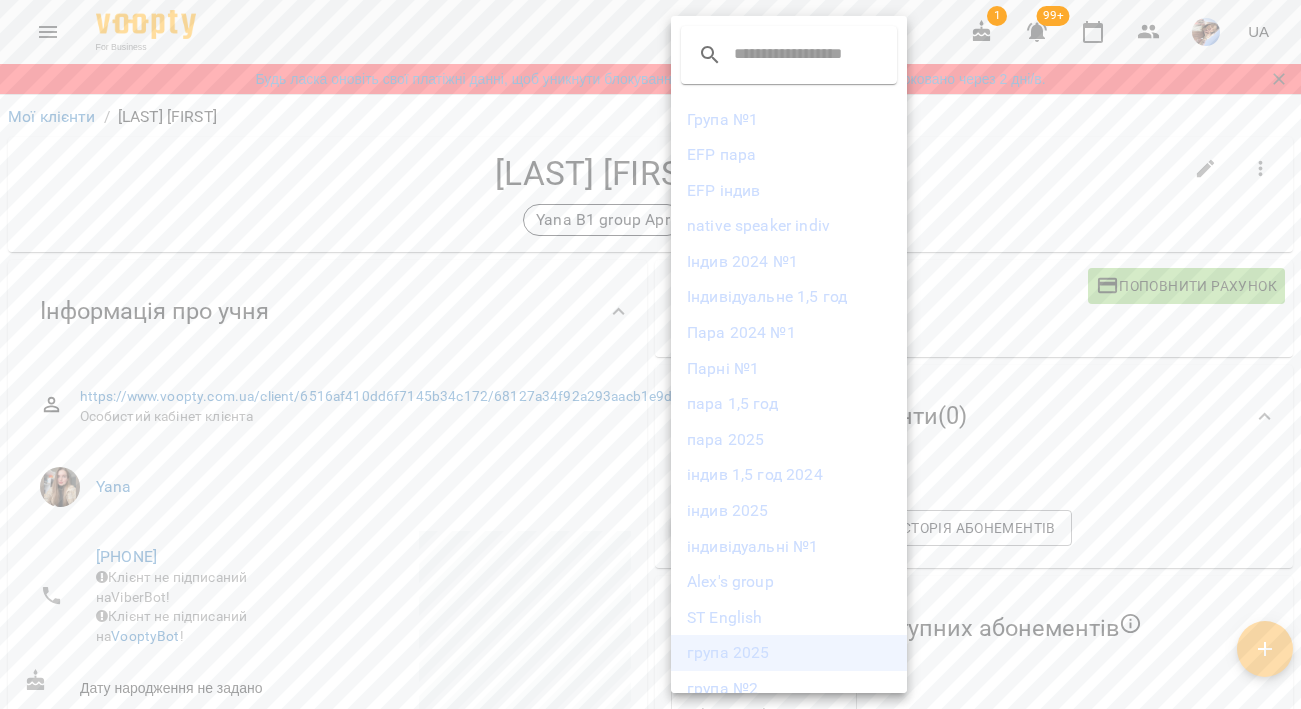 click on "група 2025" at bounding box center [789, 653] 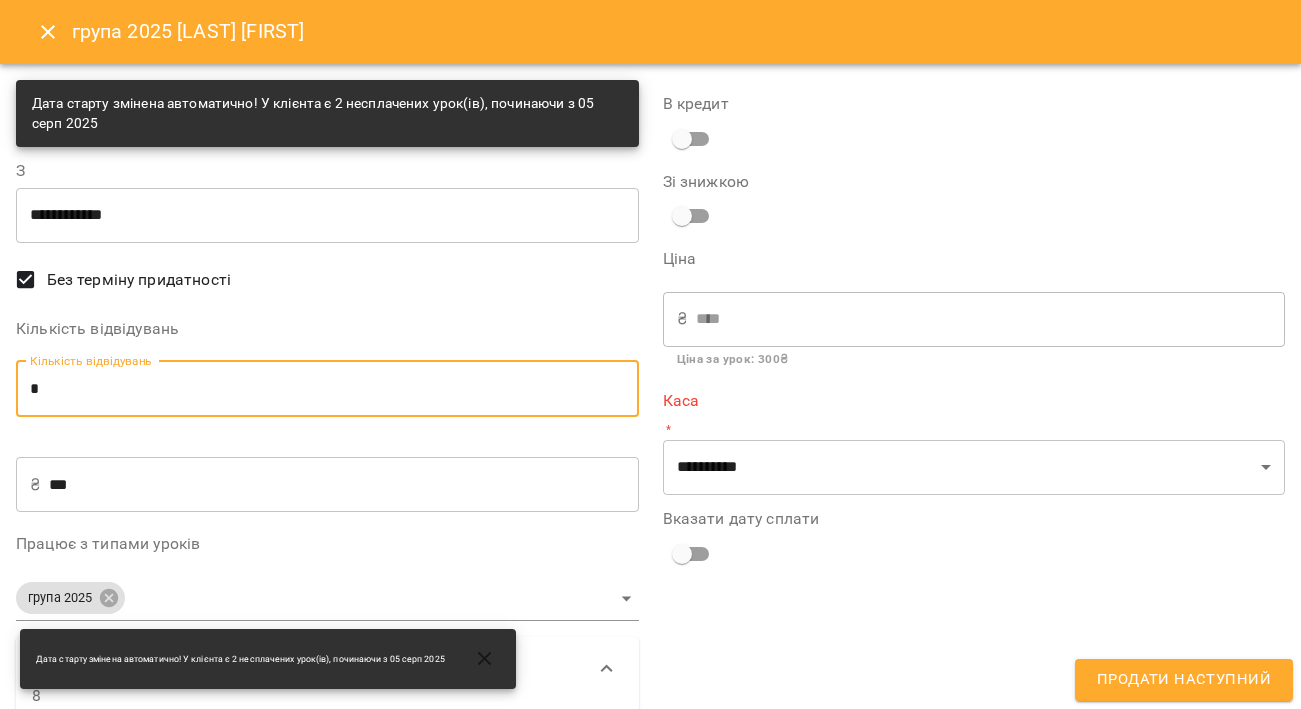 click on "*" at bounding box center [327, 389] 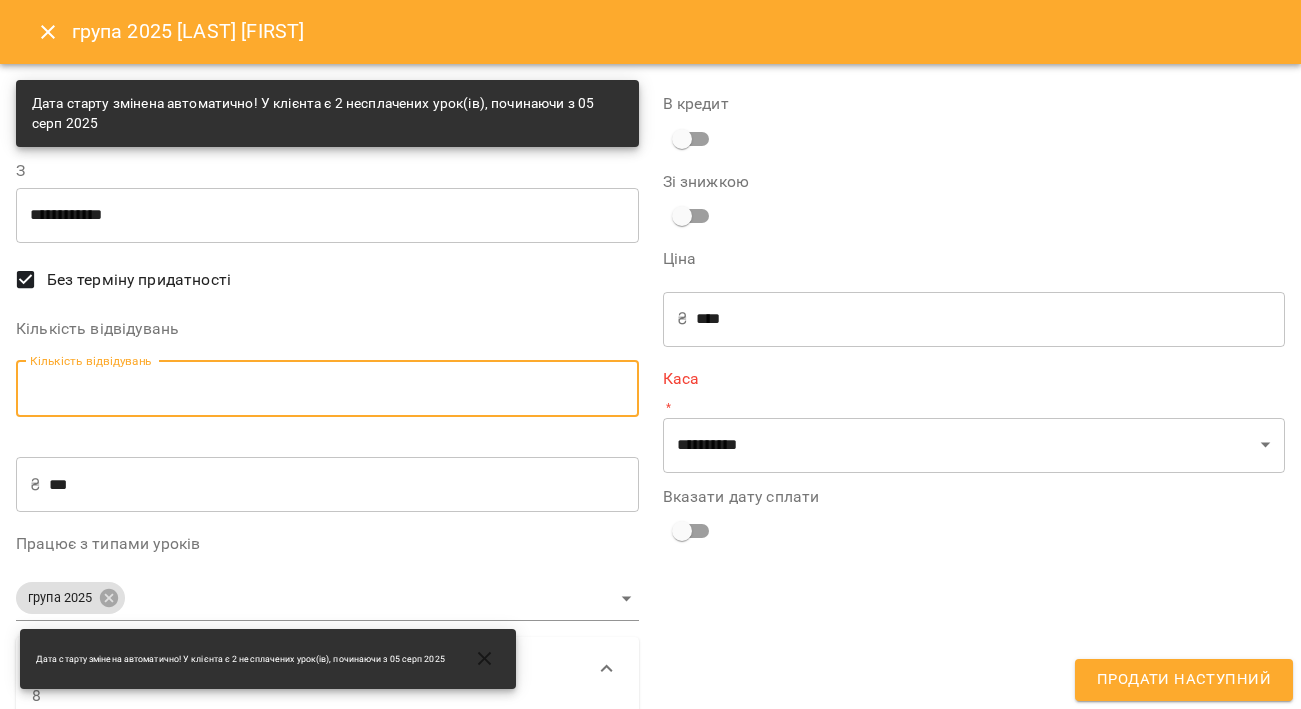 type on "*" 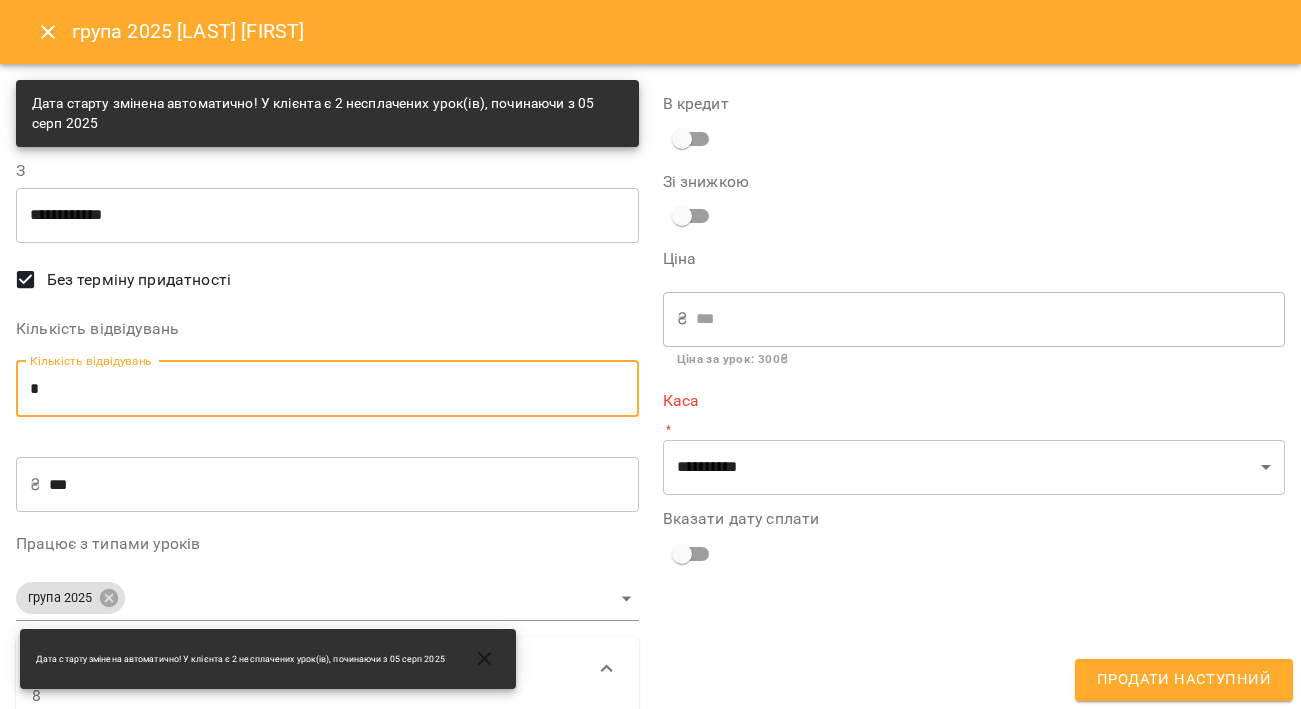 type on "*" 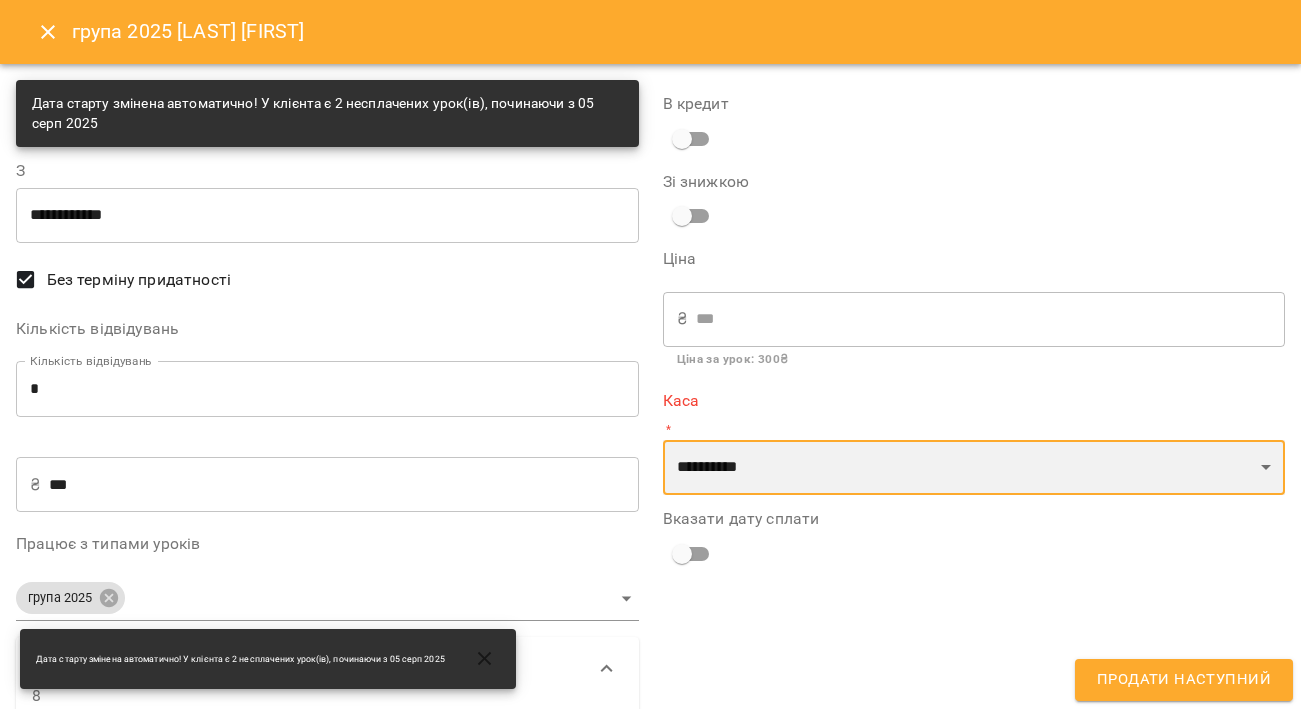 select on "****" 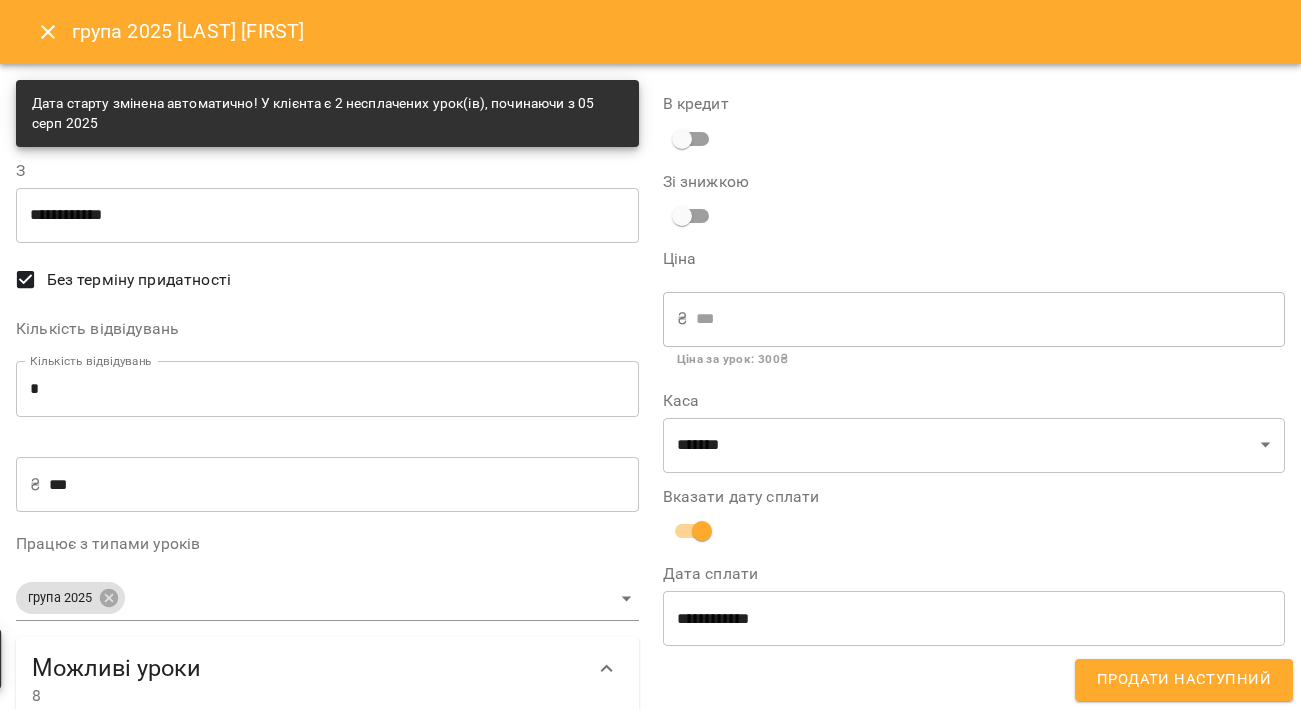 click on "**********" at bounding box center (974, 618) 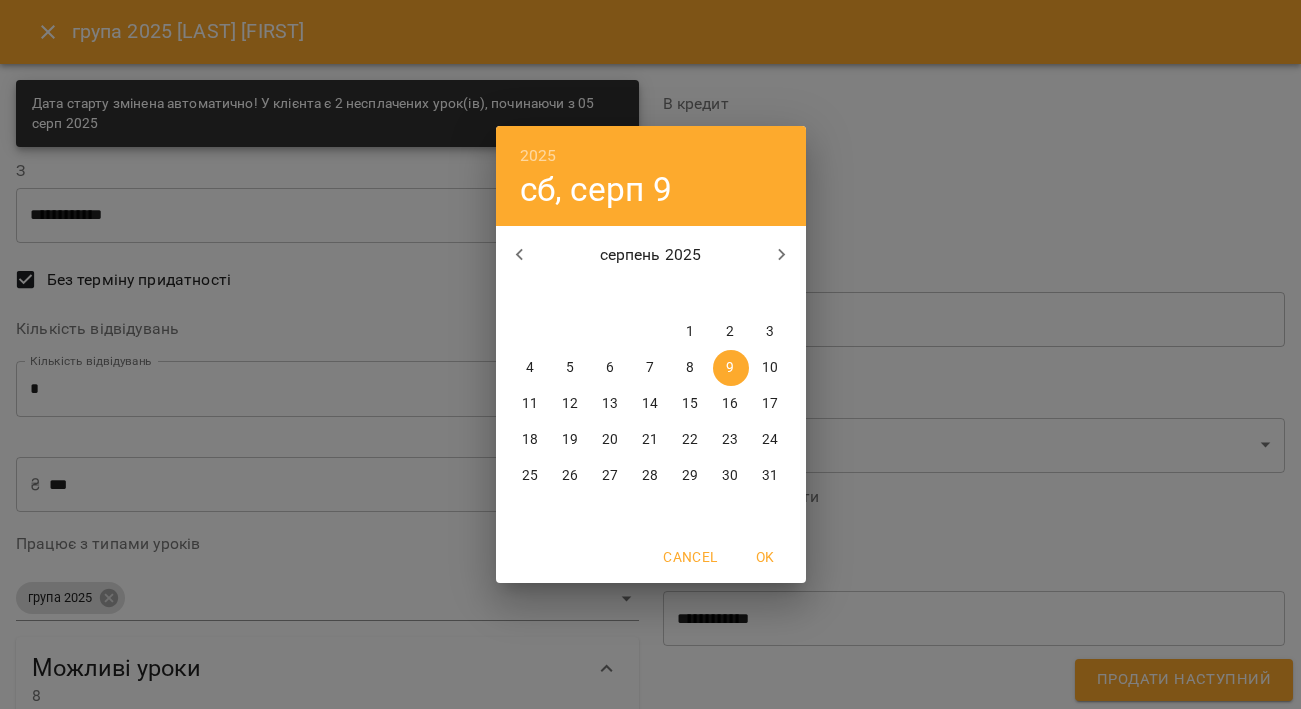 click on "5" at bounding box center (571, 368) 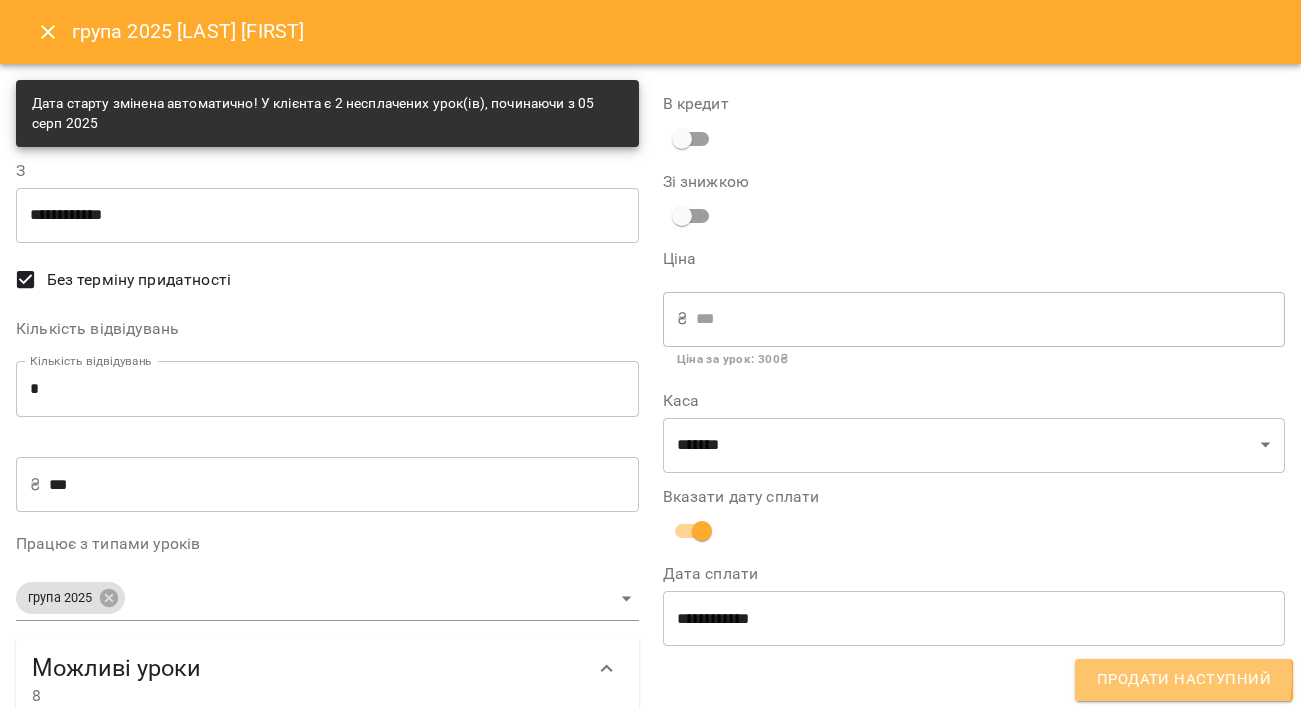 click on "Продати наступний" at bounding box center [1184, 680] 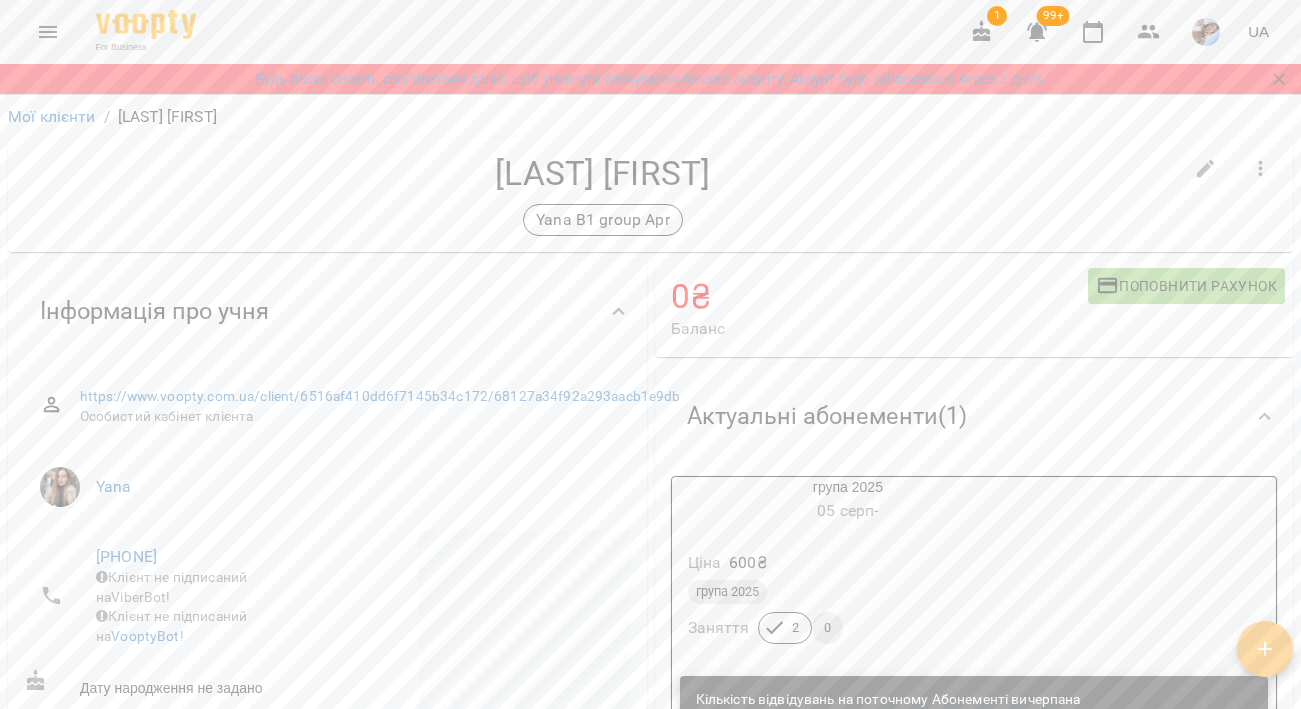 click 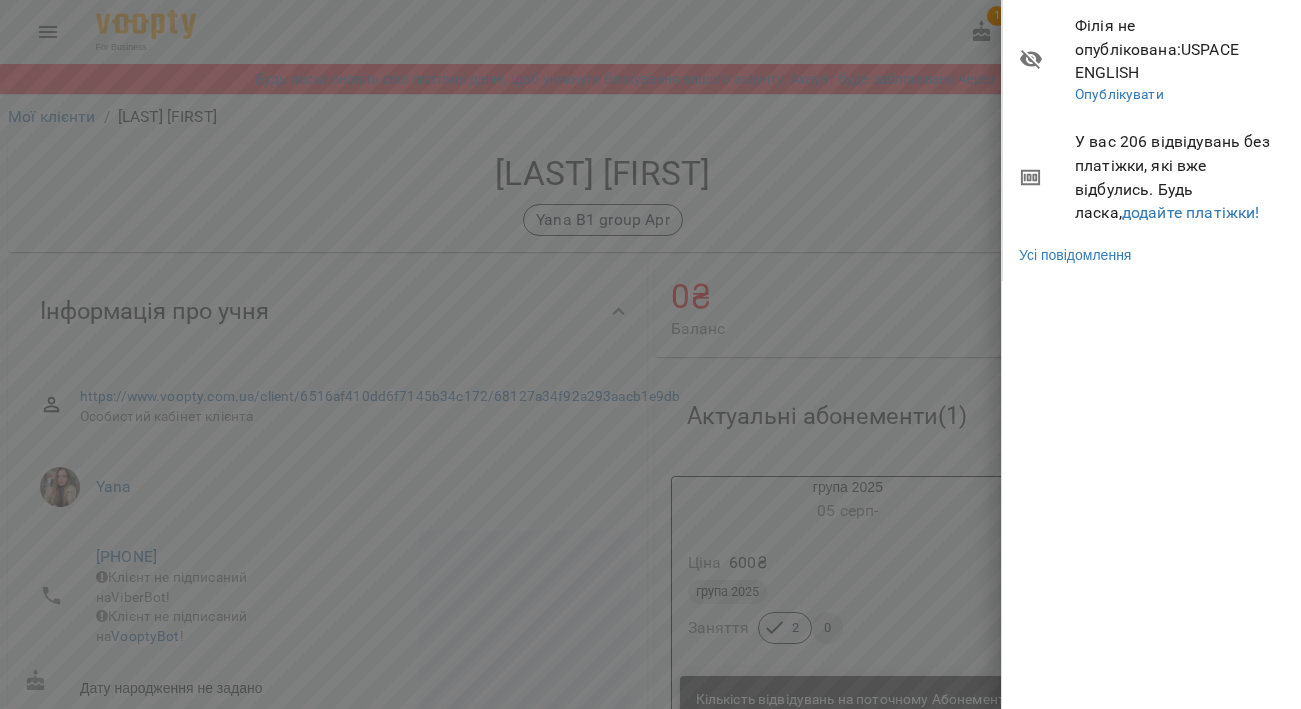 click at bounding box center [650, 354] 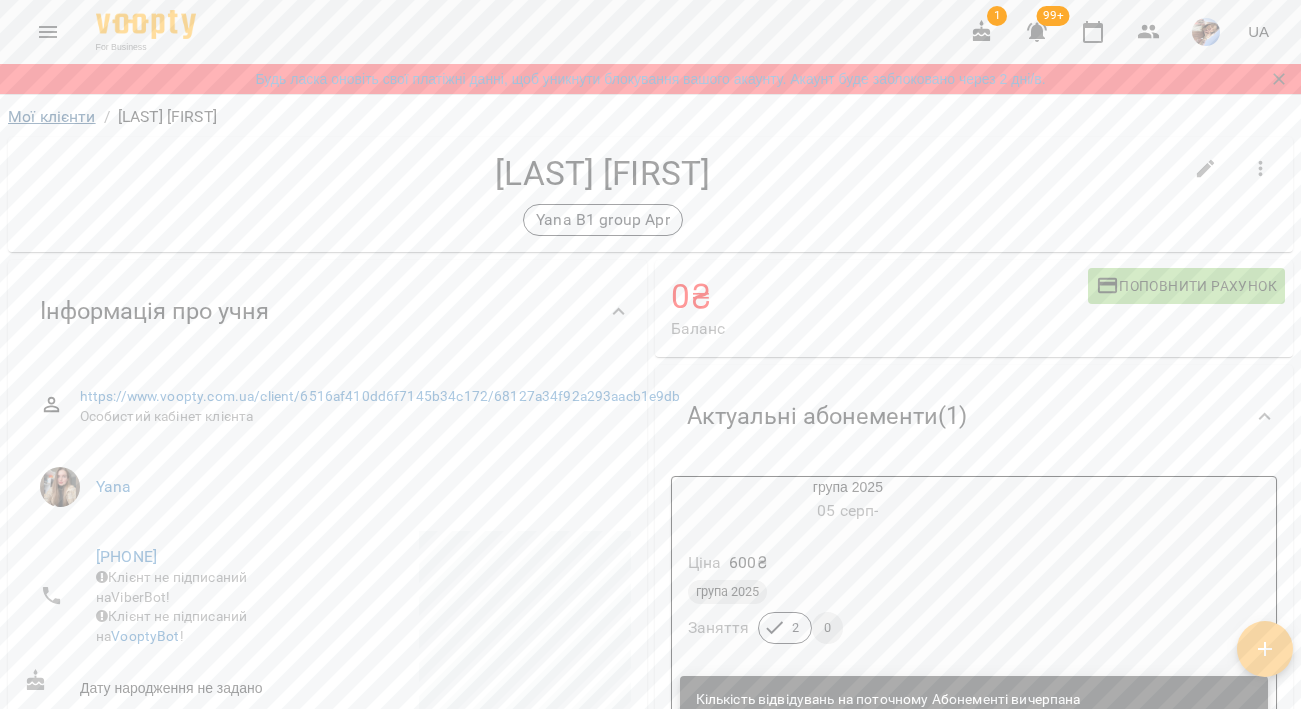 click on "Мої клієнти" at bounding box center (52, 116) 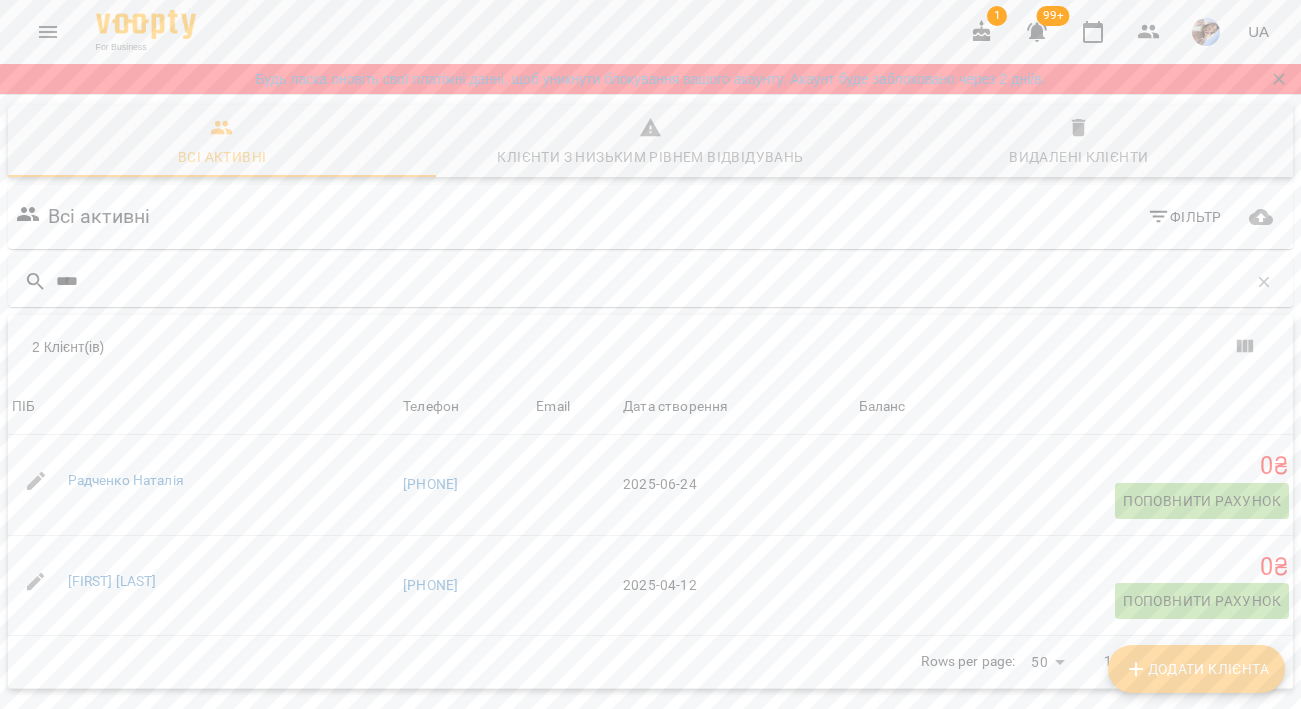 type on "****" 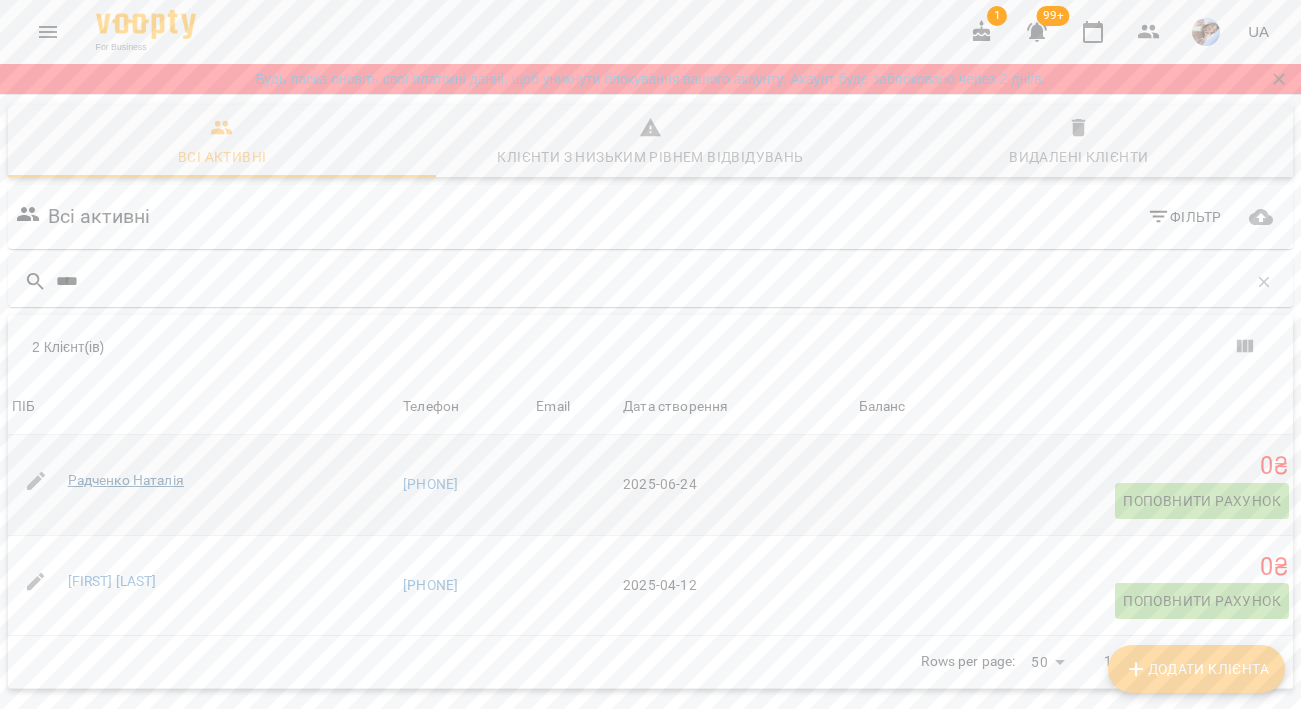 drag, startPoint x: 38, startPoint y: 167, endPoint x: 96, endPoint y: 478, distance: 316.36212 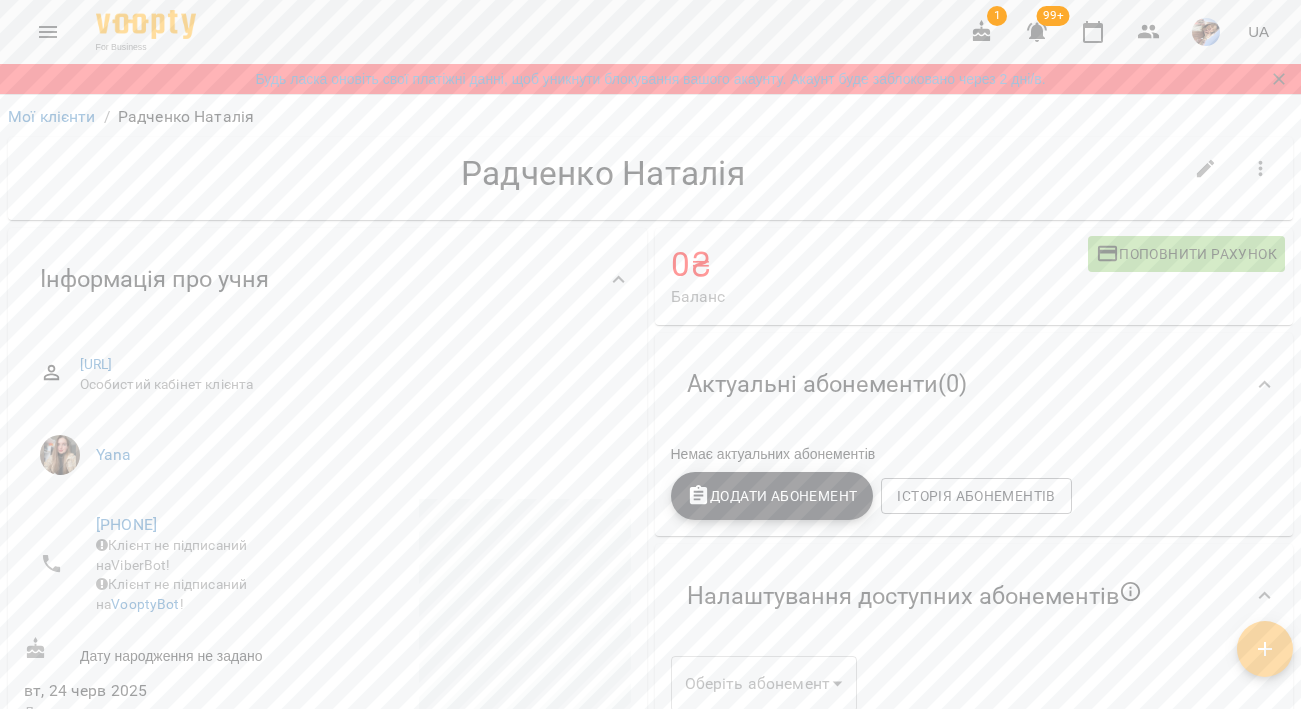 click on "Додати Абонемент" at bounding box center (772, 496) 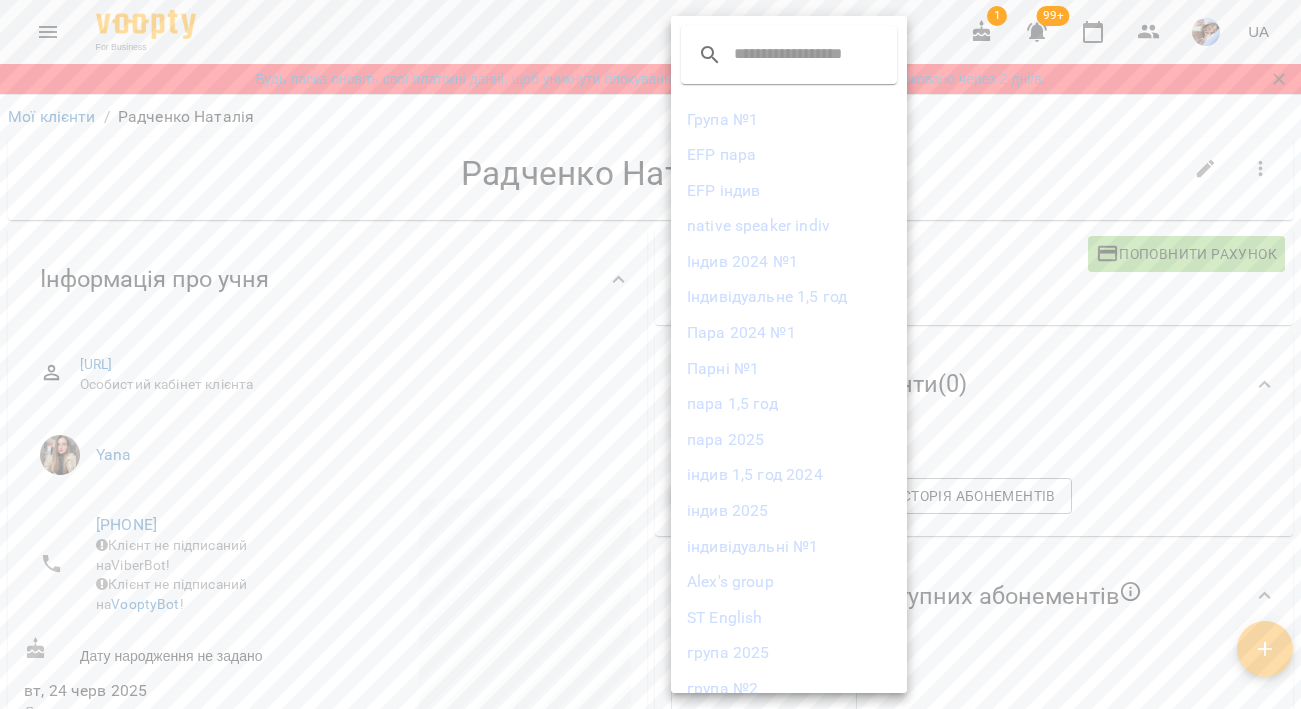 click on "індив 2025" at bounding box center [789, 511] 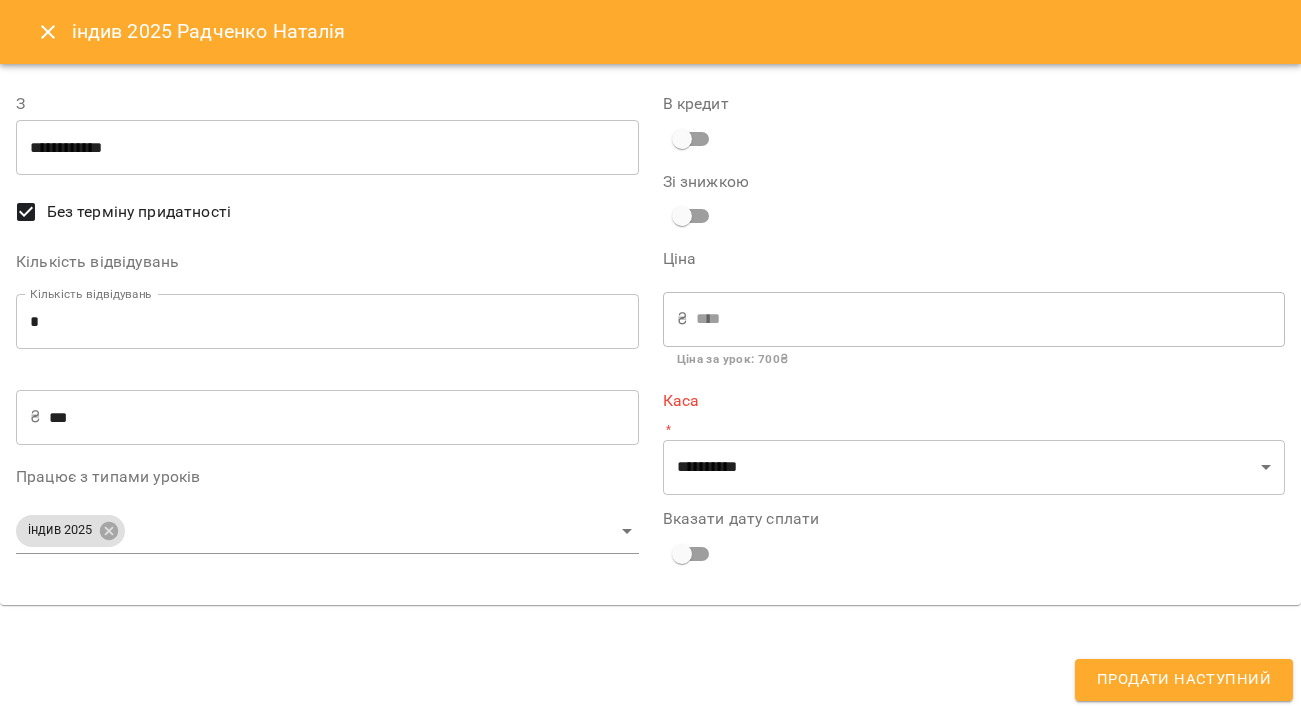 type on "**********" 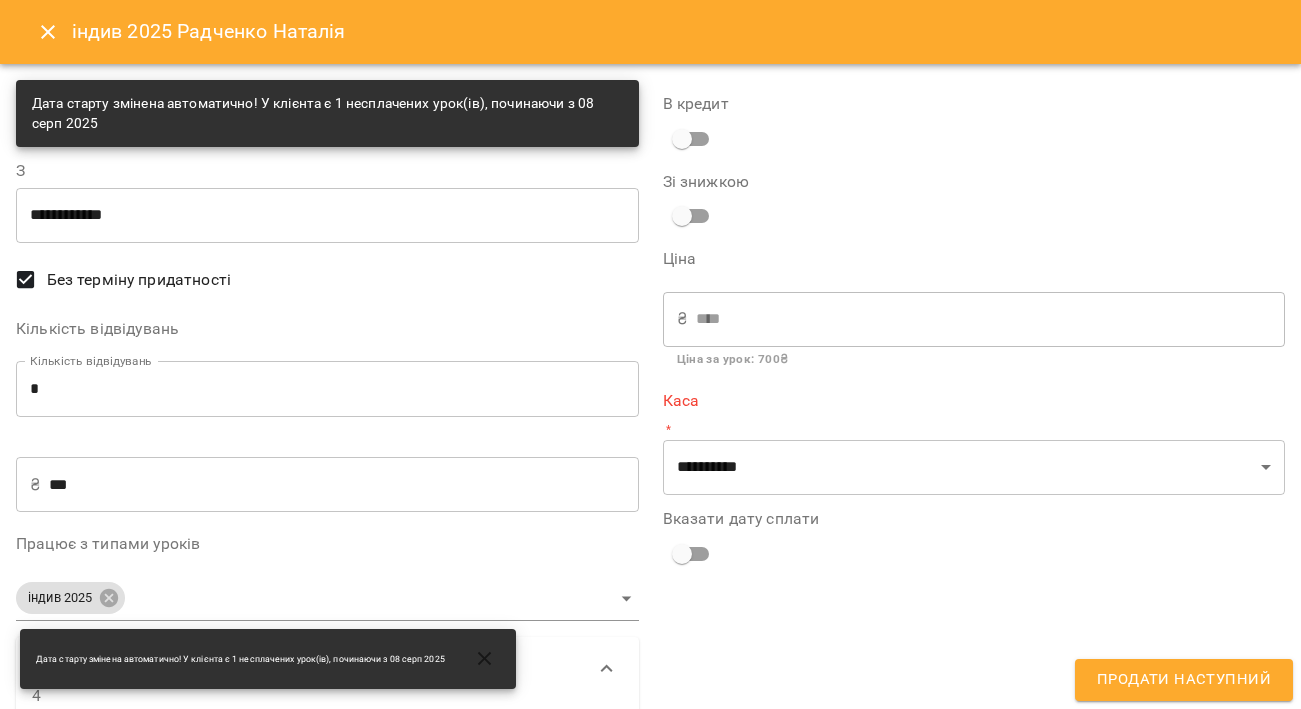 click on "*" at bounding box center [327, 389] 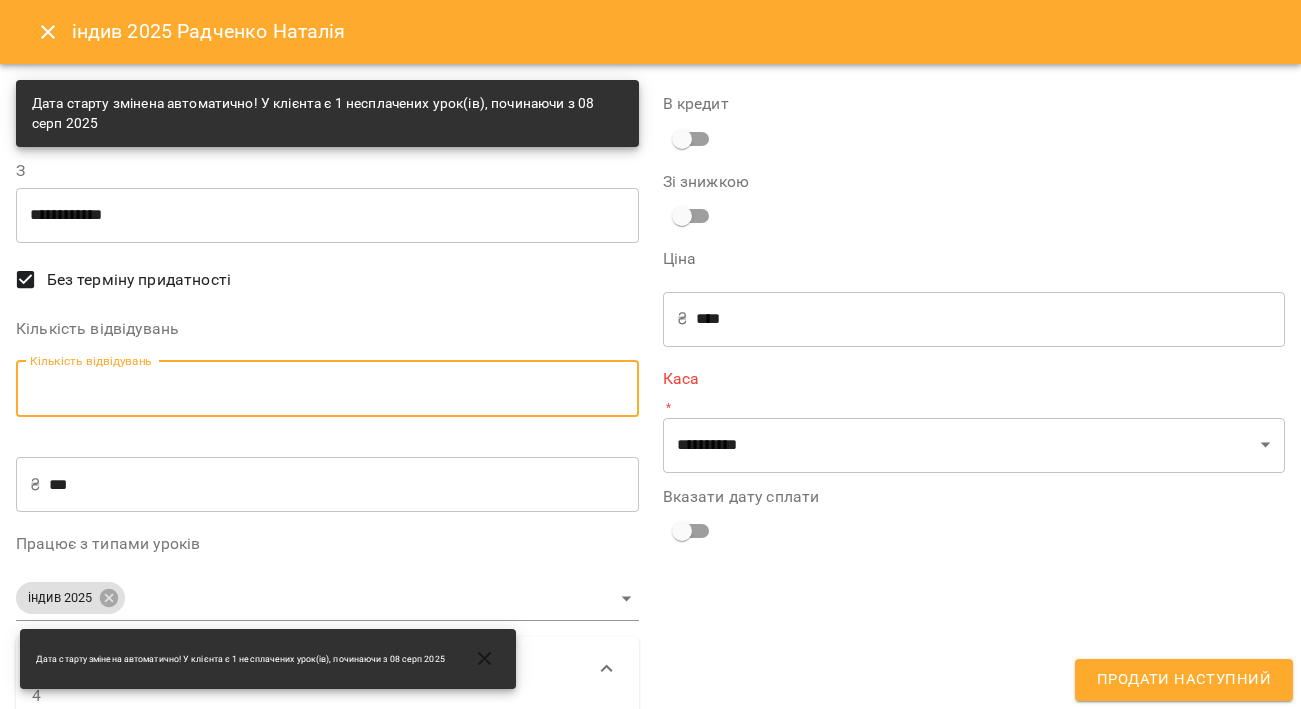 type on "*" 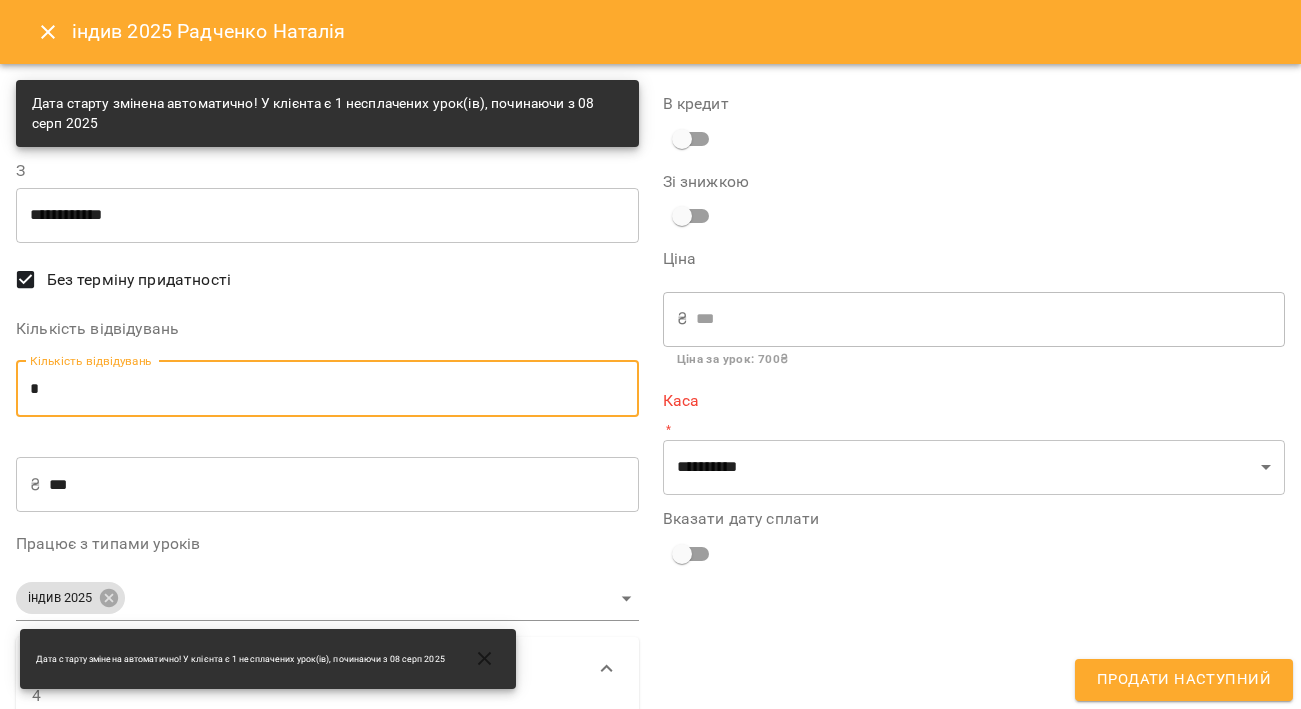 type on "*" 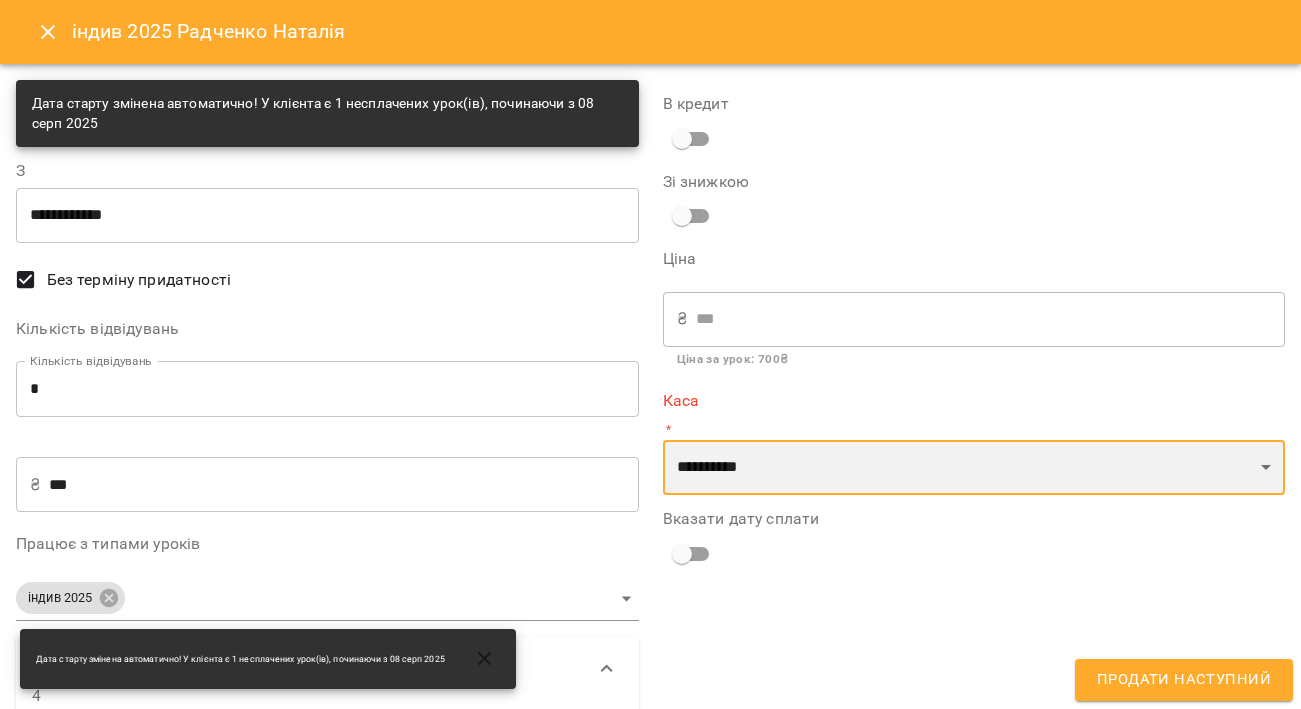 select on "****" 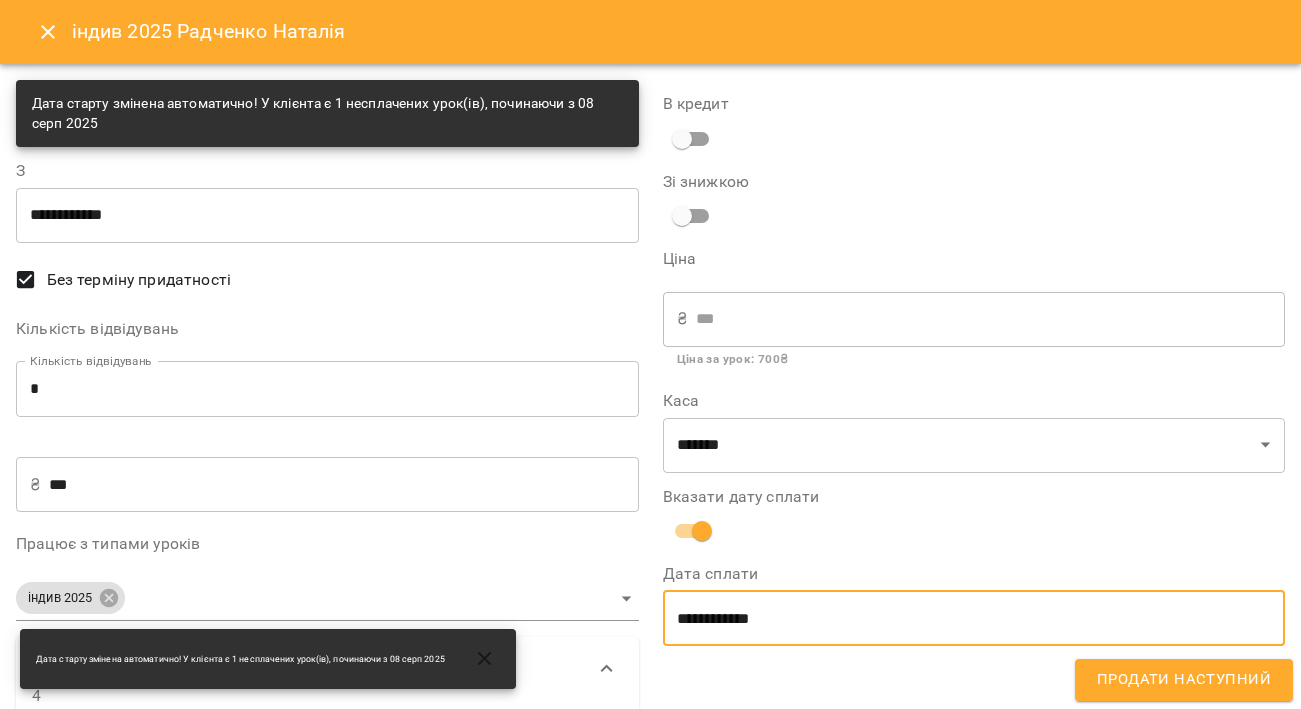 click on "**********" at bounding box center [974, 618] 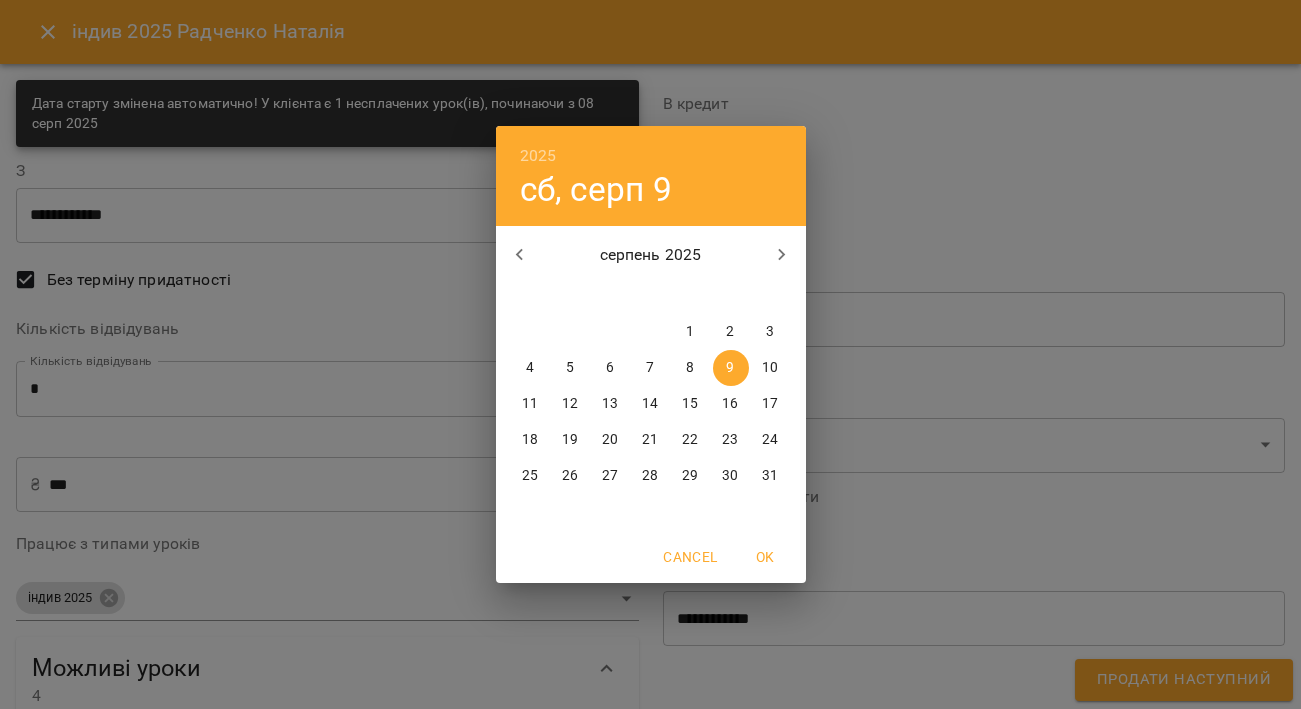 click on "1" at bounding box center (690, 332) 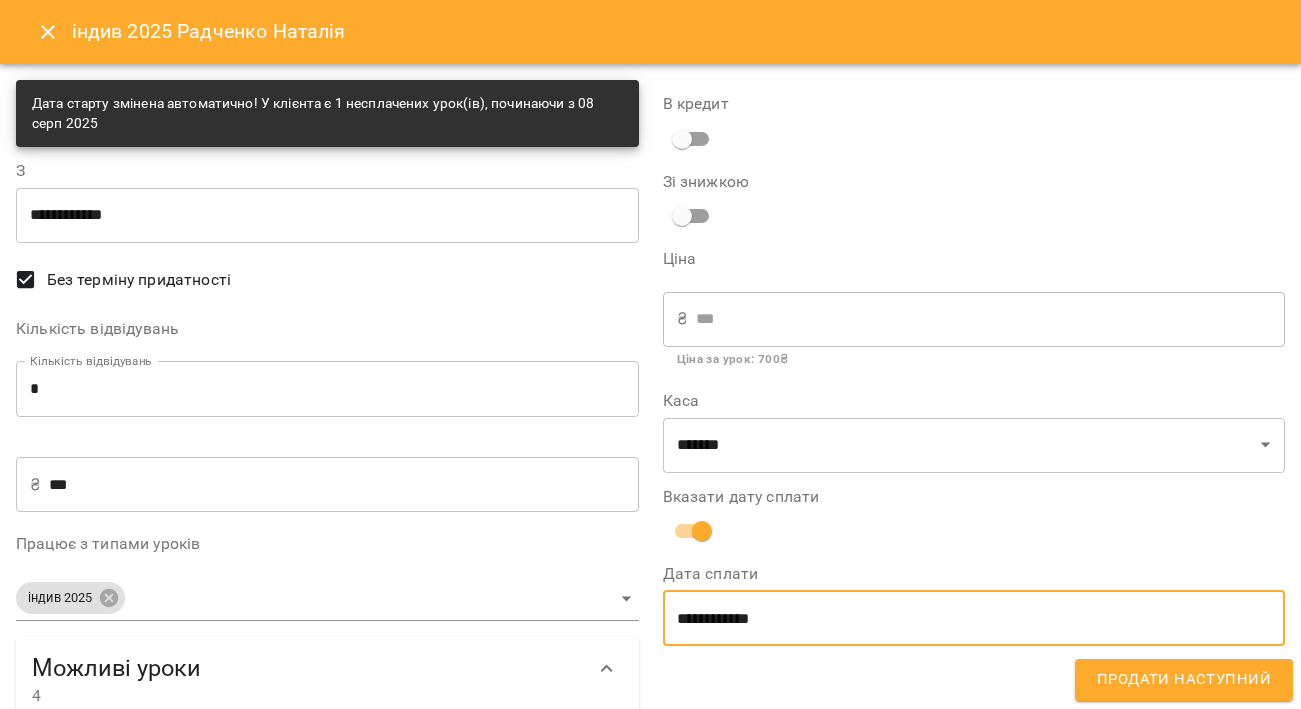 click on "Продати наступний" at bounding box center (1184, 680) 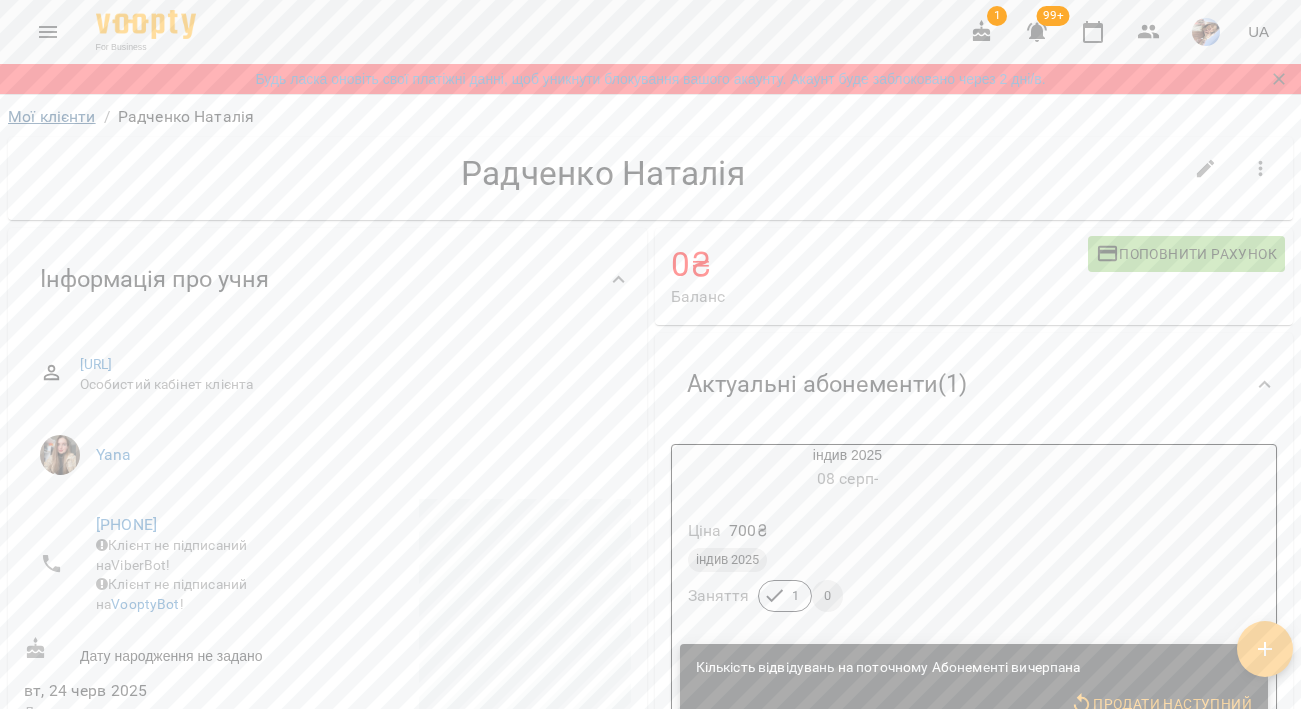 click on "Мої клієнти" at bounding box center (52, 116) 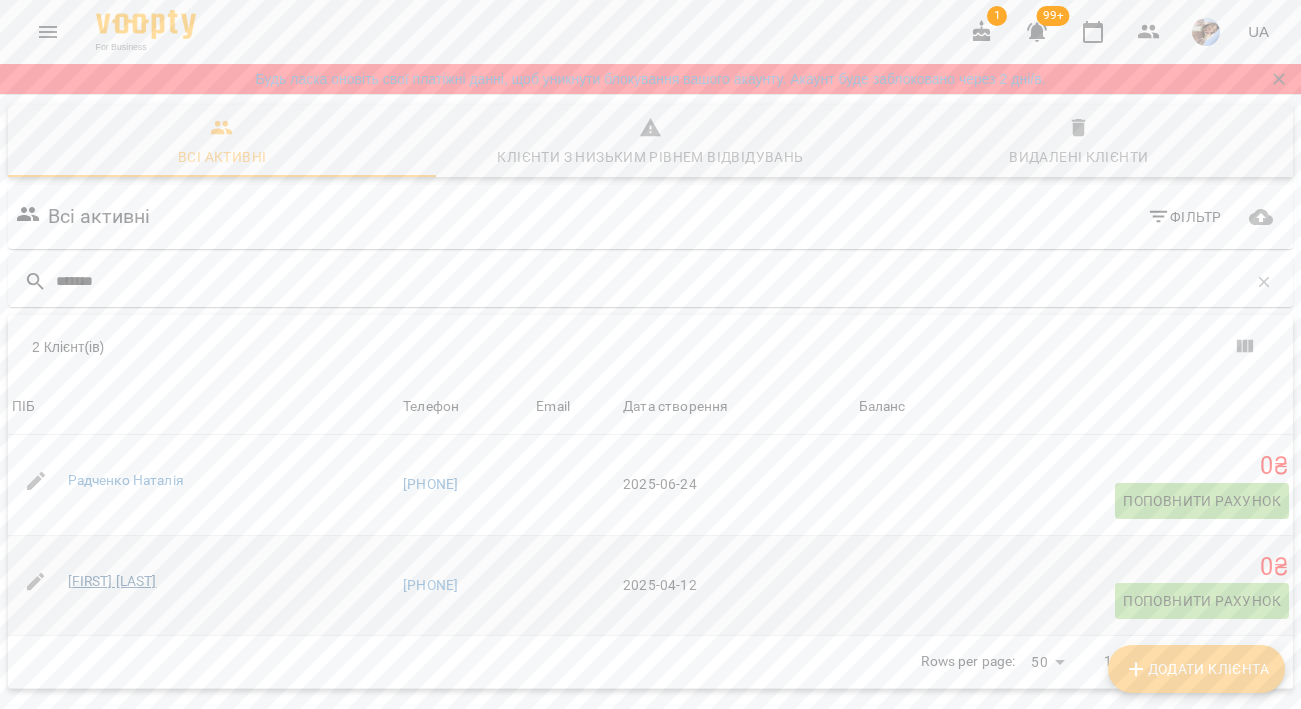 type on "*******" 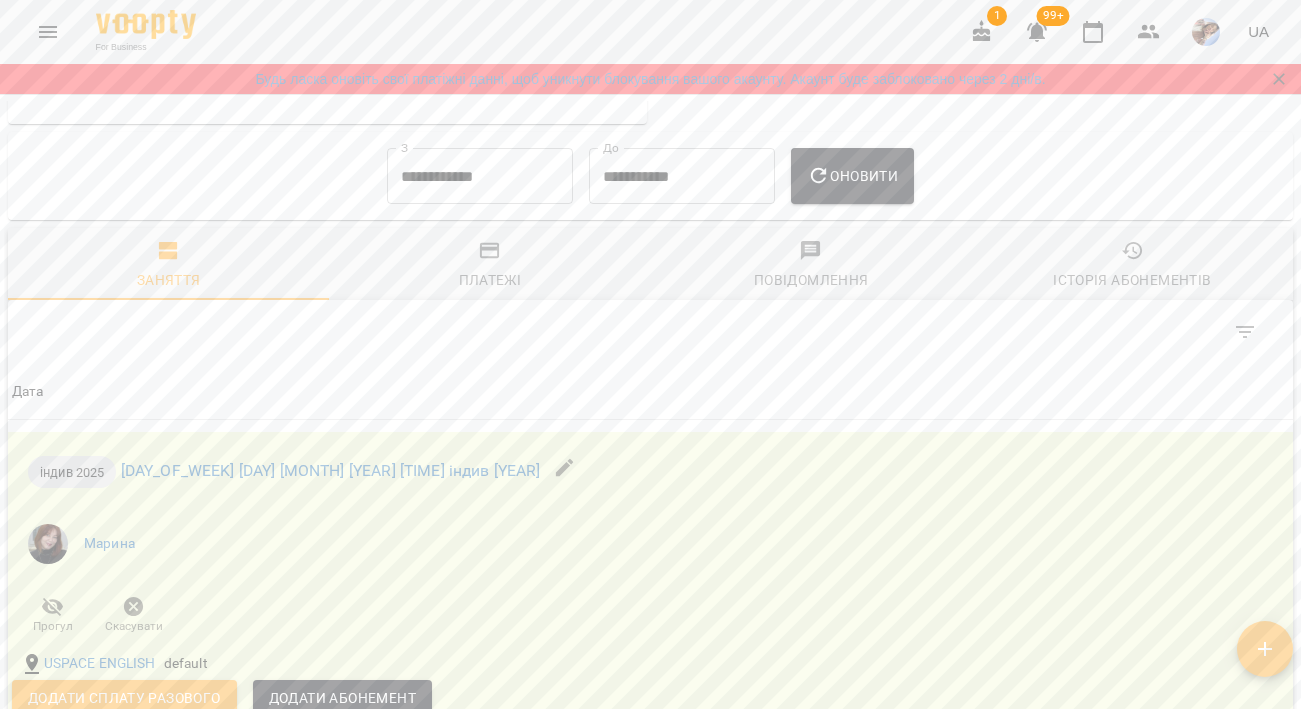 click on "Платежі" at bounding box center [489, 266] 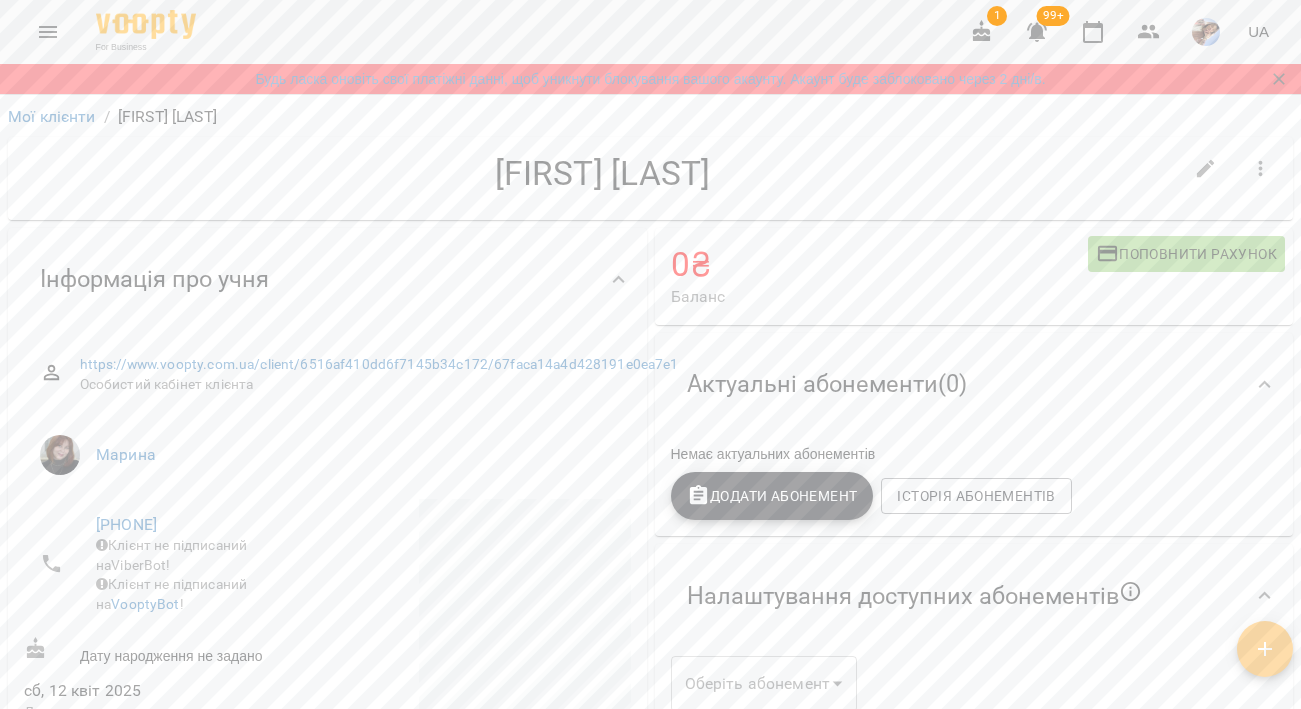 scroll, scrollTop: 0, scrollLeft: 0, axis: both 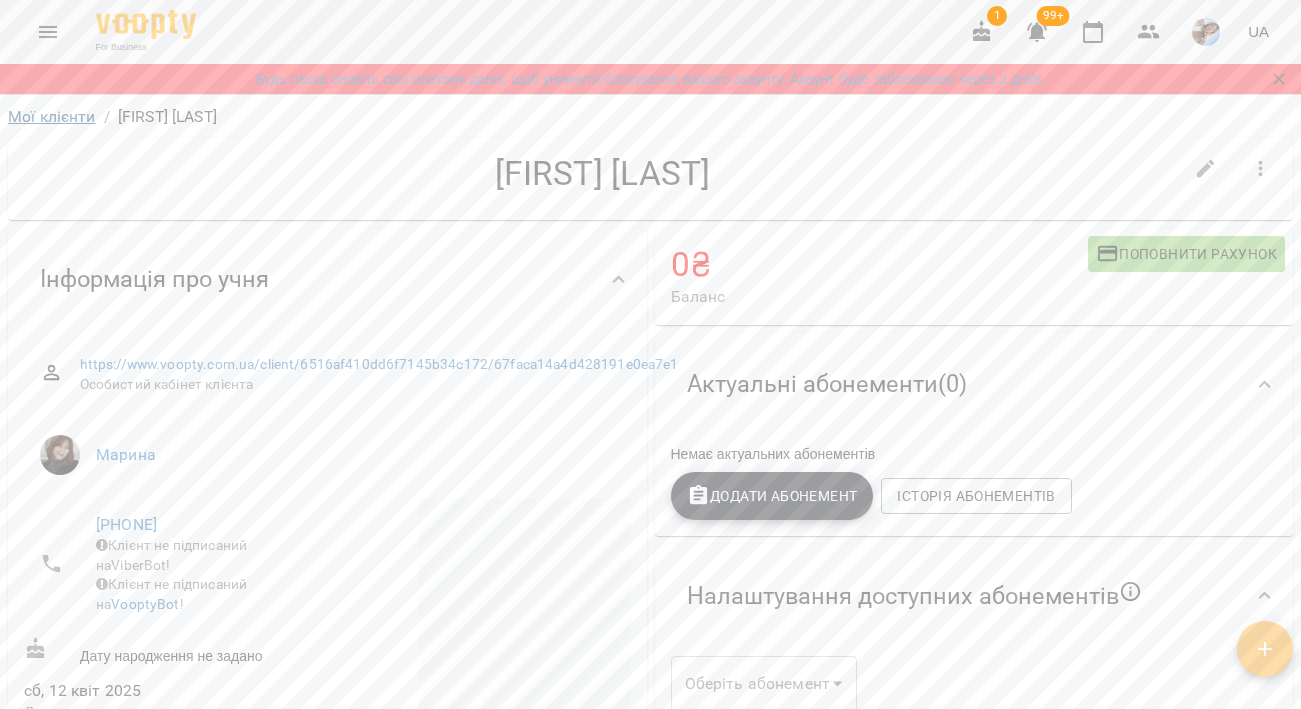 click on "Мої клієнти" at bounding box center (52, 116) 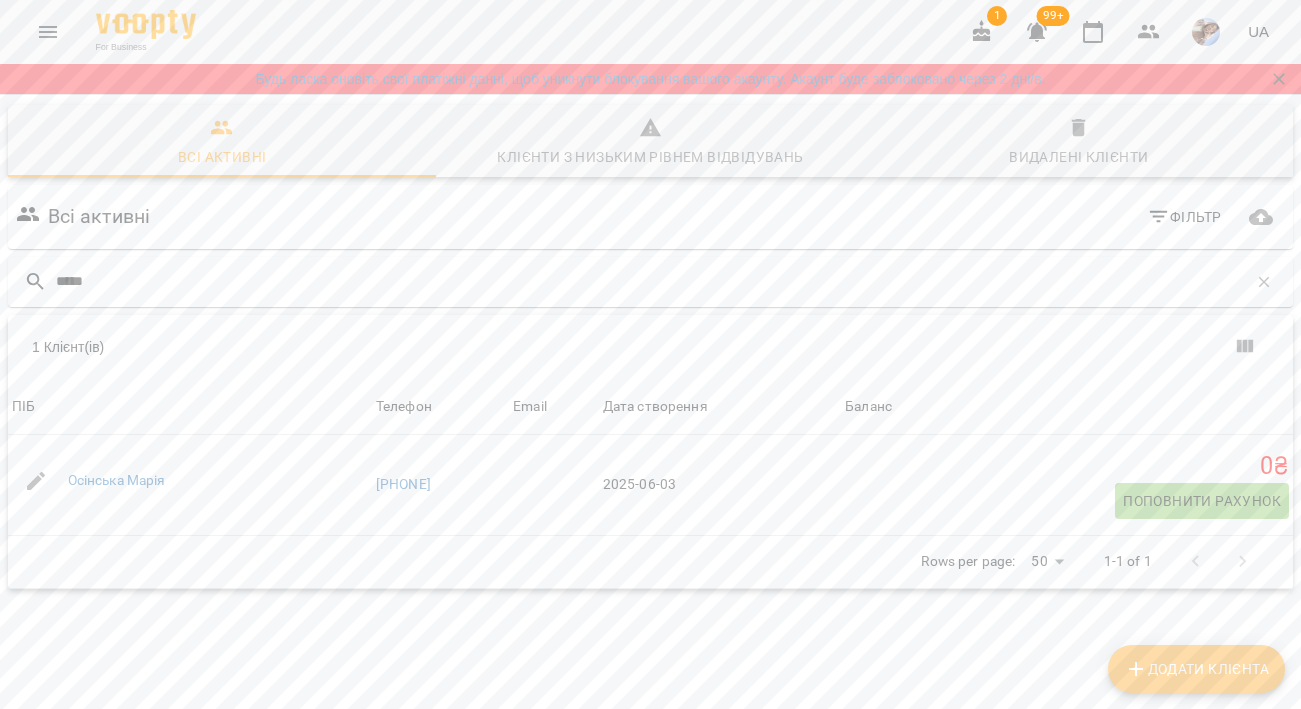 type on "*****" 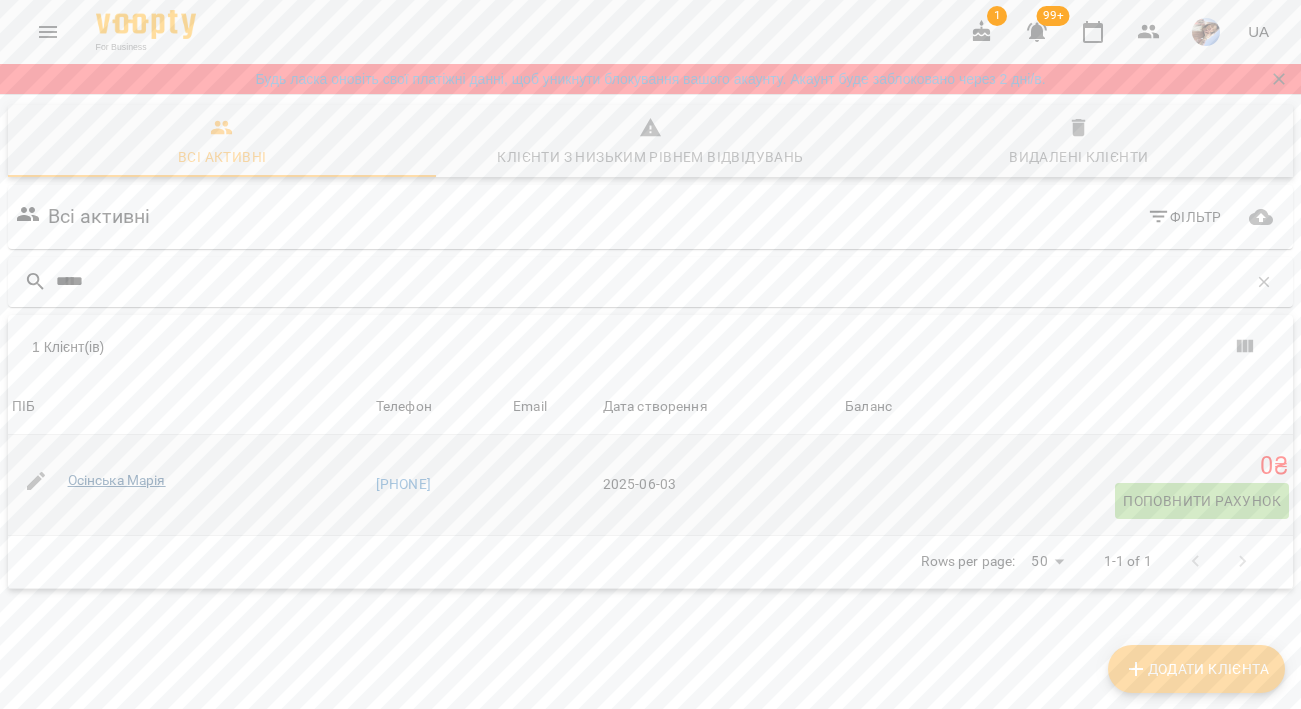 drag, startPoint x: 85, startPoint y: 324, endPoint x: 91, endPoint y: 480, distance: 156.11534 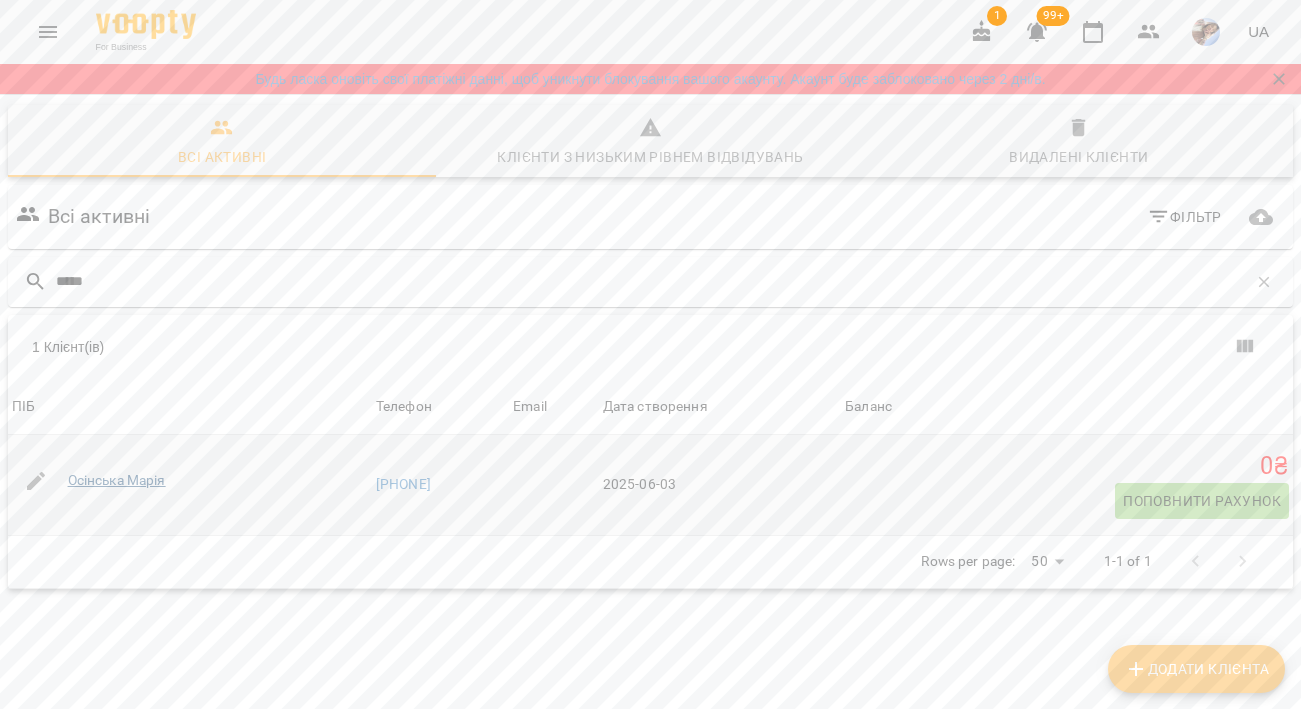 click on "Осінська Марія" at bounding box center [117, 480] 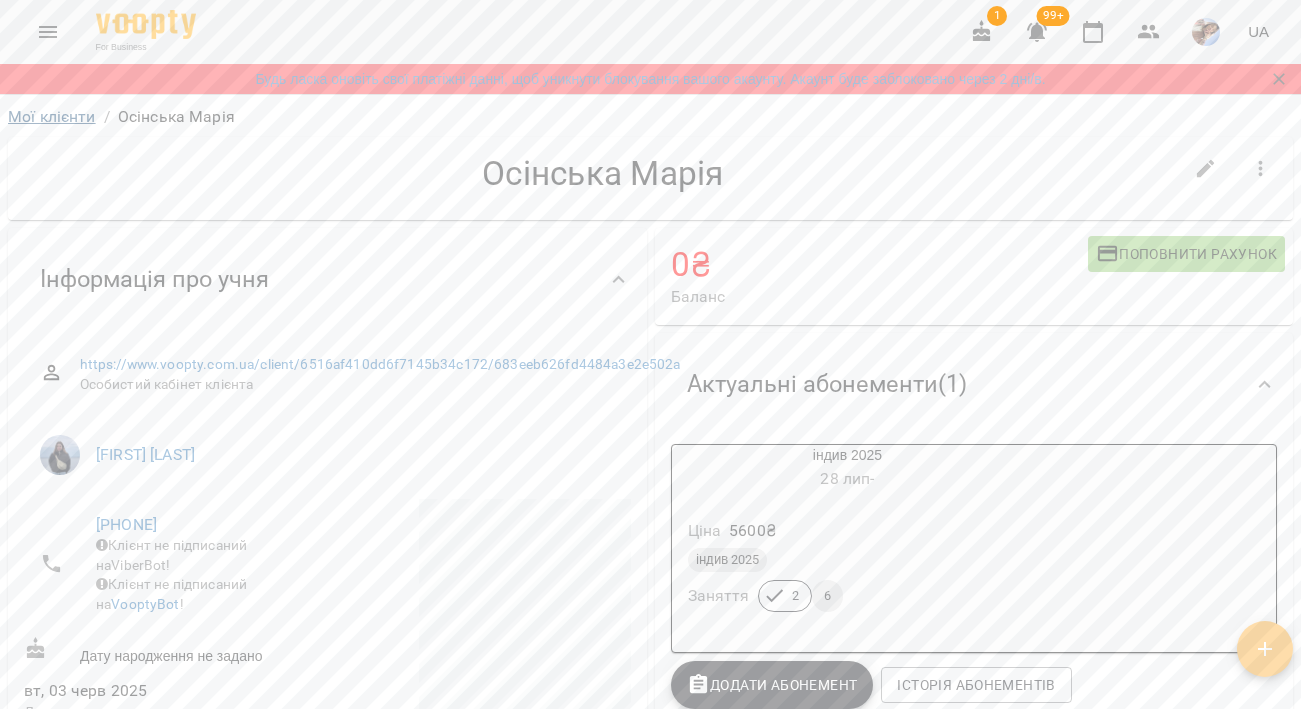 click on "Мої клієнти" at bounding box center (52, 116) 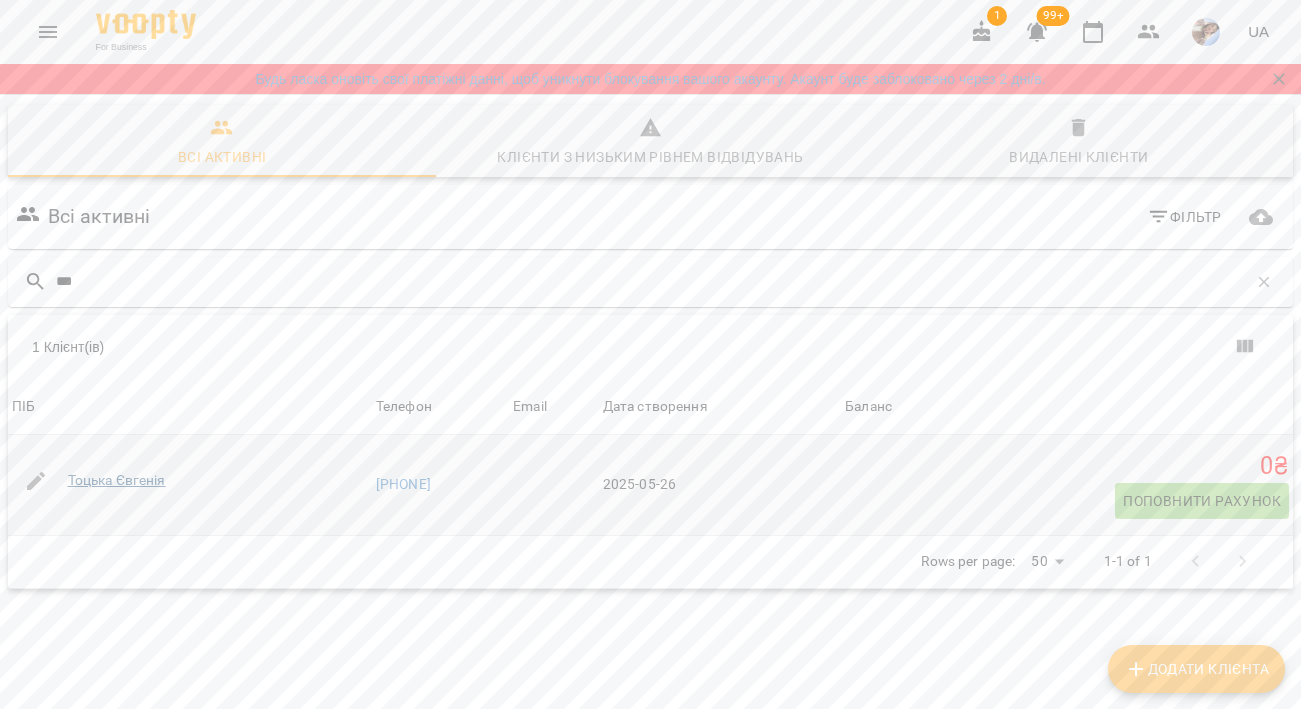 type on "***" 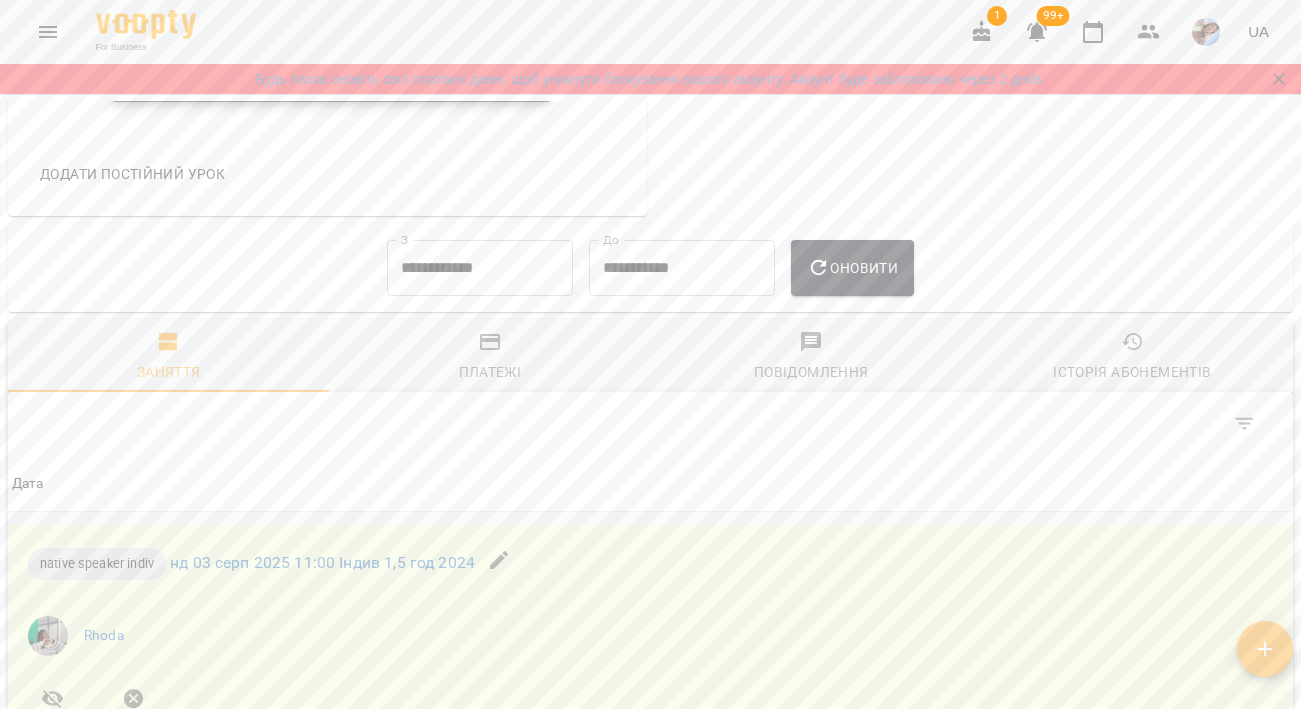 scroll, scrollTop: 939, scrollLeft: 0, axis: vertical 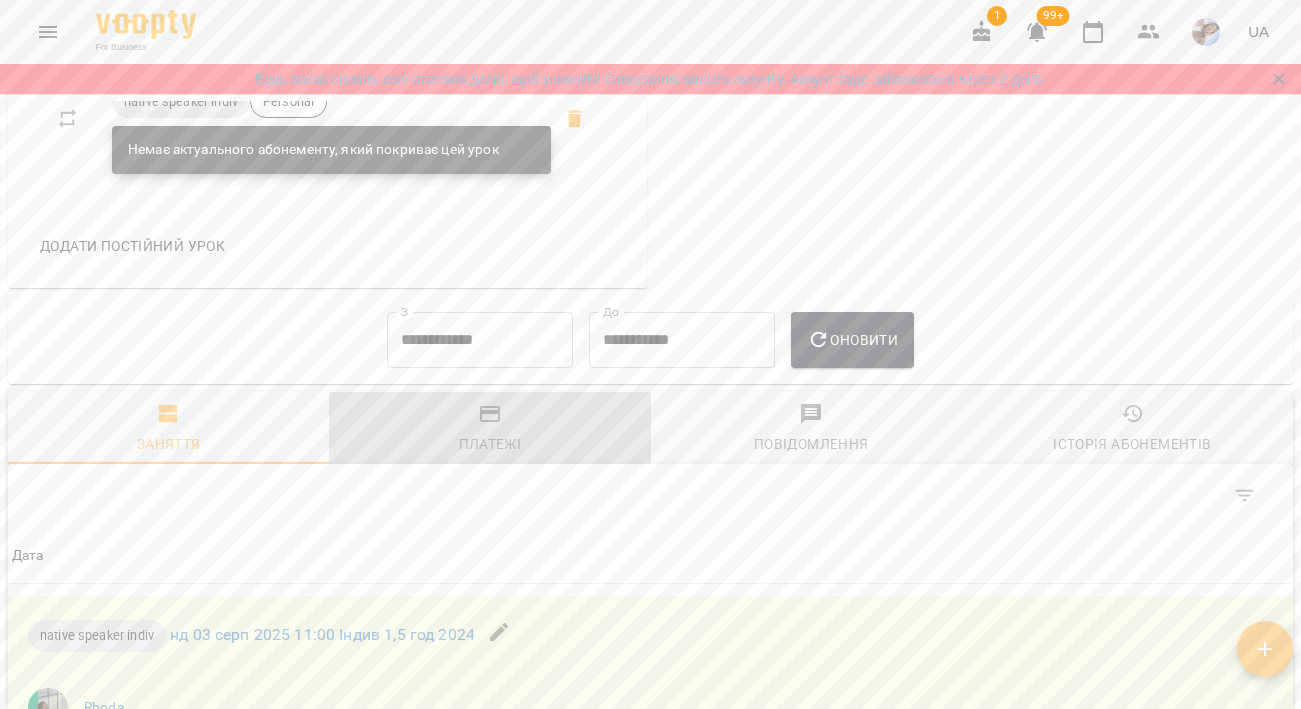 click on "Платежі" at bounding box center [490, 444] 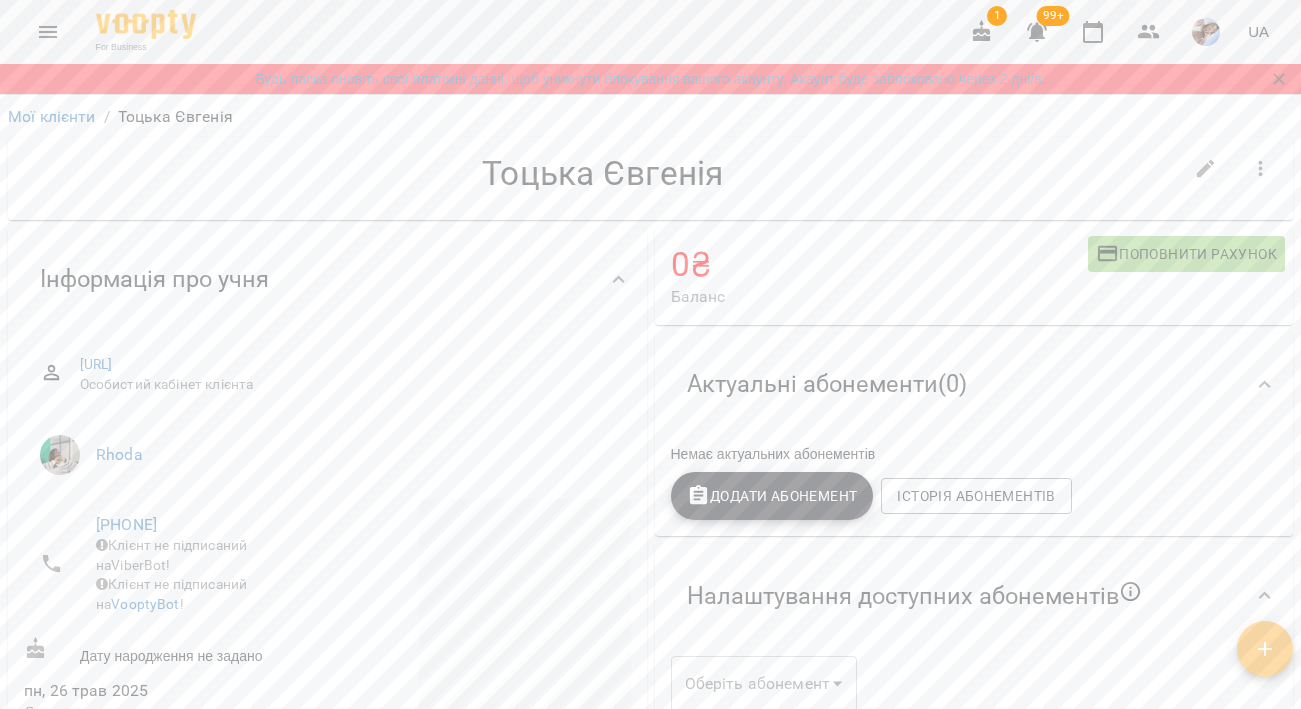 scroll, scrollTop: 0, scrollLeft: 0, axis: both 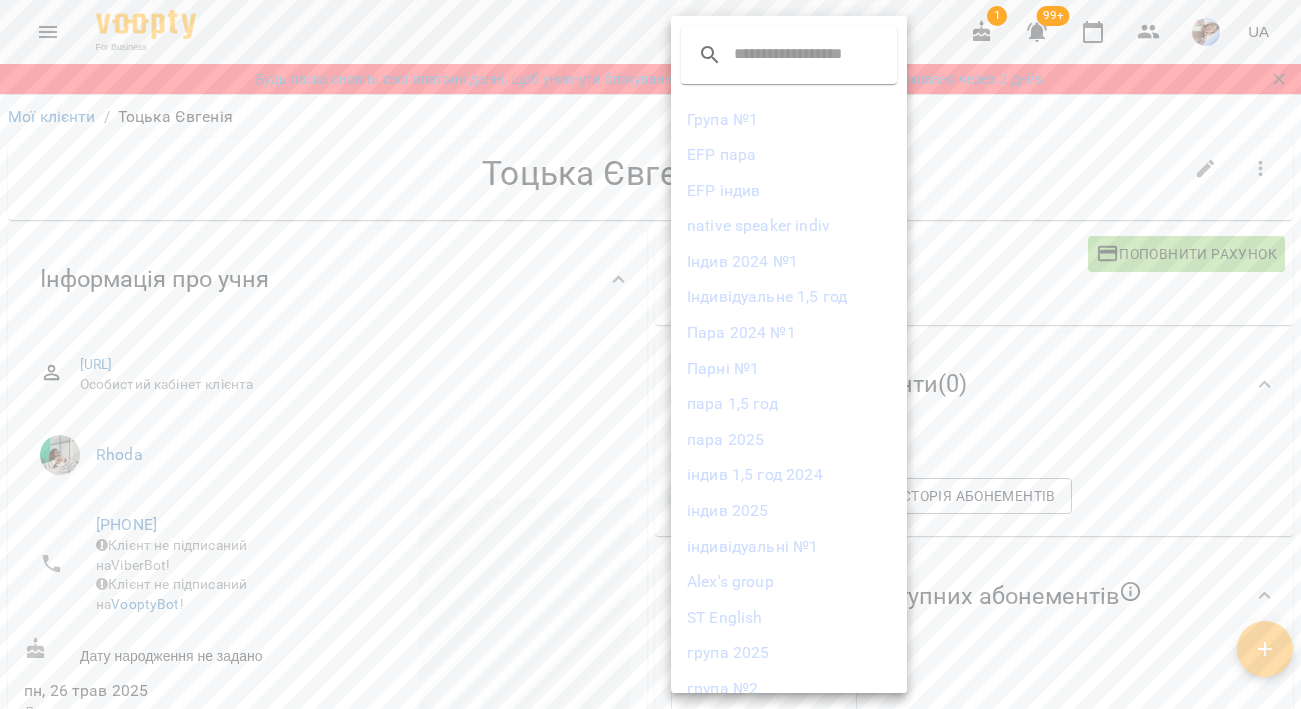 click on "native speaker indiv" at bounding box center [789, 226] 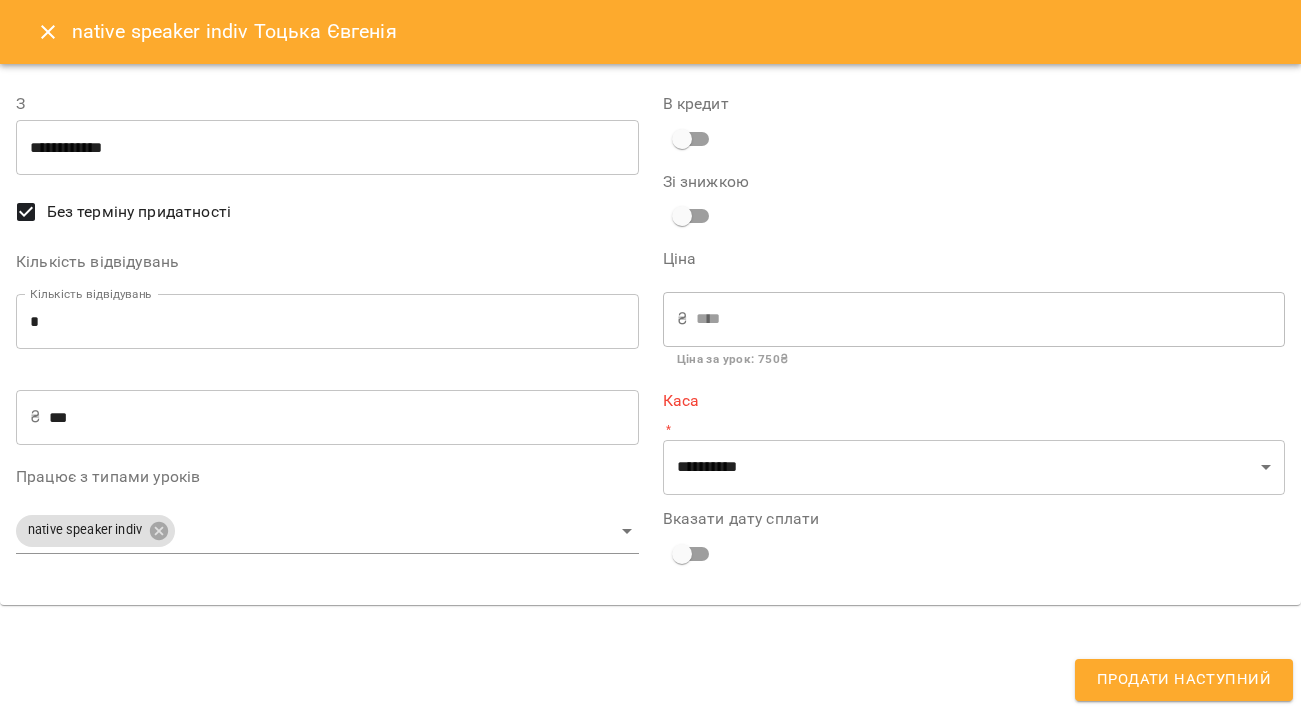 type on "**********" 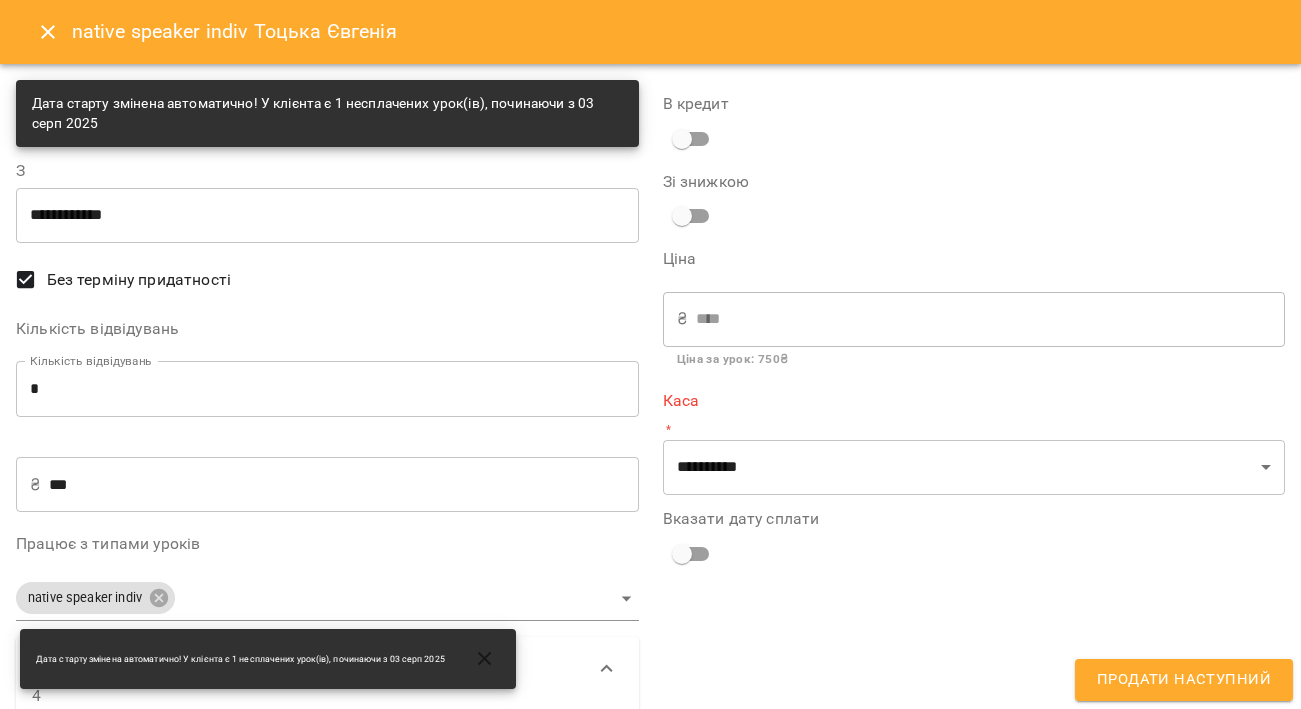 click on "*" at bounding box center [327, 389] 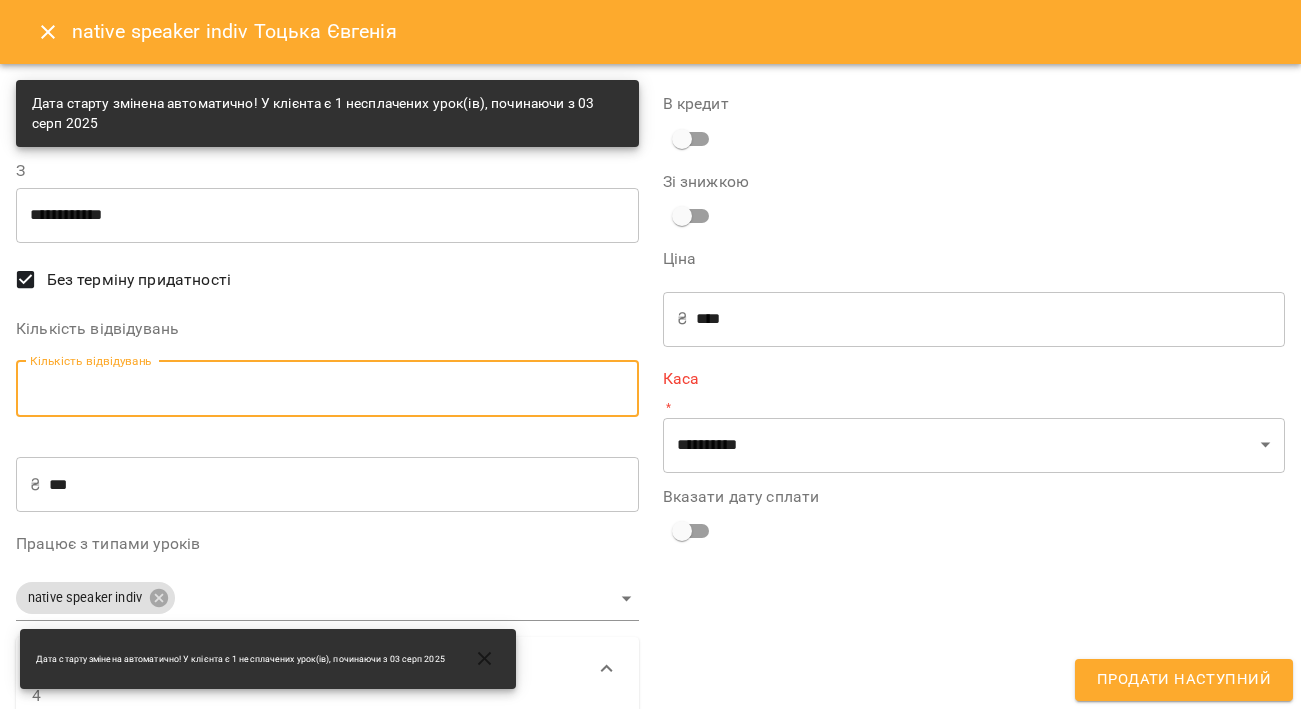 type on "*" 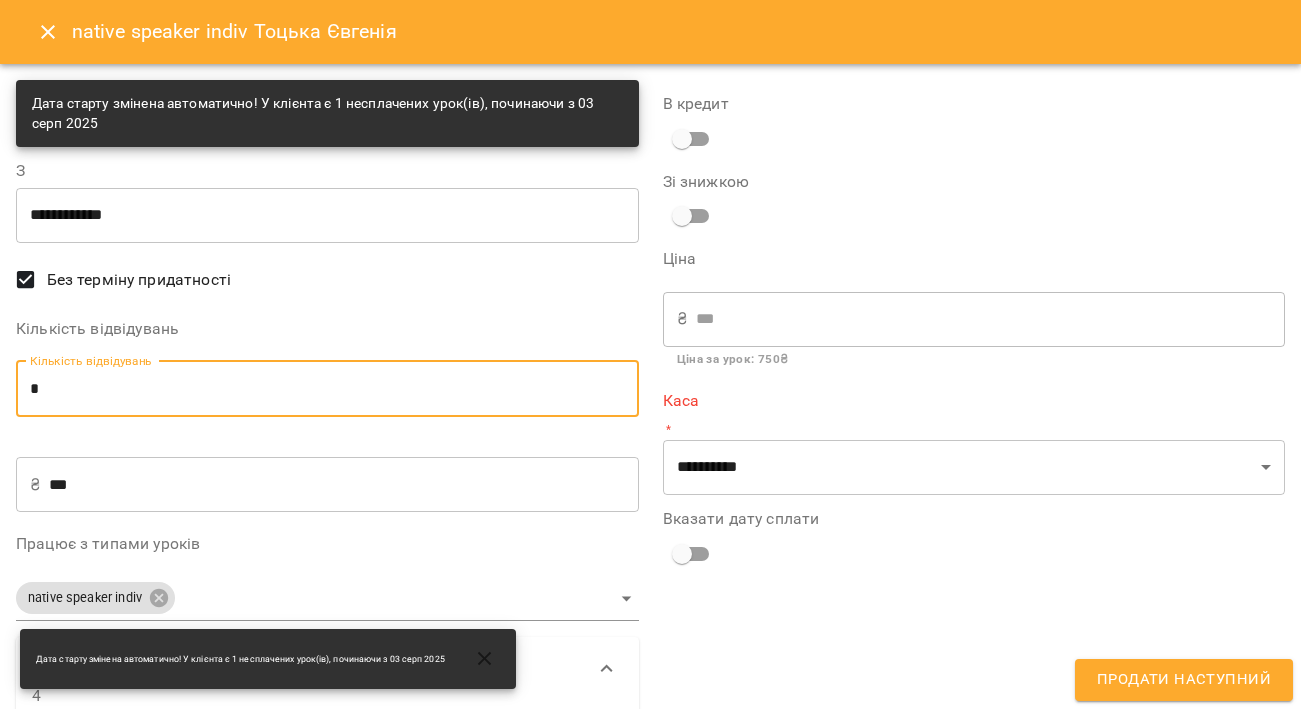 type on "*" 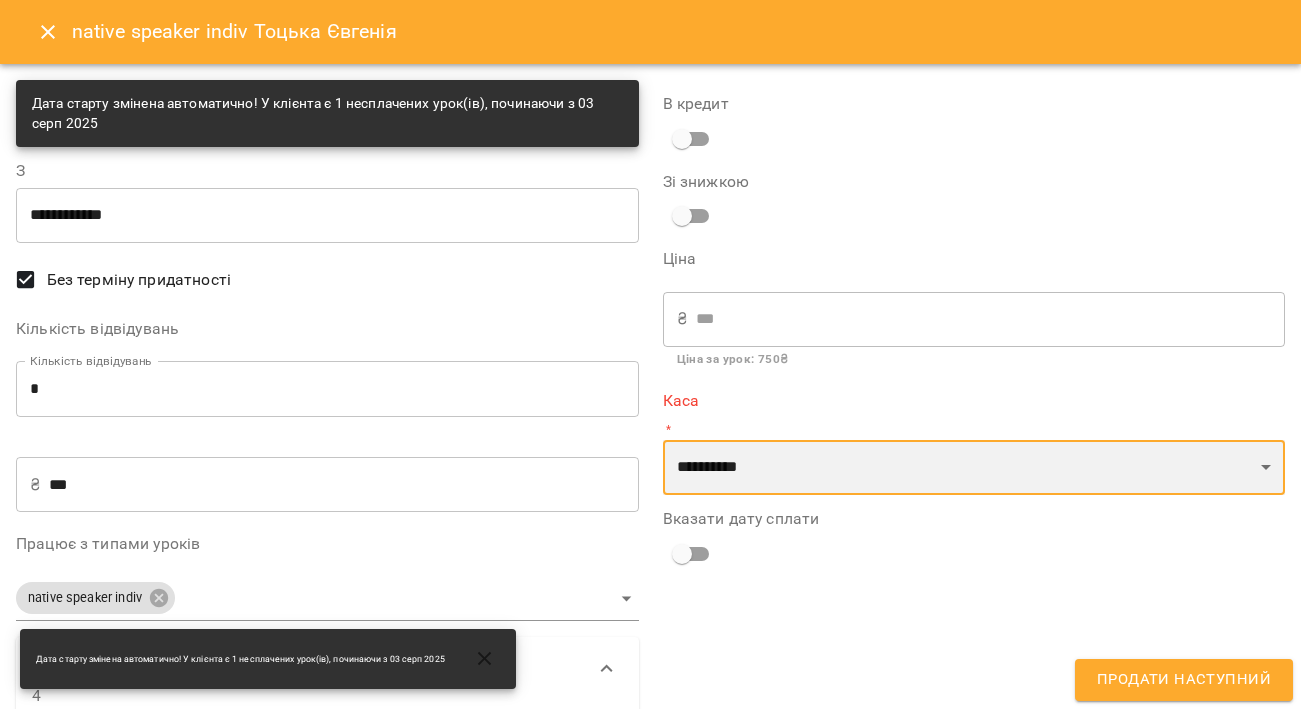 select on "****" 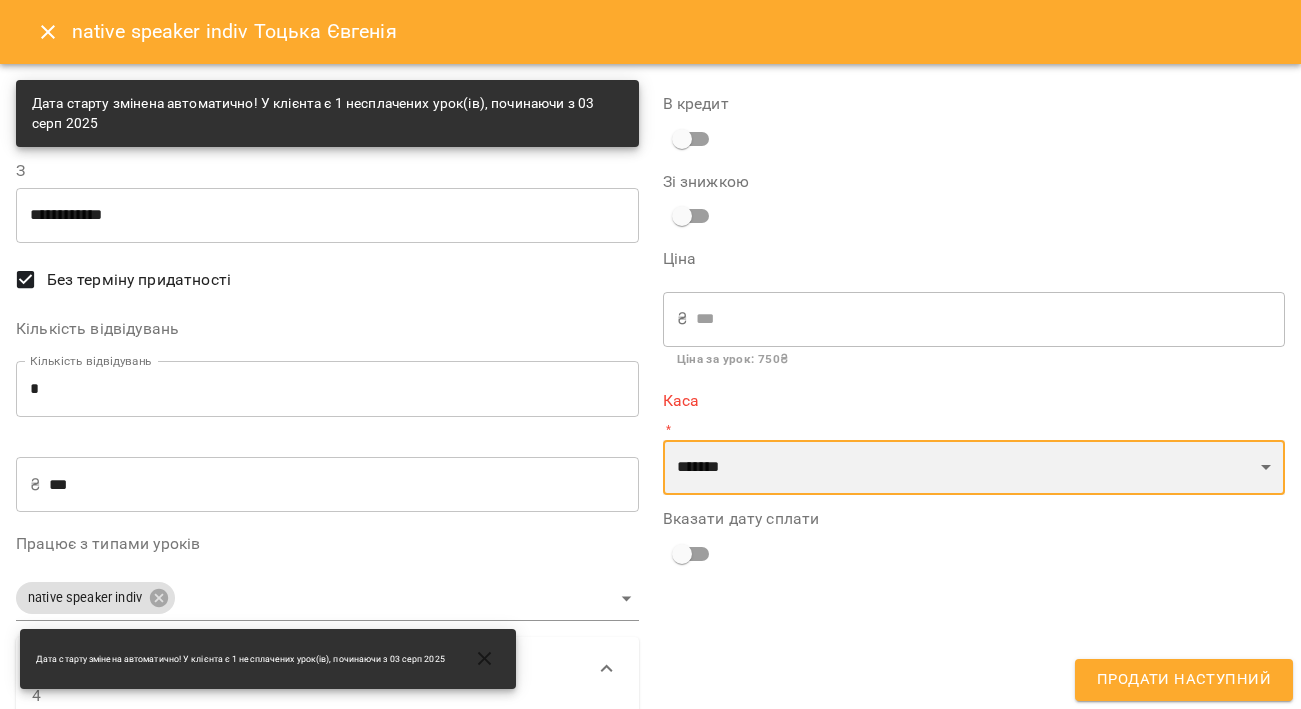 click on "**********" at bounding box center [974, 572] 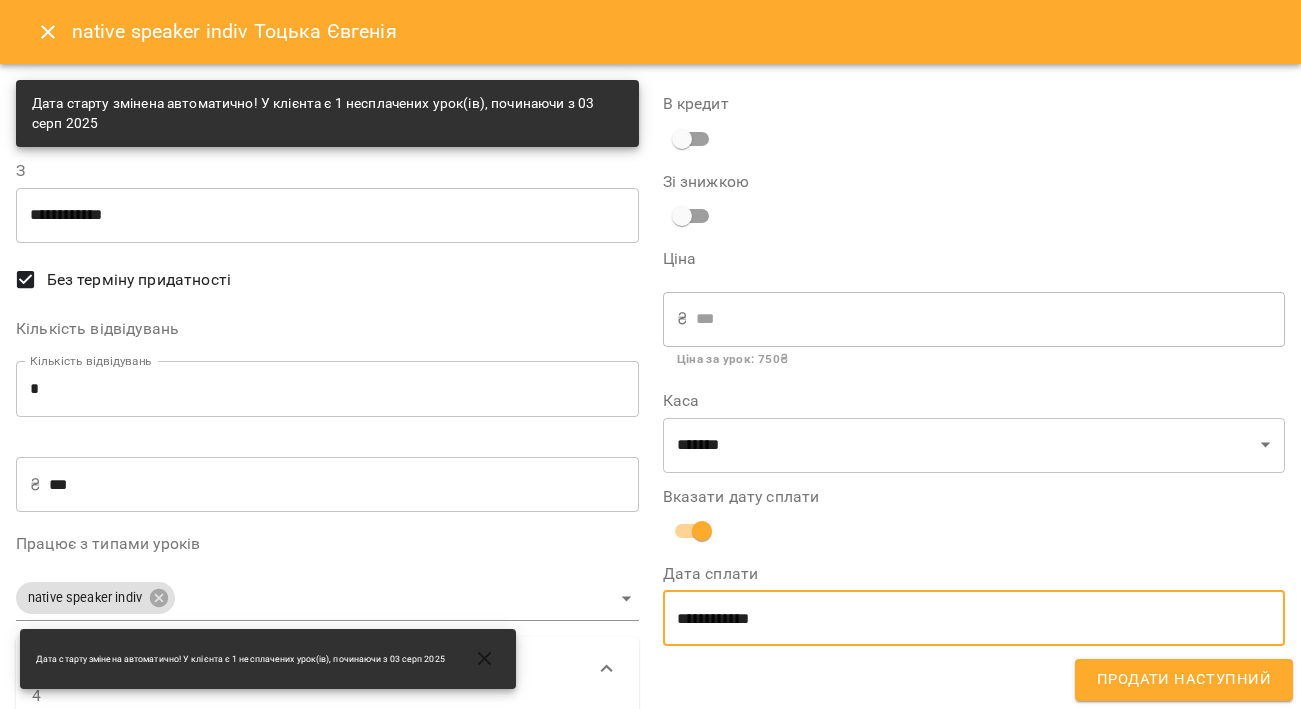 click on "**********" at bounding box center [974, 618] 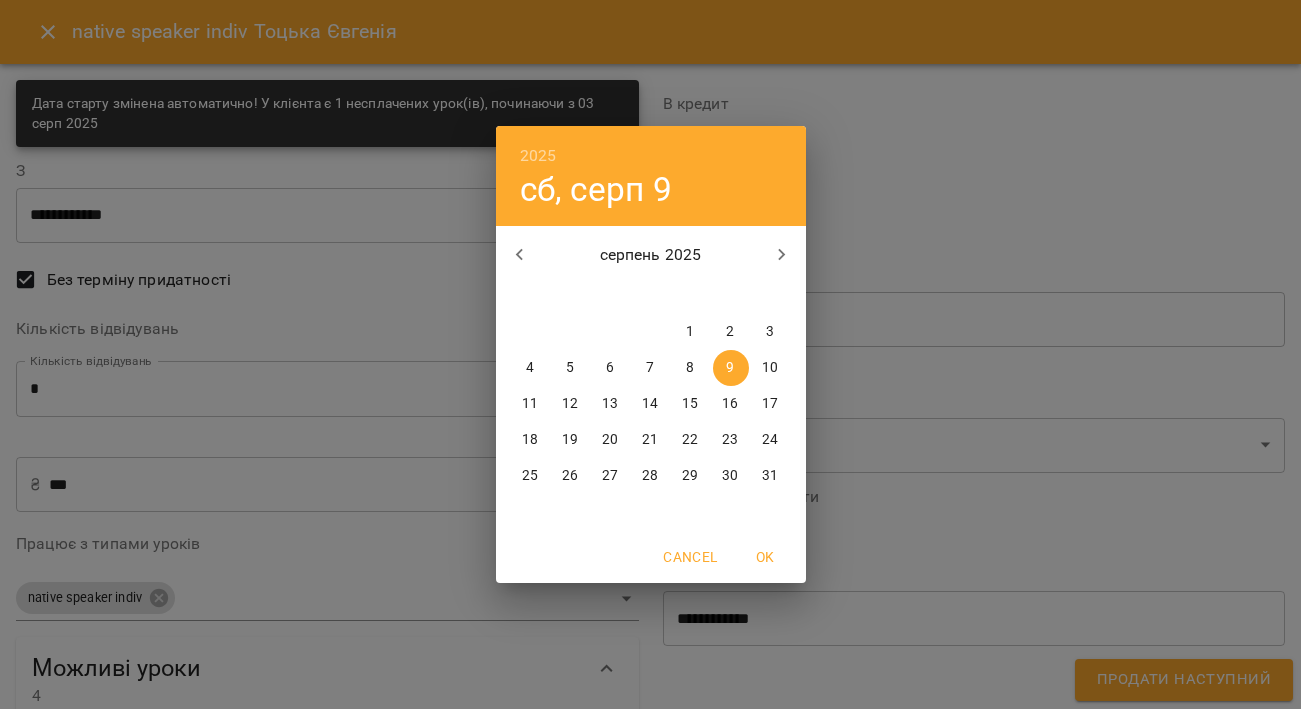 click on "2" at bounding box center [731, 332] 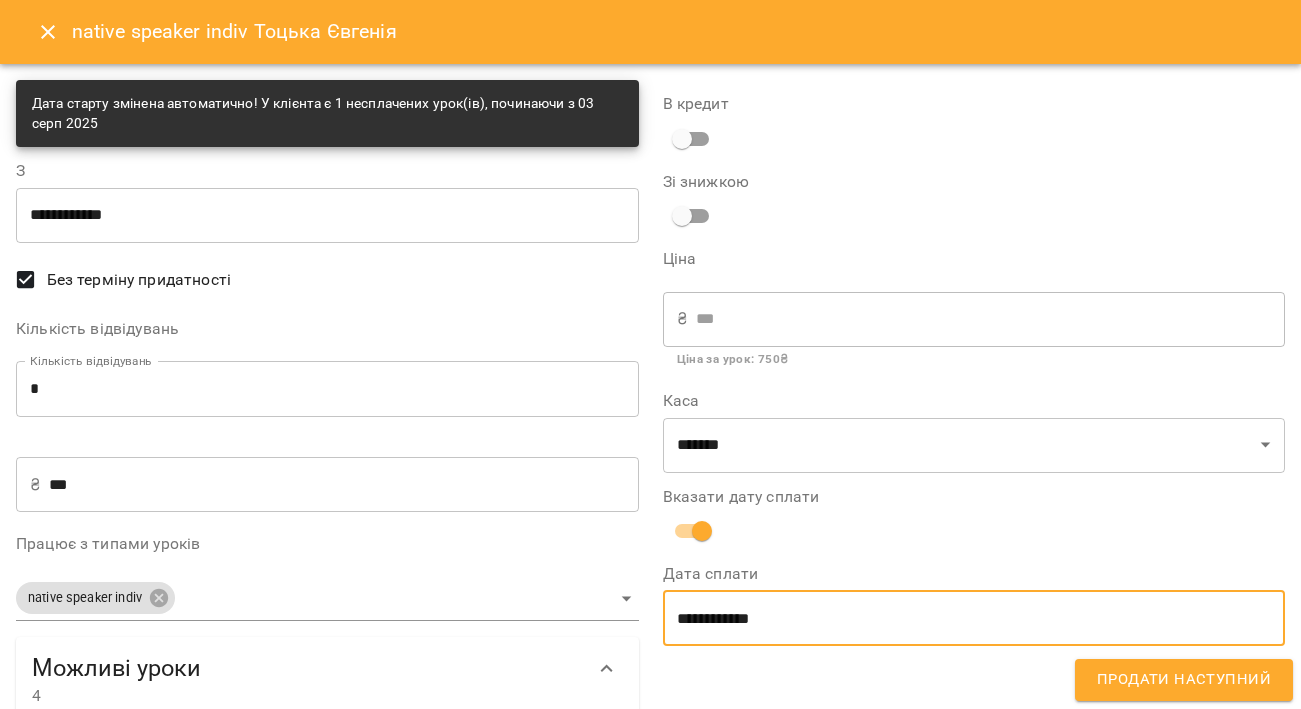 click on "Продати наступний" at bounding box center (1184, 680) 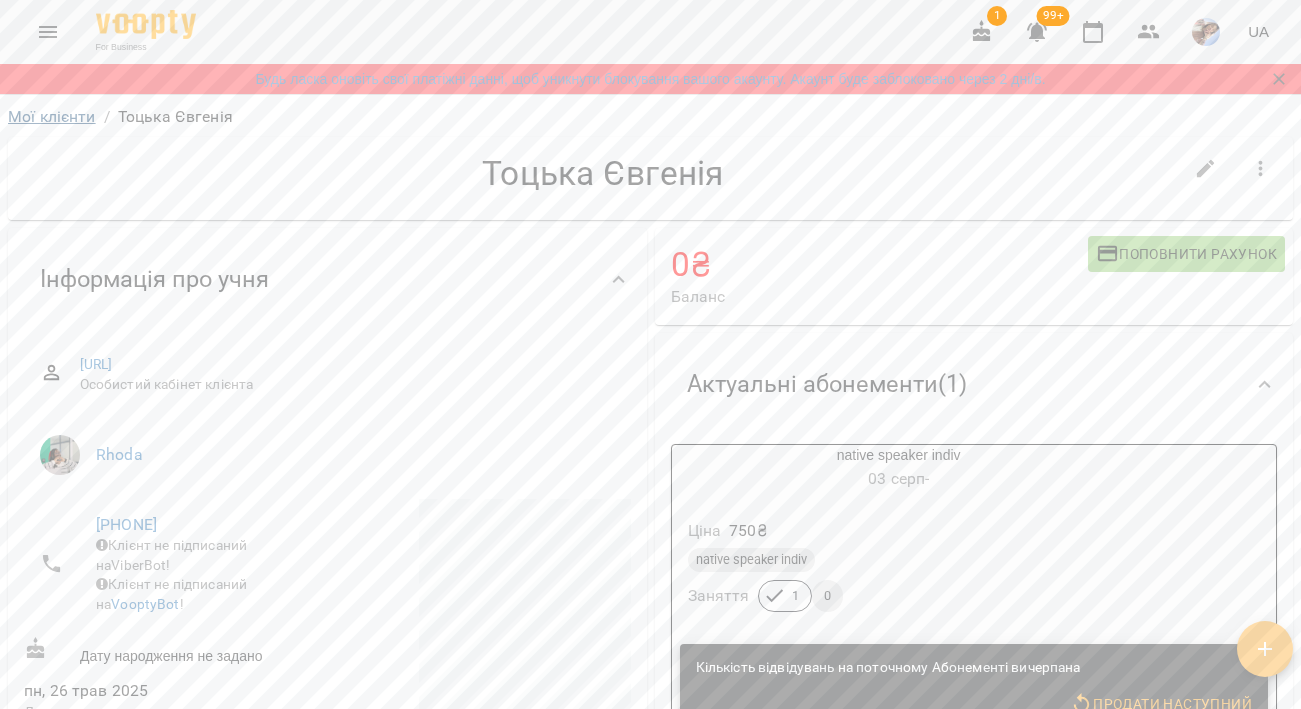 click on "Мої клієнти" at bounding box center [52, 116] 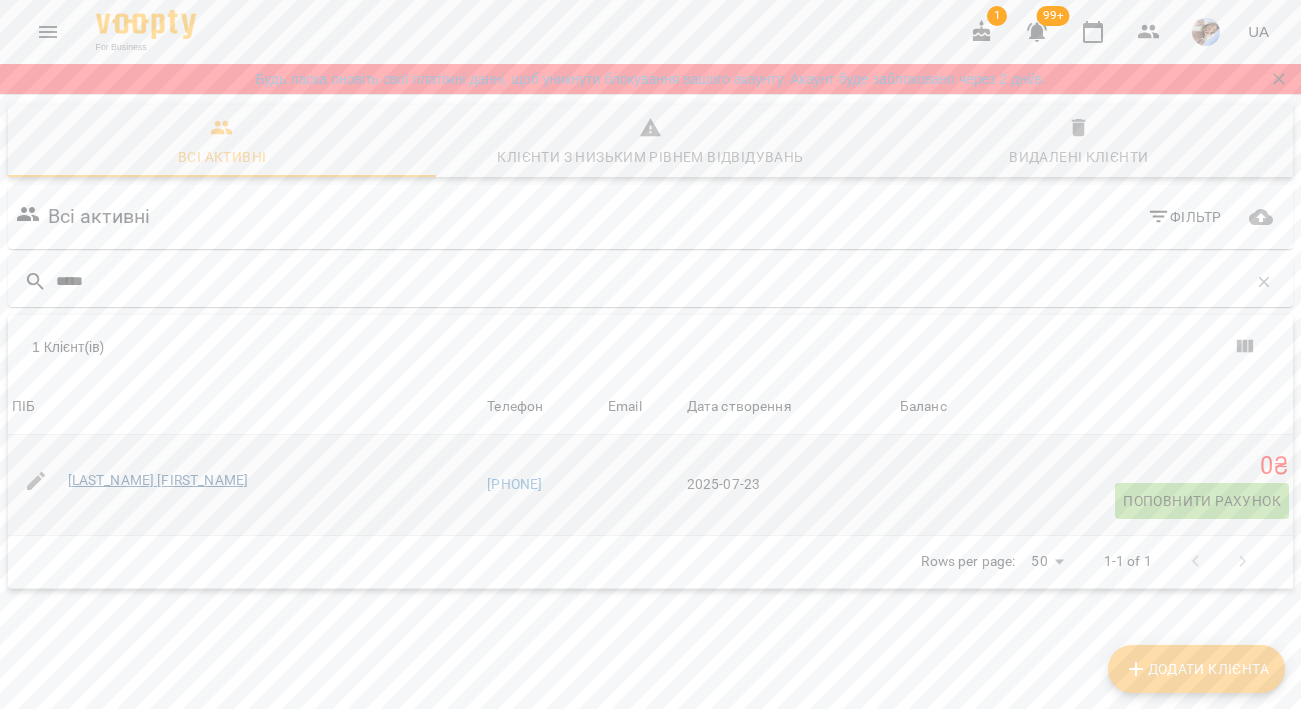 type on "*****" 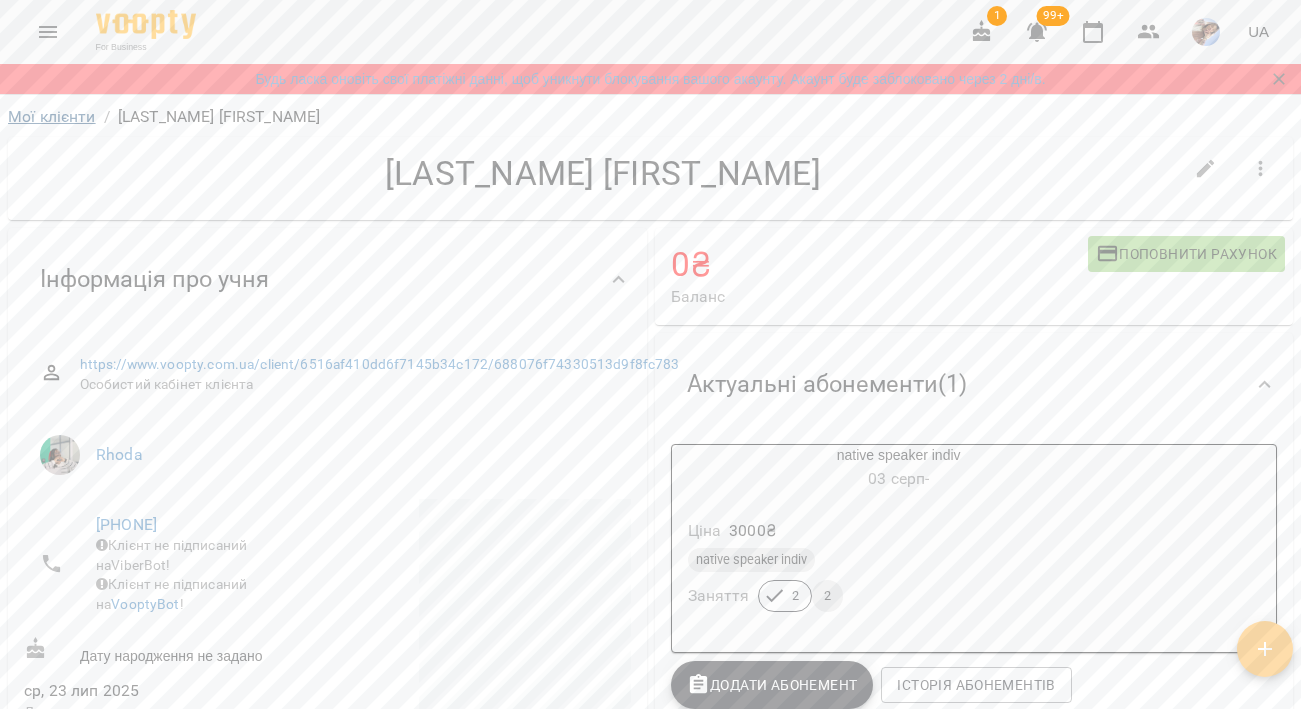 scroll, scrollTop: 0, scrollLeft: 0, axis: both 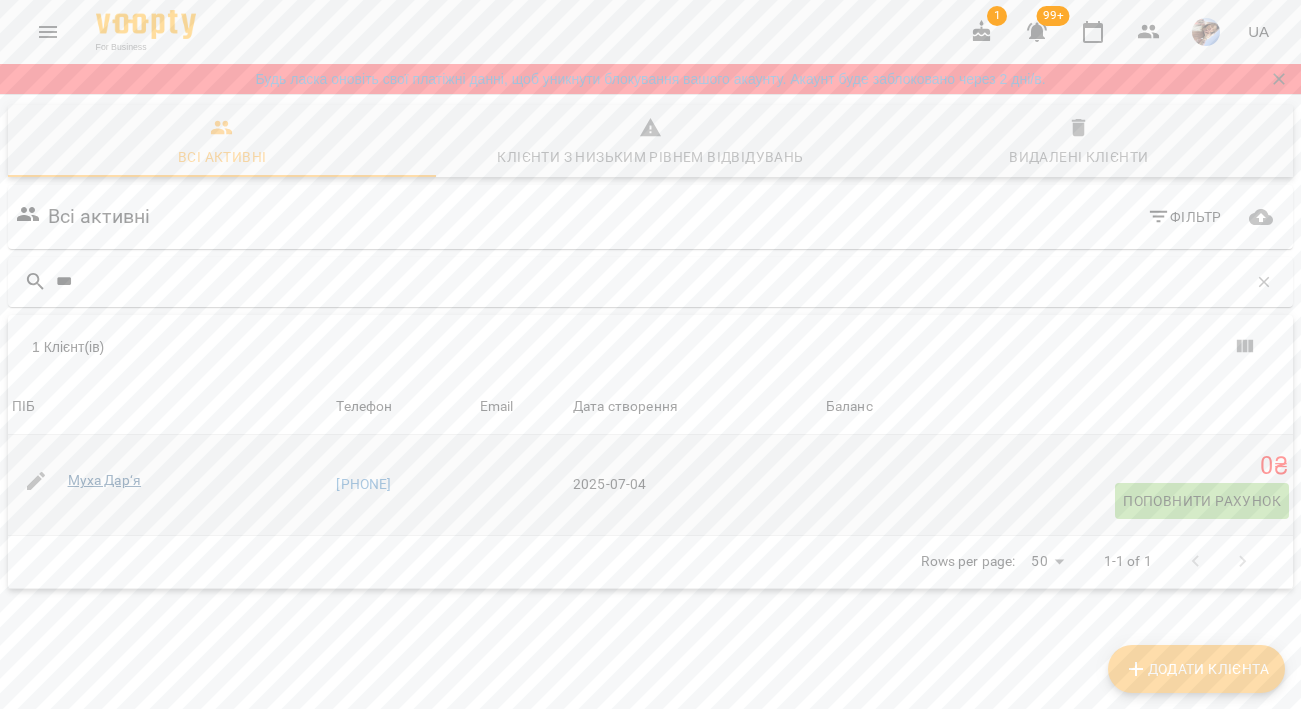 type on "***" 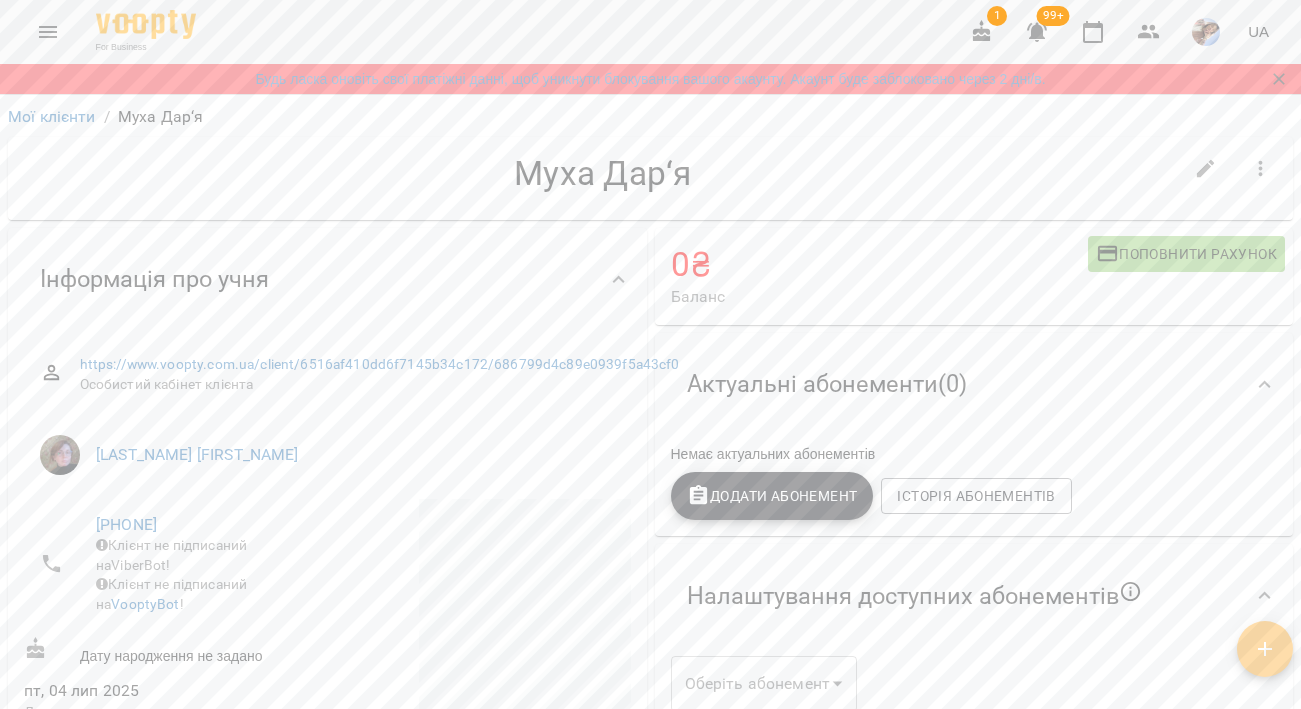 click on "Додати Абонемент" at bounding box center [772, 496] 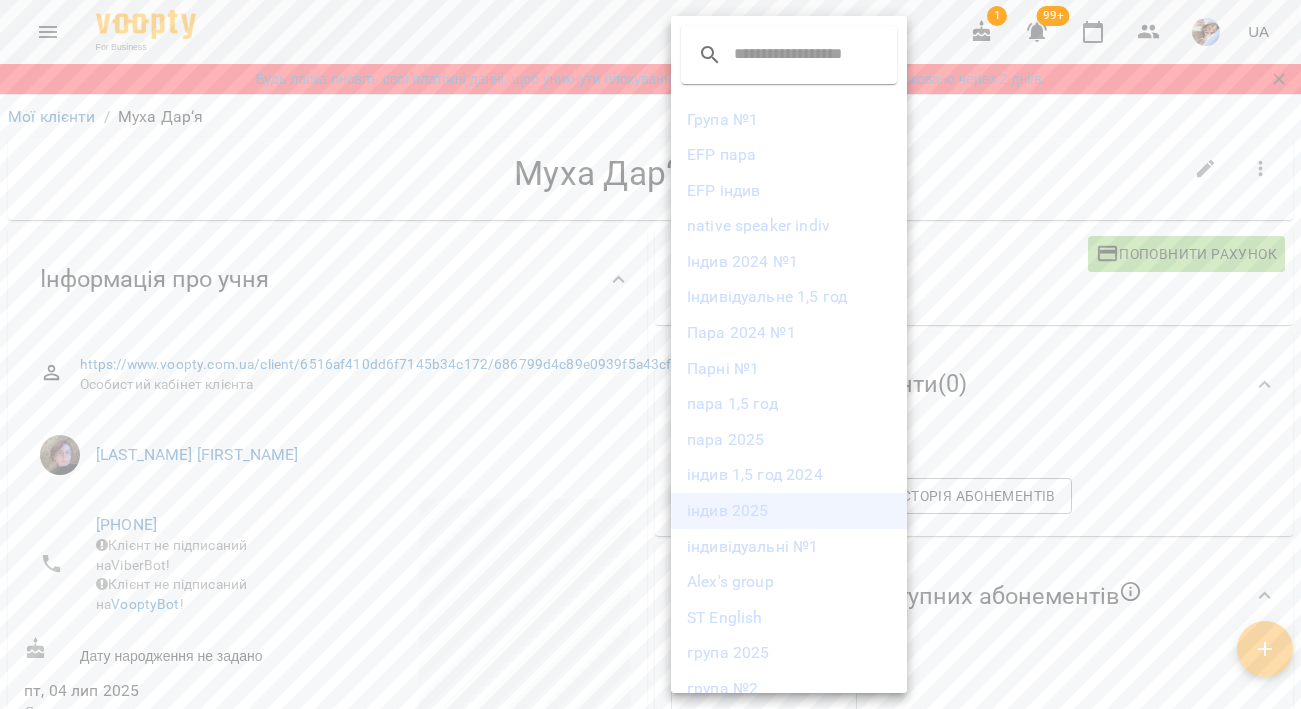 click on "індив 2025" at bounding box center (789, 511) 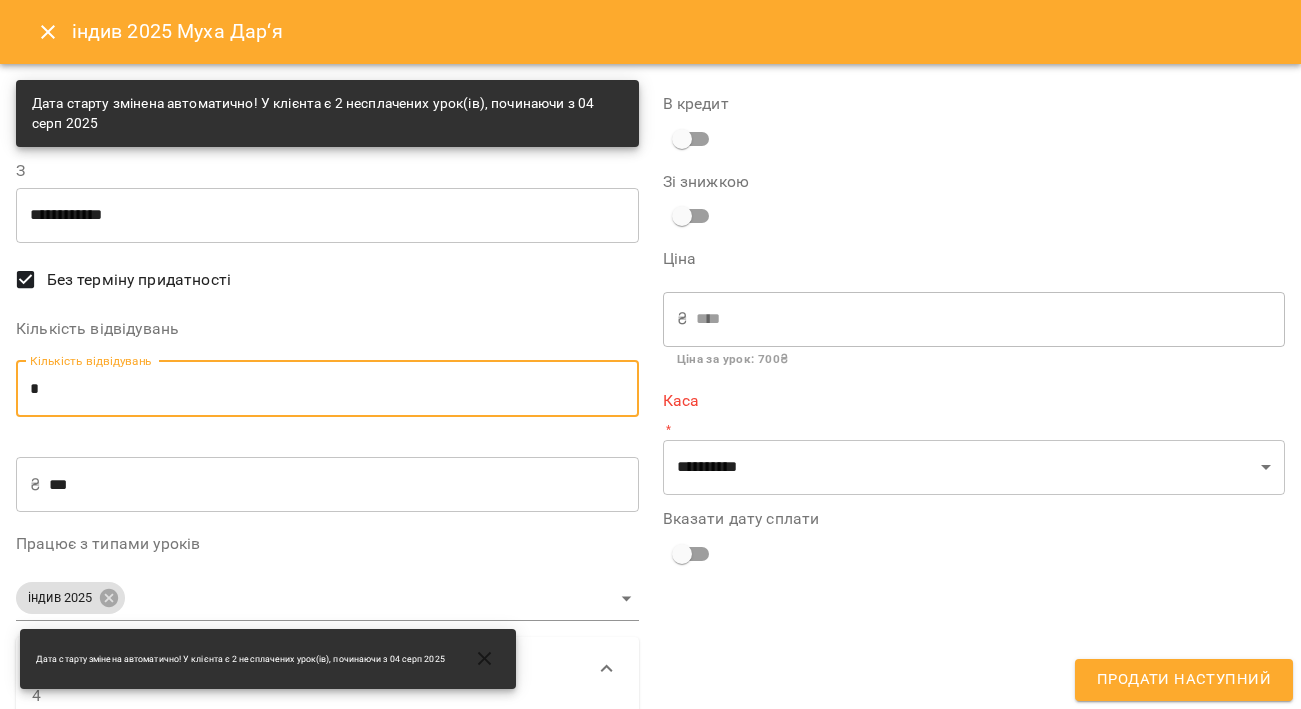 click on "*" at bounding box center [327, 389] 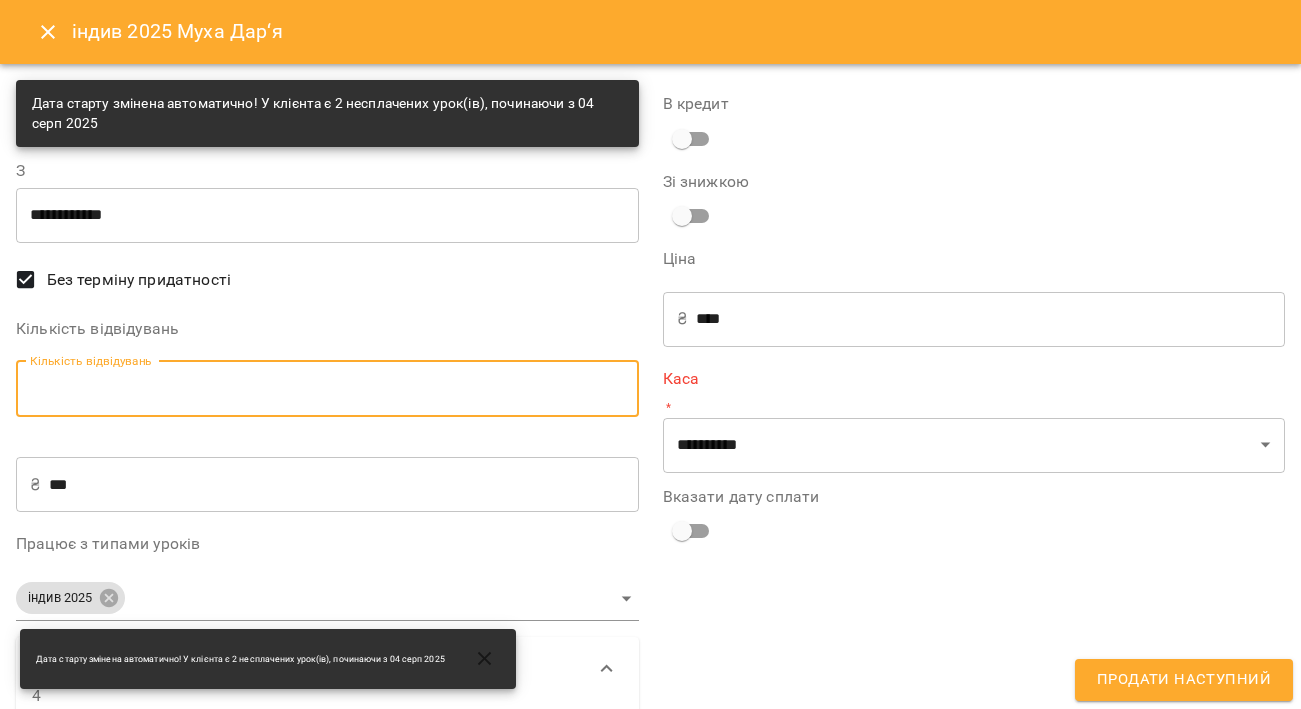 type on "*" 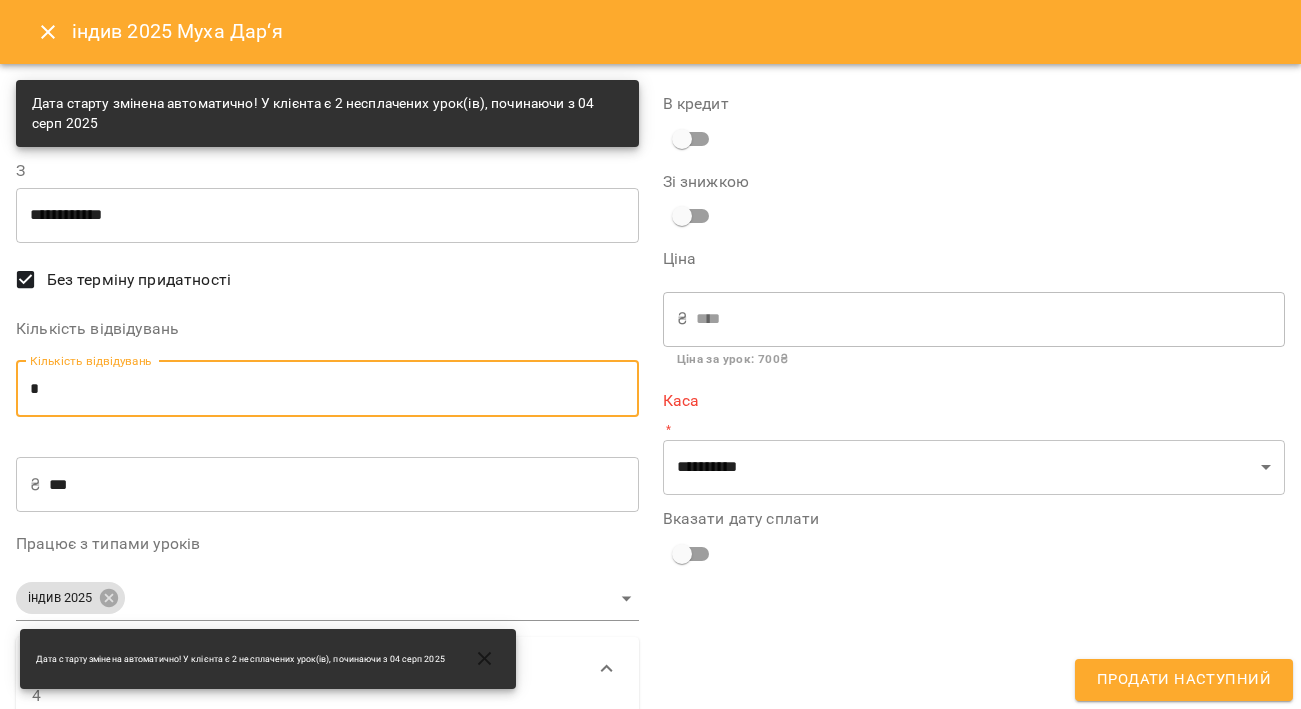 type on "*" 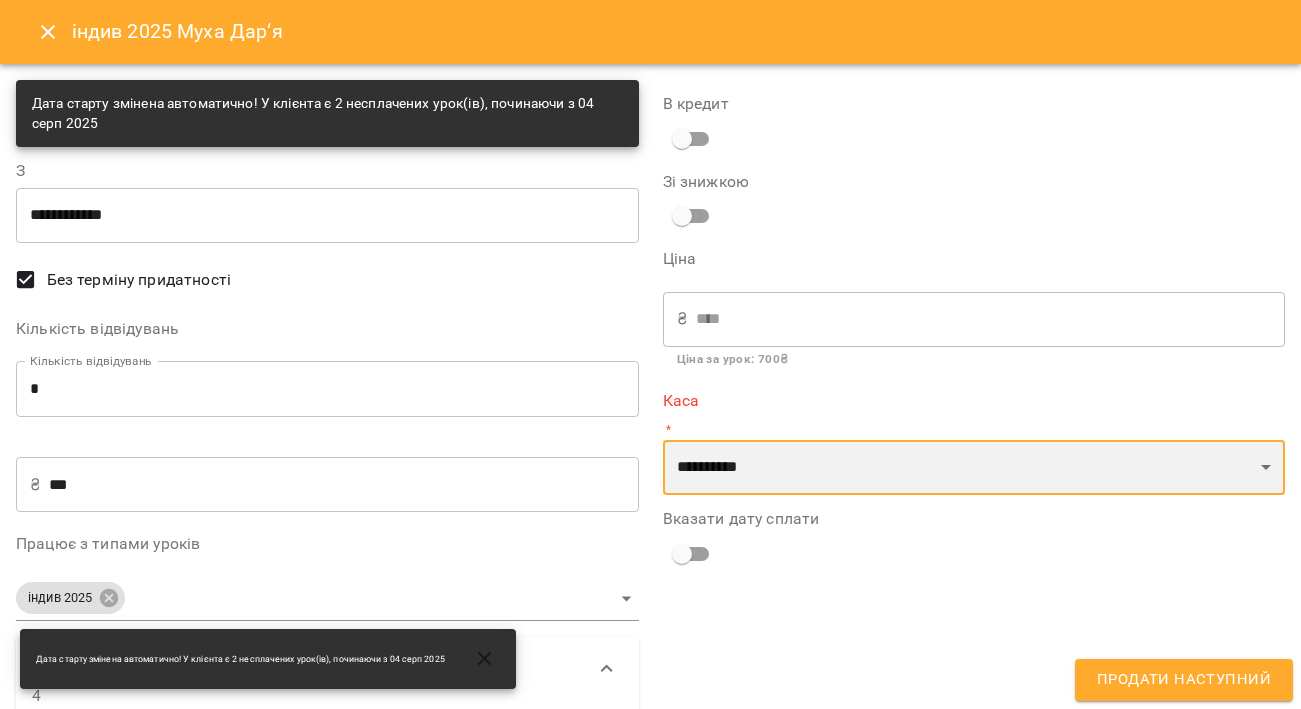 select on "****" 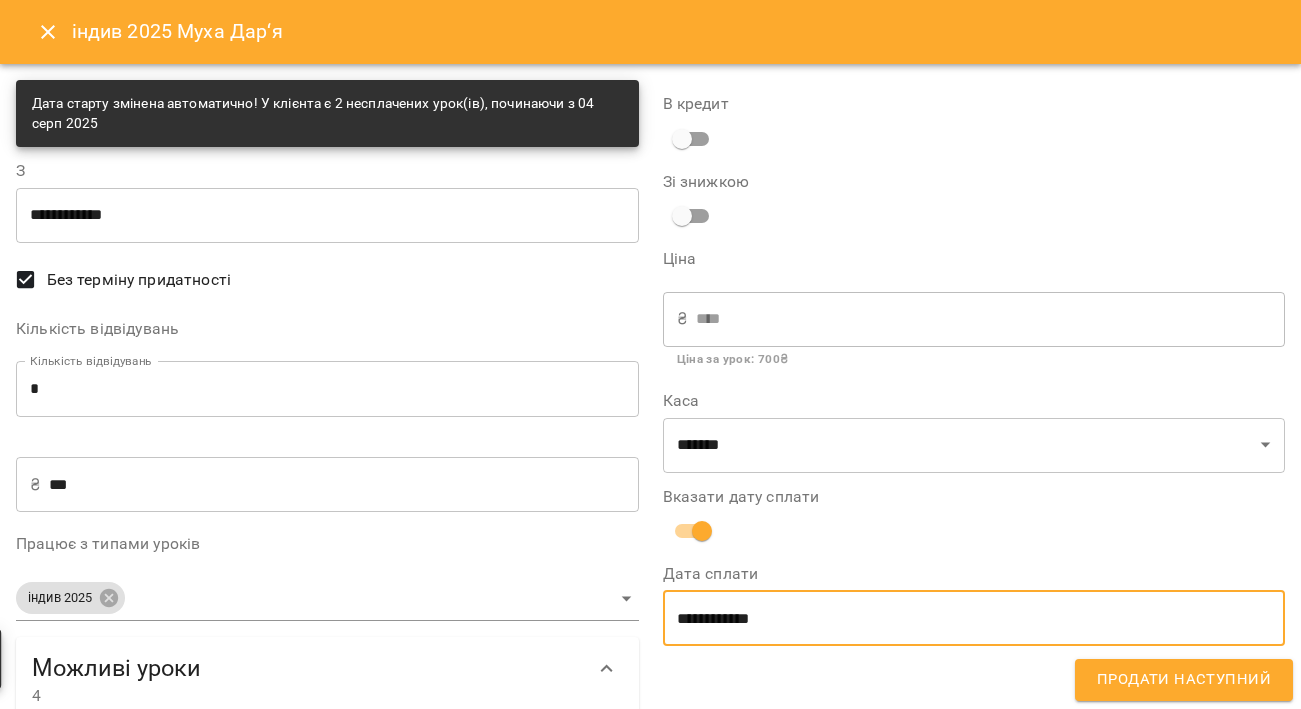 click on "**********" at bounding box center (974, 618) 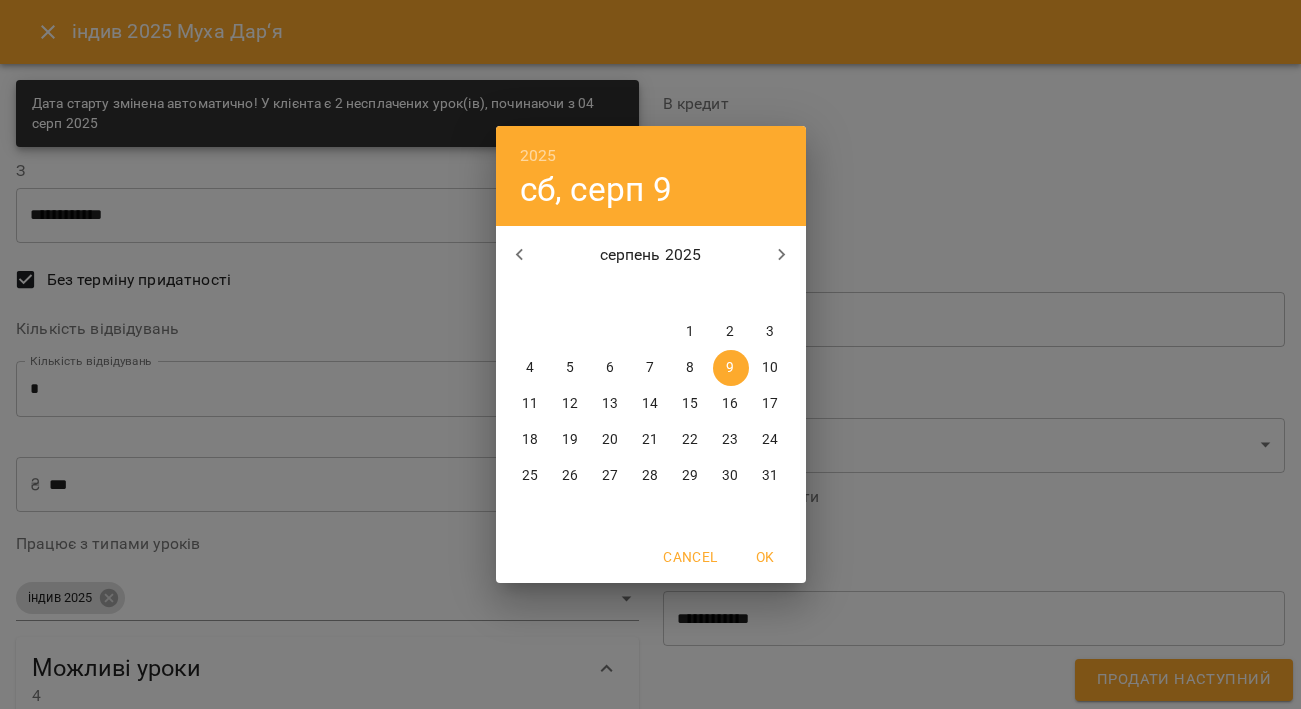 click on "3" at bounding box center (771, 332) 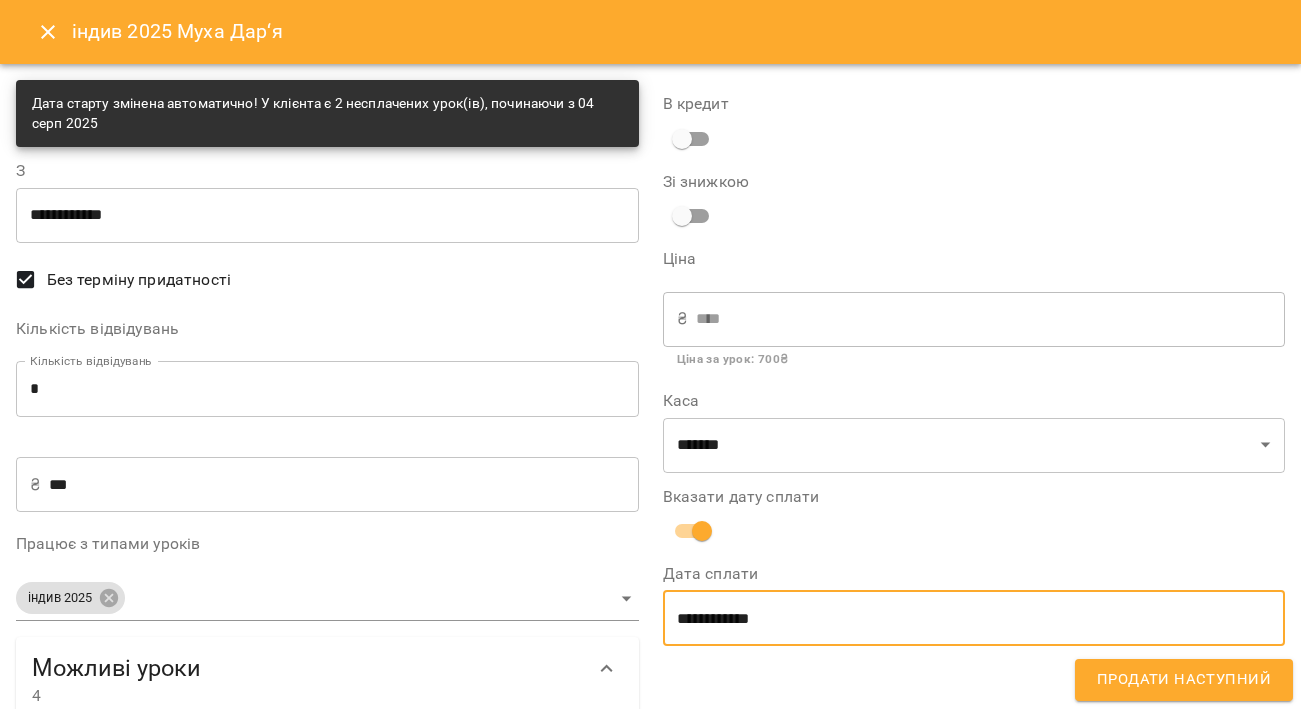 type on "**********" 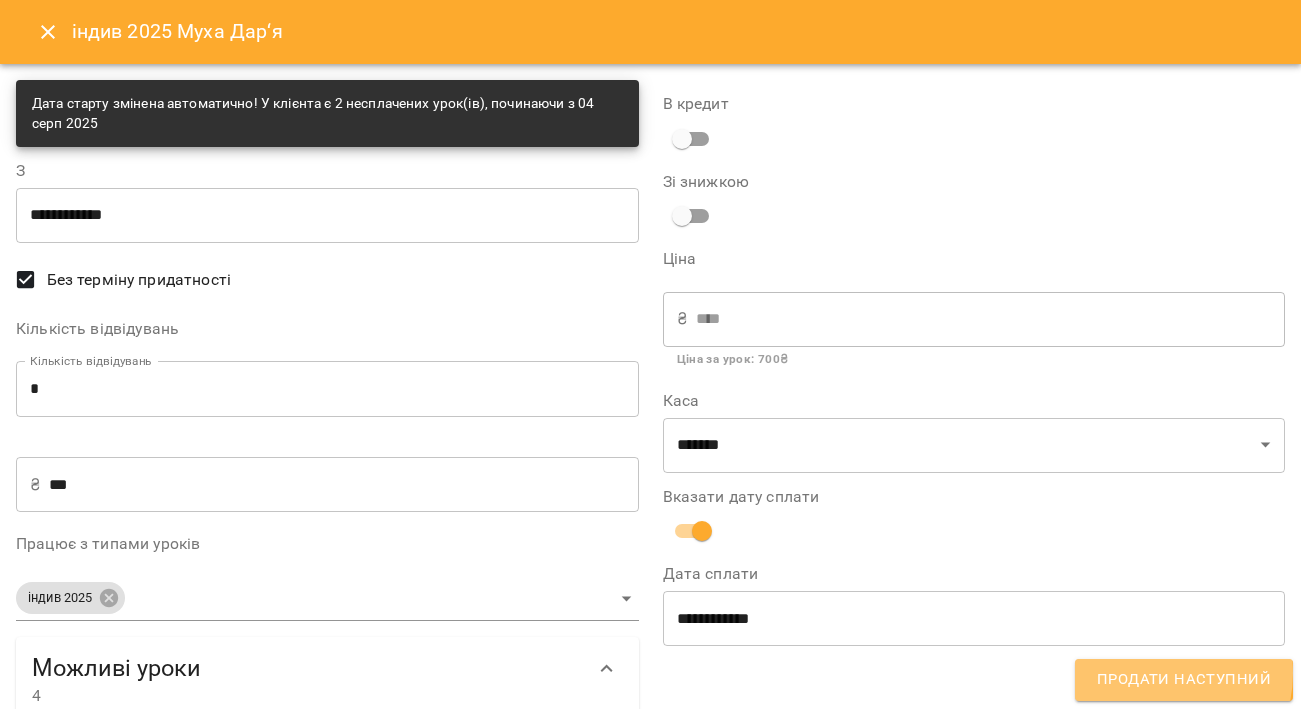 click on "Продати наступний" at bounding box center (1184, 680) 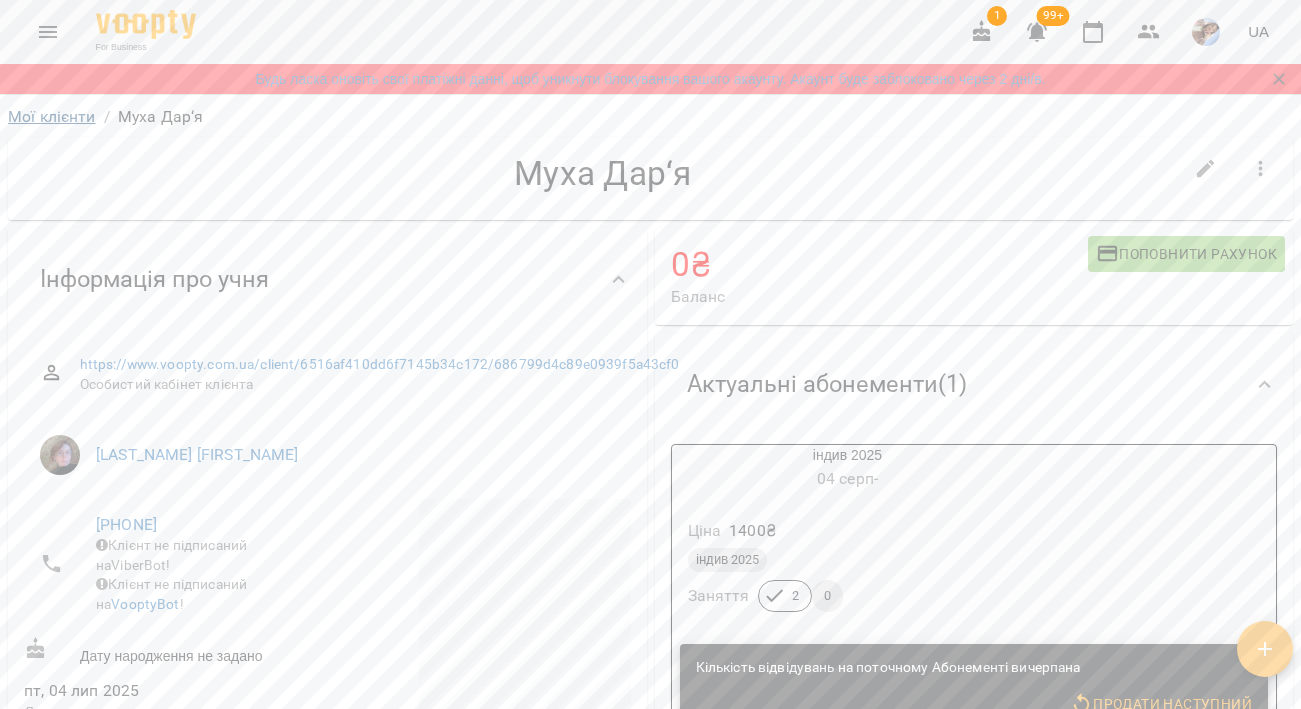 click on "Мої клієнти" at bounding box center [52, 116] 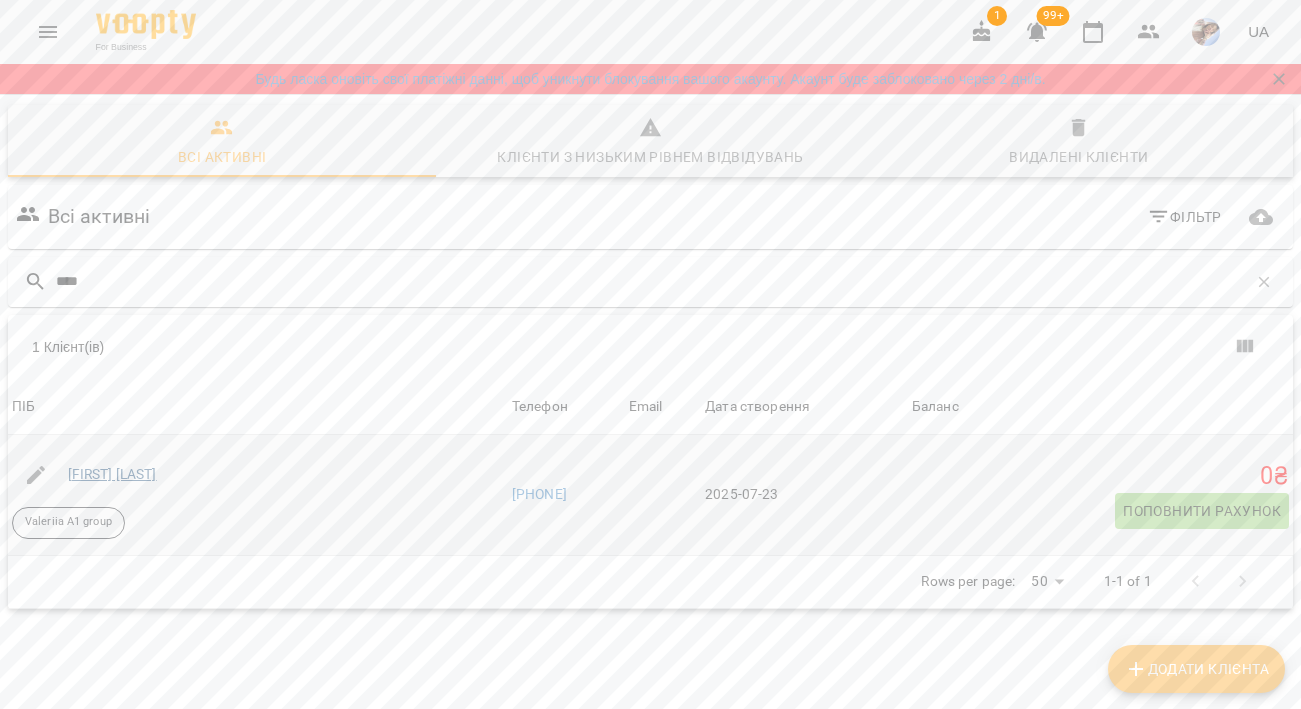 type on "****" 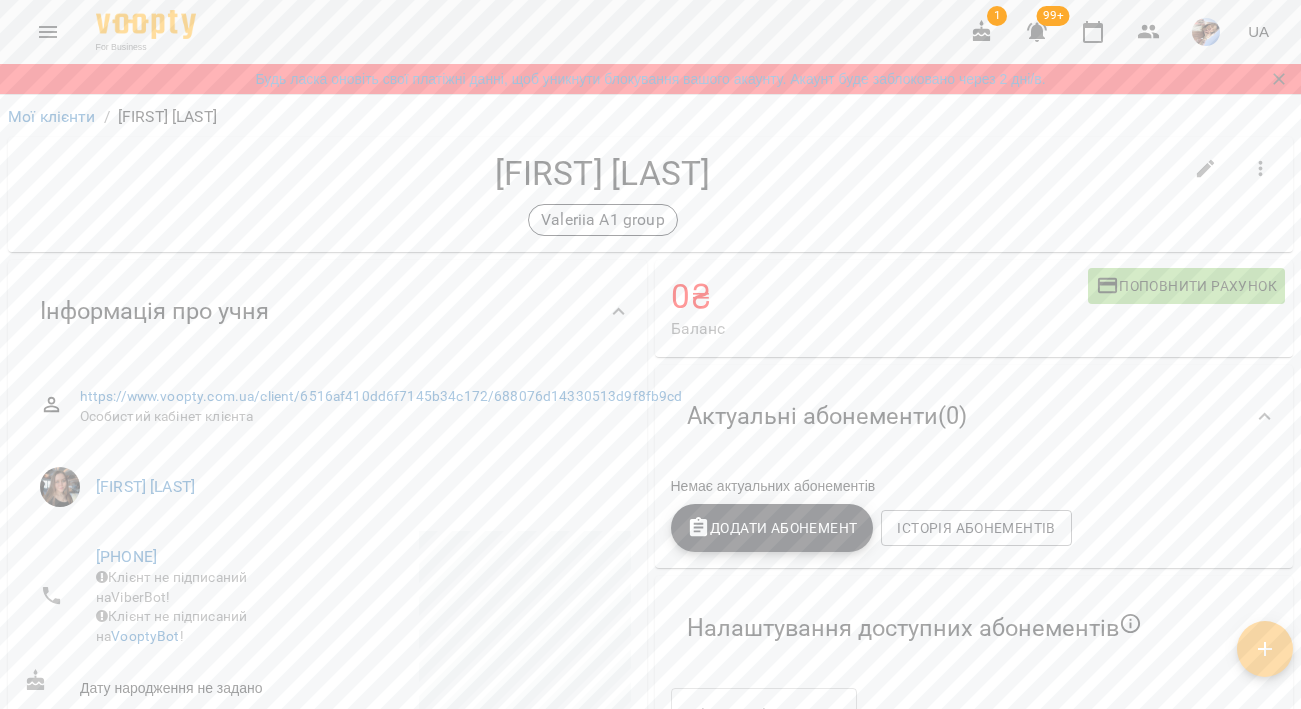 click on "Додати Абонемент" at bounding box center [772, 528] 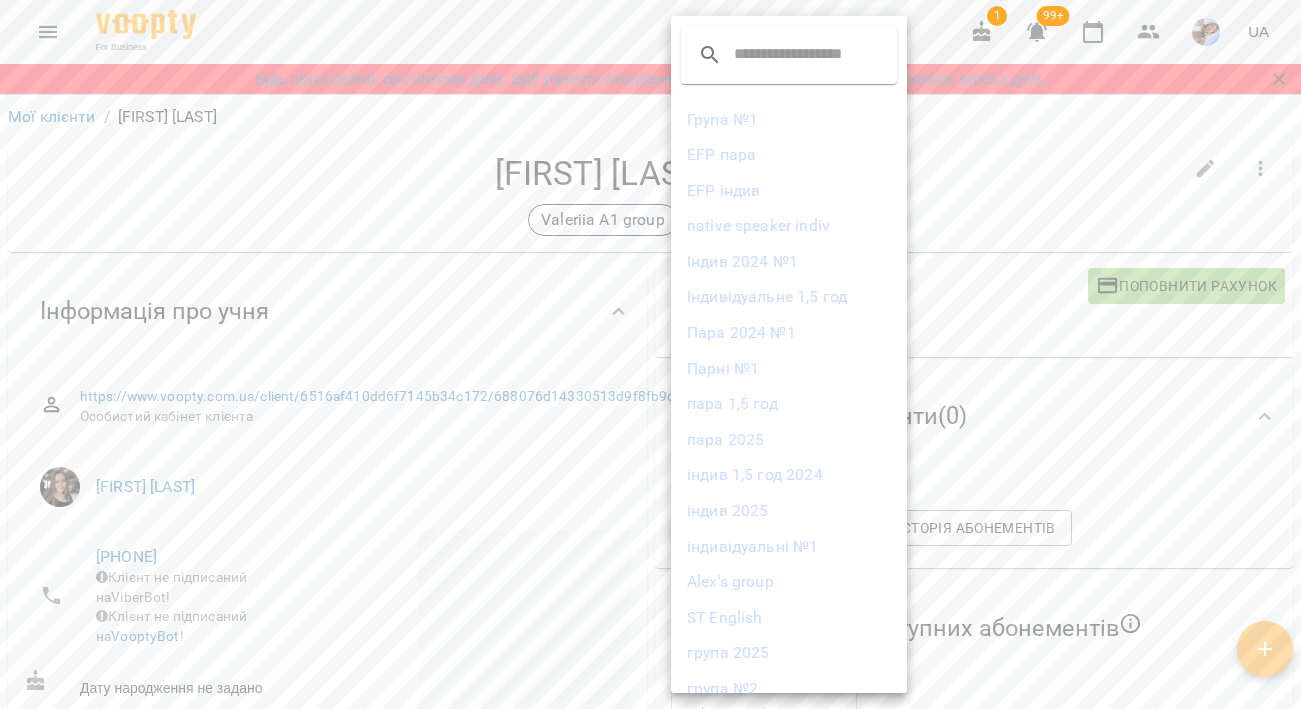 click on "група 2025" at bounding box center (789, 653) 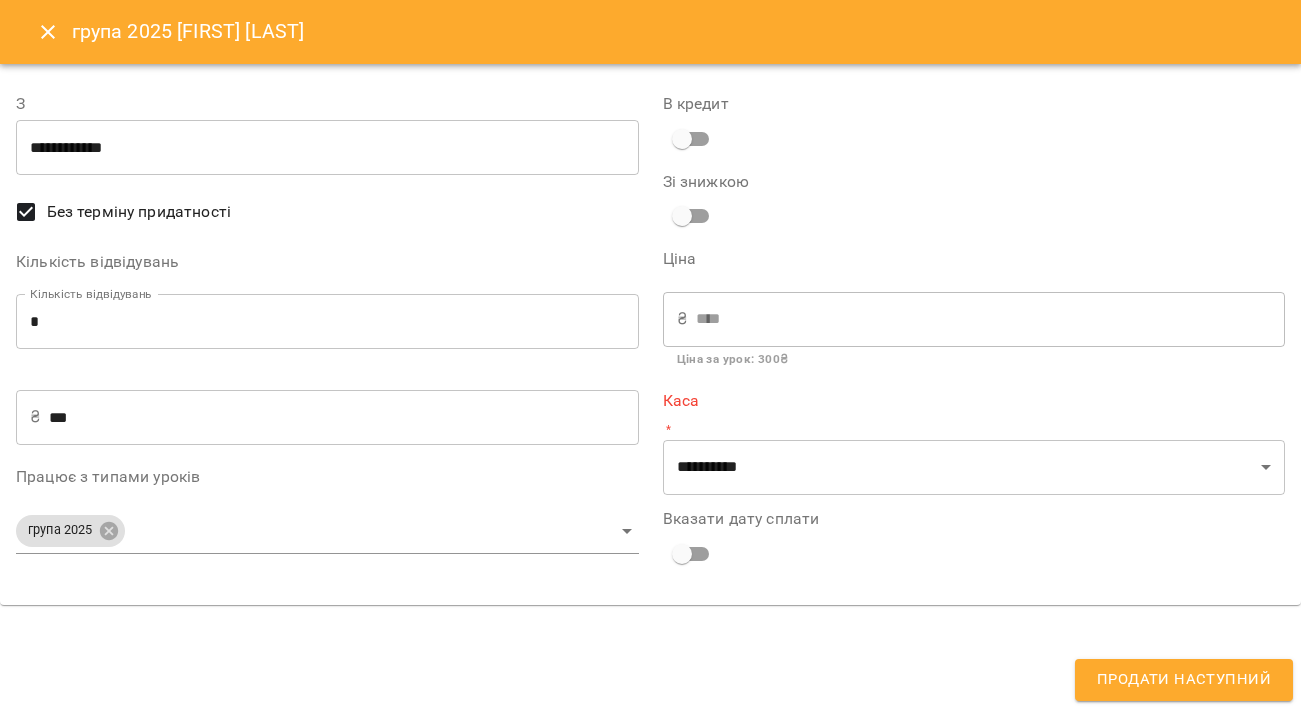 type on "**********" 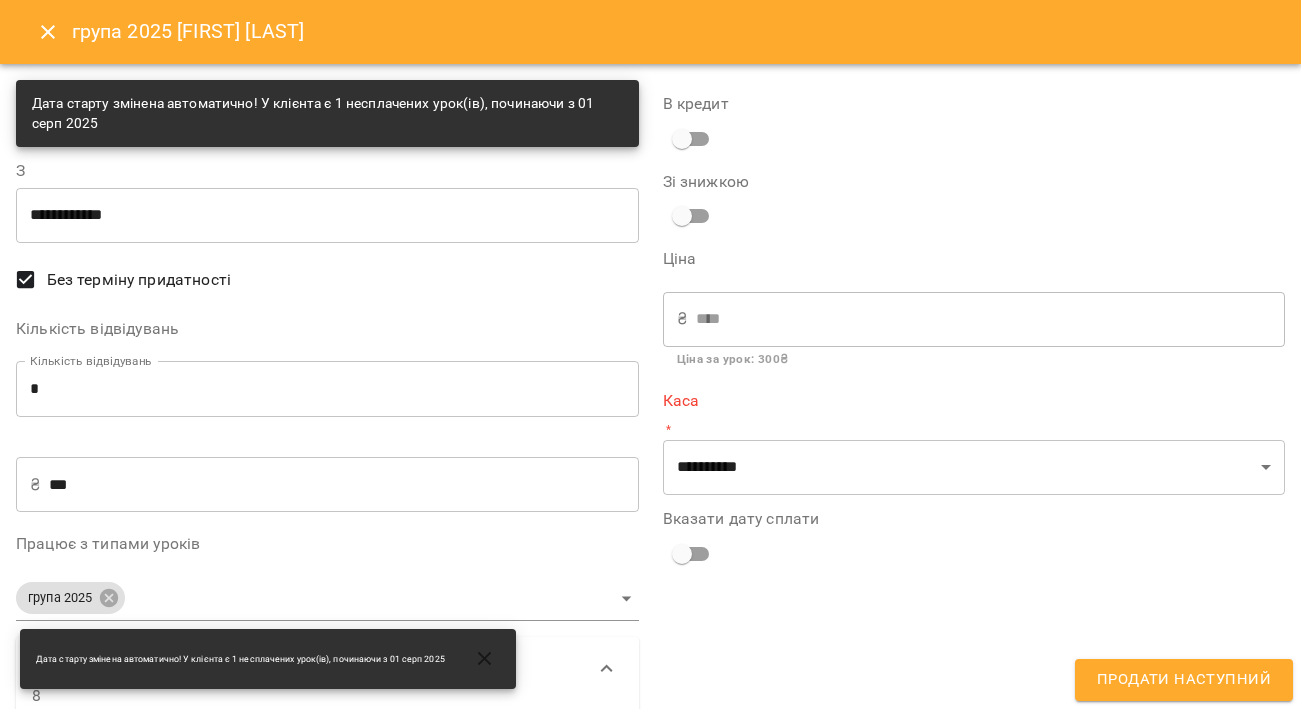 click on "*" at bounding box center [327, 389] 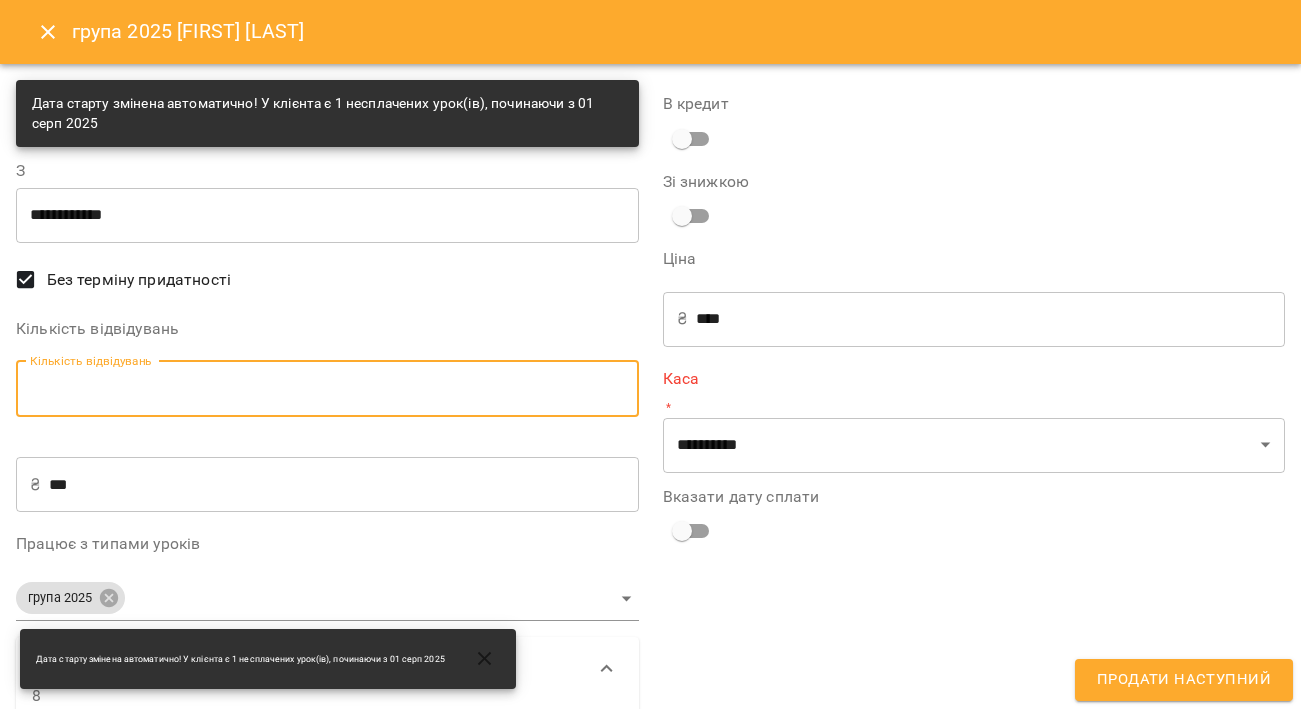 type on "*" 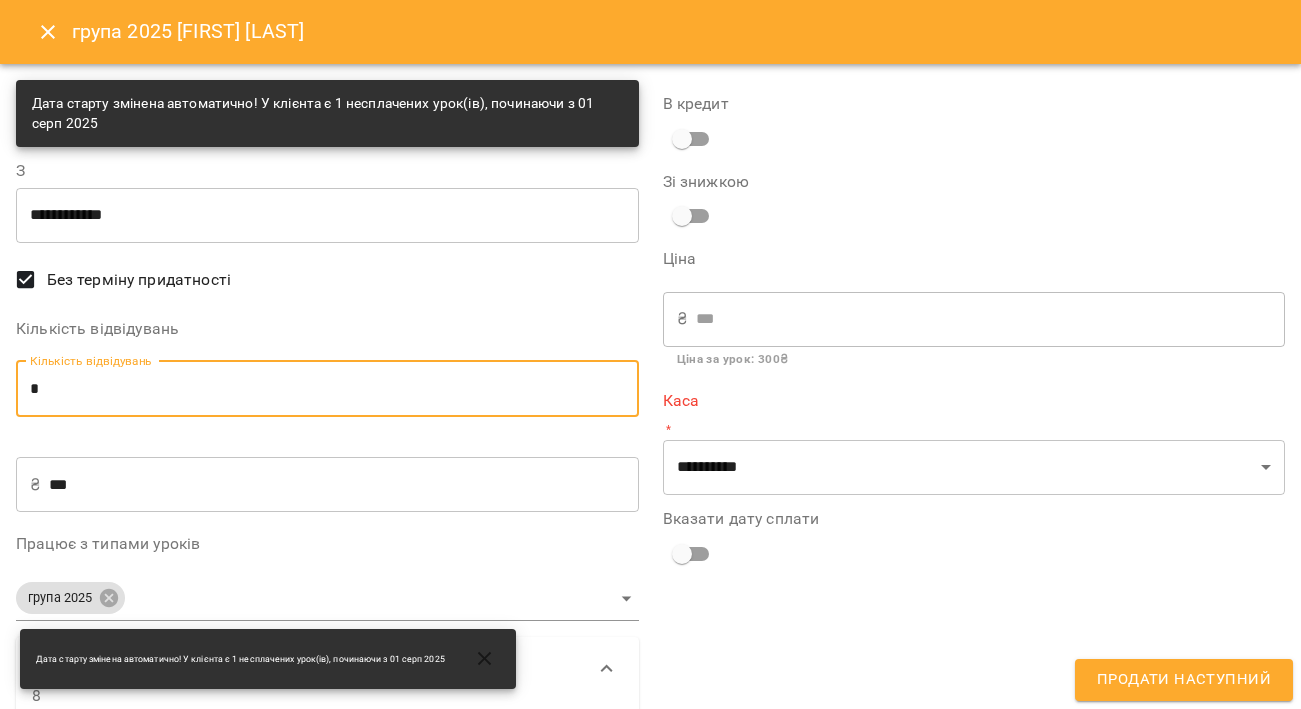 type on "*" 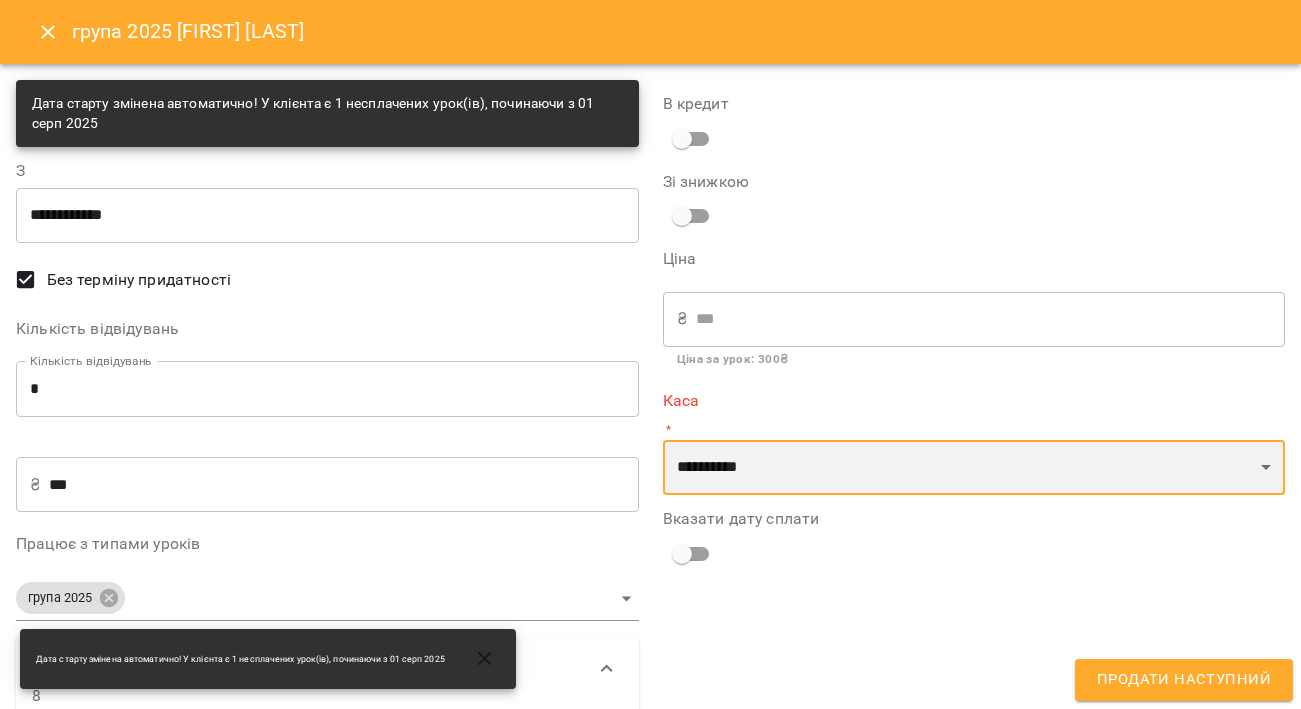 select on "****" 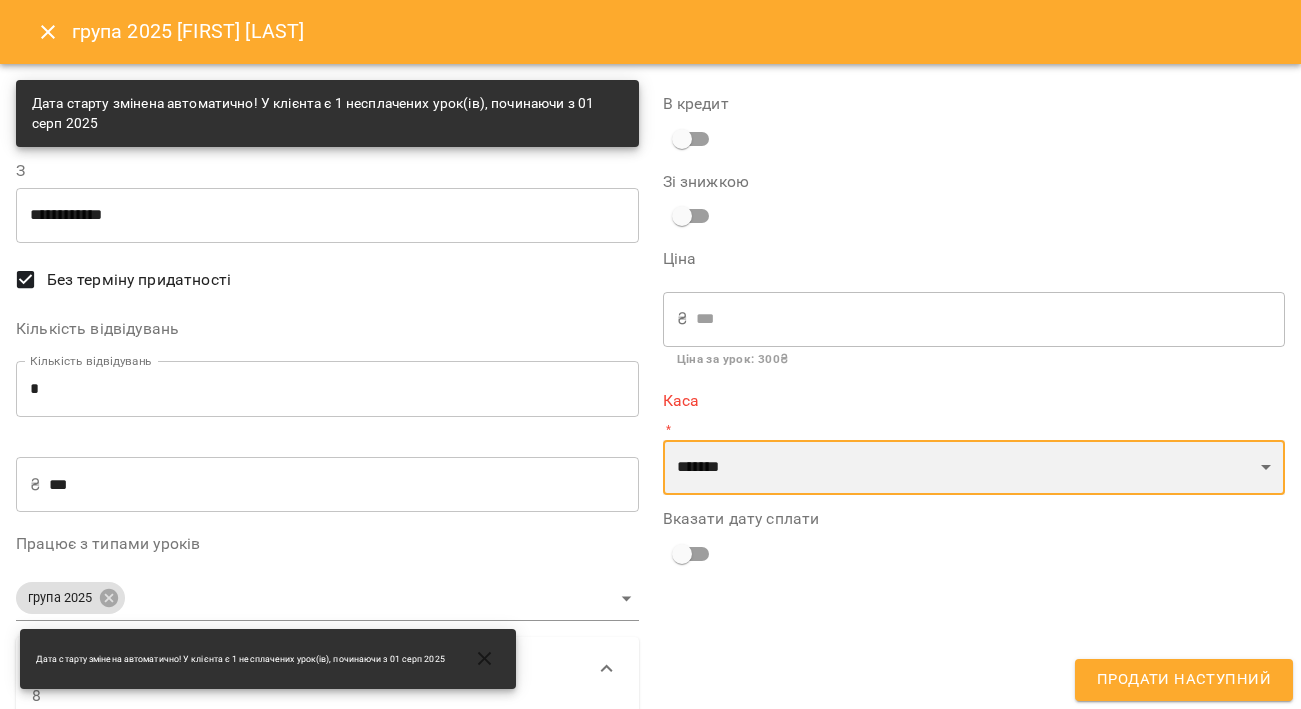 click on "**********" at bounding box center [974, 715] 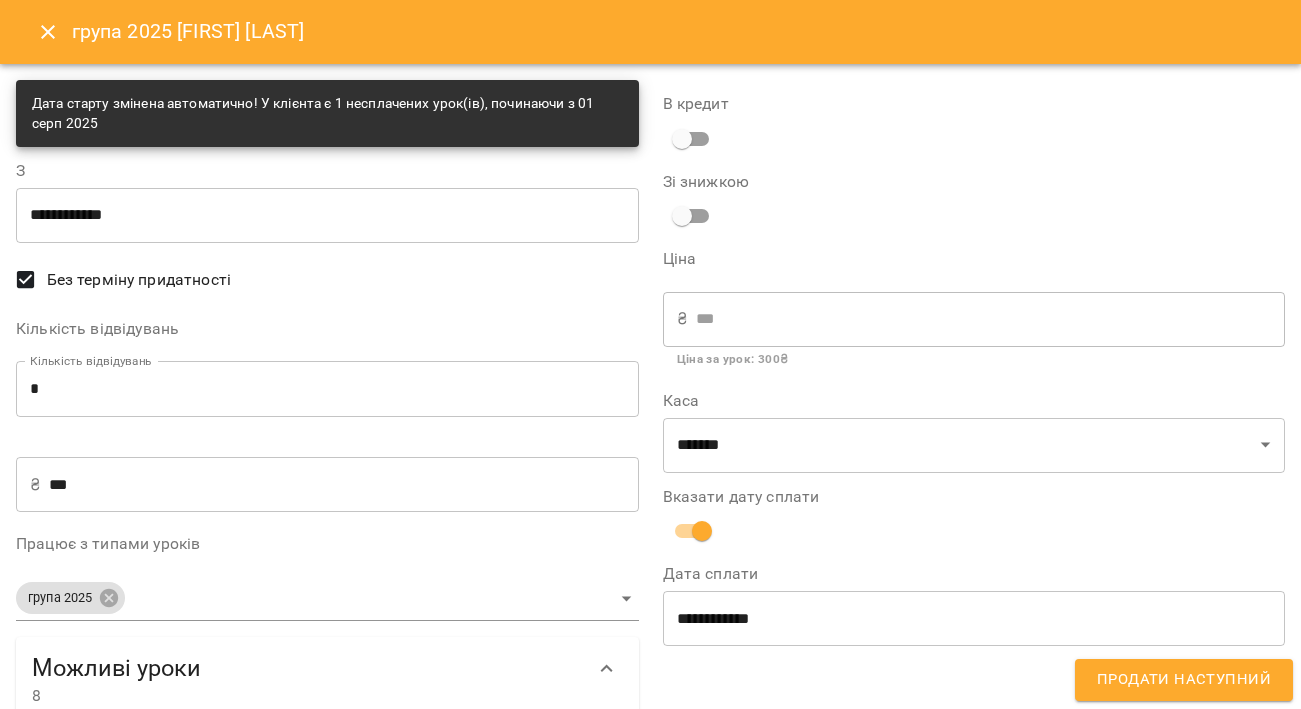 click on "**********" at bounding box center [974, 618] 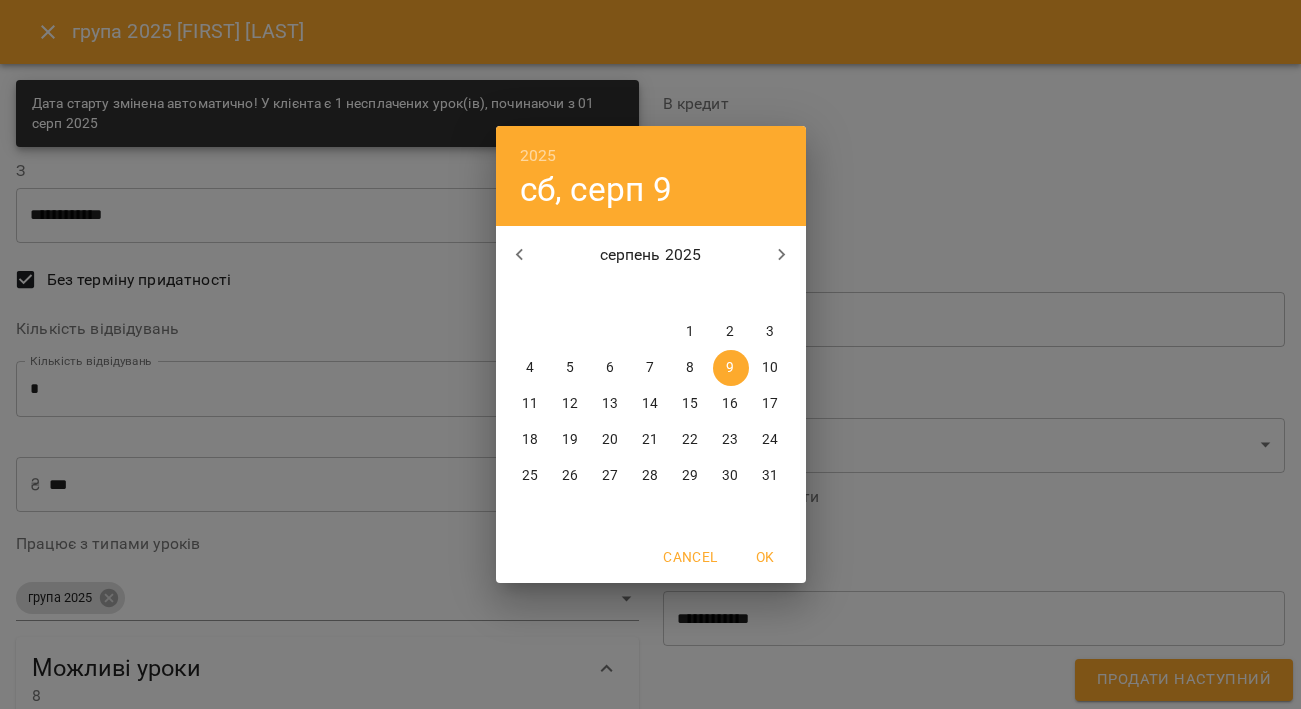 click on "4" at bounding box center [530, 368] 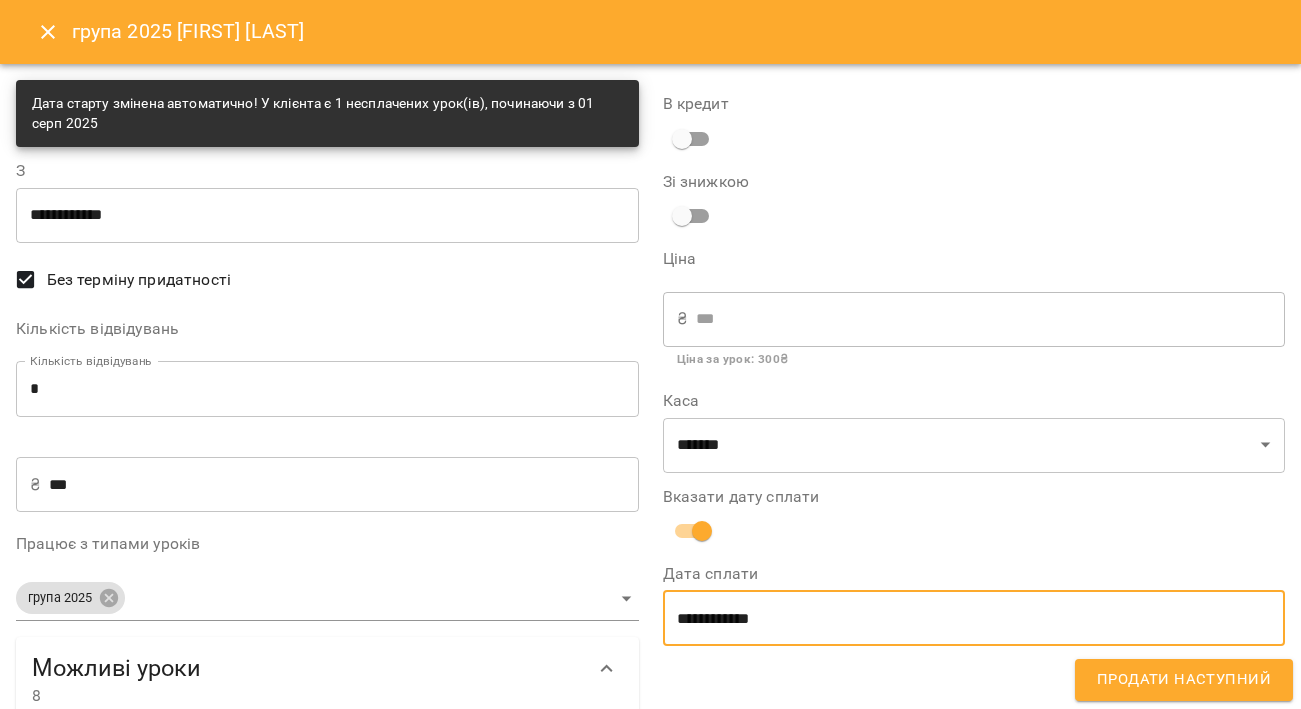 click on "Продати наступний" at bounding box center (1184, 680) 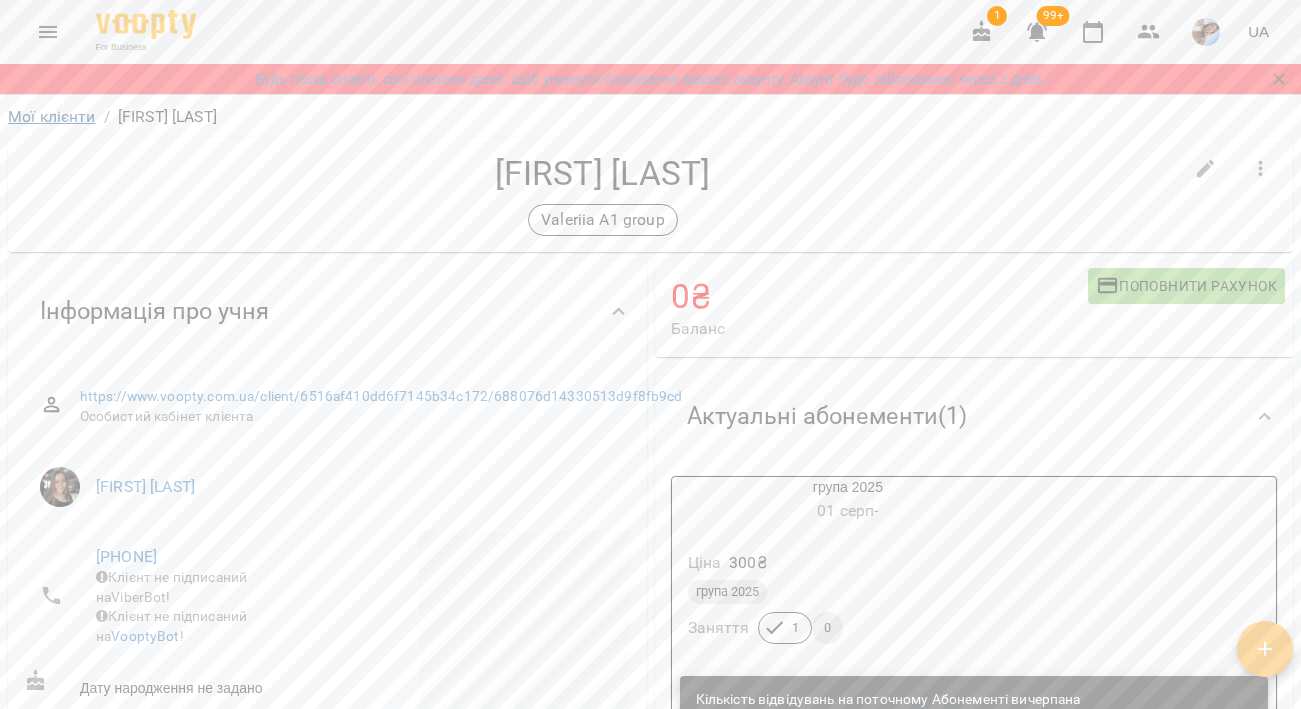 click on "Мої клієнти" at bounding box center [52, 116] 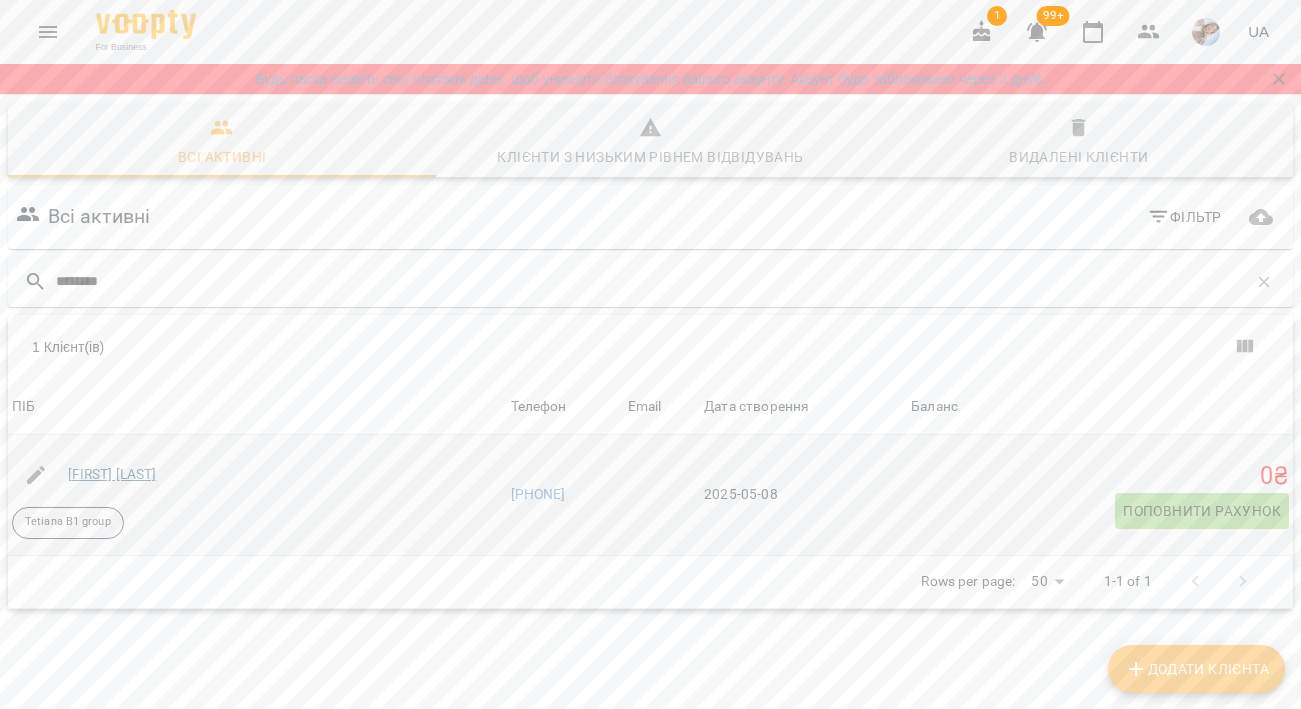 type on "********" 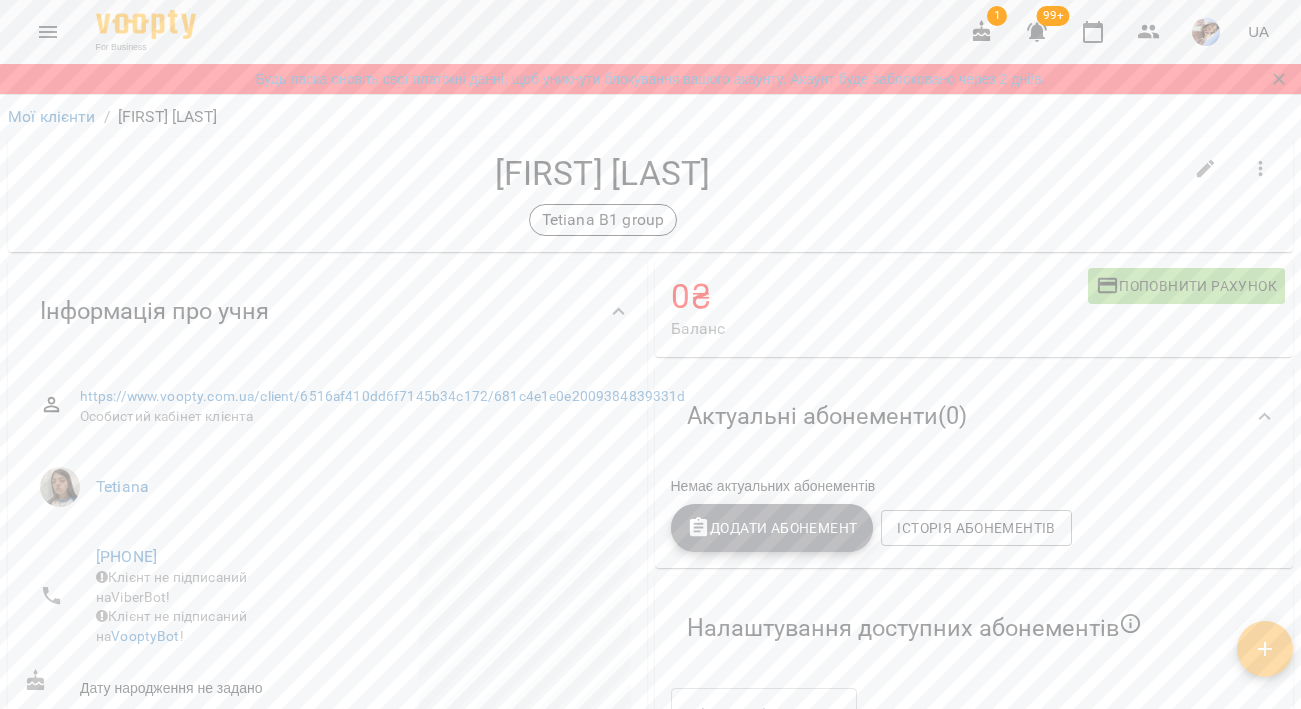click on "Додати Абонемент" at bounding box center [772, 528] 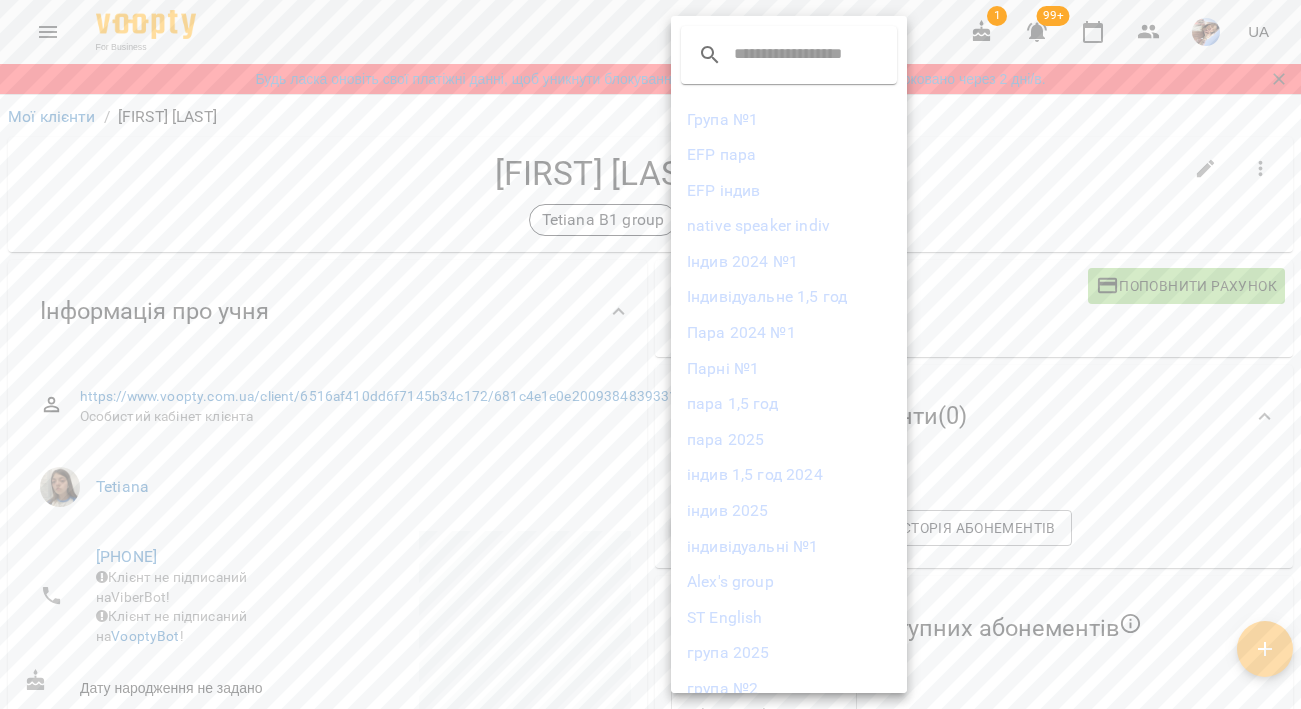 click on "група 2025" at bounding box center (789, 653) 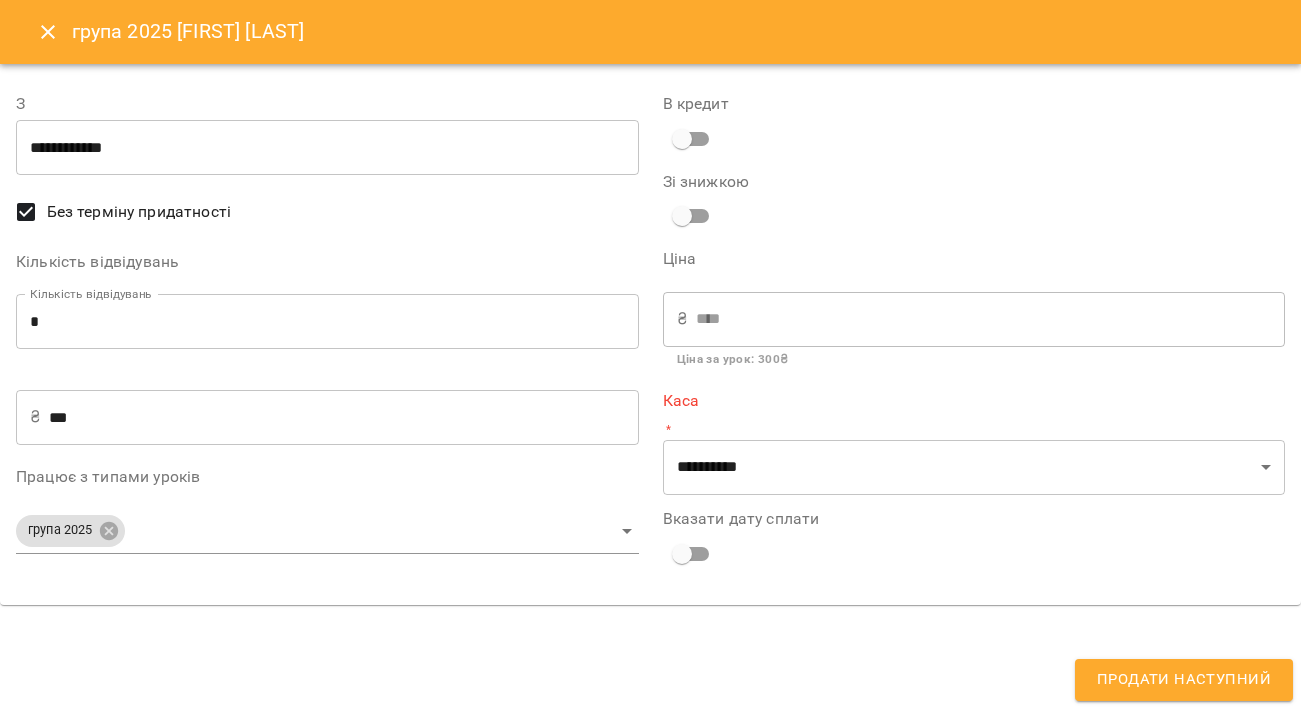 type on "**********" 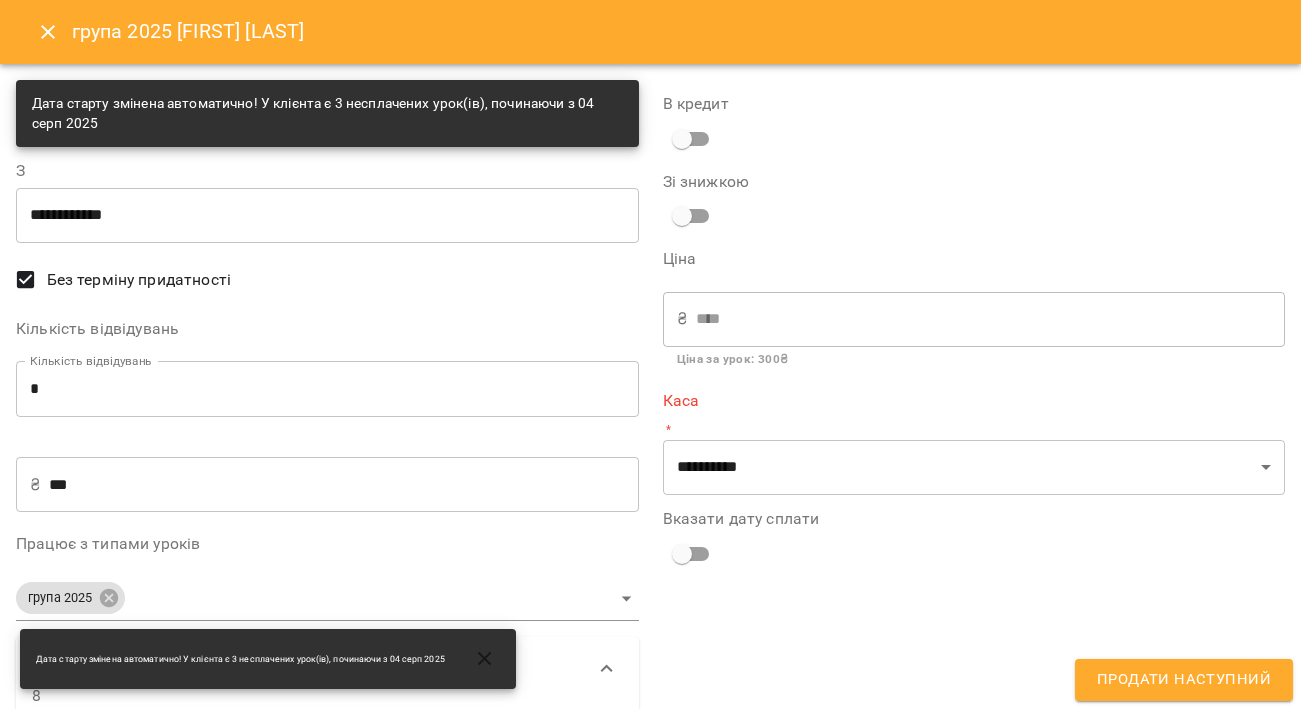 click on "*" at bounding box center [327, 389] 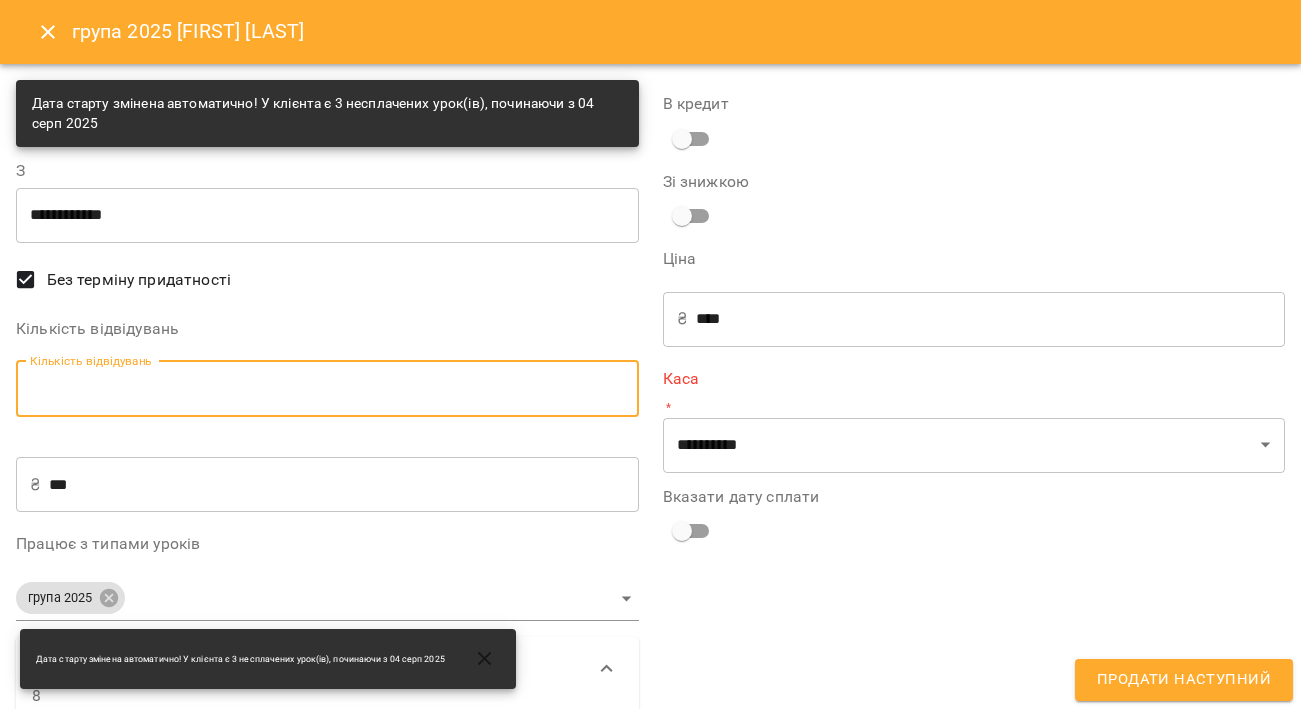 type on "*" 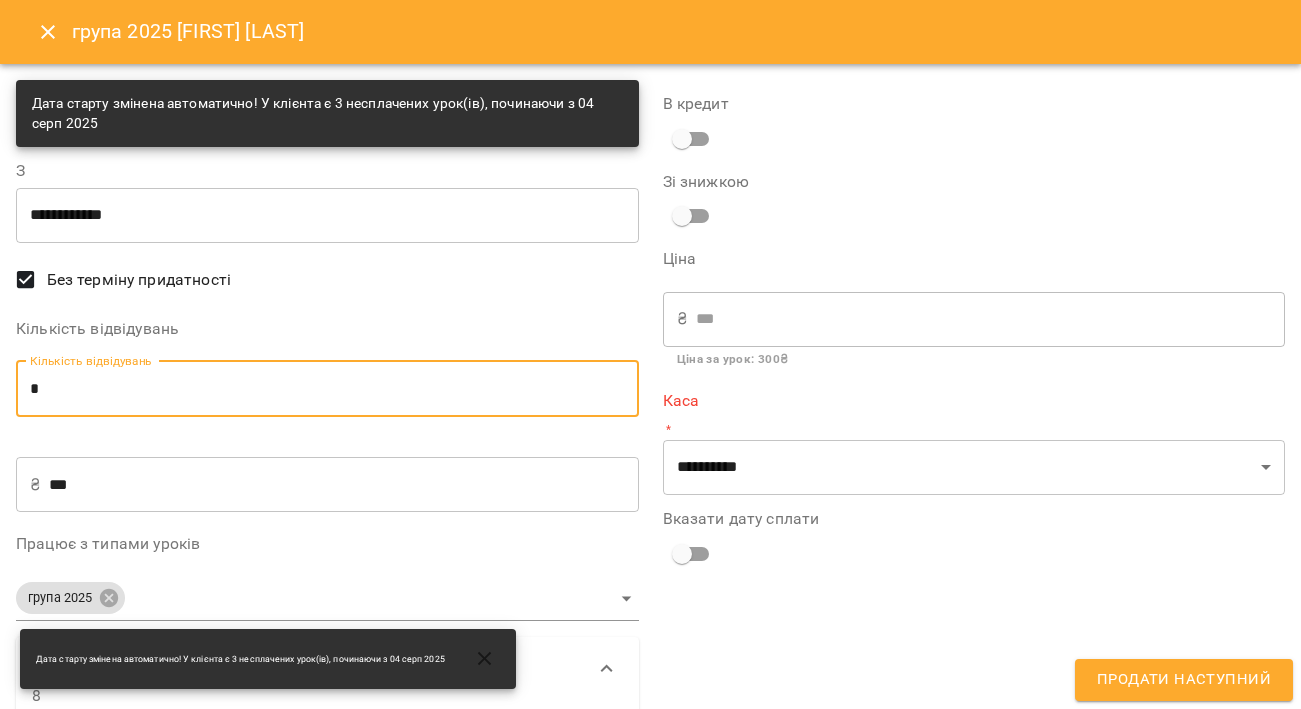 type on "*" 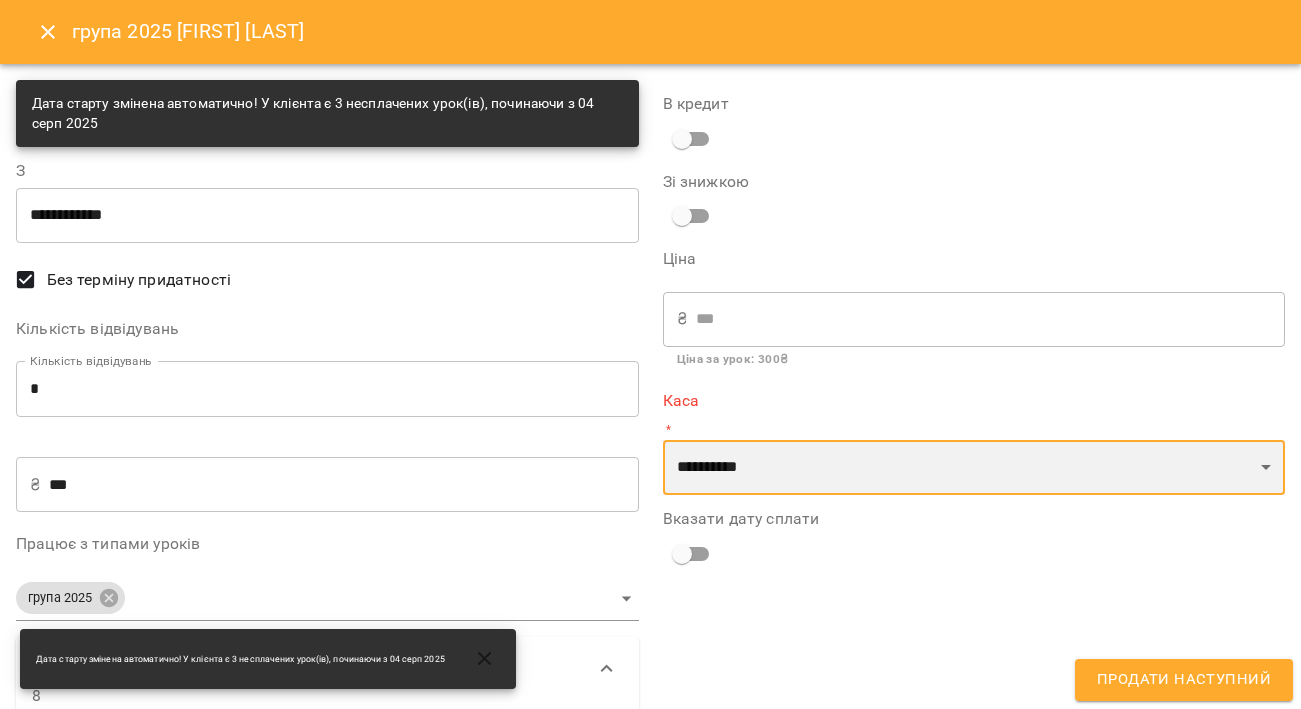 select on "****" 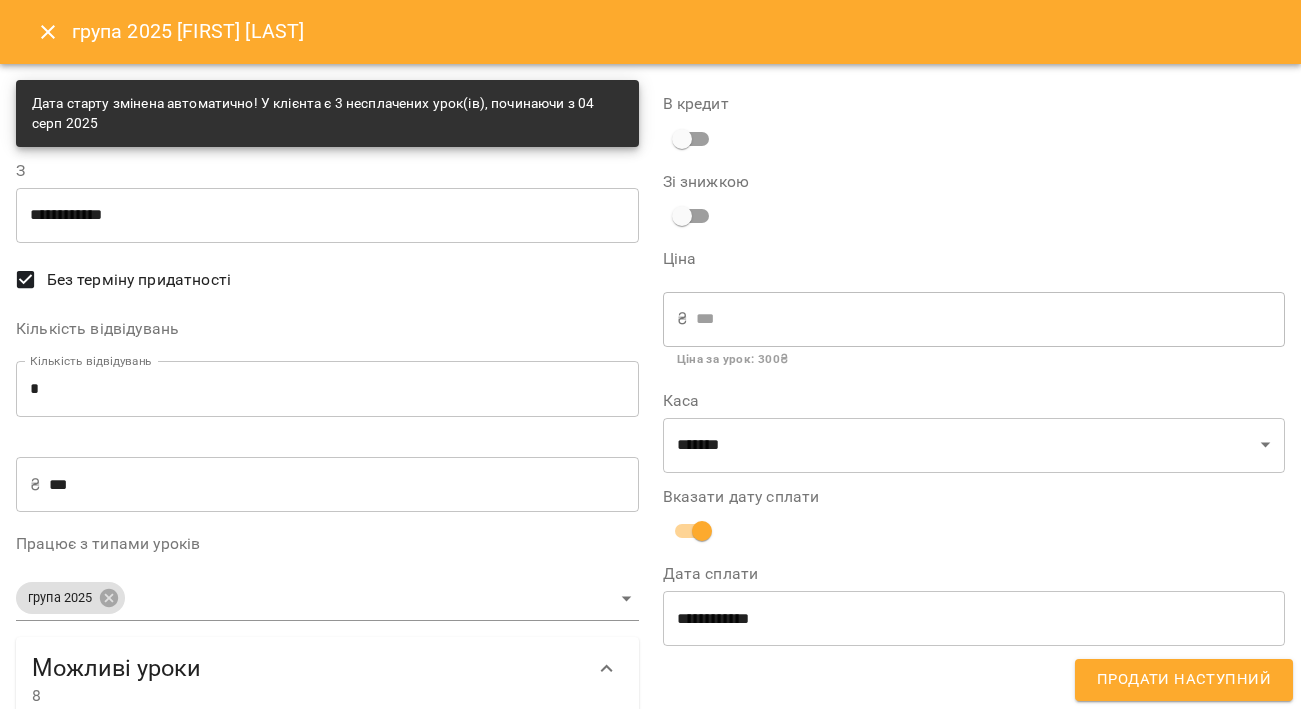 click on "**********" at bounding box center [974, 618] 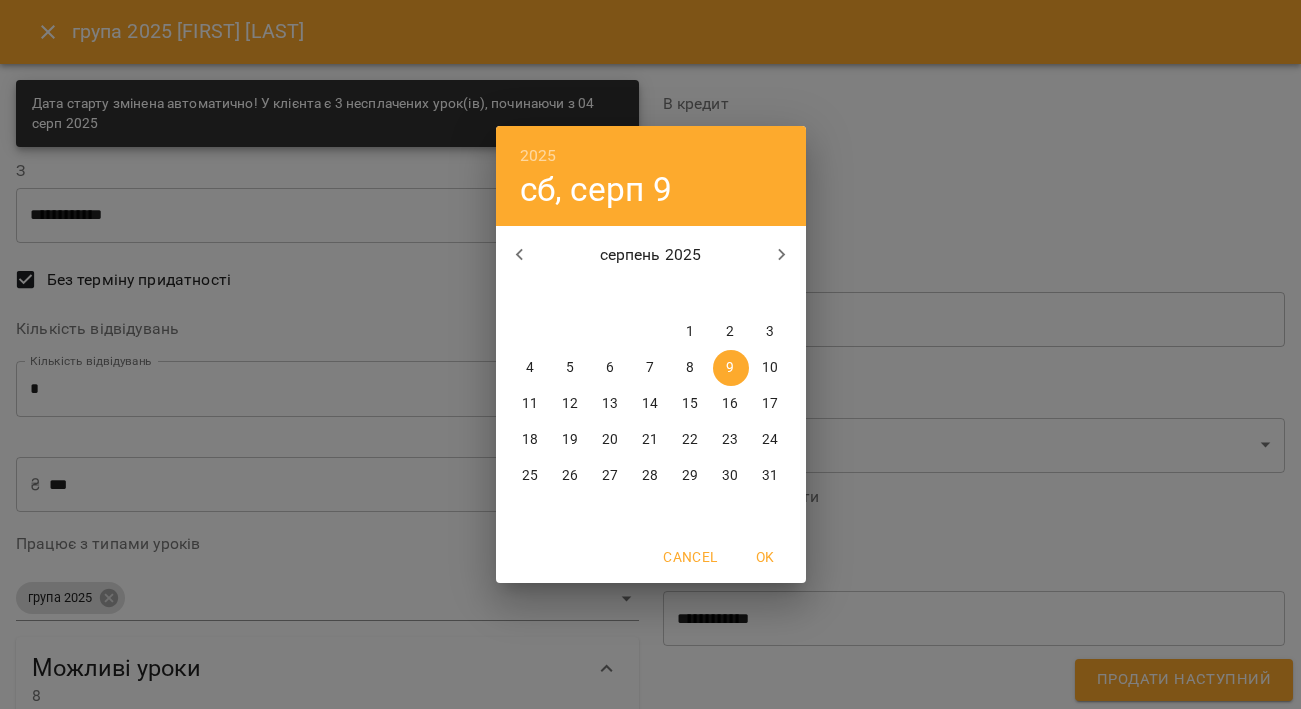 click on "4" at bounding box center [531, 368] 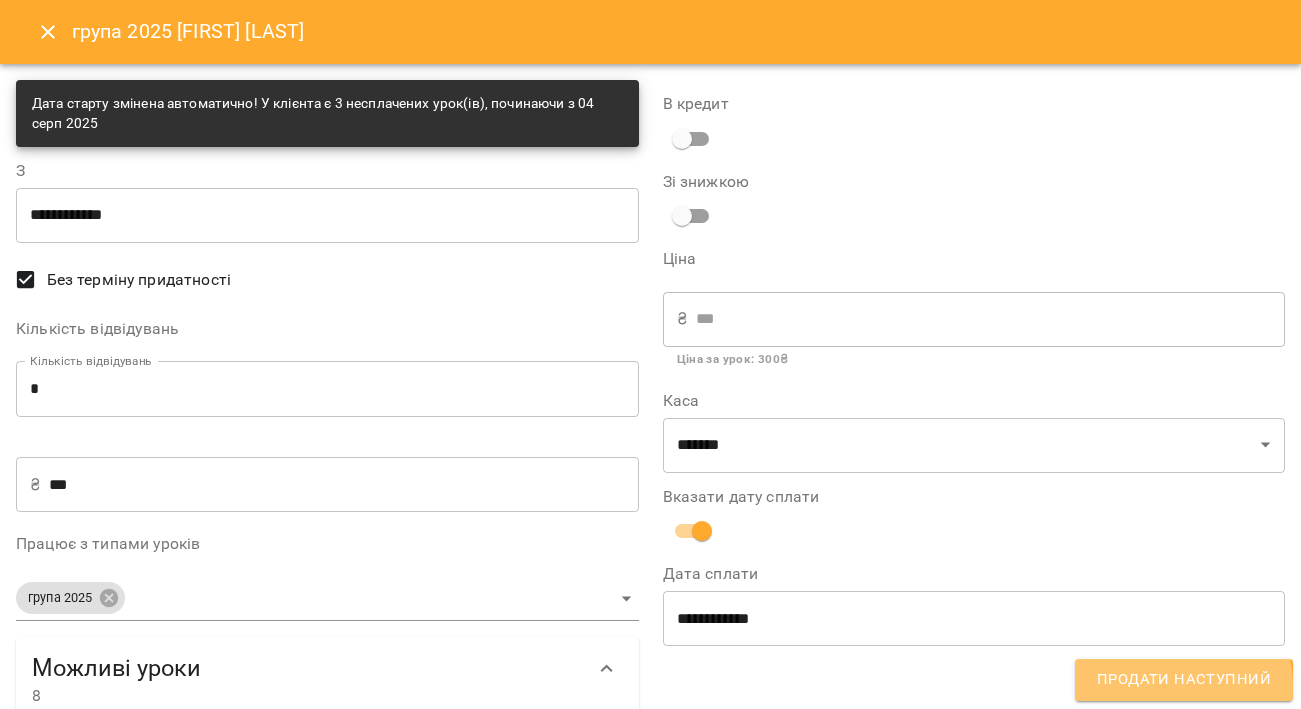 click on "Продати наступний" at bounding box center (1184, 680) 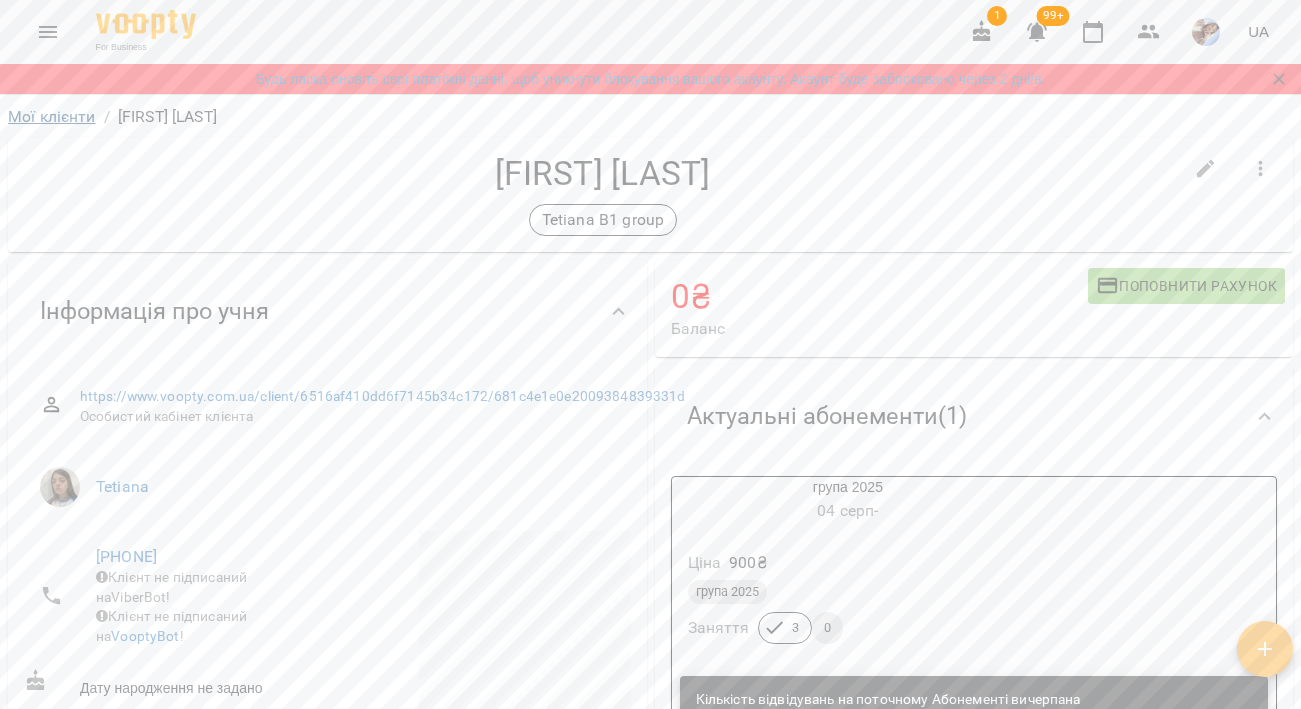 click on "Мої клієнти" at bounding box center [52, 116] 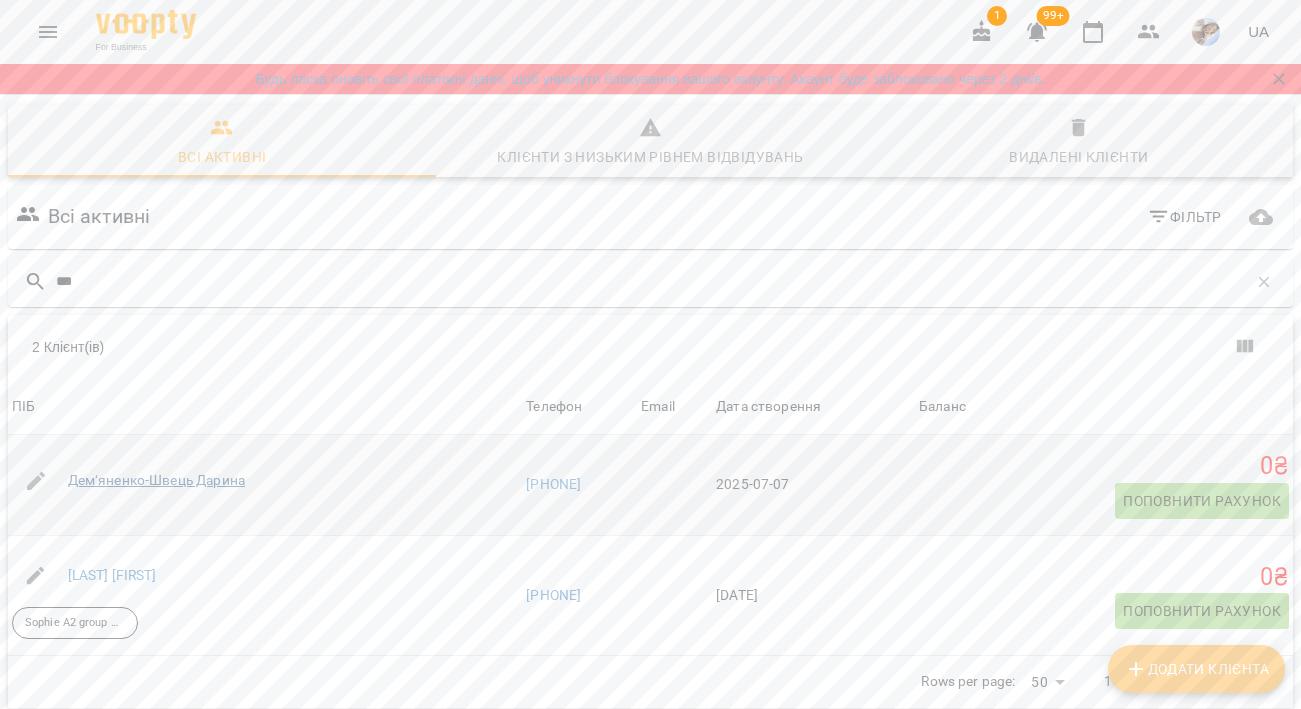type on "***" 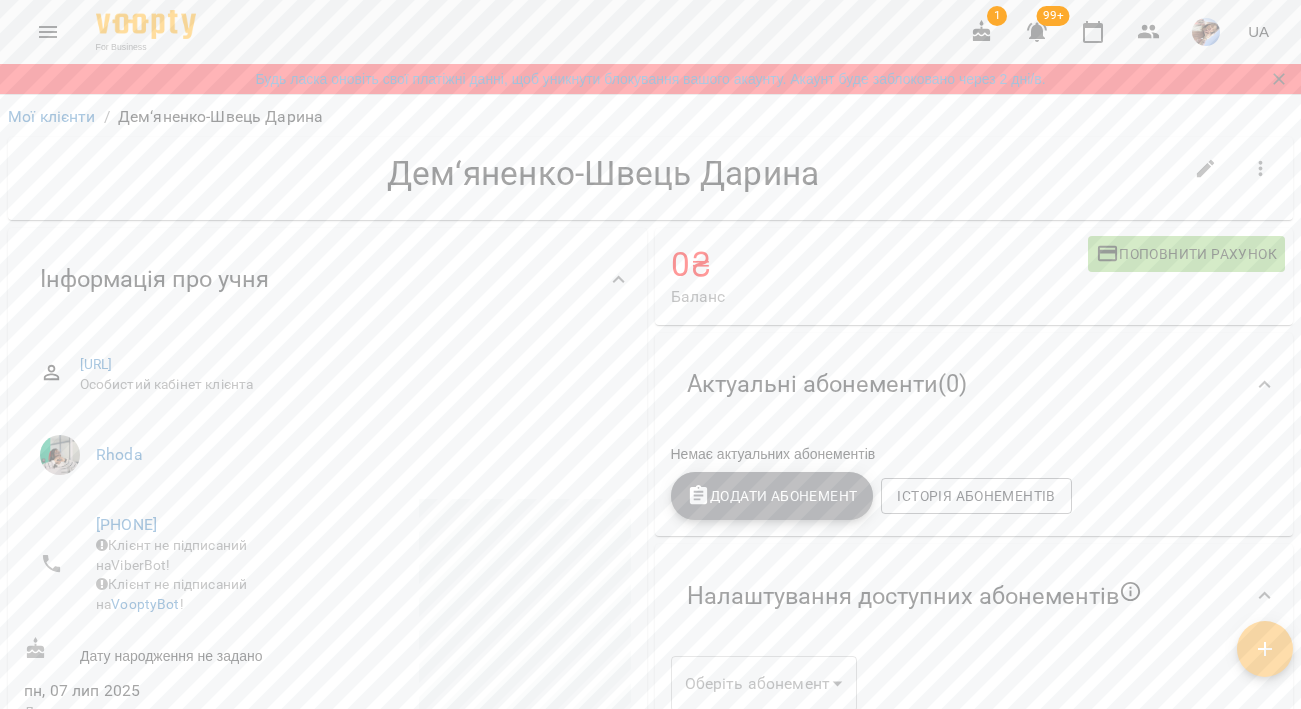 click on "Додати Абонемент" at bounding box center [772, 496] 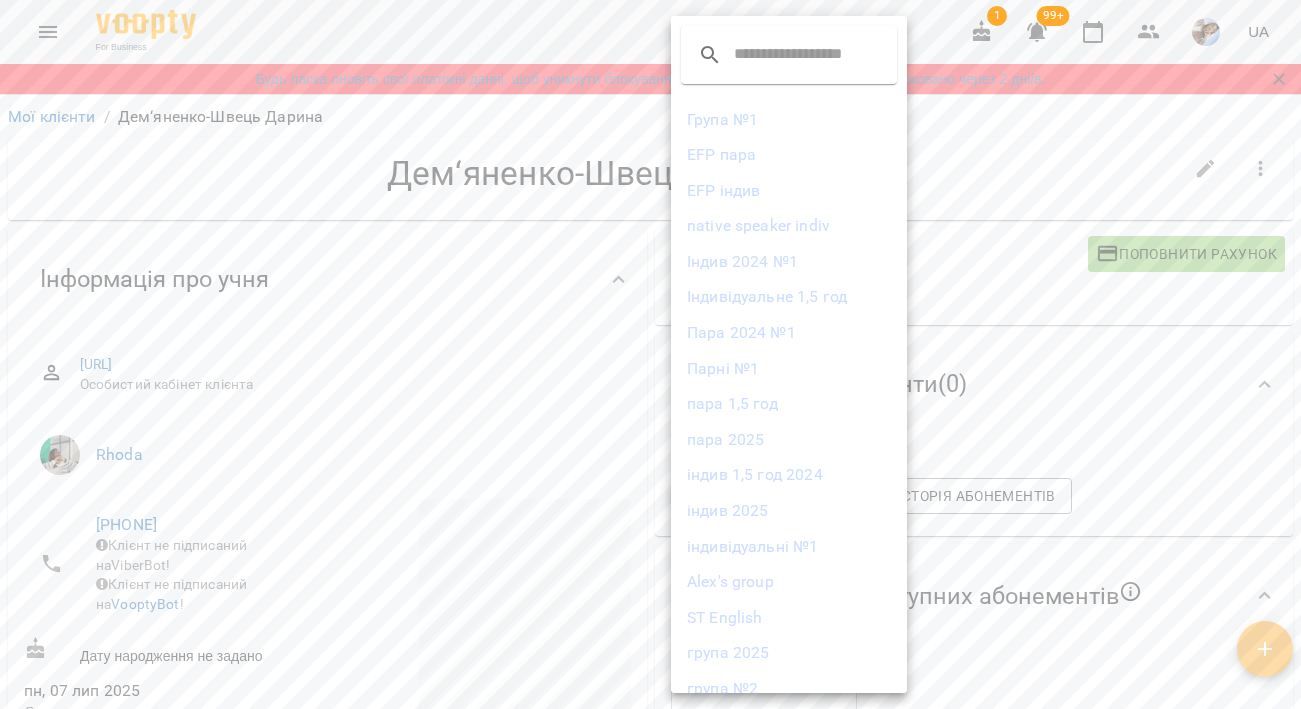 click on "native speaker indiv" at bounding box center [789, 226] 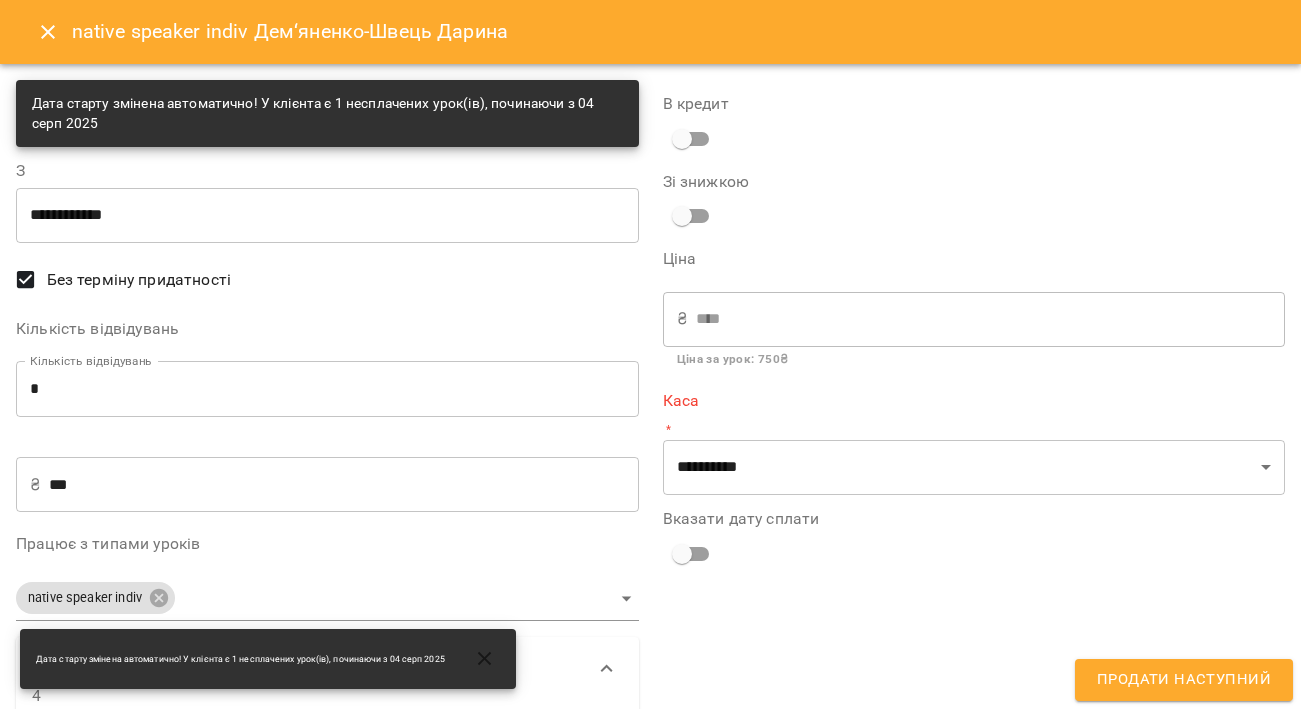 click on "*" at bounding box center [327, 389] 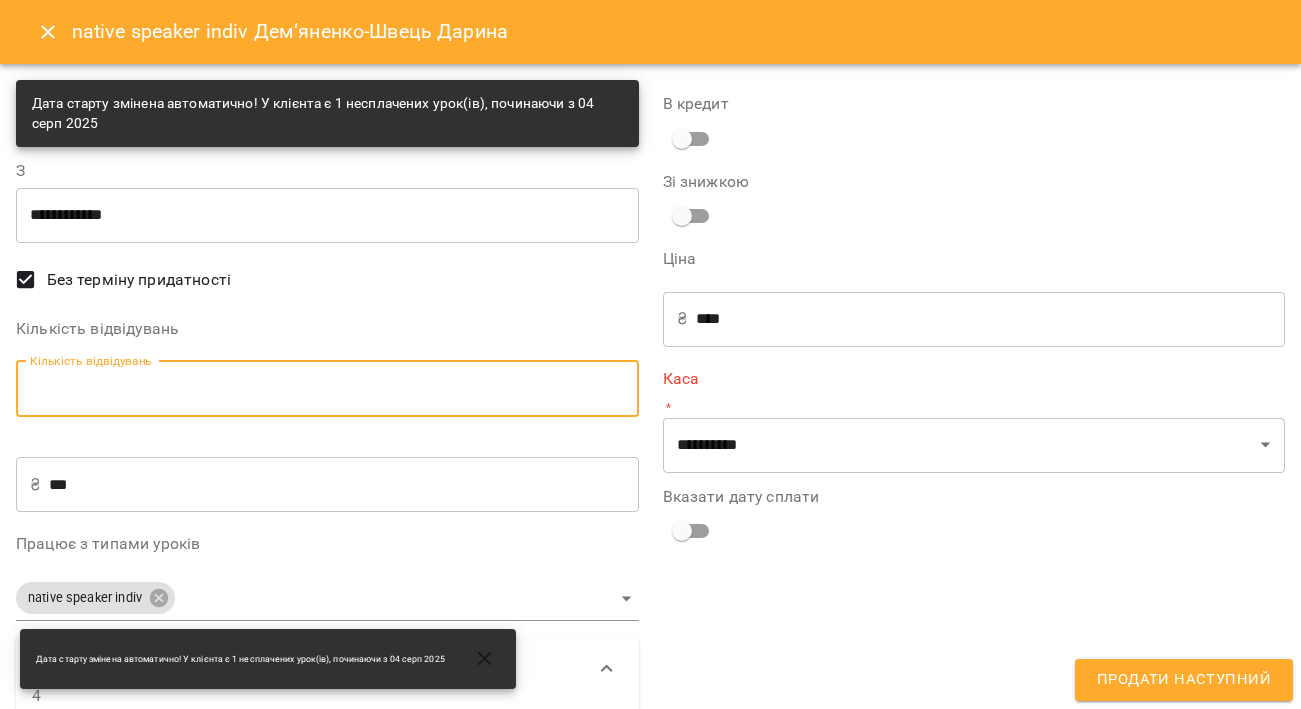 type on "*" 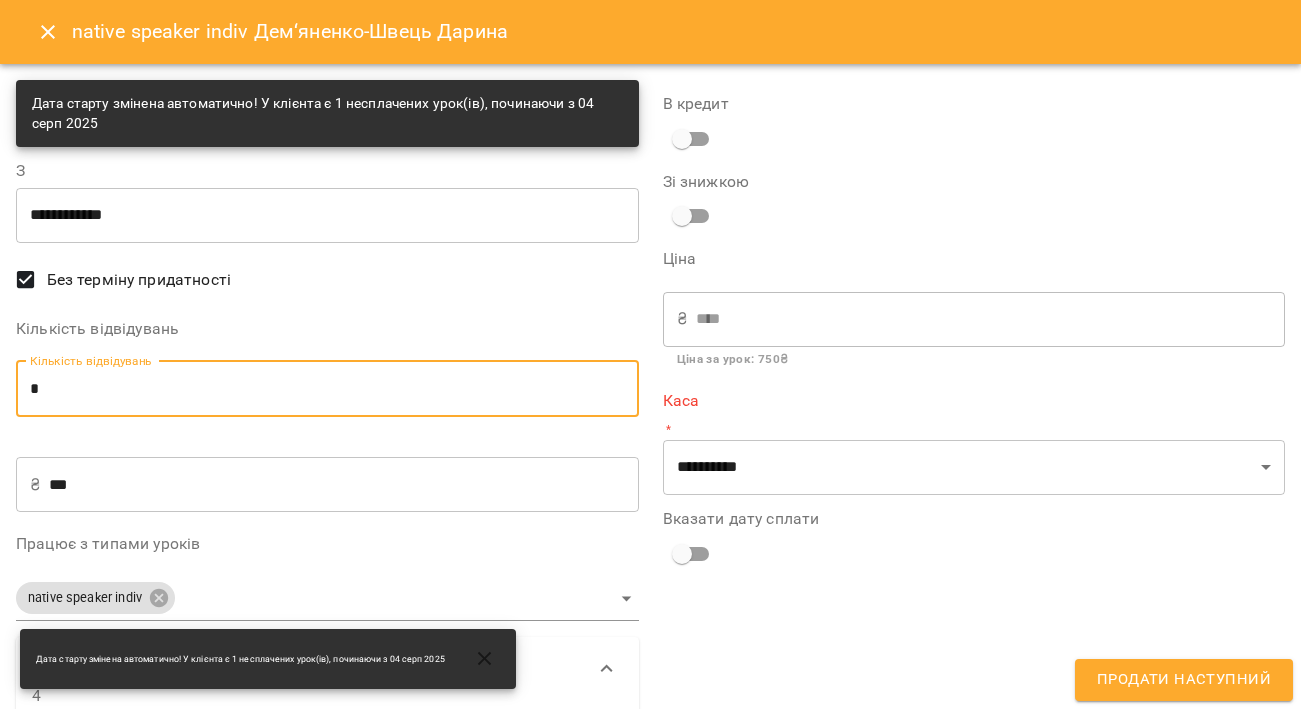 type on "*" 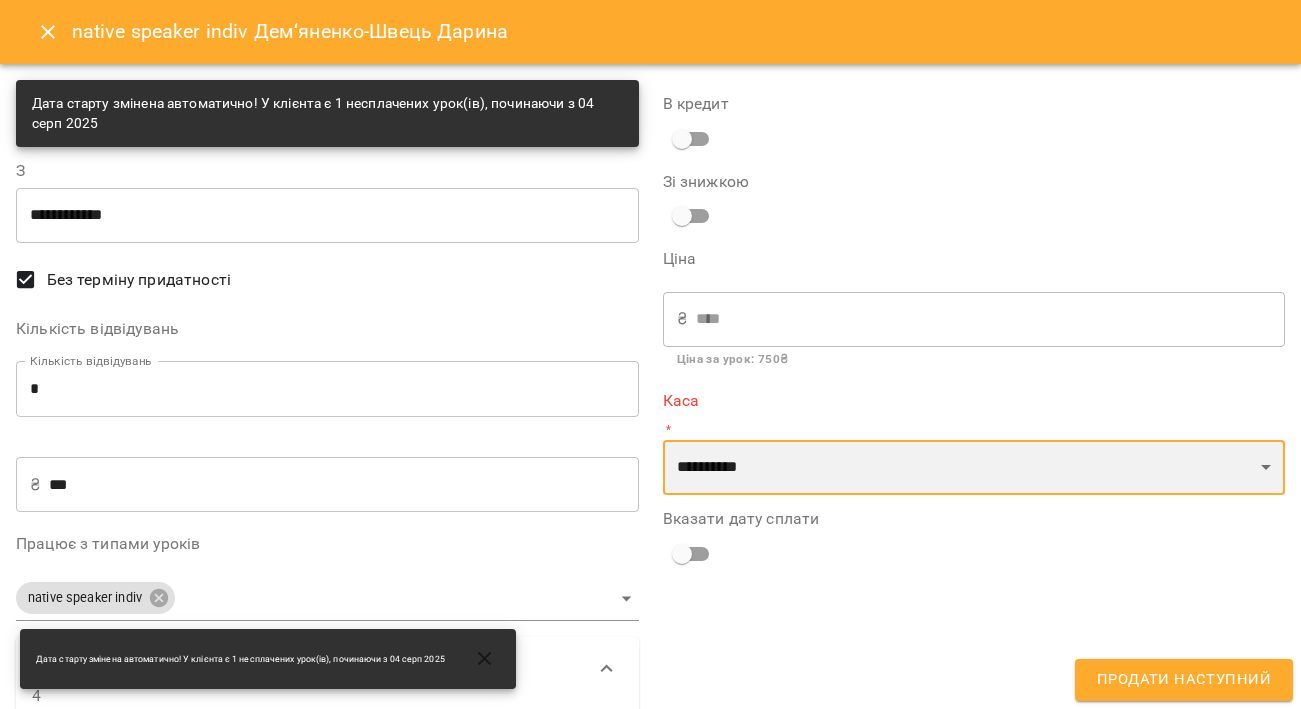 select on "****" 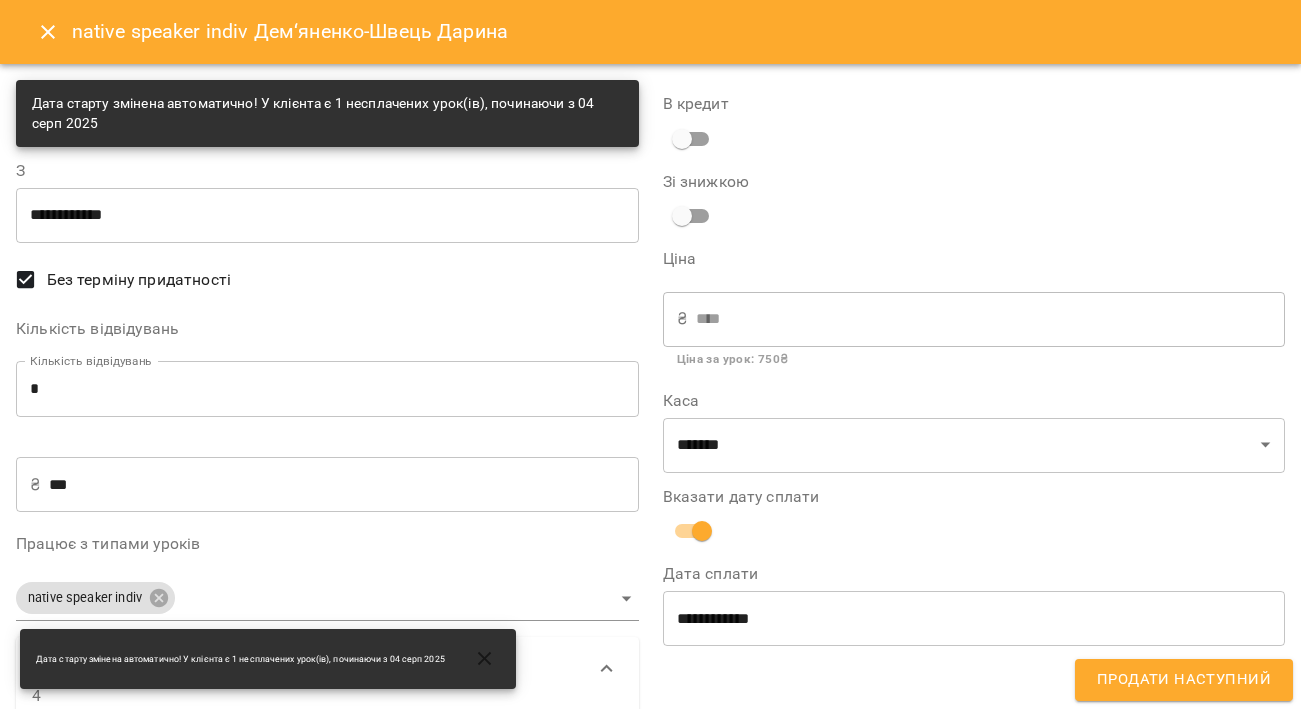 click on "**********" at bounding box center [974, 618] 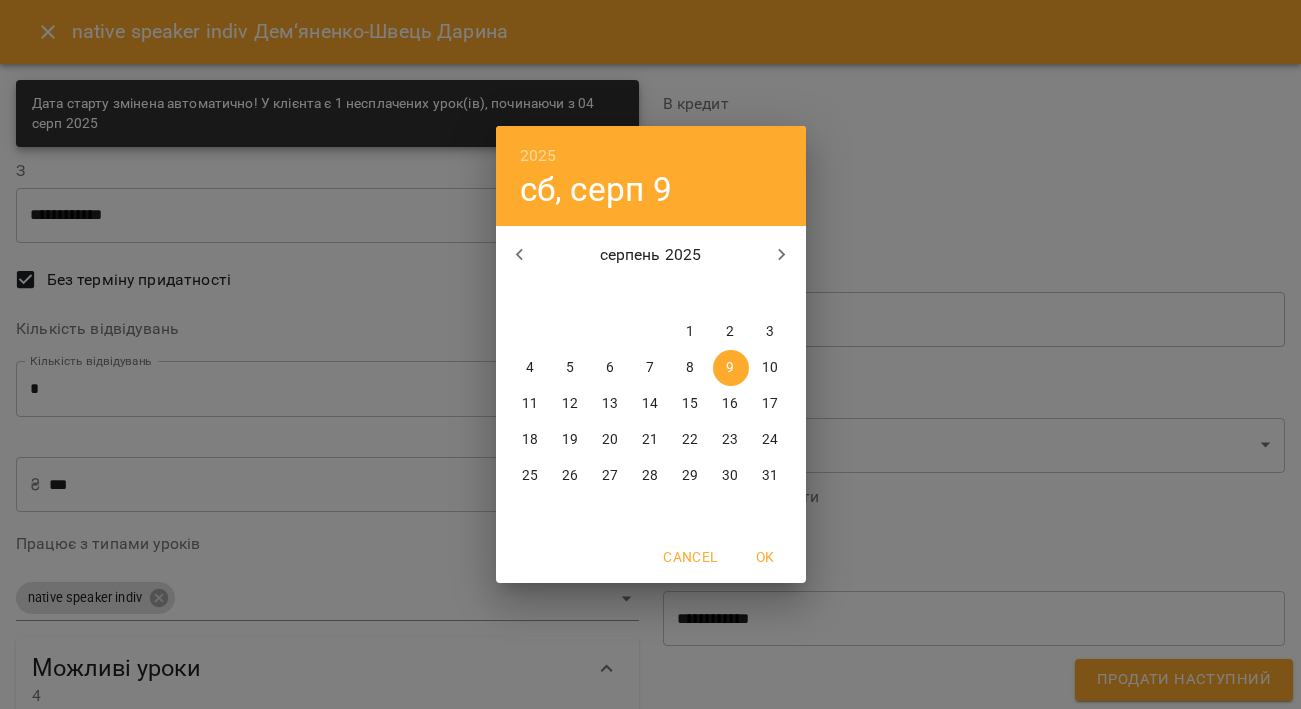 click on "6" at bounding box center [610, 368] 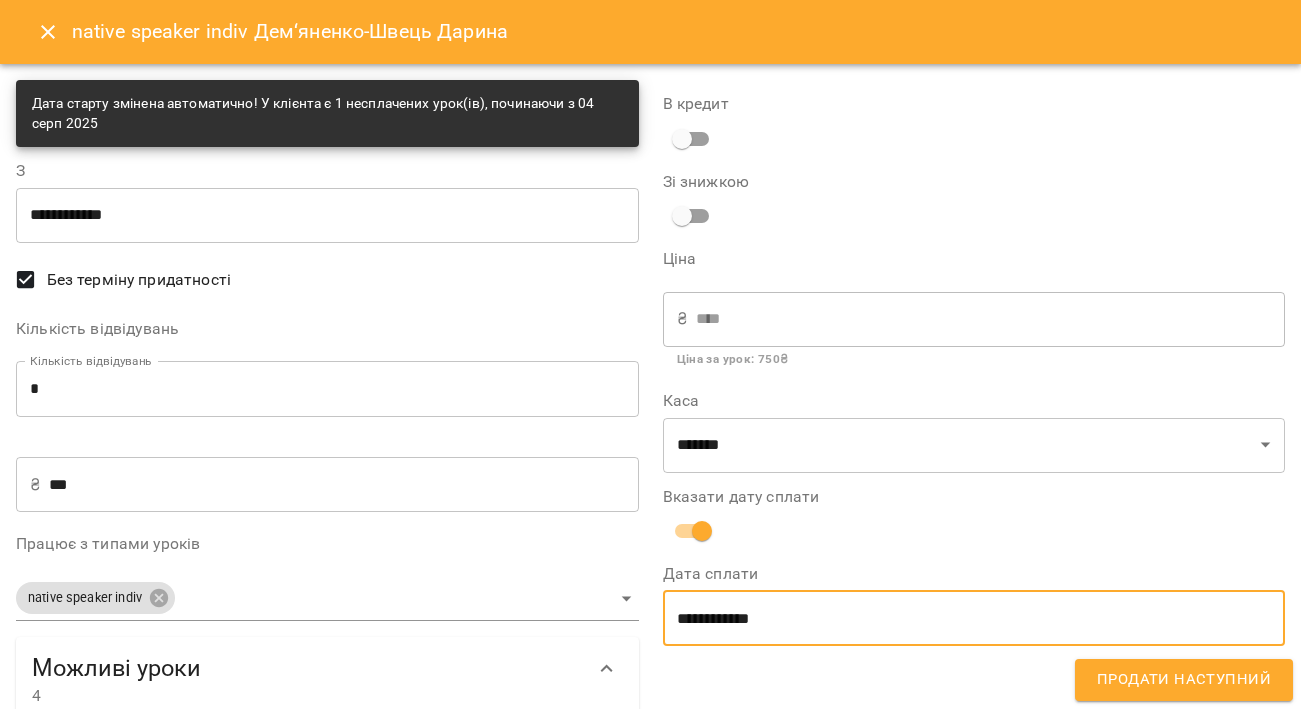 click on "Продати наступний" at bounding box center [1184, 680] 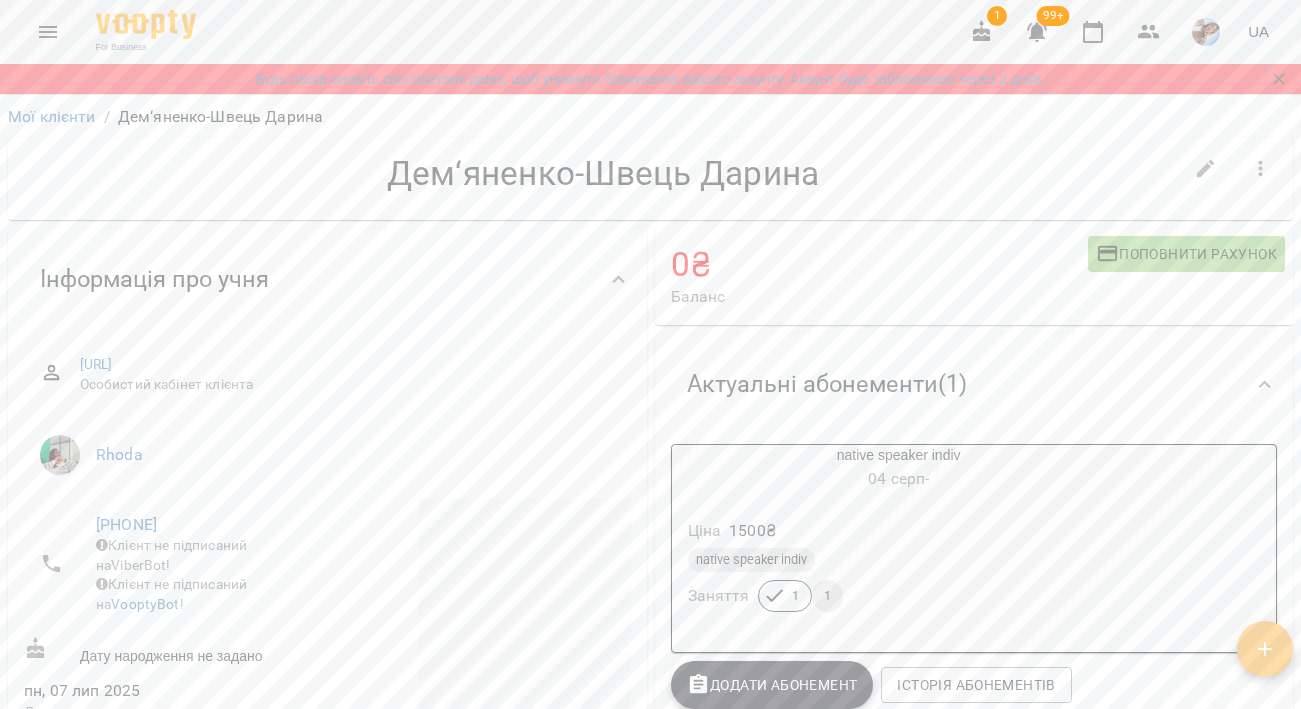 click on "Мої клієнти" at bounding box center (52, 117) 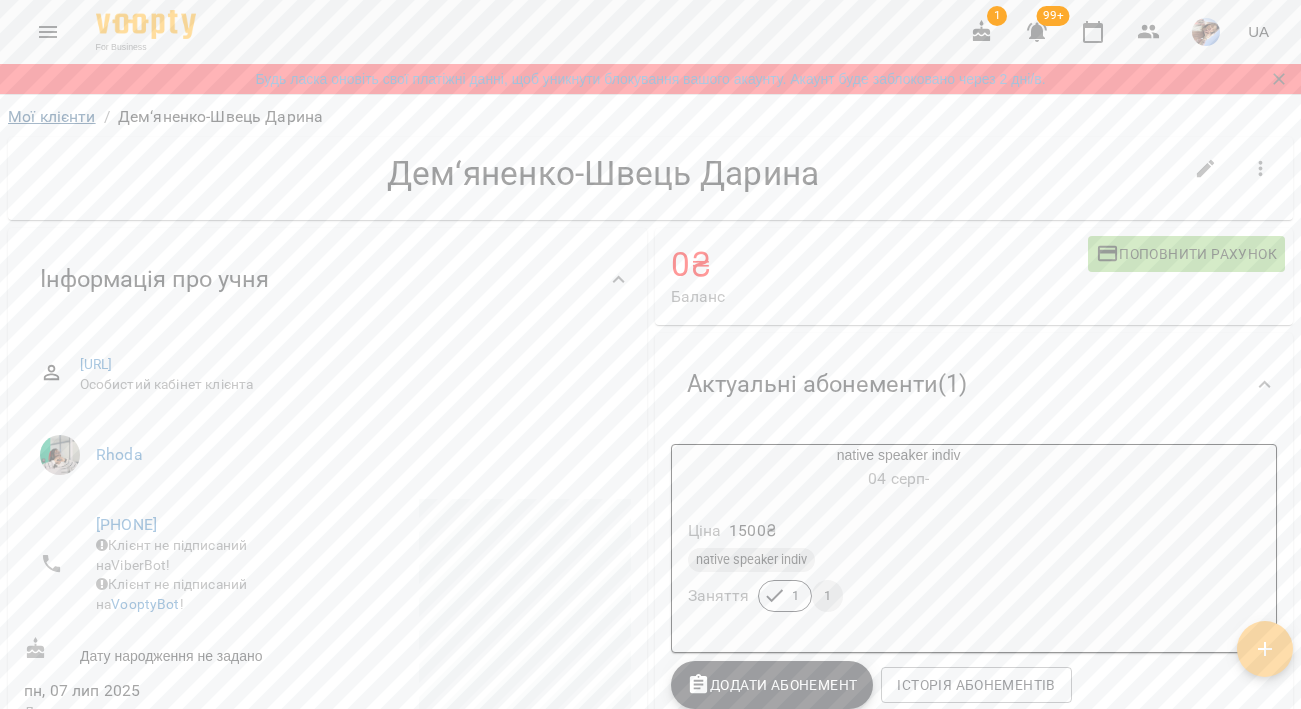 click on "Мої клієнти" at bounding box center [52, 116] 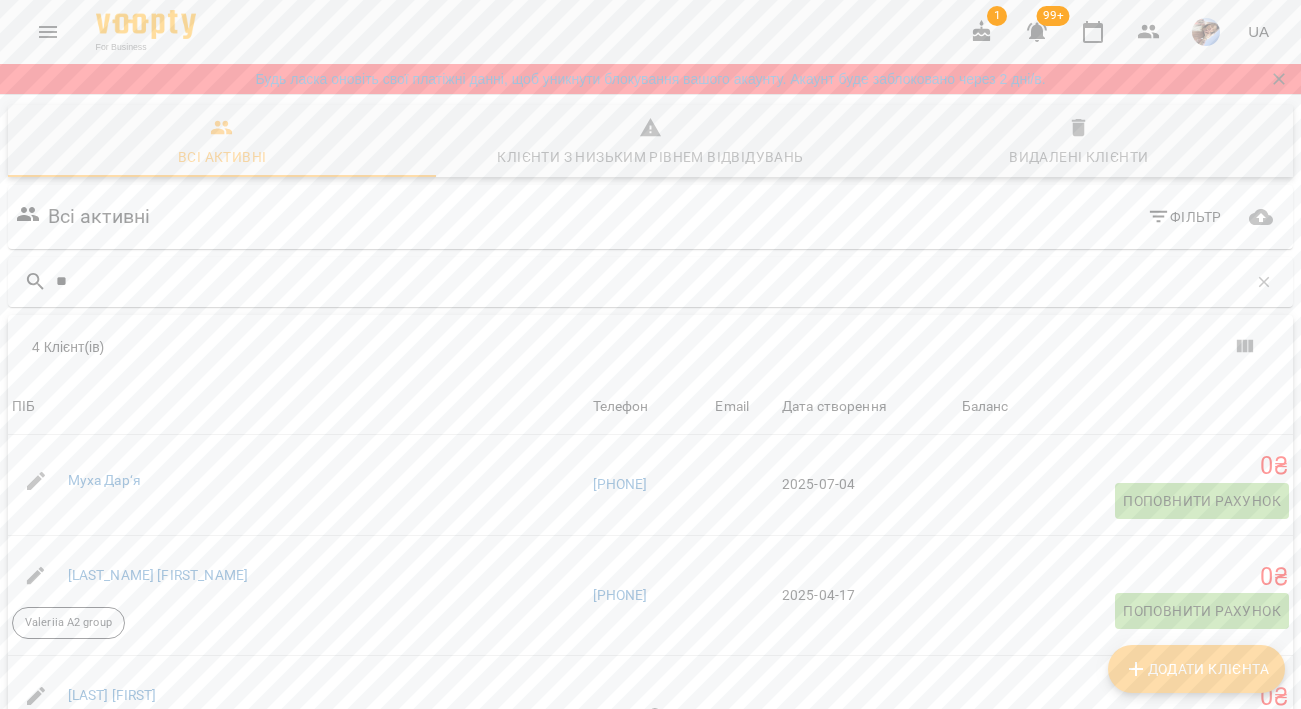 type on "*" 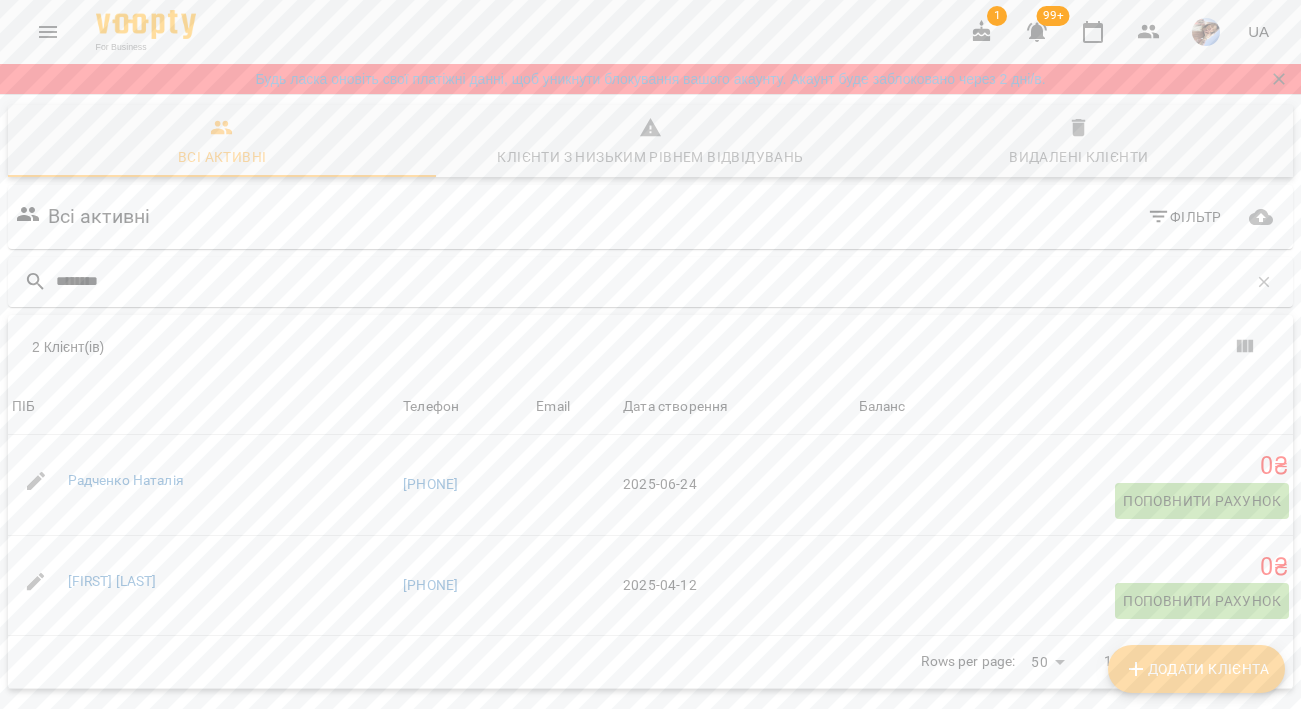 type on "********" 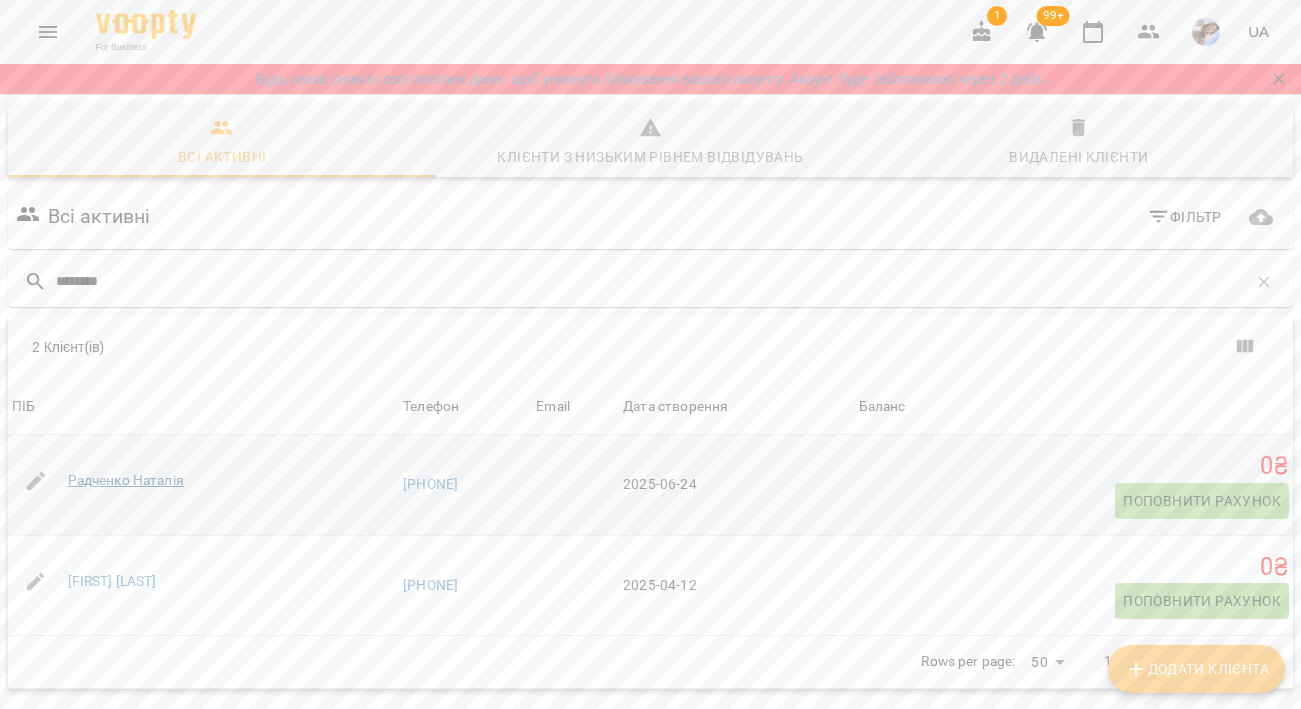 drag, startPoint x: 13, startPoint y: 363, endPoint x: 113, endPoint y: 475, distance: 150.14659 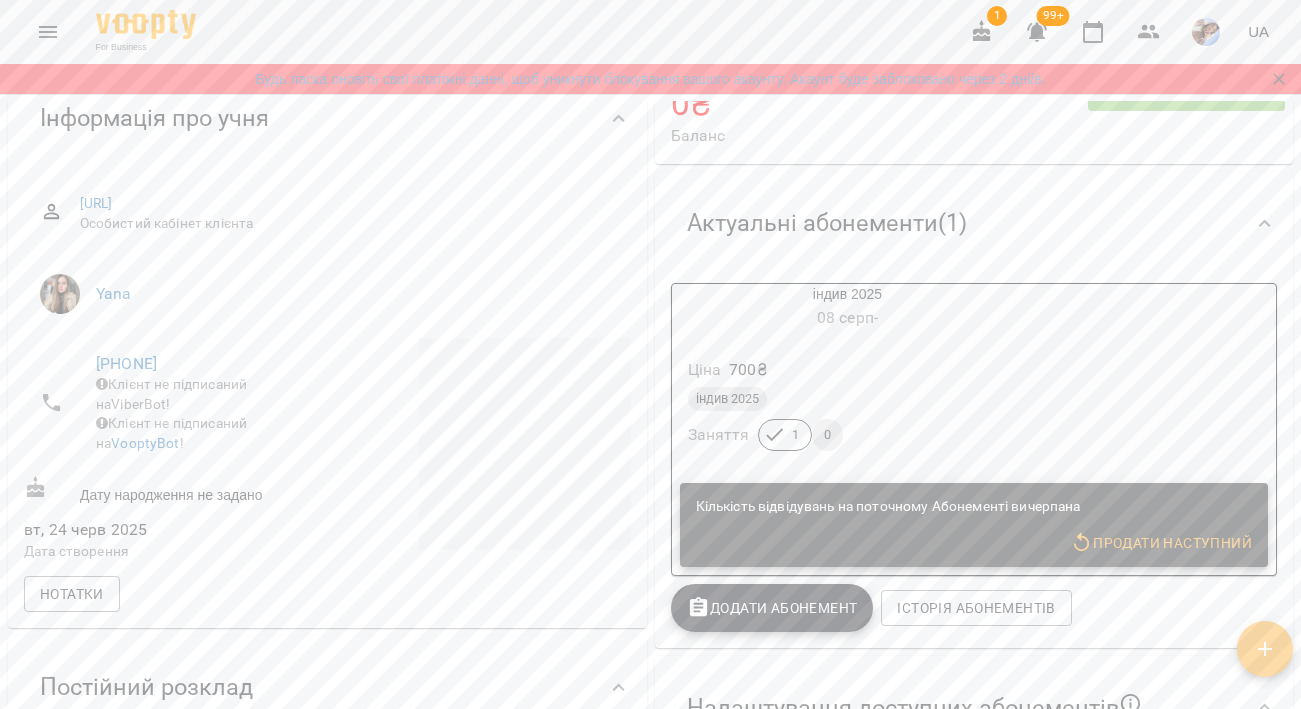 scroll, scrollTop: 164, scrollLeft: 0, axis: vertical 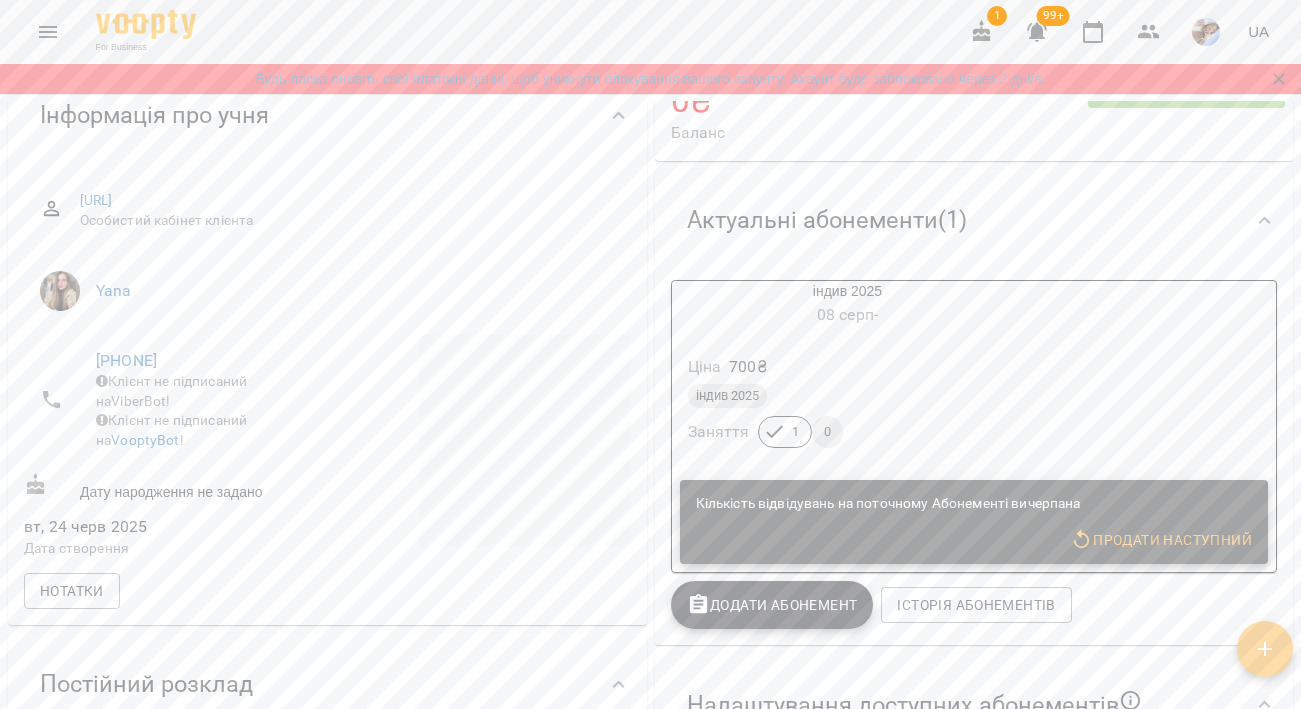 click 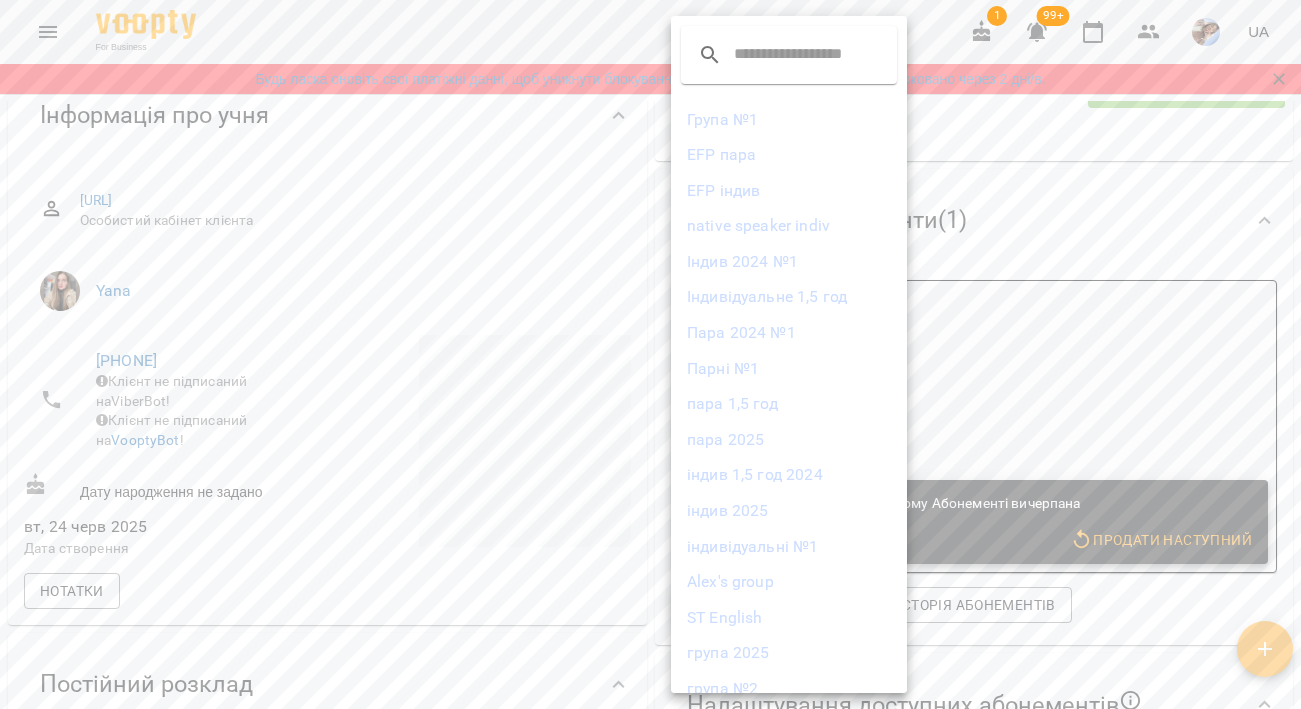 click on "індив 2025" at bounding box center (789, 511) 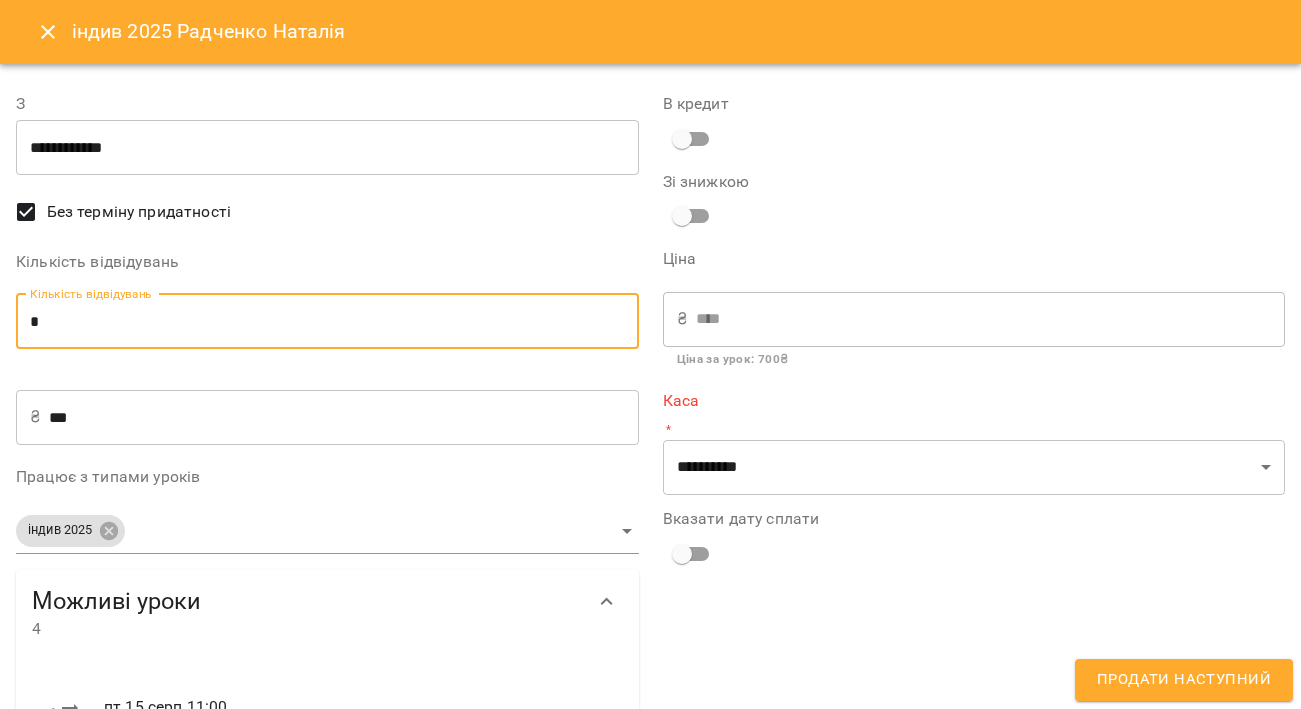 click on "*" at bounding box center [327, 322] 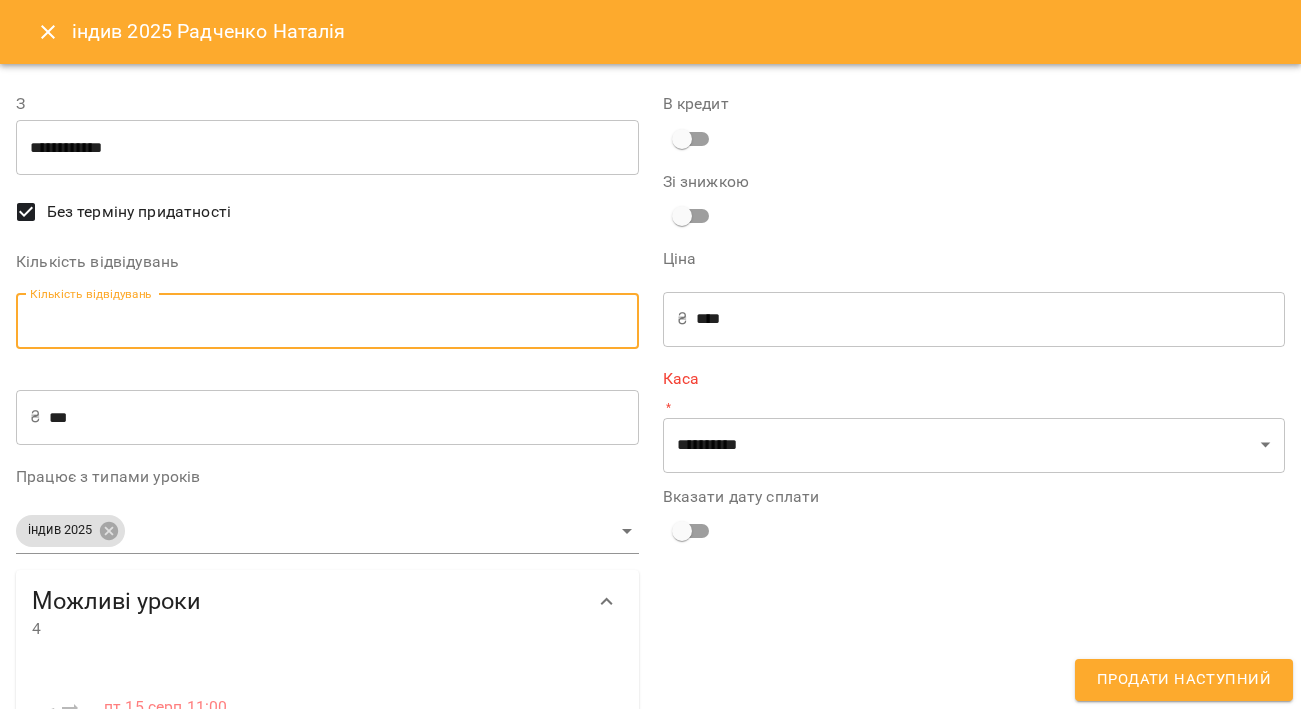 type on "*" 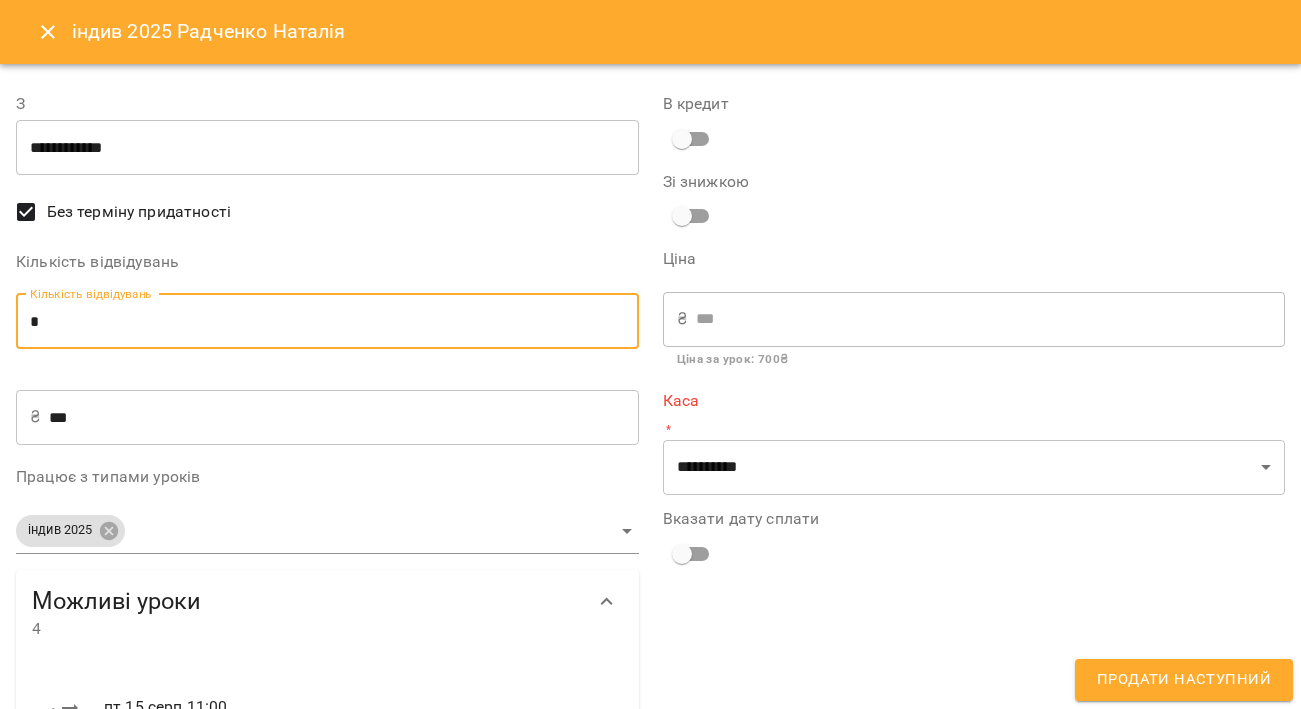 type on "*" 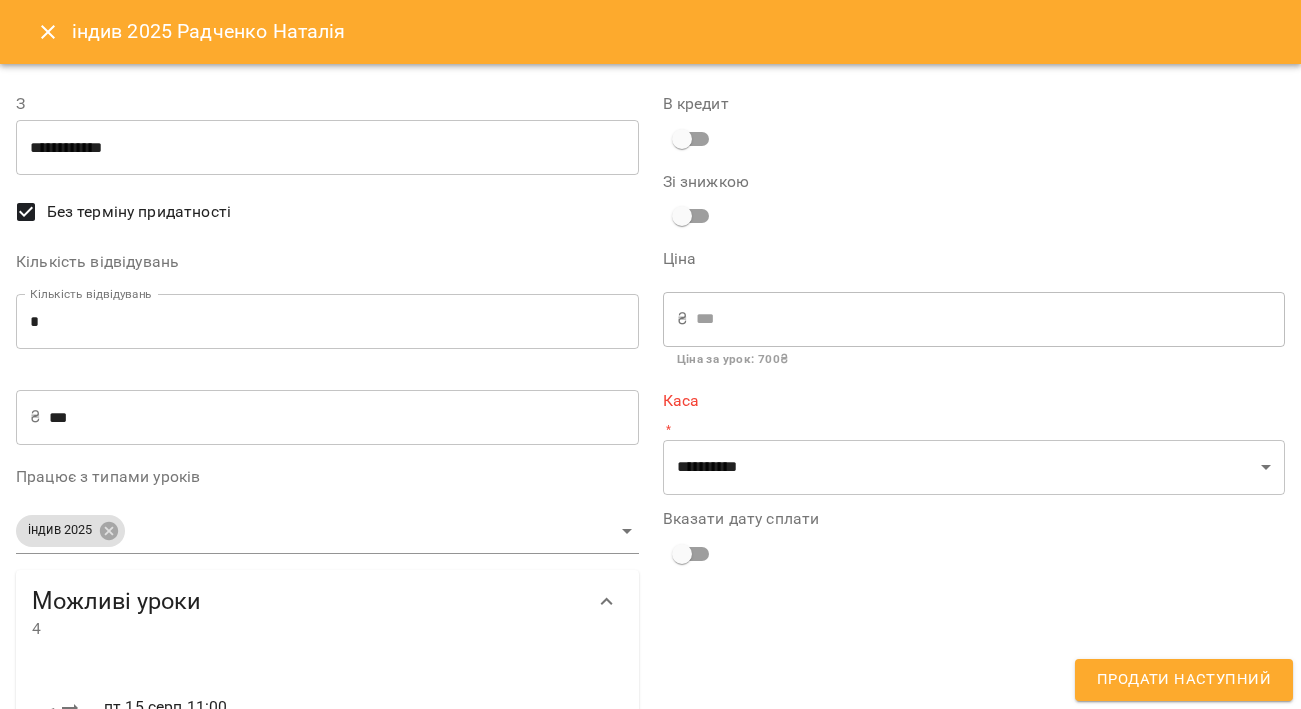 click on "**********" at bounding box center [327, 539] 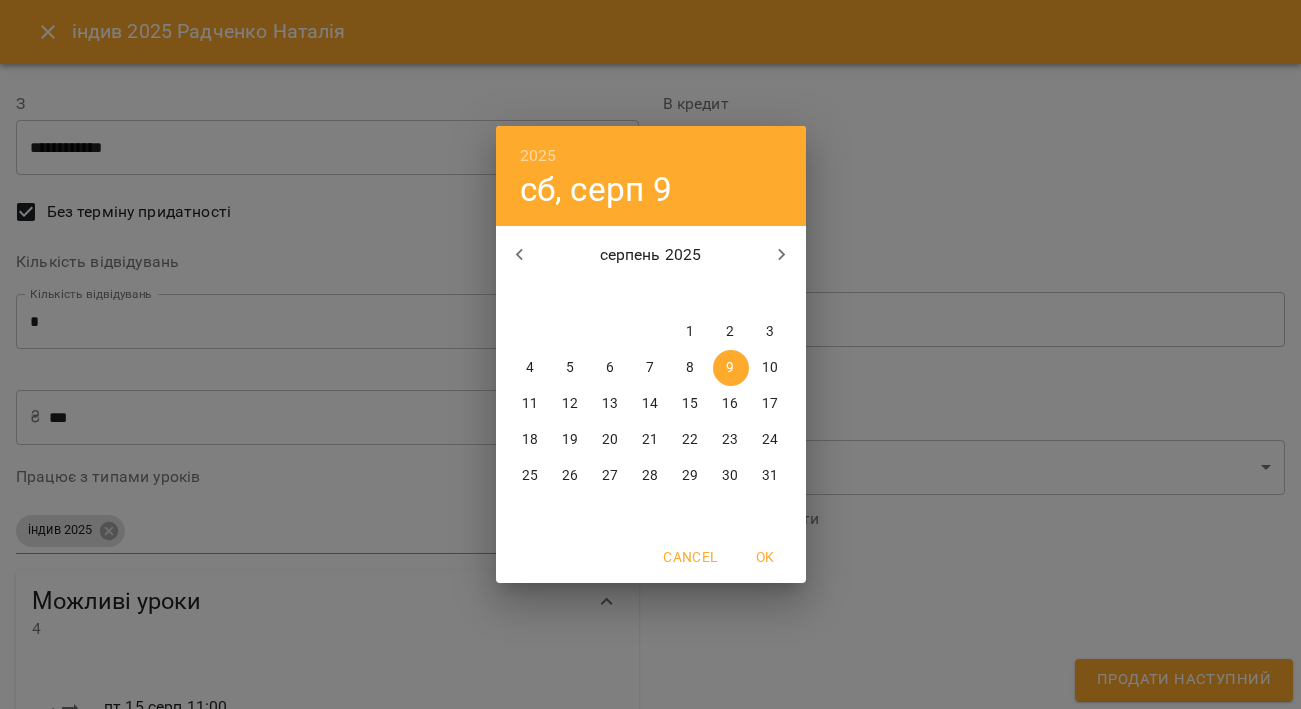 click on "7" at bounding box center [650, 368] 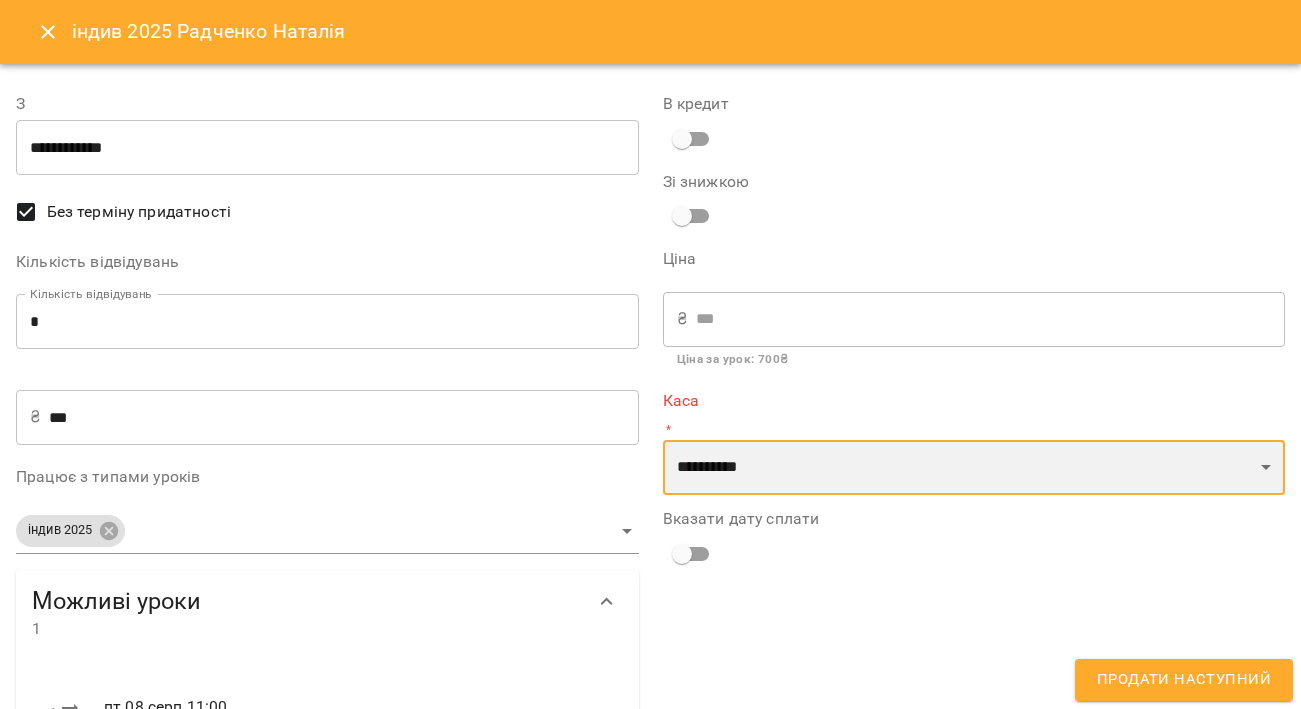 select on "****" 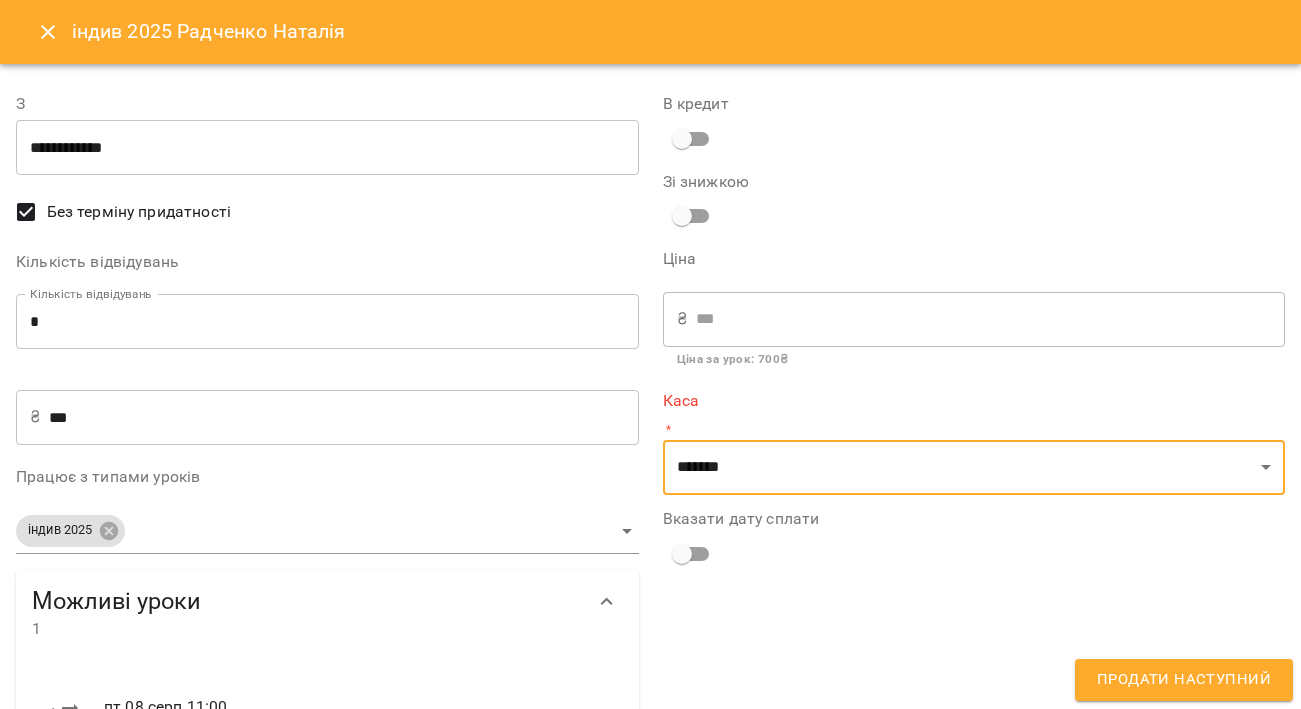click on "**********" at bounding box center [974, 432] 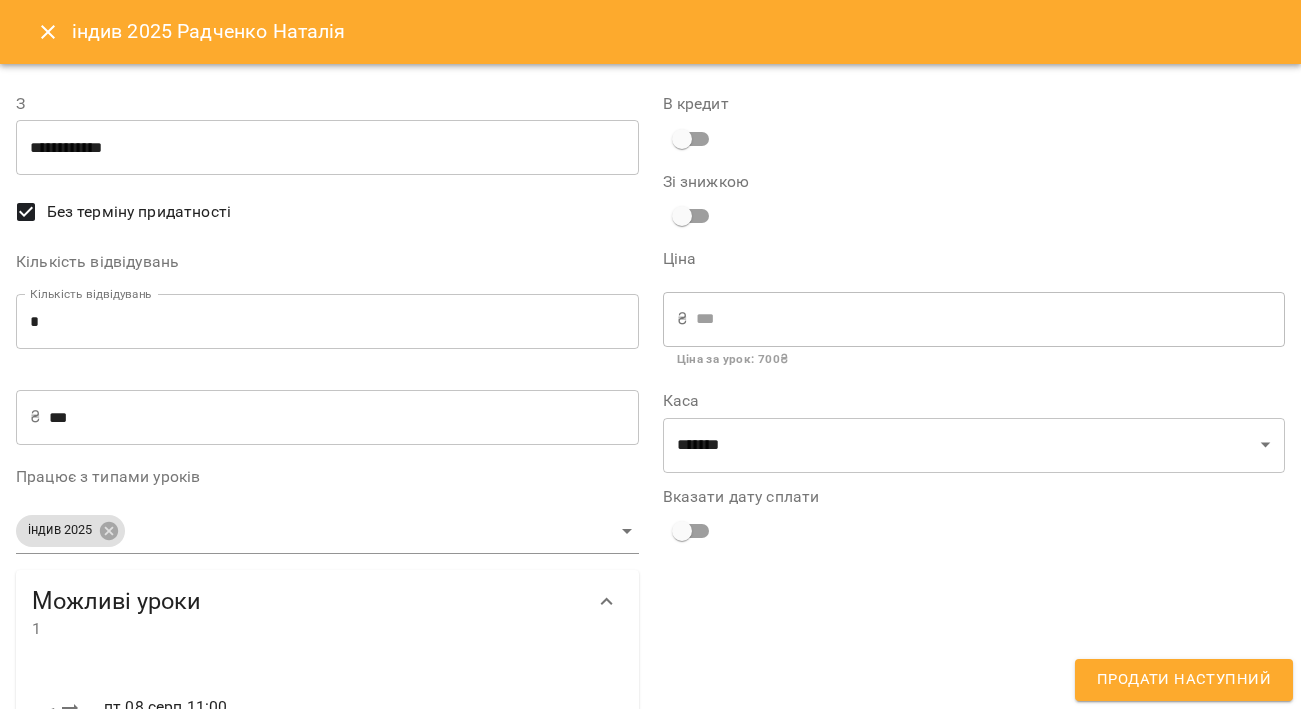 click at bounding box center [692, 531] 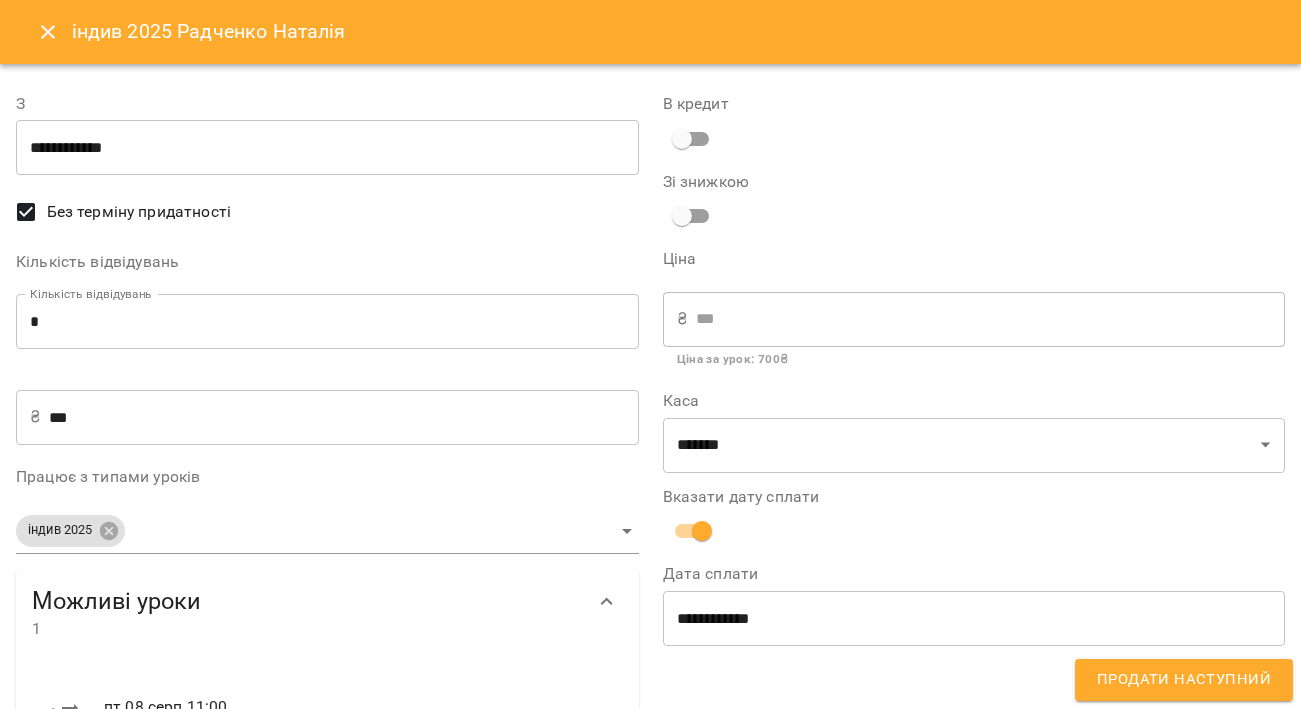 click on "**********" at bounding box center (974, 618) 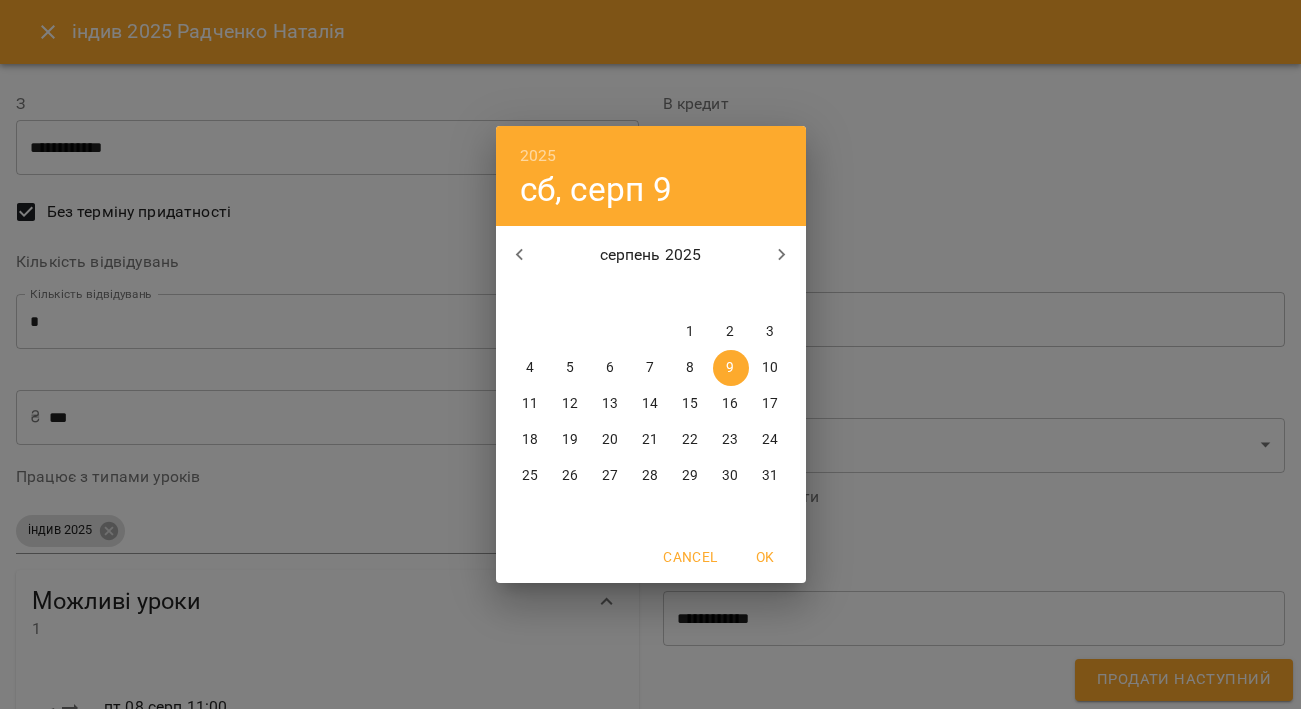 click on "7" at bounding box center (651, 368) 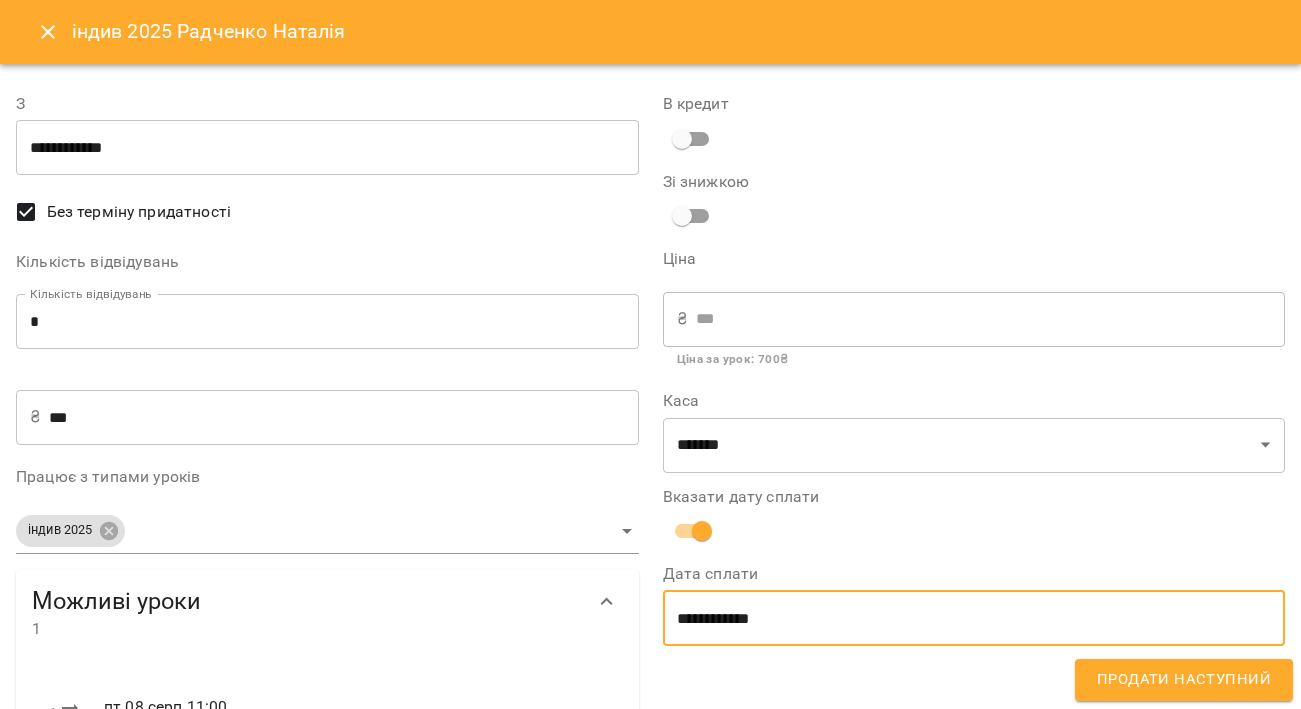 click on "Продати наступний" at bounding box center [1184, 680] 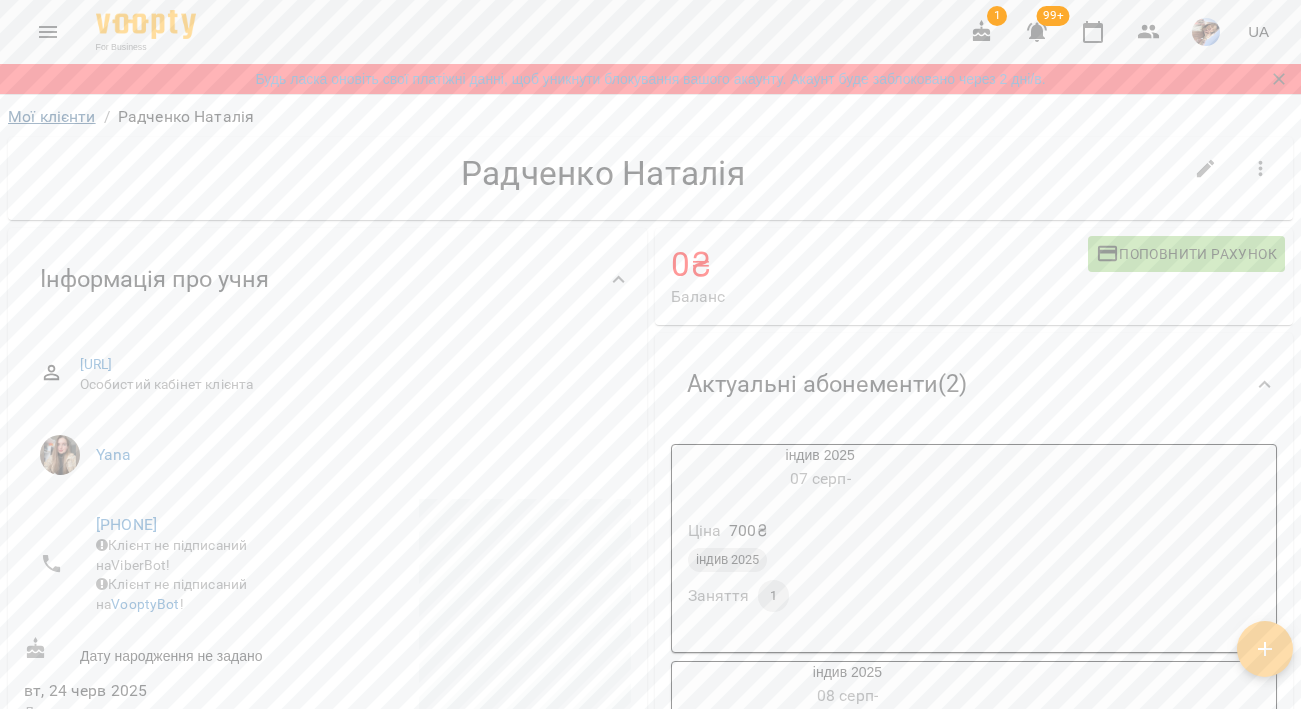 scroll, scrollTop: 0, scrollLeft: 0, axis: both 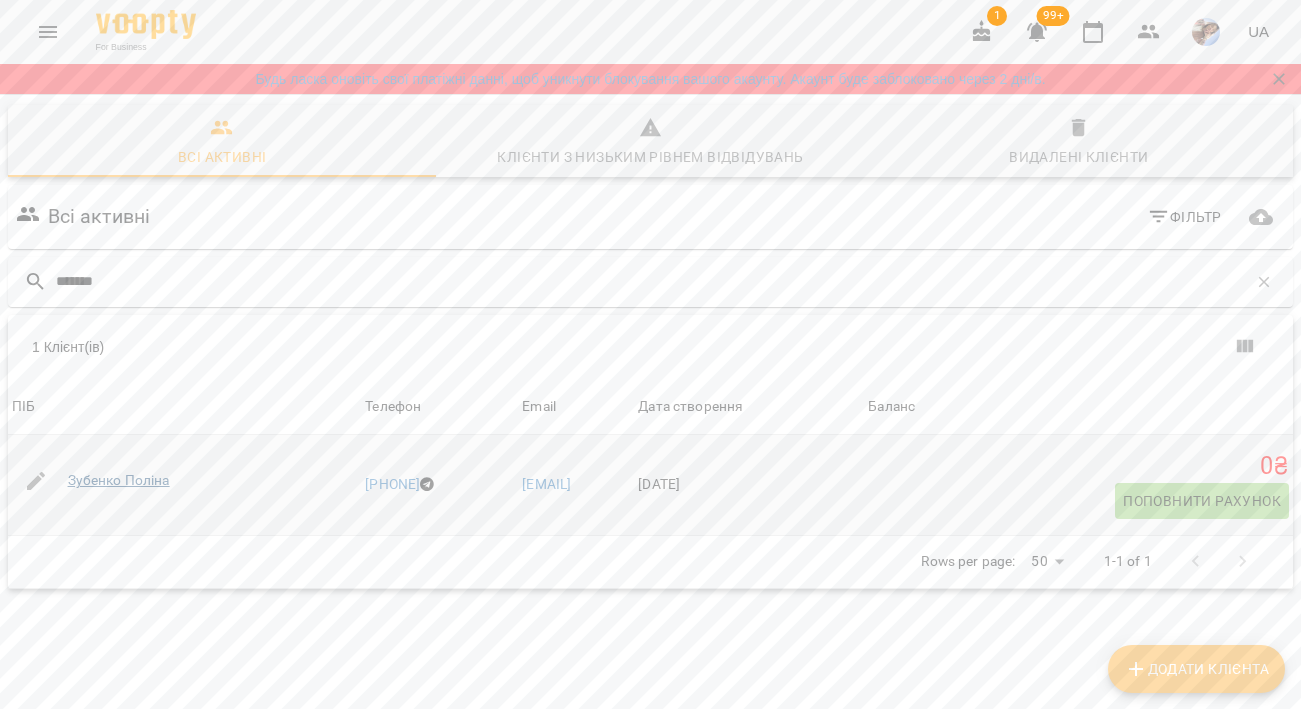 type on "*******" 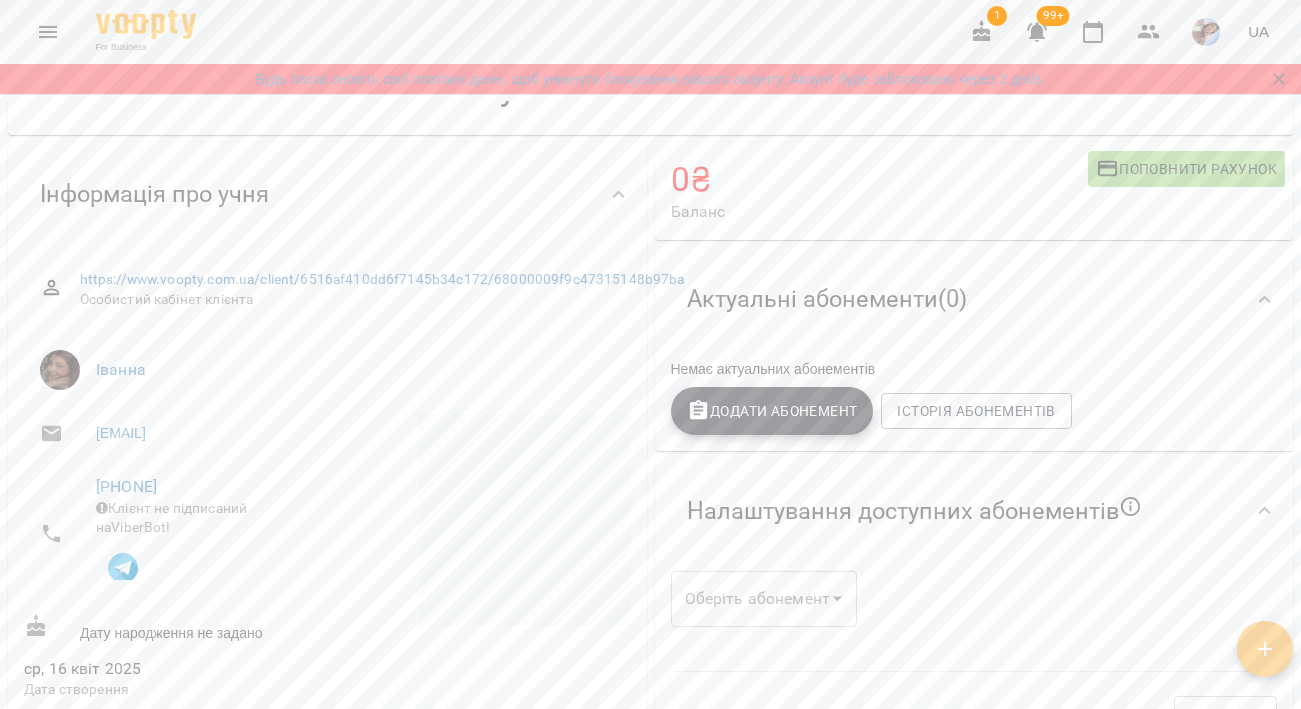 scroll, scrollTop: 123, scrollLeft: 0, axis: vertical 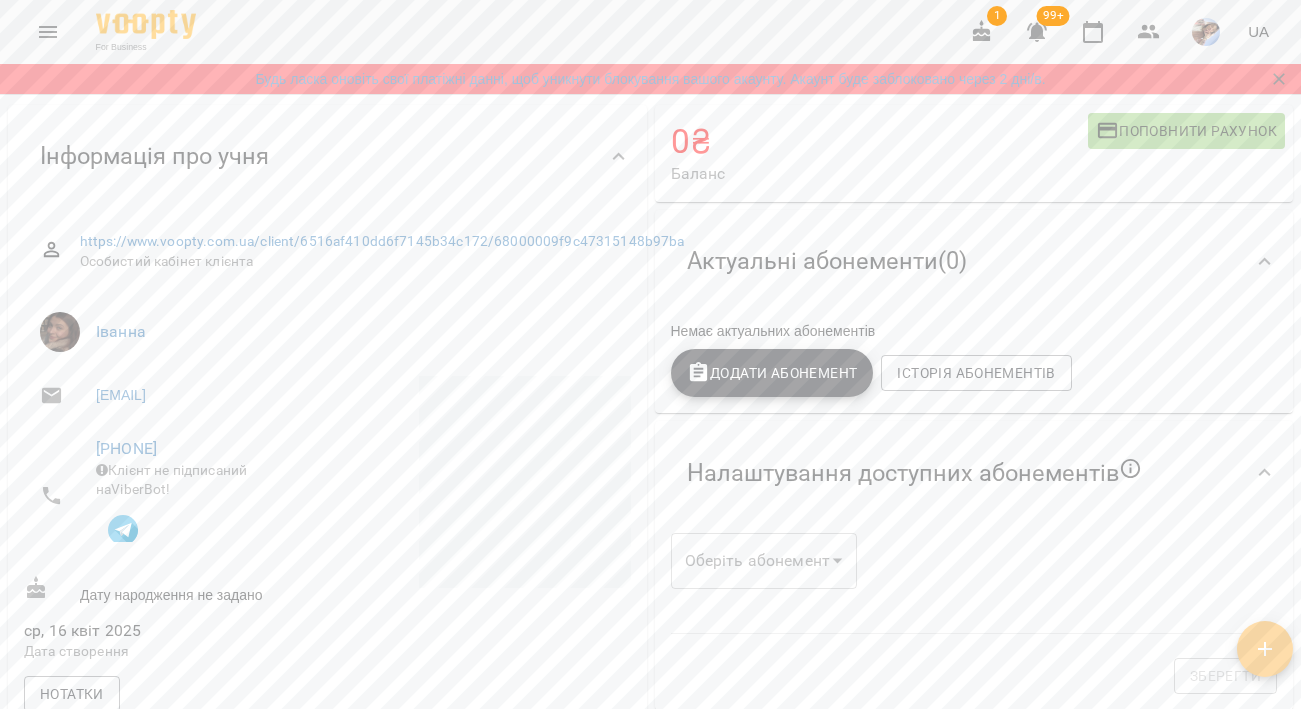 click on "Додати Абонемент" at bounding box center [772, 373] 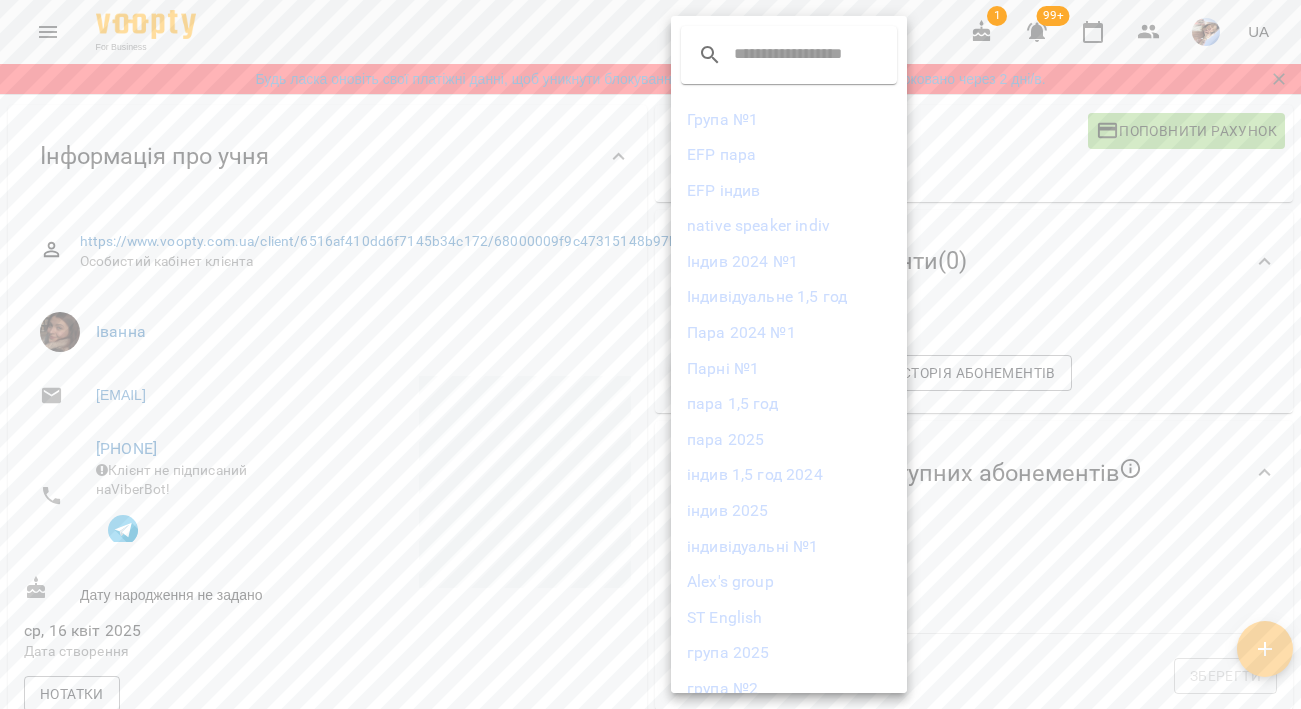 click on "індив 2025" at bounding box center [789, 511] 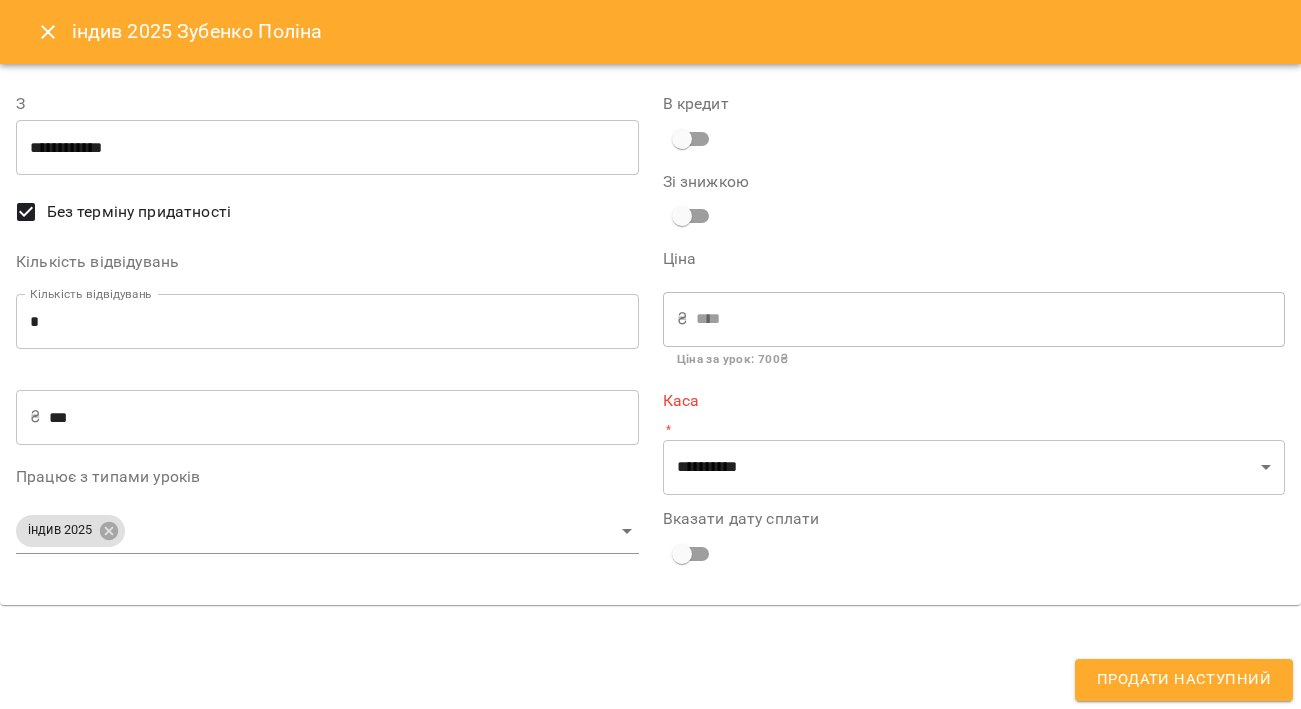 type on "**********" 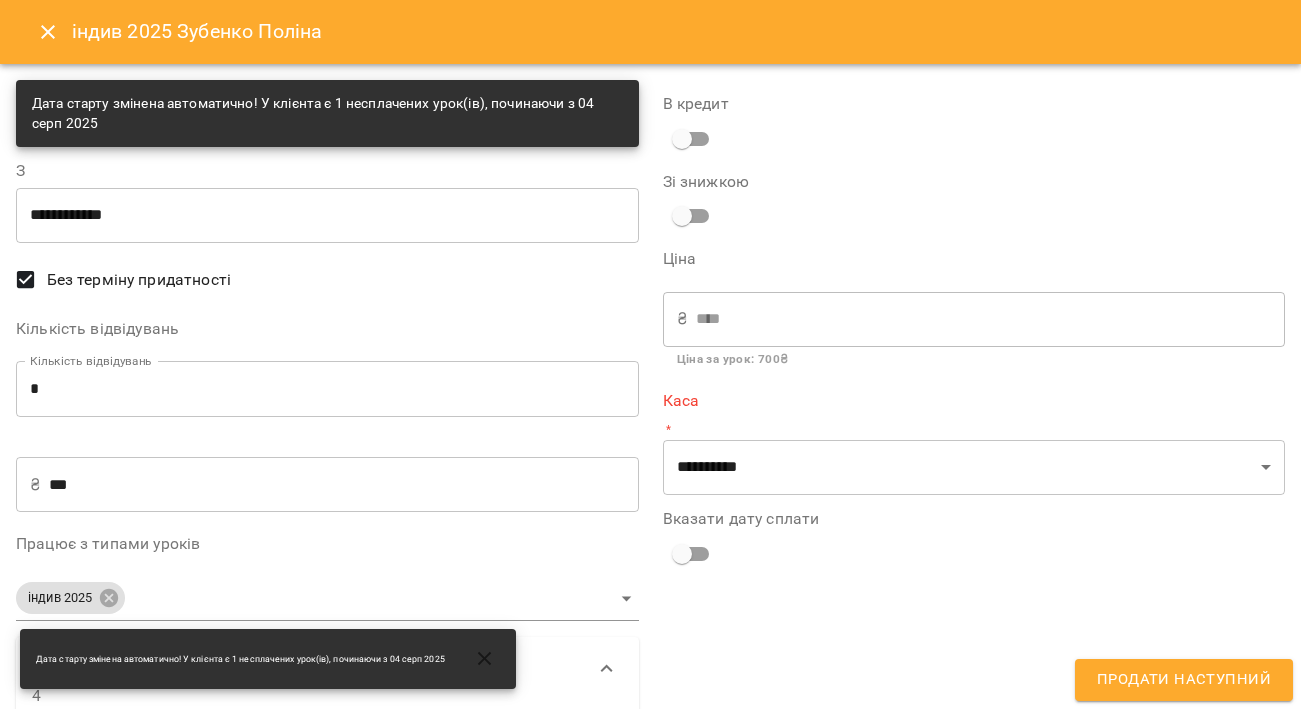 click on "*" at bounding box center (327, 389) 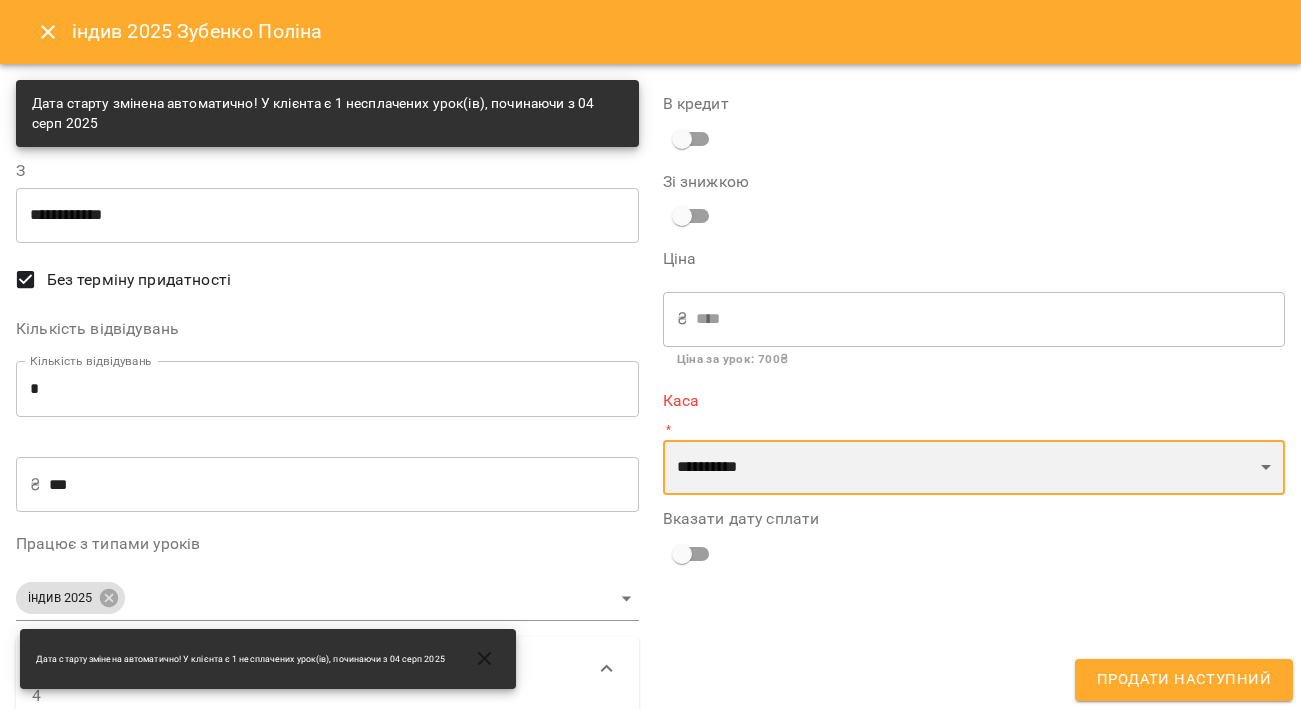select on "****" 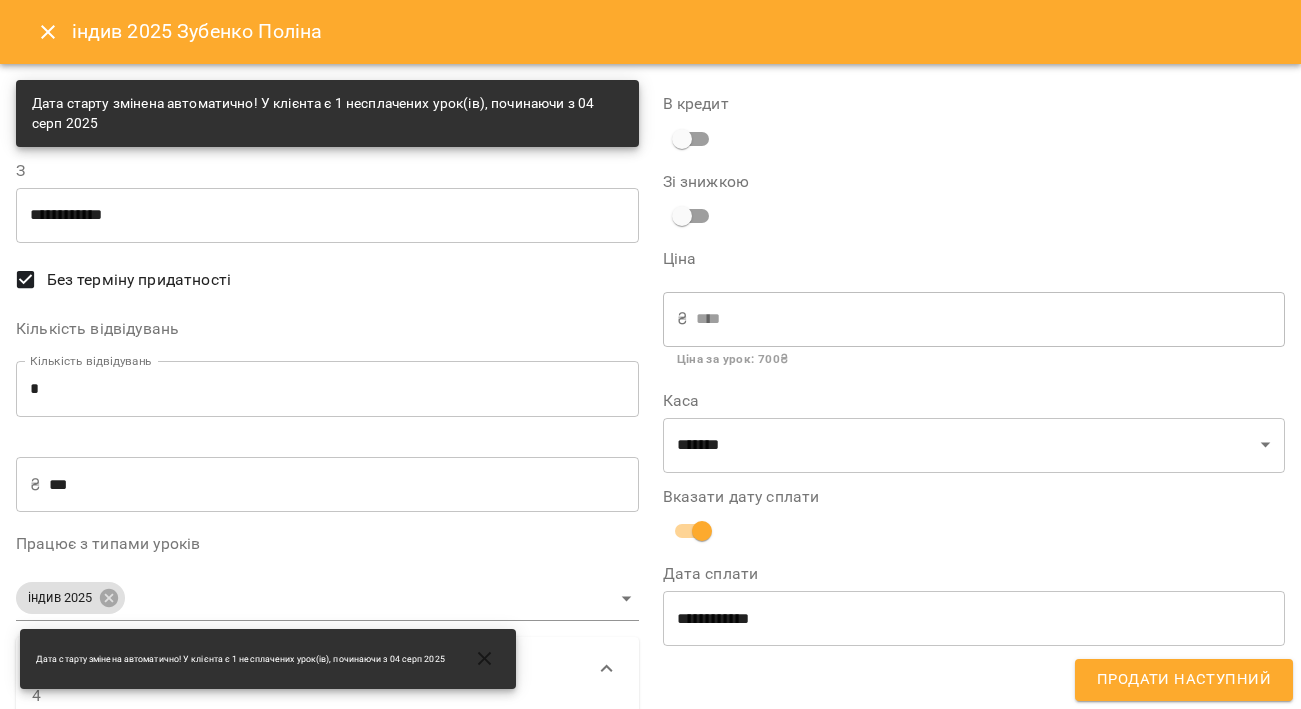 click on "**********" at bounding box center [974, 618] 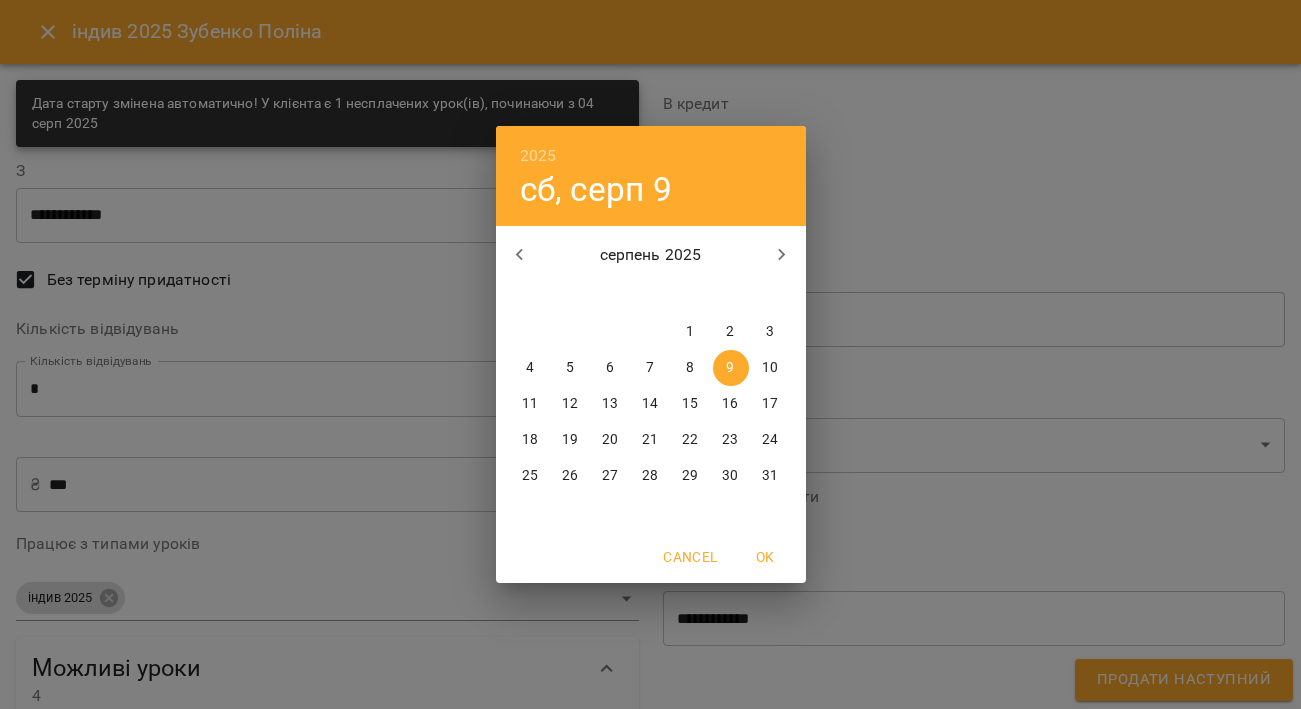 click on "2" at bounding box center [730, 332] 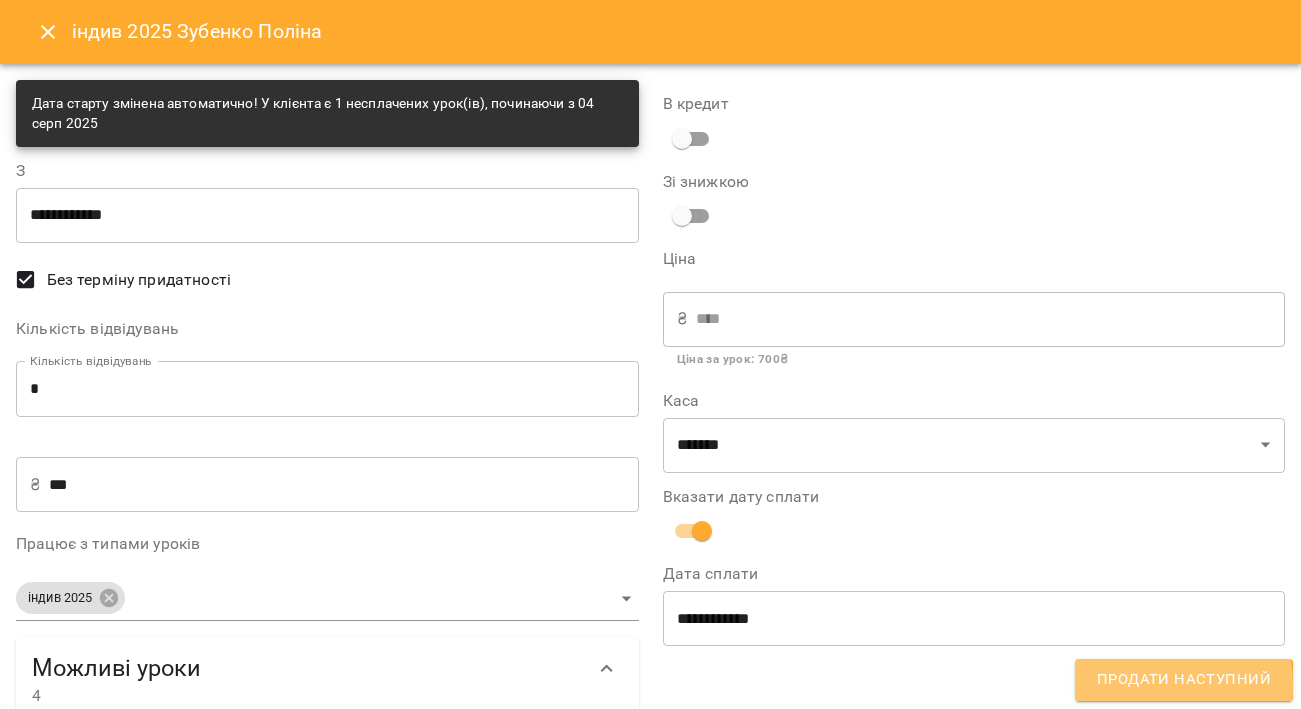 click on "Продати наступний" at bounding box center [1184, 680] 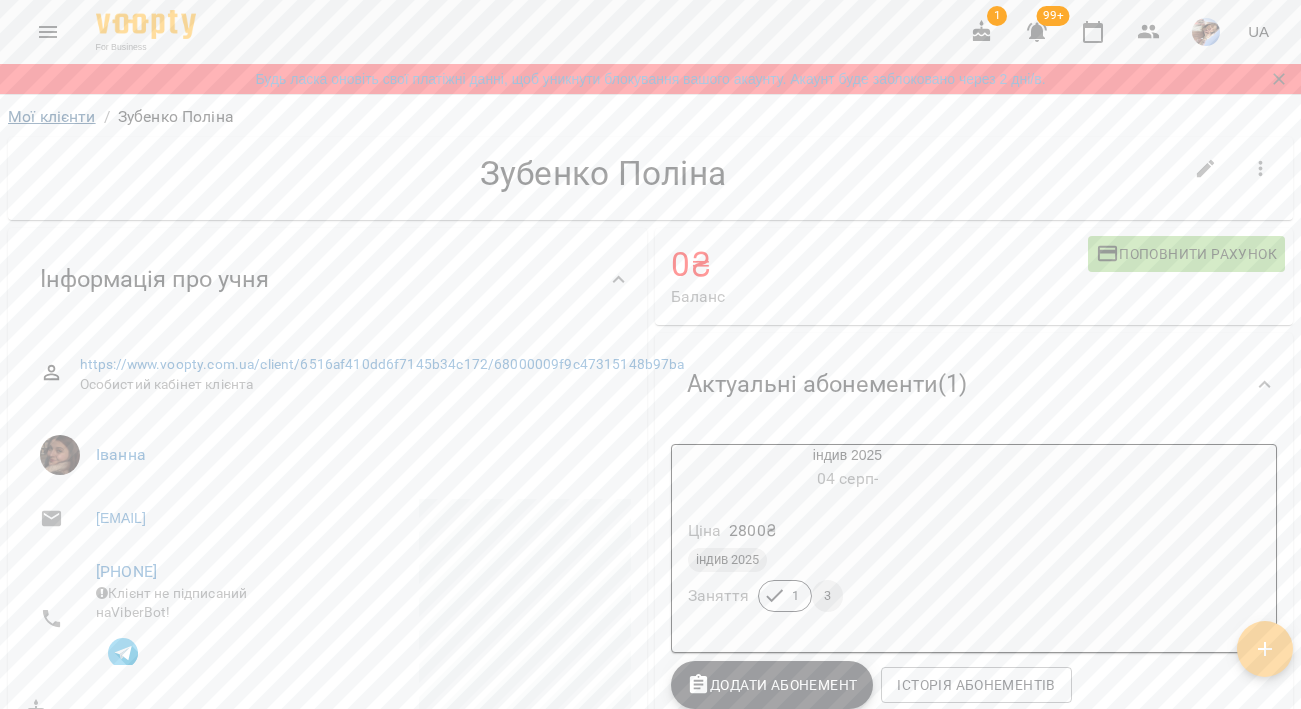 scroll, scrollTop: 0, scrollLeft: 0, axis: both 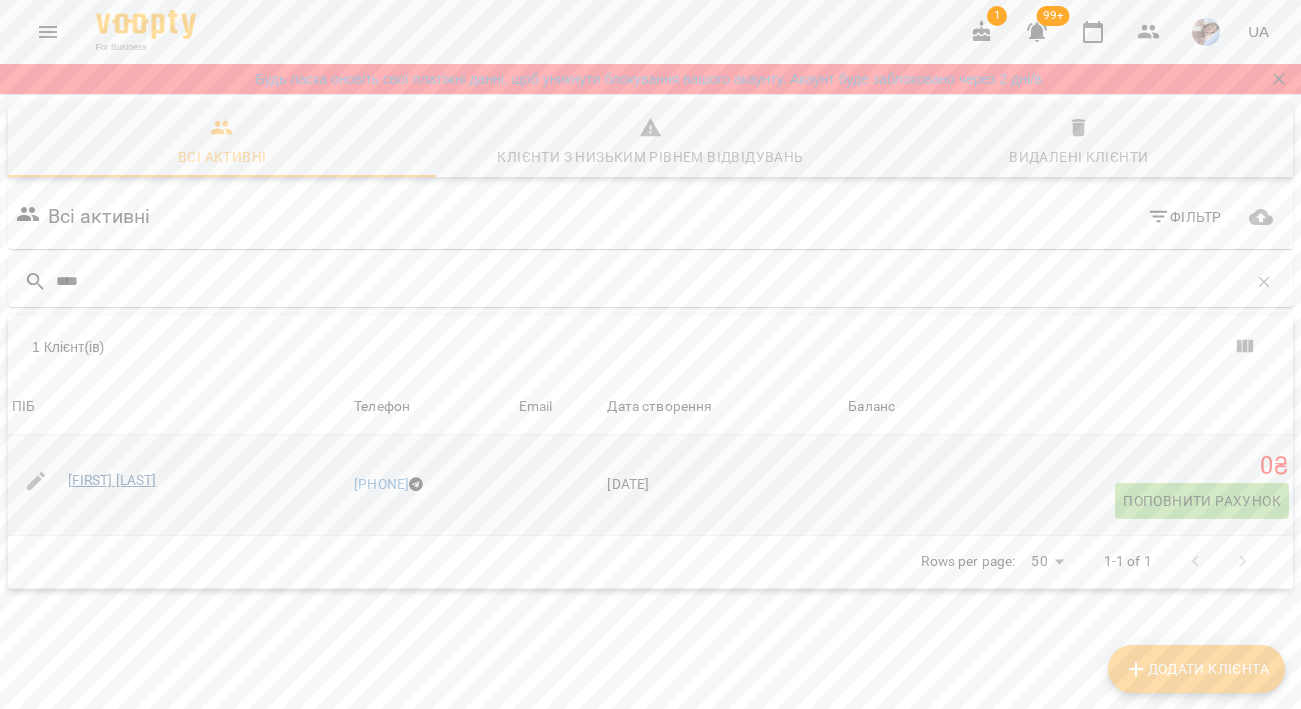 type on "****" 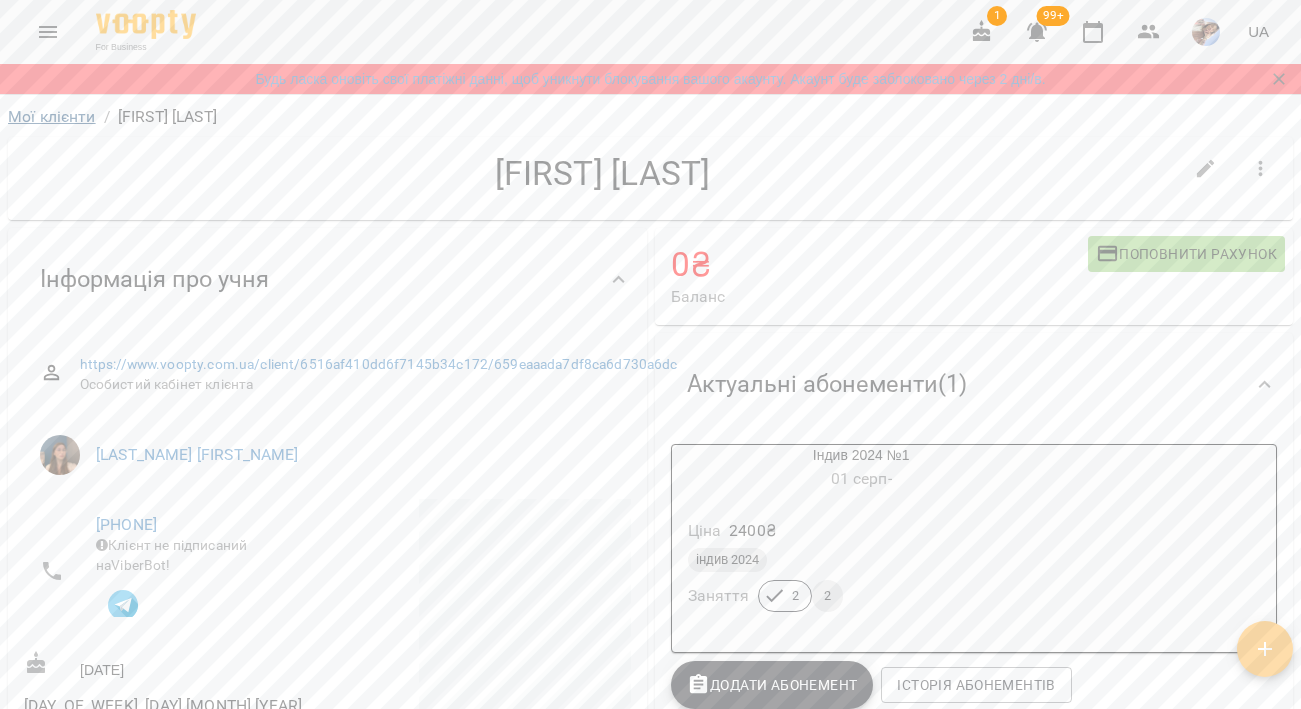 scroll, scrollTop: 0, scrollLeft: 0, axis: both 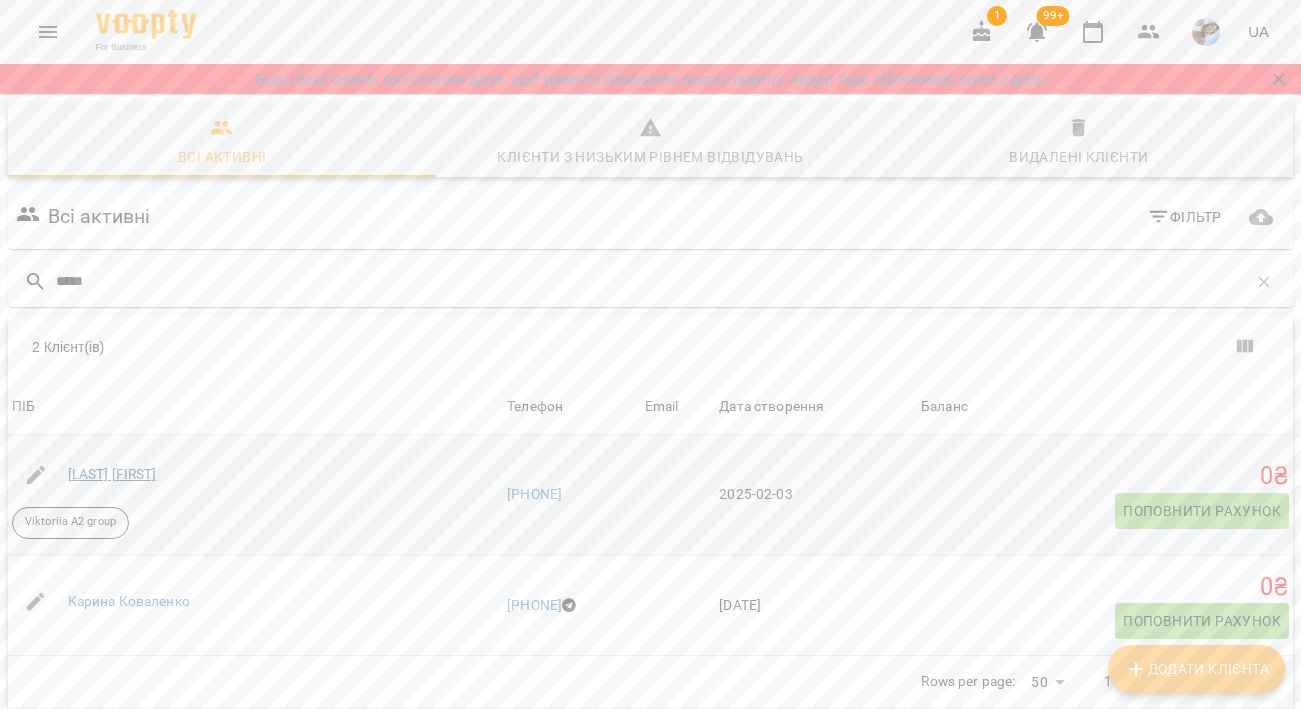 type on "*****" 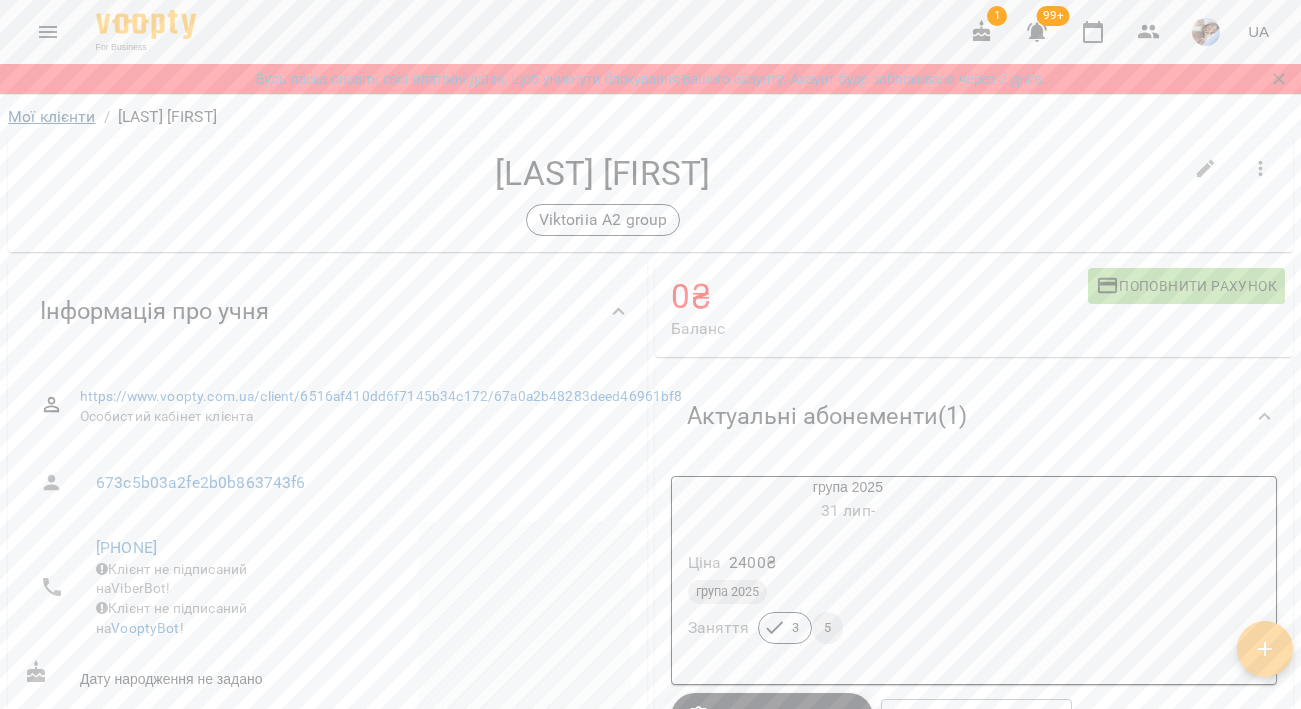 scroll, scrollTop: 0, scrollLeft: 0, axis: both 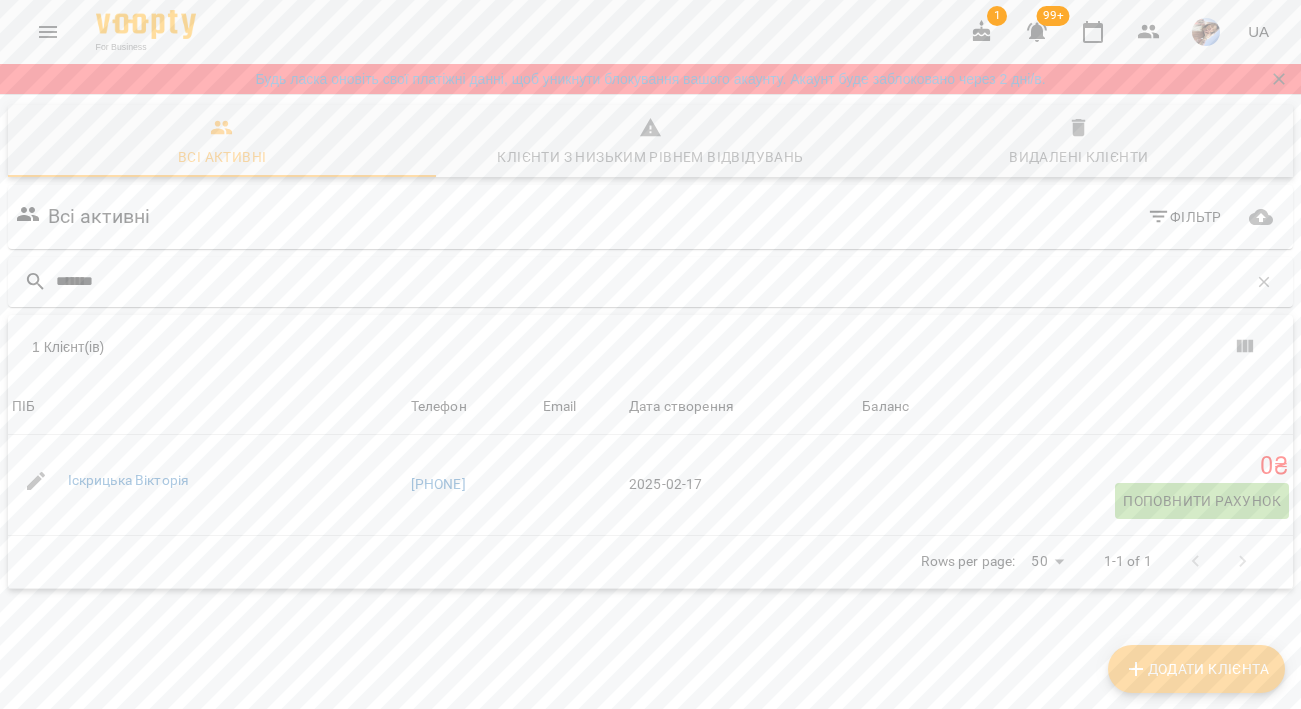type on "*******" 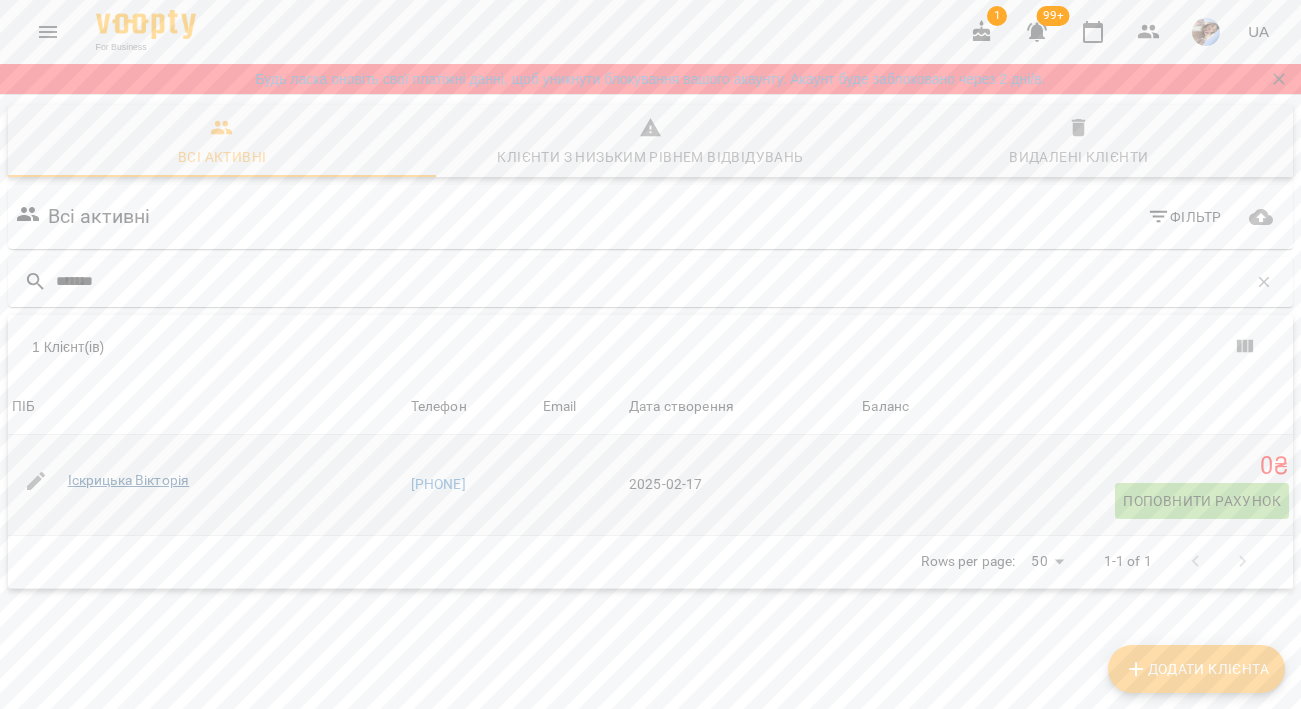 drag, startPoint x: 55, startPoint y: 320, endPoint x: 122, endPoint y: 482, distance: 175.3083 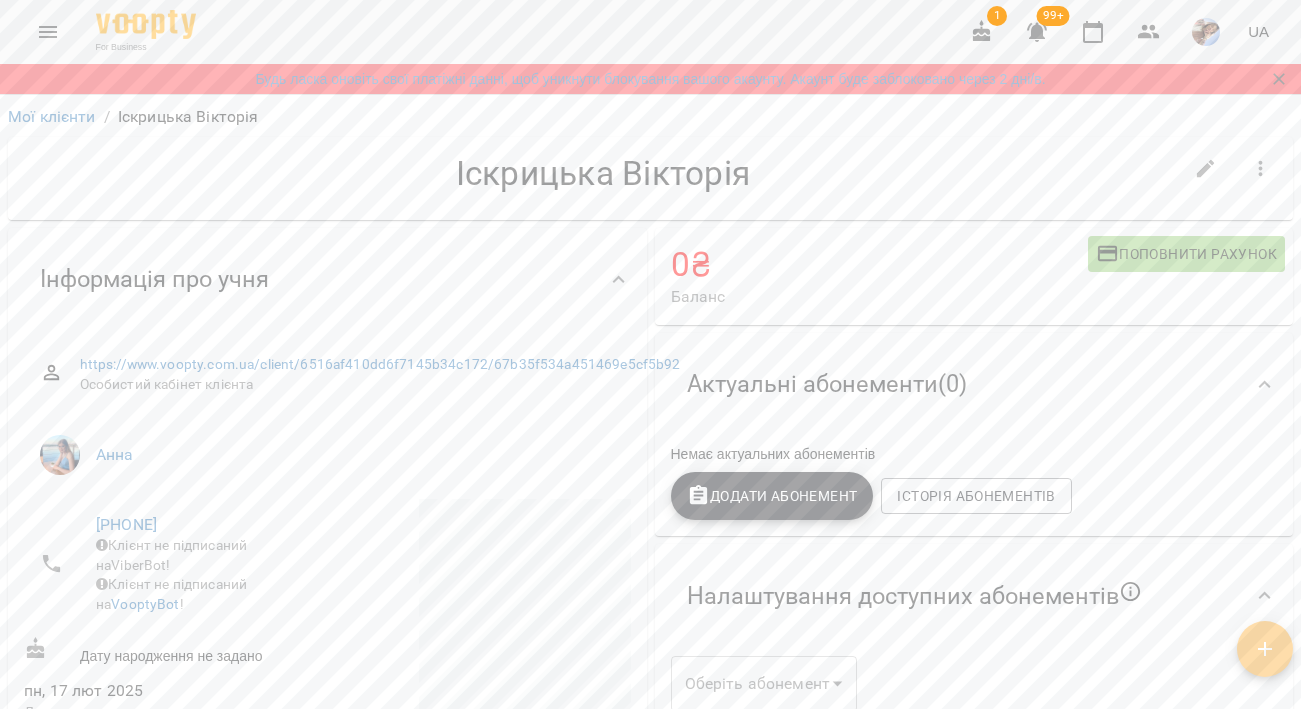 click on "Додати Абонемент" at bounding box center (772, 496) 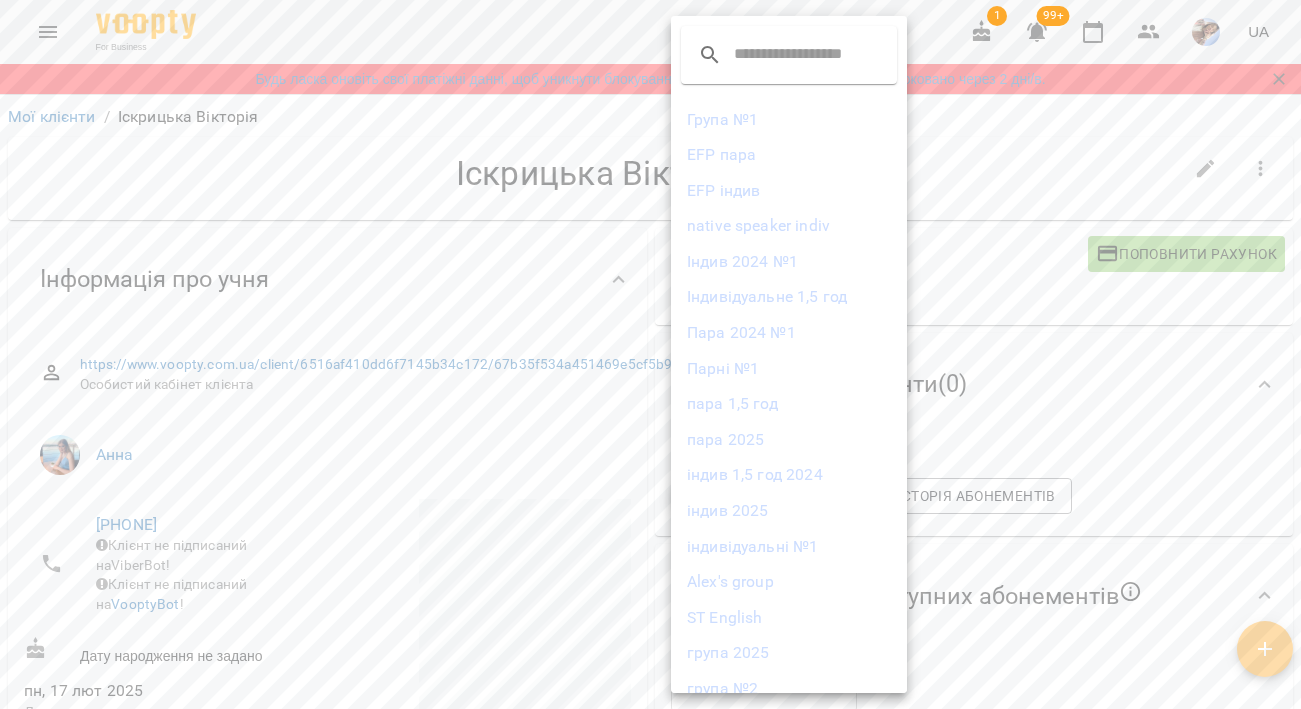 click on "Індив [YEAR] №1" at bounding box center (789, 262) 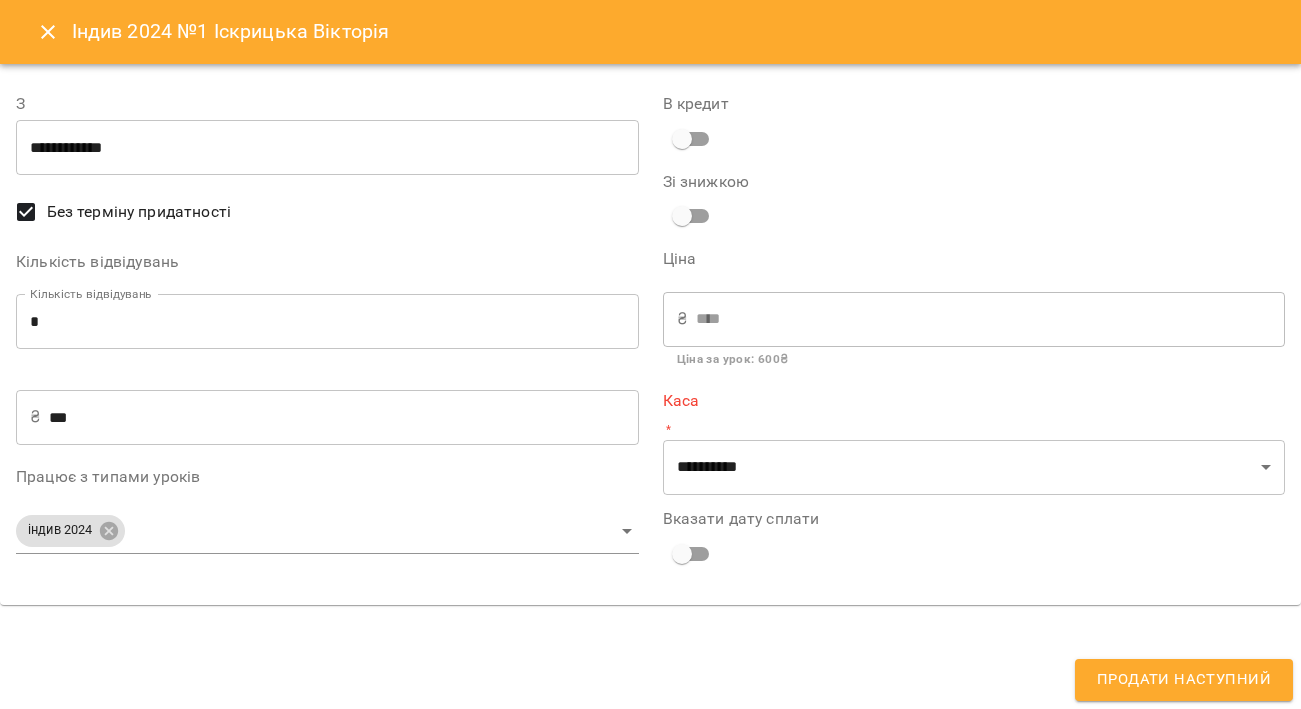 type on "**********" 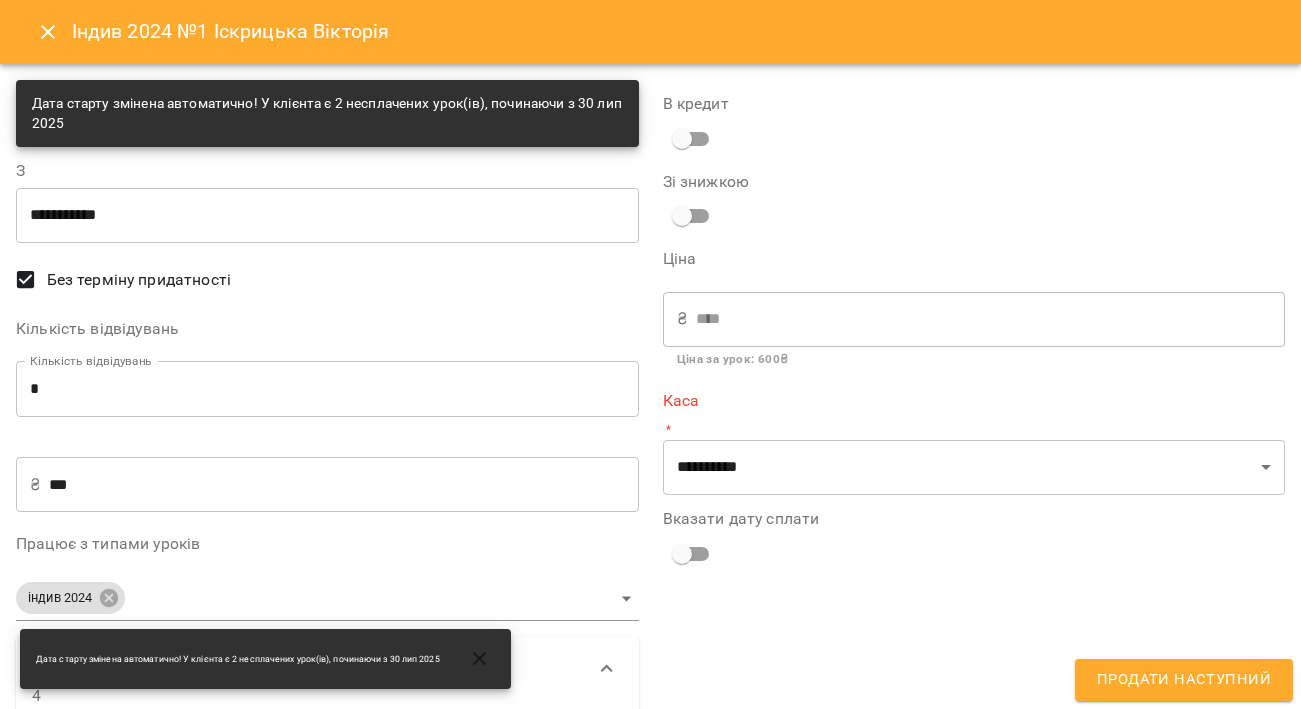 click on "*" at bounding box center (327, 389) 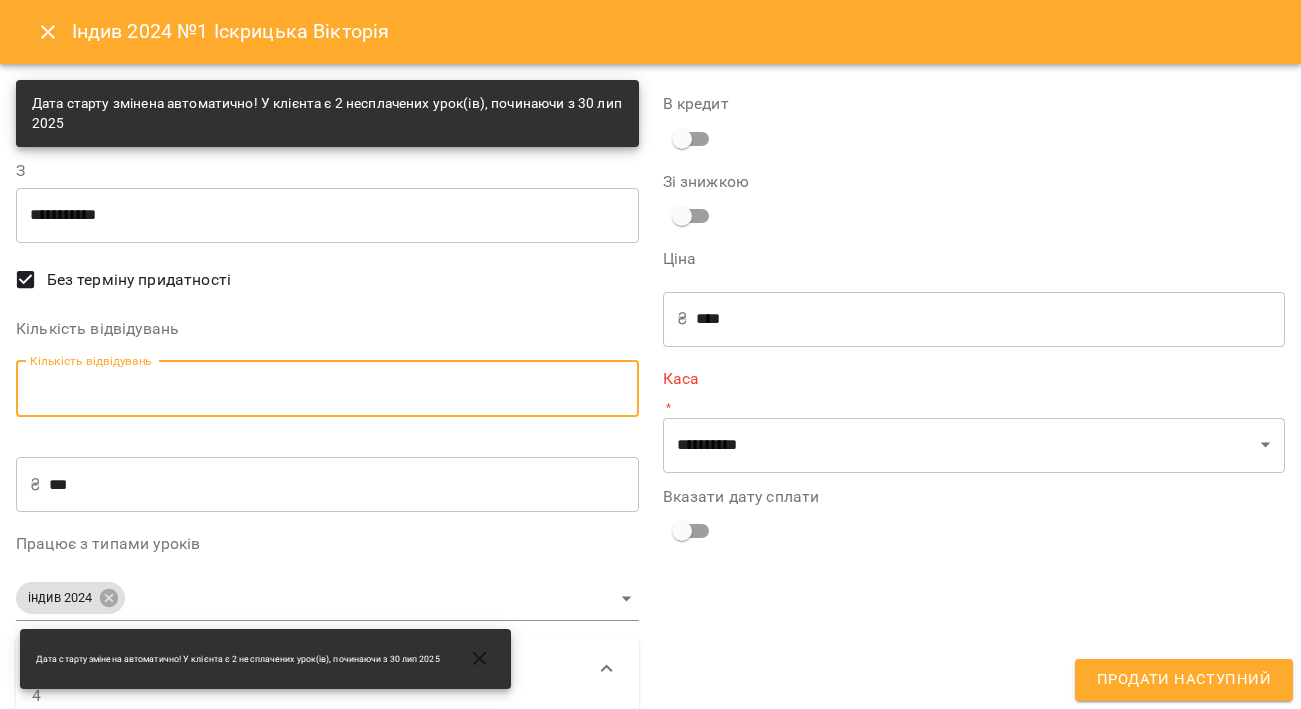 type on "*" 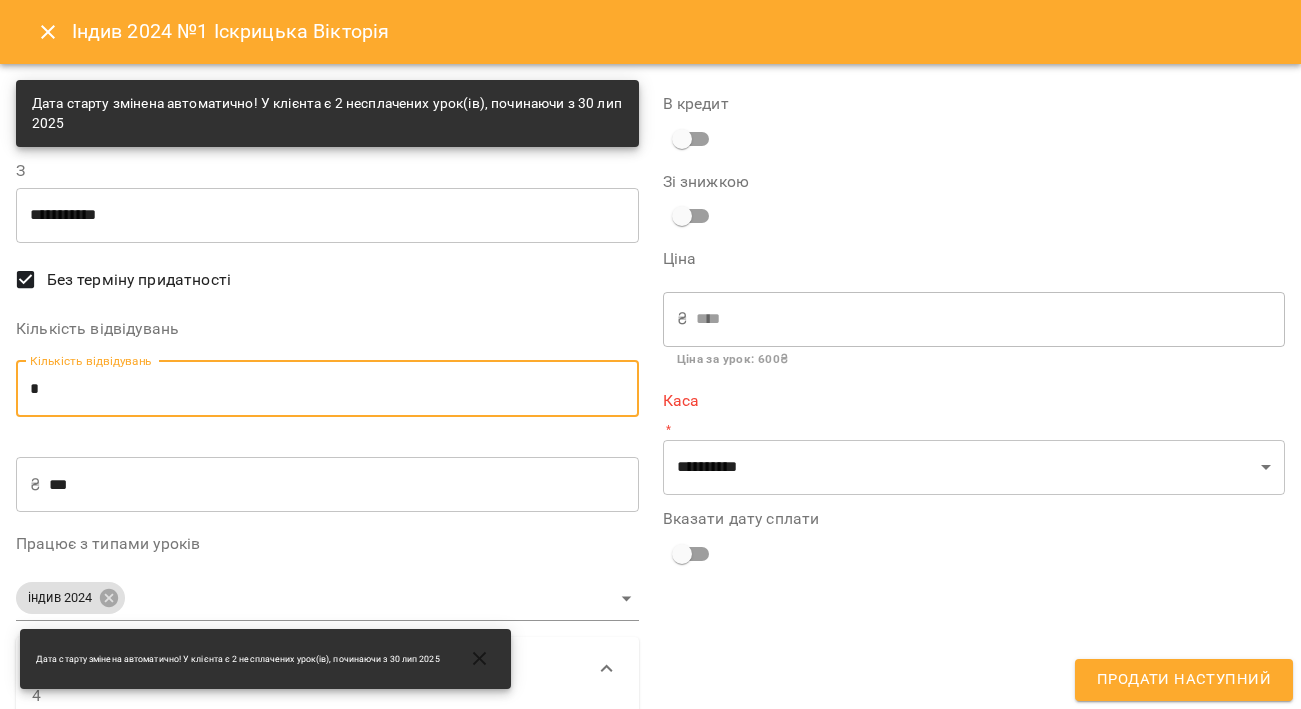 type on "*" 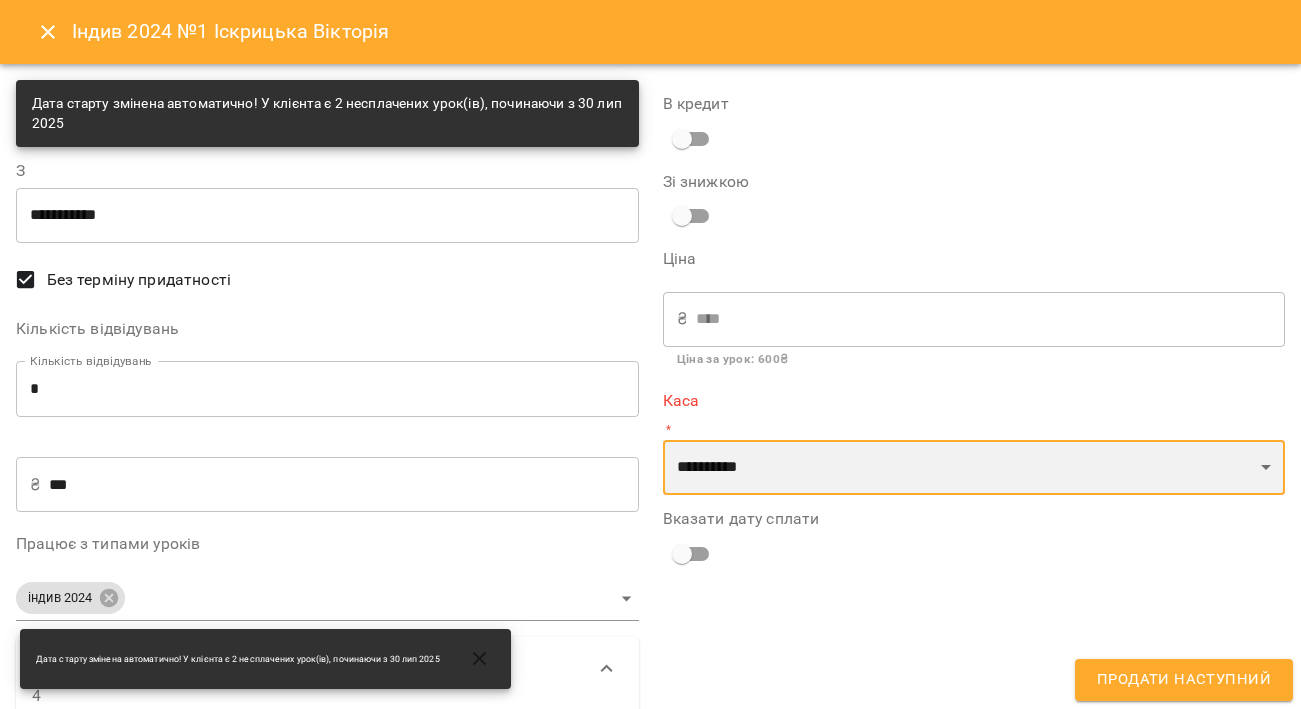 select on "****" 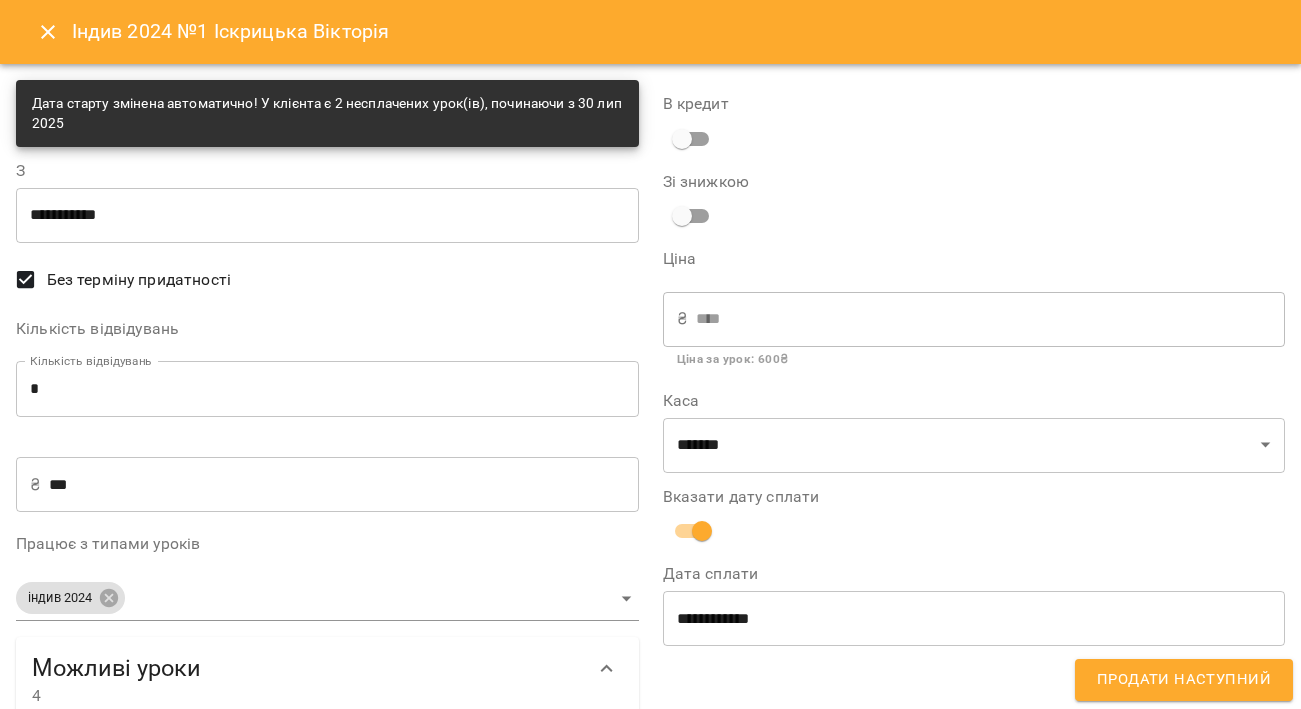 click on "**********" at bounding box center (974, 618) 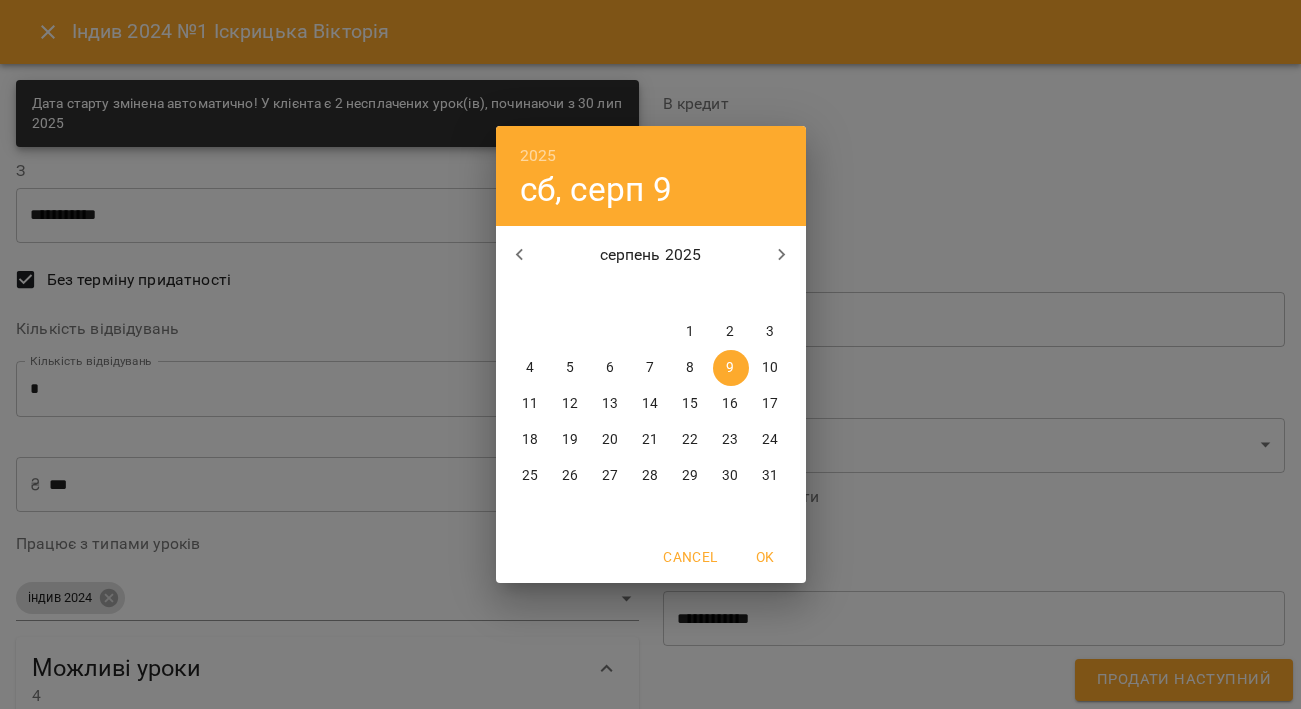 click on "4" at bounding box center (531, 368) 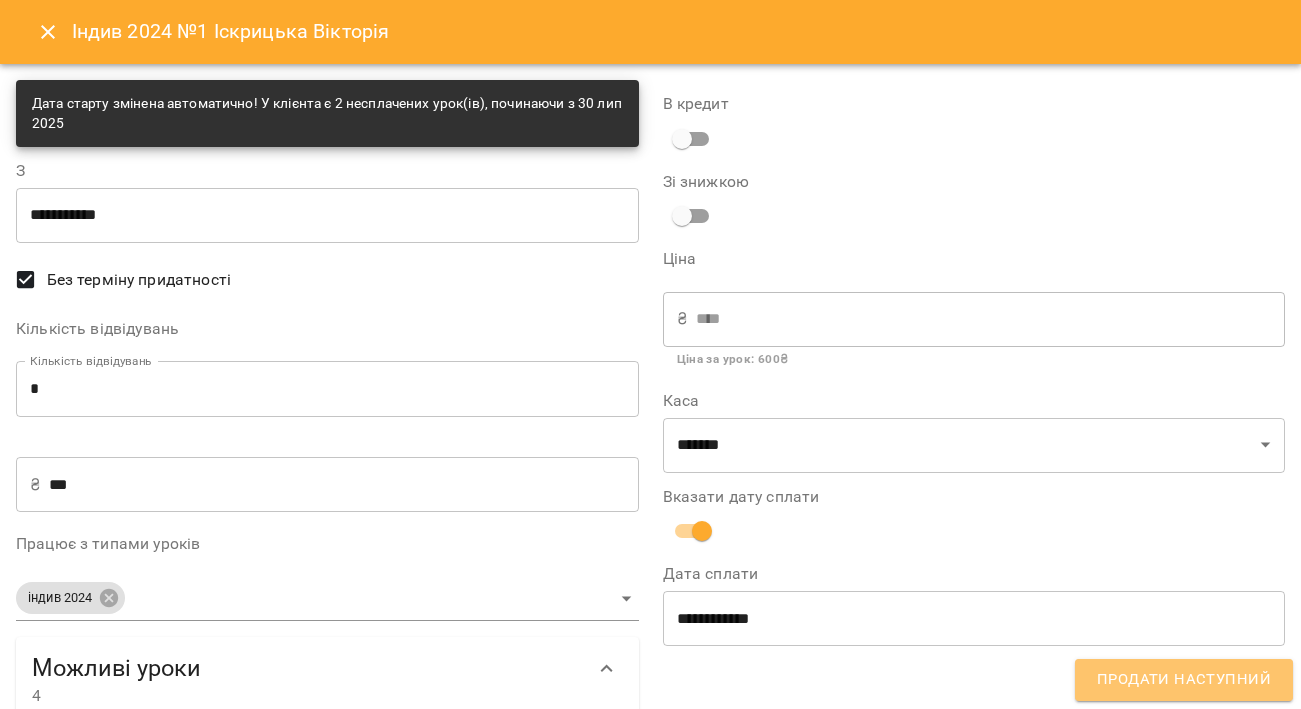 click on "Продати наступний" at bounding box center [1184, 680] 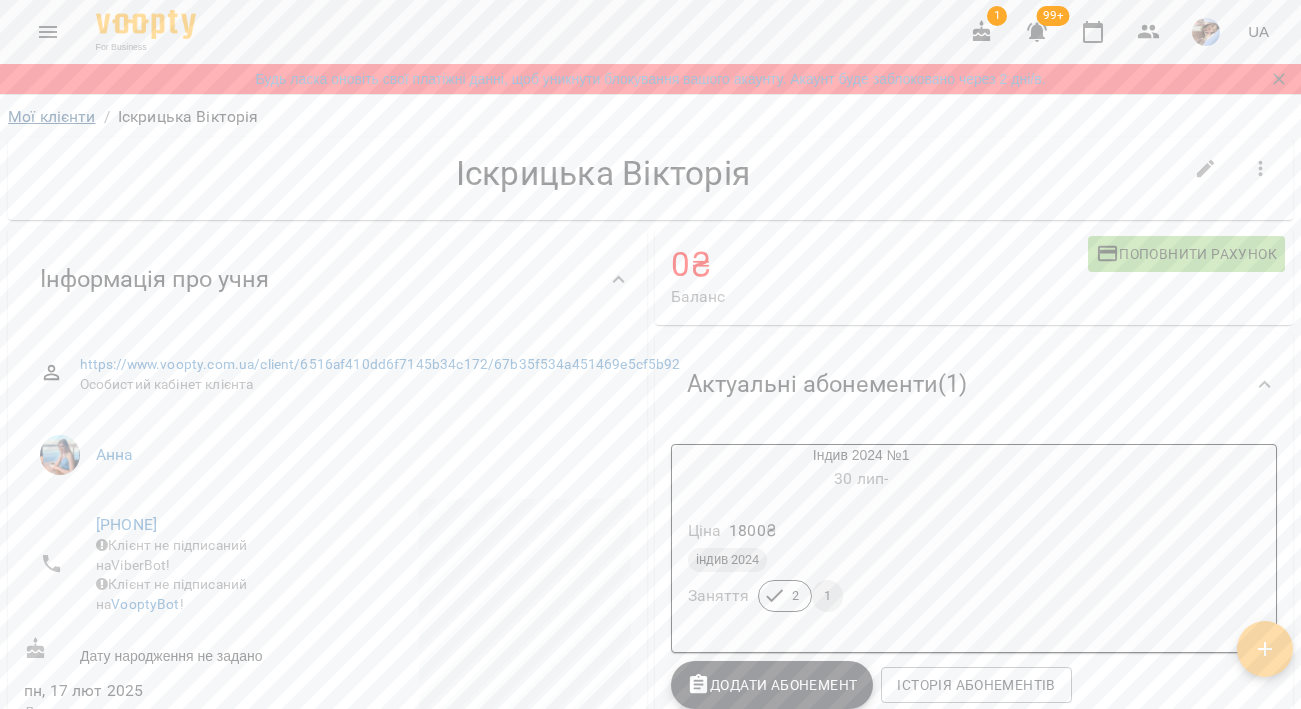click on "Мої клієнти" at bounding box center [52, 116] 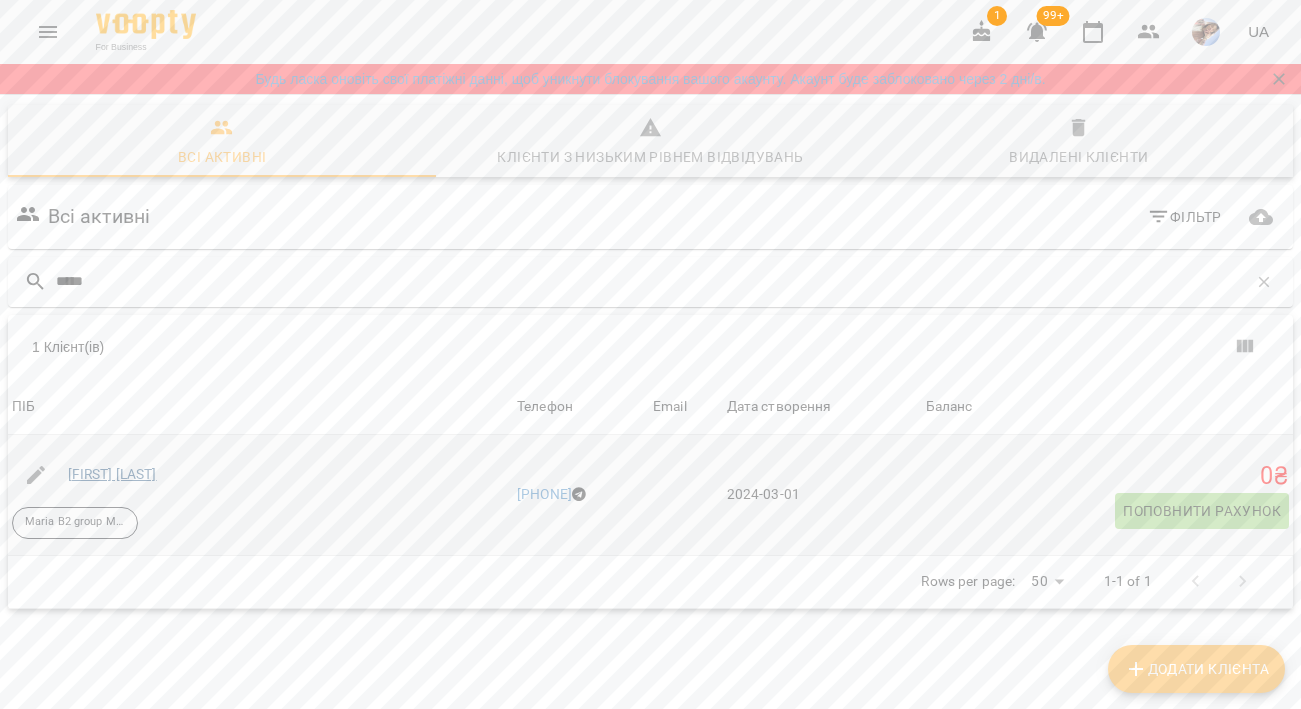 type on "*****" 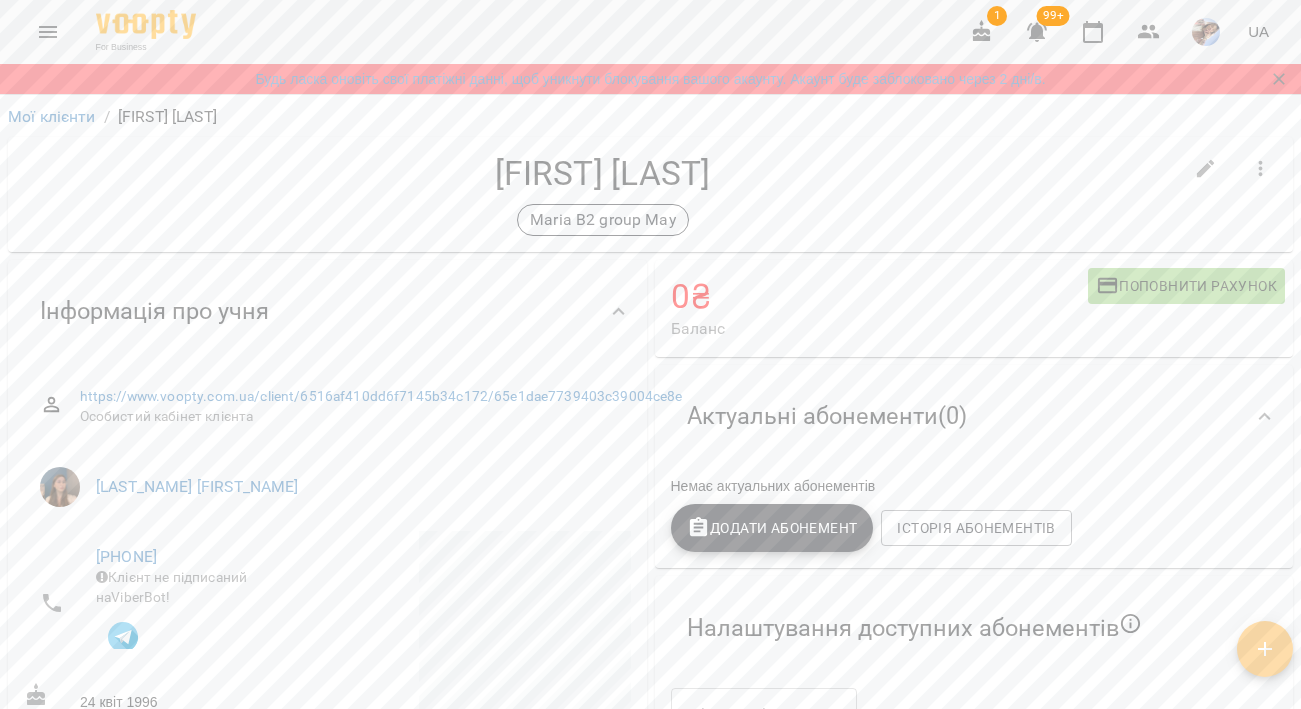 click on "Додати Абонемент" at bounding box center (772, 528) 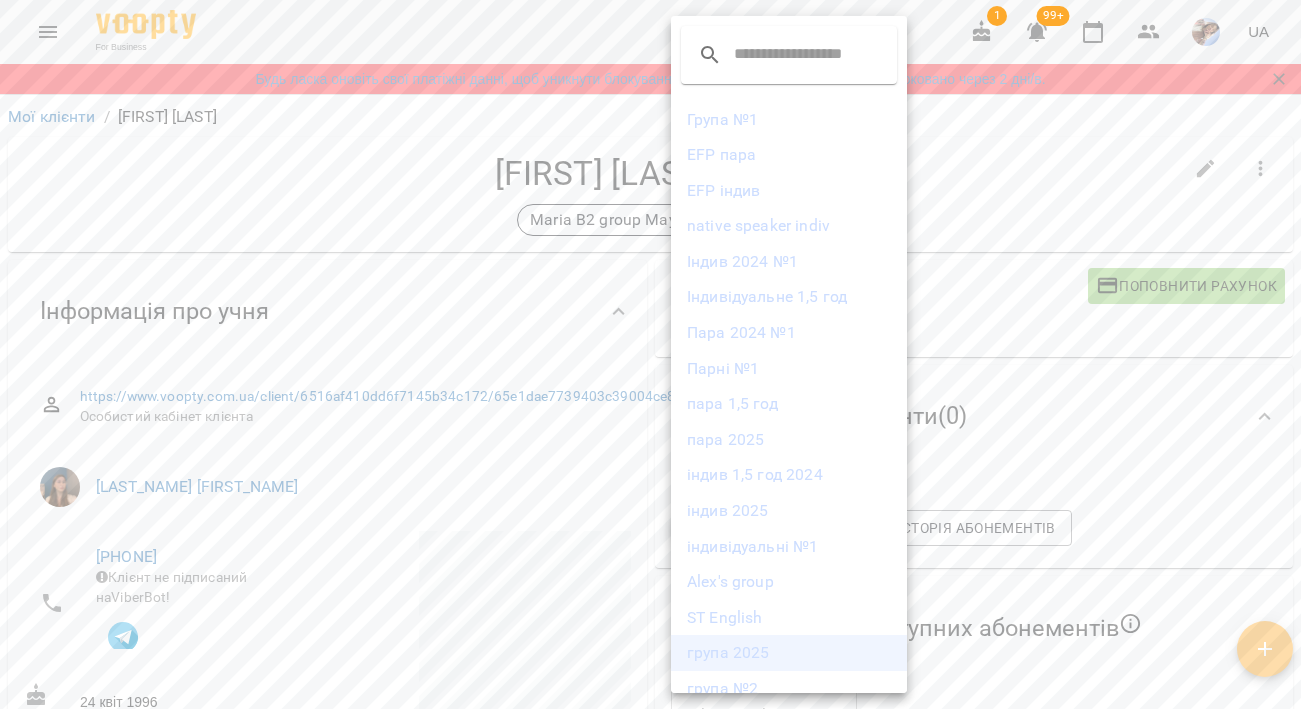 click on "група 2025" at bounding box center (789, 653) 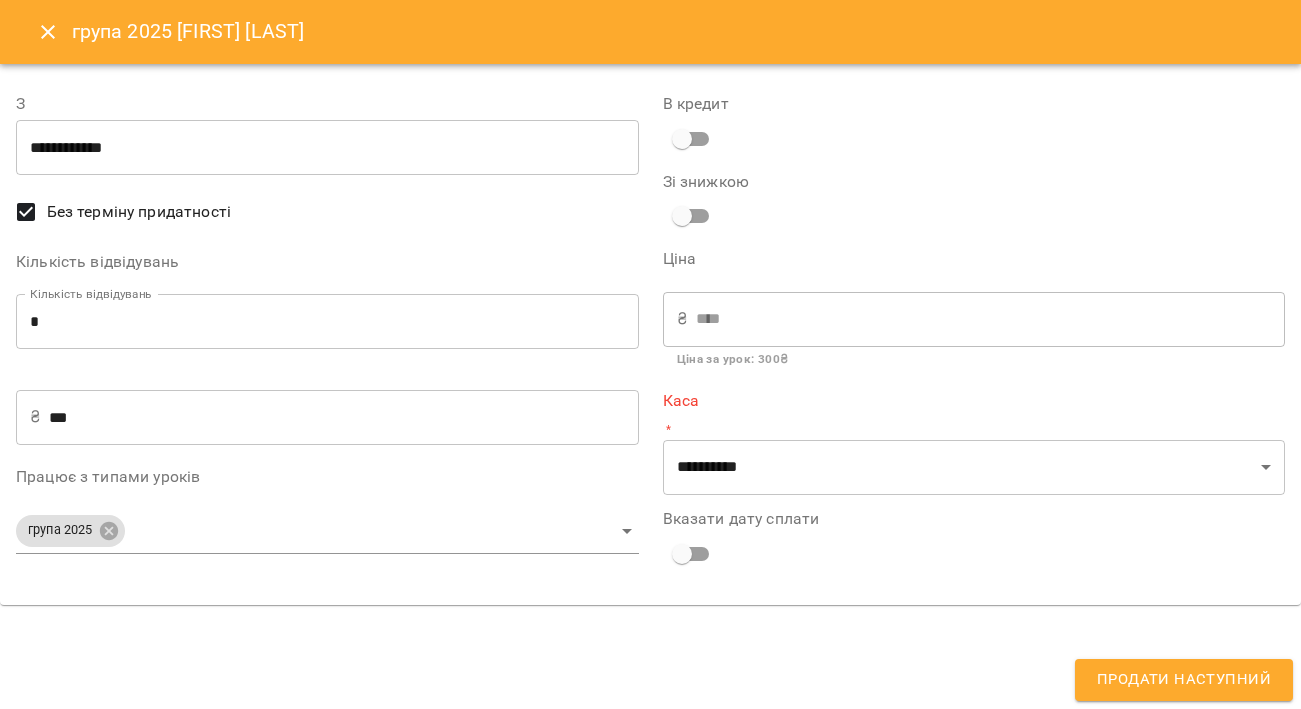type on "**********" 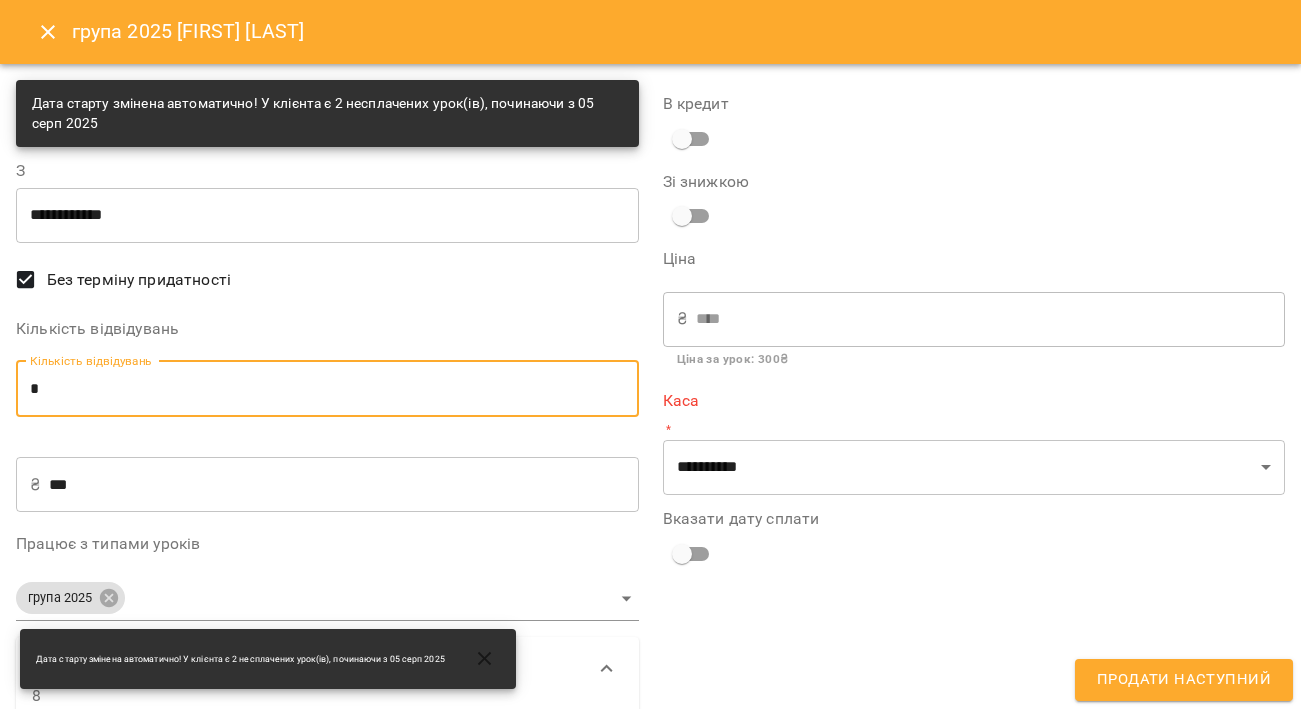 click on "*" at bounding box center [327, 389] 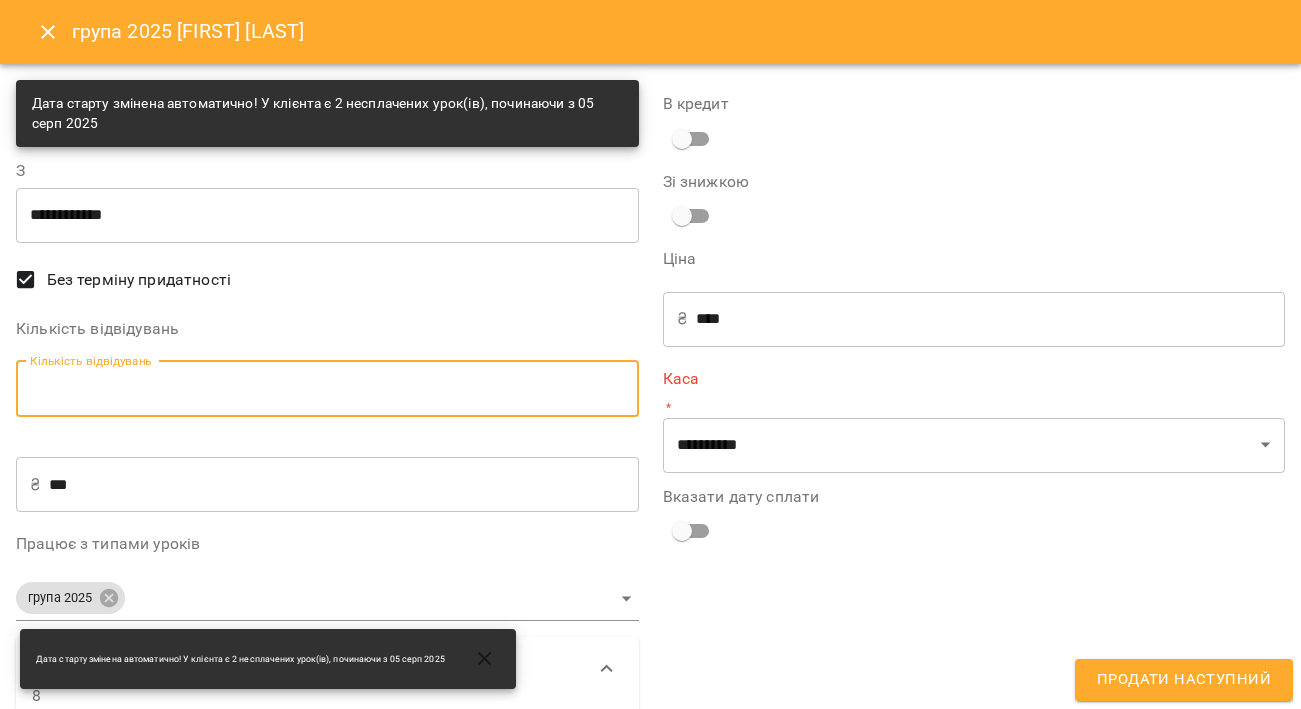 type on "*" 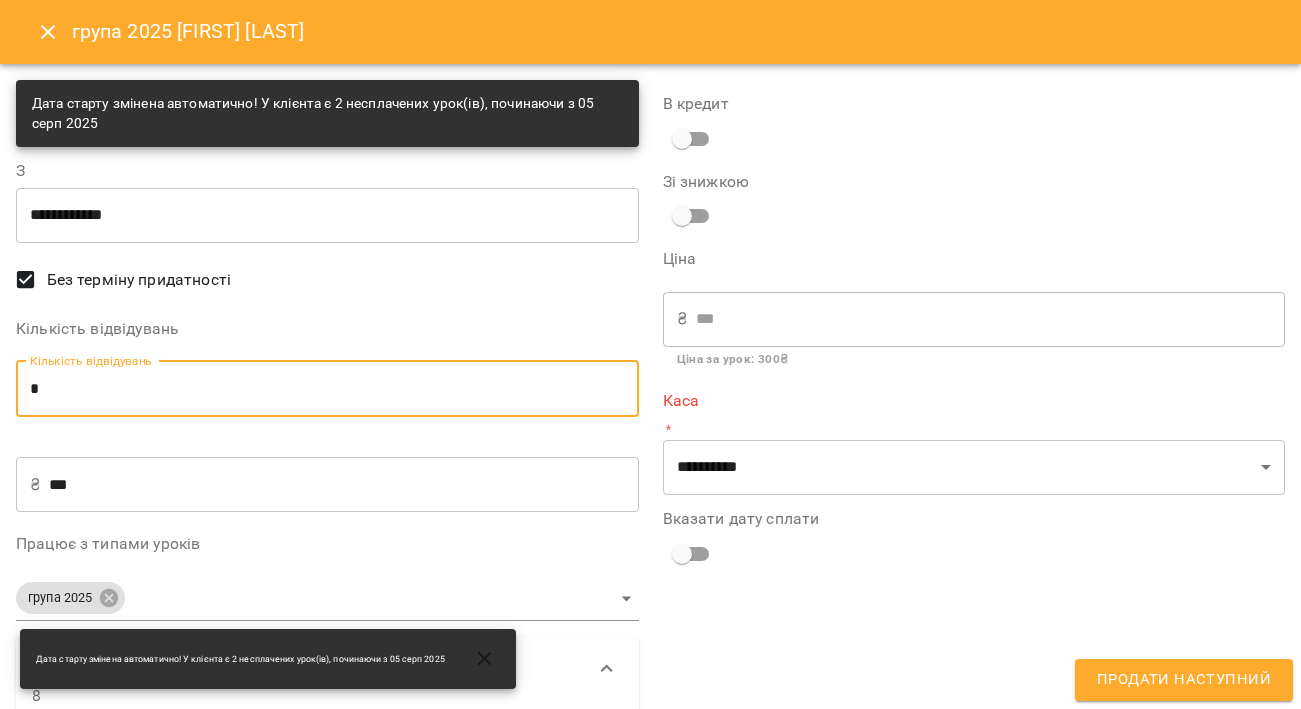 type on "*" 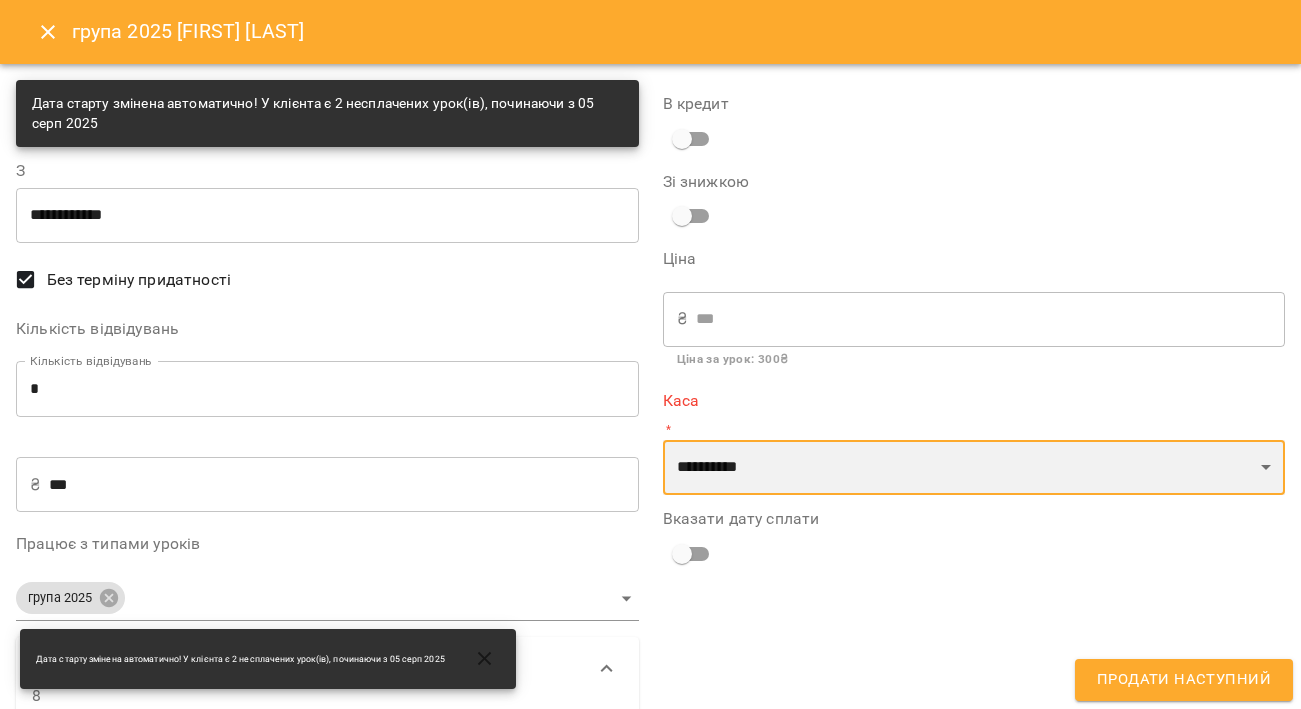 select on "****" 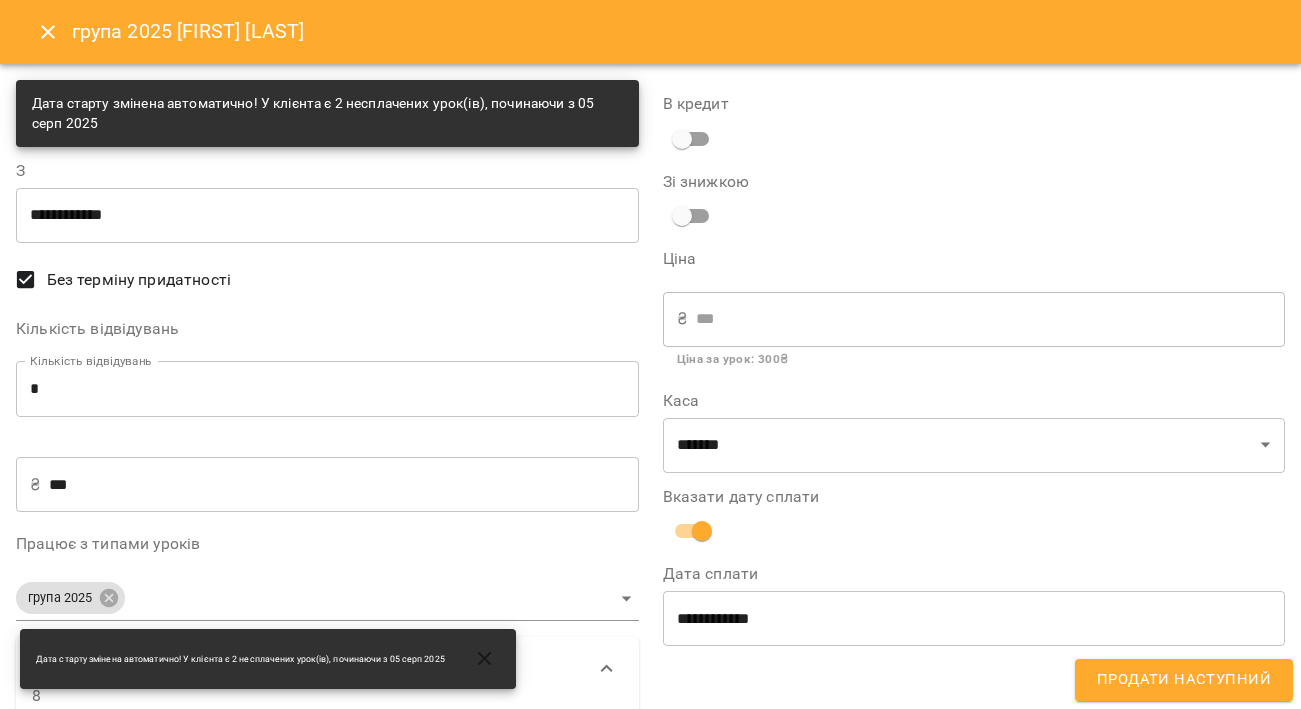 click on "**********" at bounding box center (974, 618) 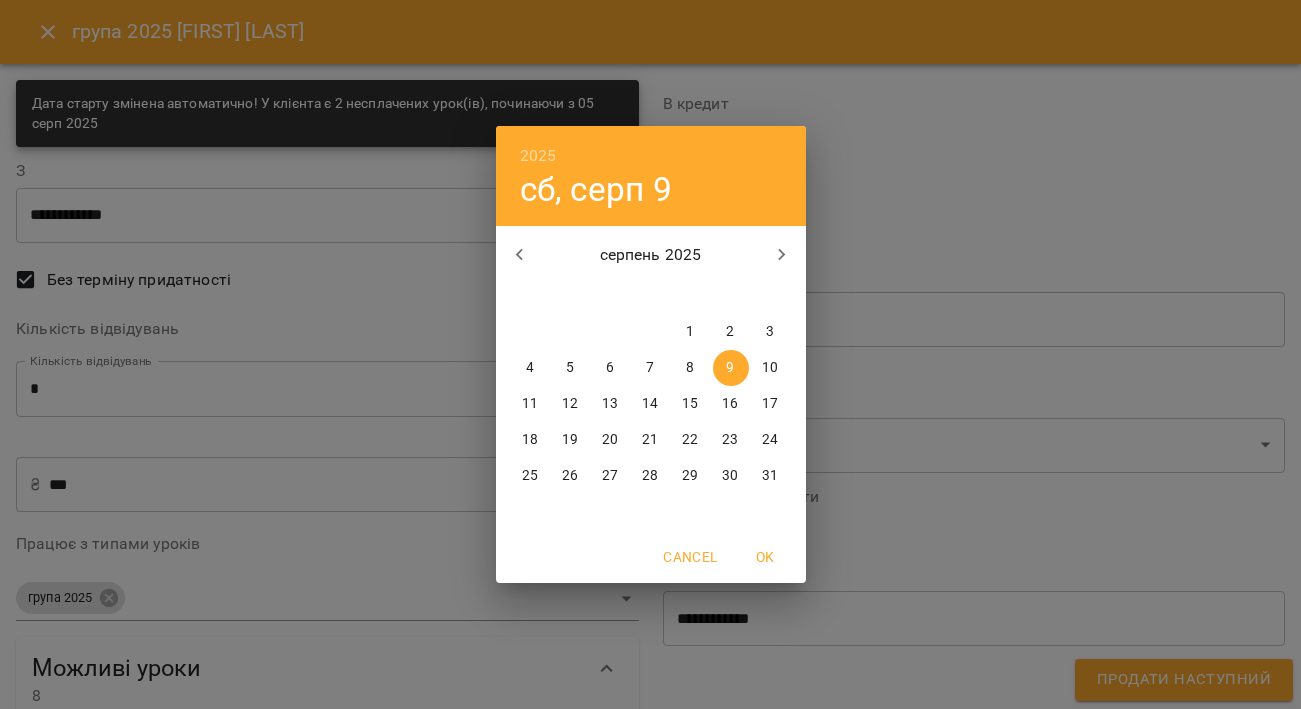 click on "5" at bounding box center [571, 368] 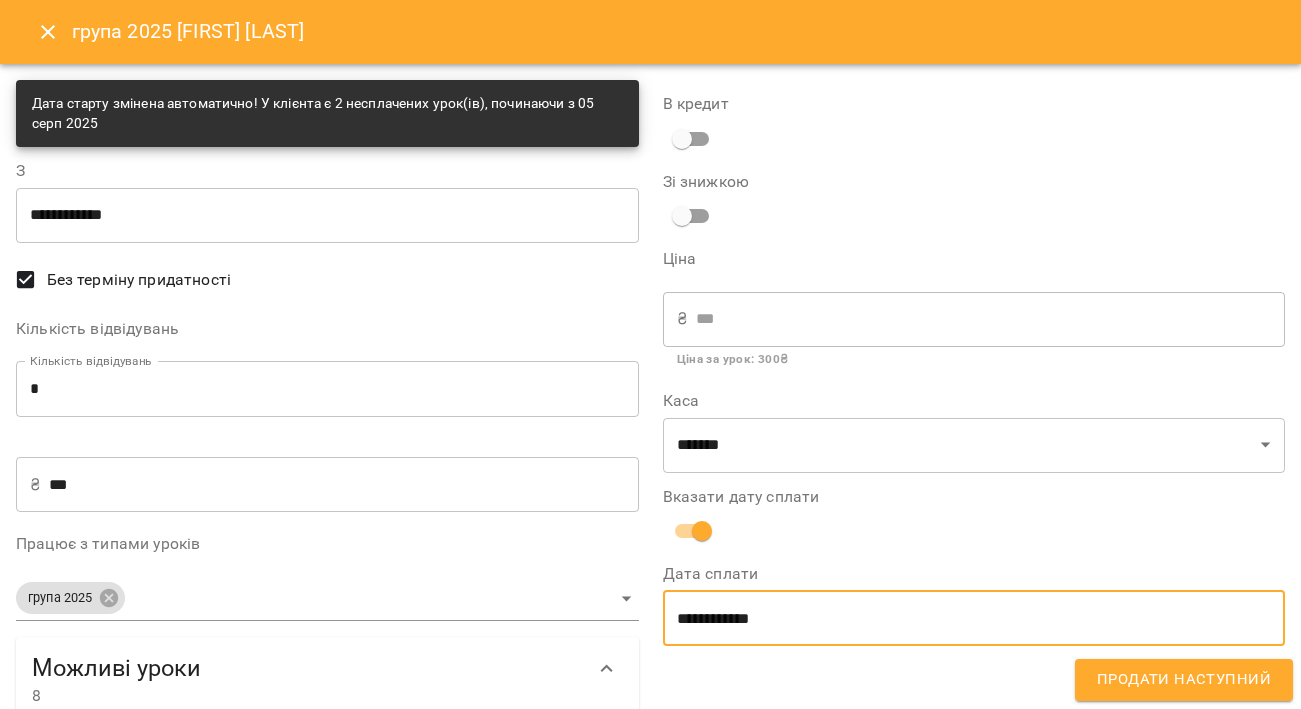click on "Продати наступний" at bounding box center [1184, 680] 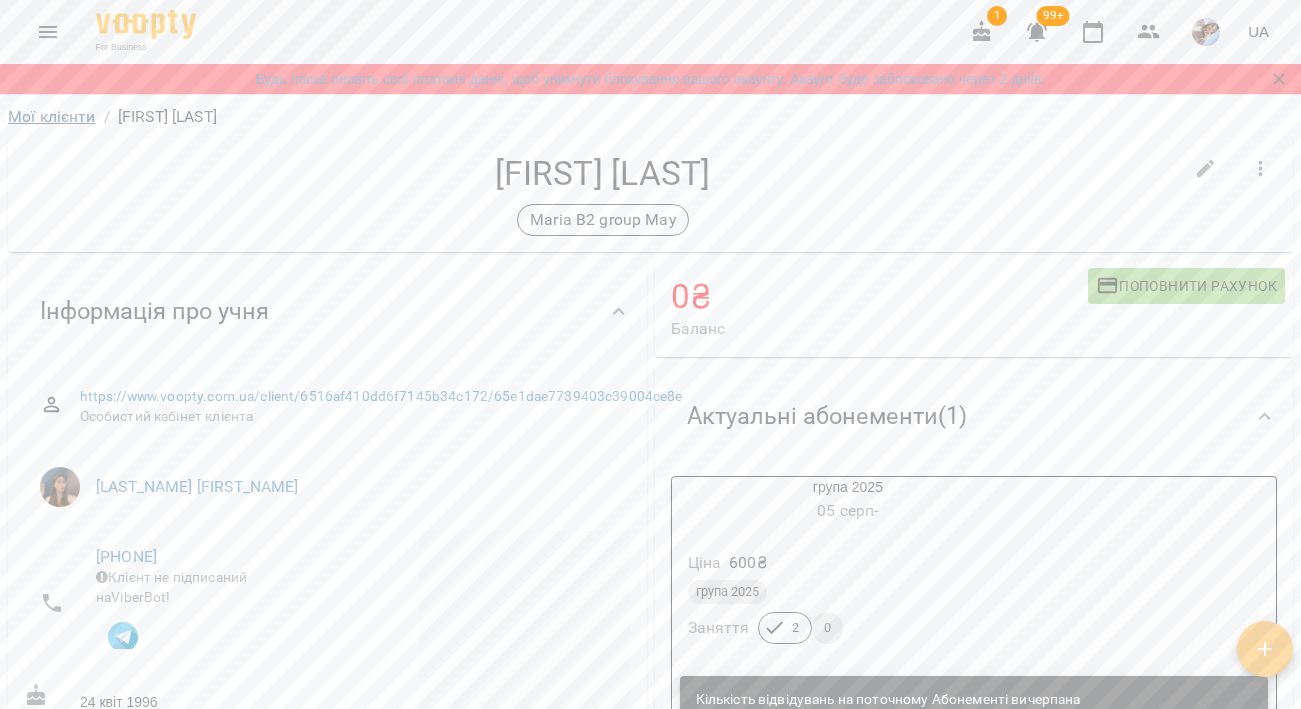 click on "Мої клієнти" at bounding box center [52, 116] 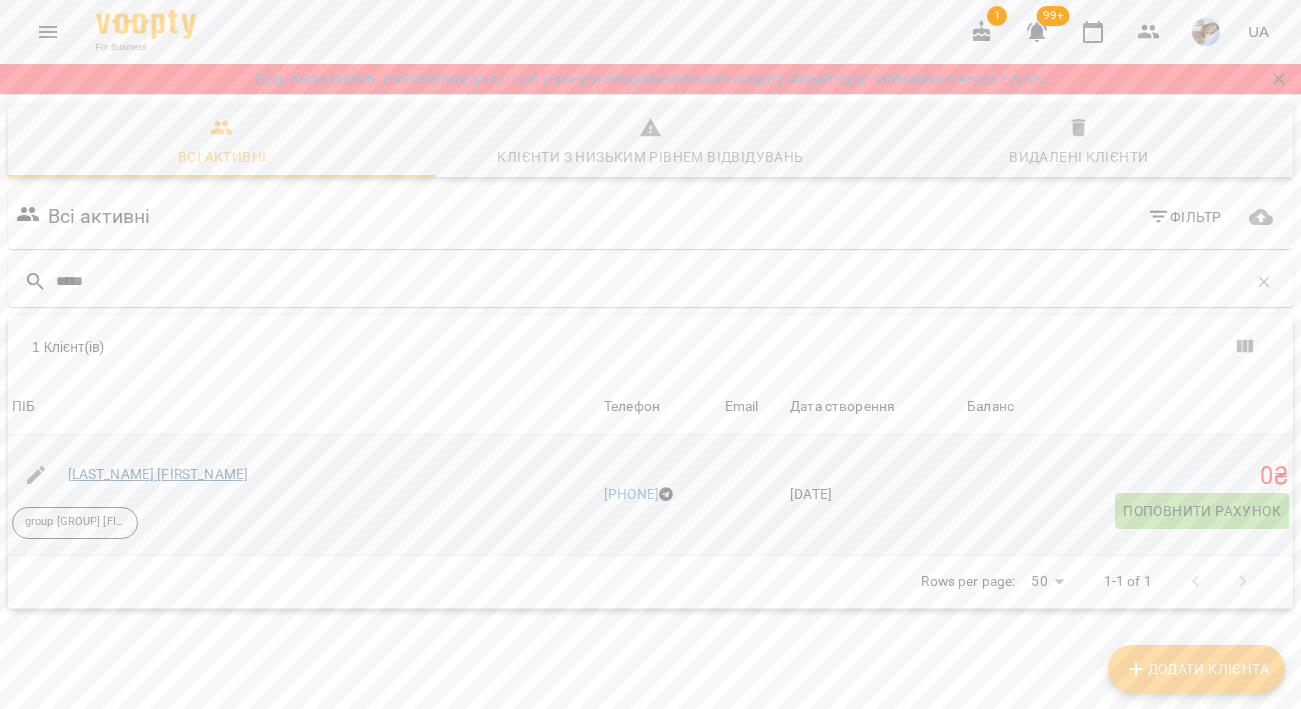 type on "*****" 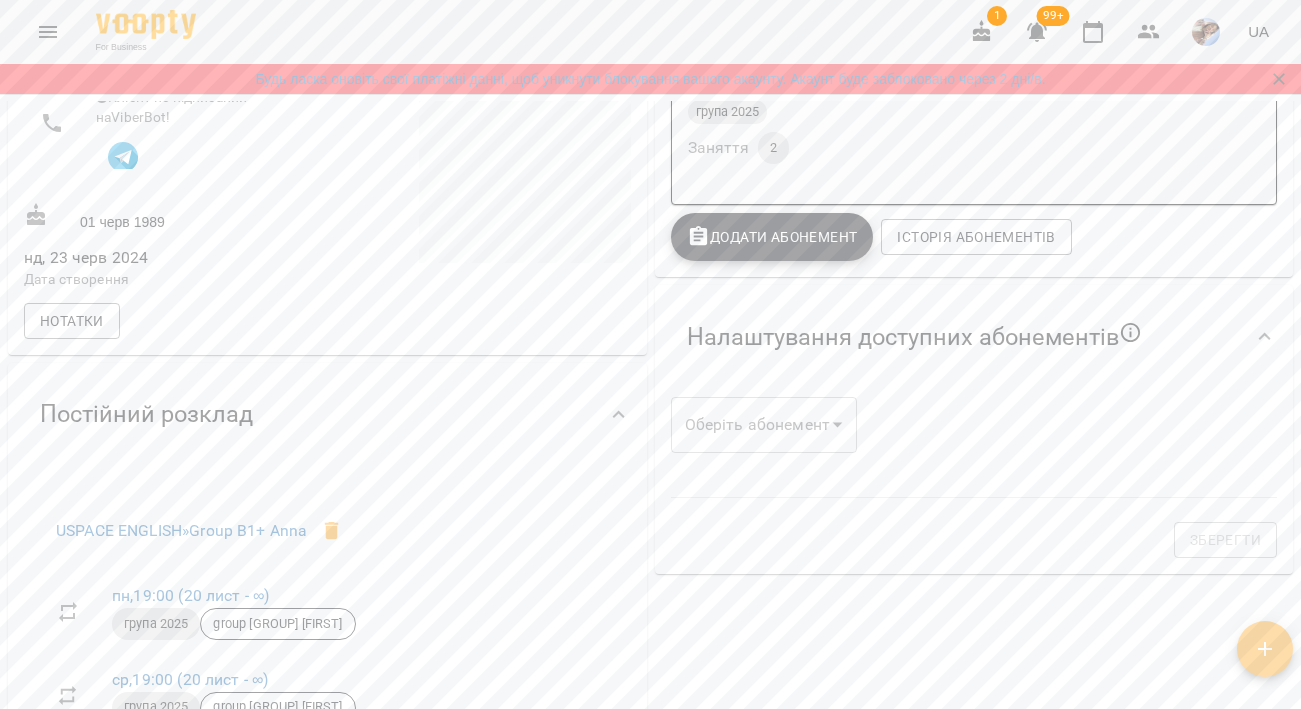 scroll, scrollTop: 451, scrollLeft: 0, axis: vertical 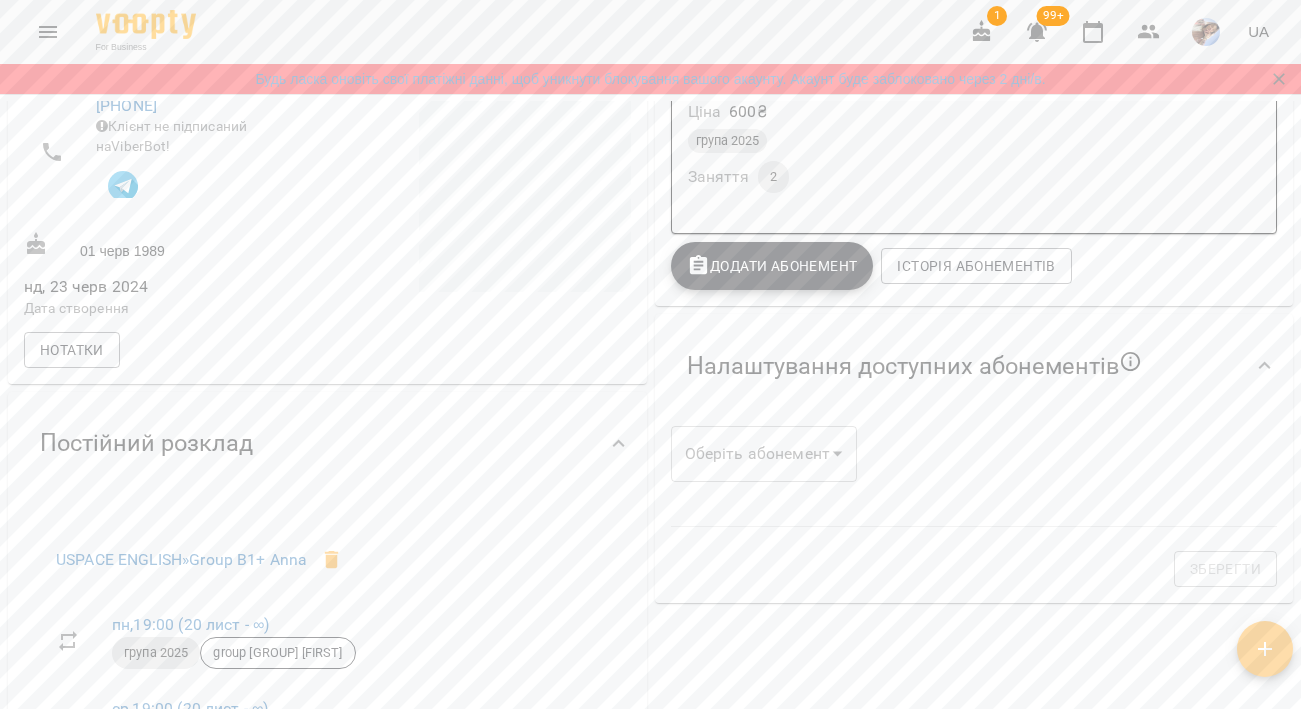 click on "Додати Абонемент" at bounding box center (772, 266) 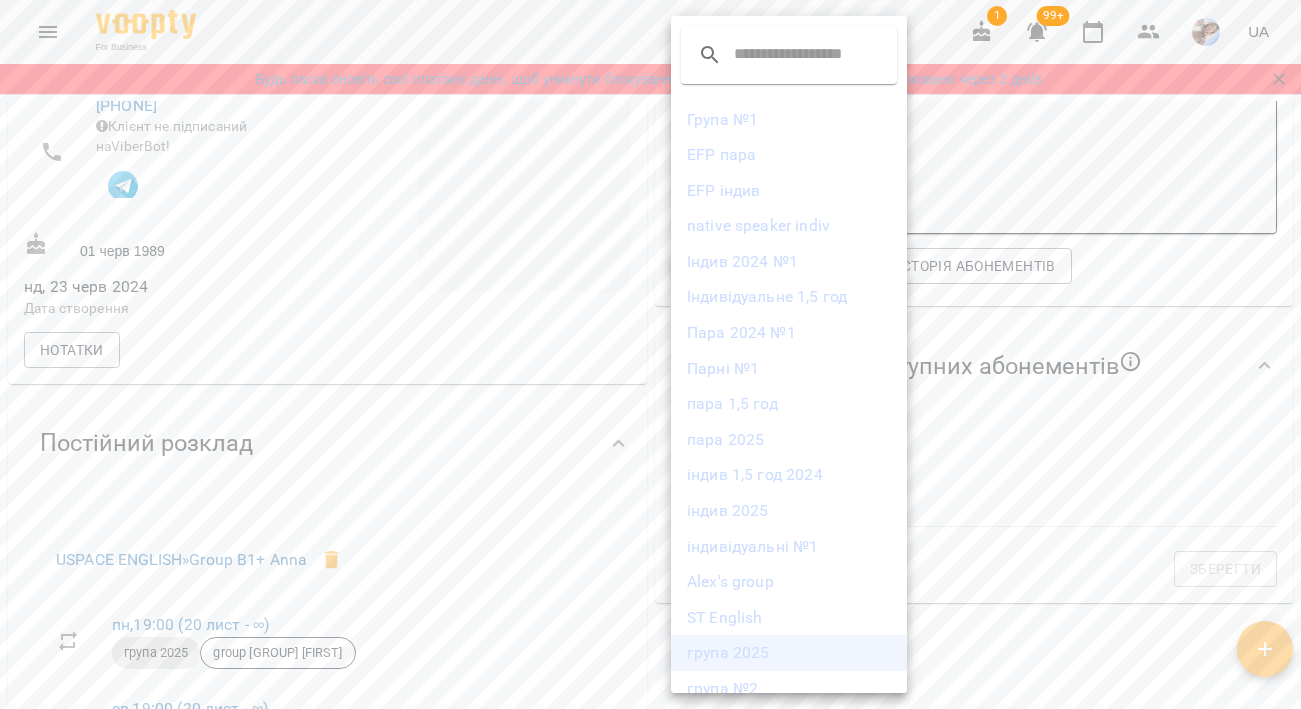 click on "група 2025" at bounding box center (789, 653) 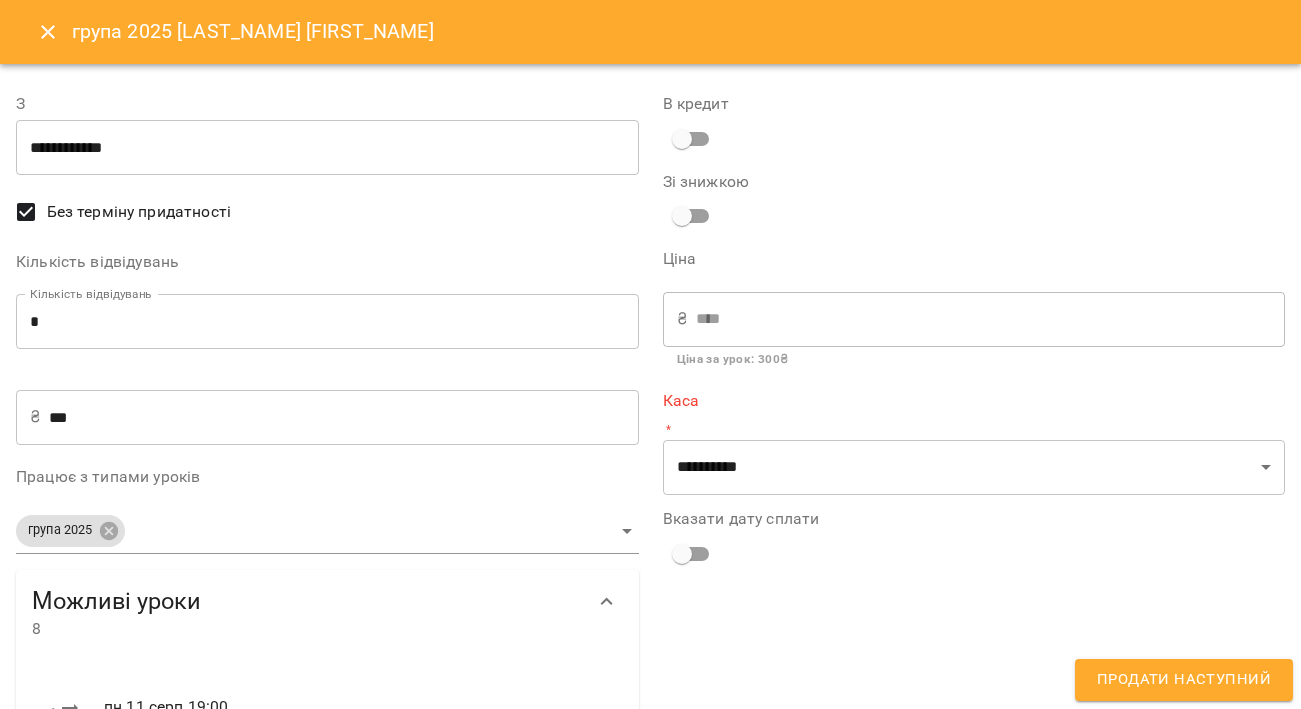 click on "**********" at bounding box center [327, 148] 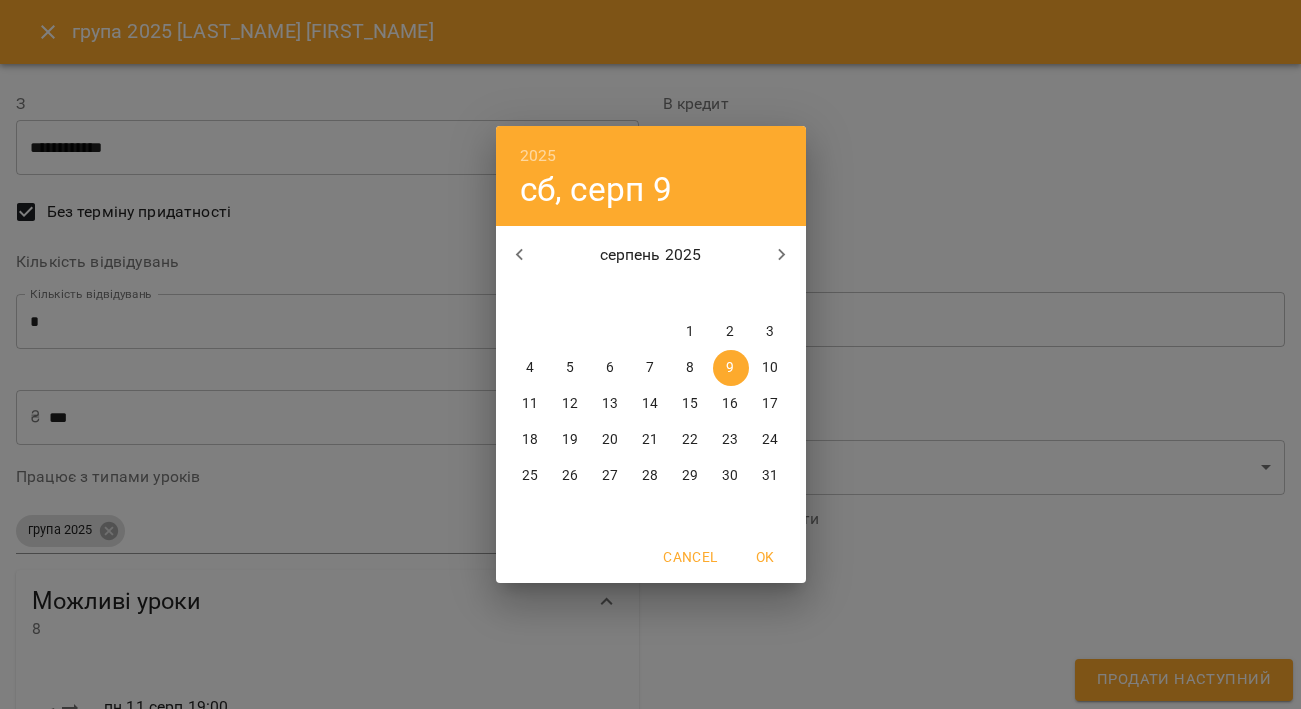 click on "5" at bounding box center (570, 368) 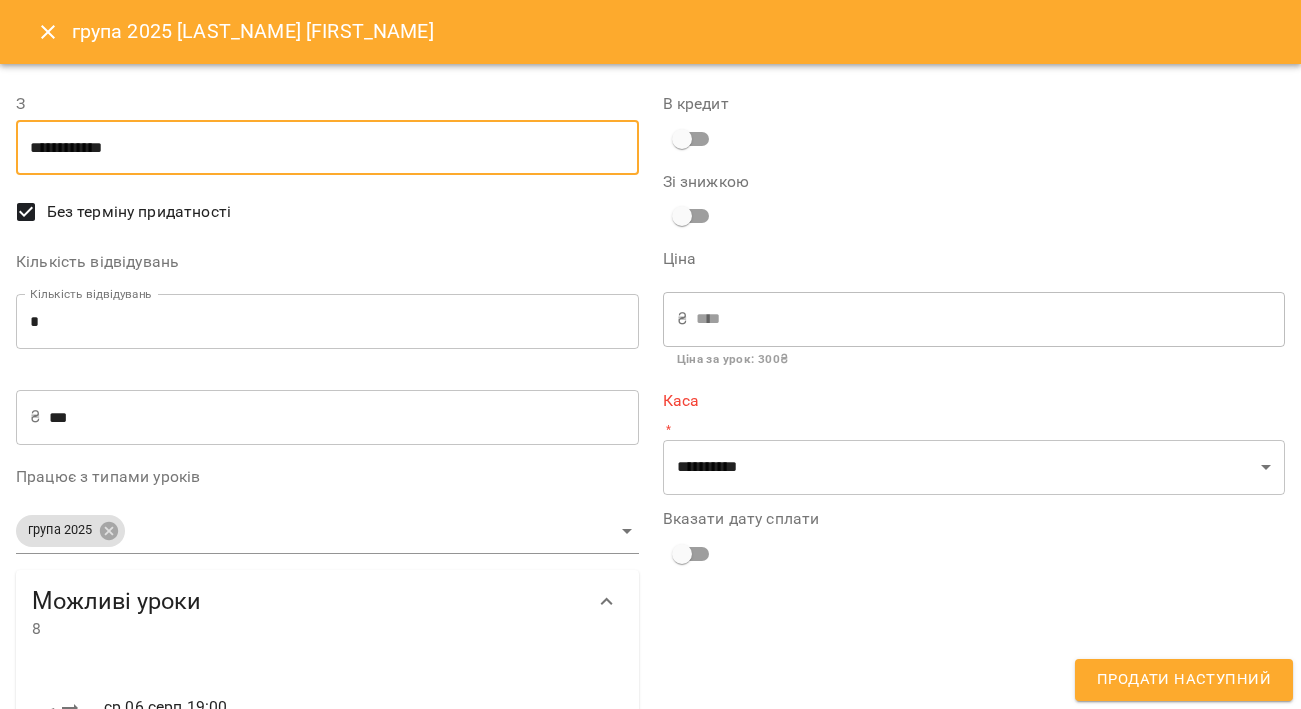 click on "*" at bounding box center (327, 322) 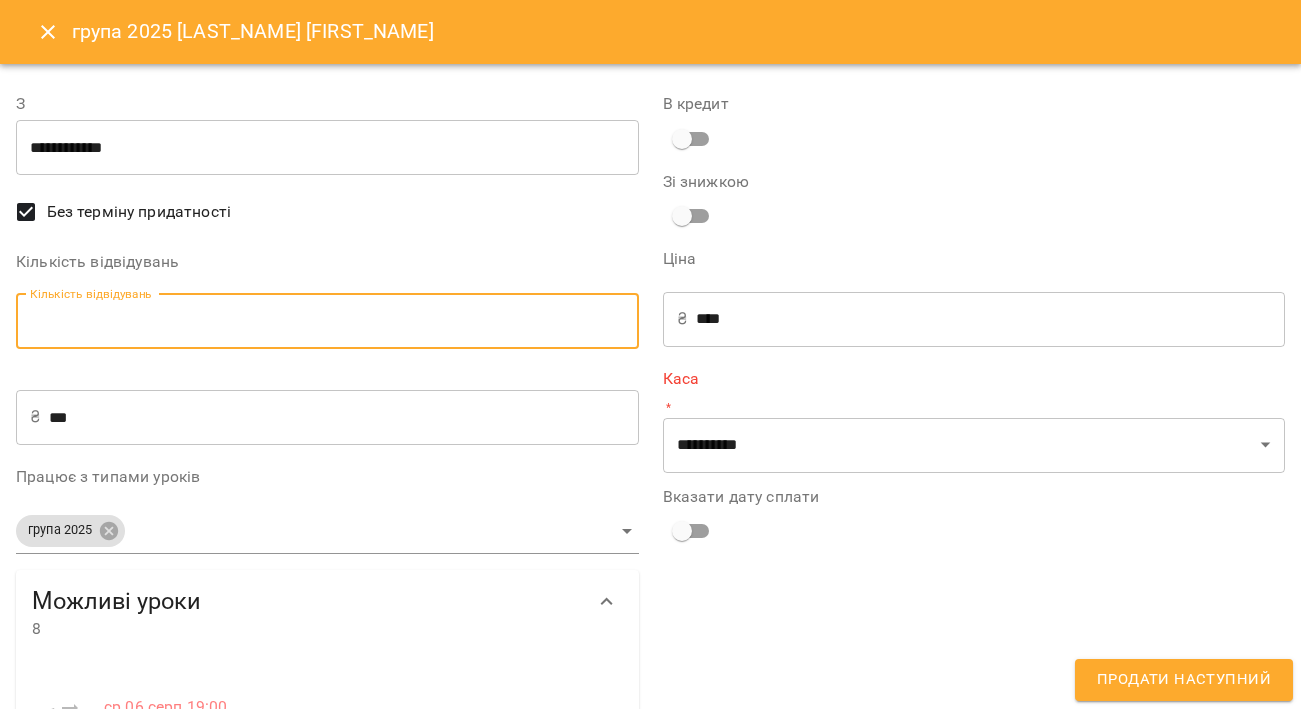 type on "*" 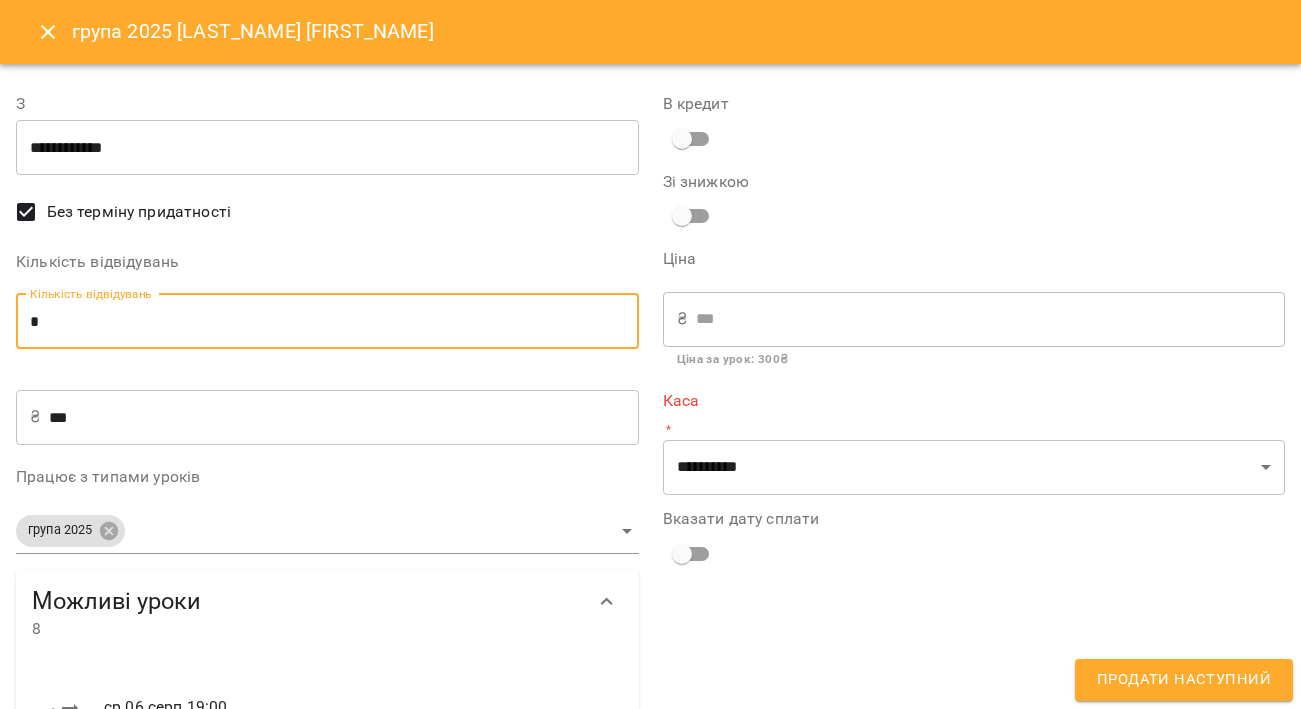 type on "*" 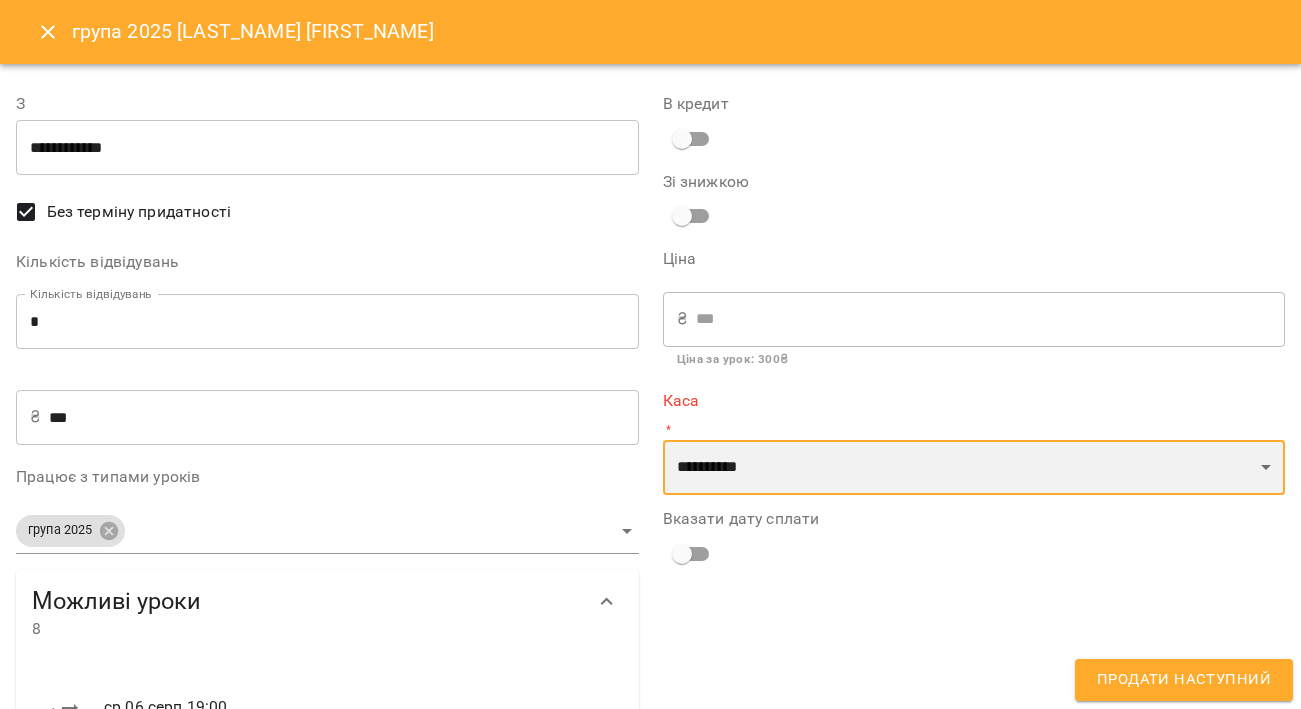 select on "****" 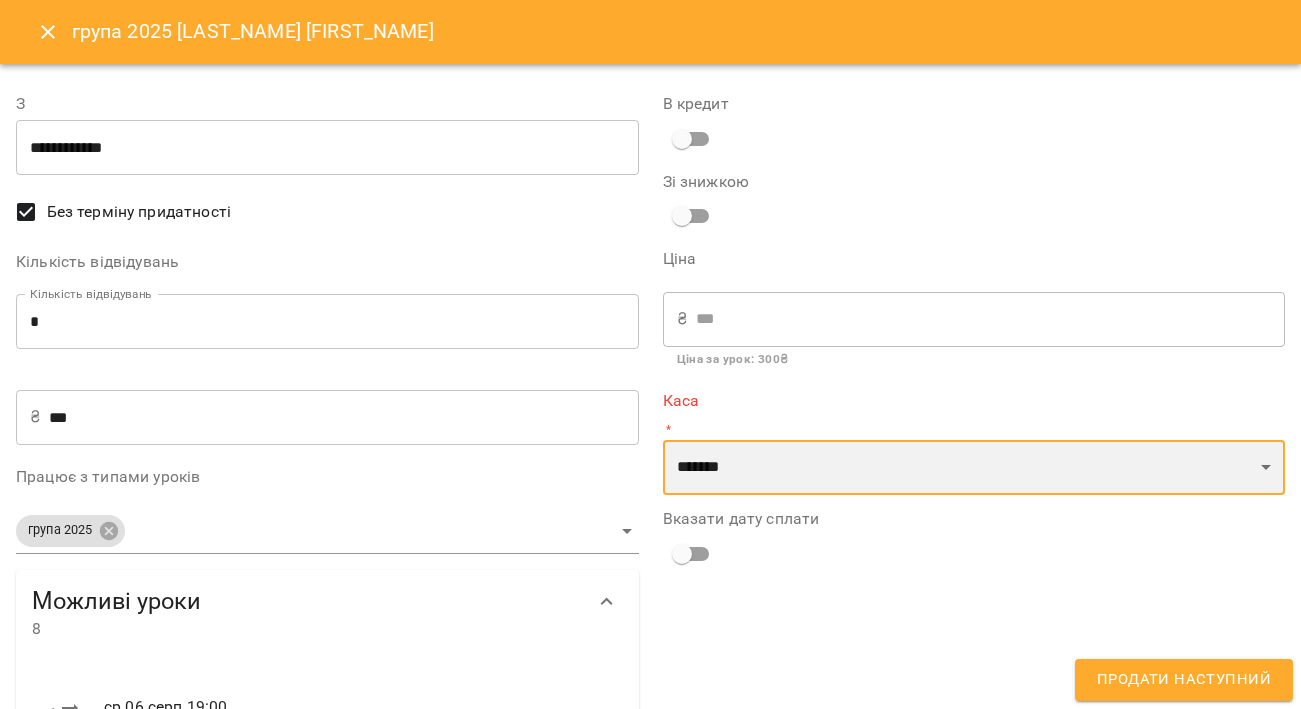 click on "**********" at bounding box center (974, 681) 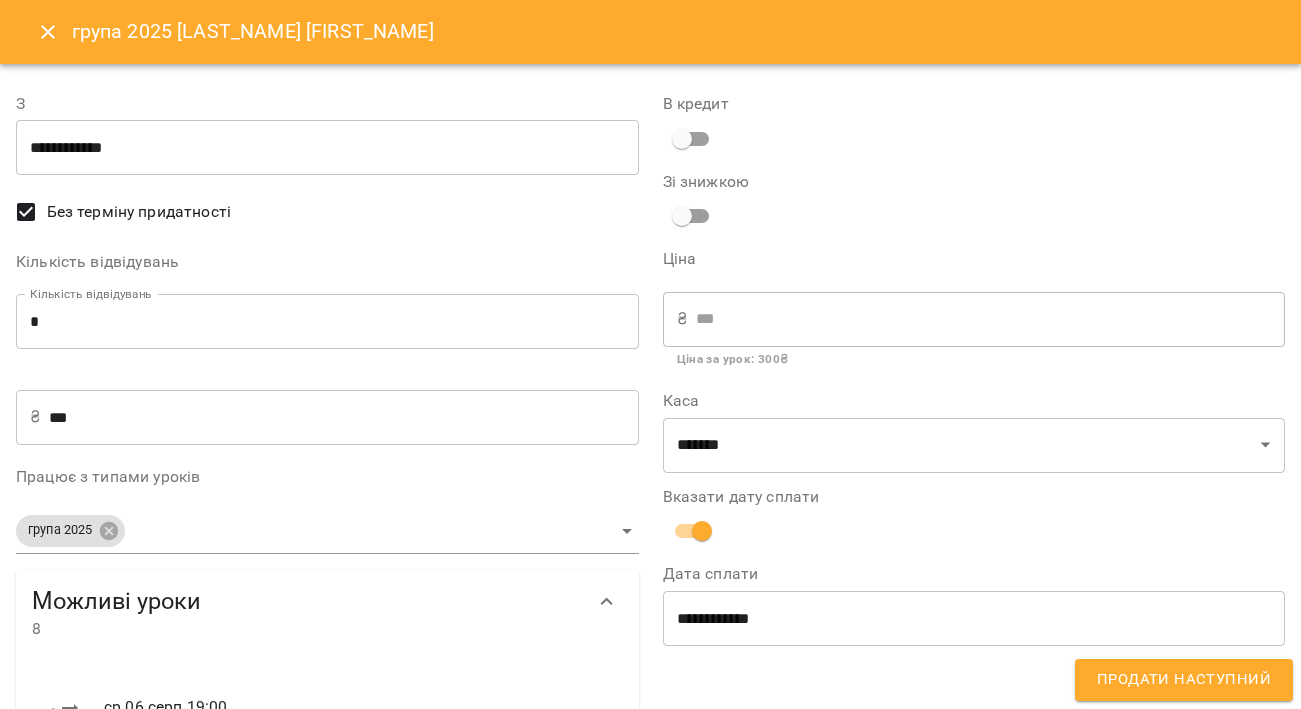click on "**********" at bounding box center (974, 618) 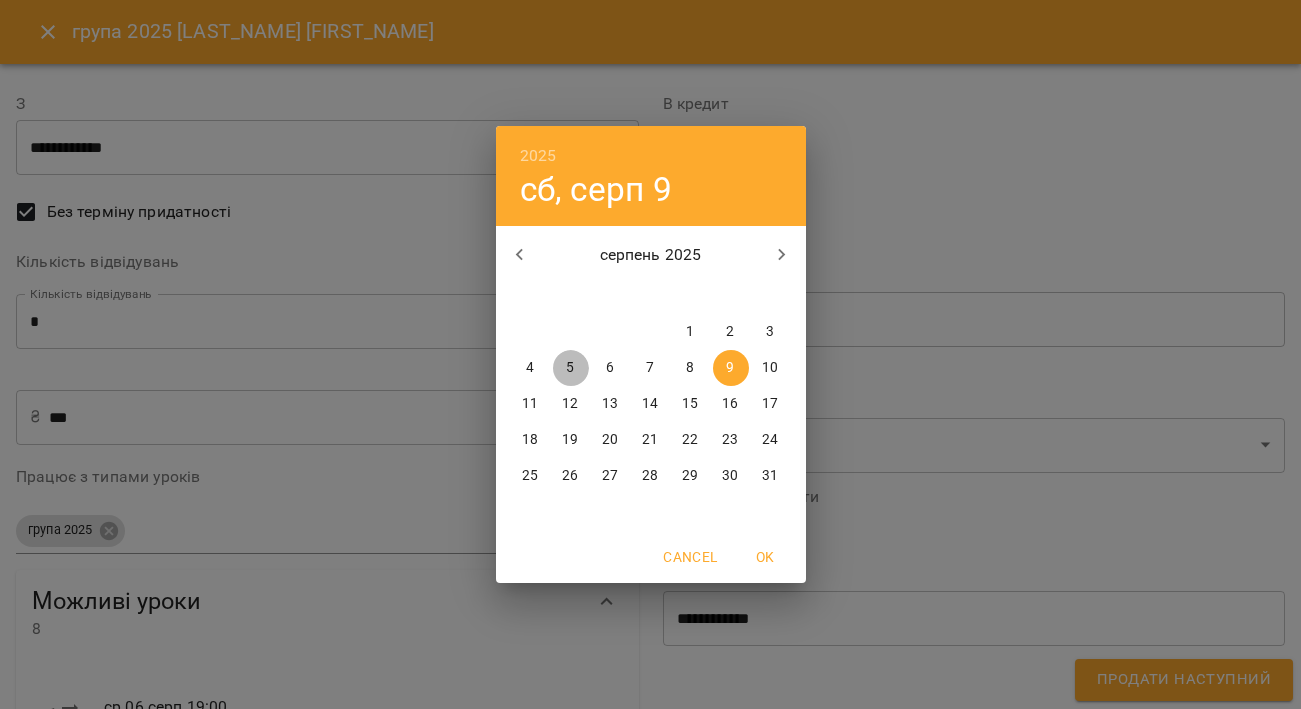 click on "5" at bounding box center (570, 368) 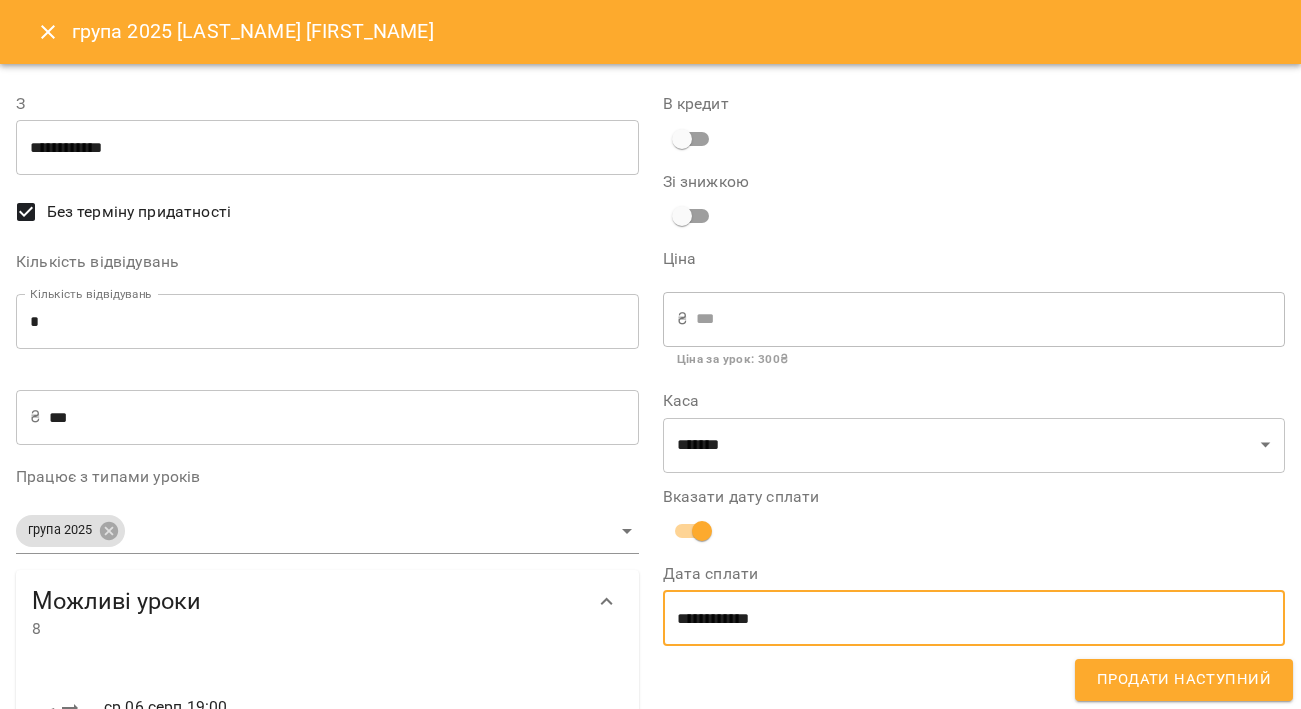 click on "Продати наступний" at bounding box center [1184, 680] 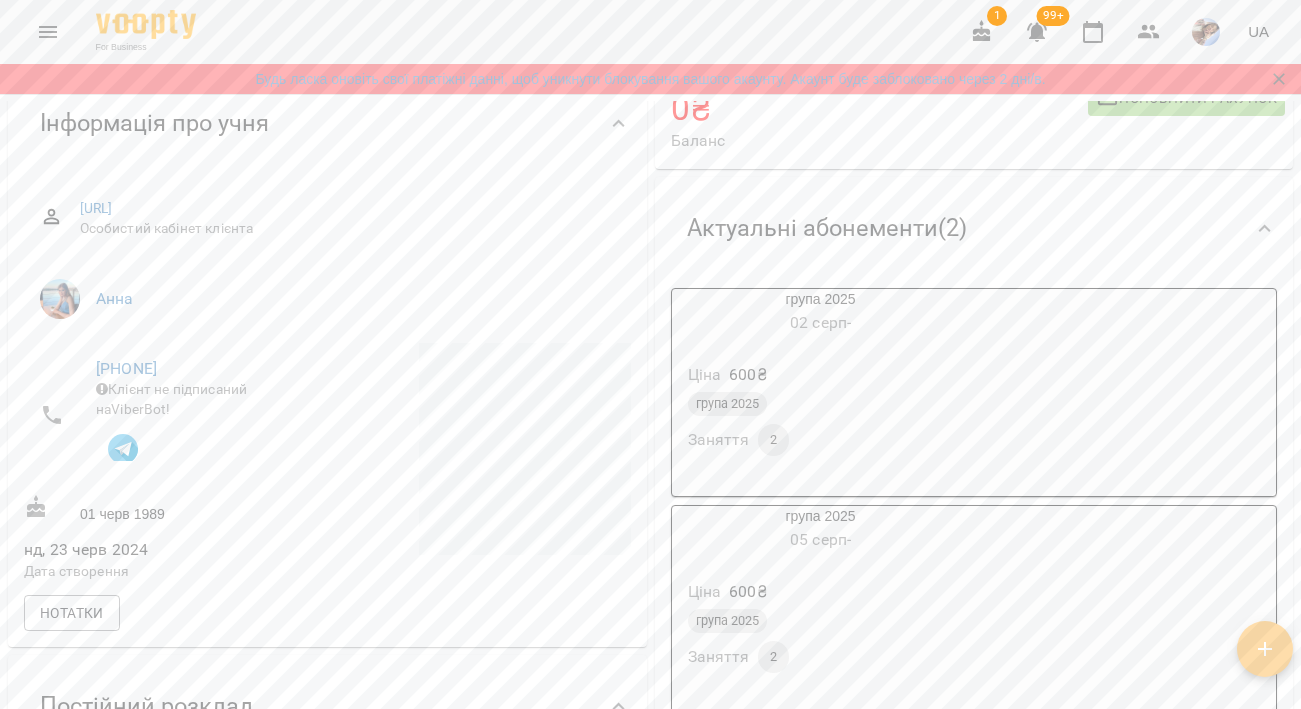 scroll, scrollTop: 0, scrollLeft: 0, axis: both 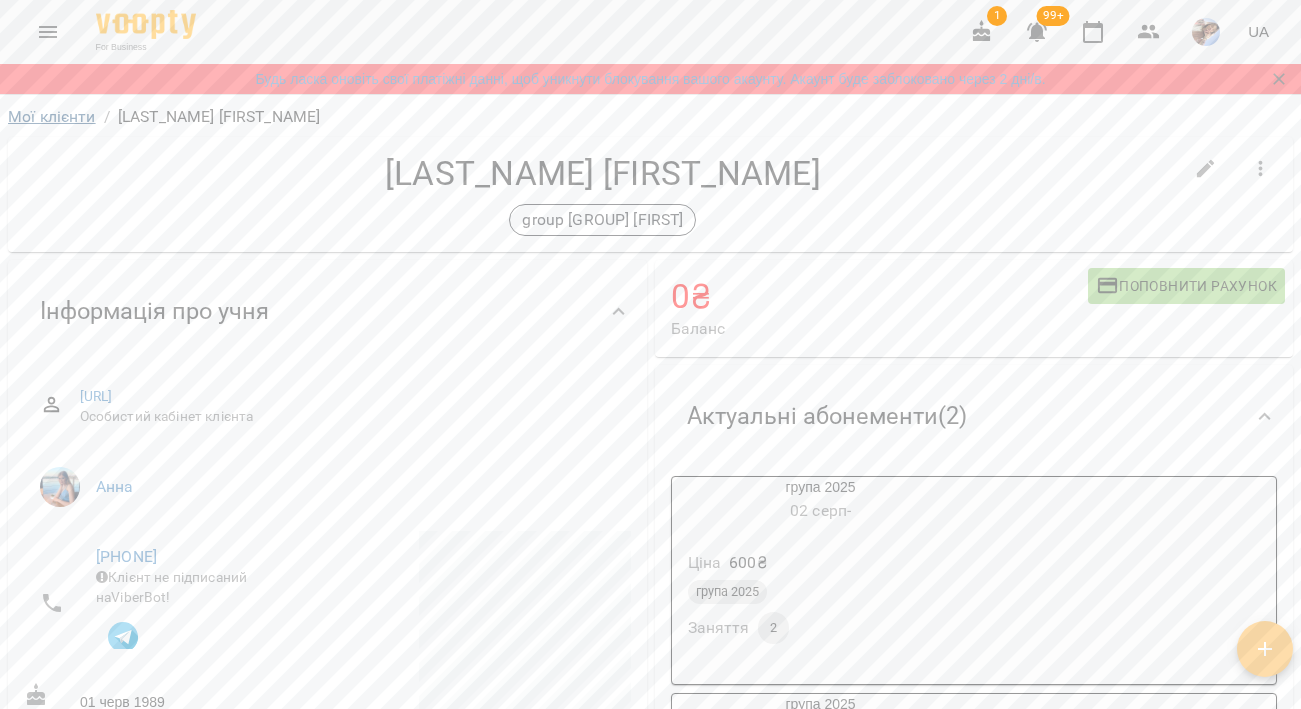 click on "Мої клієнти" at bounding box center [52, 116] 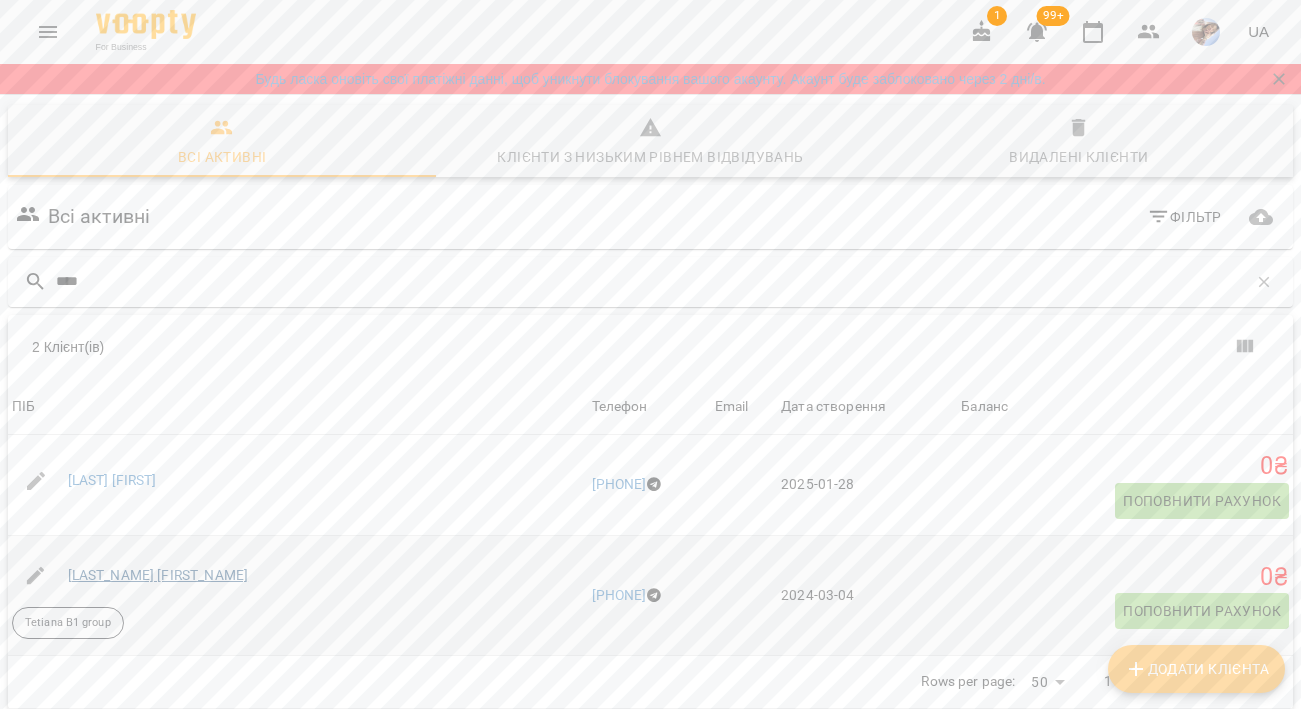 type on "****" 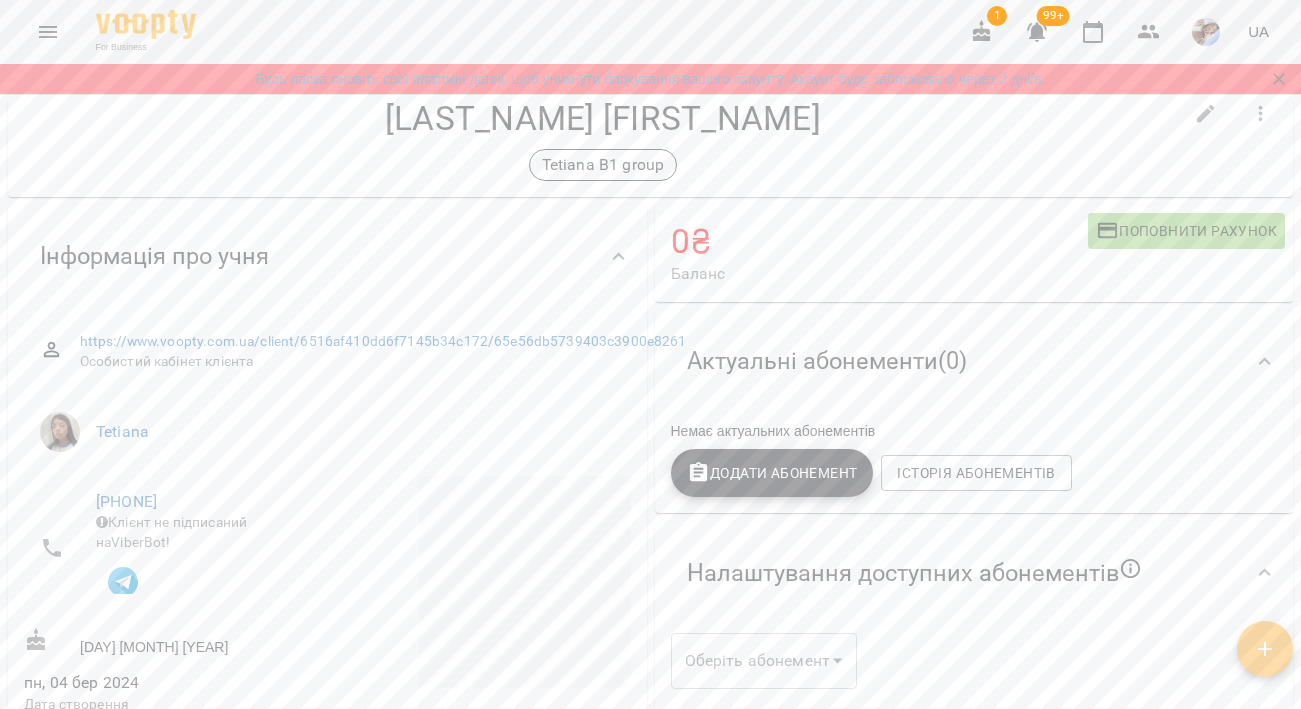 scroll, scrollTop: 81, scrollLeft: 0, axis: vertical 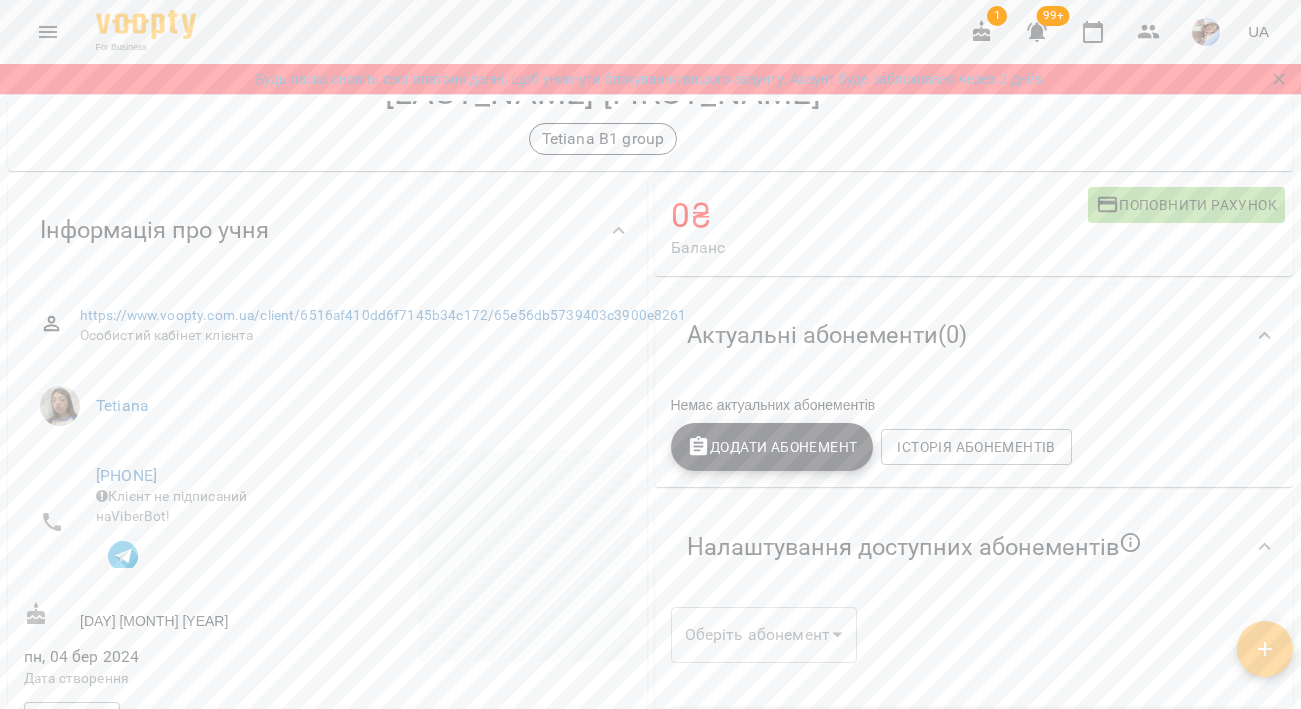 click on "Додати Абонемент" at bounding box center [772, 447] 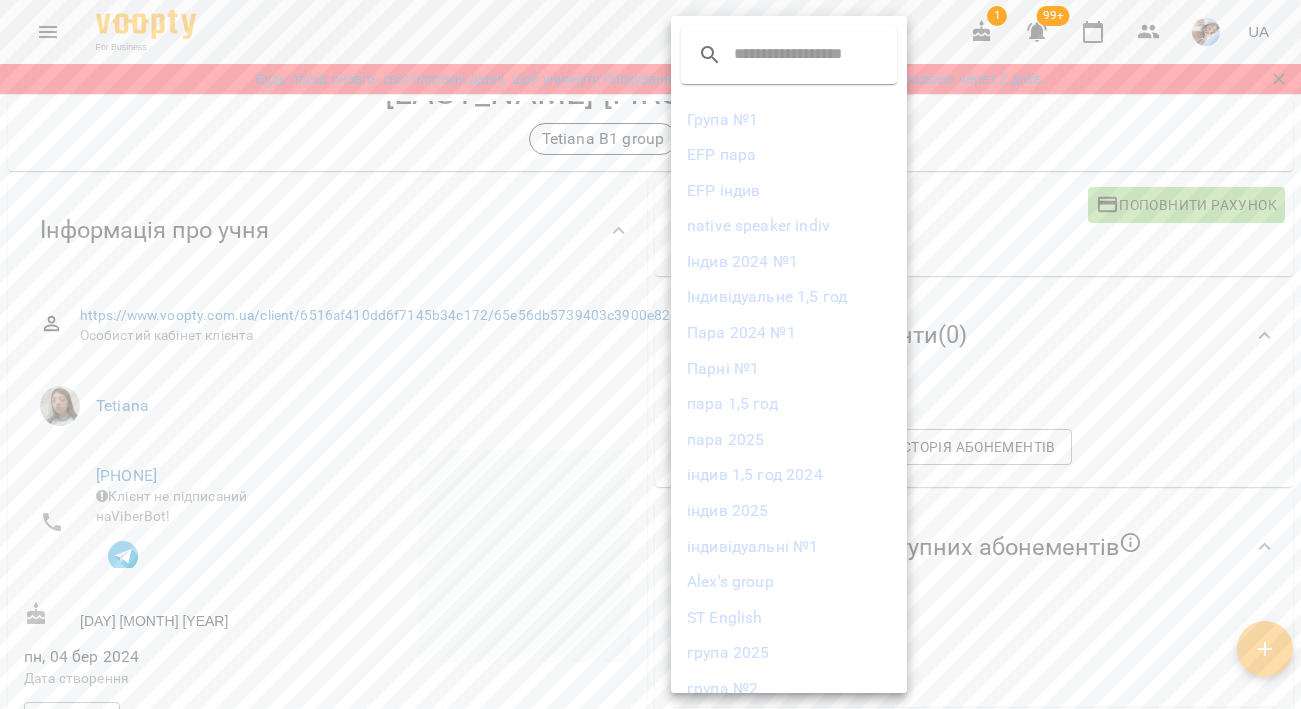 click on "група 2025" at bounding box center [789, 653] 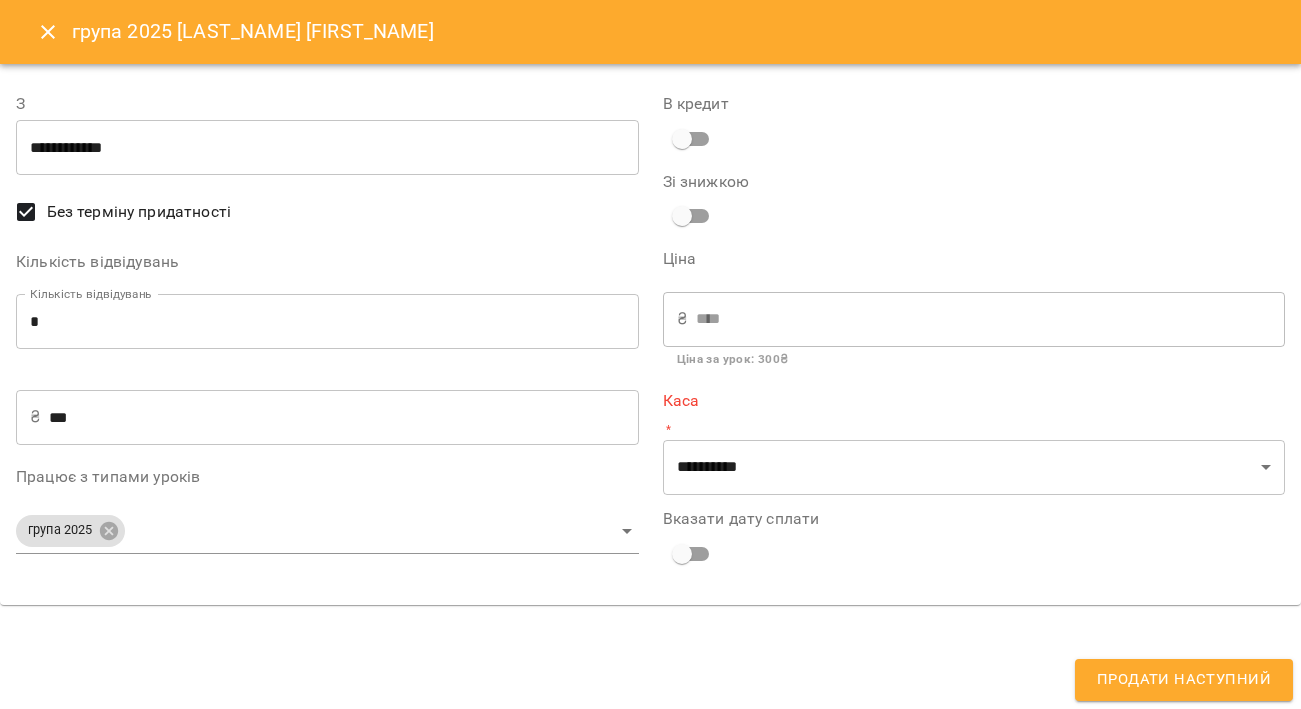 type on "**********" 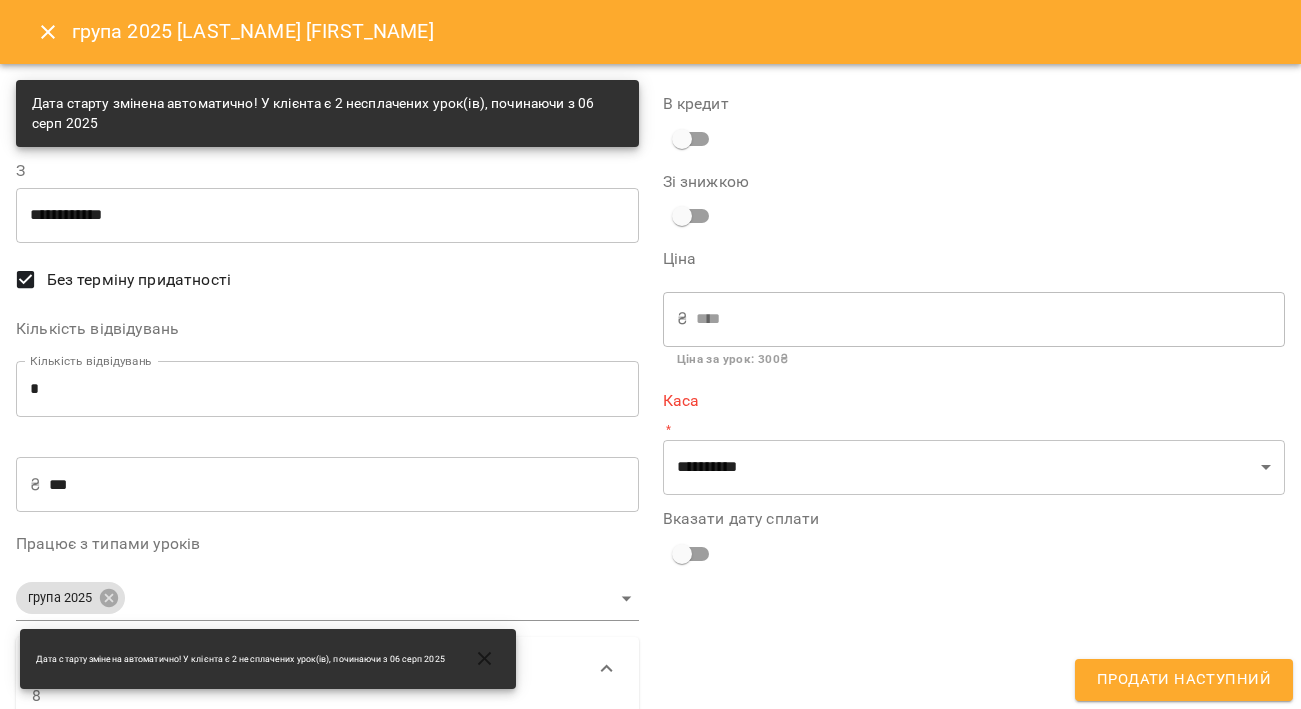 click on "*" at bounding box center (327, 389) 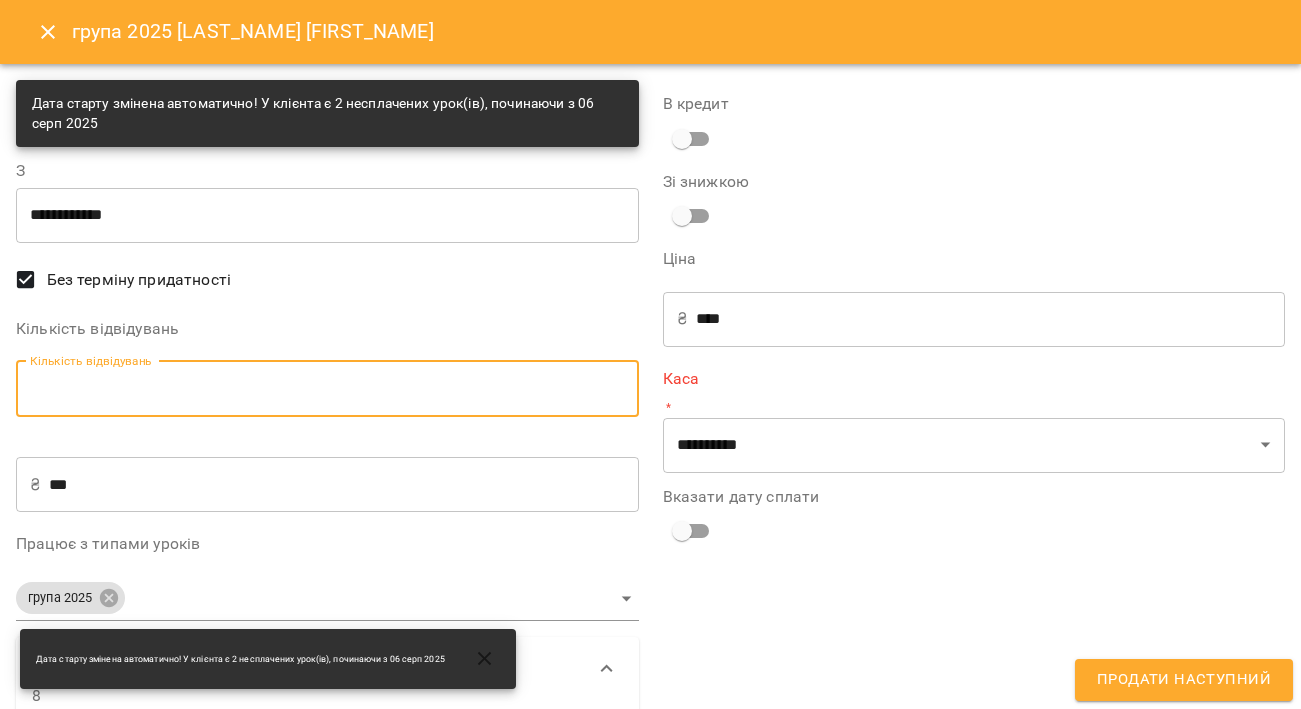 type on "*" 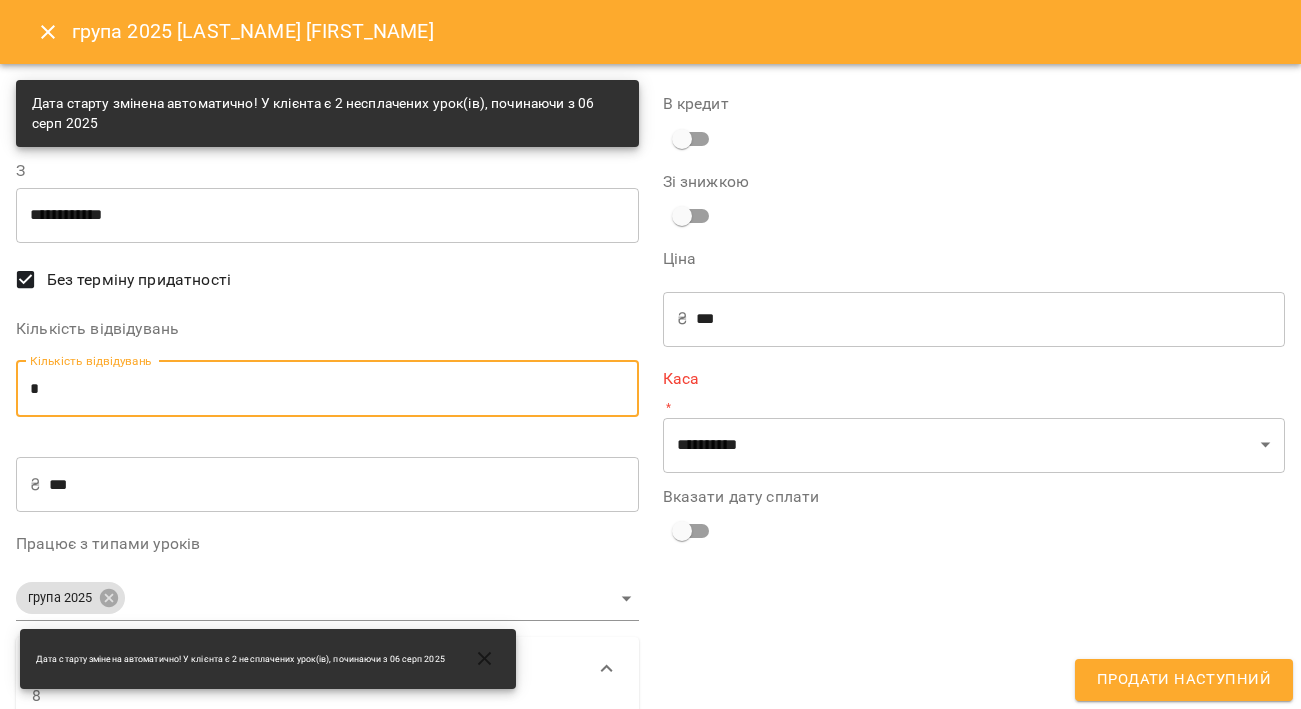 type on "**" 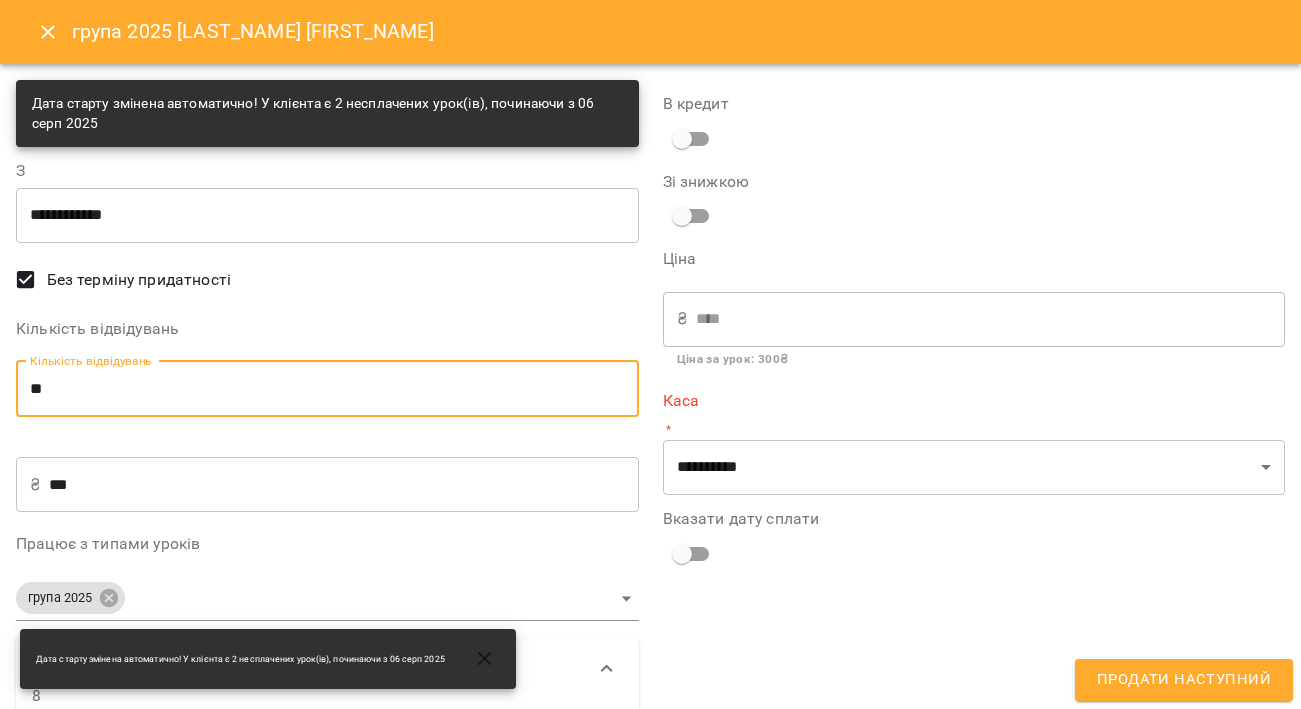 type on "**" 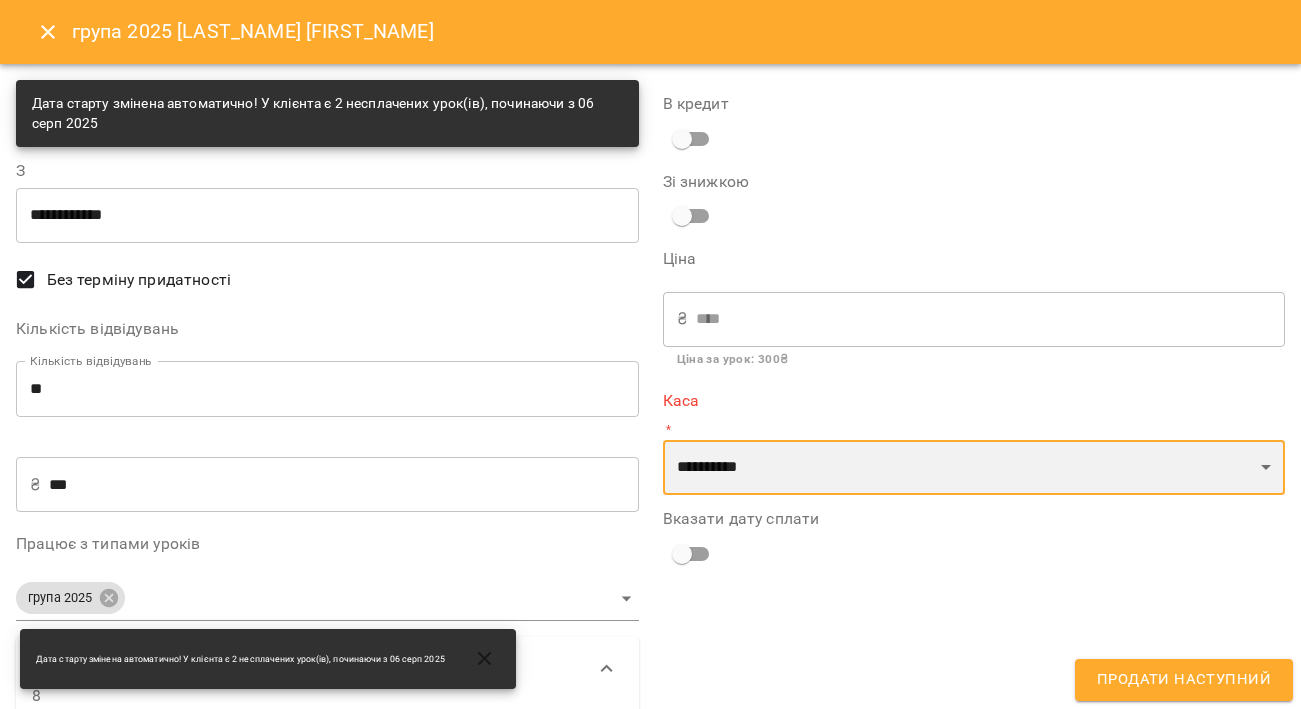 select on "****" 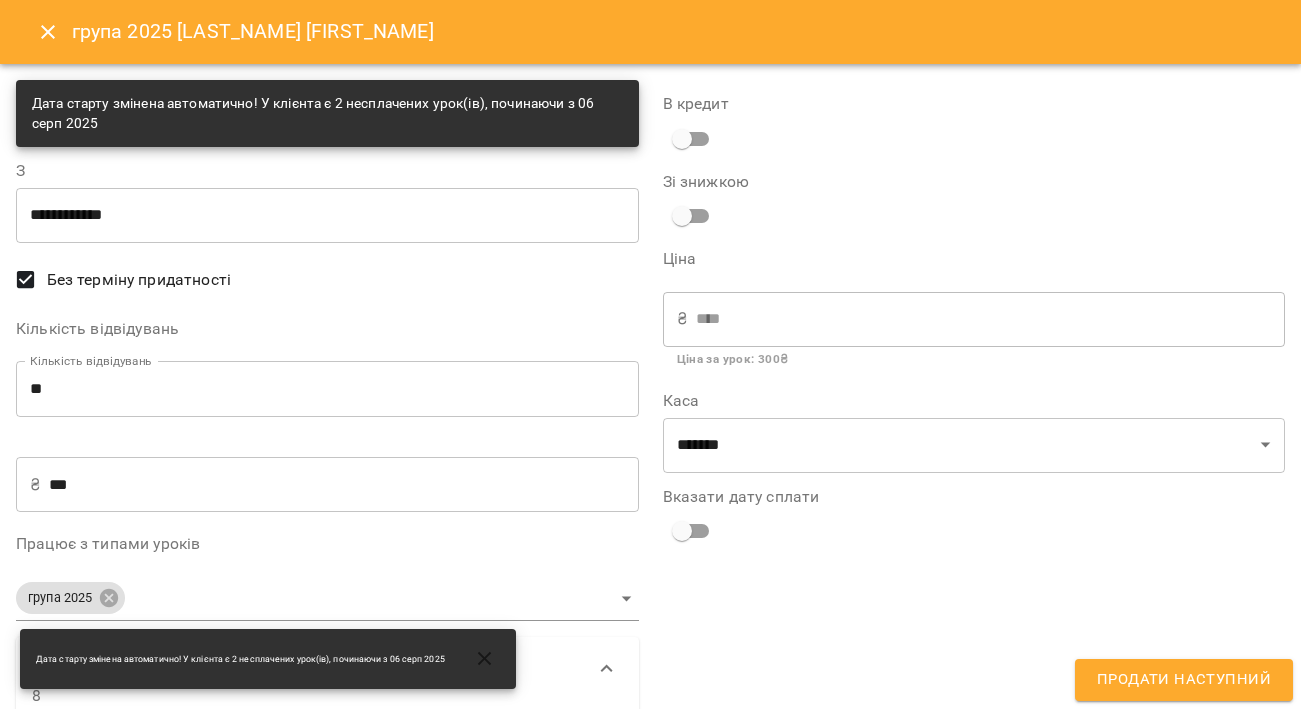 drag, startPoint x: 720, startPoint y: 474, endPoint x: 688, endPoint y: 547, distance: 79.70571 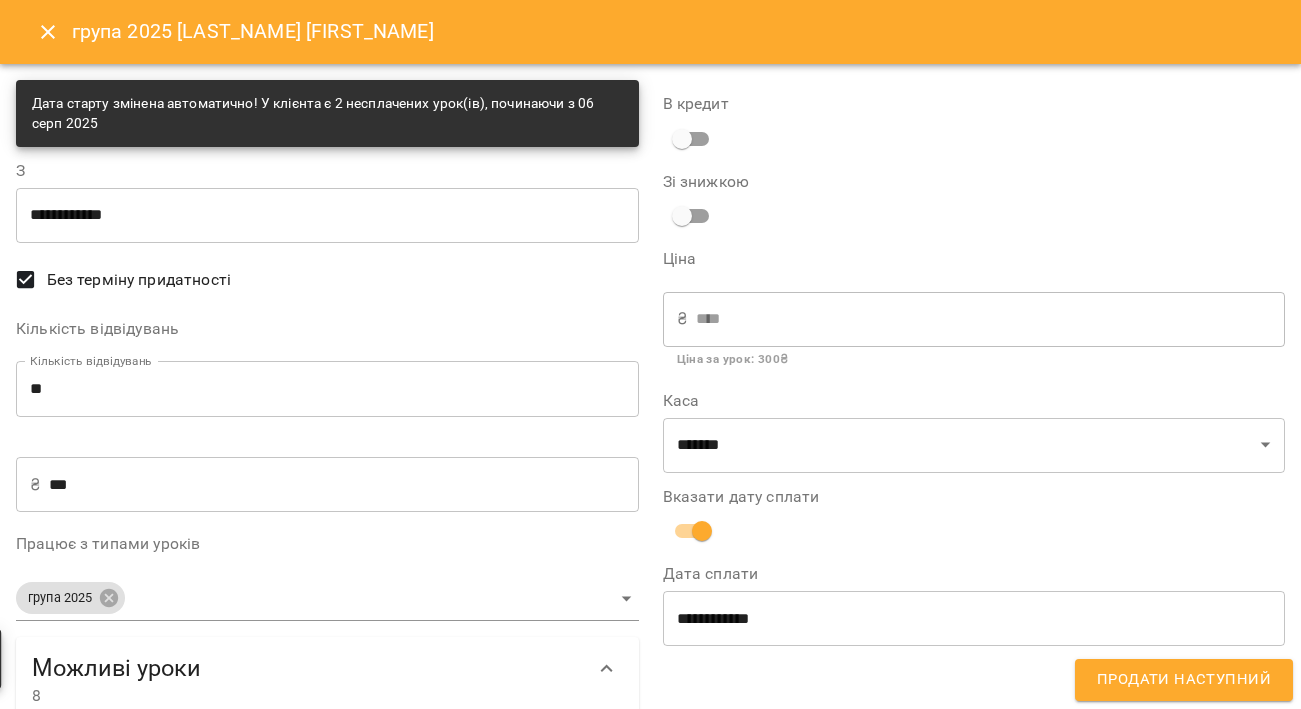 click on "**********" at bounding box center [974, 982] 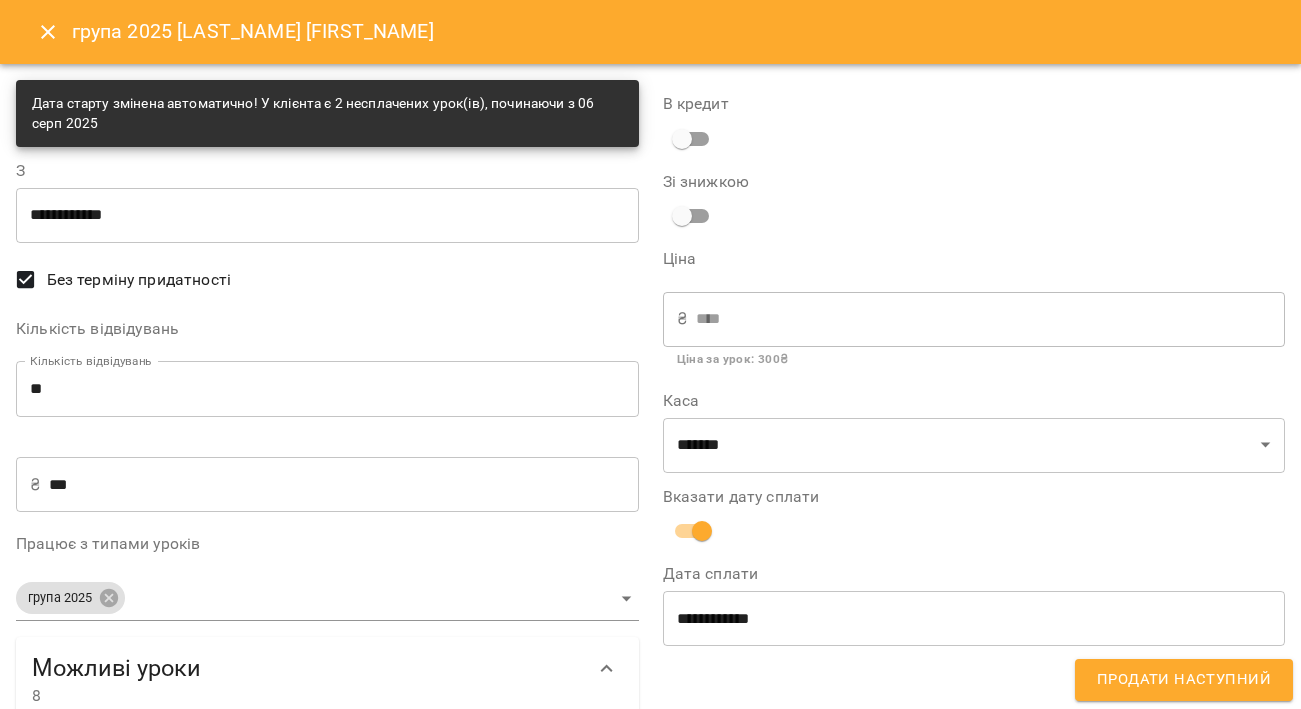 click on "**********" at bounding box center [974, 618] 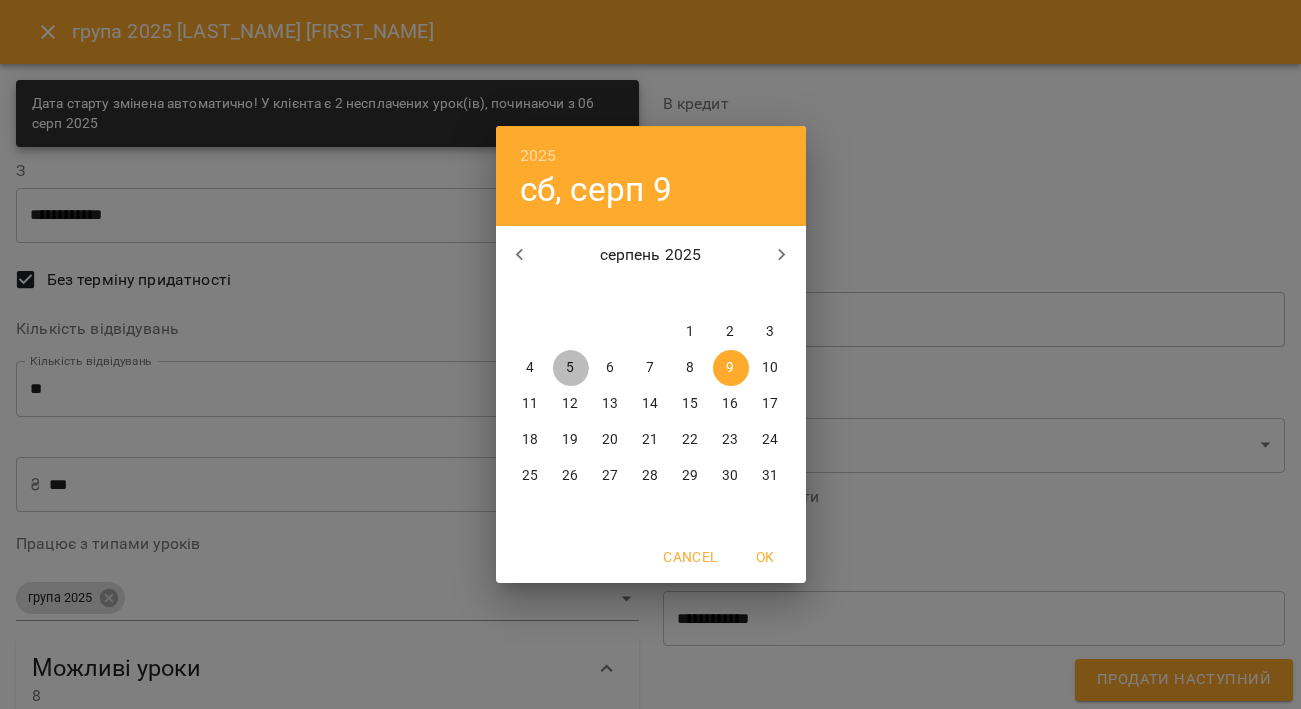 click on "5" at bounding box center [571, 368] 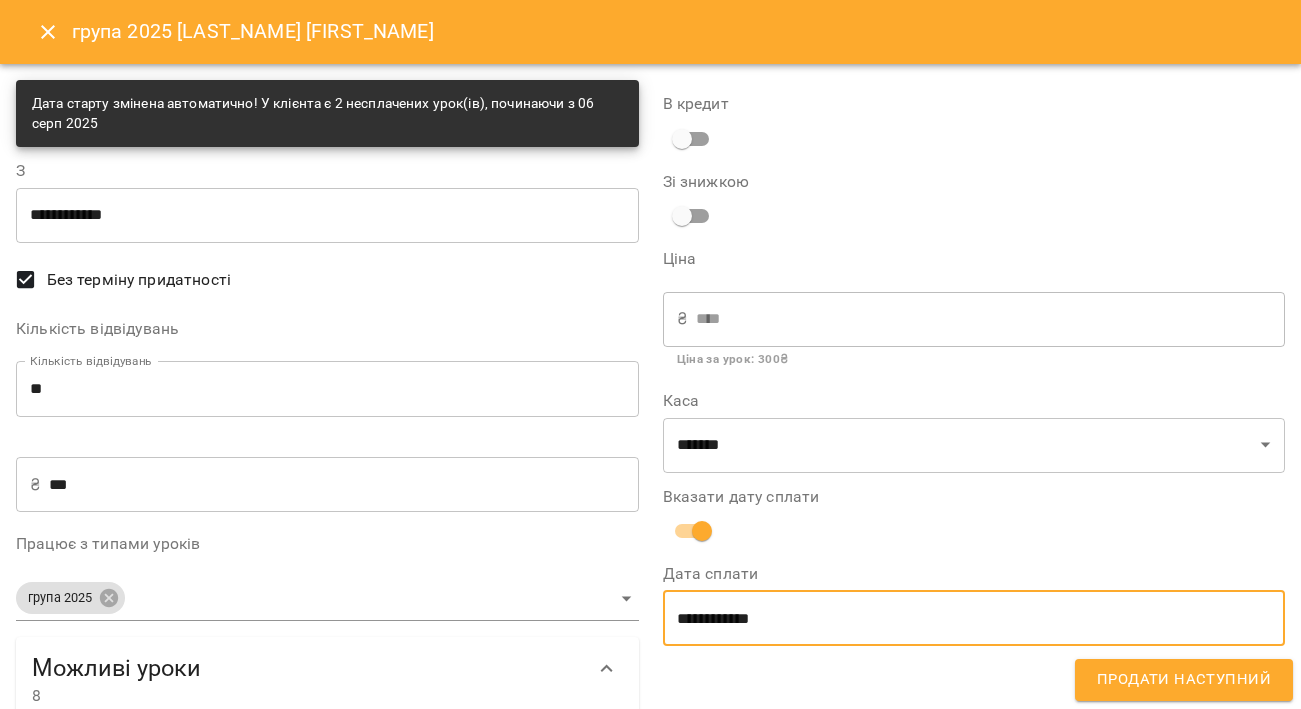 click on "Продати наступний" at bounding box center [1184, 680] 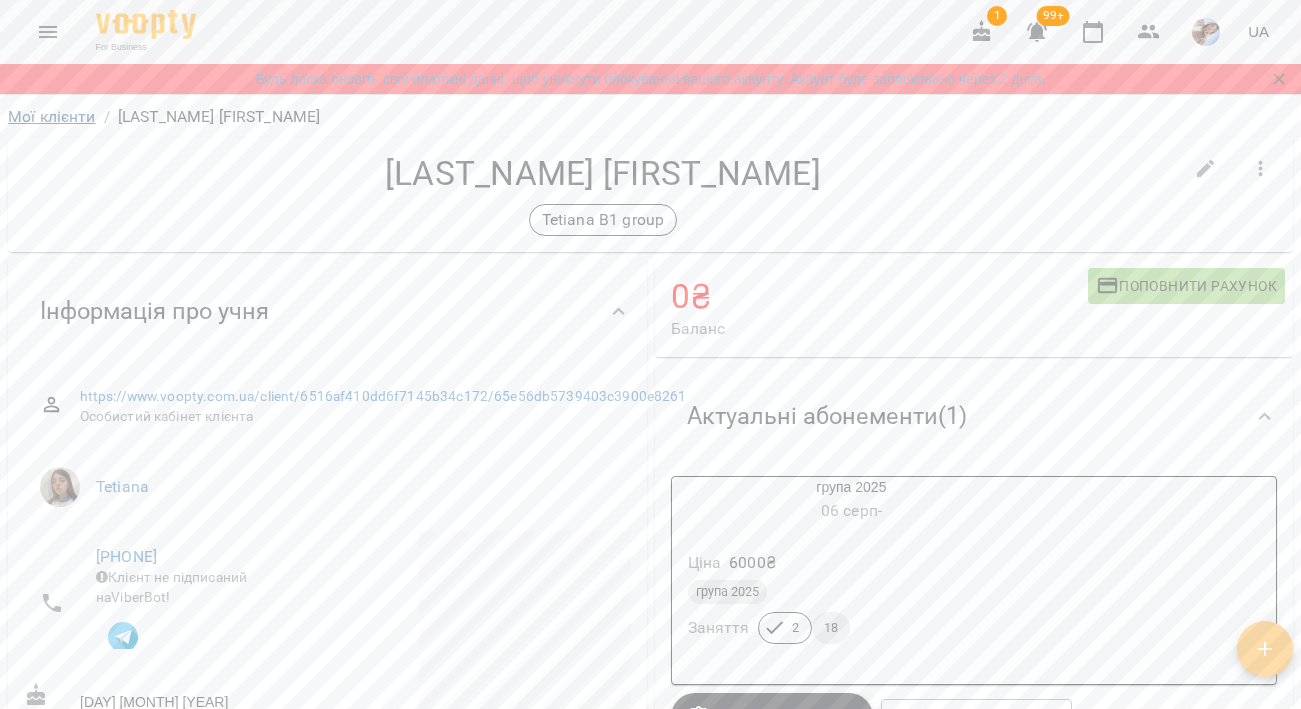 scroll, scrollTop: 0, scrollLeft: 0, axis: both 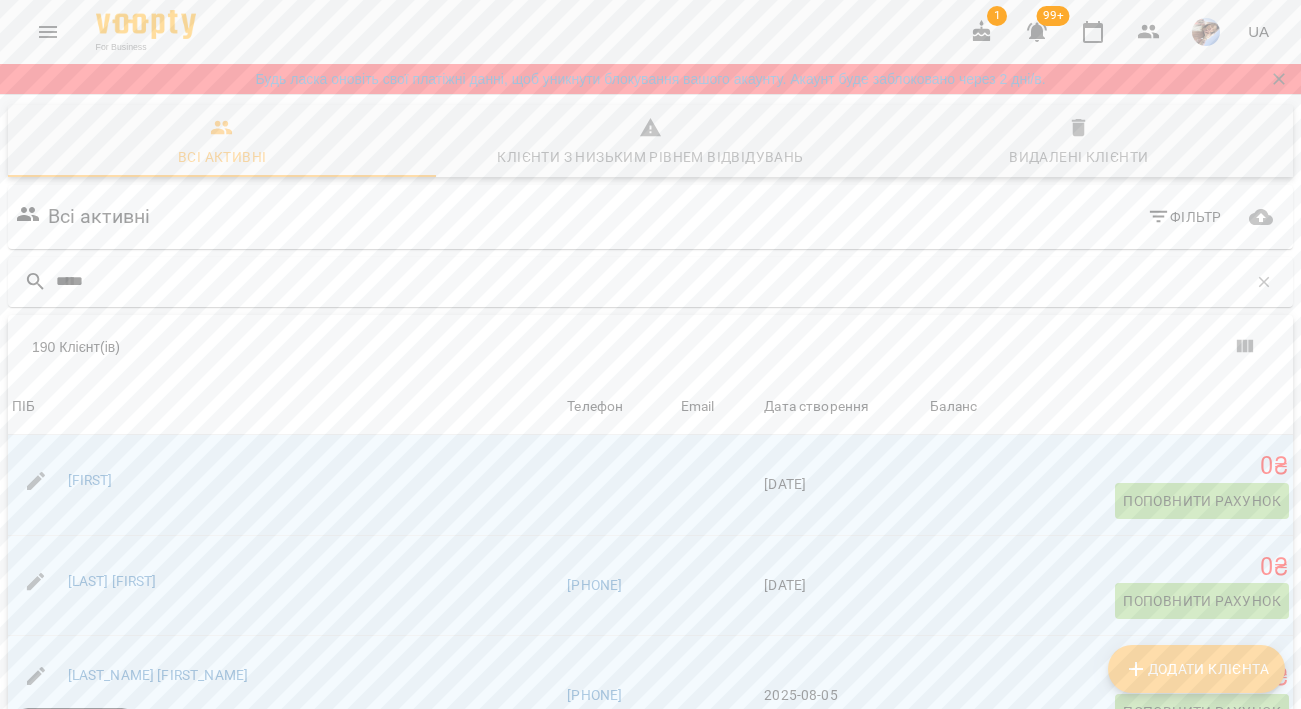 type on "******" 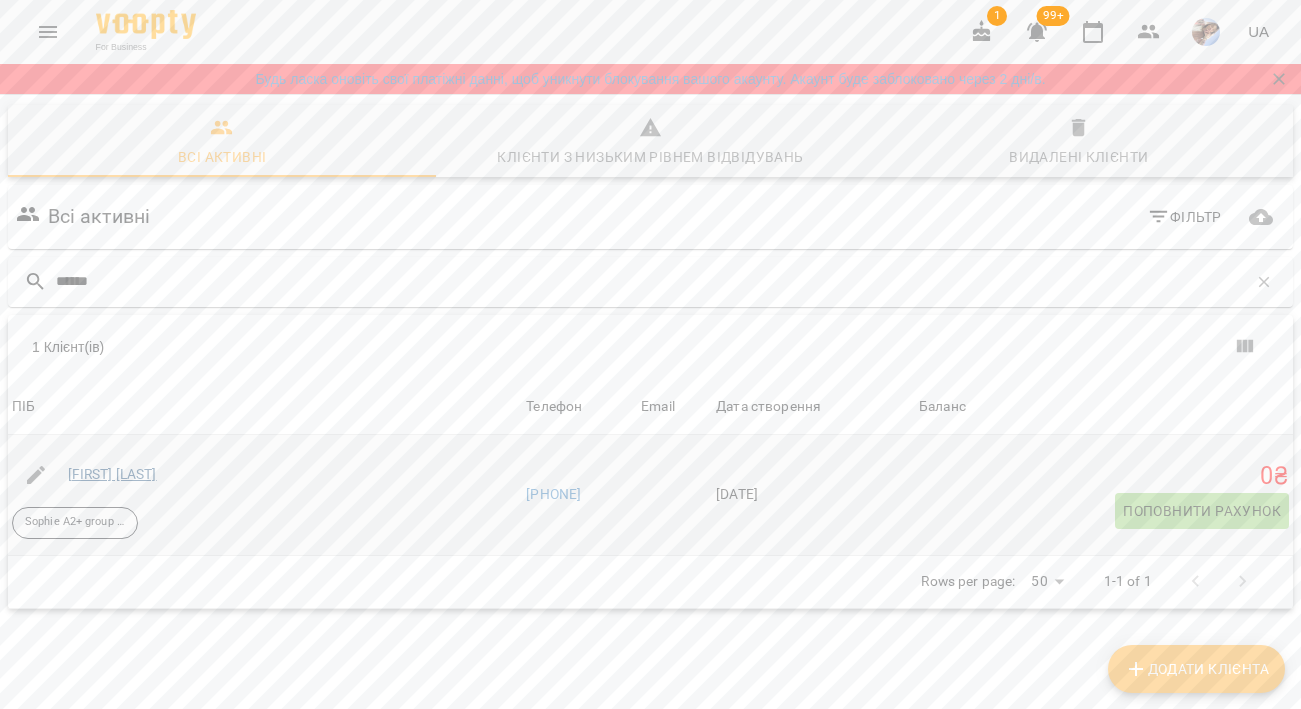 click on "[LAST] [FIRST]" at bounding box center (112, 474) 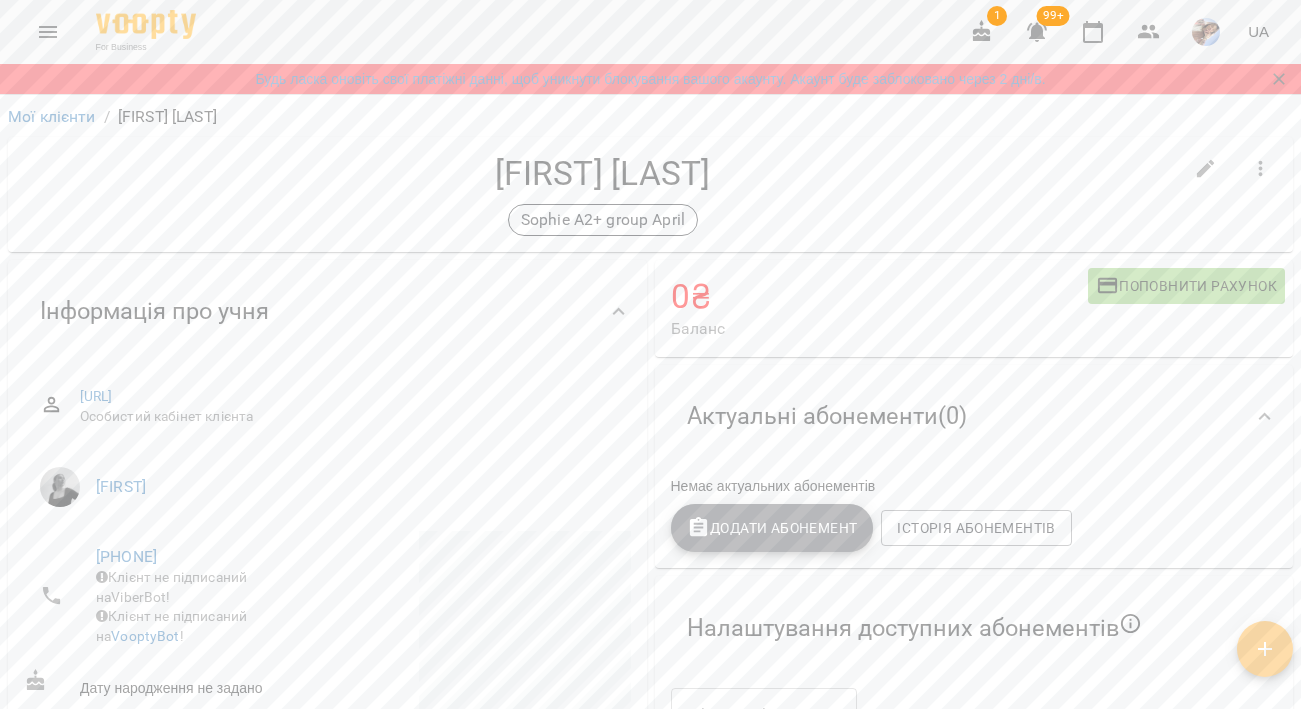 click on "Додати Абонемент" at bounding box center [772, 528] 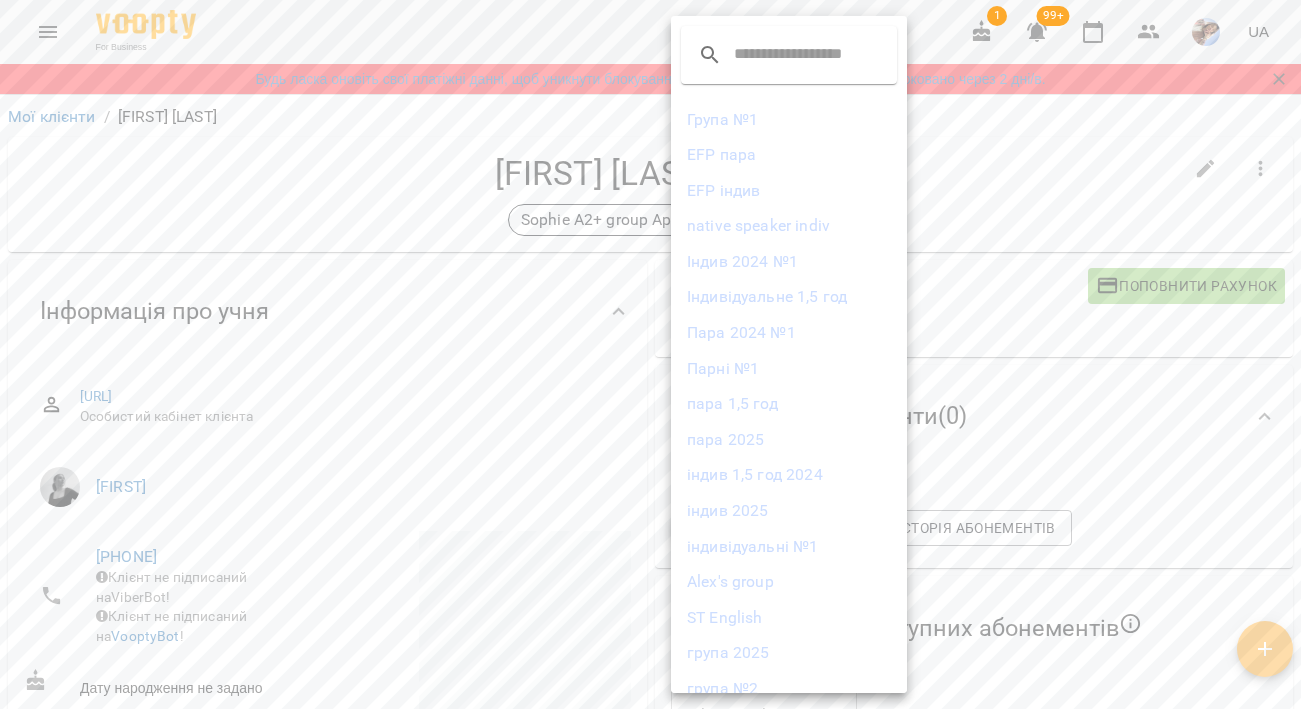 click on "група 2025" at bounding box center [789, 653] 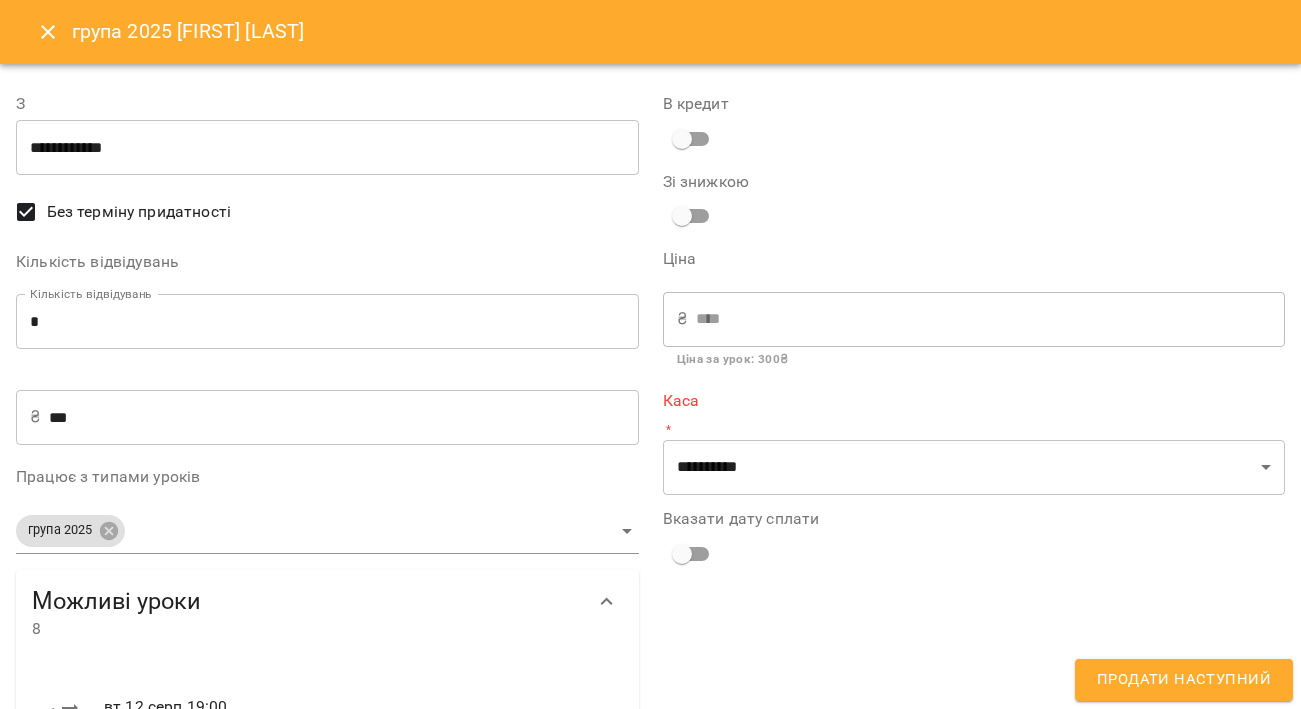 click on "*" at bounding box center (327, 322) 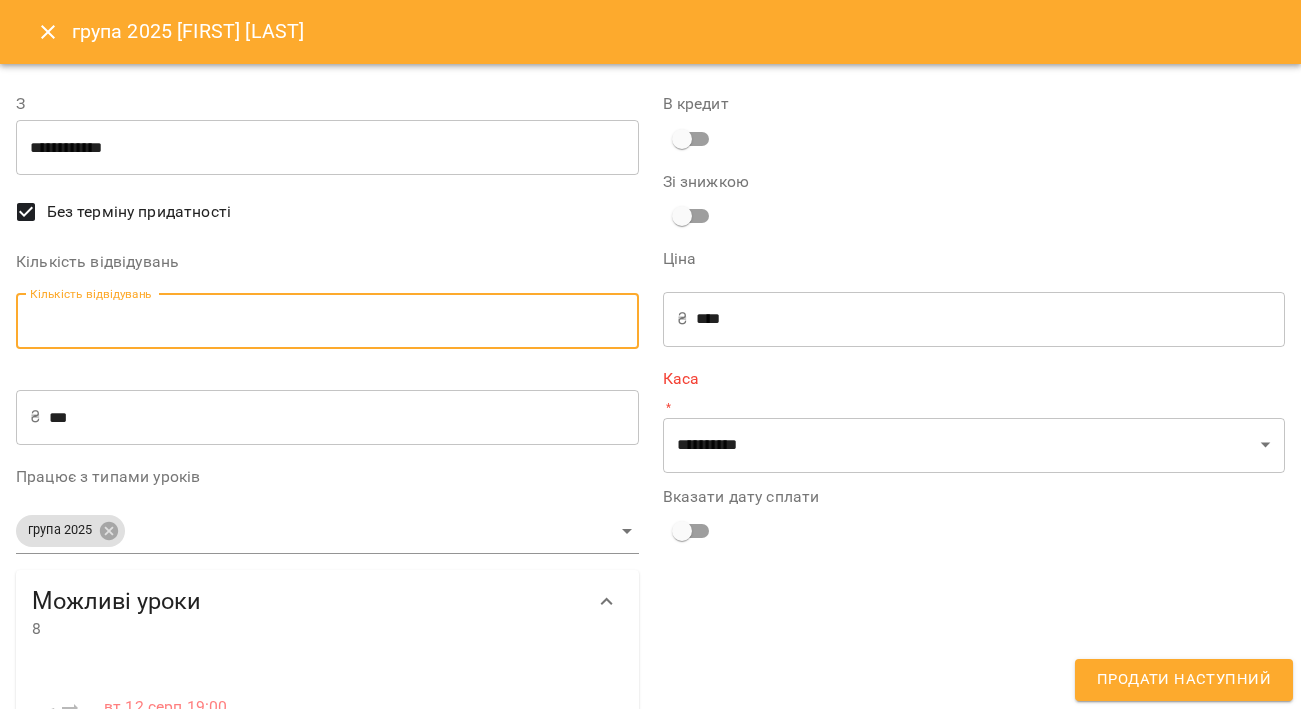 type on "*" 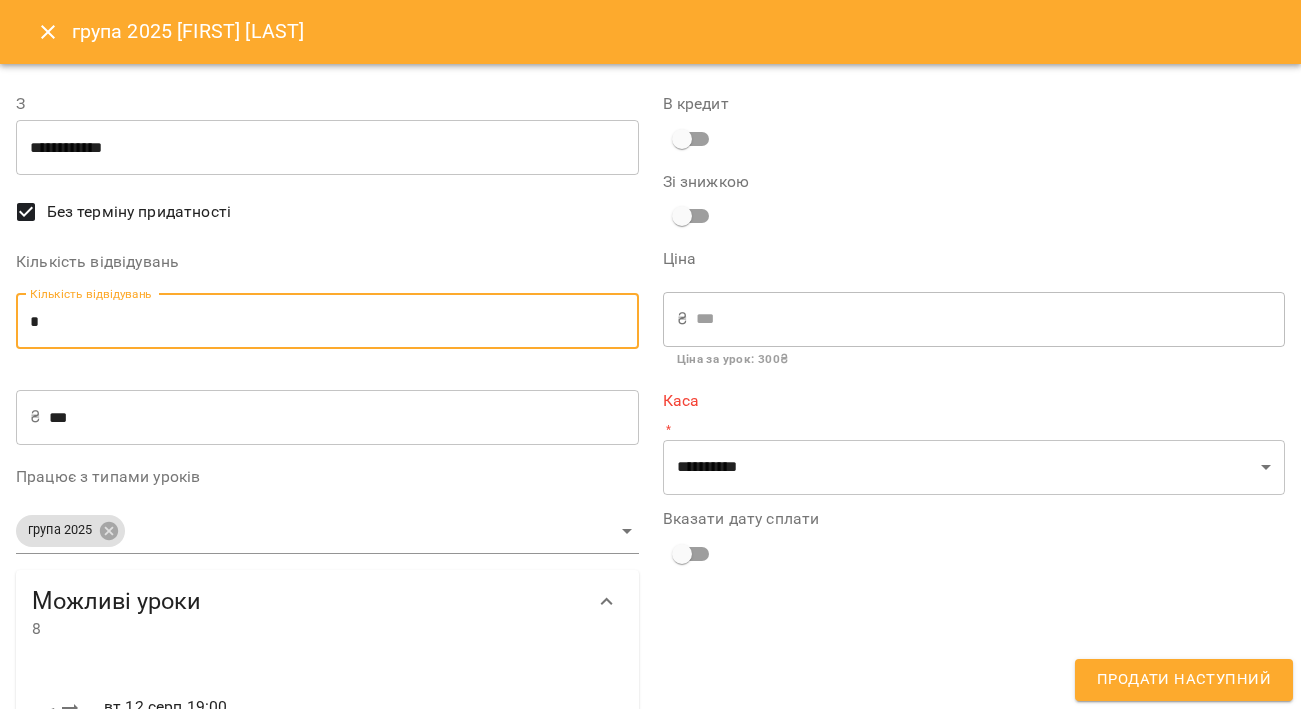 type on "*" 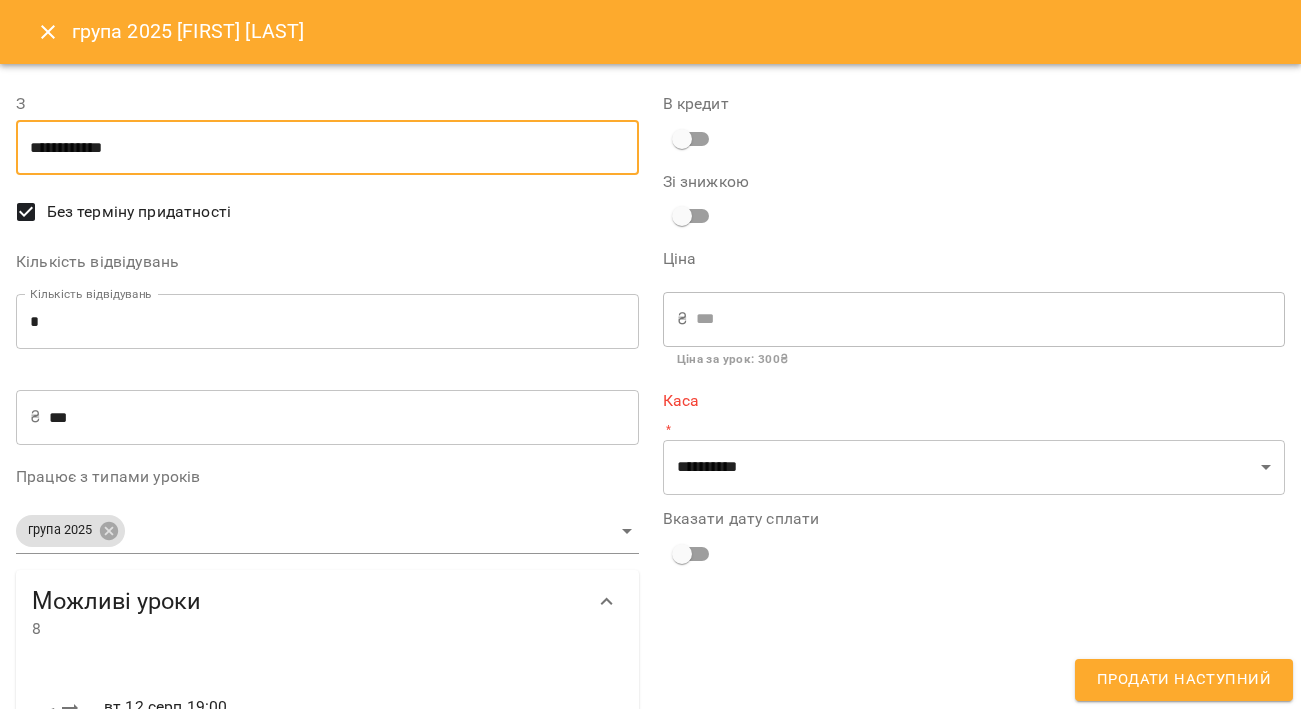 click on "**********" at bounding box center (327, 148) 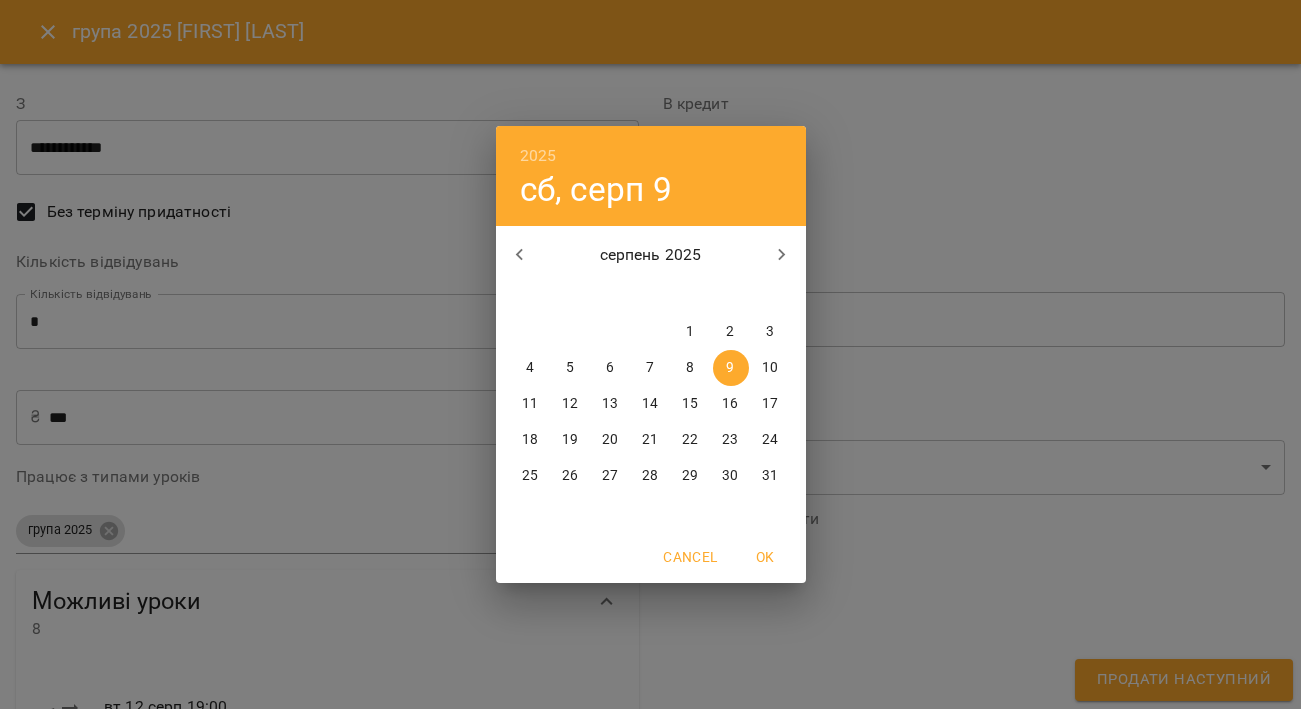 click on "5" at bounding box center (571, 368) 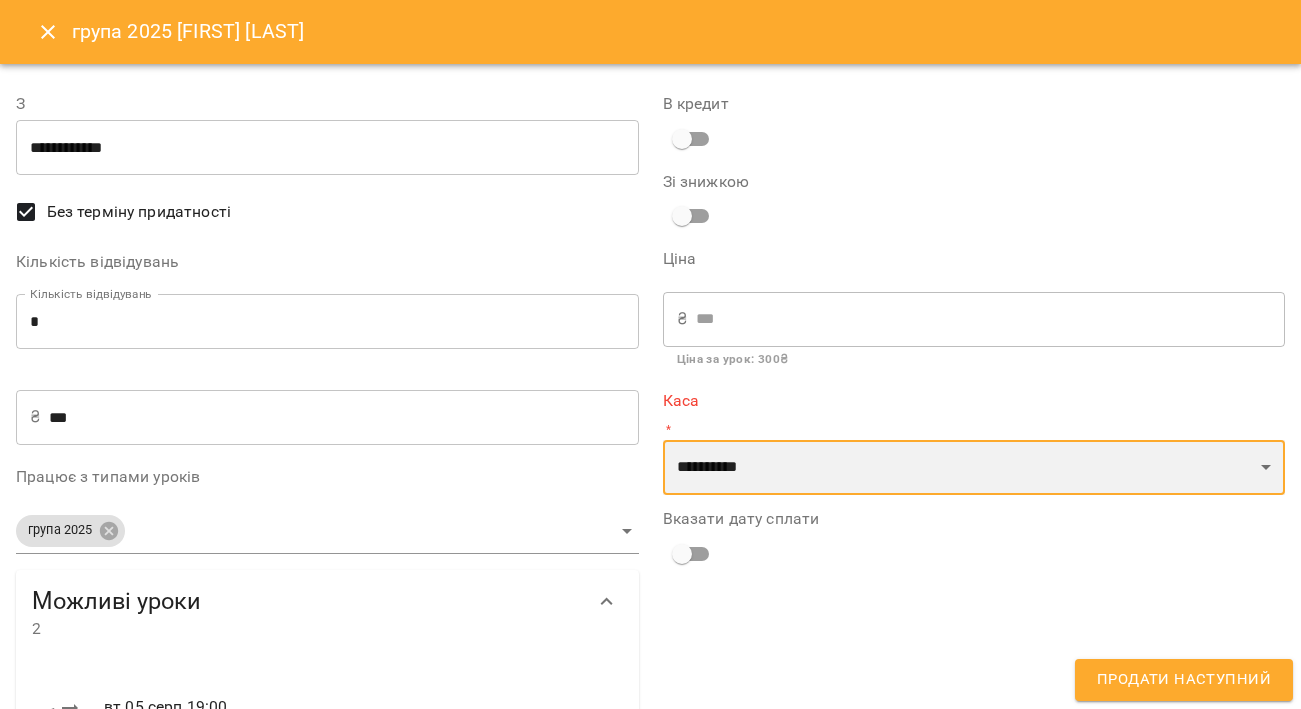 select on "****" 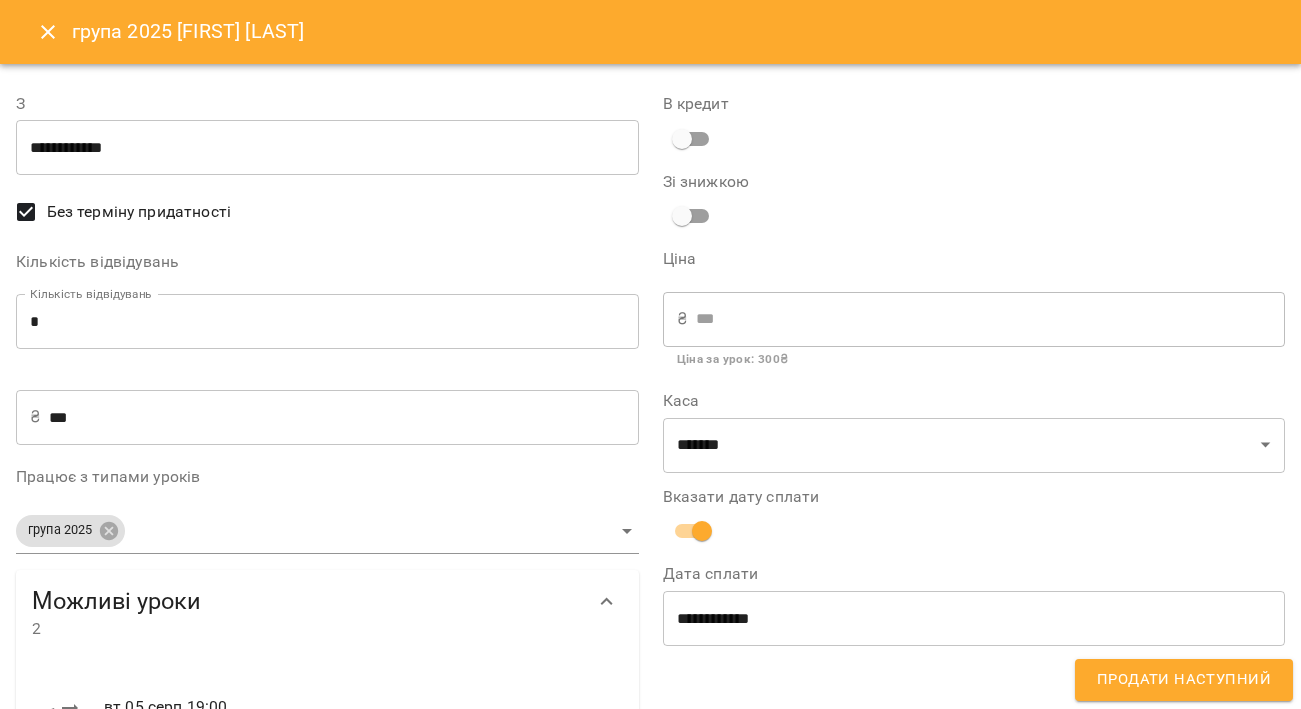click on "**********" at bounding box center (974, 618) 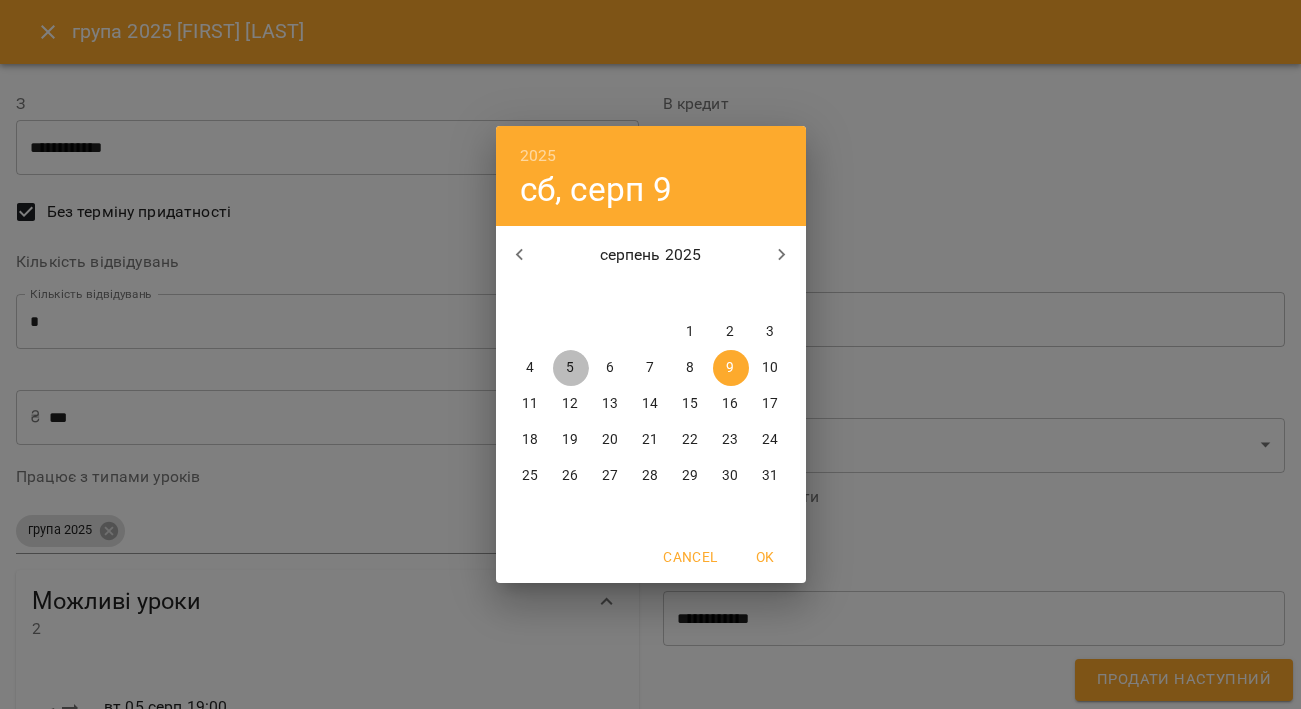 click on "5" at bounding box center (570, 368) 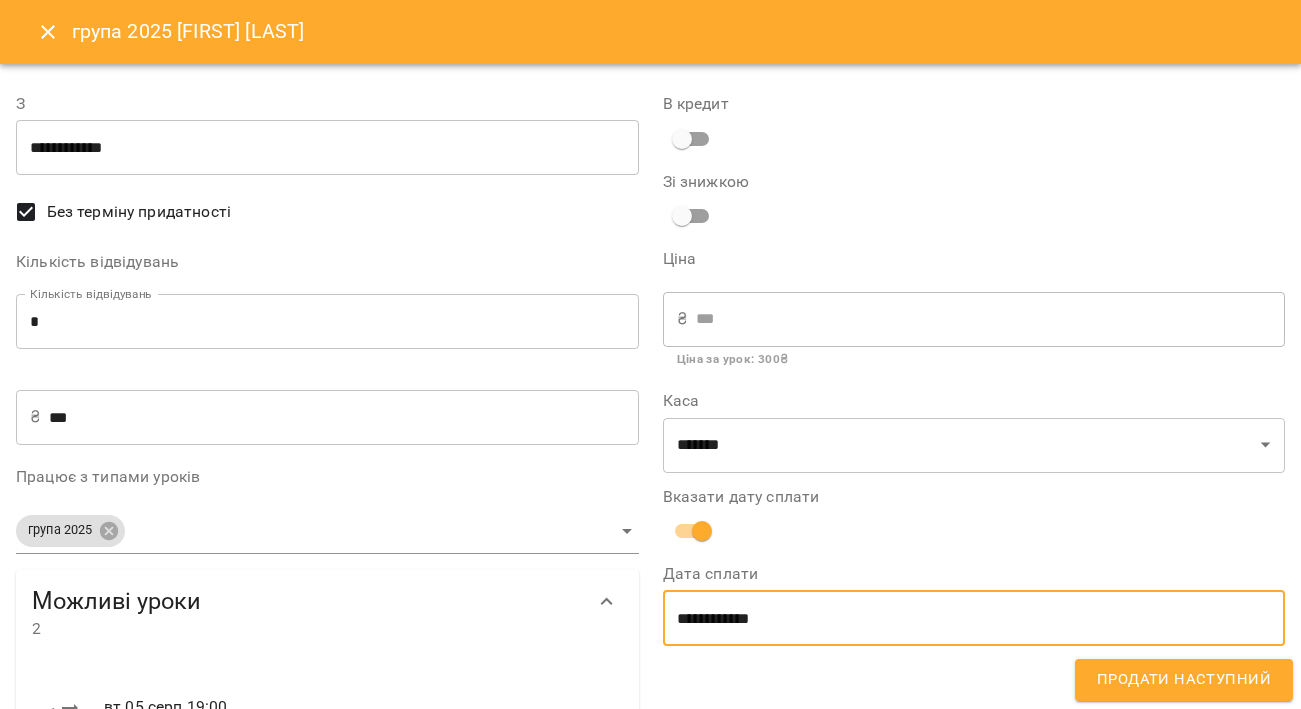 click on "Продати наступний" at bounding box center (1184, 680) 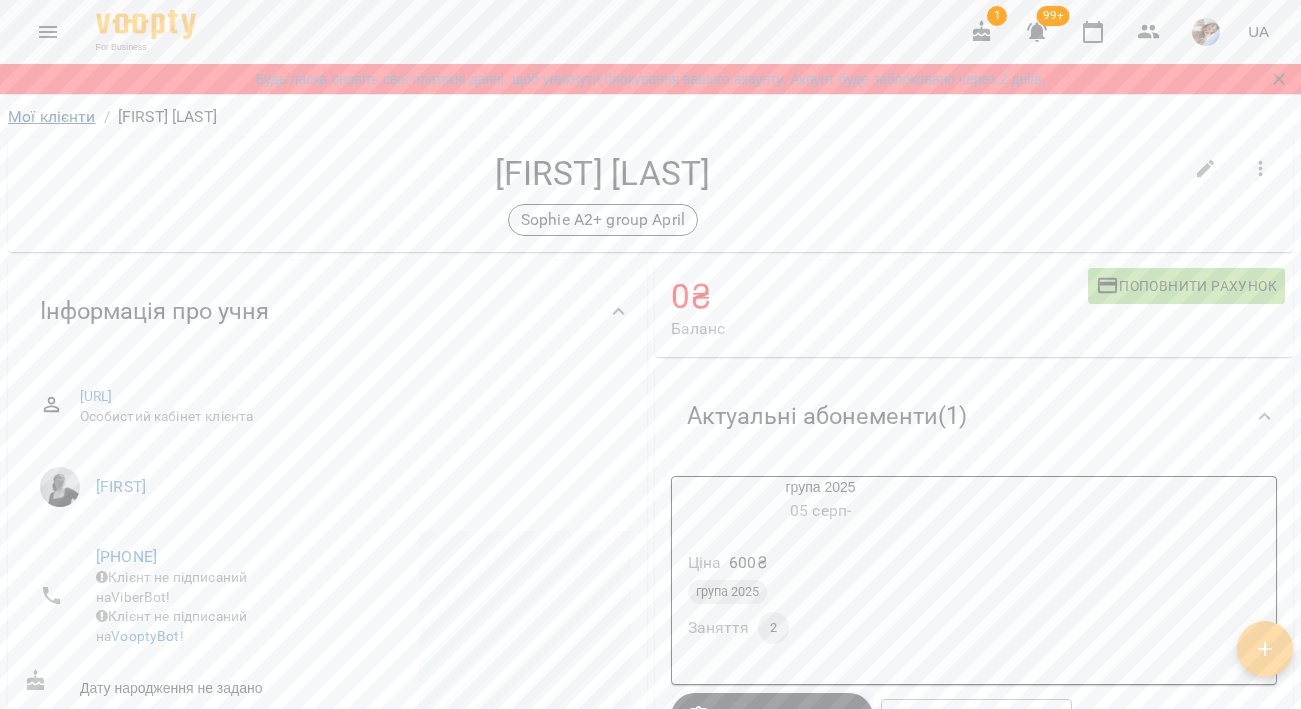 click on "Мої клієнти" at bounding box center [52, 116] 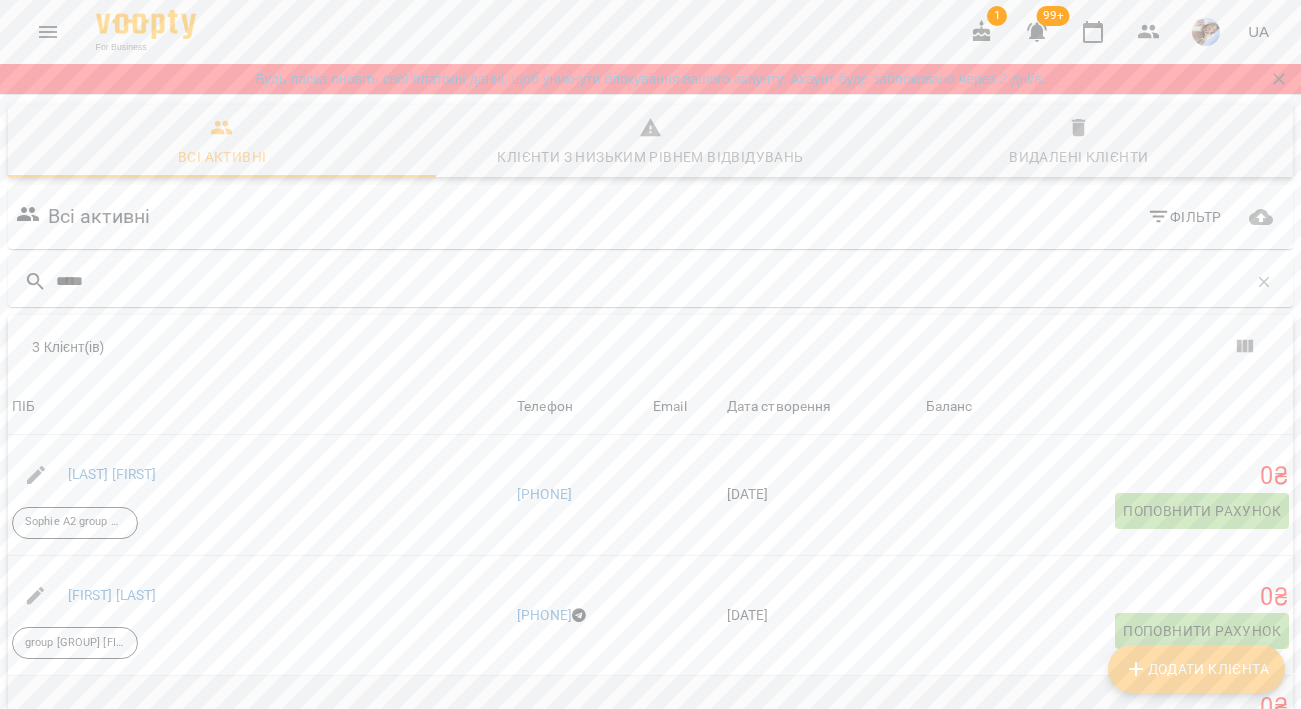 scroll, scrollTop: 158, scrollLeft: 0, axis: vertical 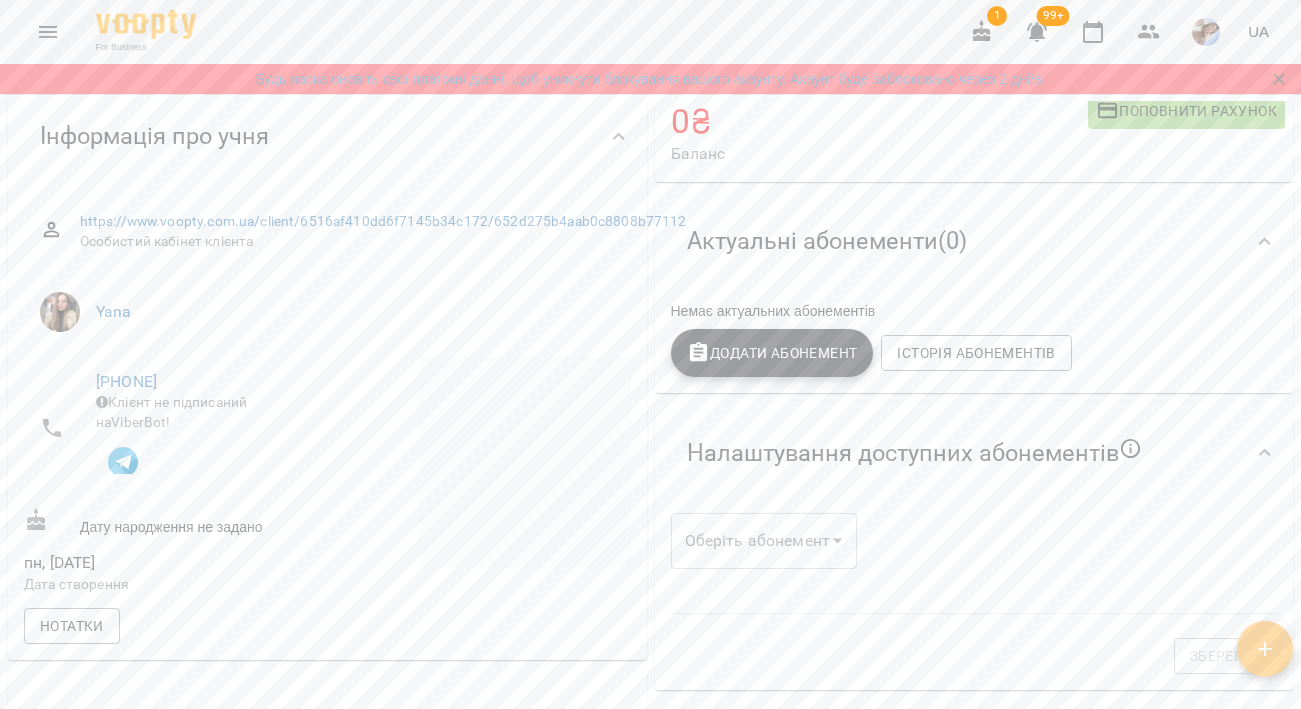 click on "Додати Абонемент" at bounding box center (772, 353) 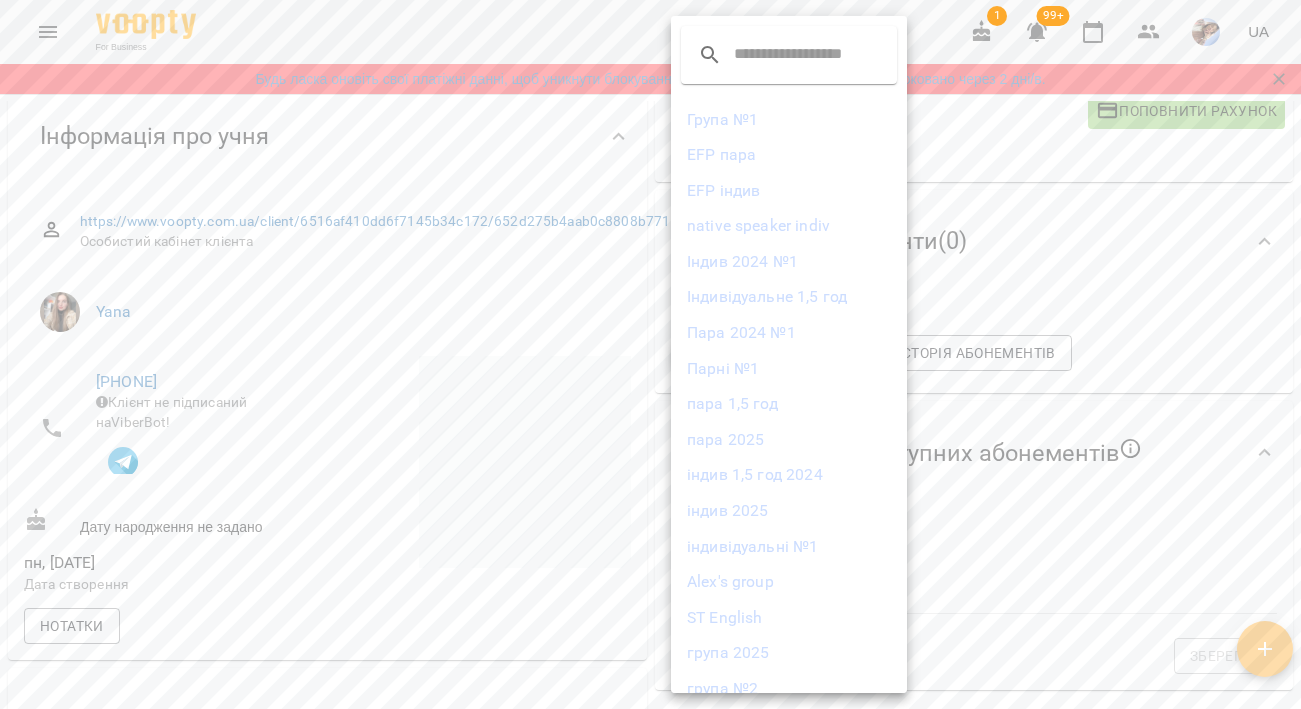 click on "Індив [YEAR] №1" at bounding box center (789, 262) 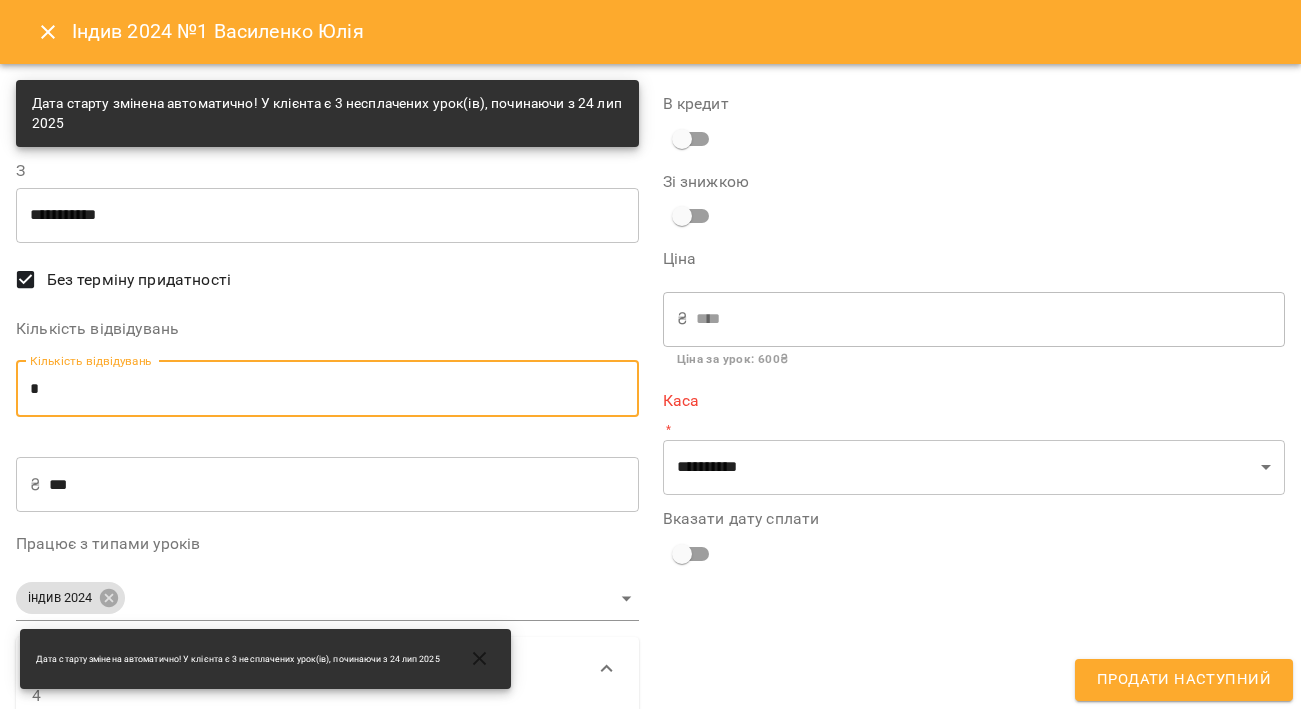 click on "*" at bounding box center [327, 389] 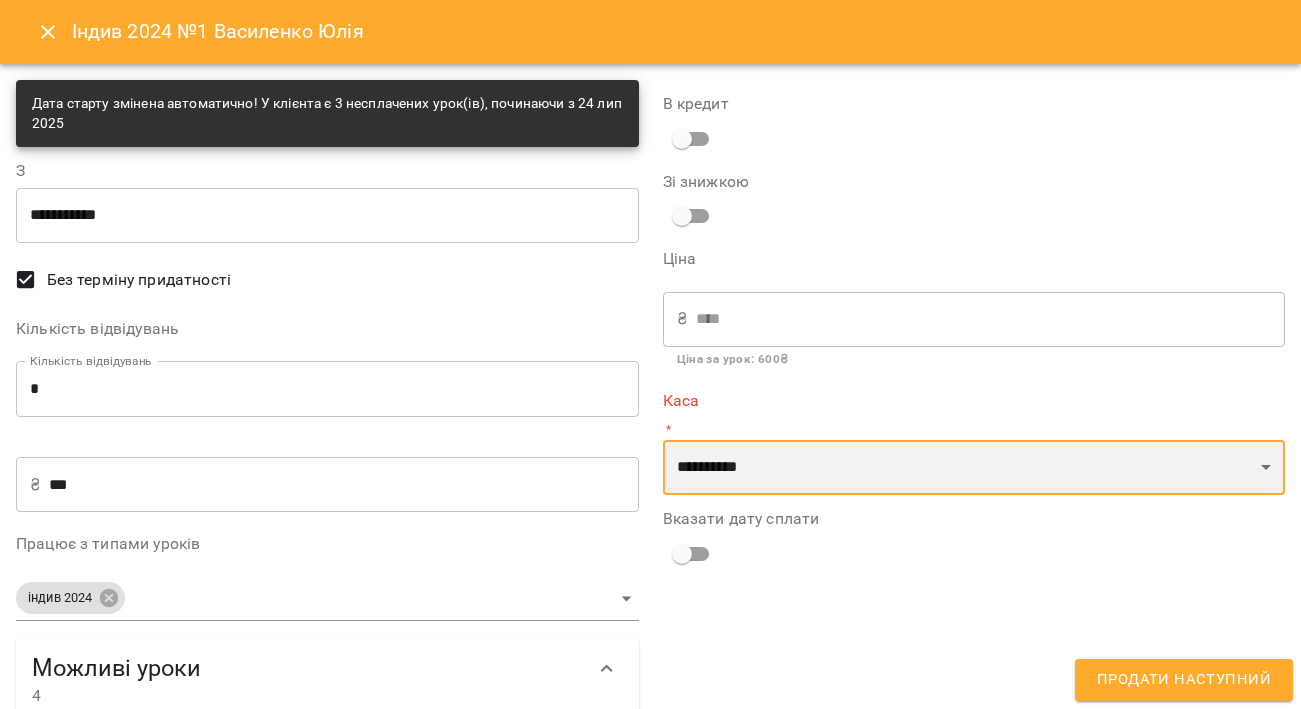 select on "****" 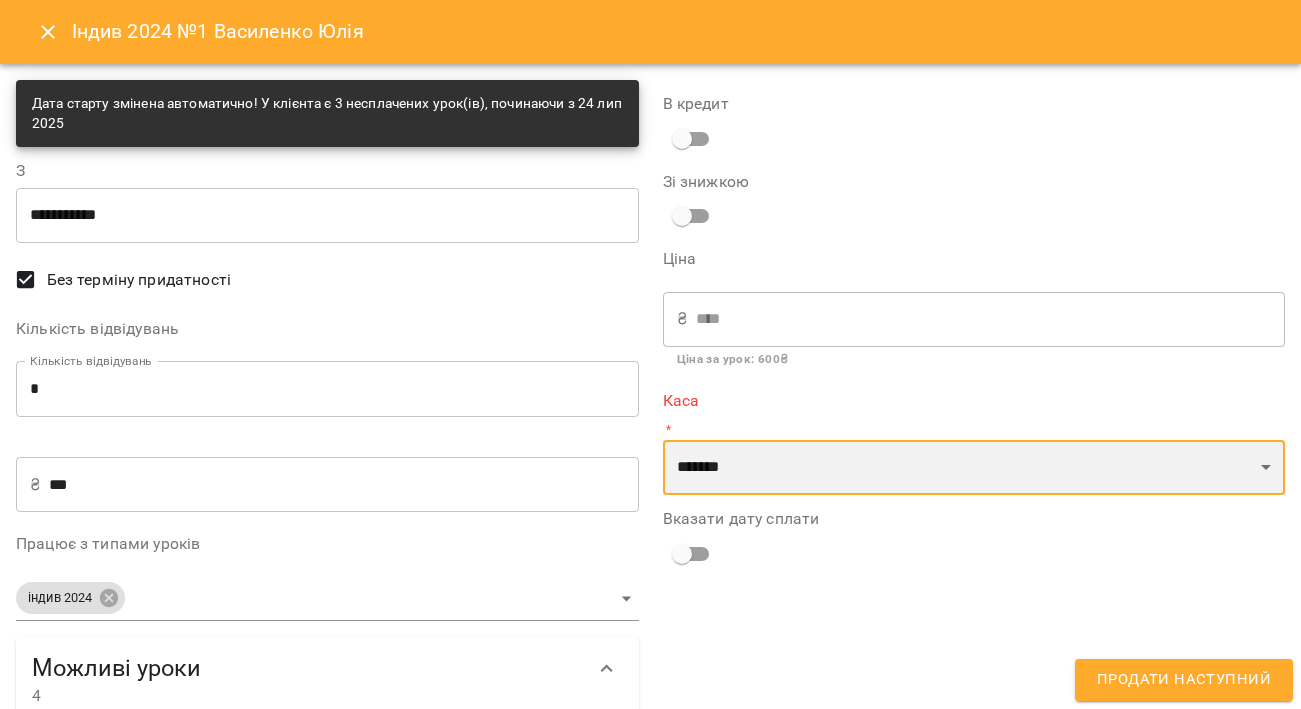 drag, startPoint x: 696, startPoint y: 457, endPoint x: 704, endPoint y: 550, distance: 93.34345 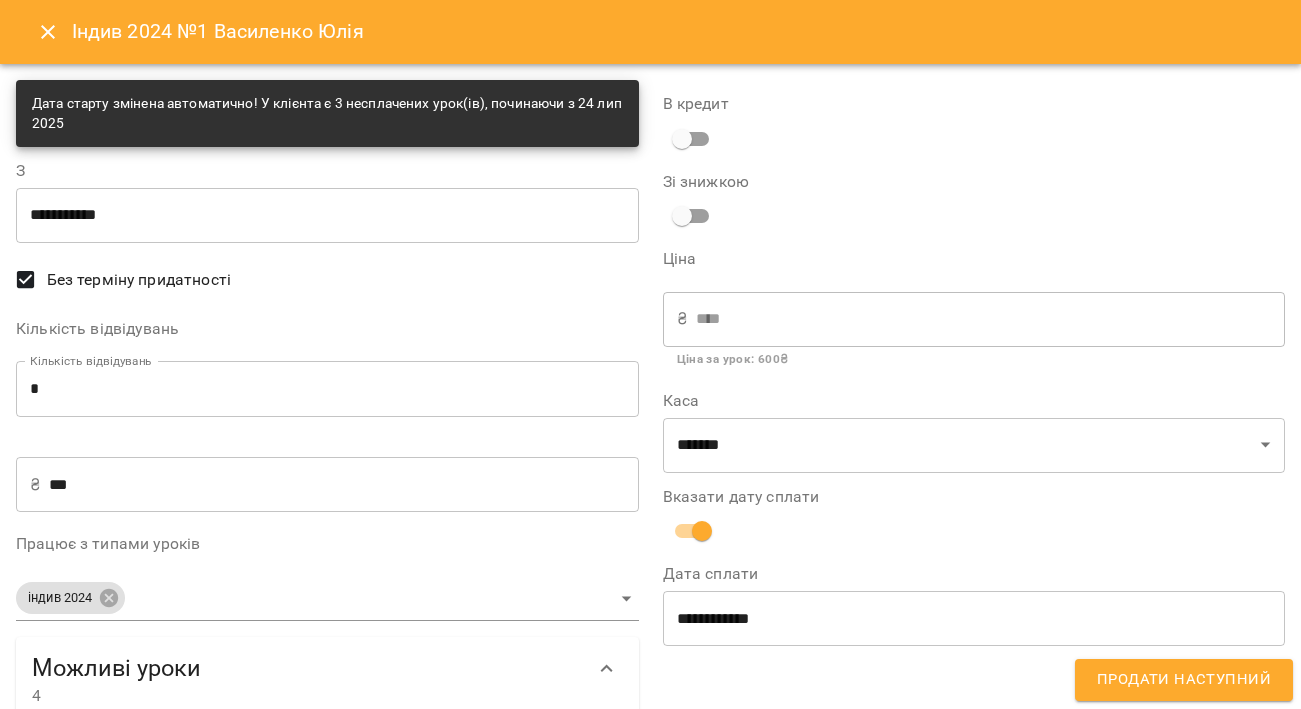 click on "**********" at bounding box center [974, 618] 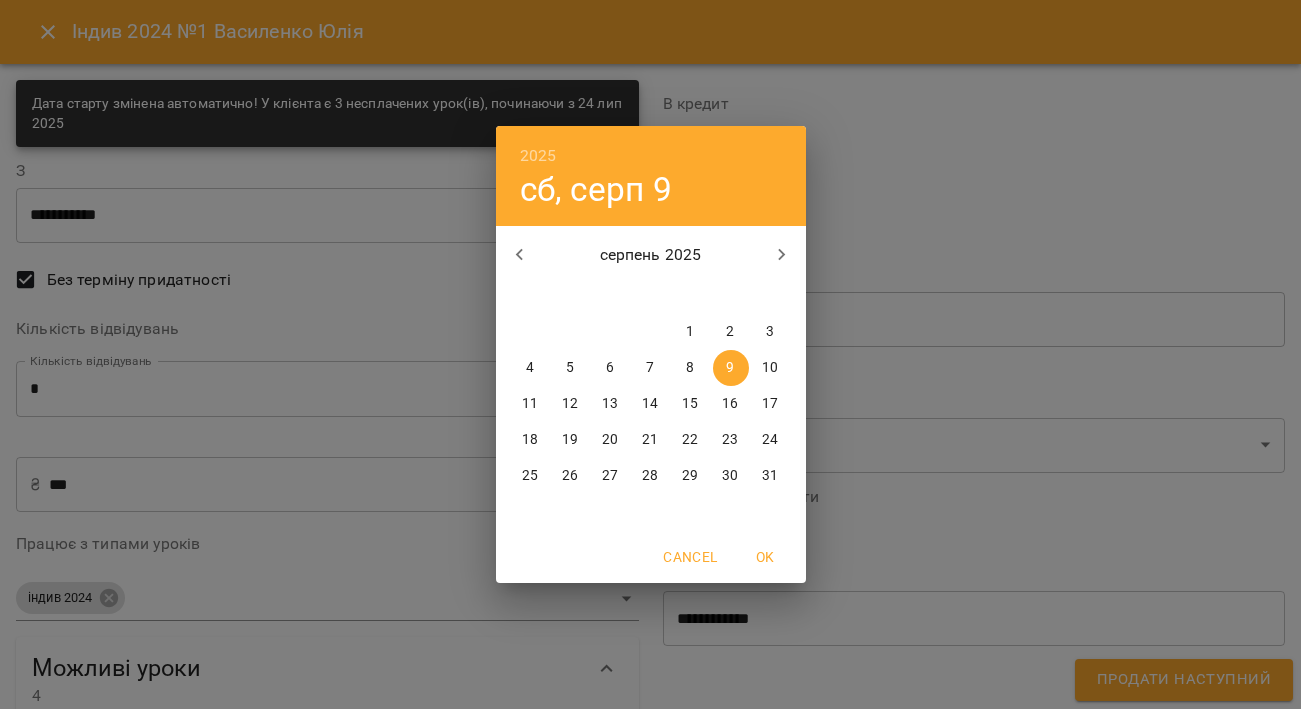 click on "5" at bounding box center (570, 368) 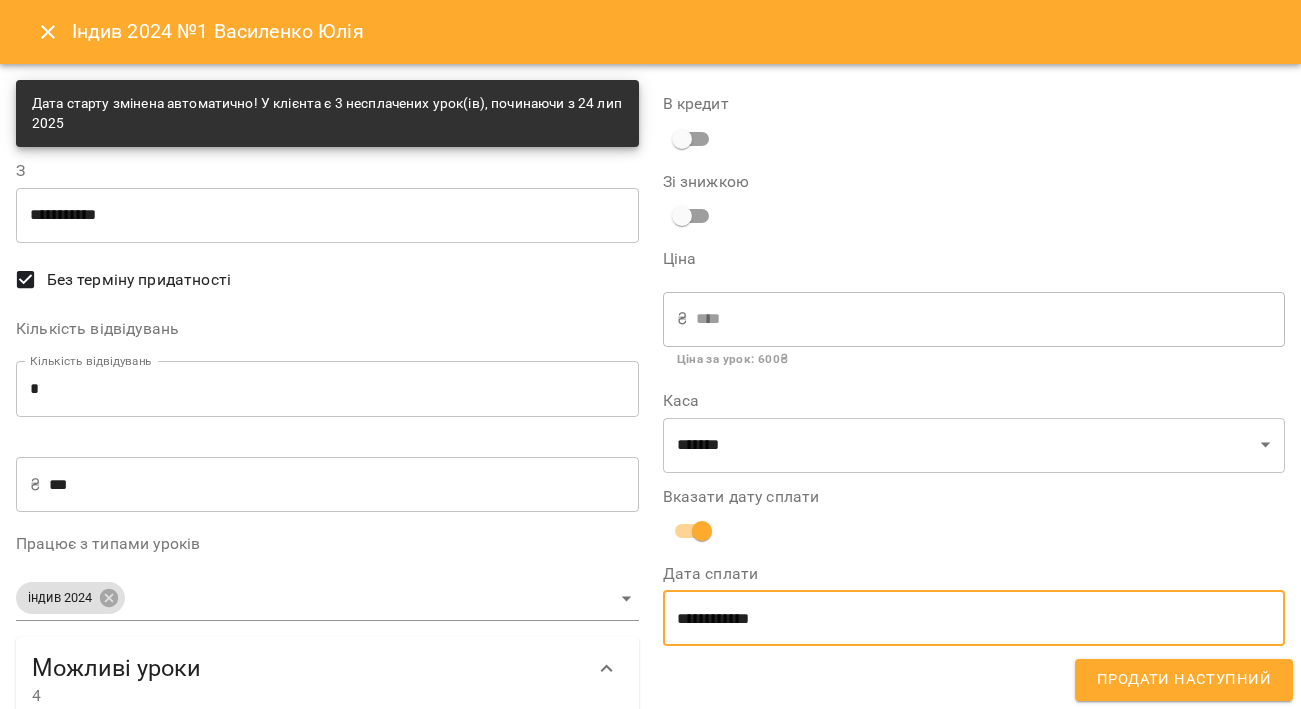 click on "Продати наступний" at bounding box center (1184, 680) 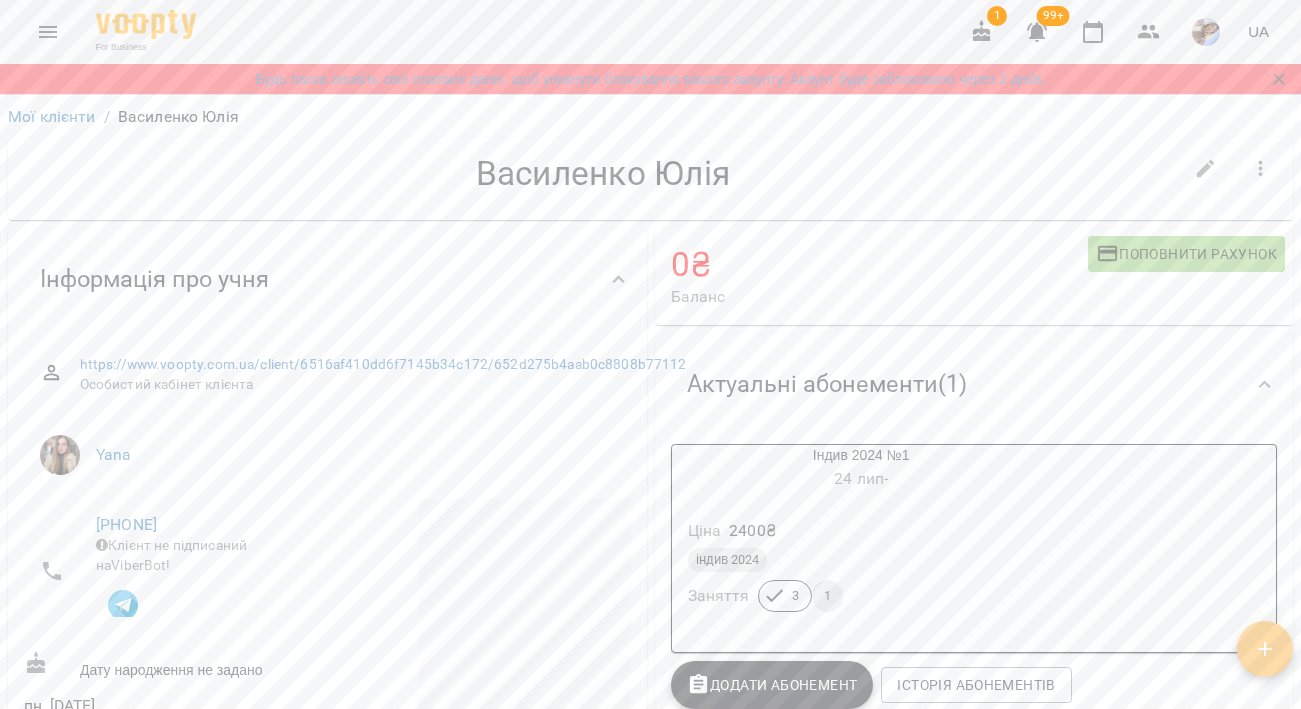scroll, scrollTop: 0, scrollLeft: 0, axis: both 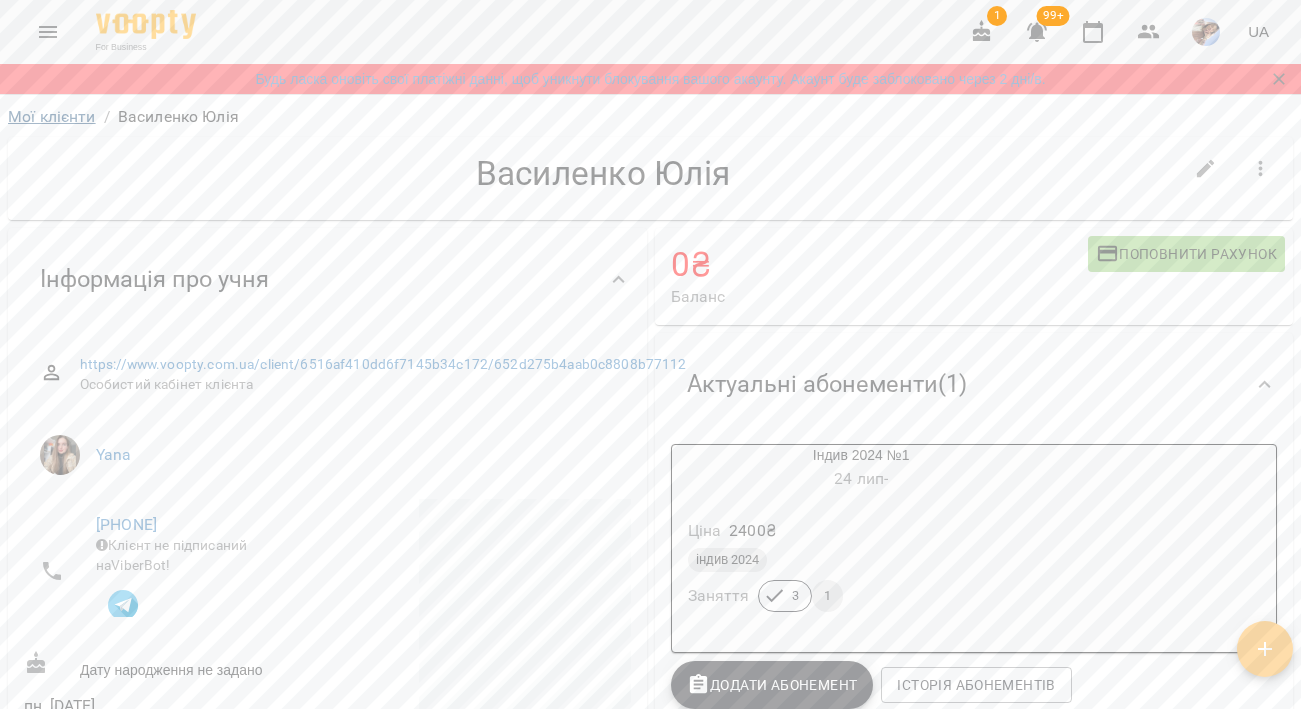 click on "Мої клієнти" at bounding box center [52, 116] 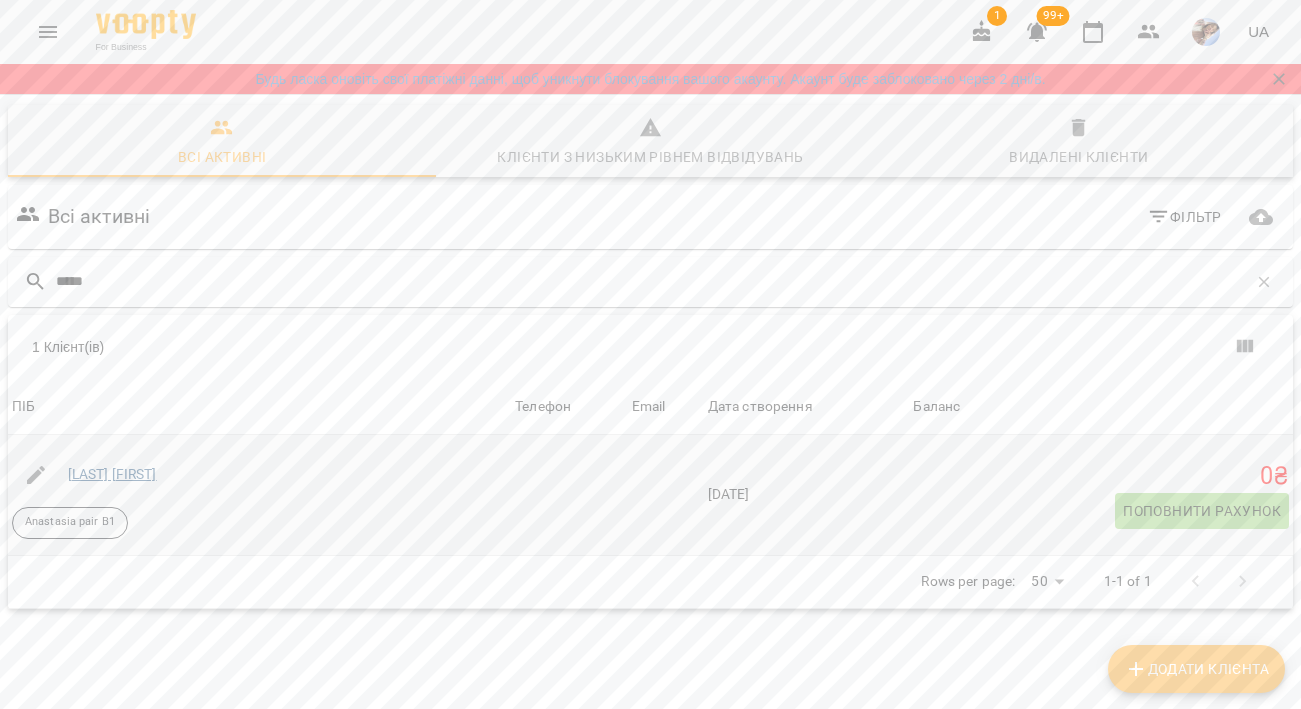 type on "*****" 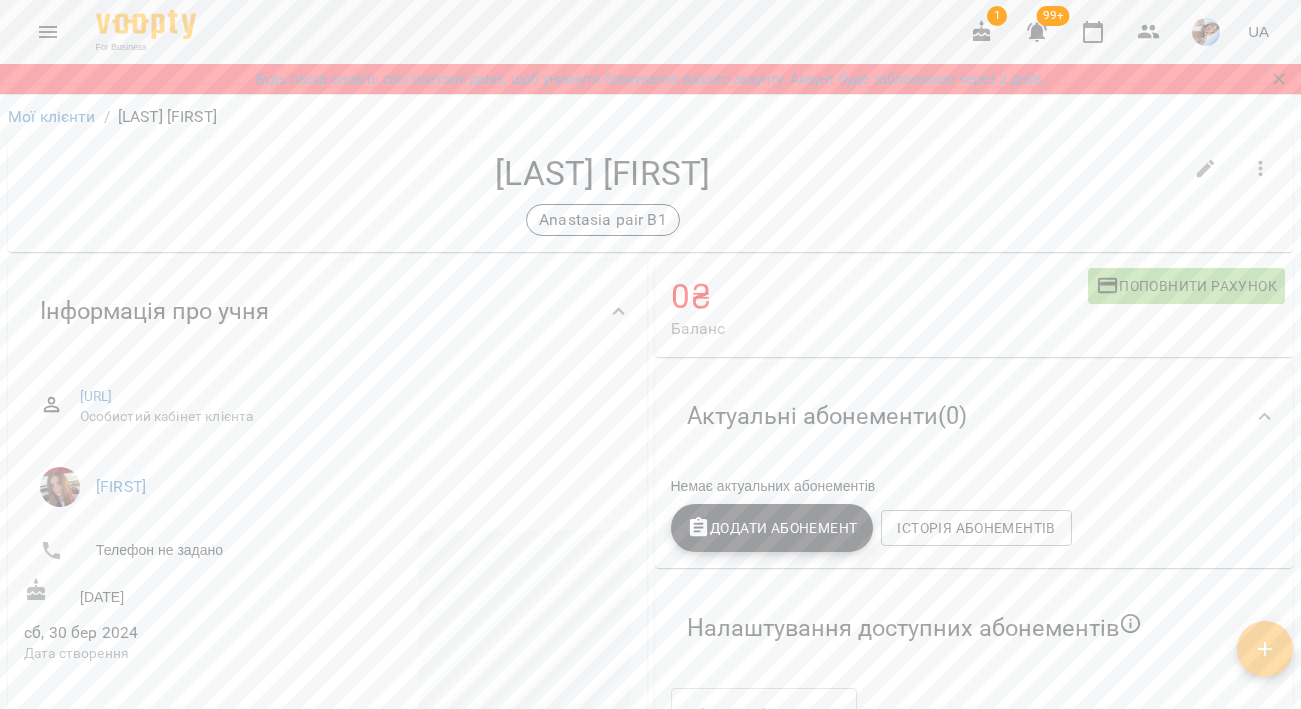 click on "Додати Абонемент" at bounding box center (772, 528) 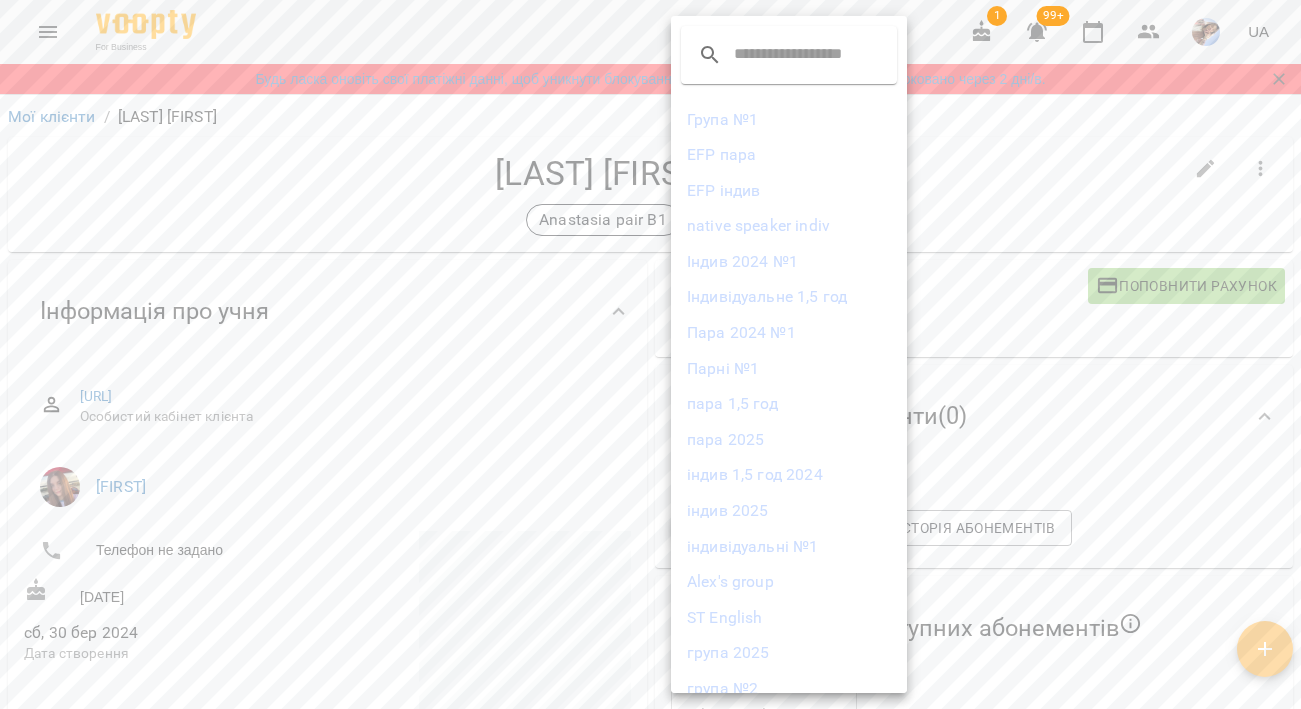 click on "Пара 2024 №1" at bounding box center [789, 333] 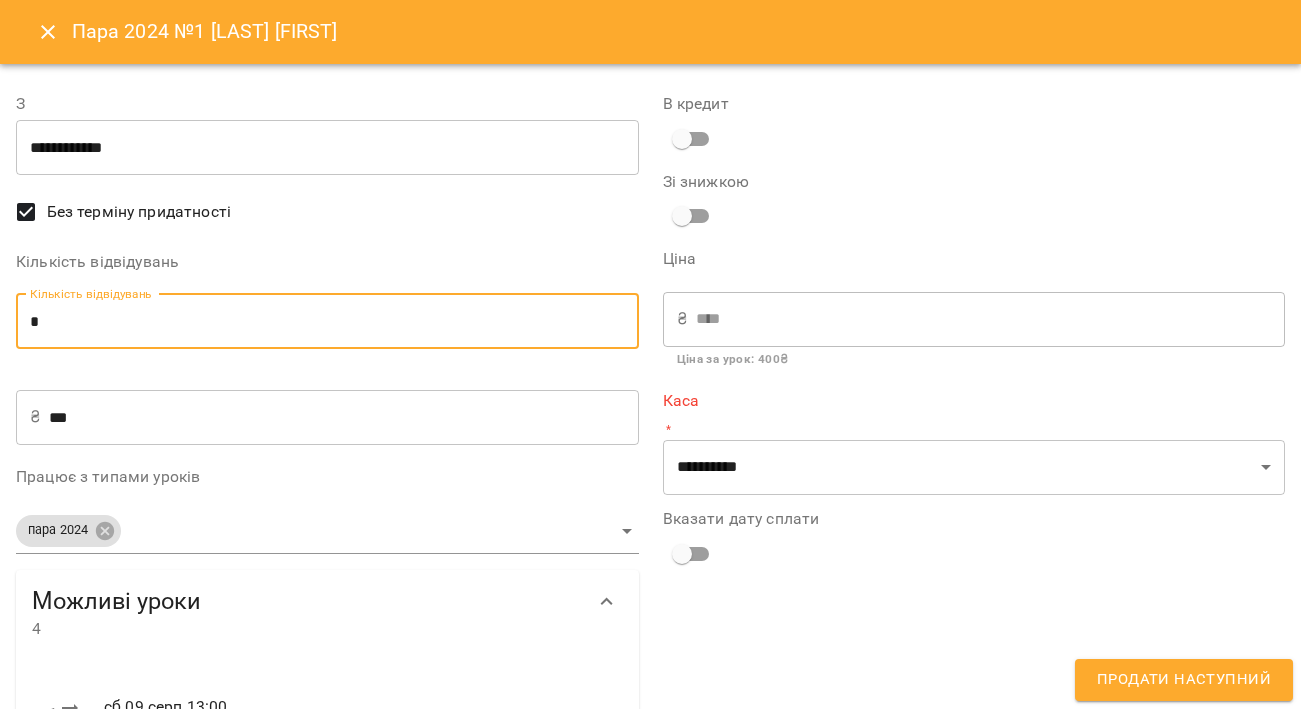 click on "*" at bounding box center (327, 322) 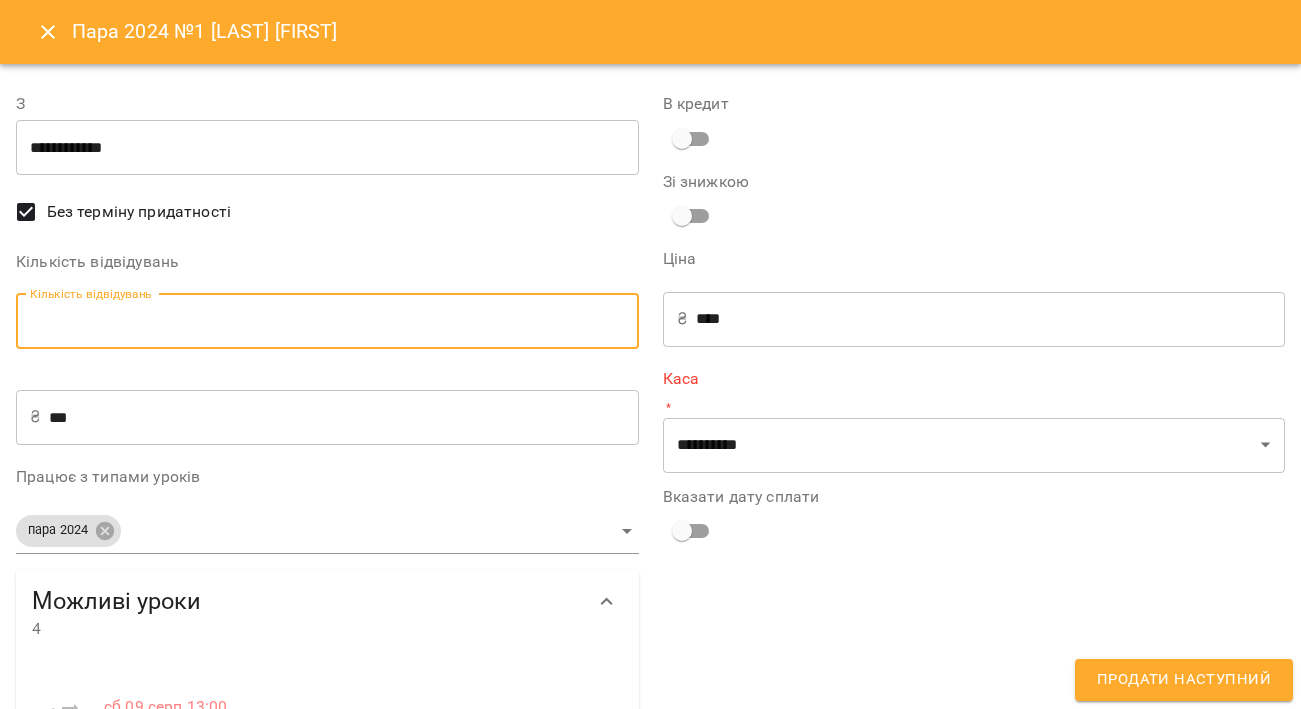 type on "*" 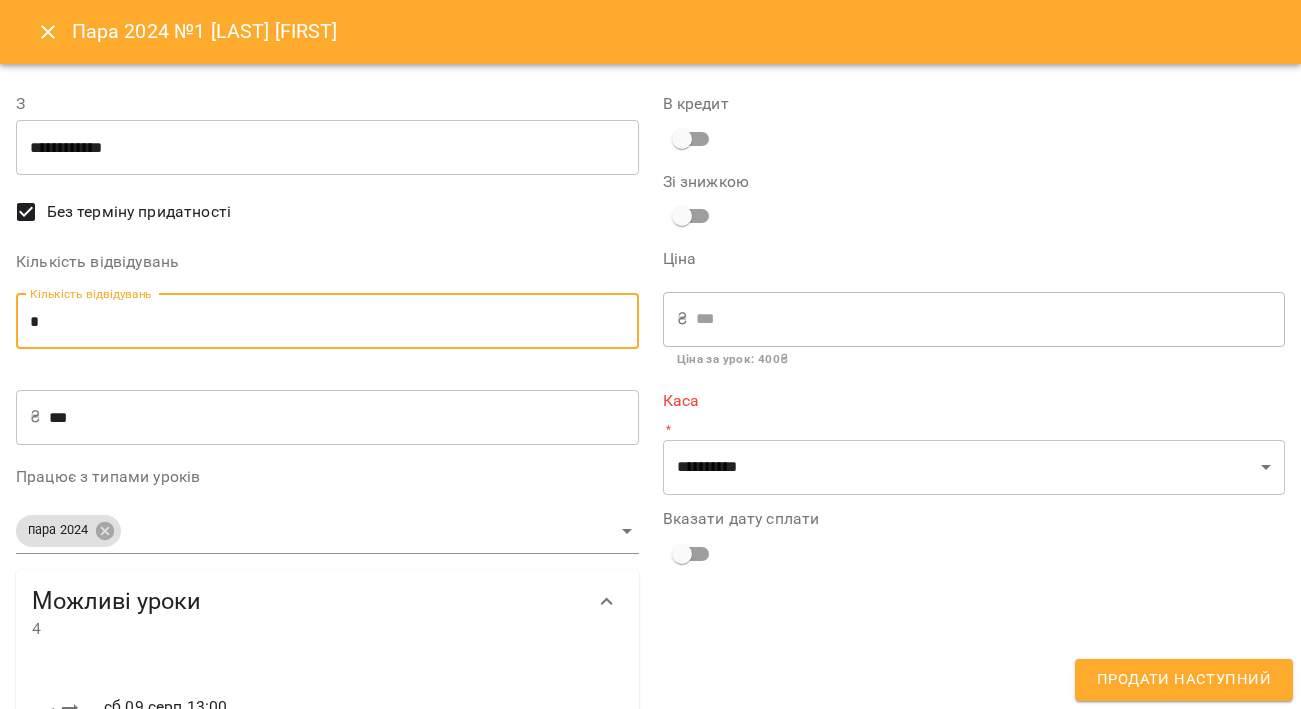 type on "*" 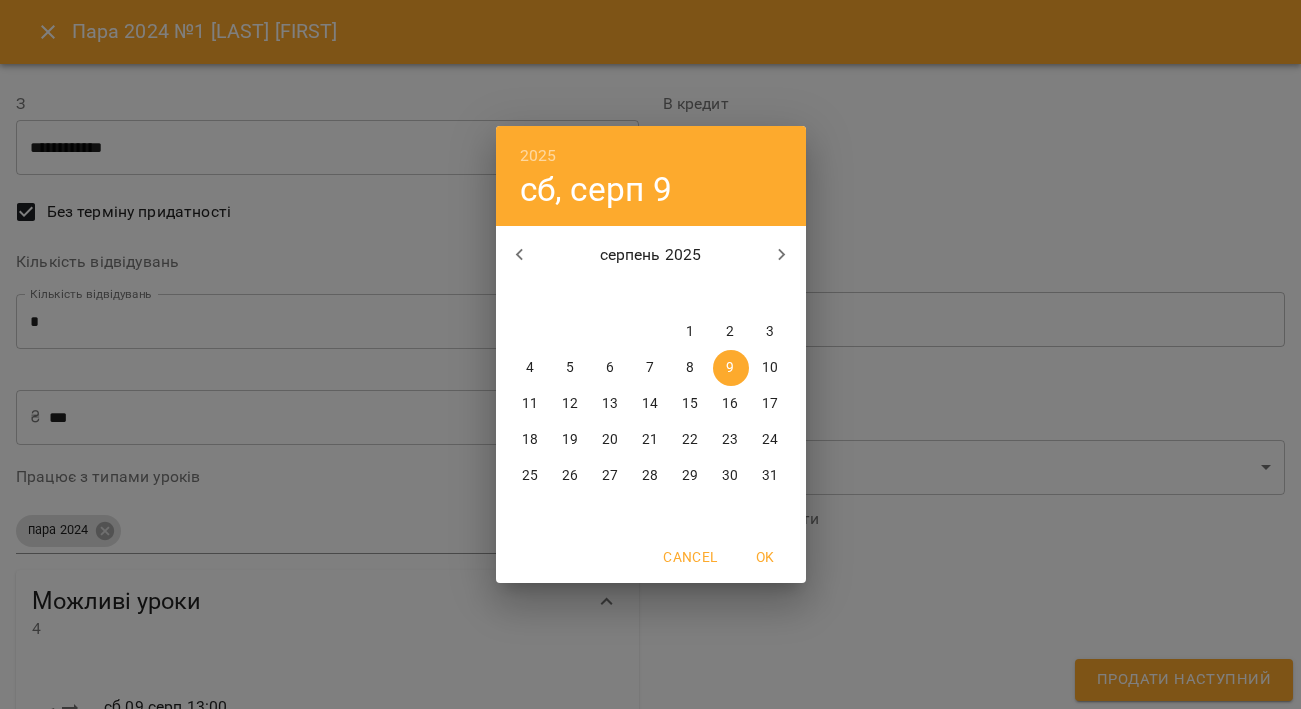 click on "6" at bounding box center (611, 368) 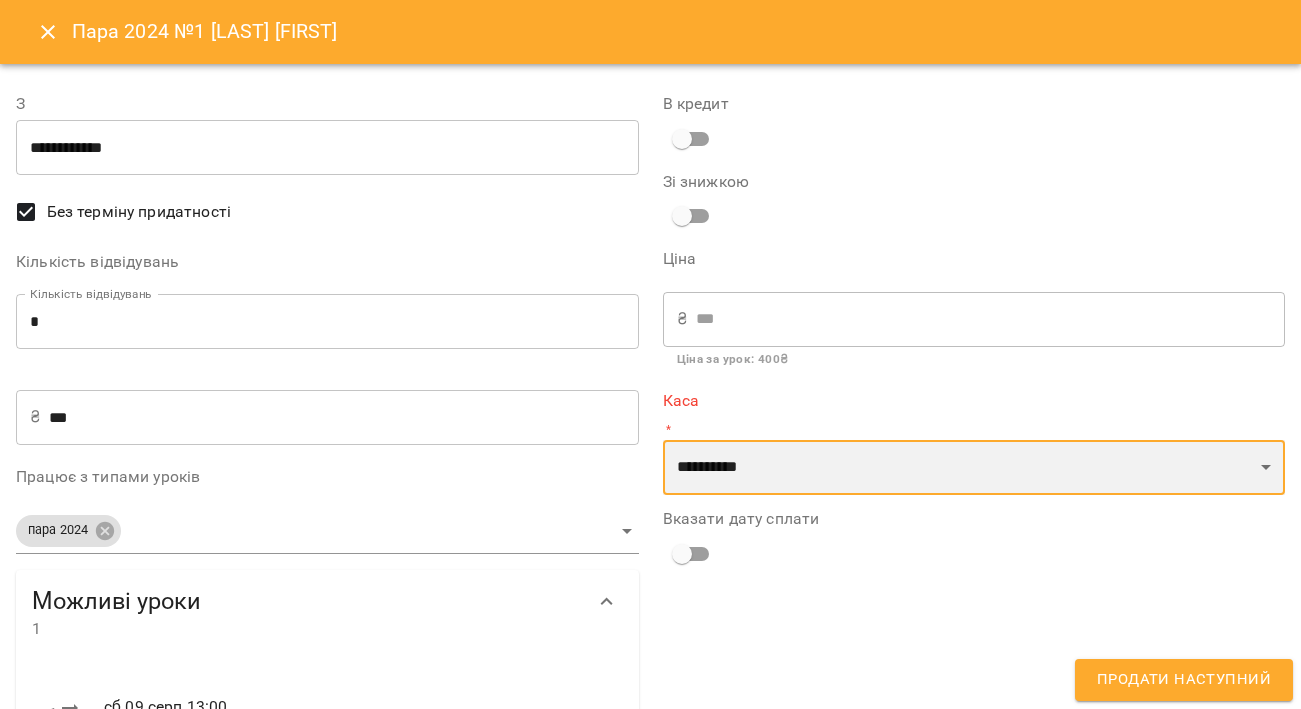 select on "****" 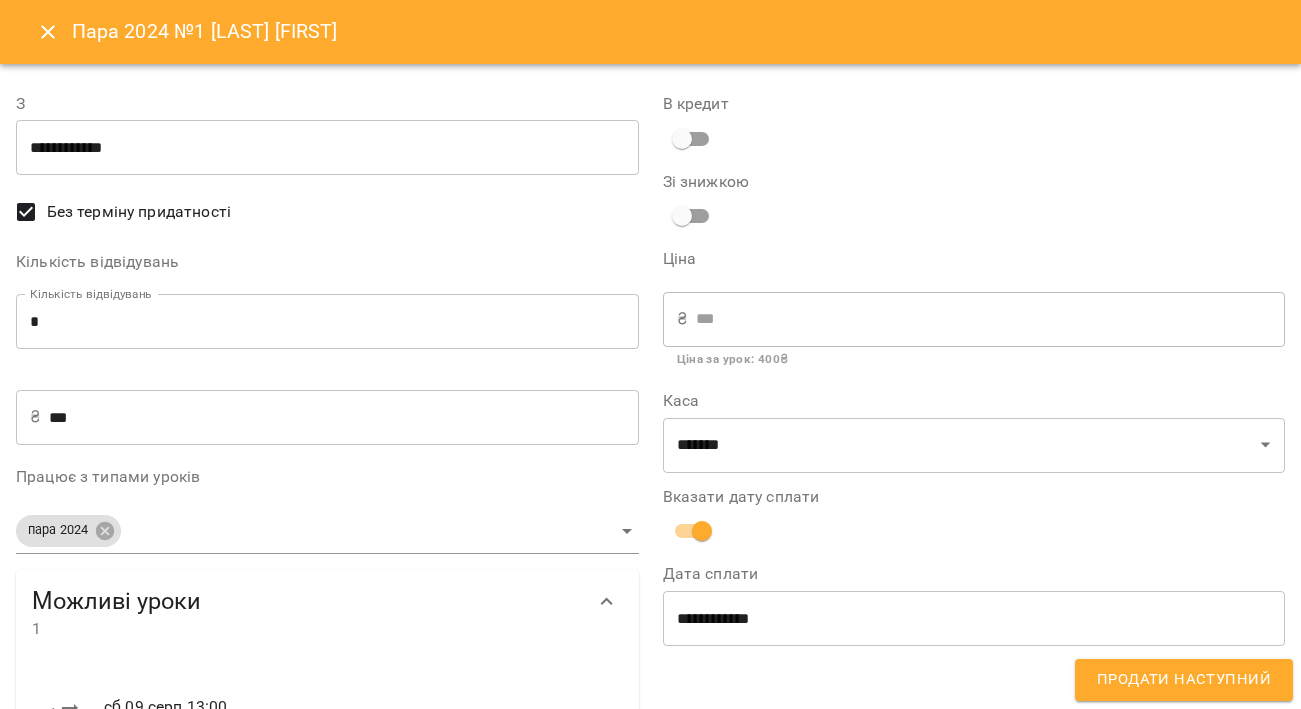 click on "**********" at bounding box center [974, 618] 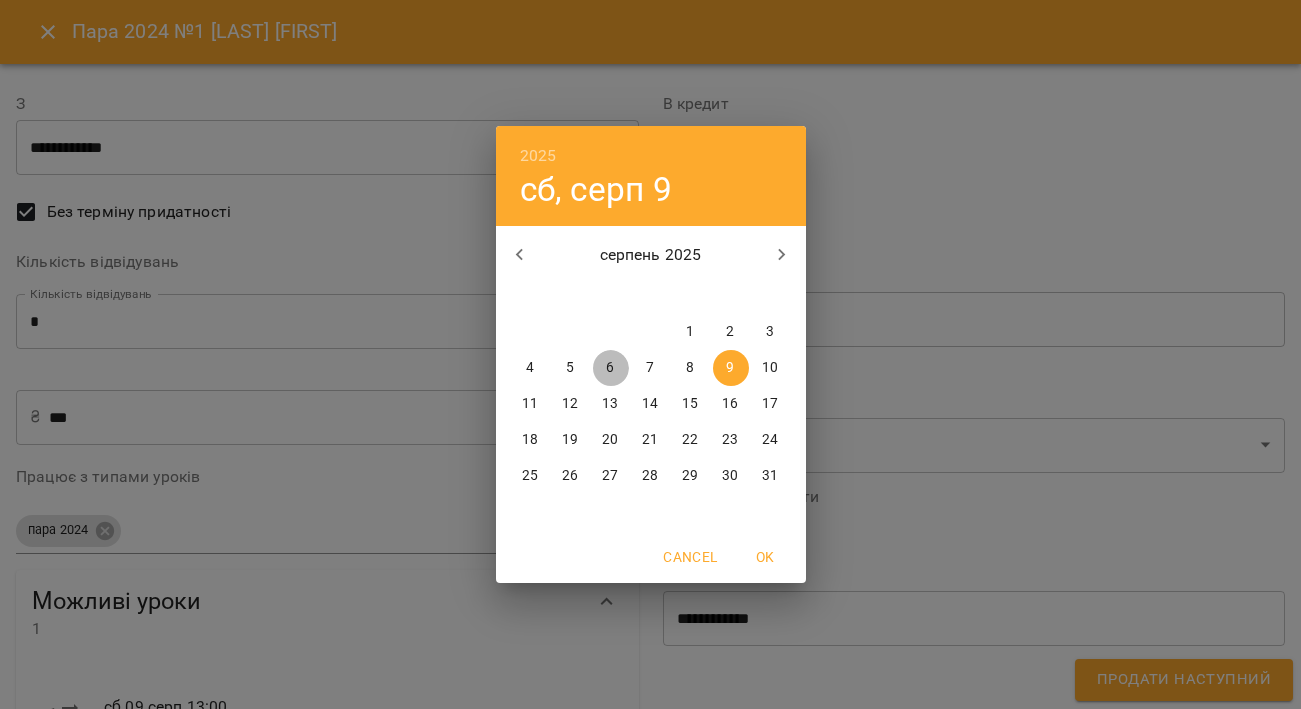 click on "6" at bounding box center [610, 368] 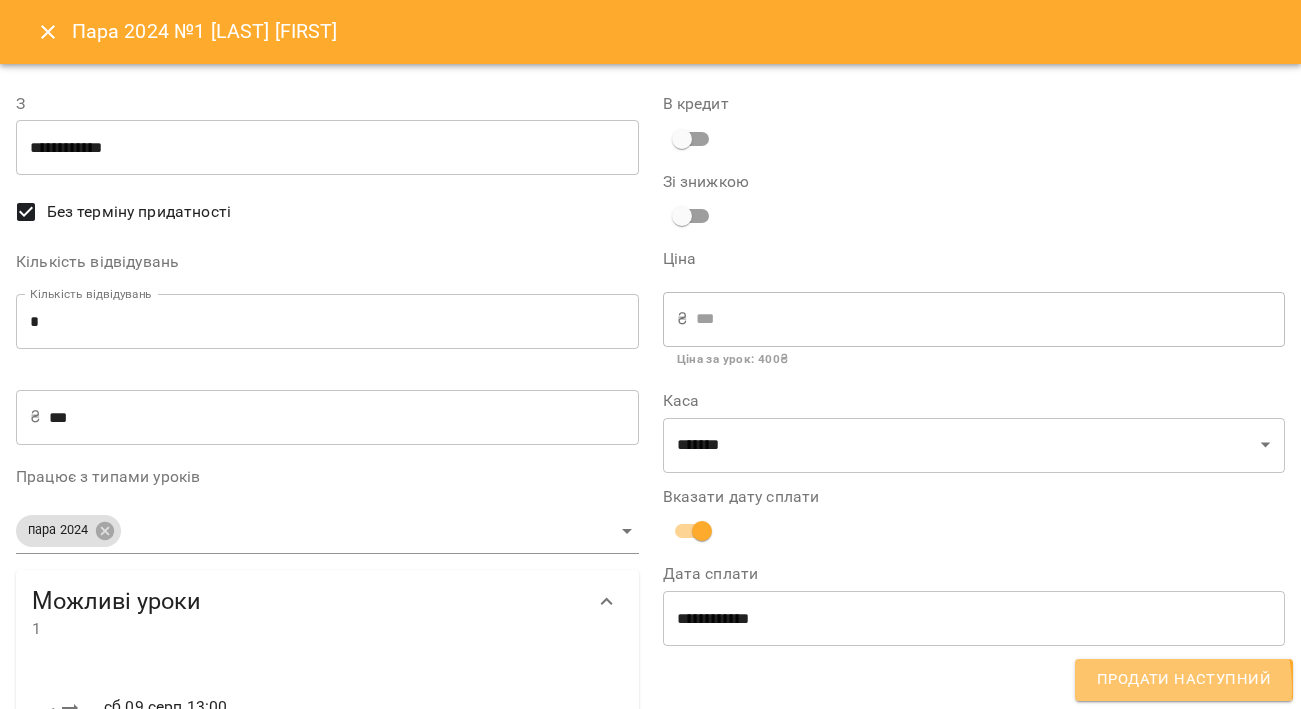 click on "Продати наступний" at bounding box center [1184, 680] 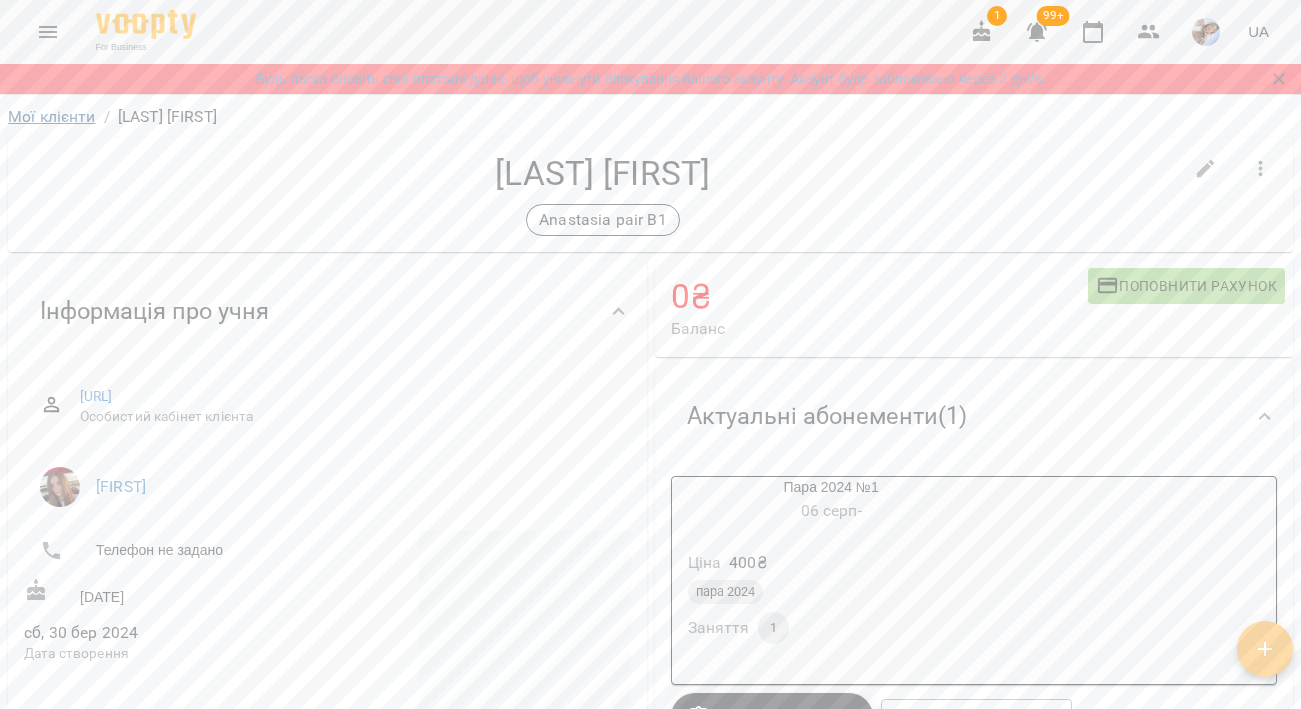 click on "Мої клієнти" at bounding box center (52, 116) 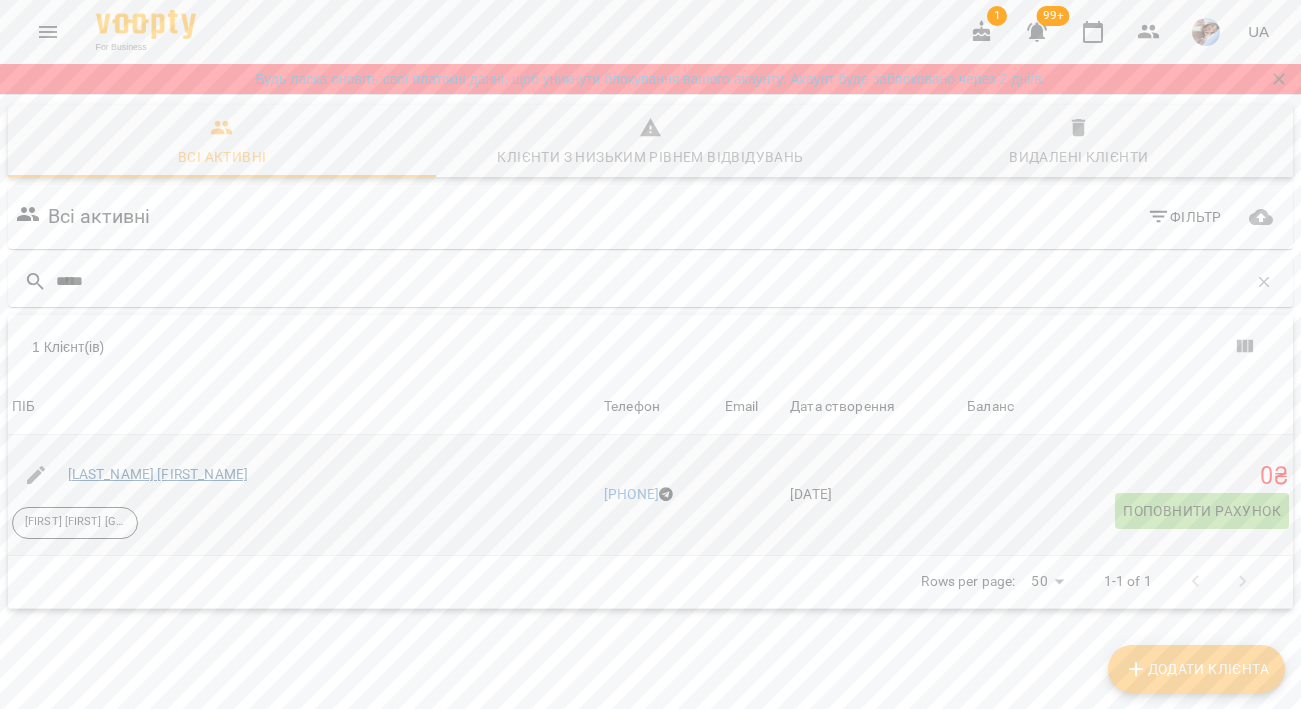 type on "*****" 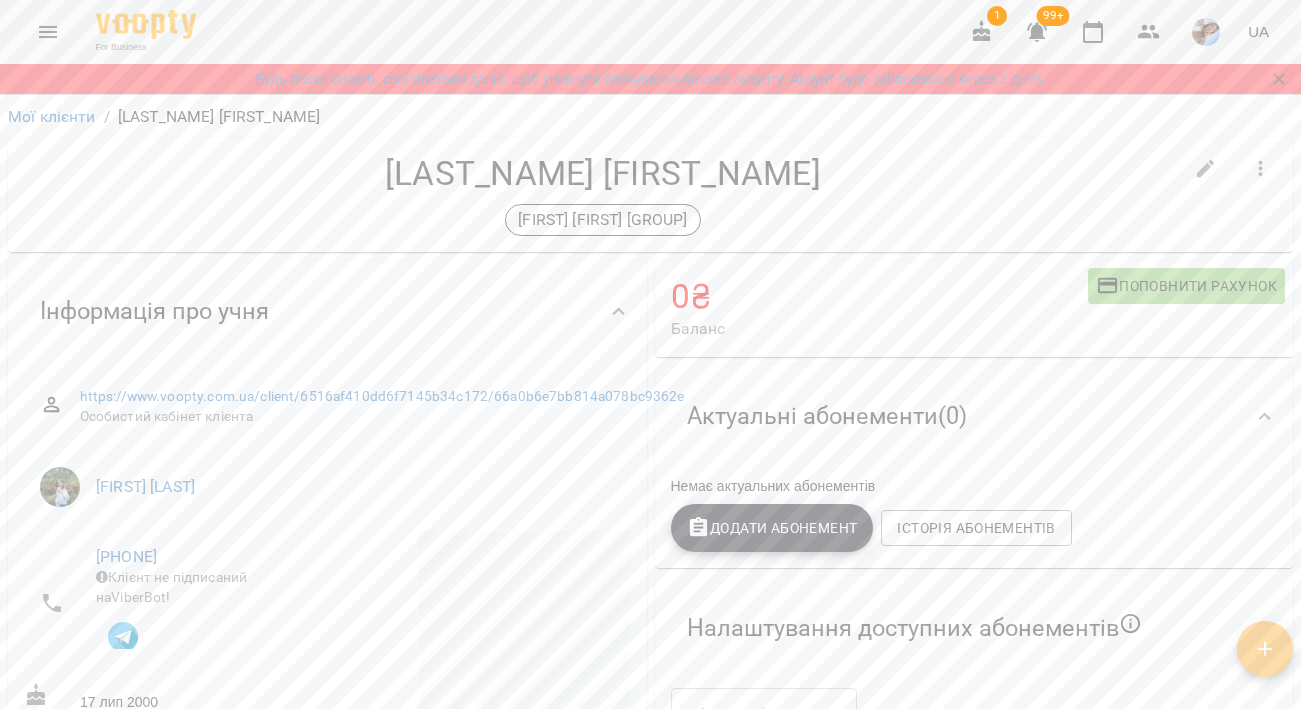 click on "Додати Абонемент" at bounding box center [772, 528] 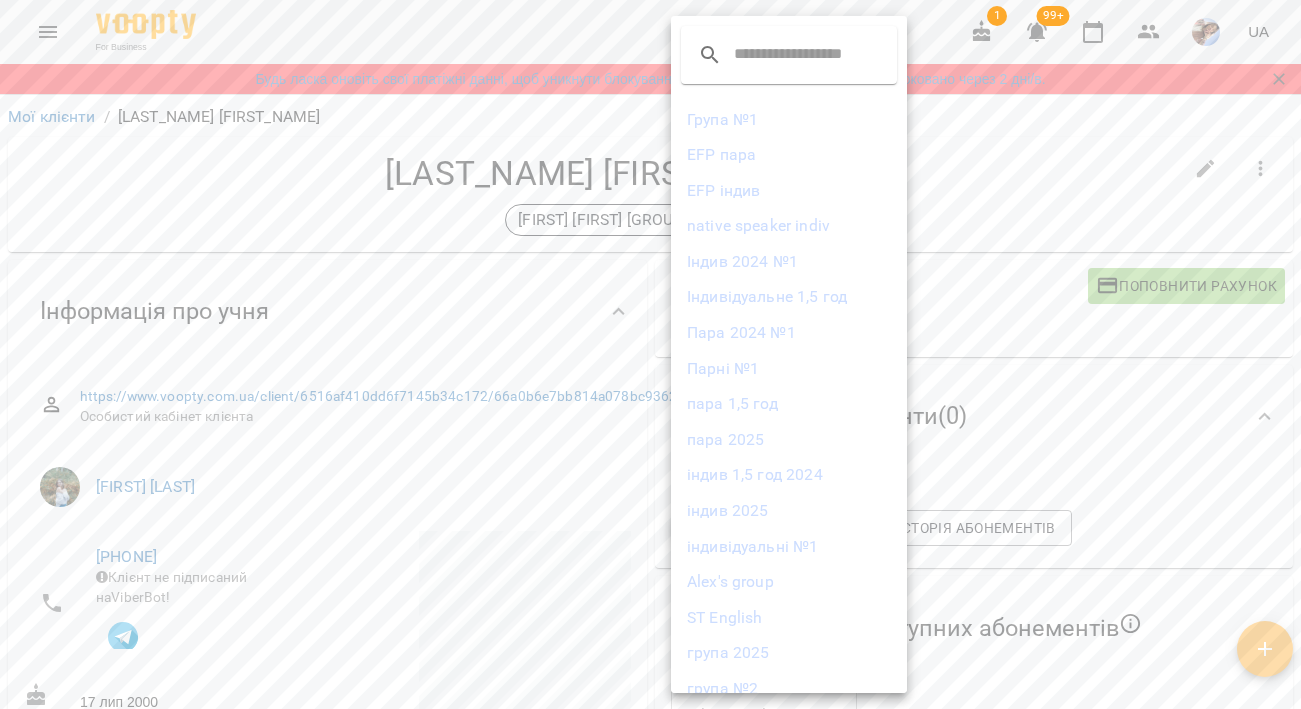 click on "Пара 2024 №1" at bounding box center (789, 333) 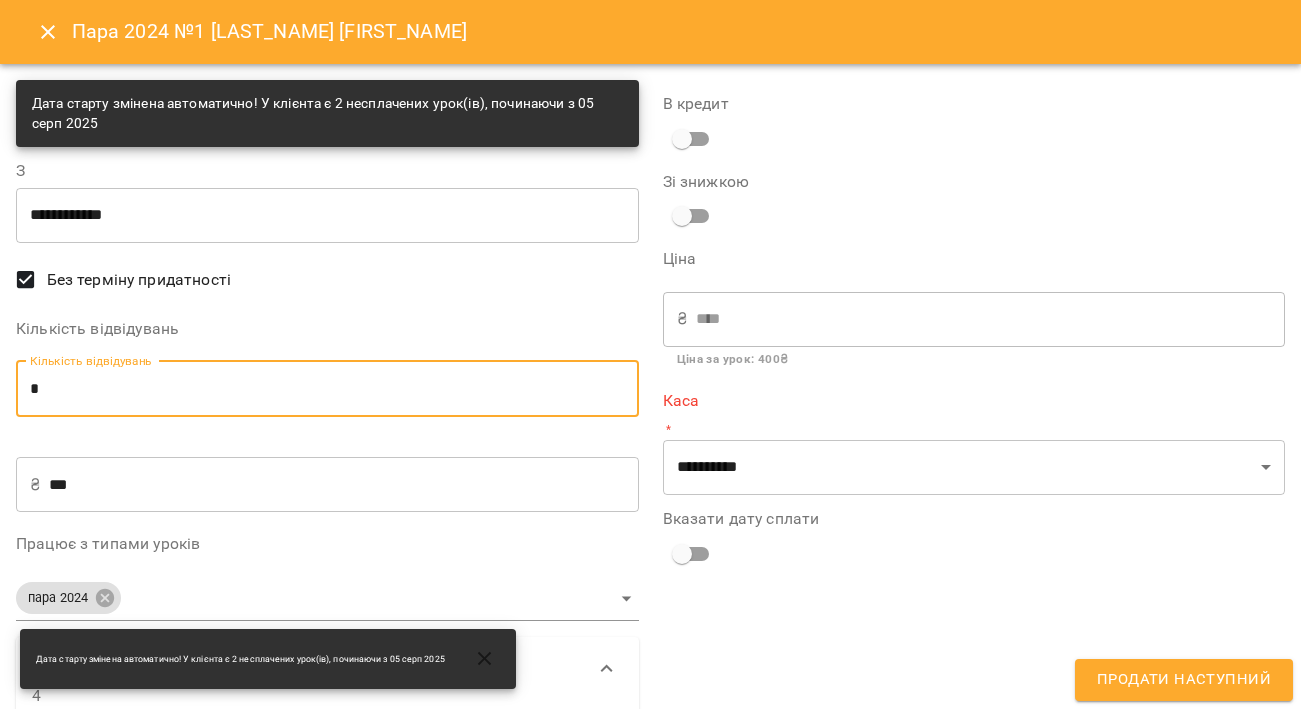 click on "*" at bounding box center [327, 389] 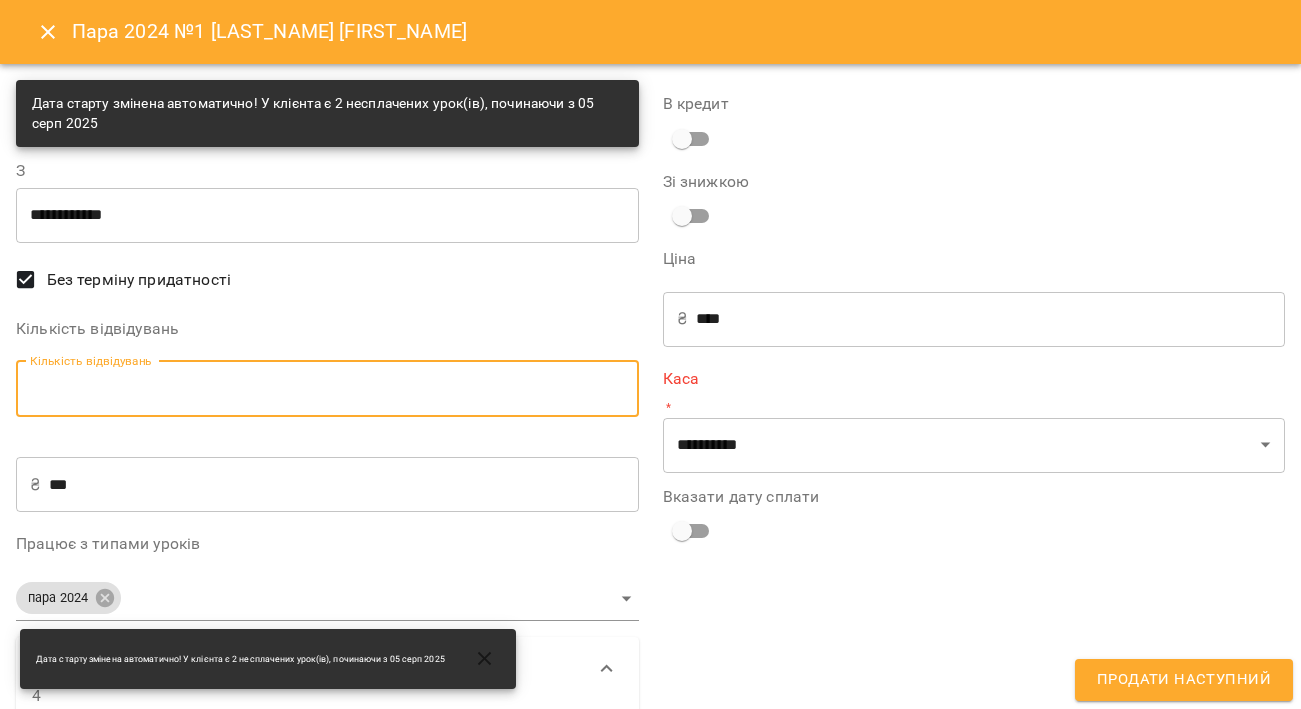 type on "*" 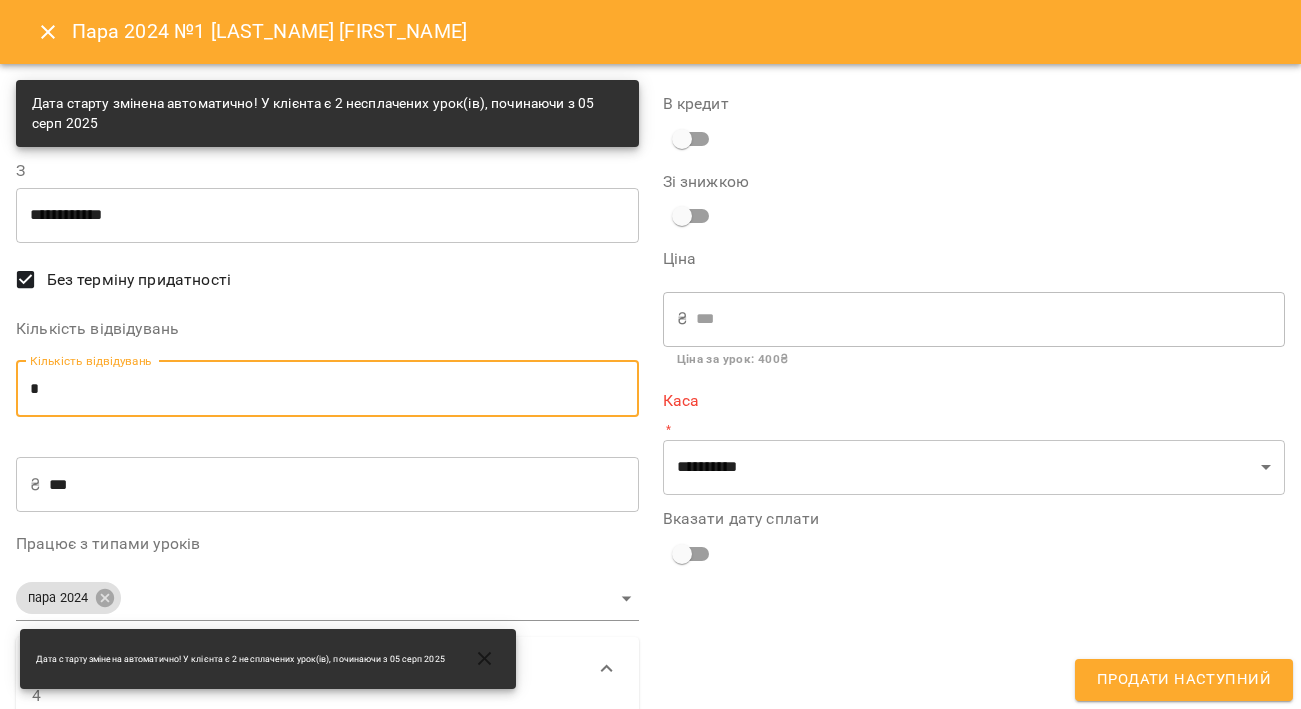 type on "*" 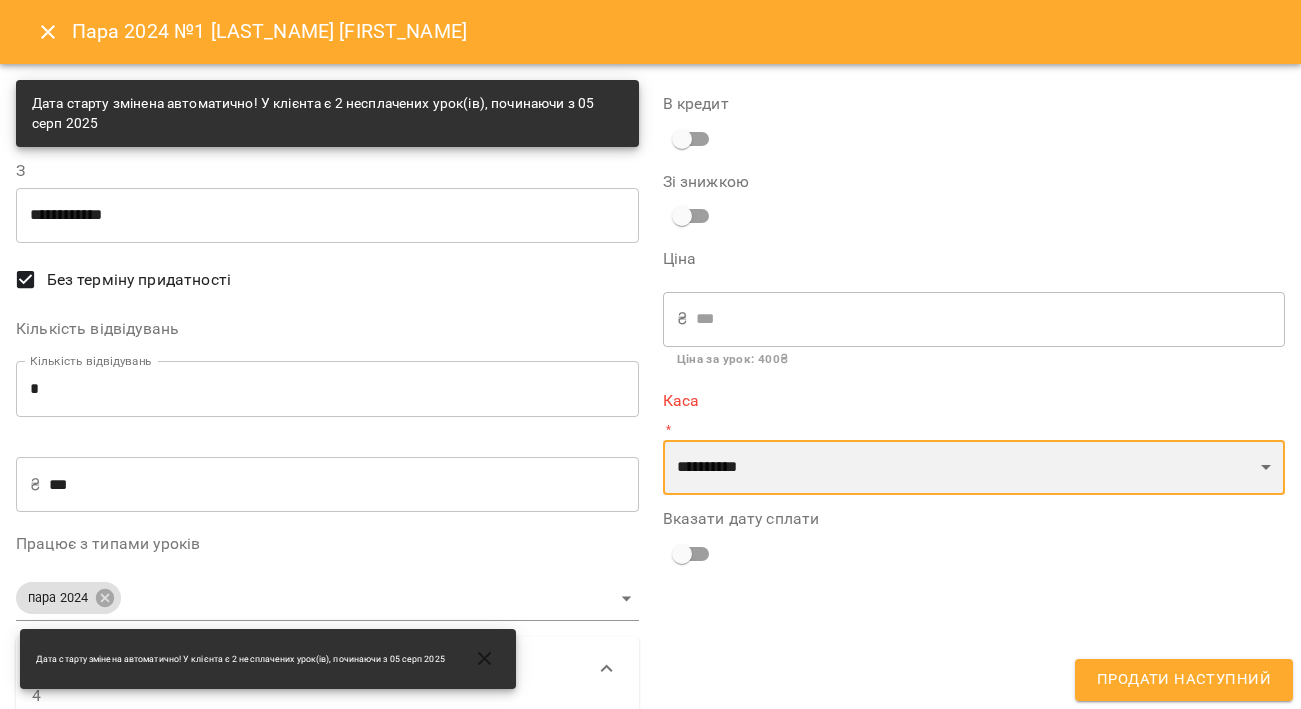select on "****" 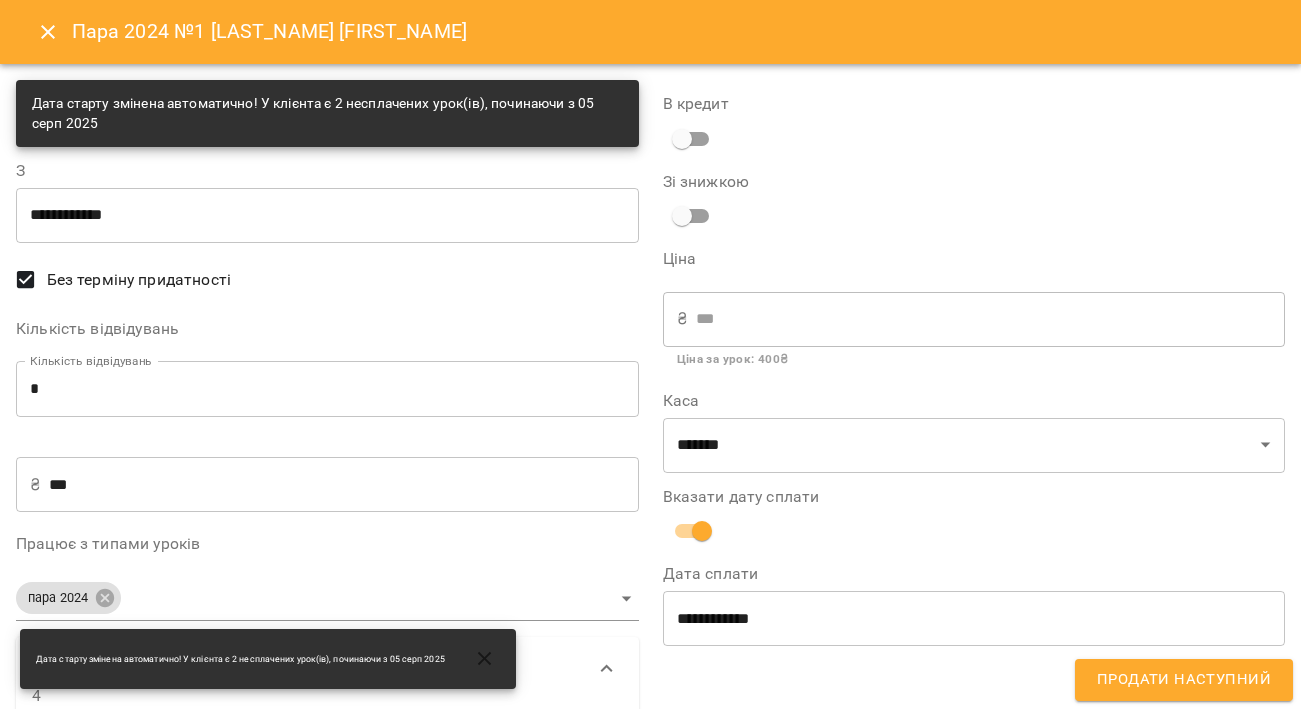 click on "**********" at bounding box center (974, 618) 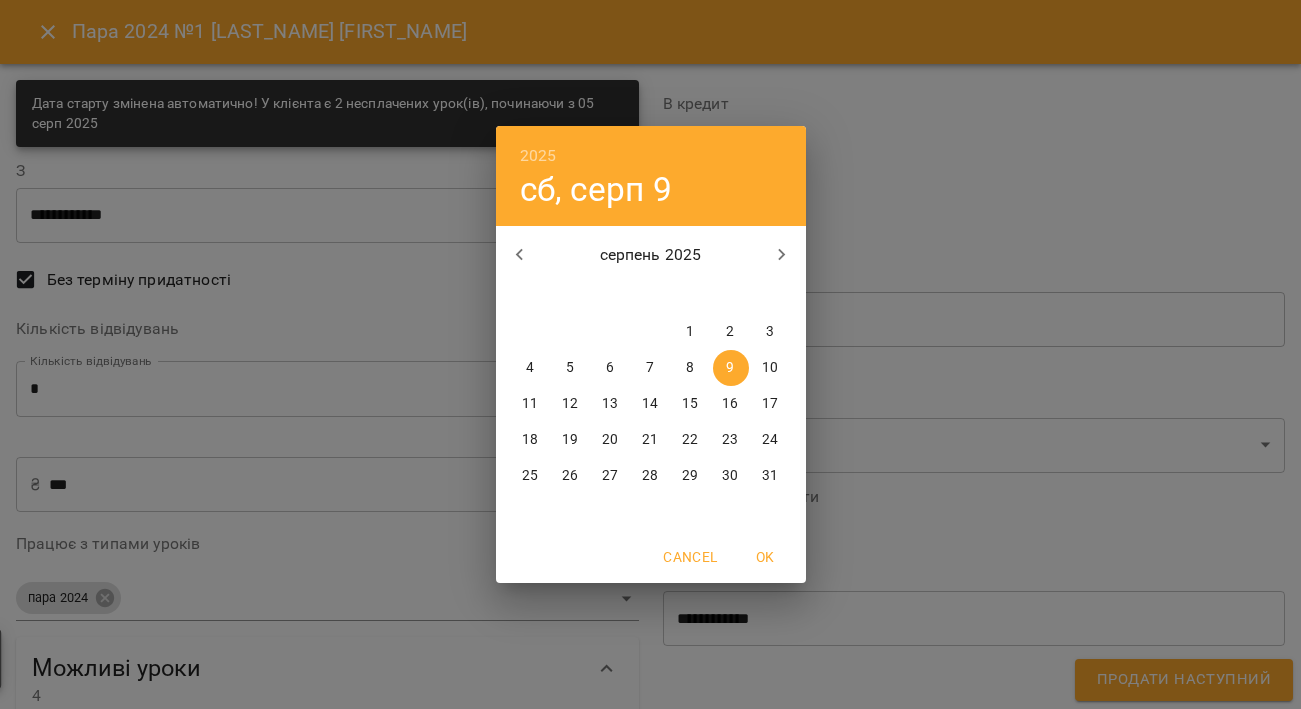 click on "5" at bounding box center [571, 368] 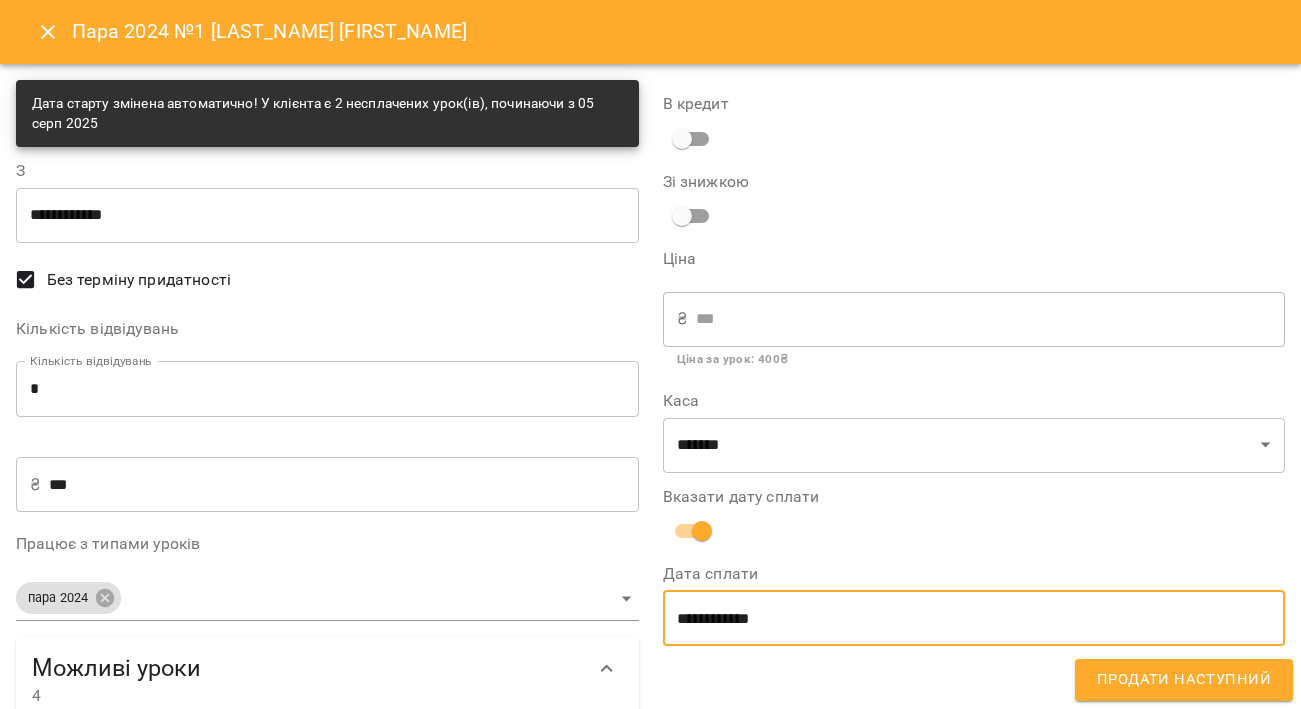 click on "Продати наступний" at bounding box center (1184, 680) 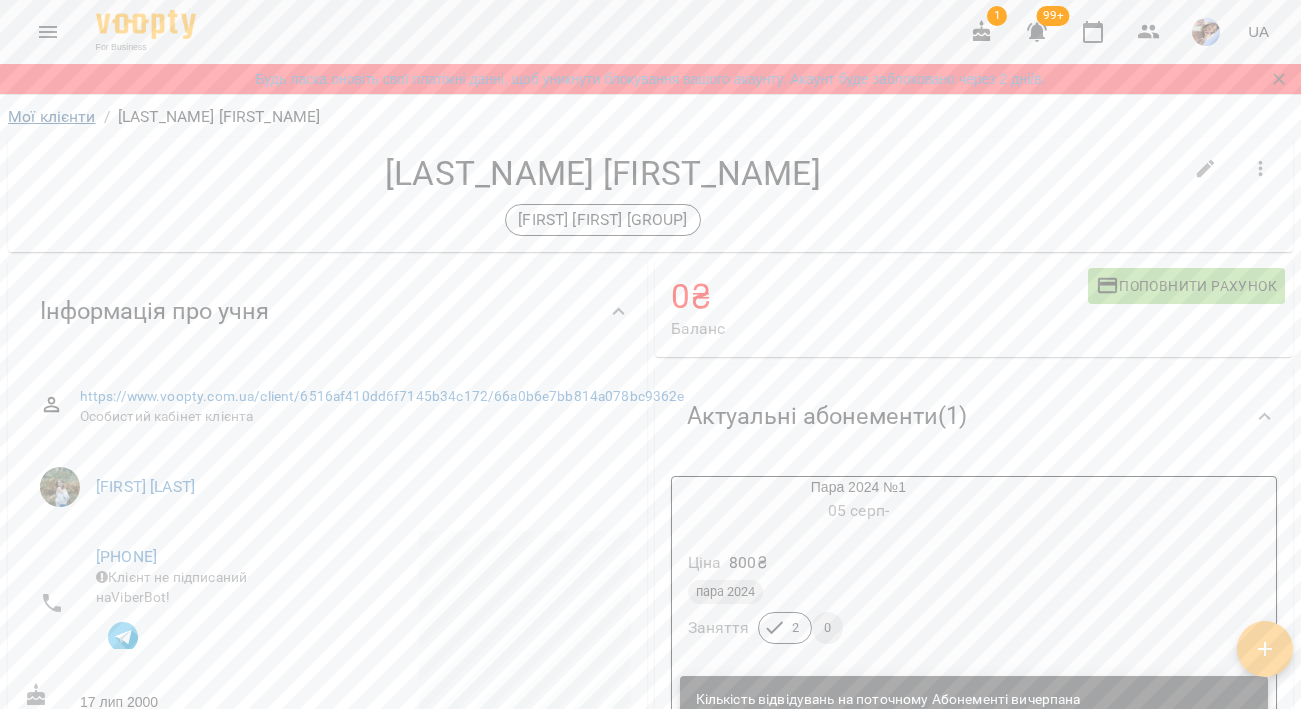 click on "Мої клієнти" at bounding box center [52, 116] 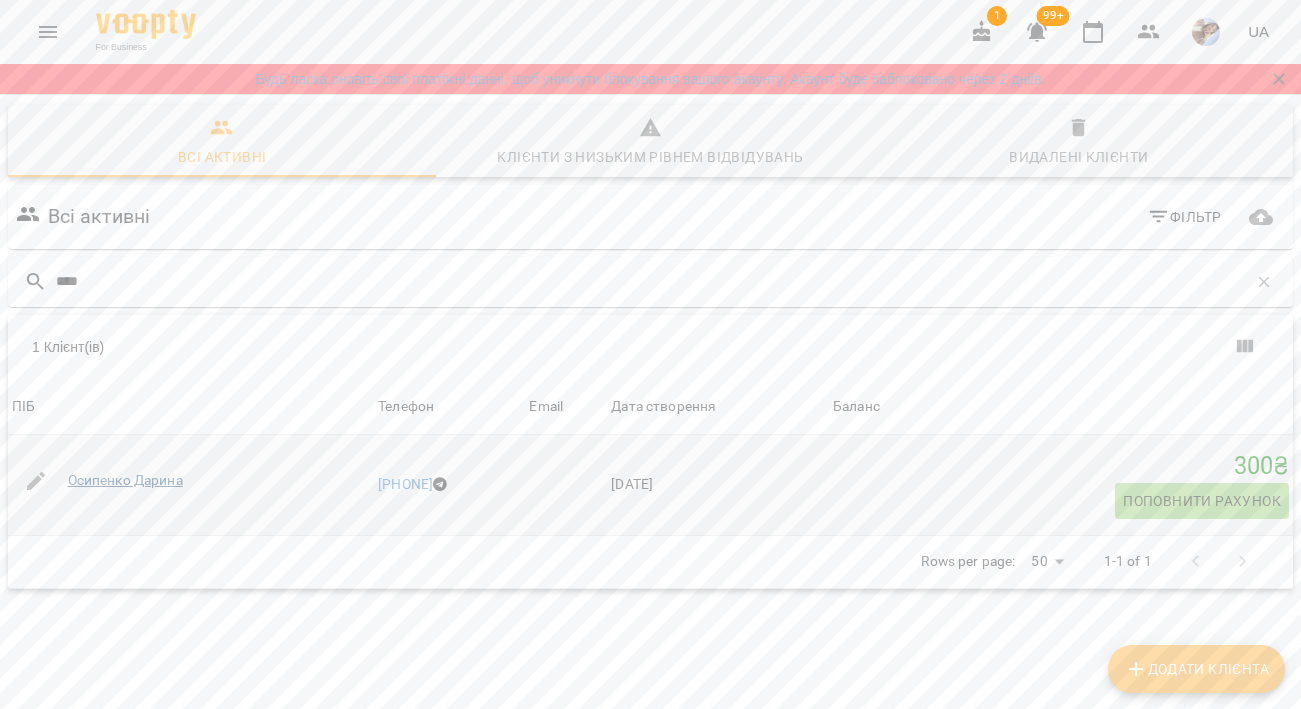 type on "****" 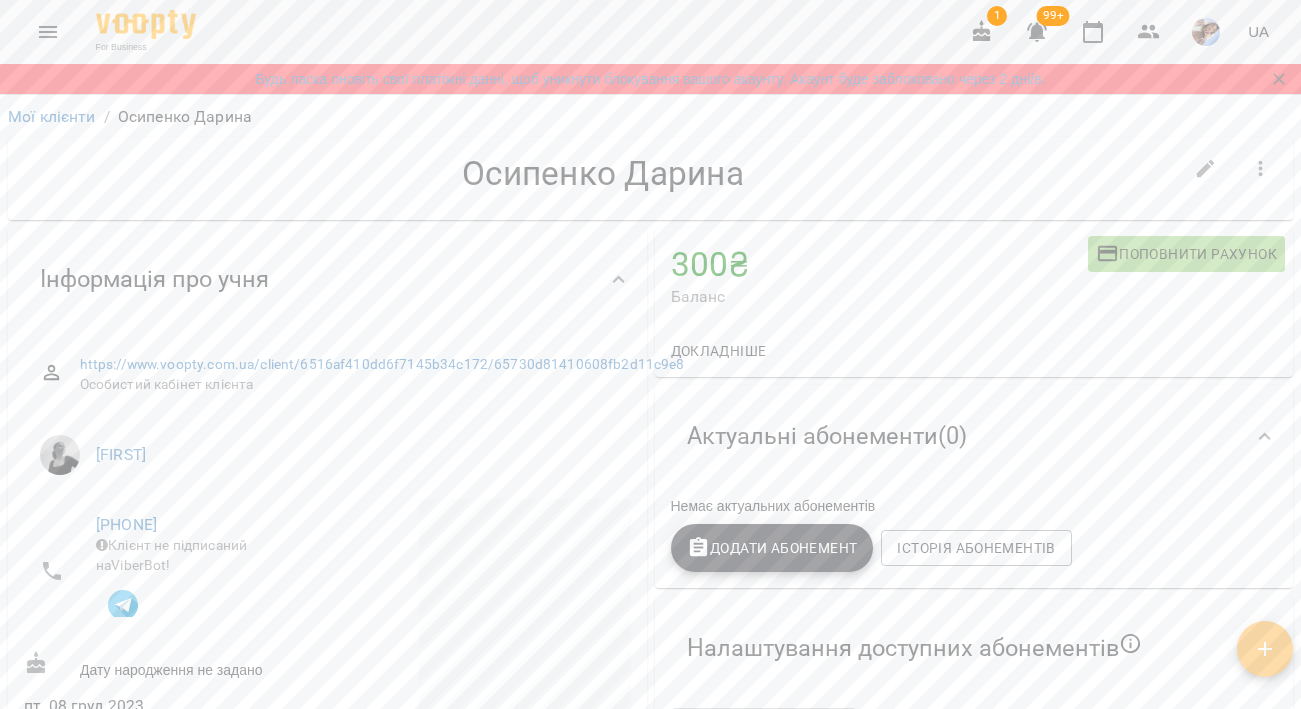 click on "Додати Абонемент" at bounding box center [772, 548] 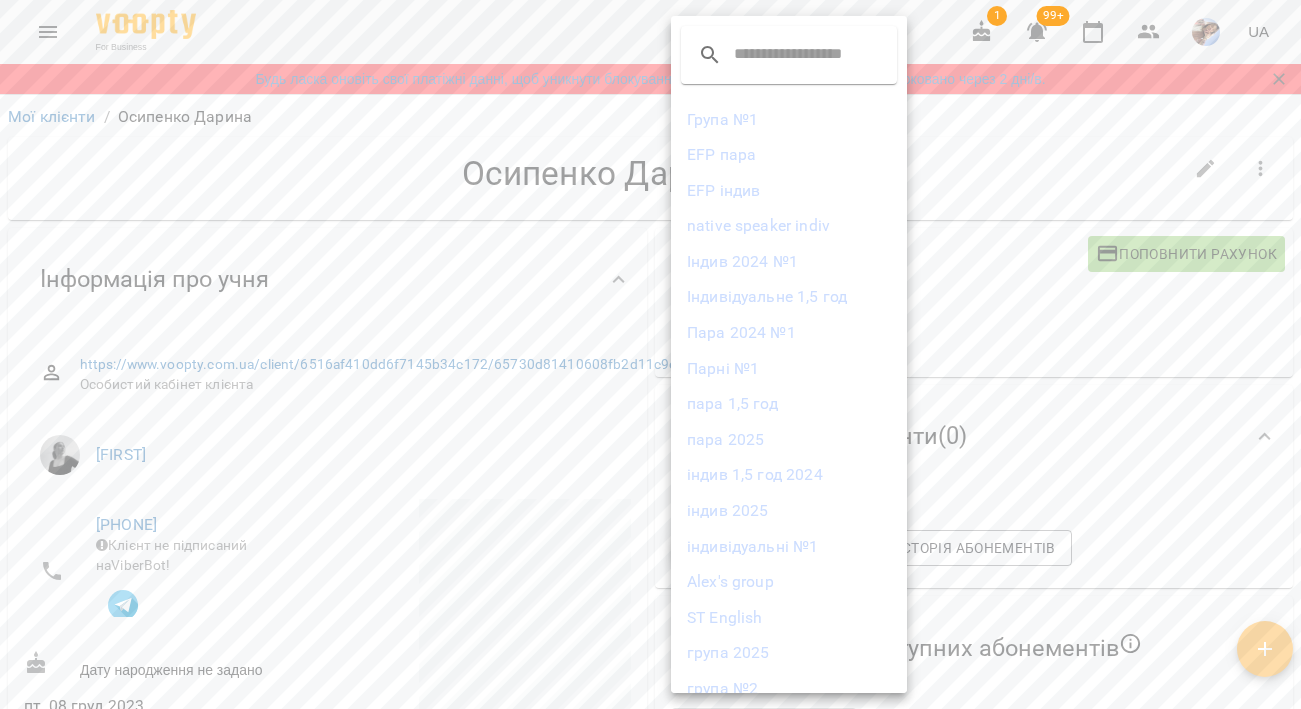 click on "Індив [YEAR] №1" at bounding box center (789, 262) 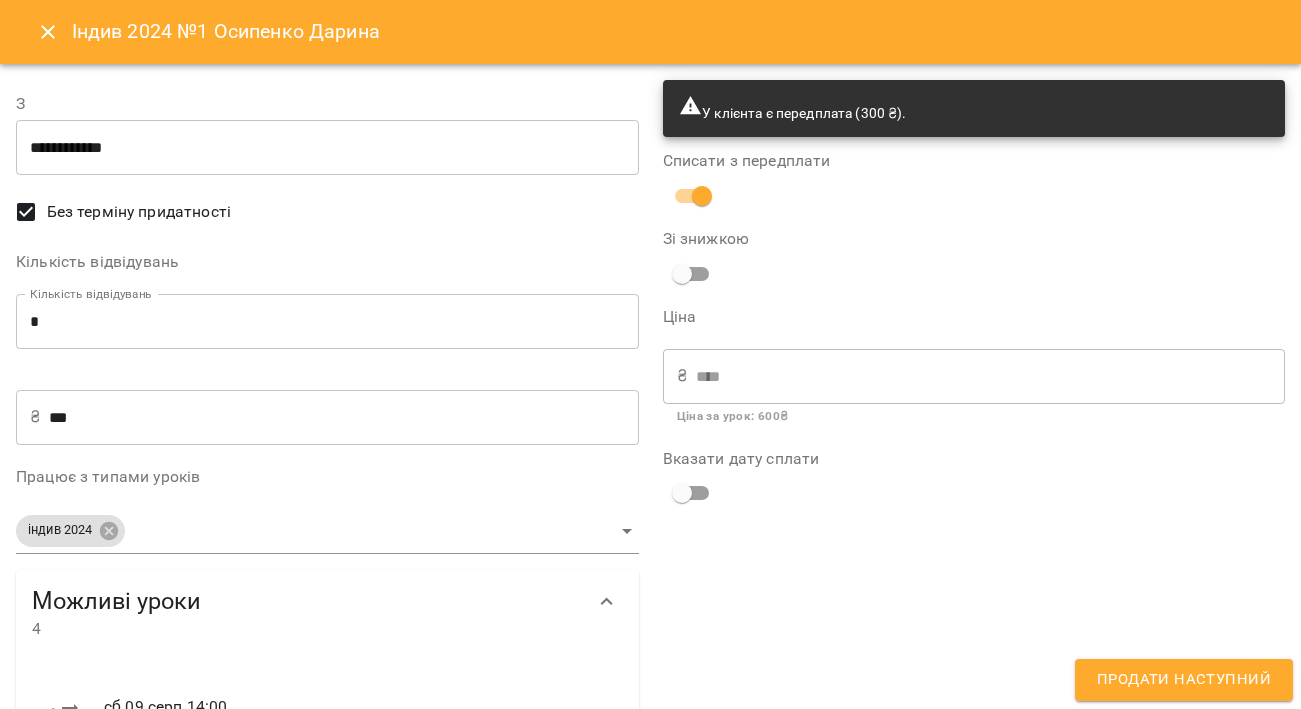 click 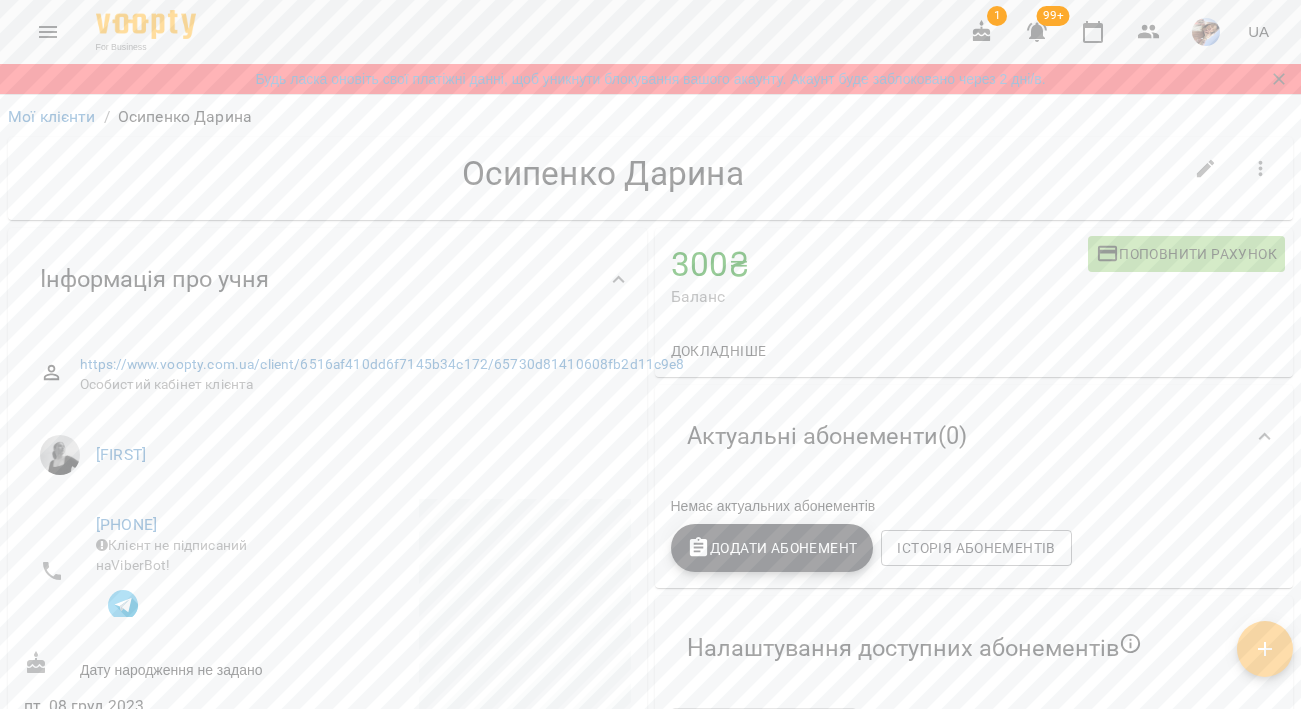 scroll, scrollTop: 0, scrollLeft: 0, axis: both 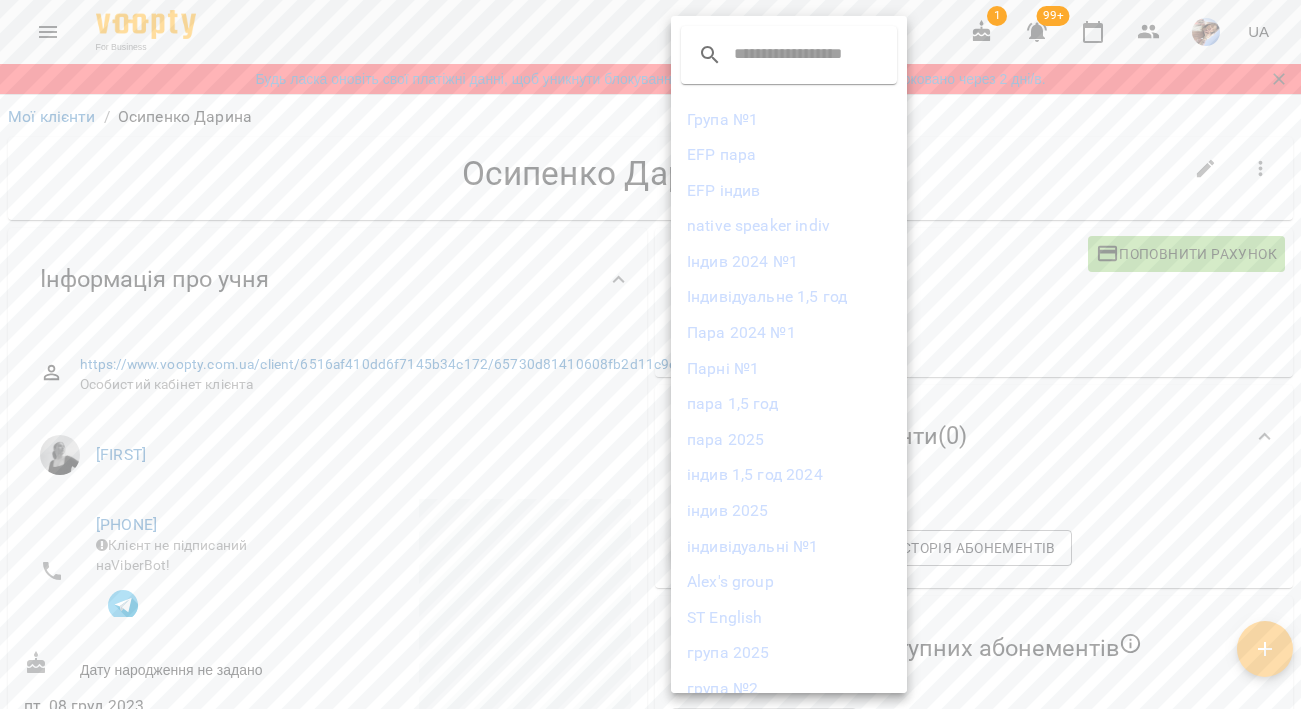 click on "Індив [YEAR] №1" at bounding box center [789, 262] 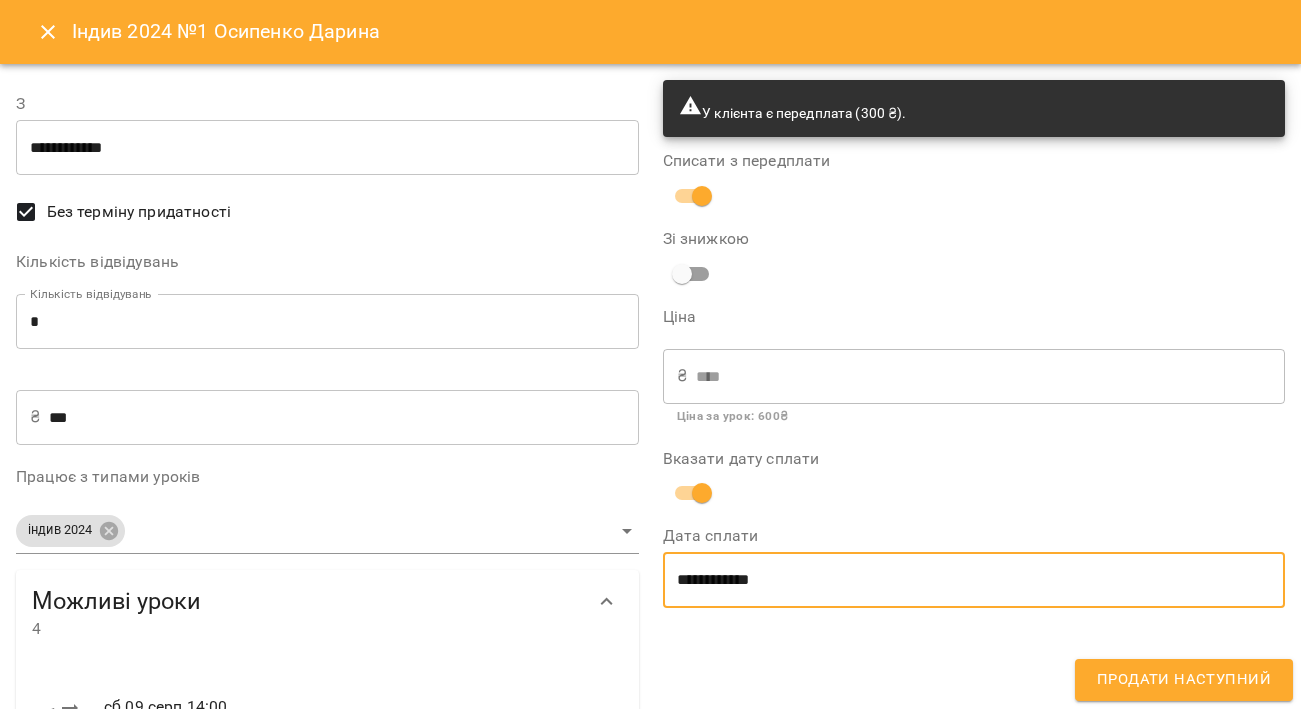 click on "**********" at bounding box center (974, 580) 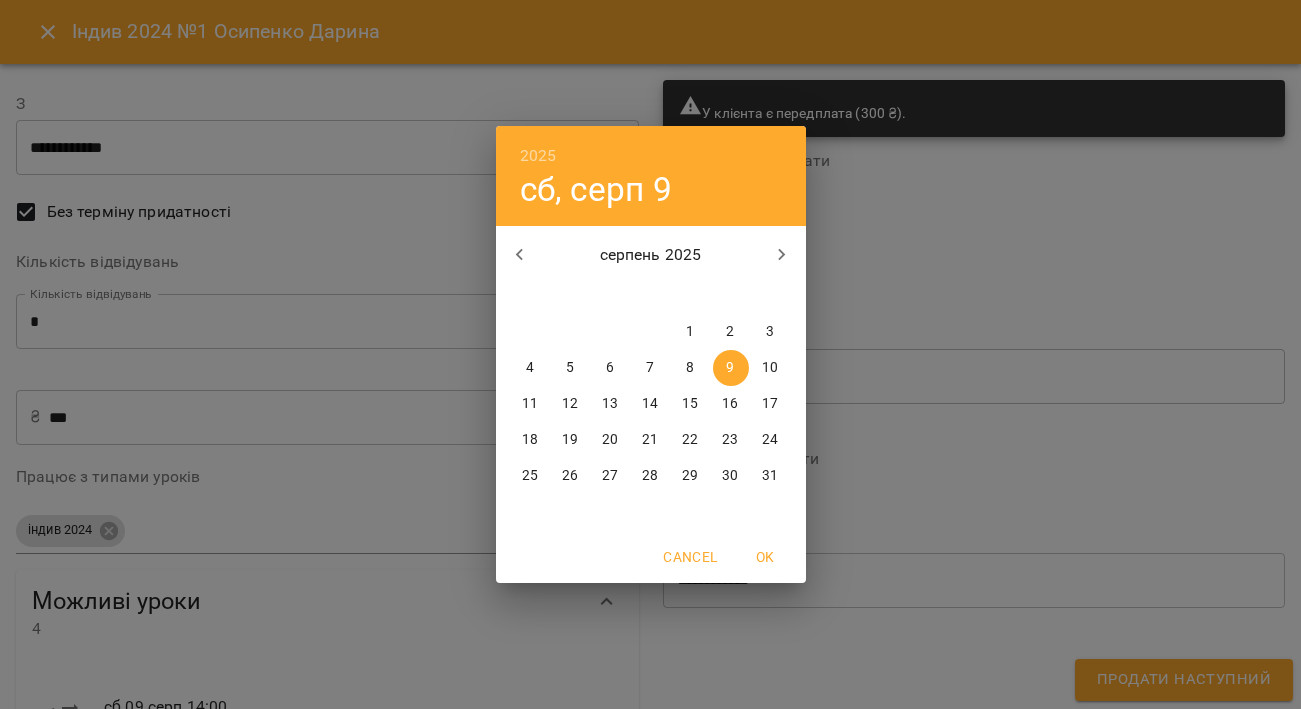 click on "2025 сб, серп 9 серпень 2025 пн вт ср чт пт сб нд 28 29 30 31 1 2 3 4 5 6 7 8 9 10 11 12 13 14 15 16 17 18 19 20 21 22 23 24 25 26 27 28 29 30 31 Cancel OK" at bounding box center [650, 354] 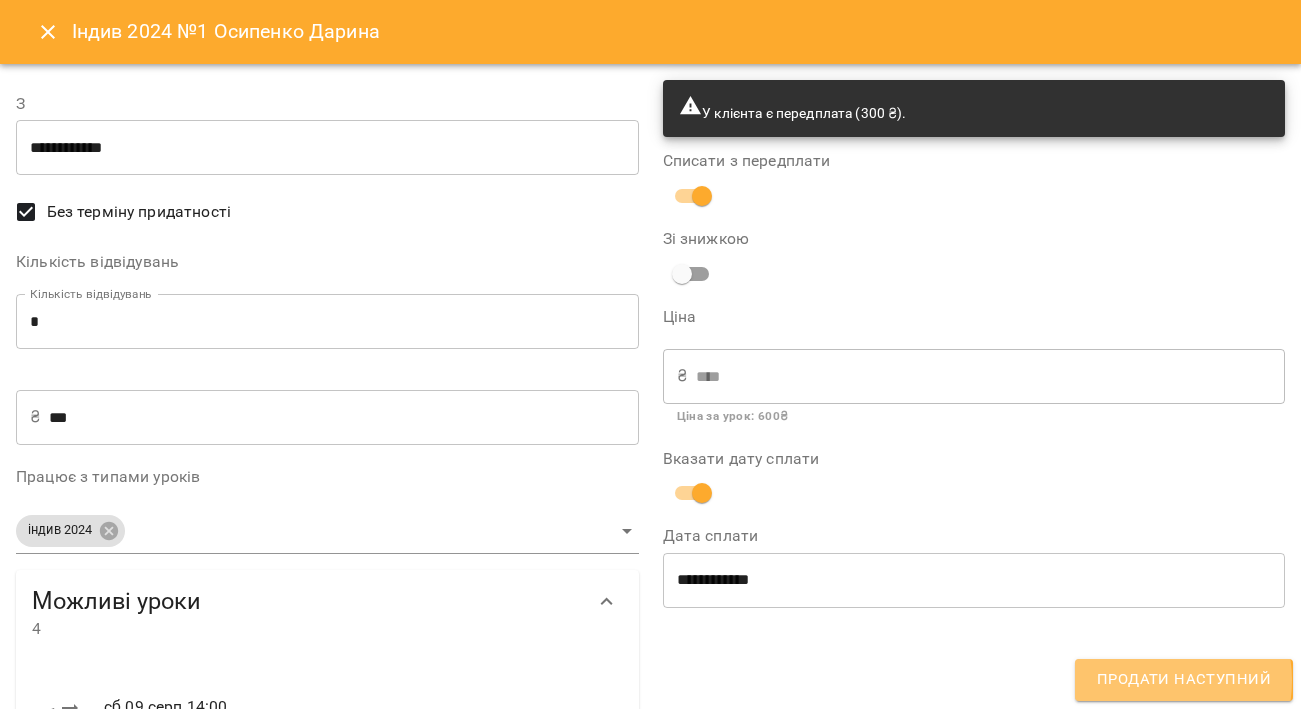 click on "Продати наступний" at bounding box center [1184, 680] 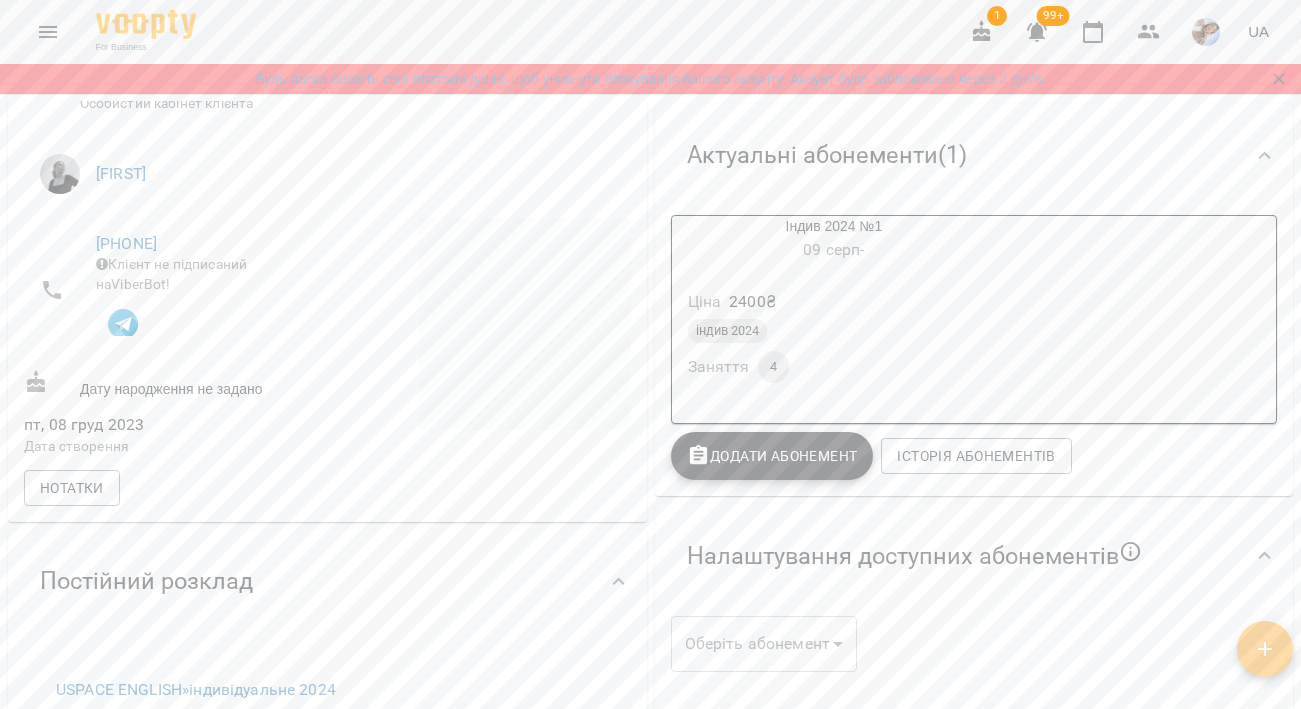 scroll, scrollTop: 743, scrollLeft: 0, axis: vertical 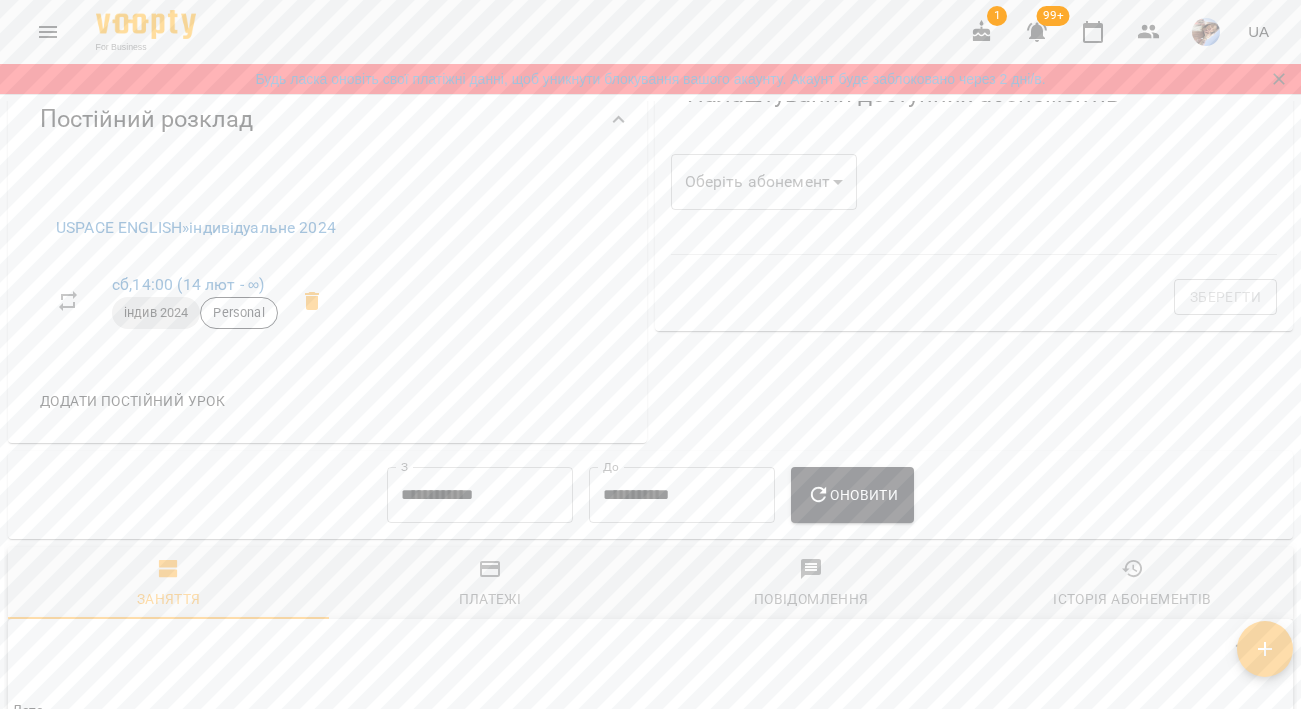 click on "Платежі" at bounding box center (489, 584) 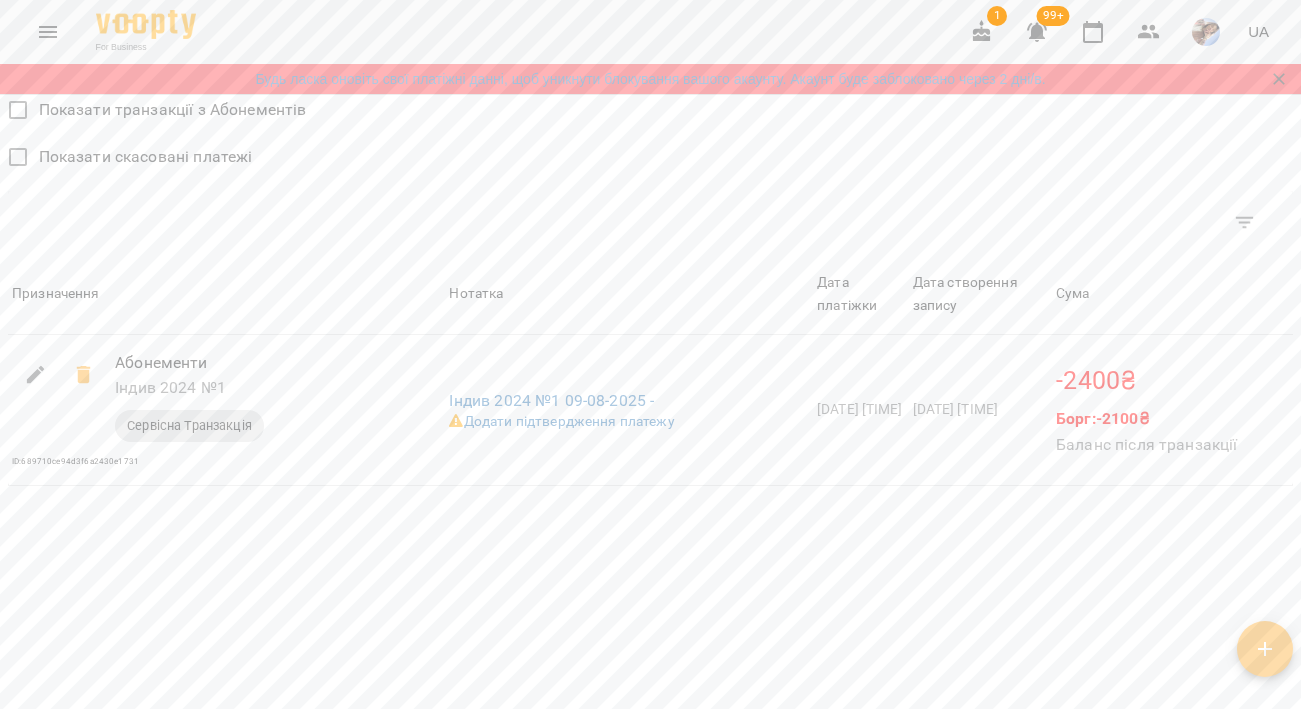 scroll, scrollTop: 1403, scrollLeft: 0, axis: vertical 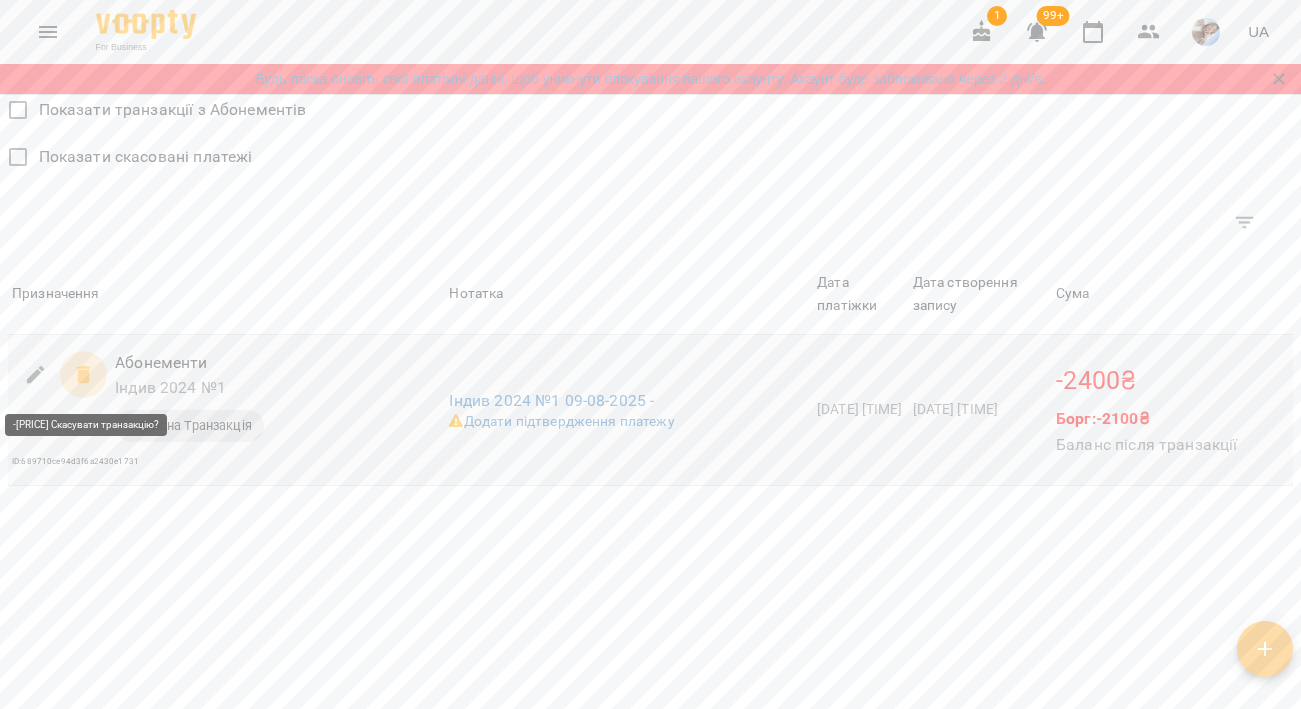 click 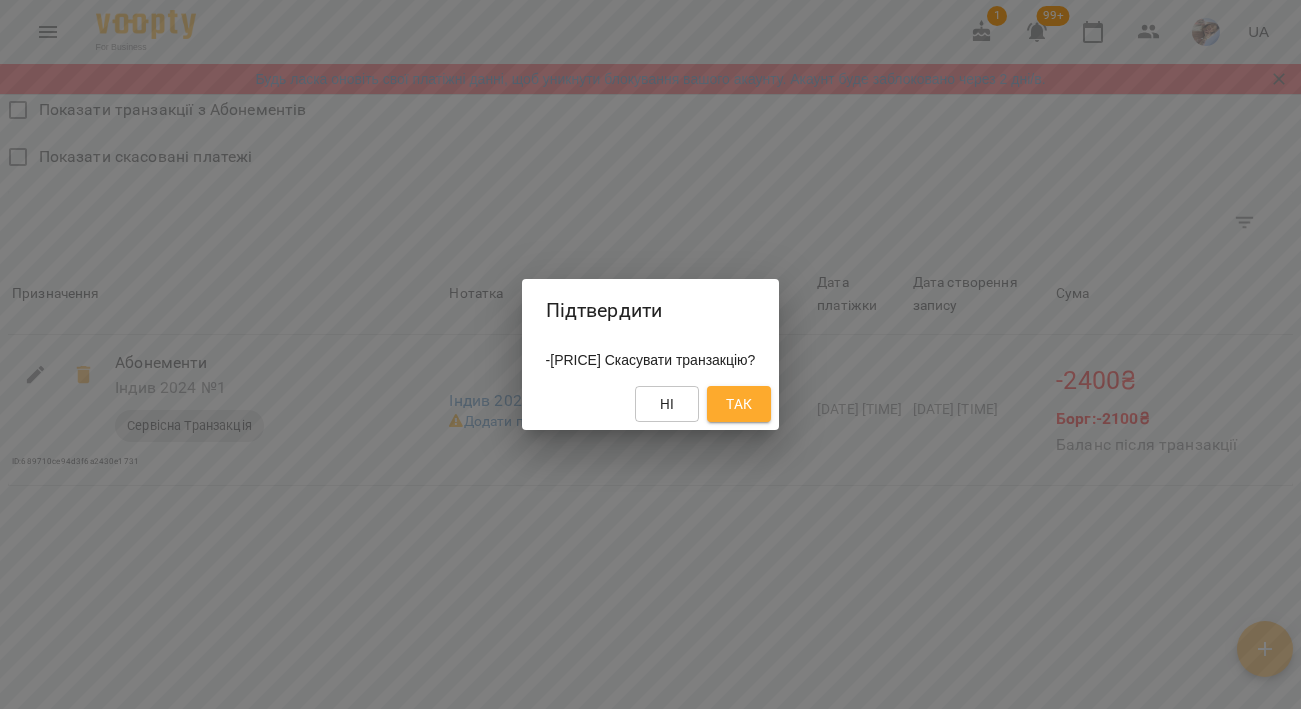 click on "Так" at bounding box center [739, 404] 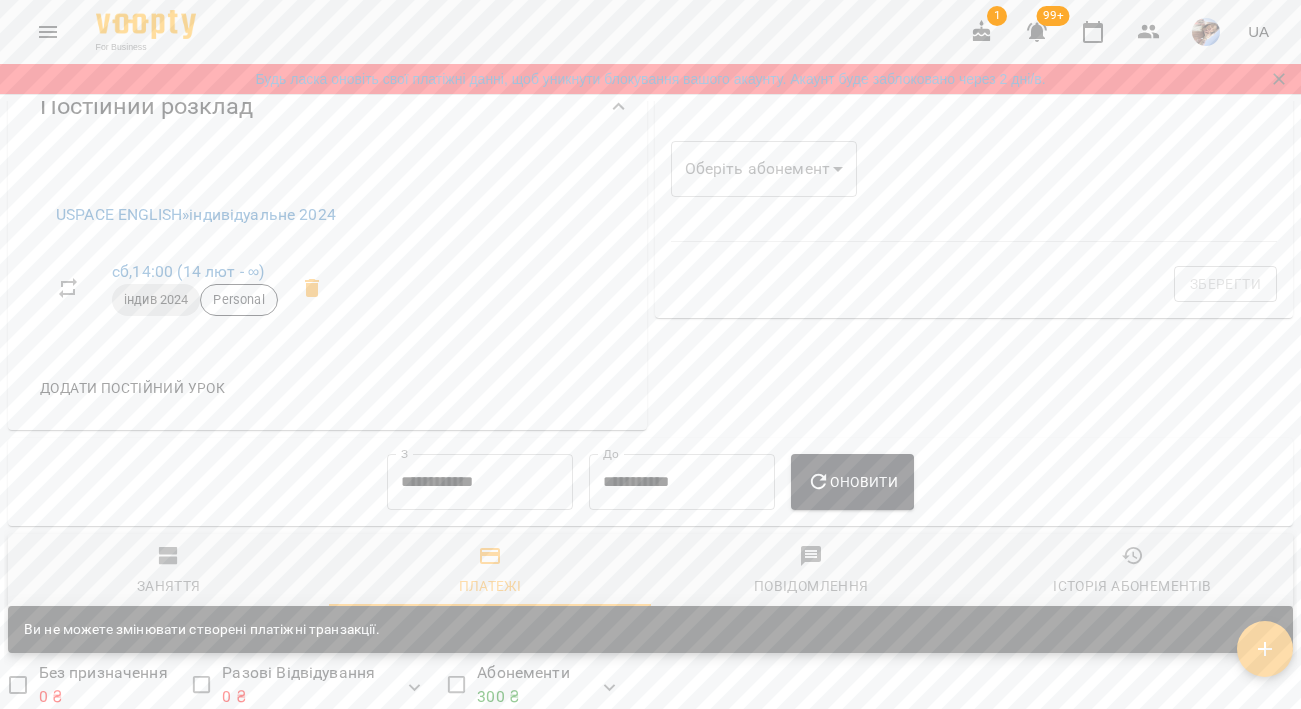 scroll, scrollTop: 743, scrollLeft: 0, axis: vertical 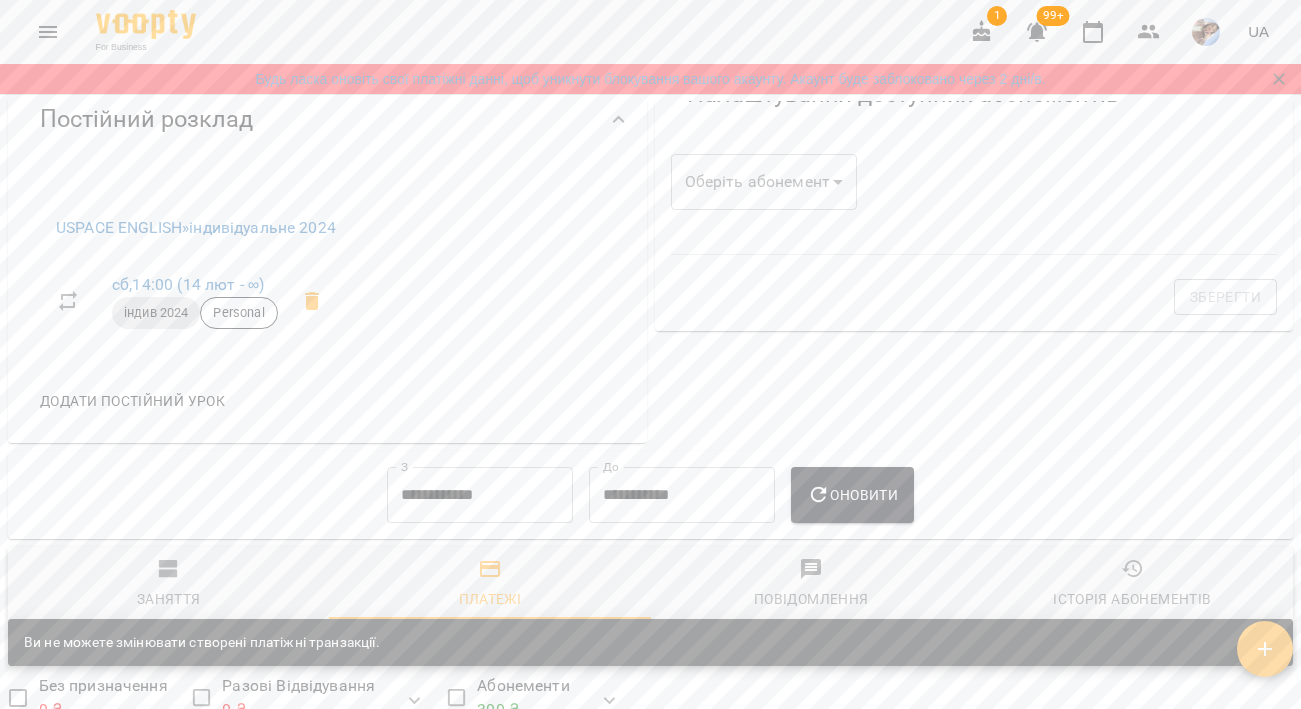 click on "**********" at bounding box center [480, 495] 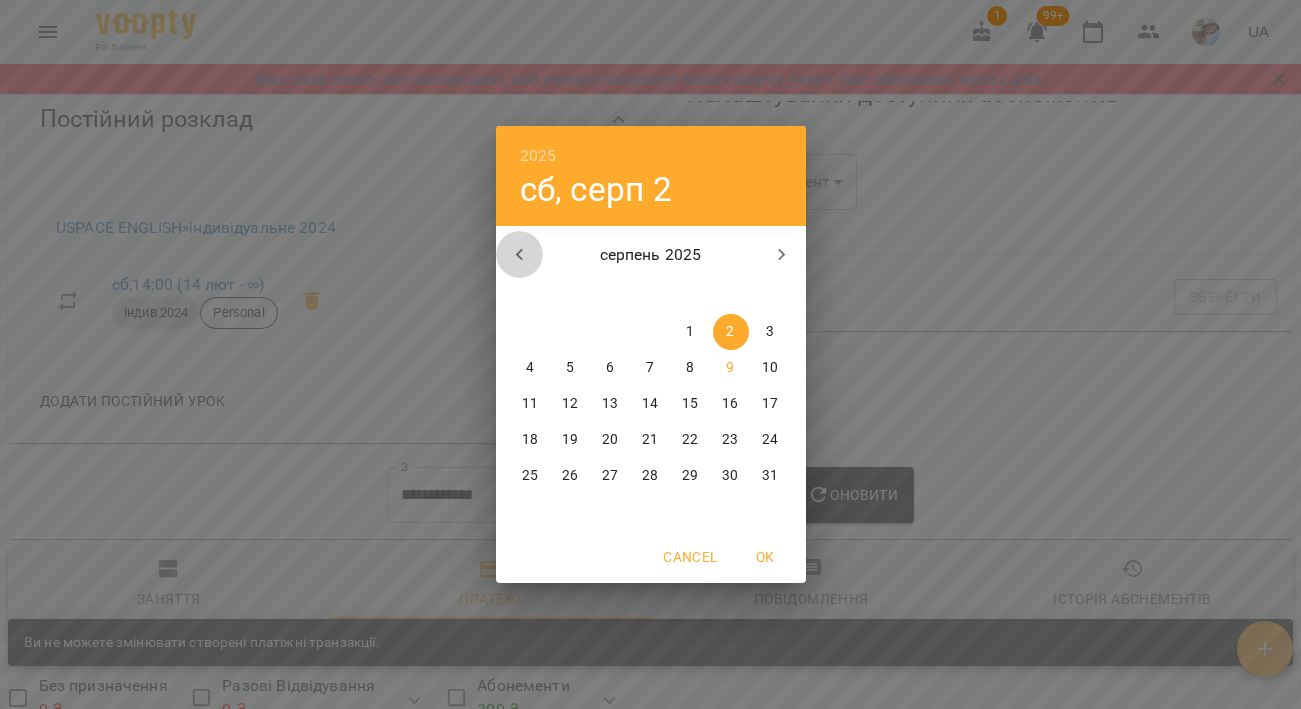 click at bounding box center [520, 255] 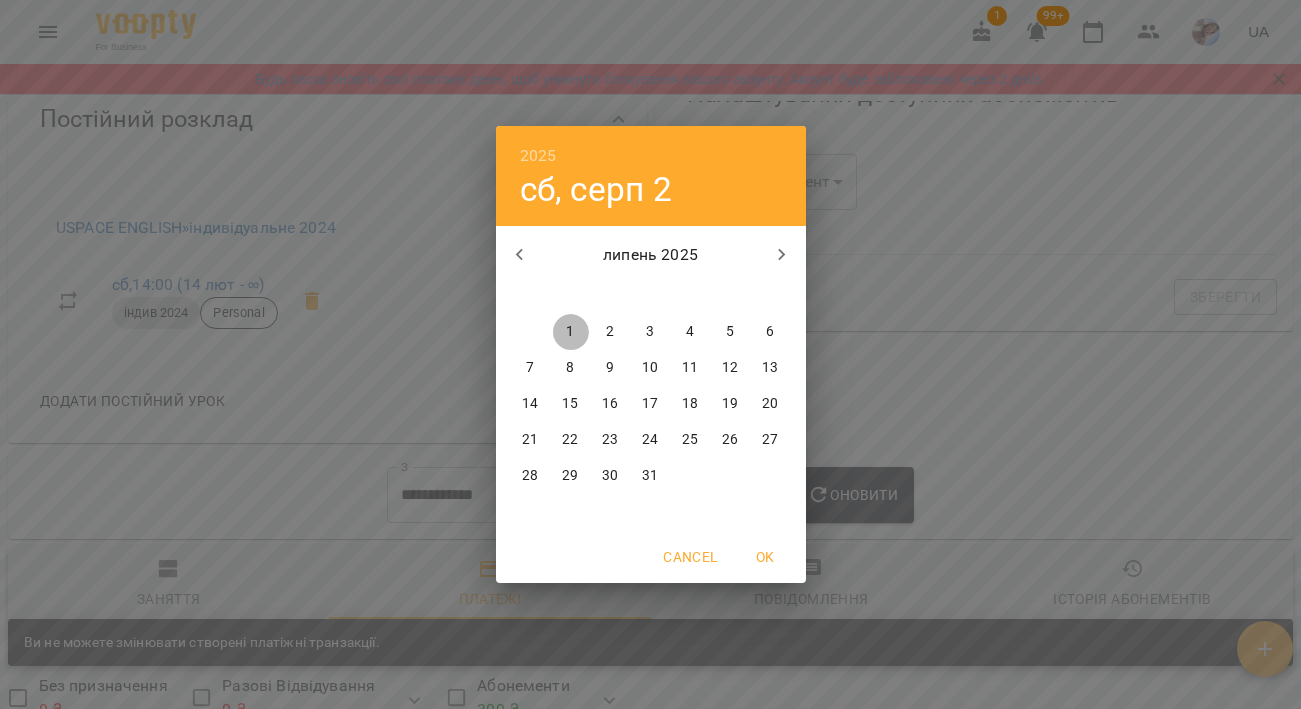 click on "1" at bounding box center [571, 332] 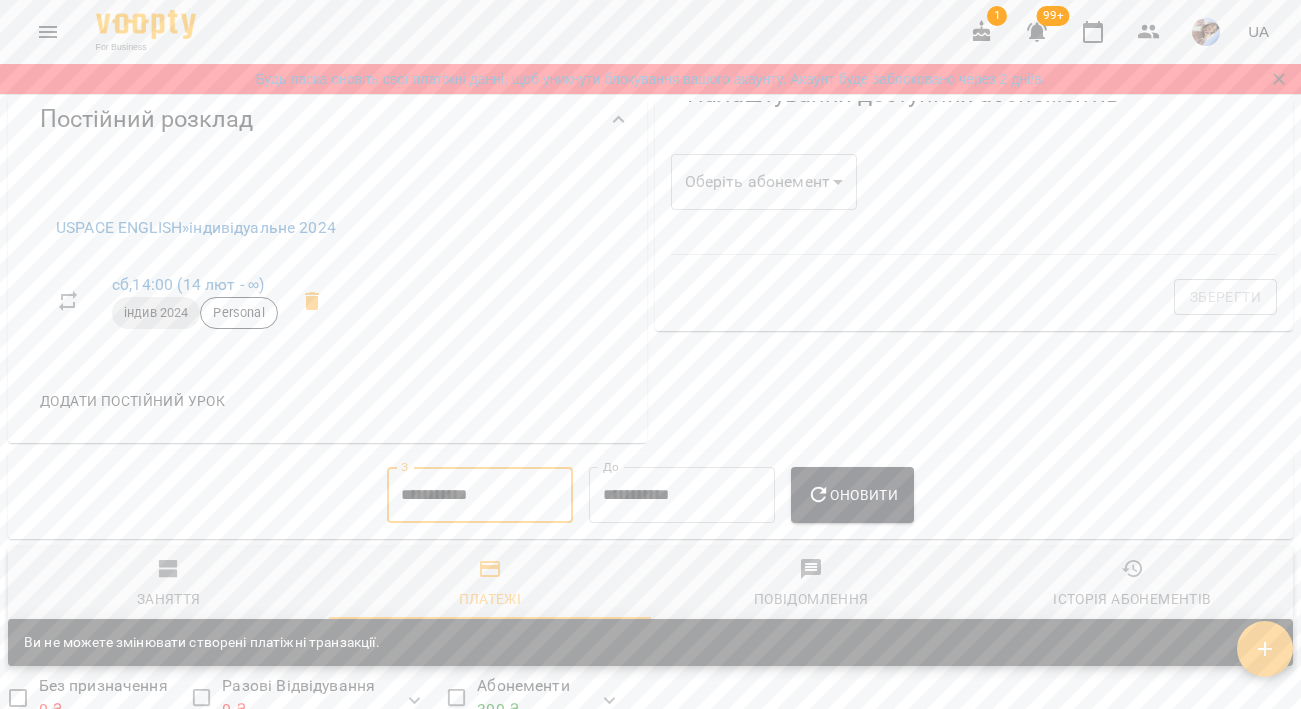 click on "Оновити" at bounding box center [852, 495] 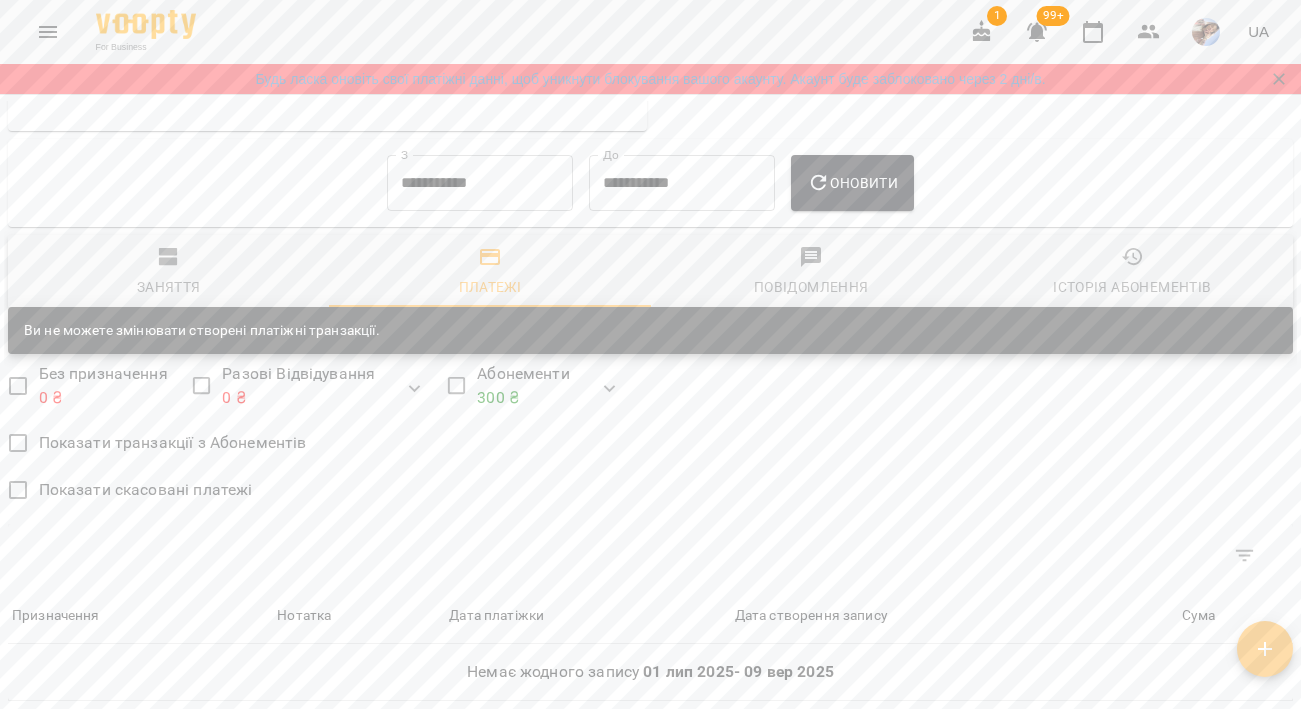 scroll, scrollTop: 858, scrollLeft: 0, axis: vertical 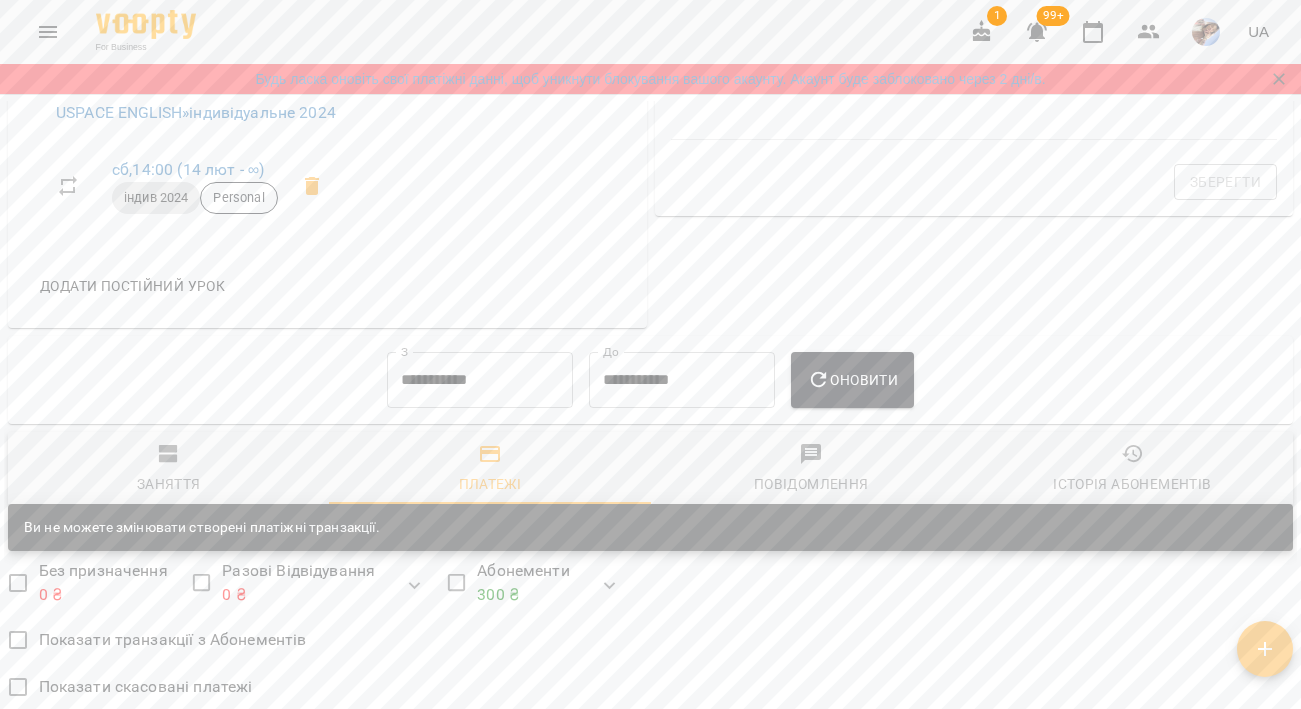 click on "**********" at bounding box center (480, 380) 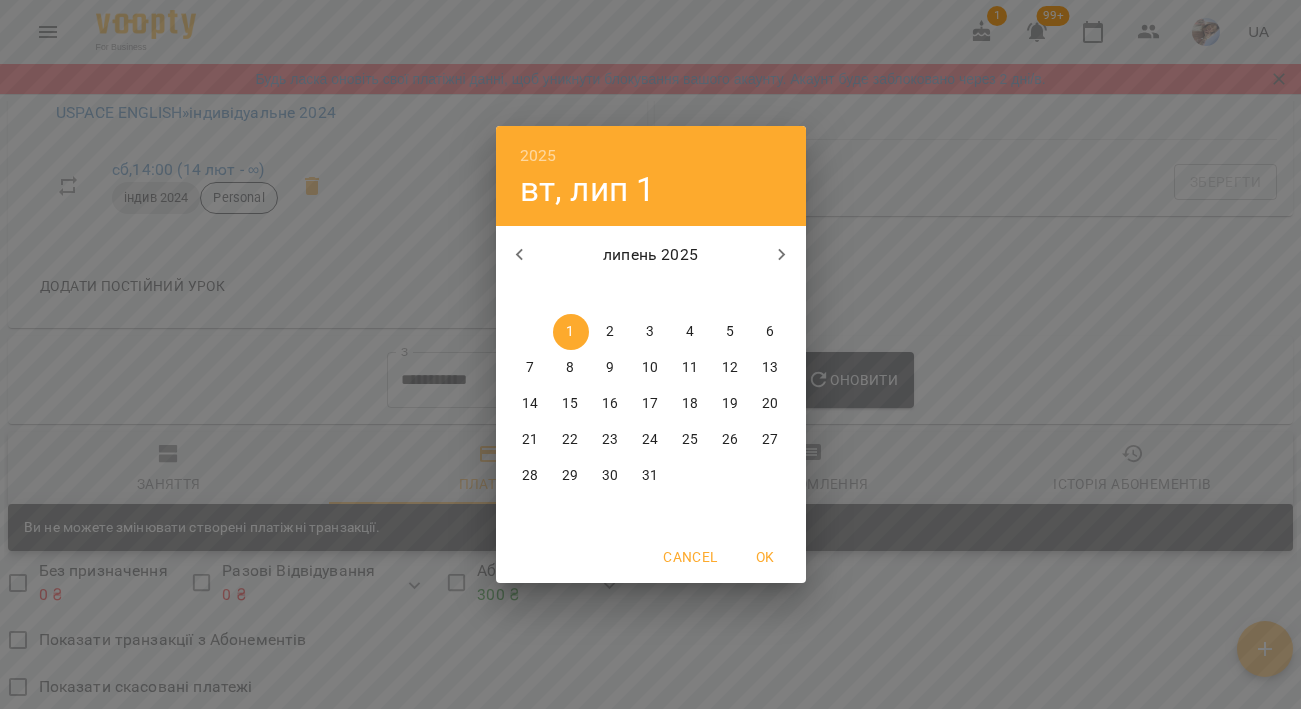 click 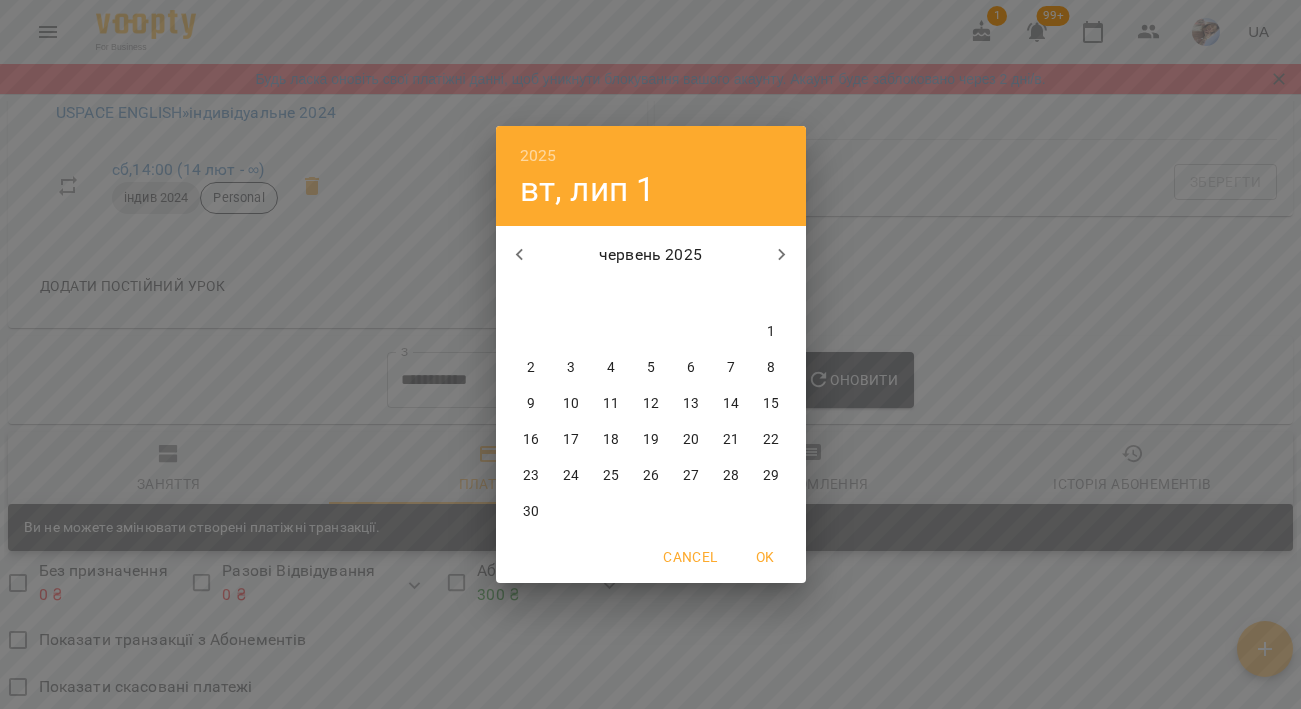 click 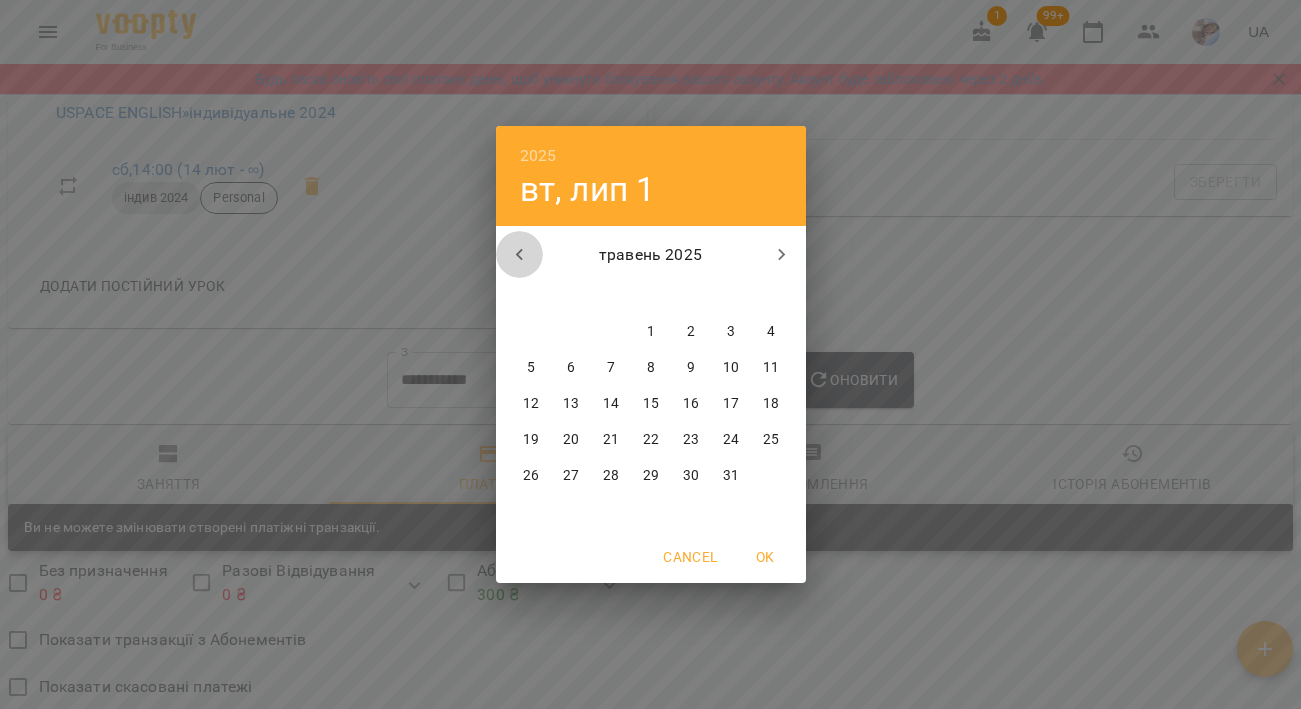 click 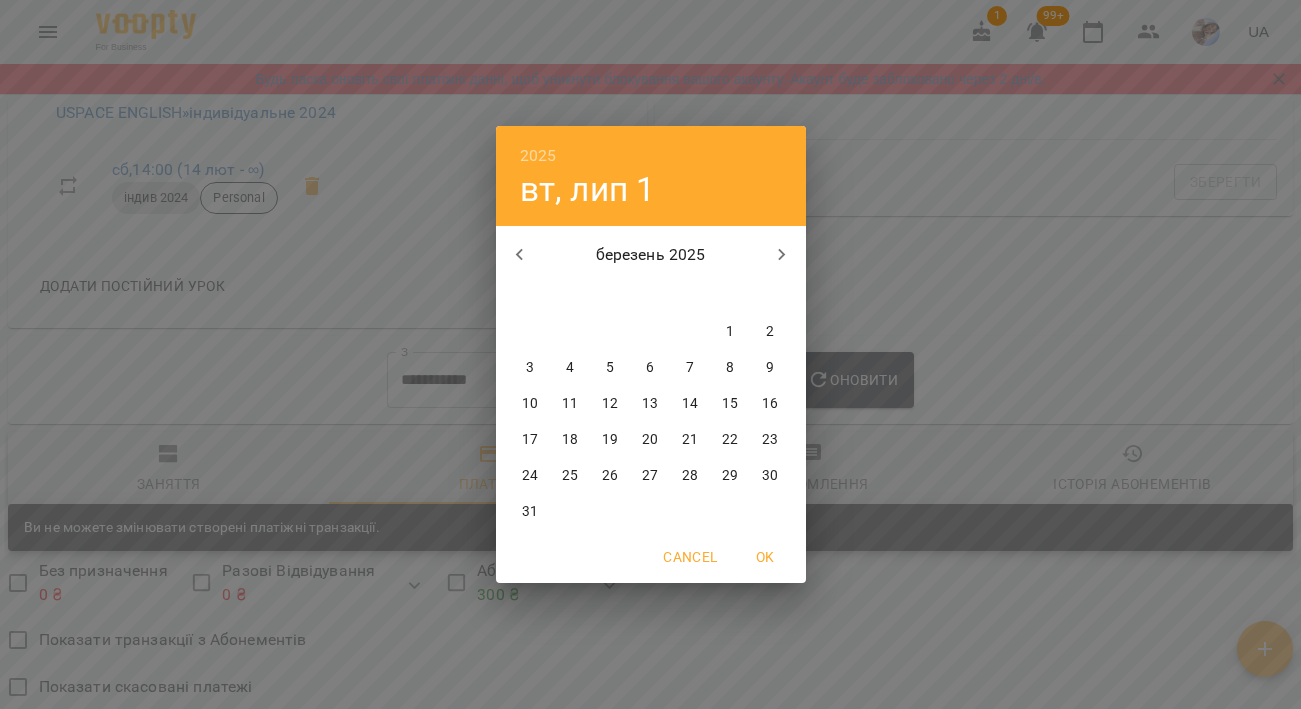 click on "1" at bounding box center (730, 332) 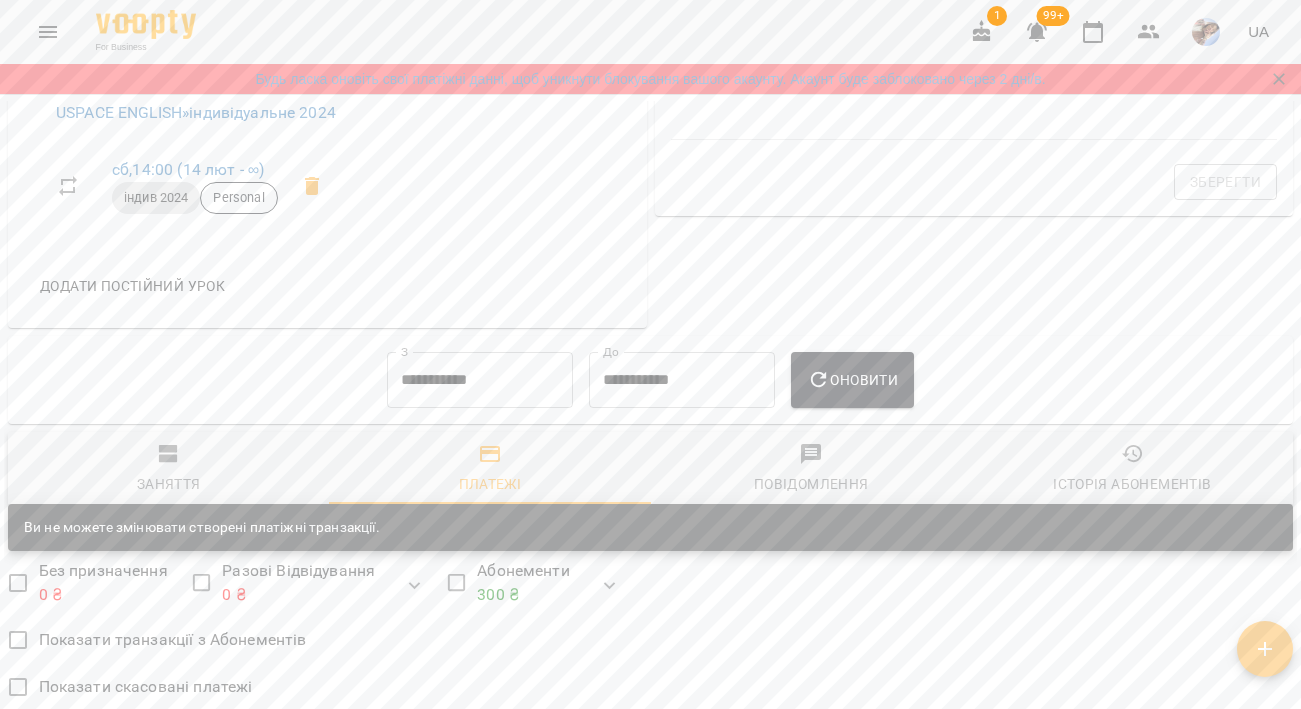 click on "**********" at bounding box center (682, 380) 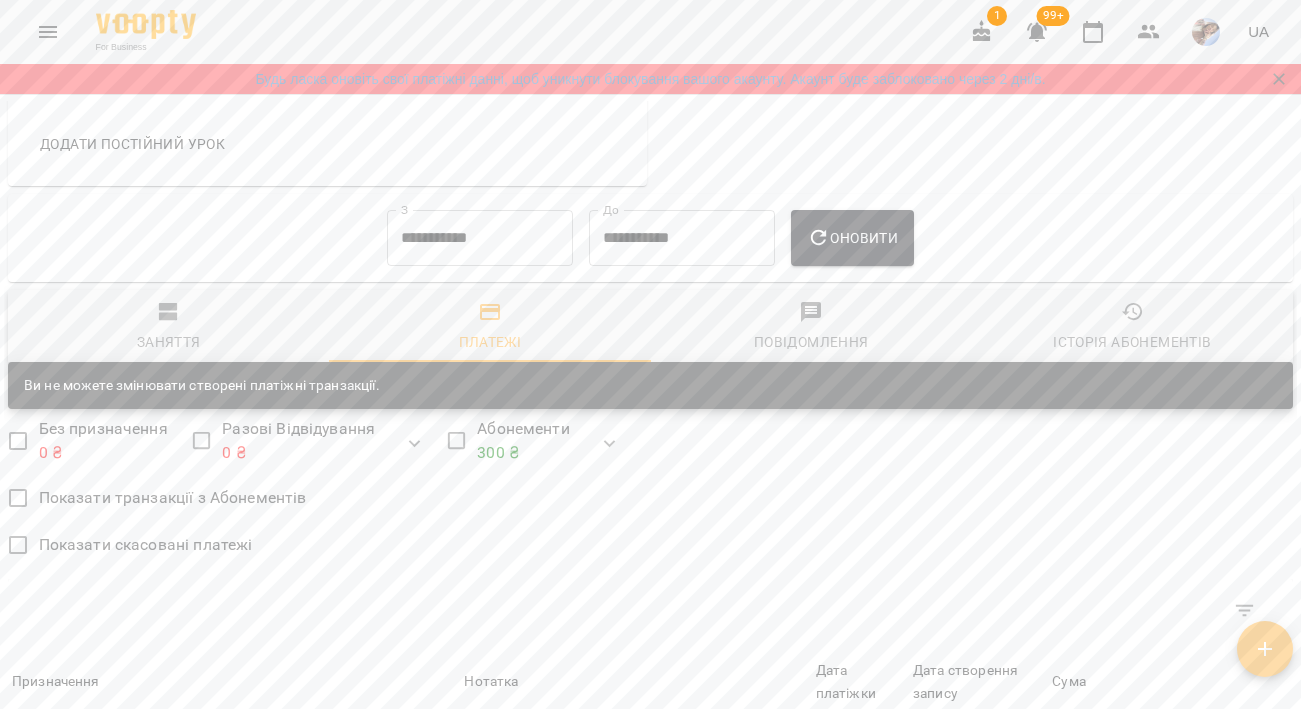 scroll, scrollTop: 997, scrollLeft: 0, axis: vertical 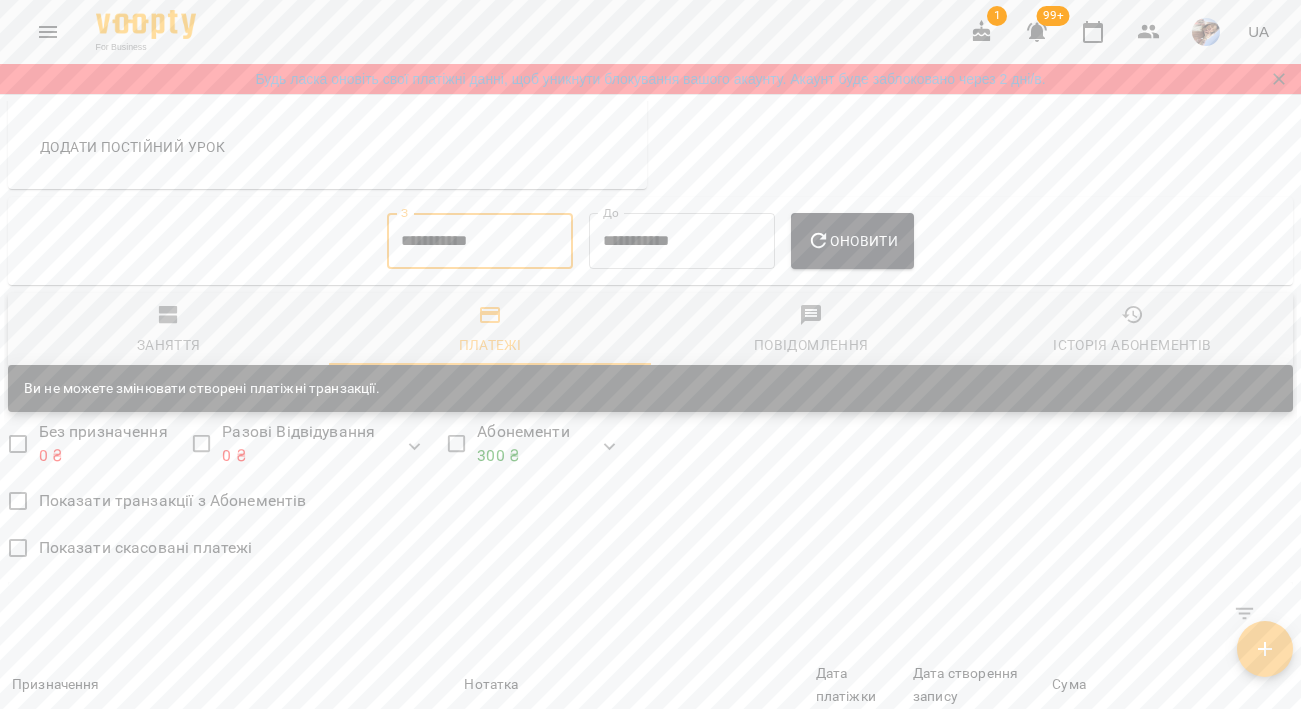 click on "**********" at bounding box center [480, 241] 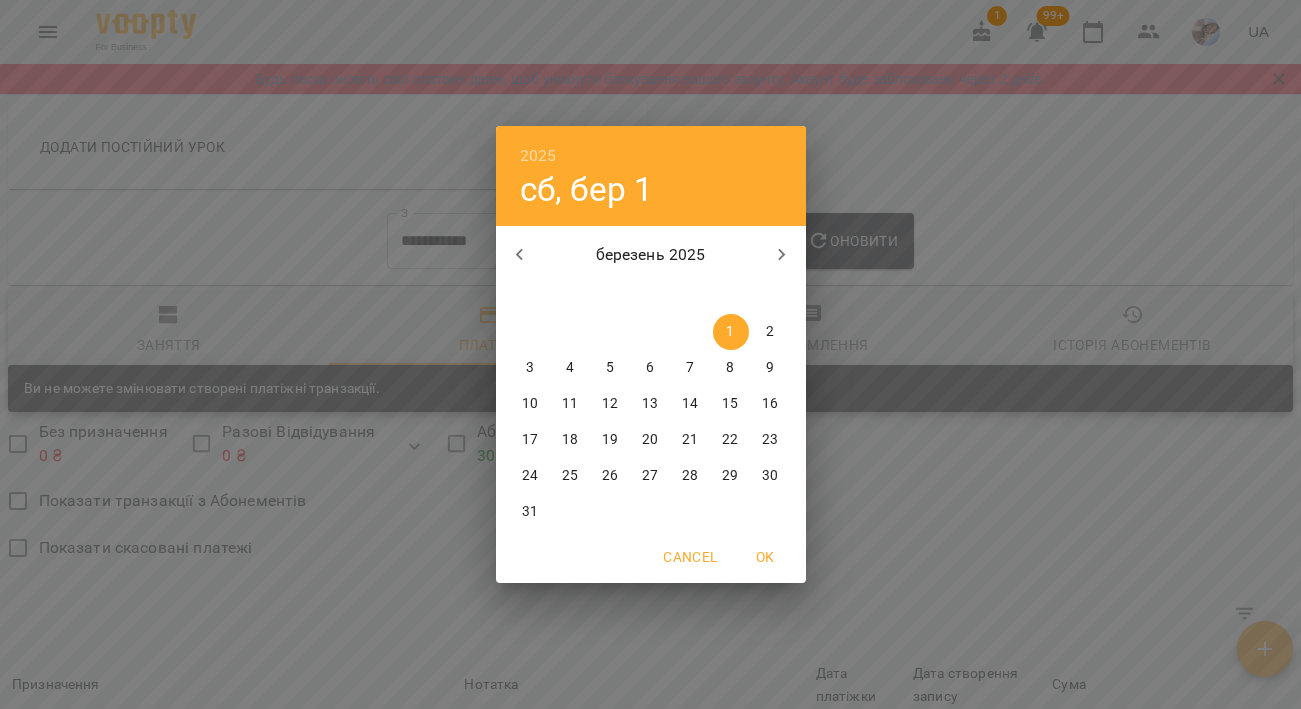 click at bounding box center (520, 255) 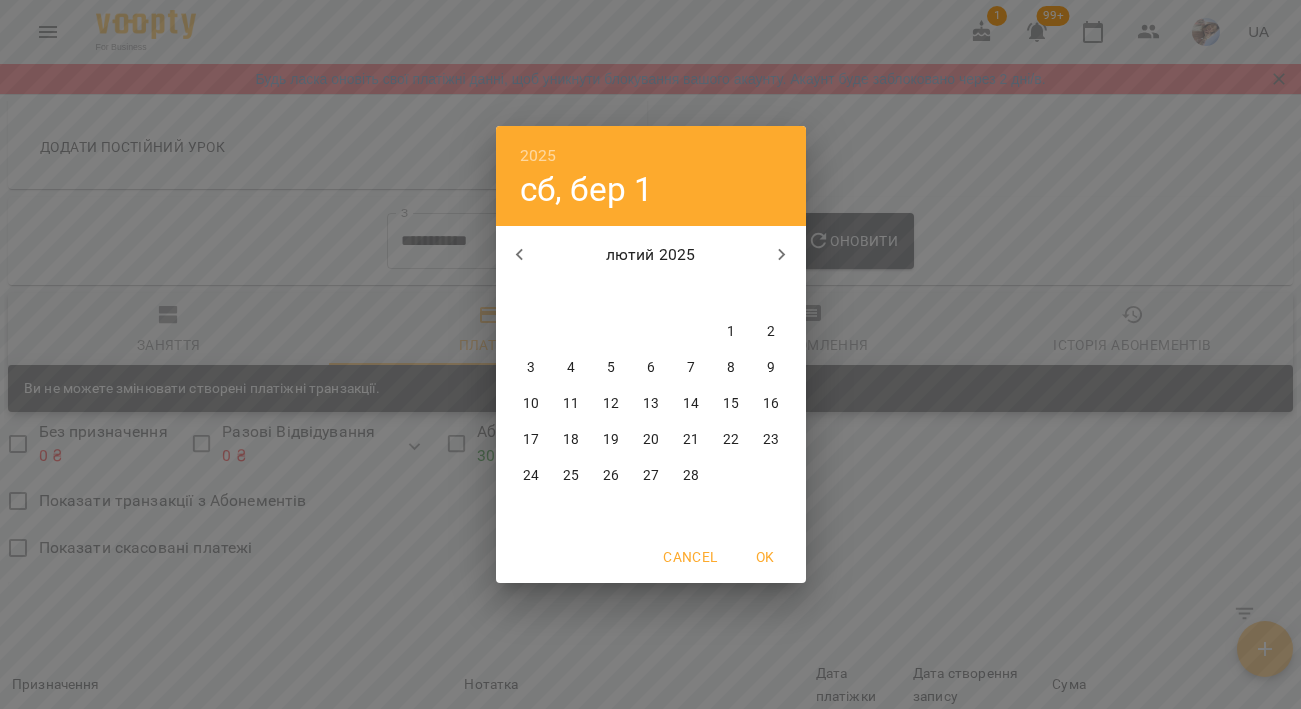 click at bounding box center (520, 255) 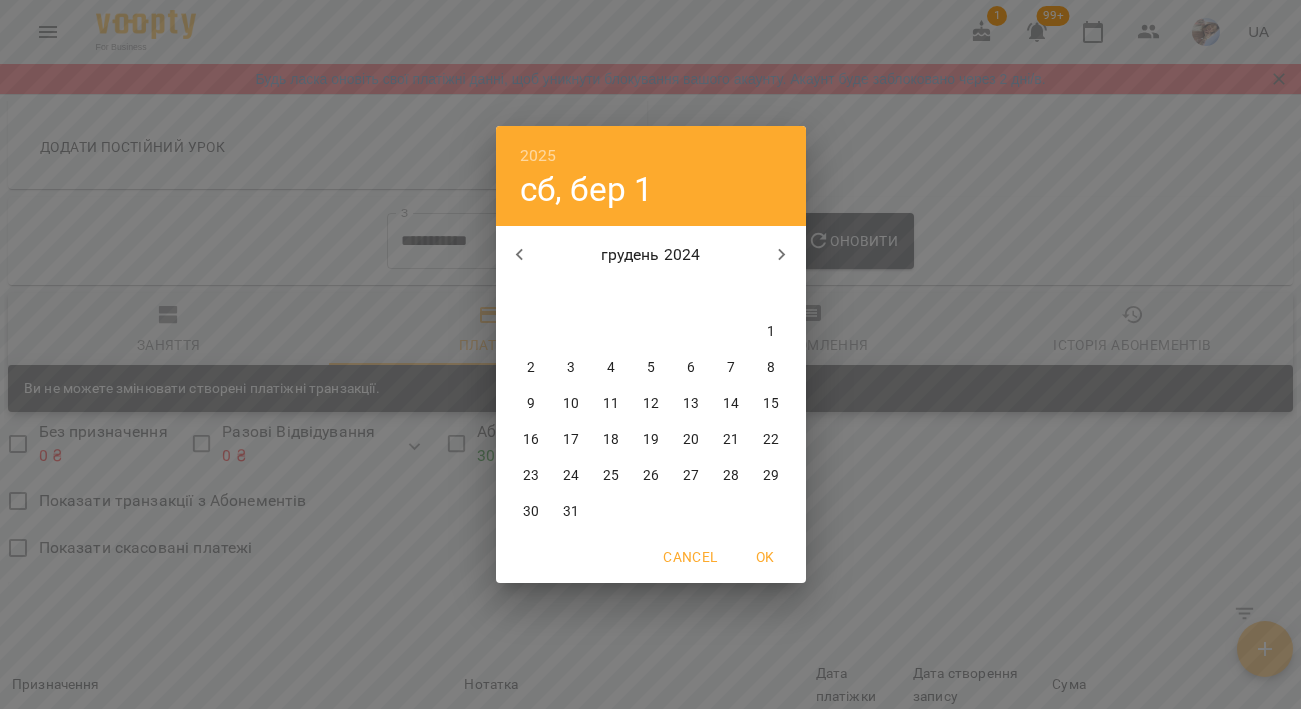 click at bounding box center [520, 255] 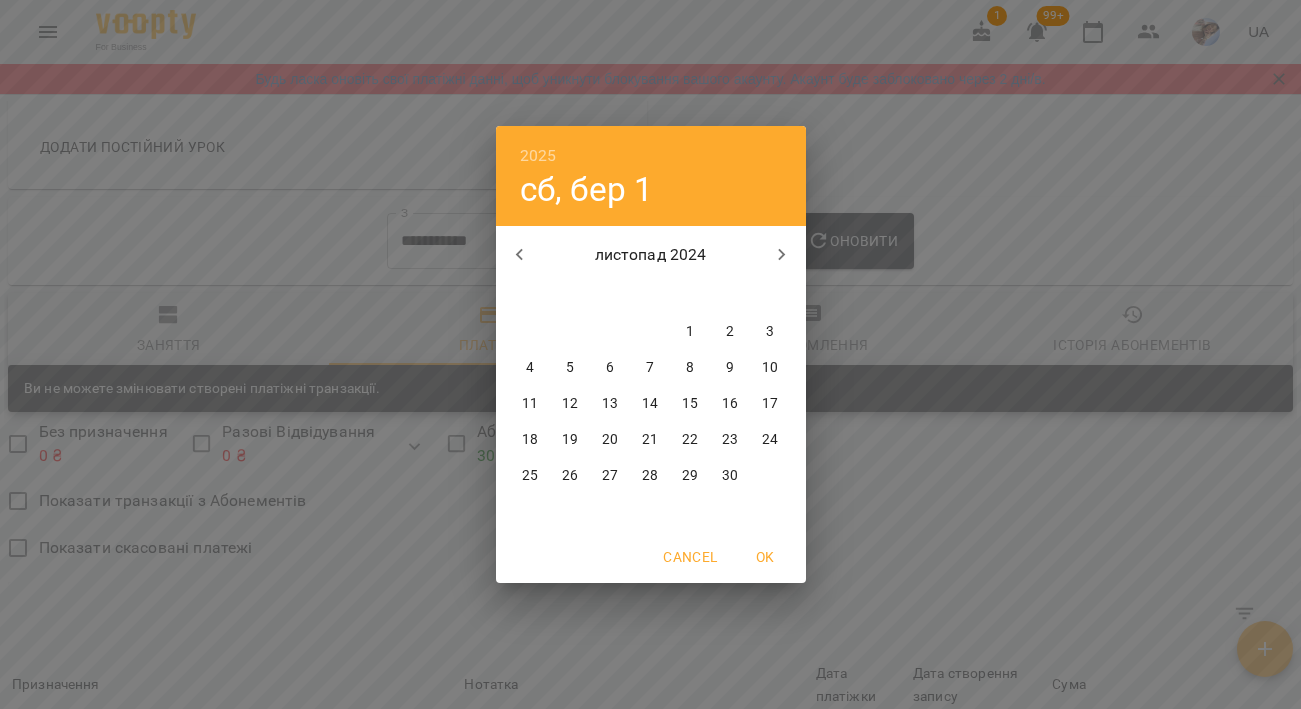 click on "1" at bounding box center [691, 332] 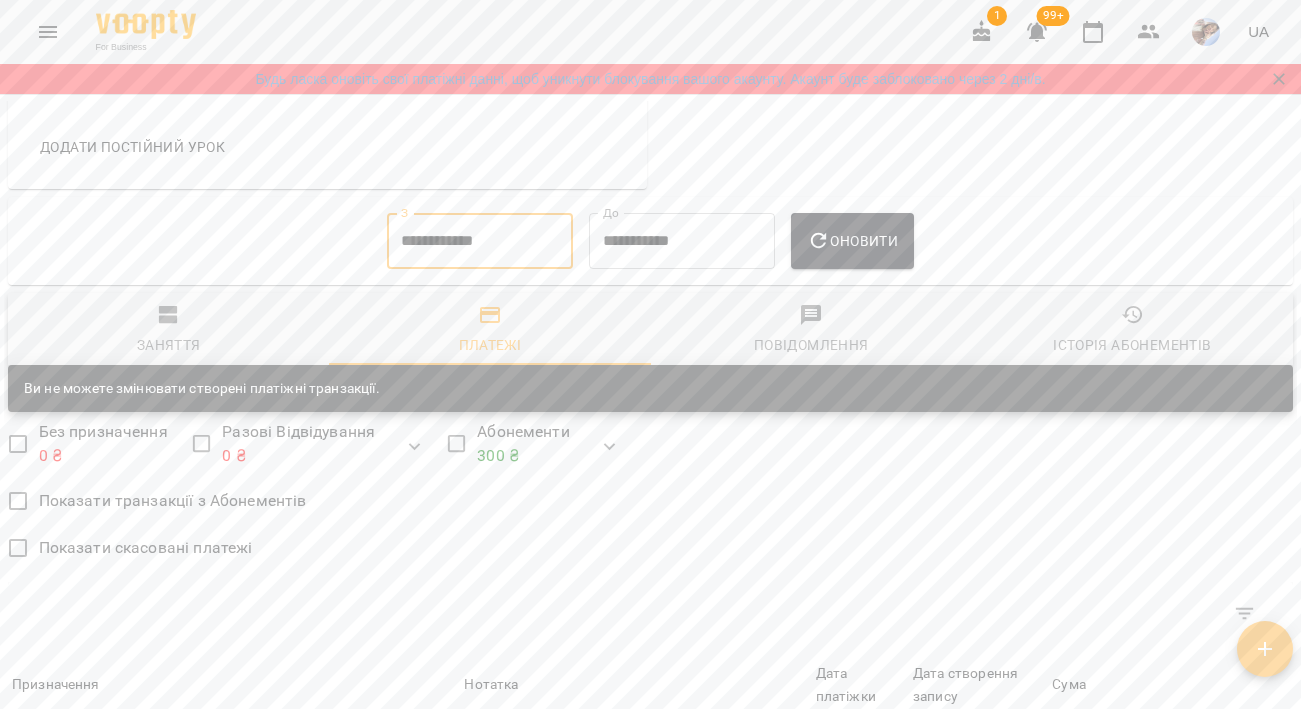 click on "Оновити" at bounding box center (852, 241) 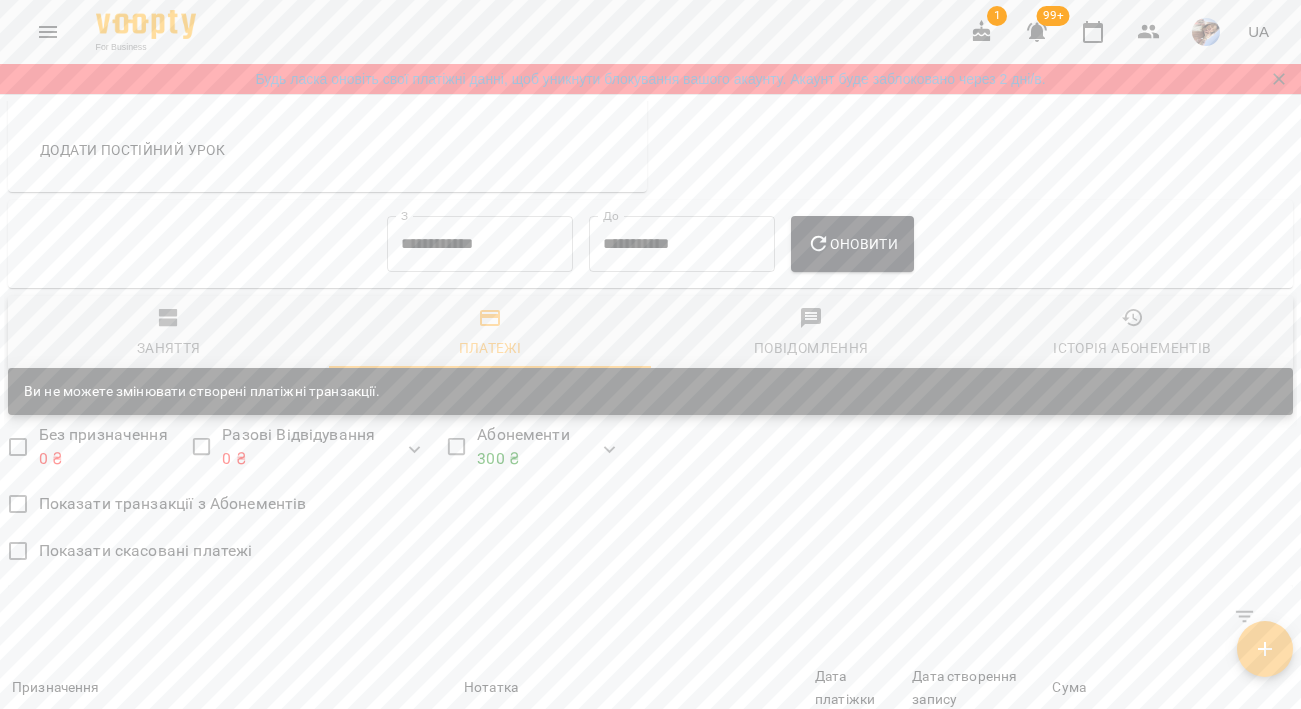 scroll, scrollTop: 993, scrollLeft: 0, axis: vertical 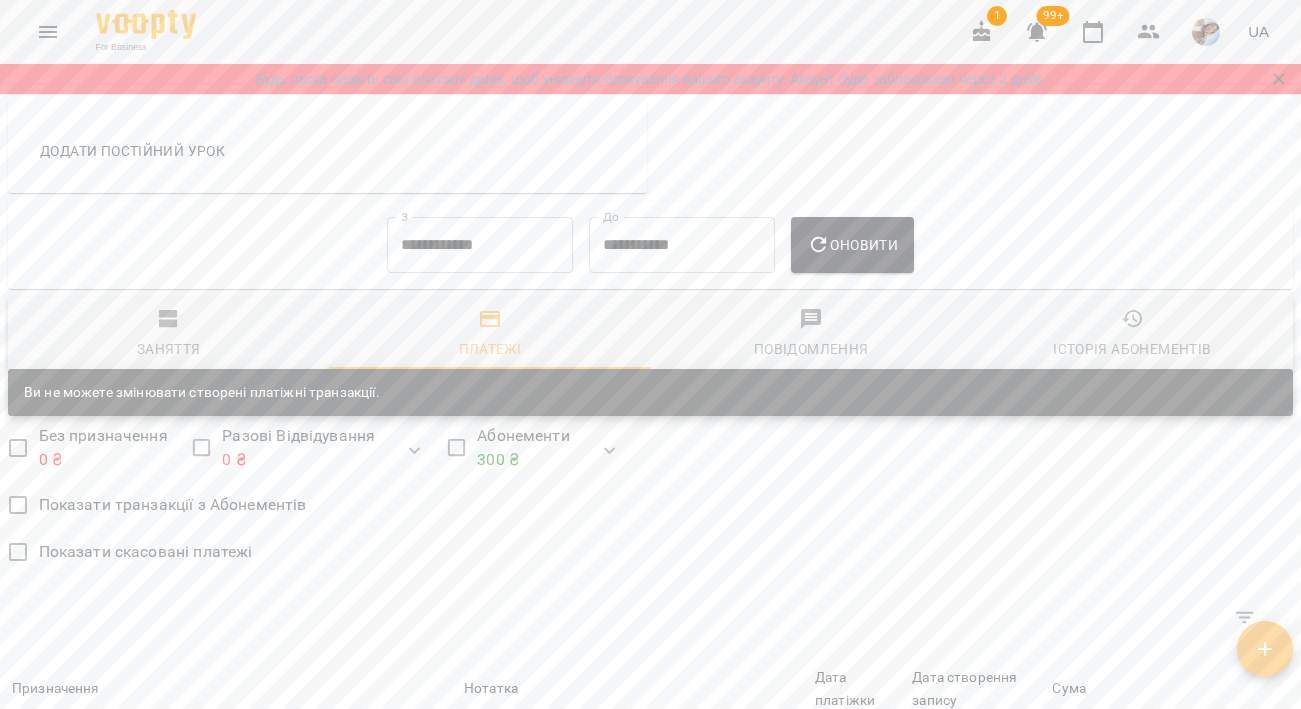 click on "**********" at bounding box center [480, 245] 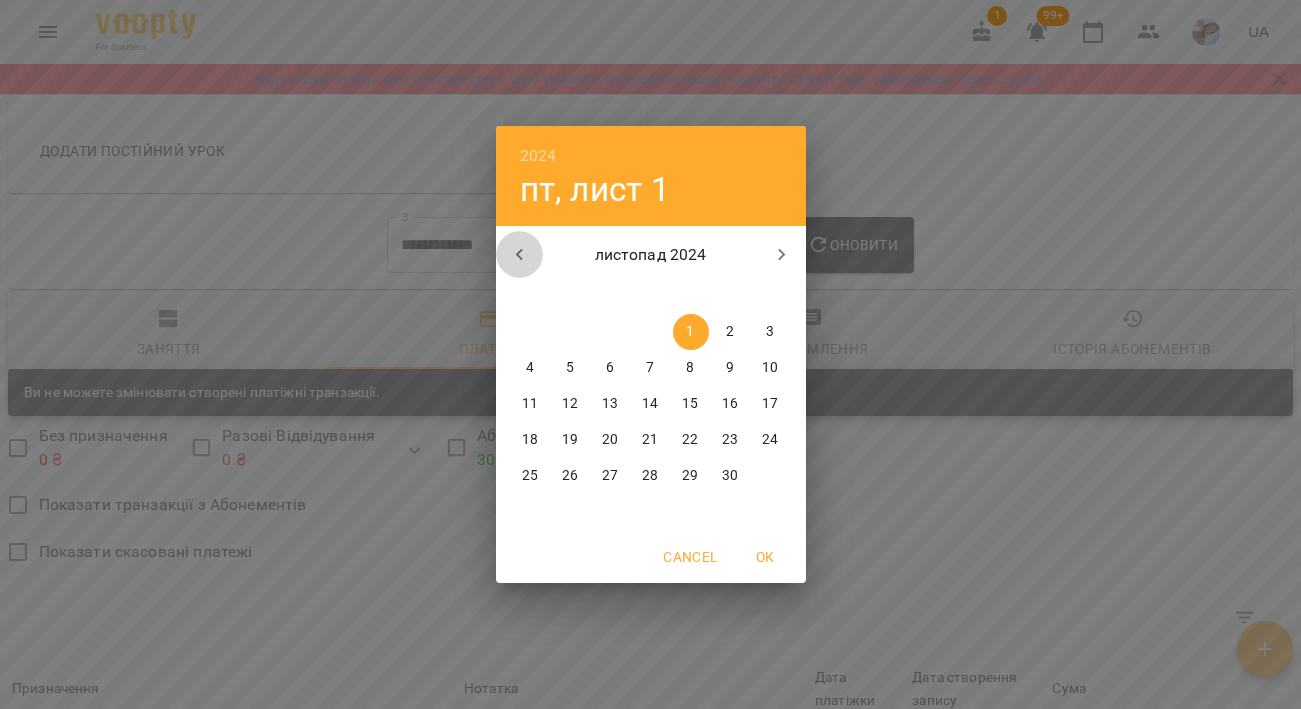 click 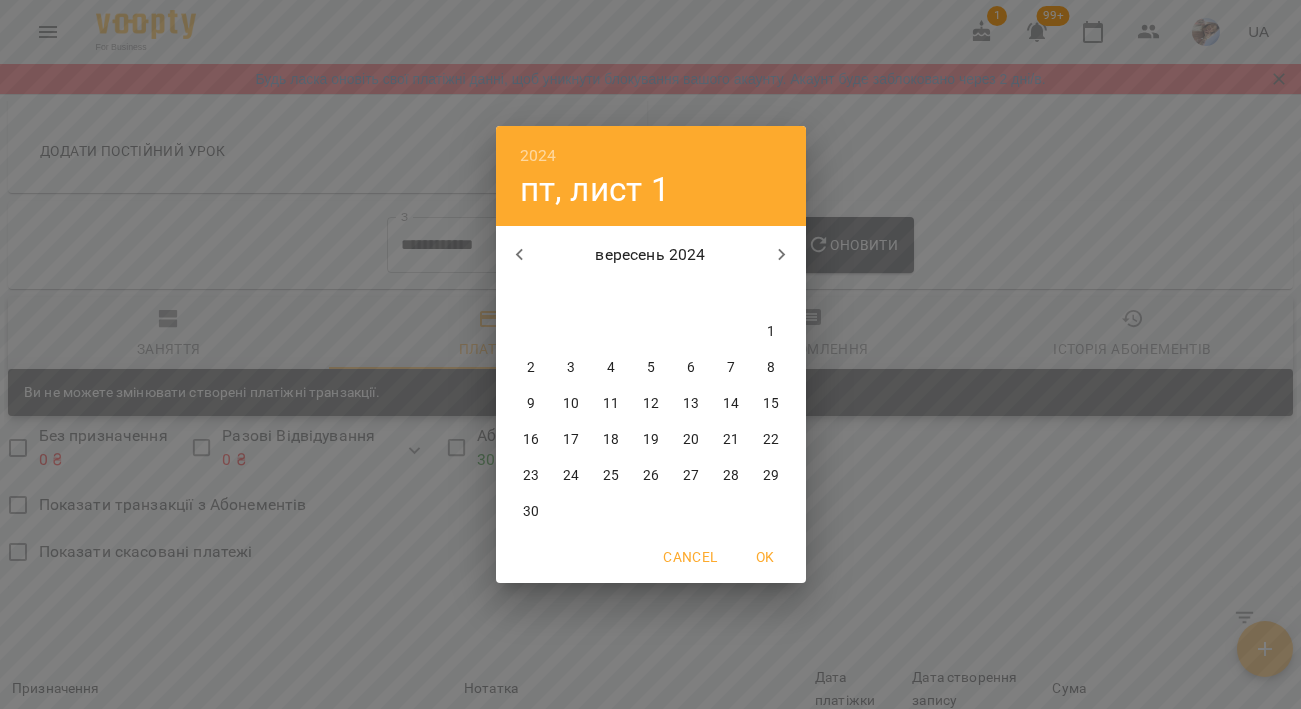 click 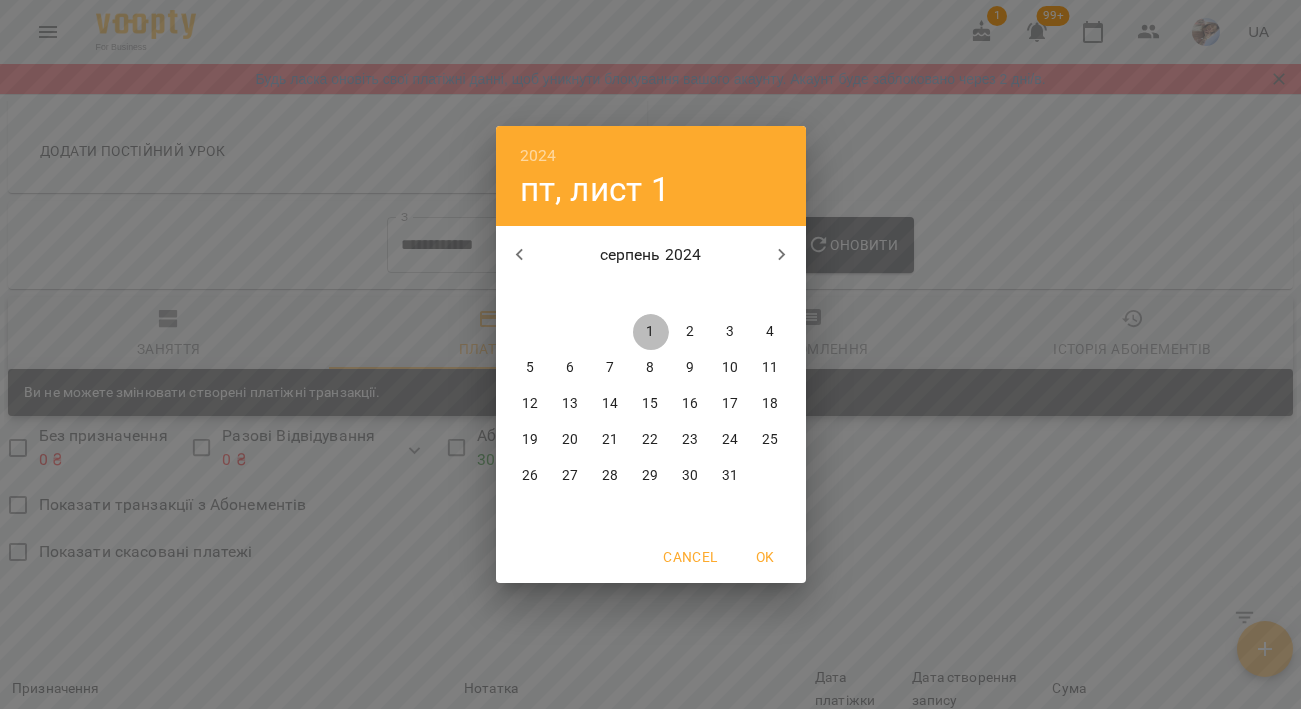 click on "1" at bounding box center (651, 332) 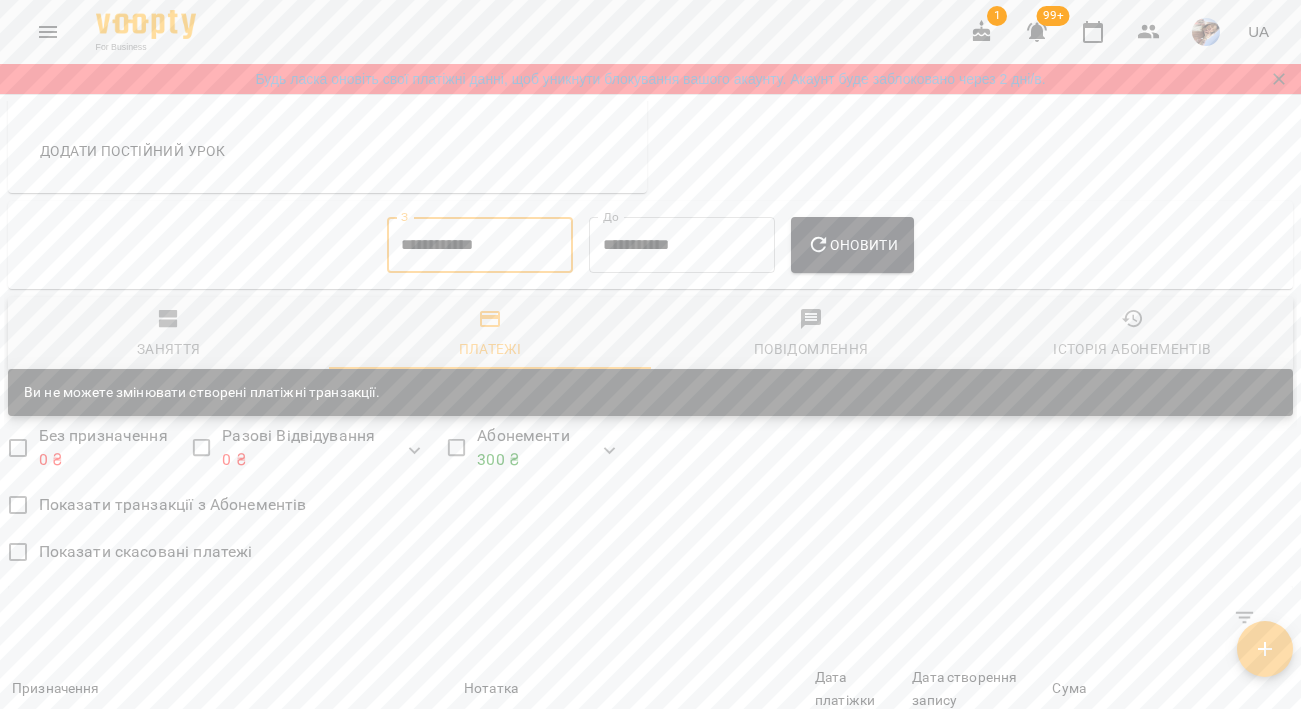 click on "Оновити" at bounding box center (852, 245) 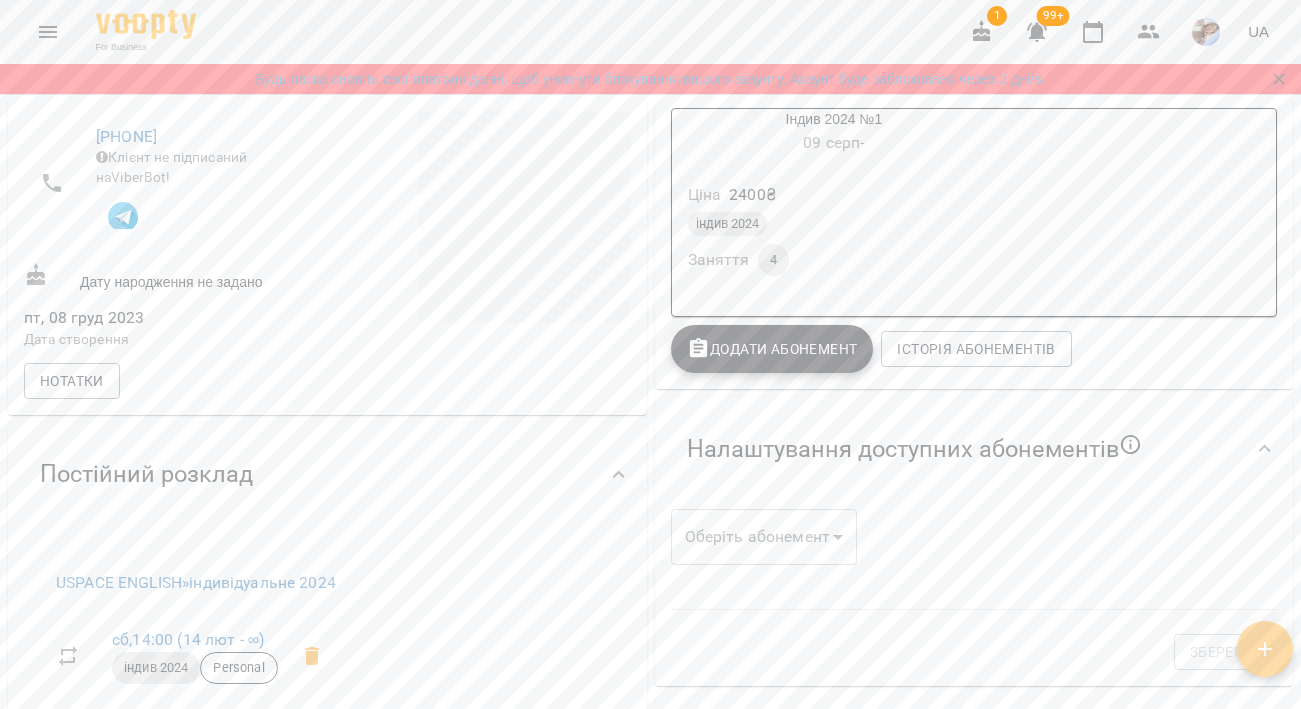 scroll, scrollTop: 741, scrollLeft: 0, axis: vertical 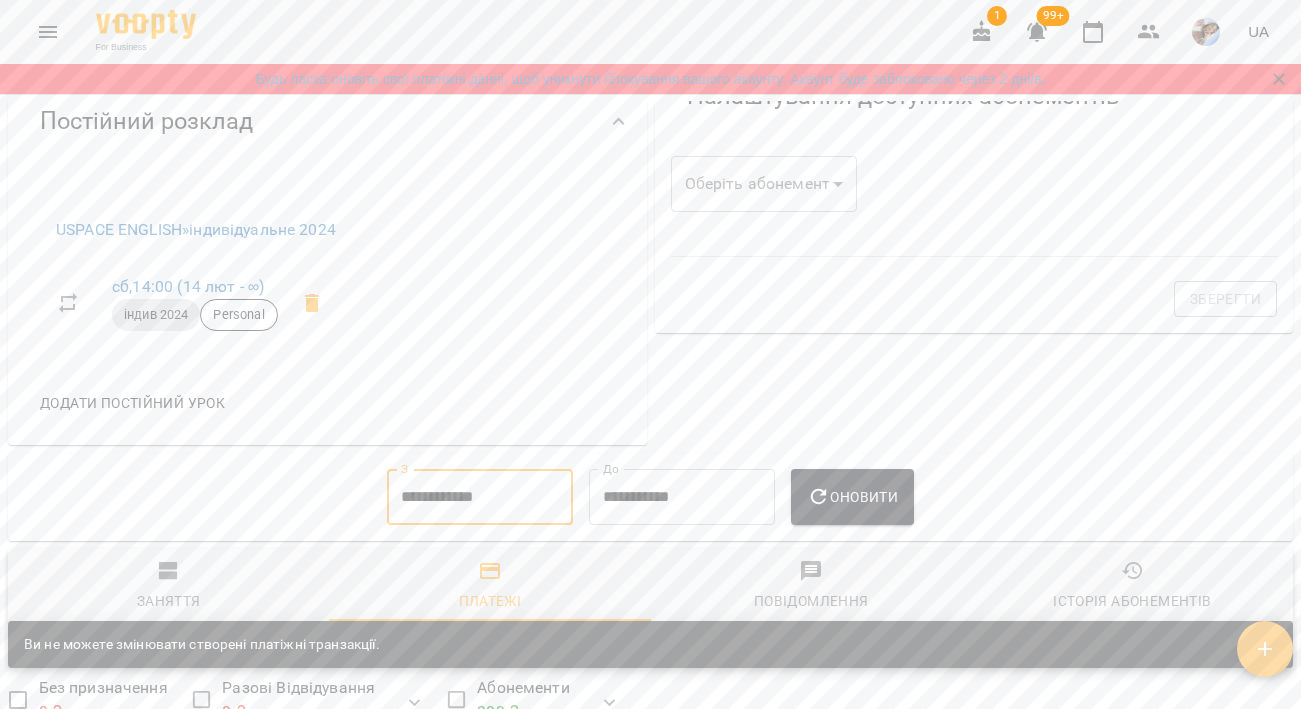 click on "**********" at bounding box center [480, 497] 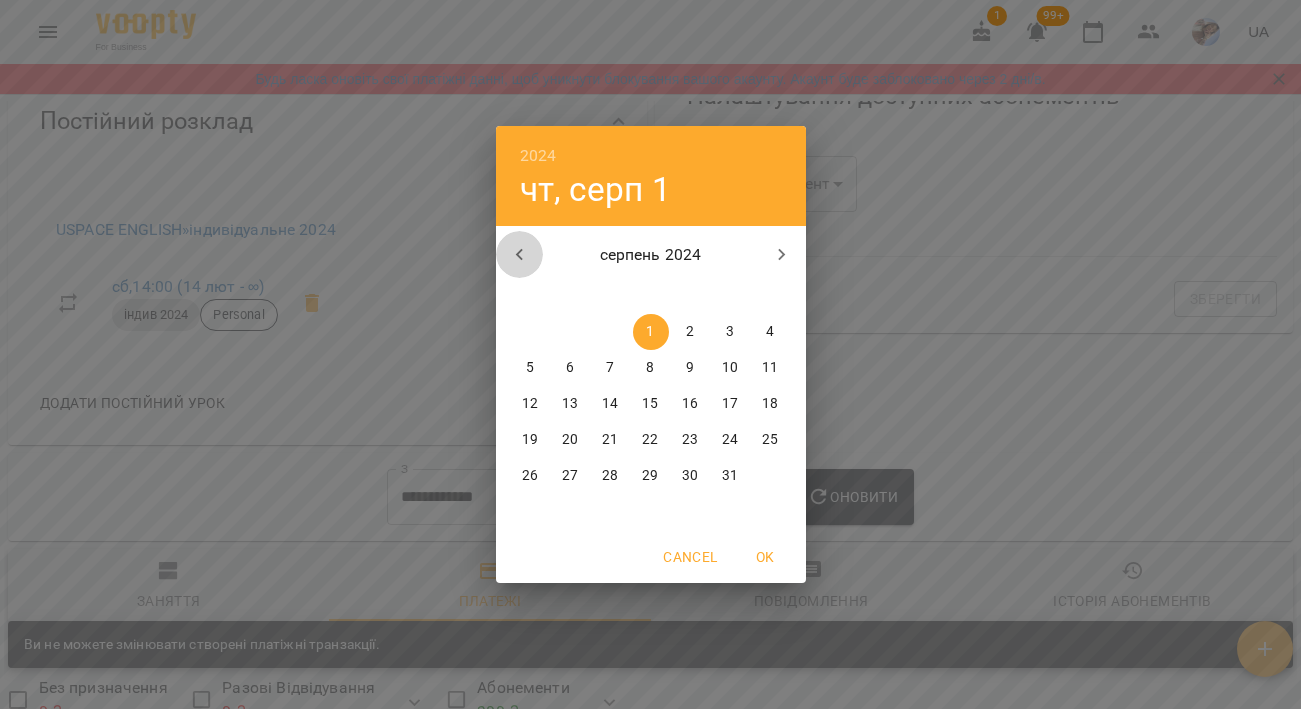 click 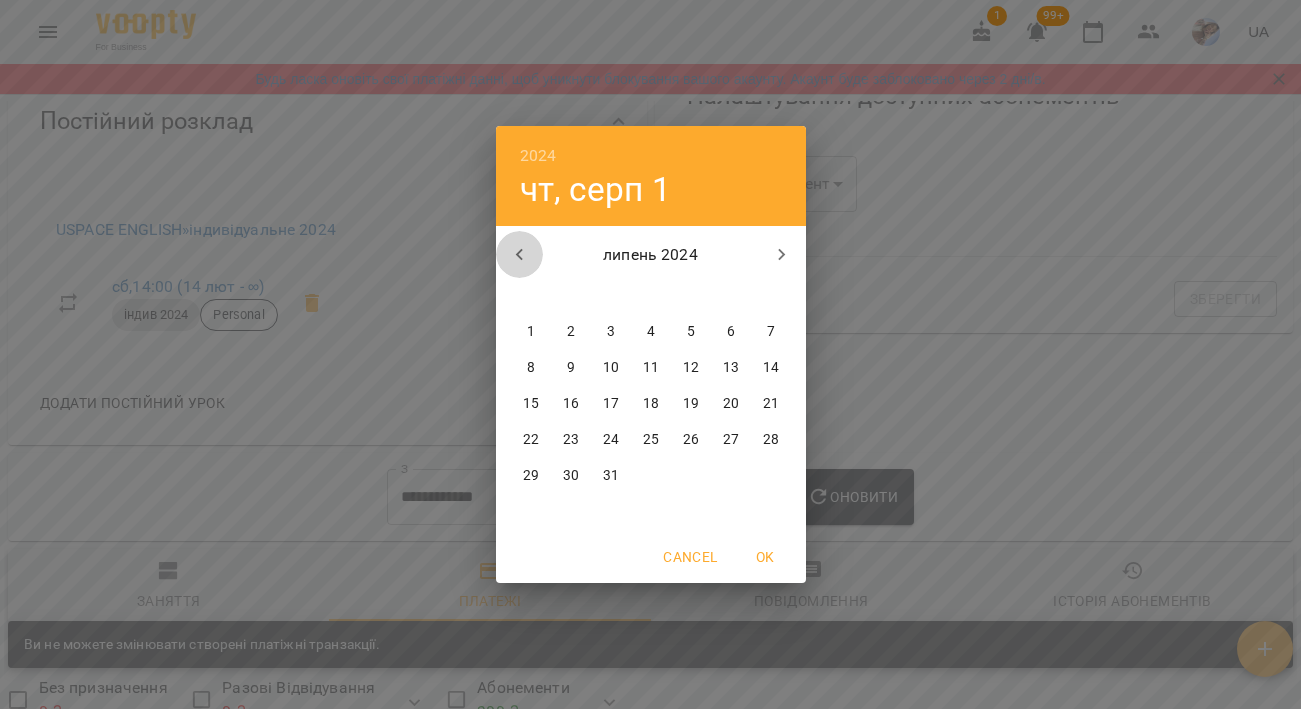 click 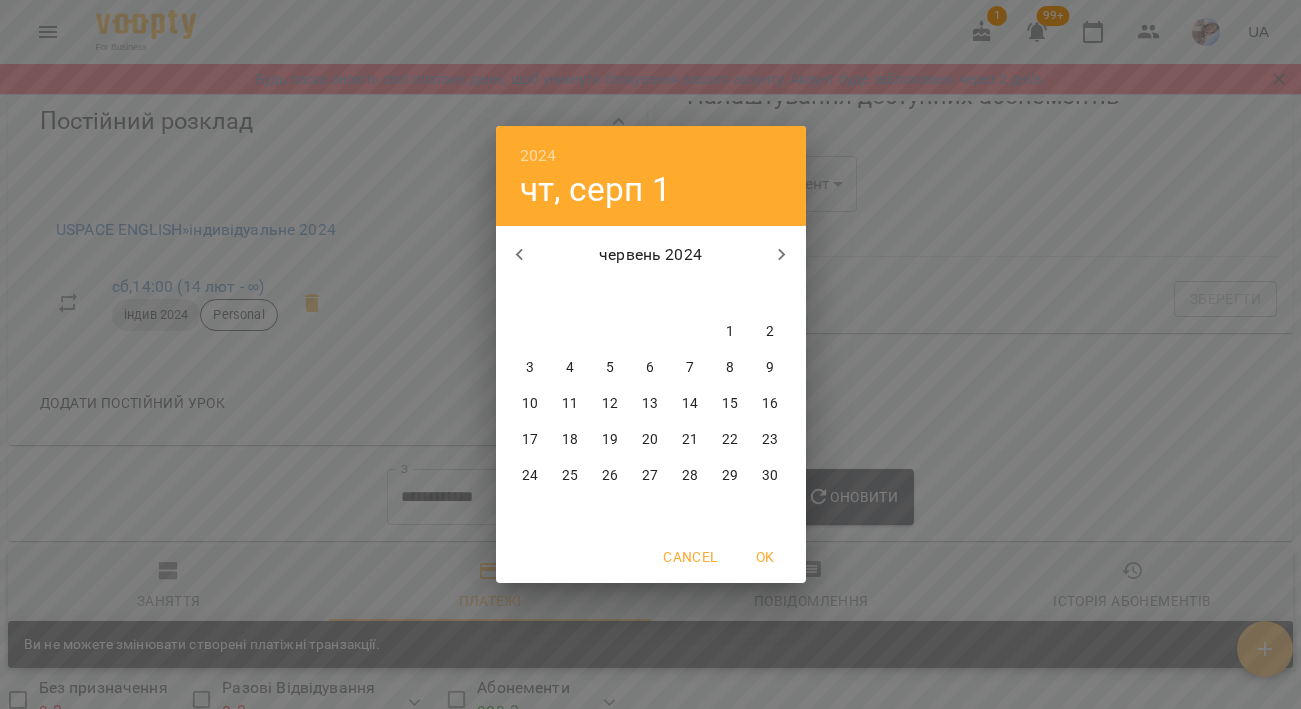 click on "1" at bounding box center (731, 332) 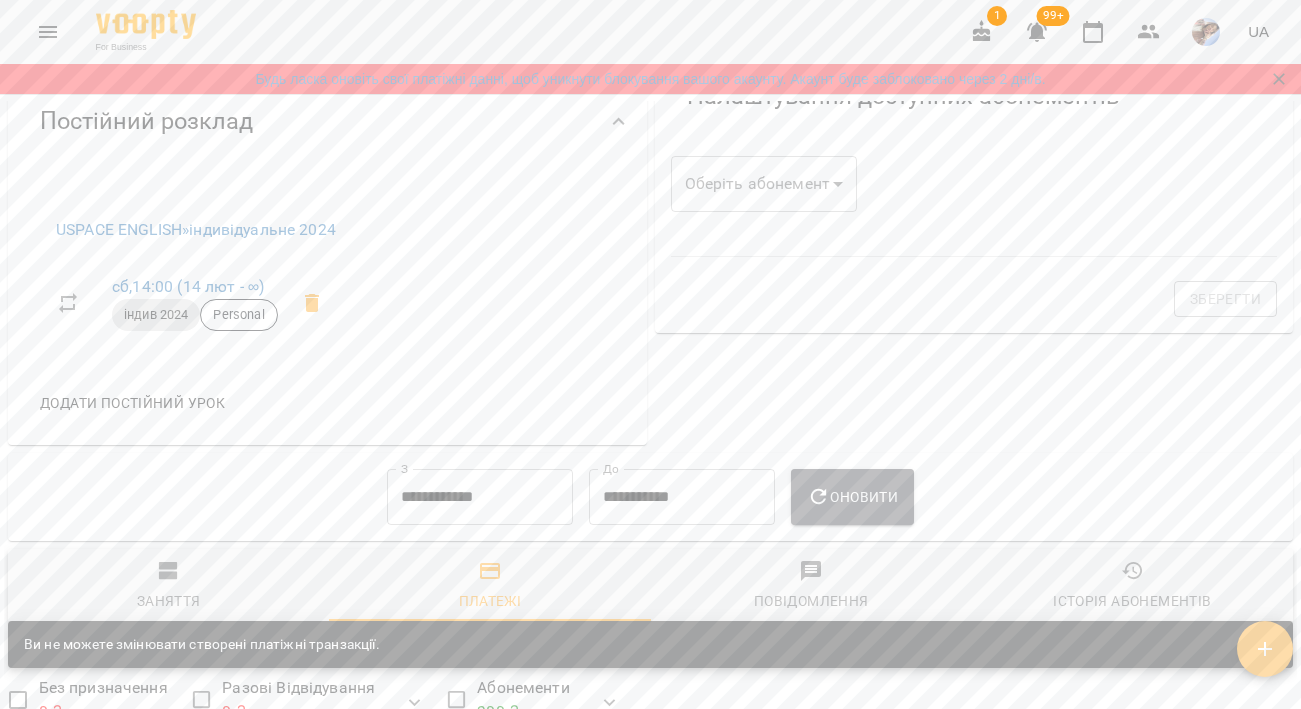 click on "Оновити" at bounding box center (852, 497) 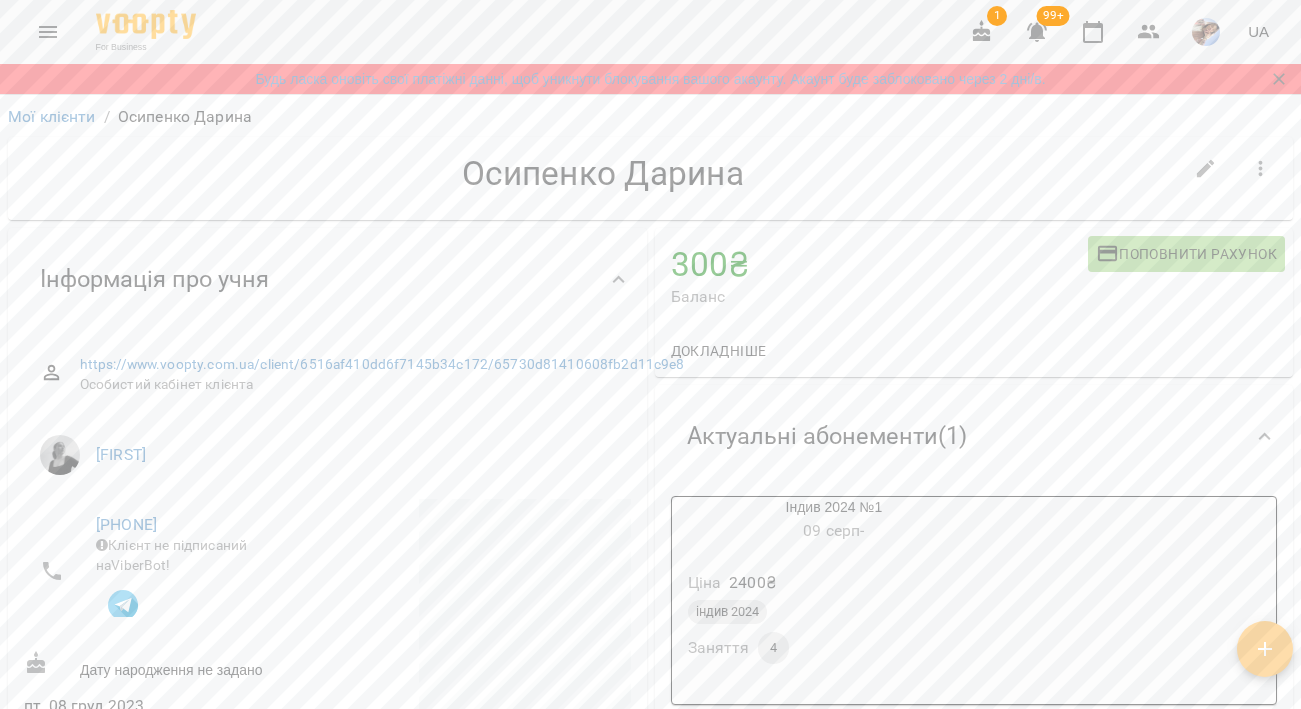 scroll, scrollTop: -1, scrollLeft: 0, axis: vertical 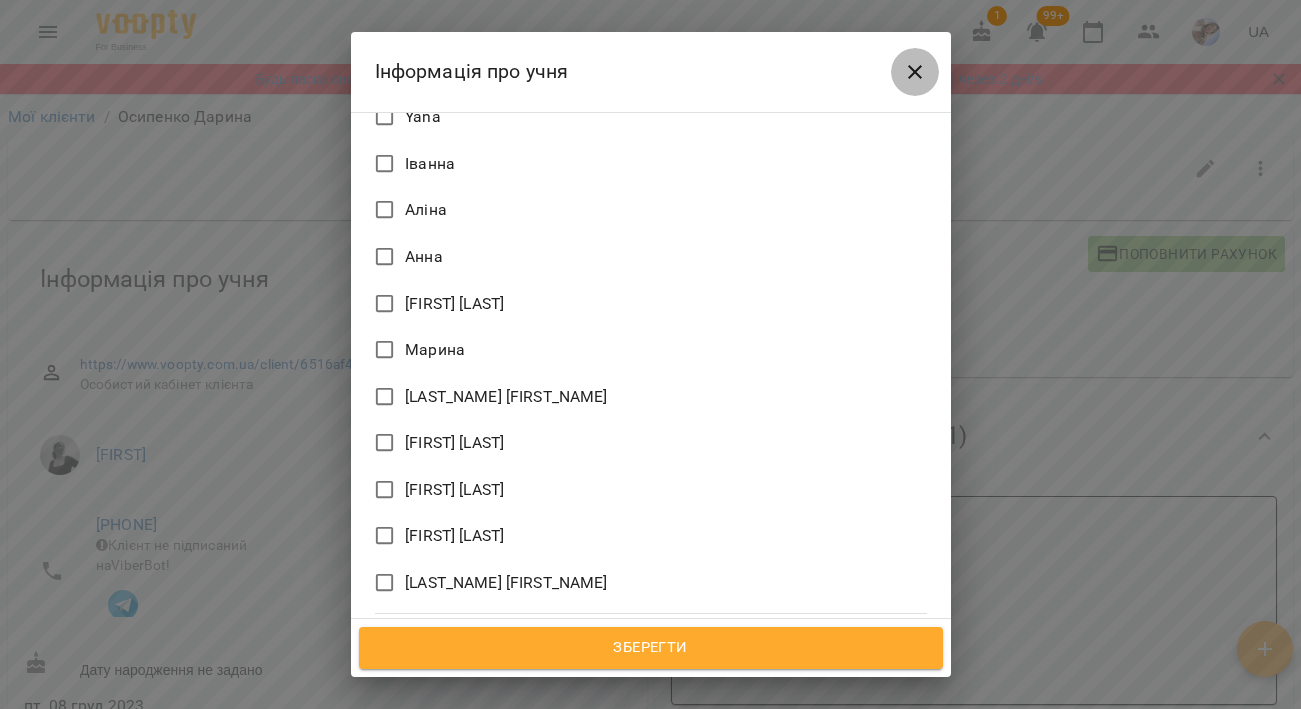 click 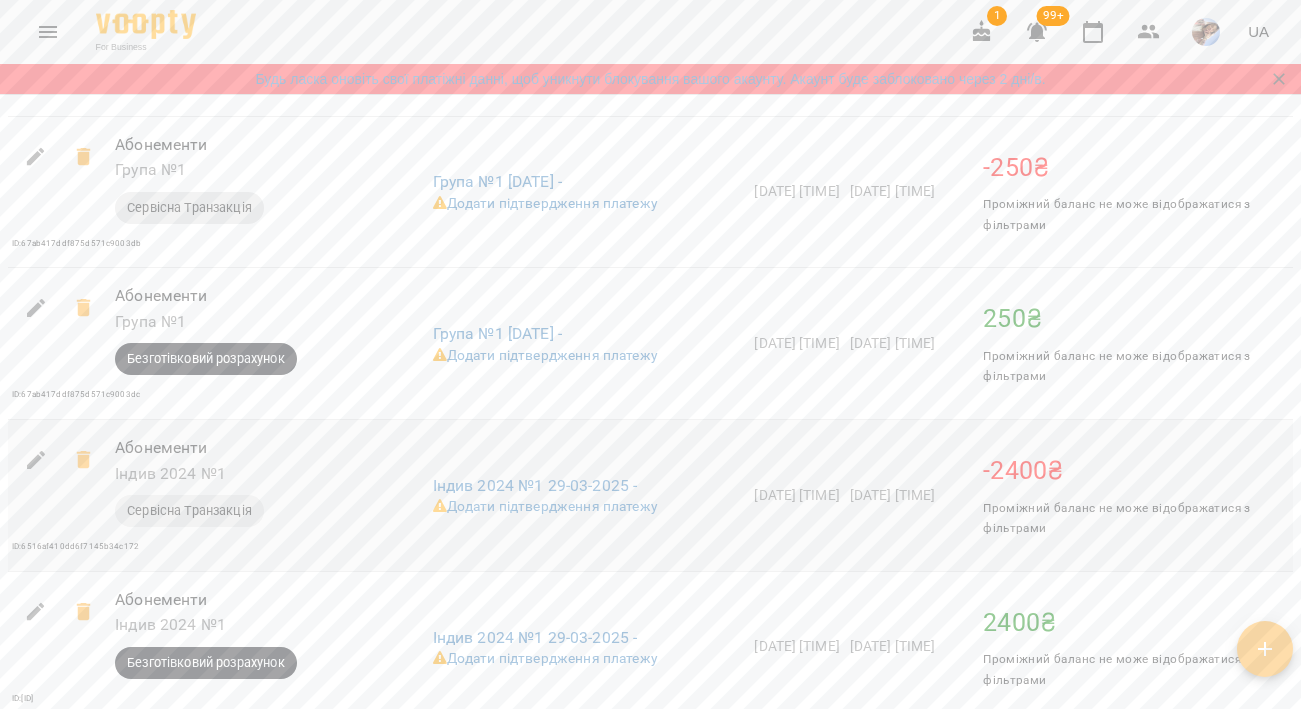 scroll, scrollTop: 3393, scrollLeft: 0, axis: vertical 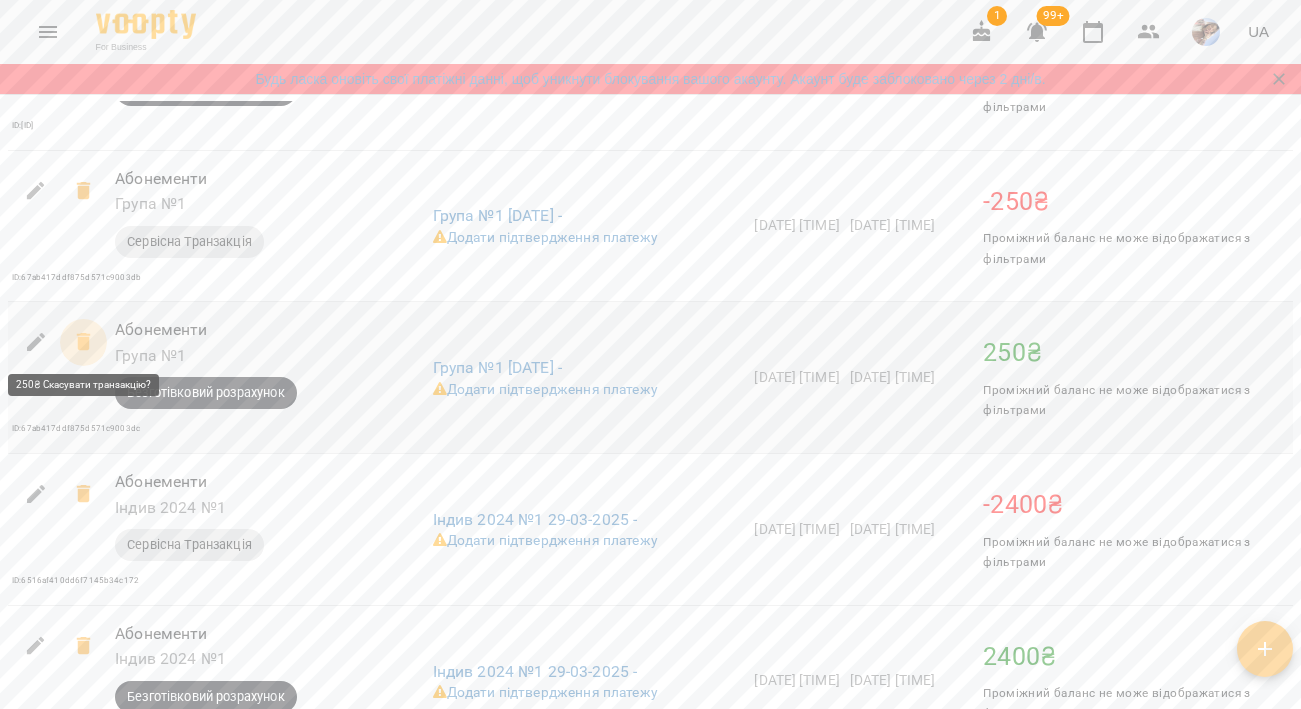 click 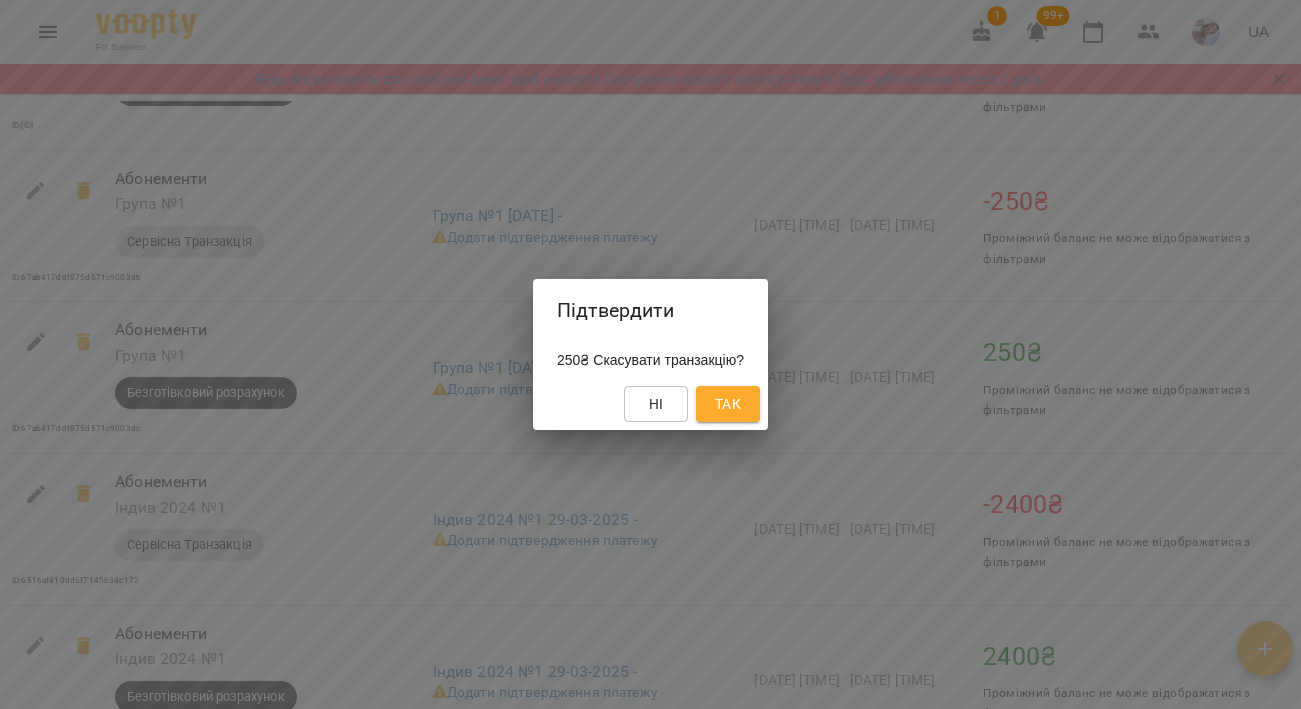 click on "Так" at bounding box center [728, 404] 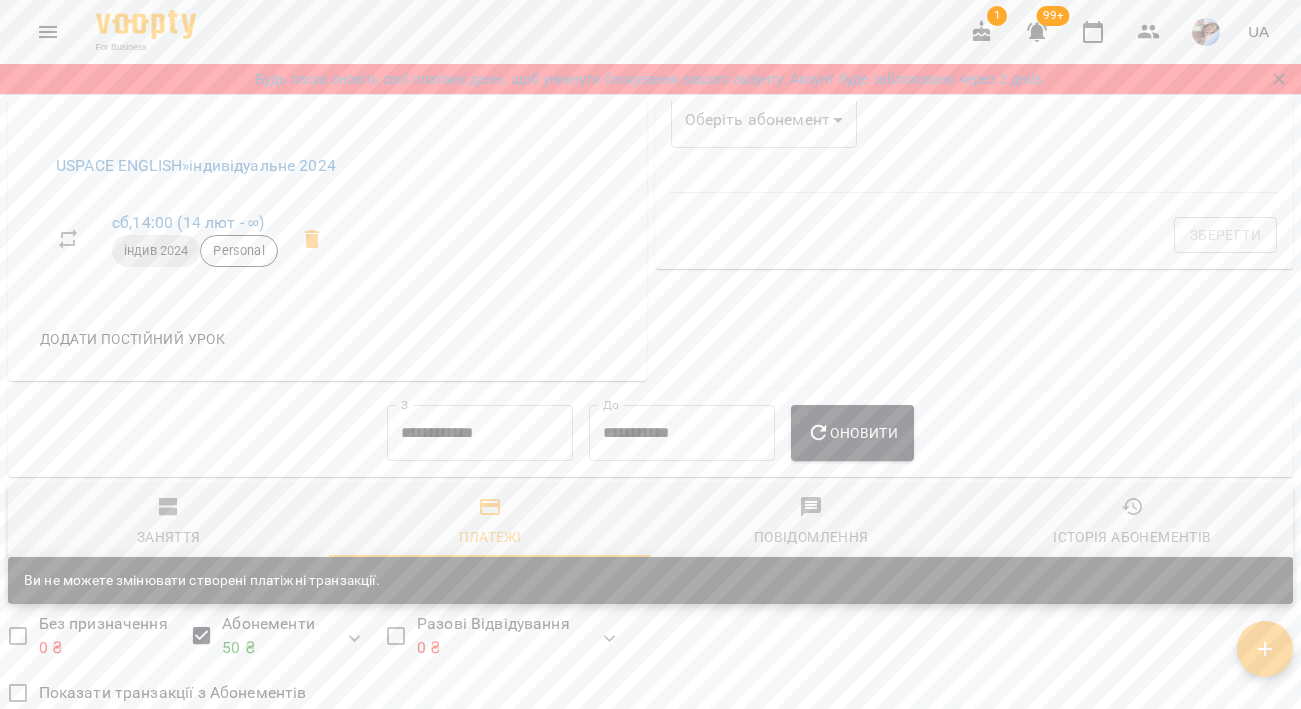 scroll, scrollTop: 790, scrollLeft: 0, axis: vertical 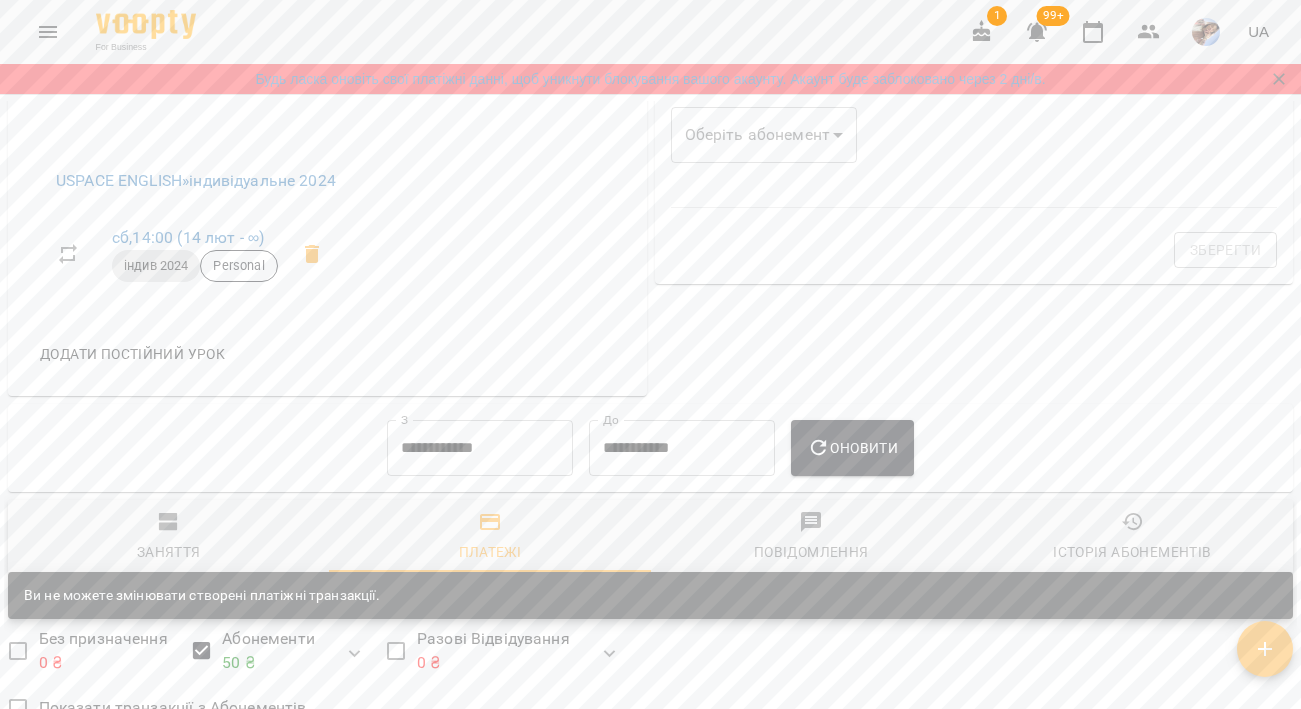 click on "**********" at bounding box center (480, 448) 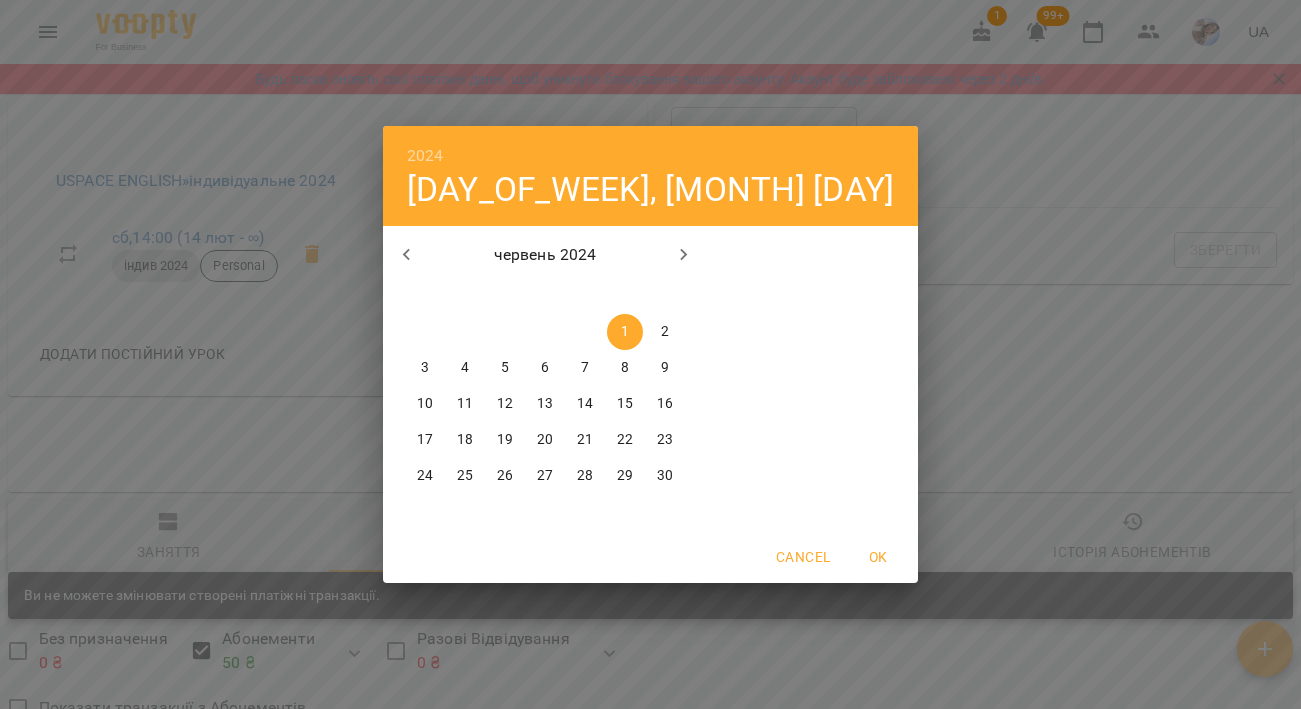 click 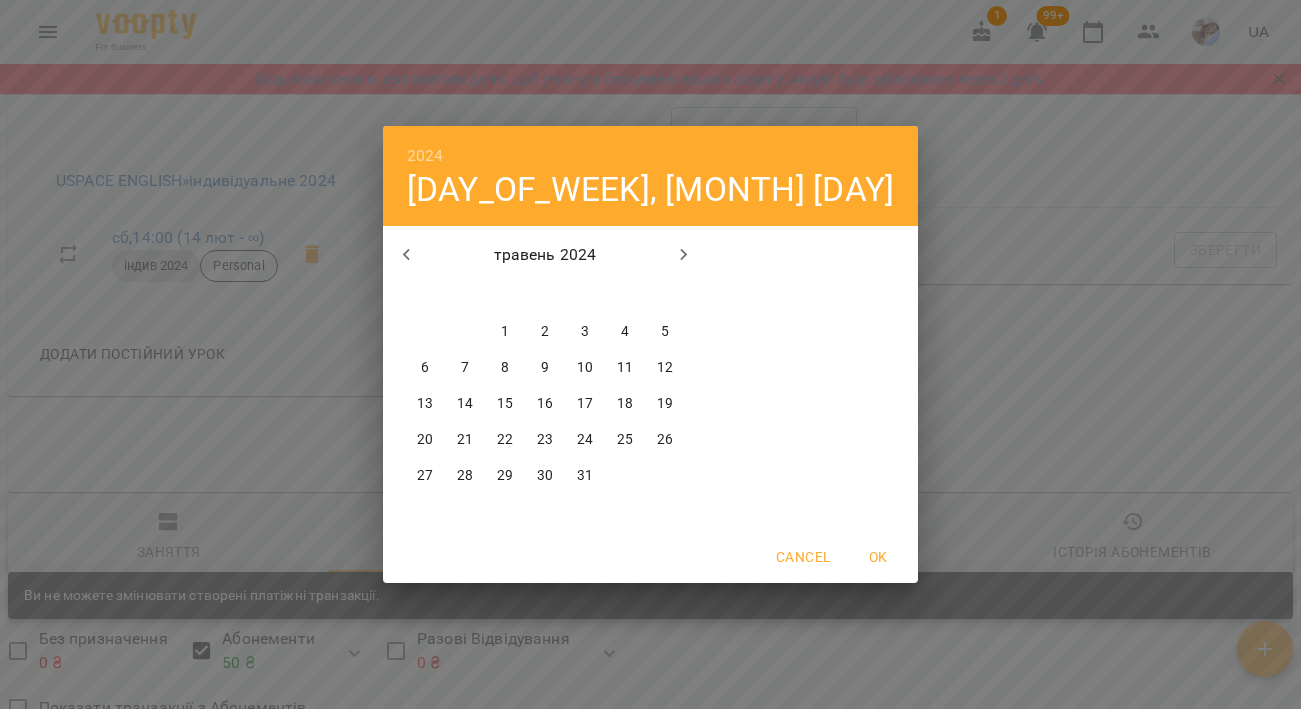 click 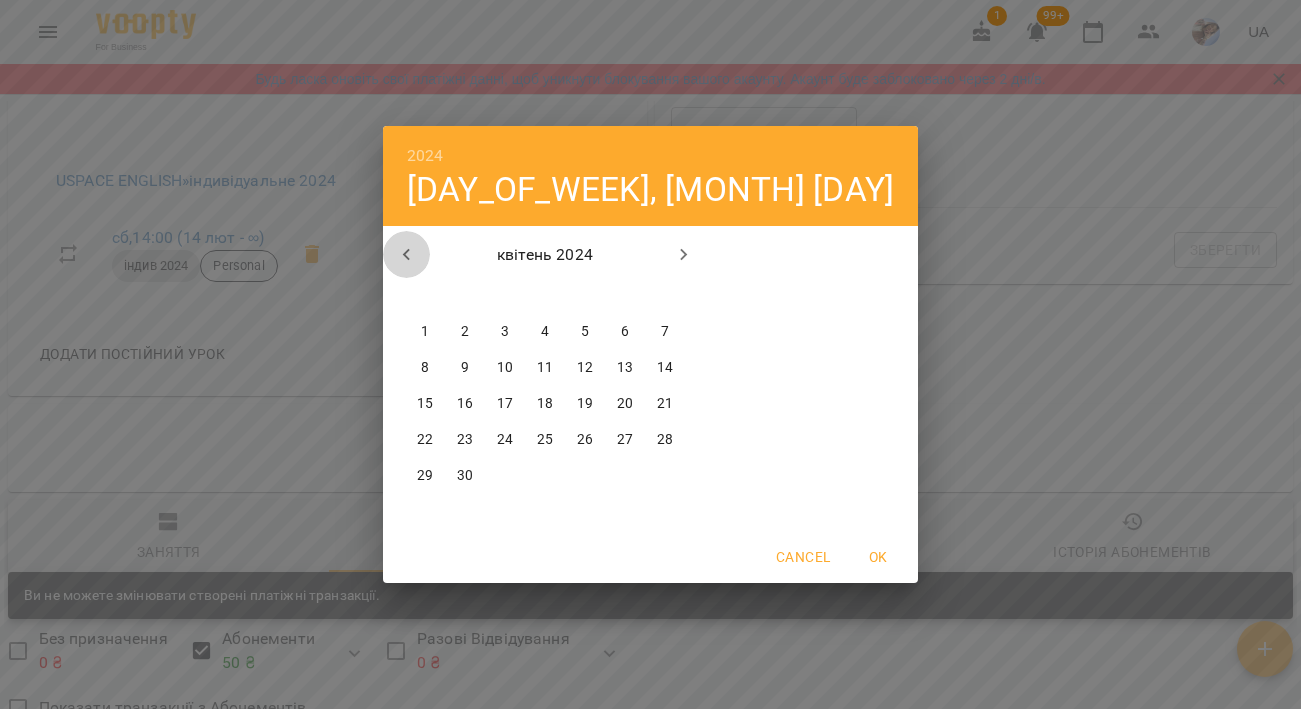 click 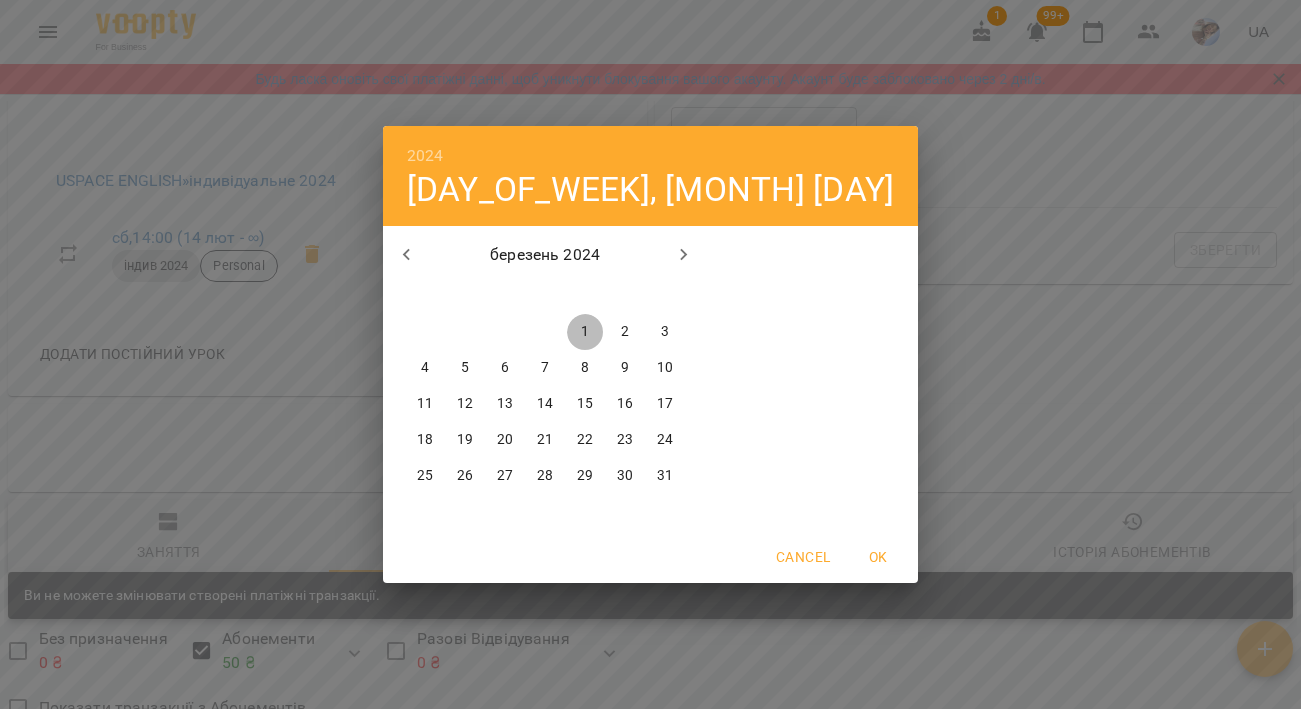 click on "1" at bounding box center [585, 332] 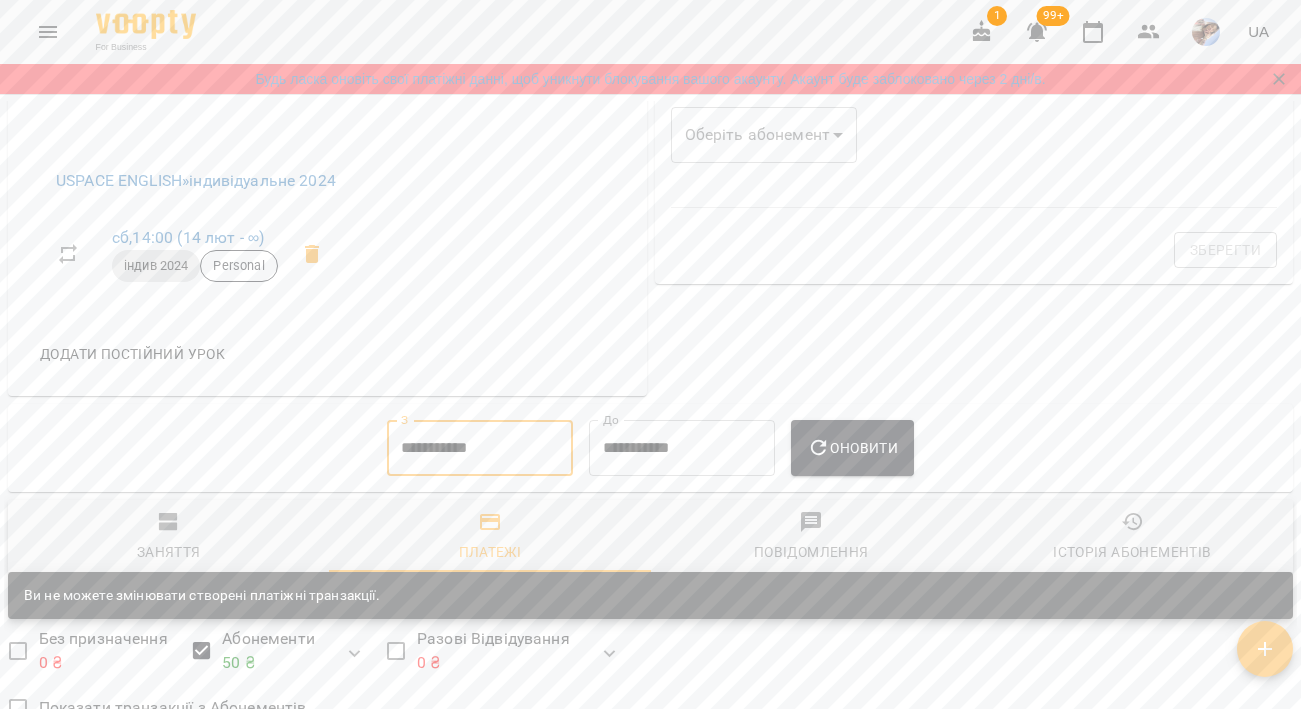 click on "Оновити" at bounding box center (852, 448) 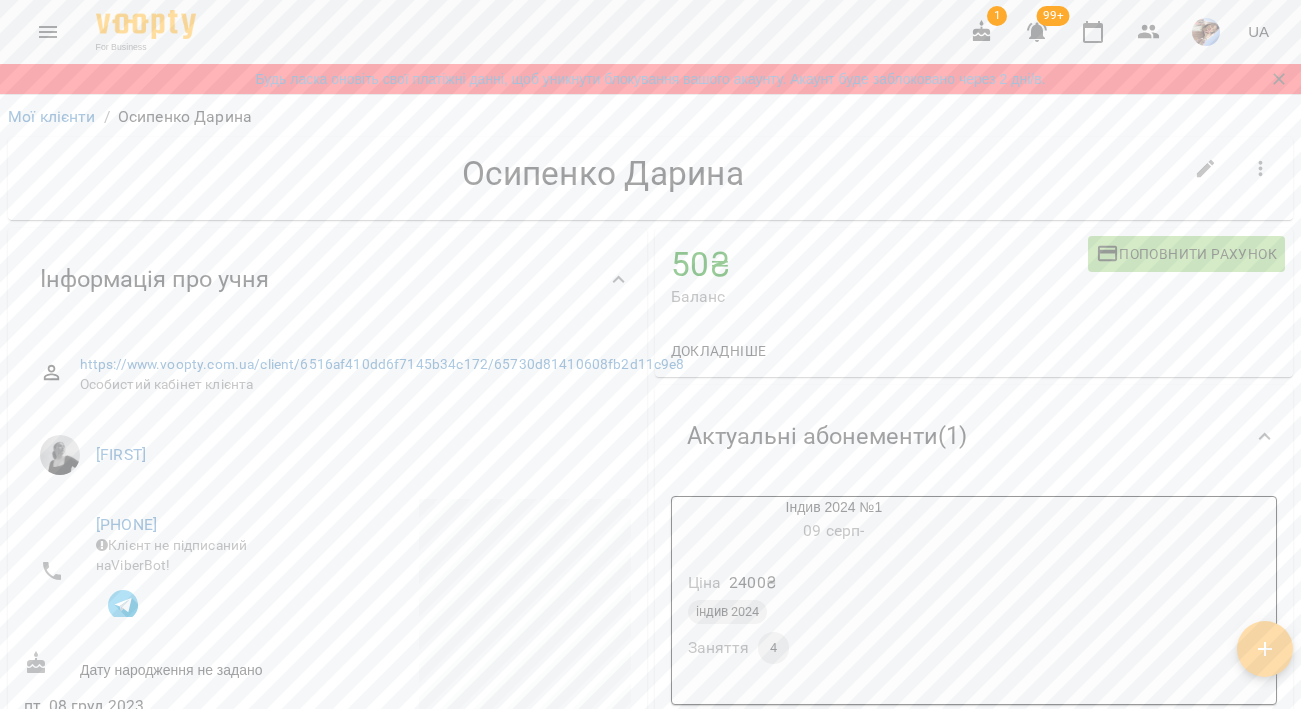 scroll, scrollTop: 0, scrollLeft: 0, axis: both 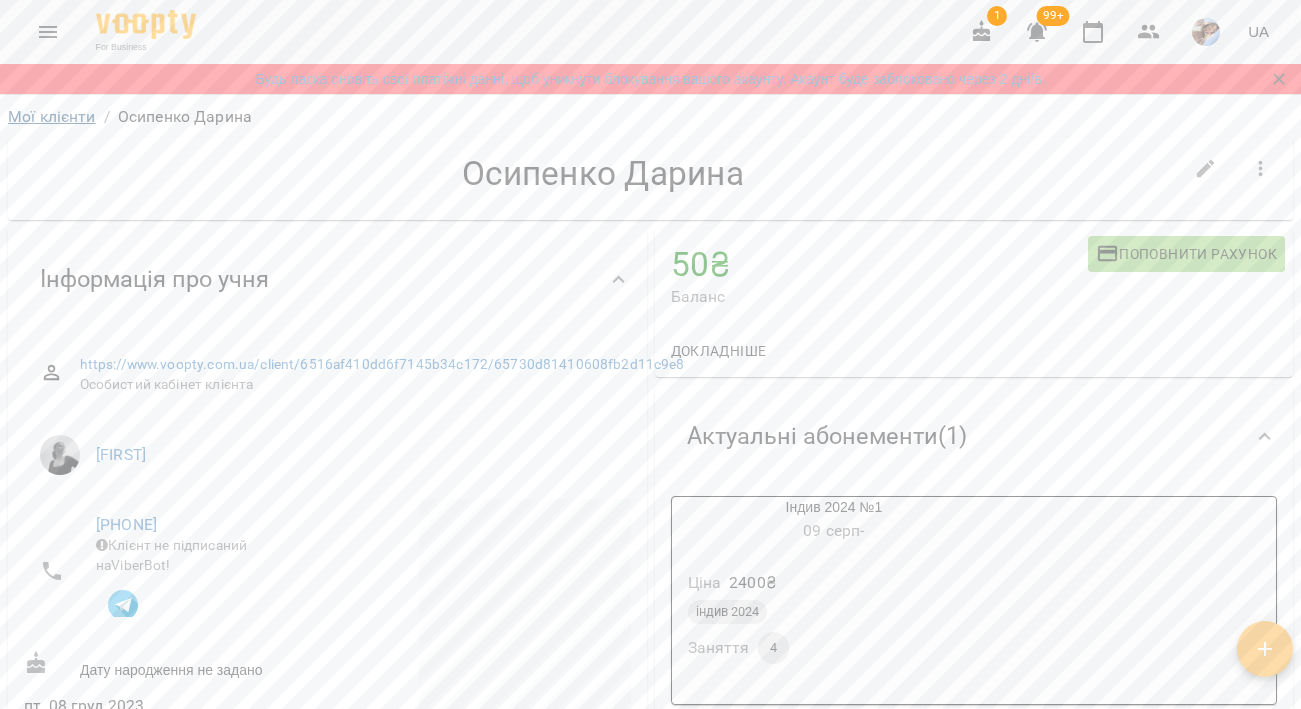 click on "Мої клієнти" at bounding box center (52, 116) 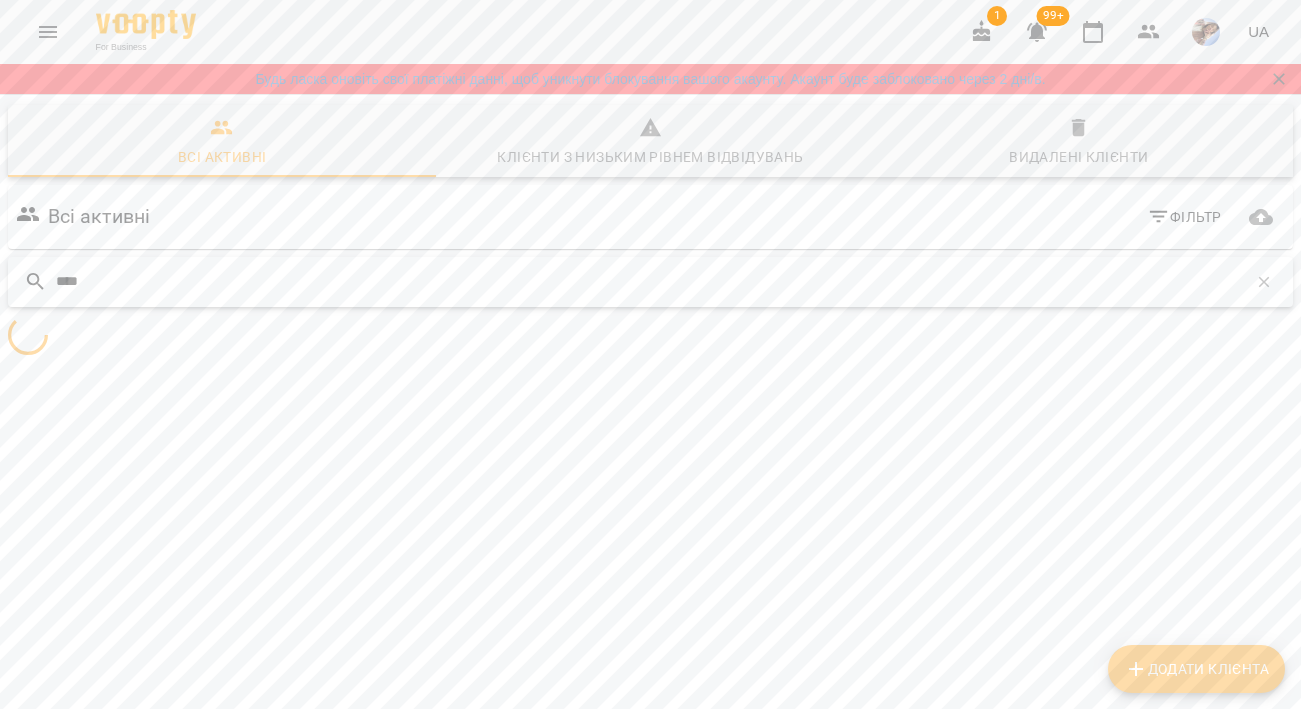 click on "****" at bounding box center [651, 281] 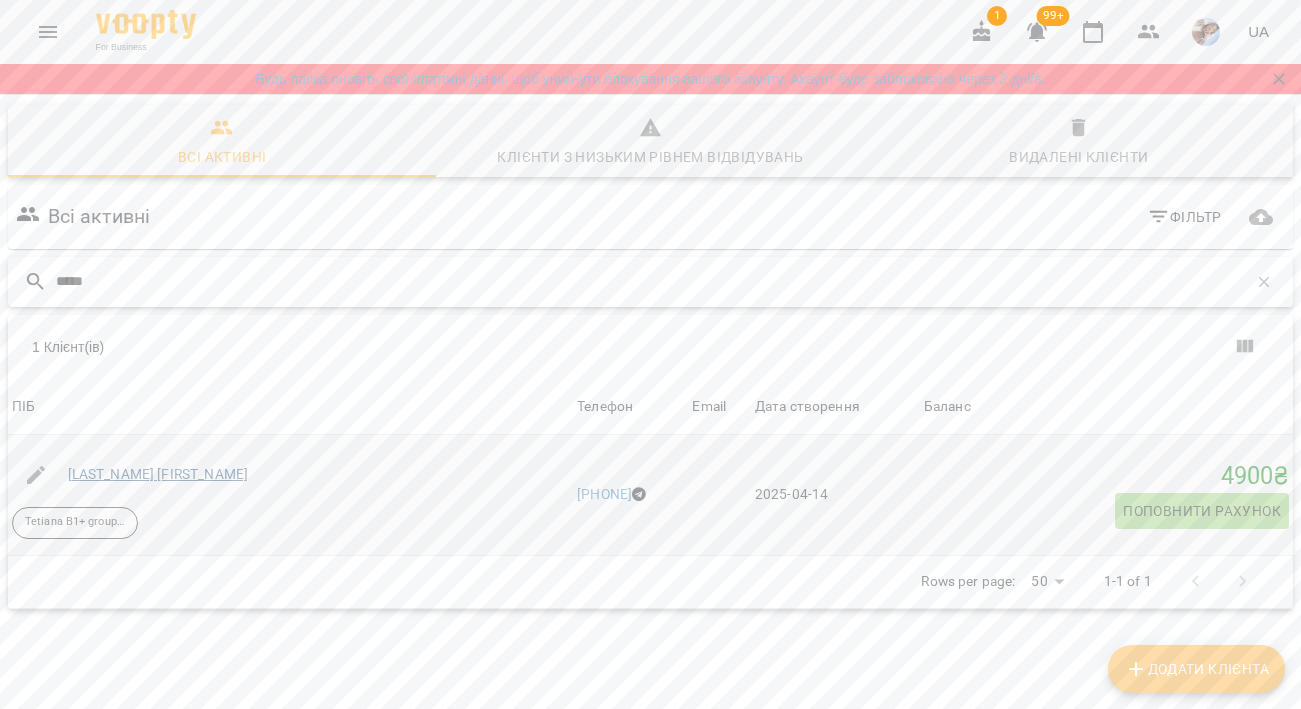 type on "*****" 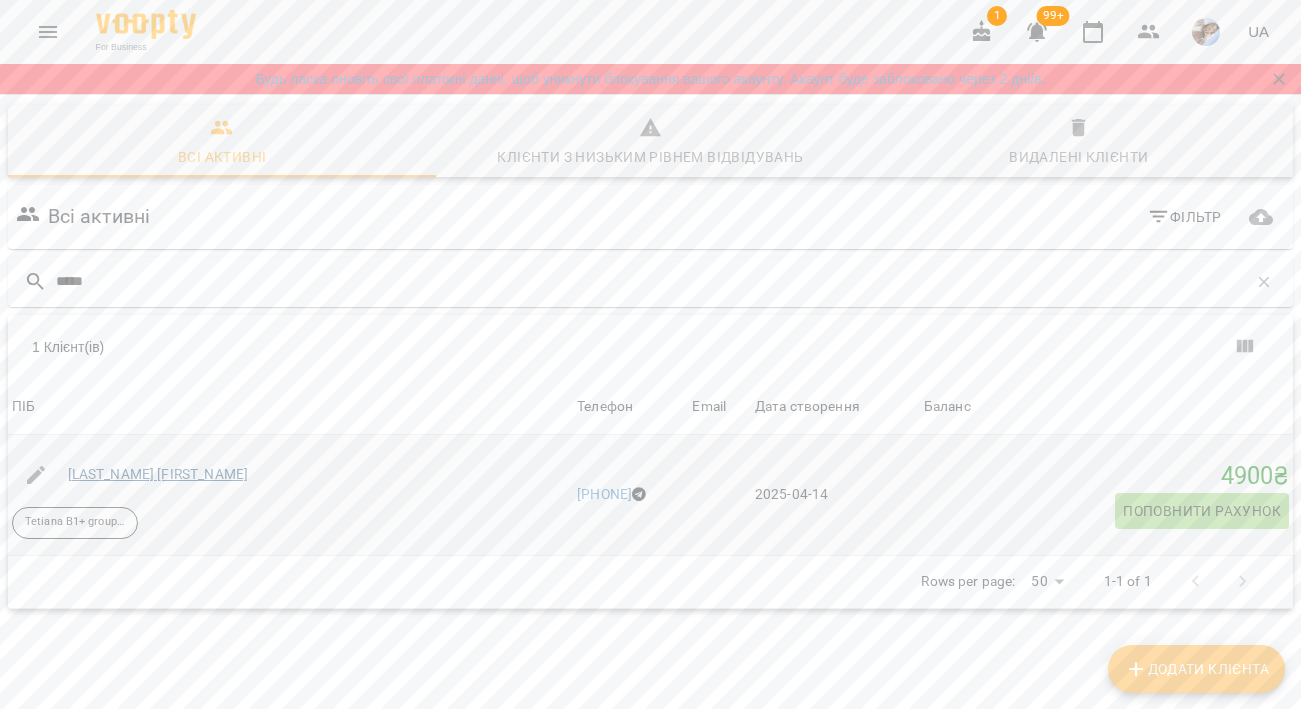 click on "[FIRST] [LAST]" at bounding box center [158, 474] 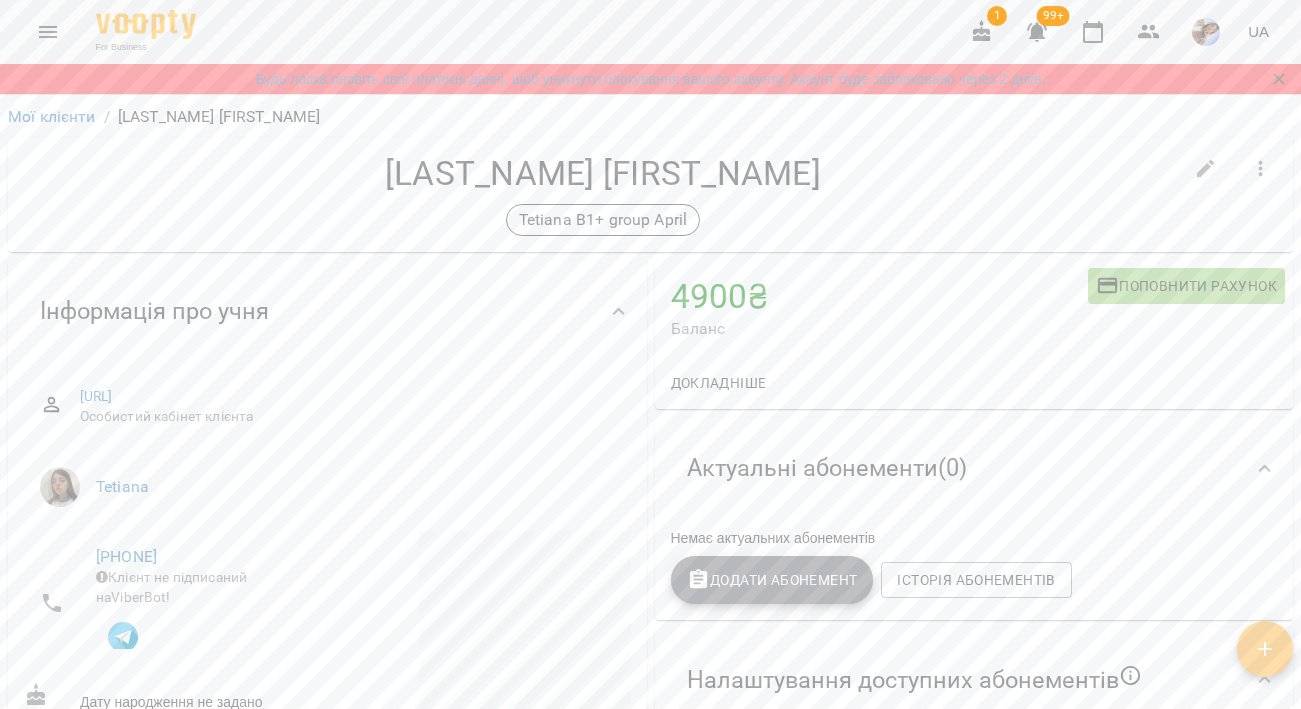 click on "Додати Абонемент" at bounding box center [772, 580] 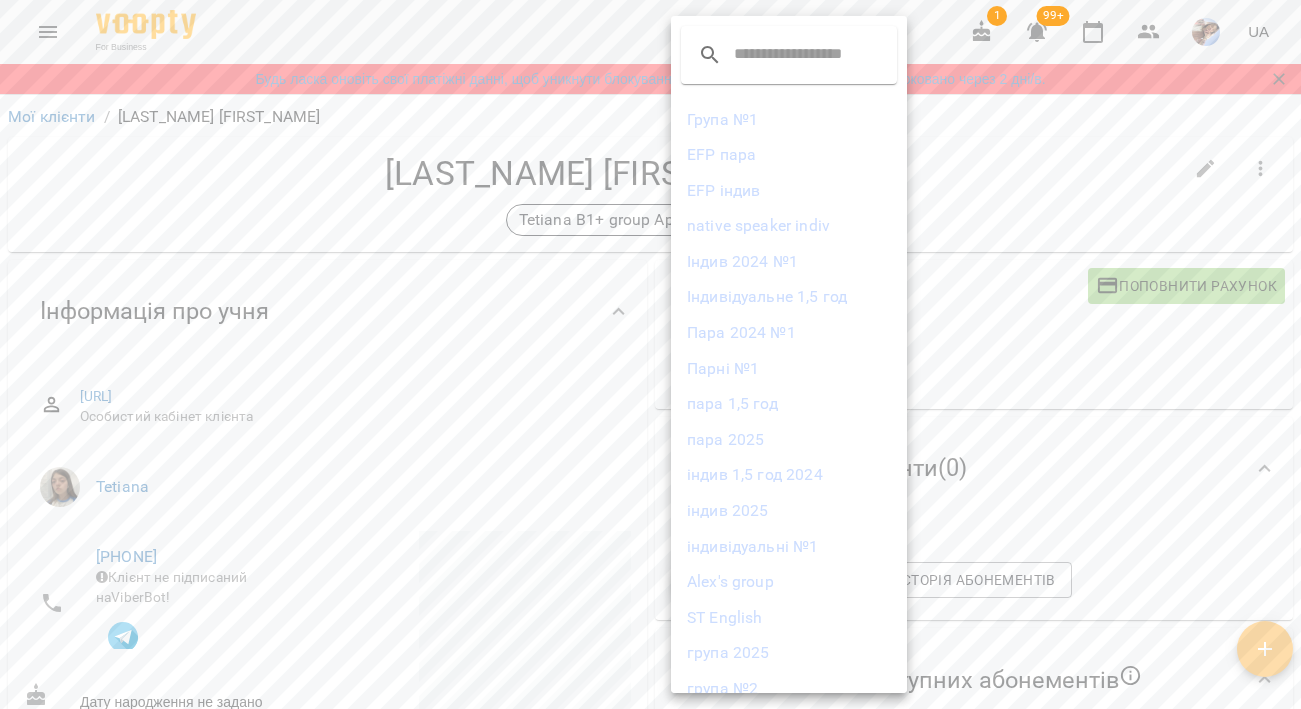 click on "група 2025" at bounding box center [789, 653] 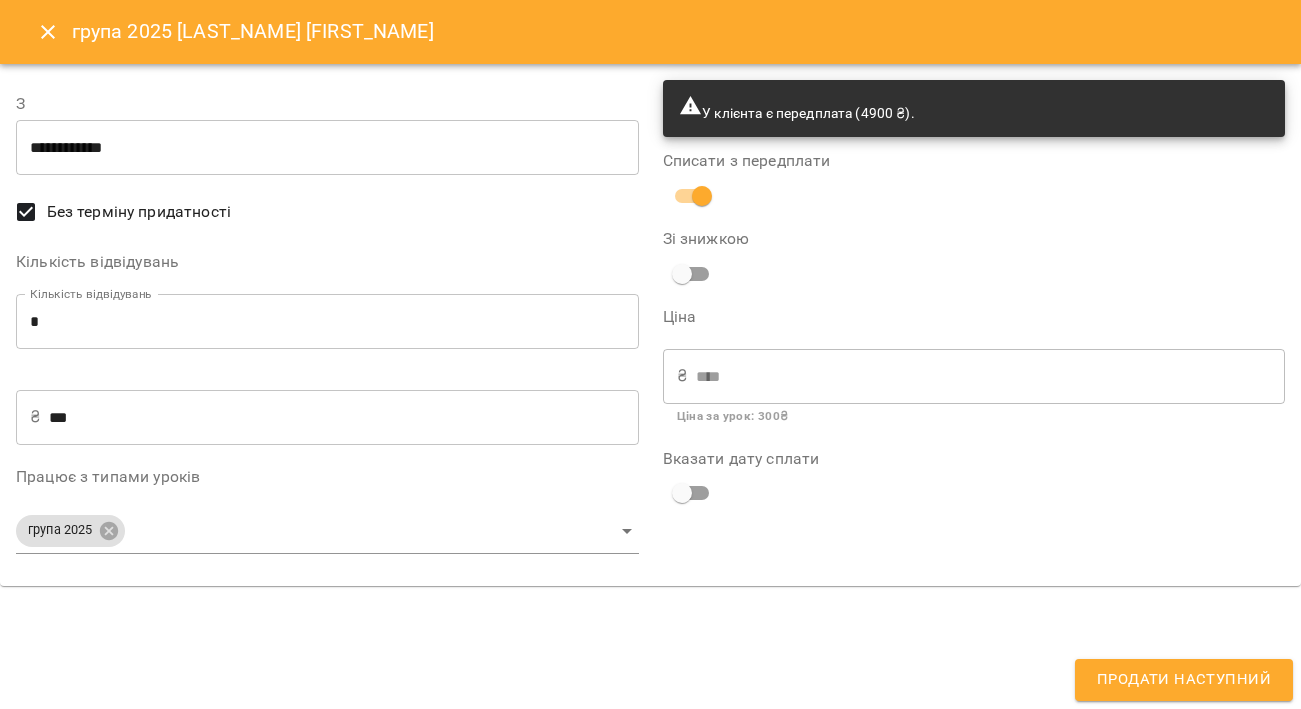 type on "**********" 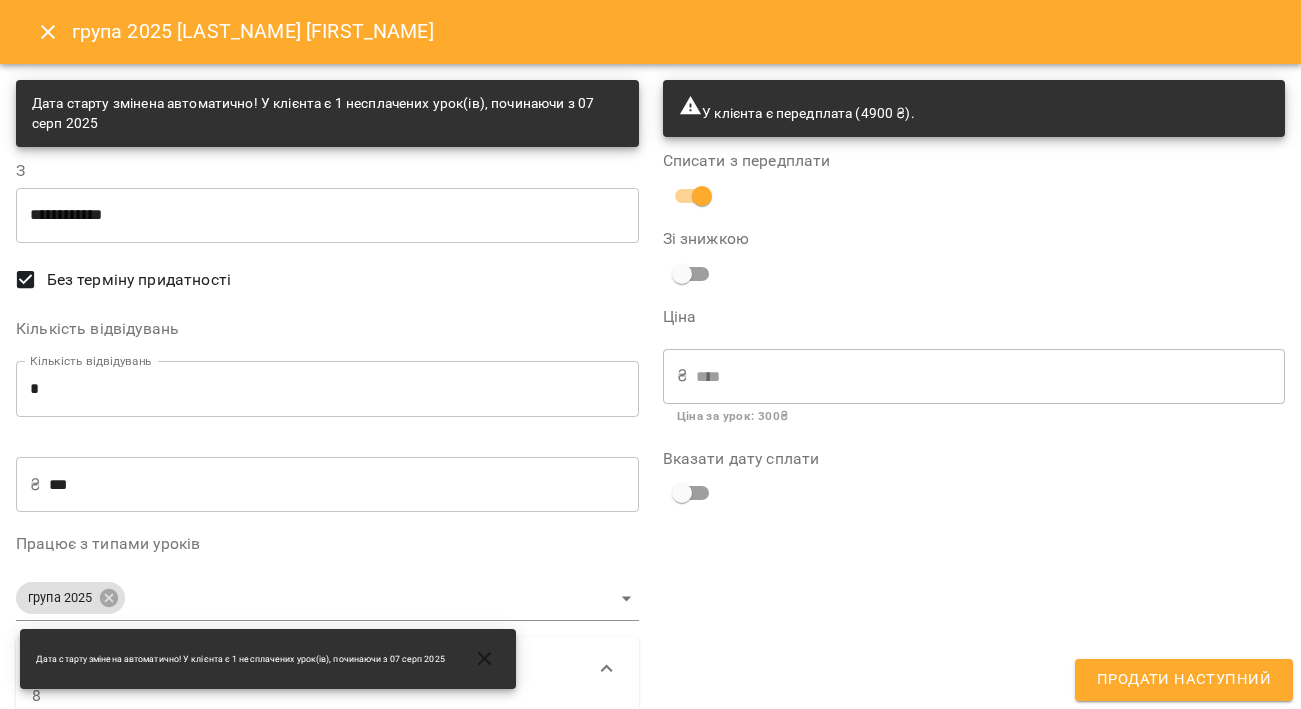 click on "*" at bounding box center [327, 389] 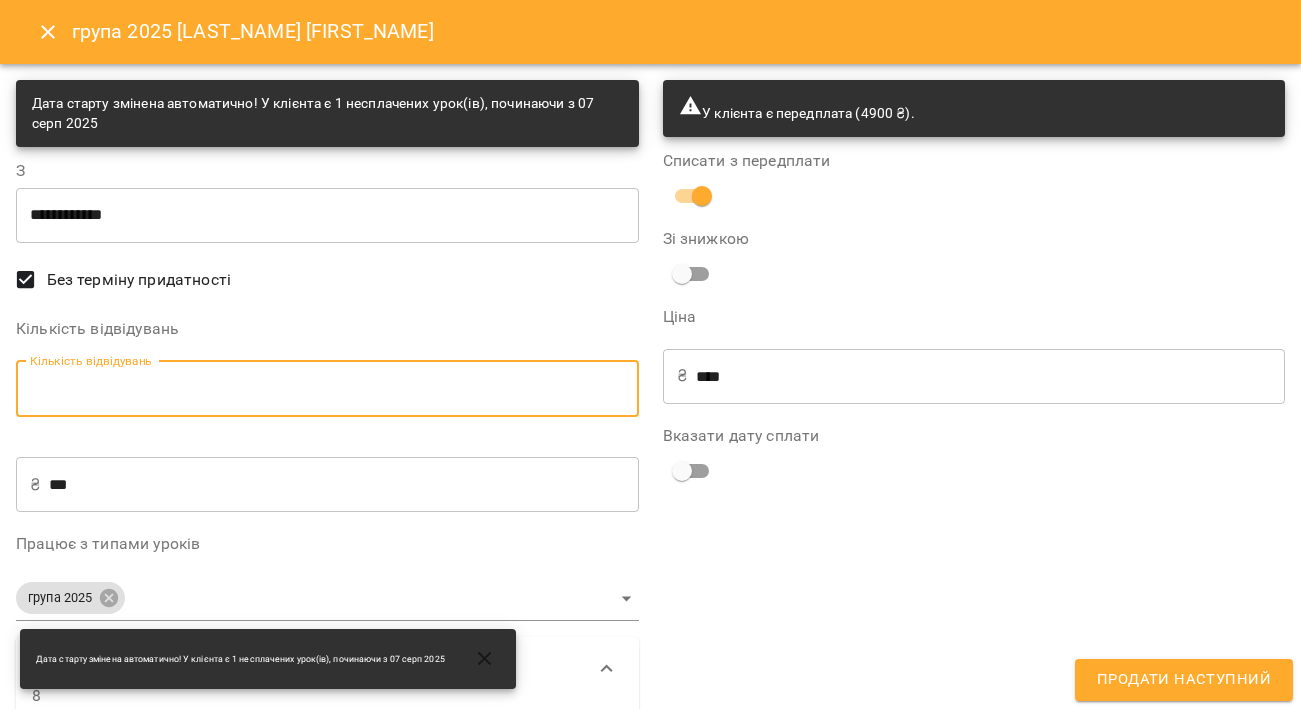 type on "*" 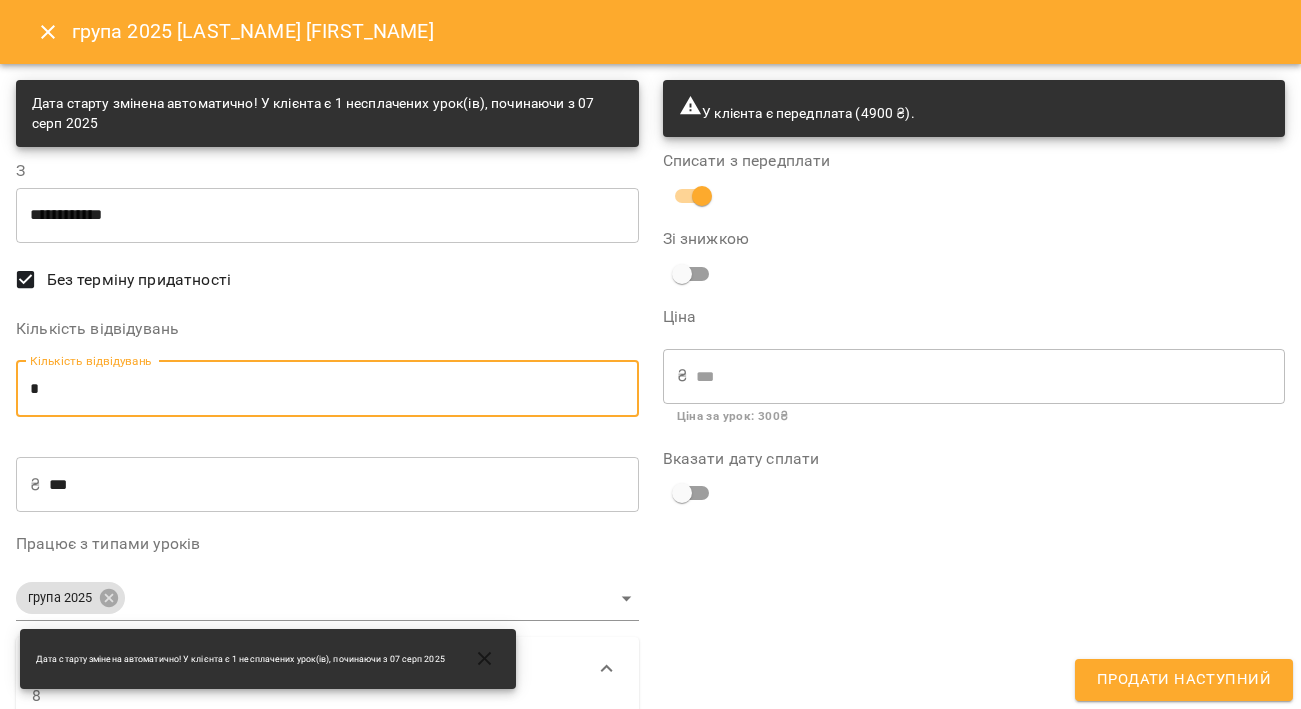 type on "*" 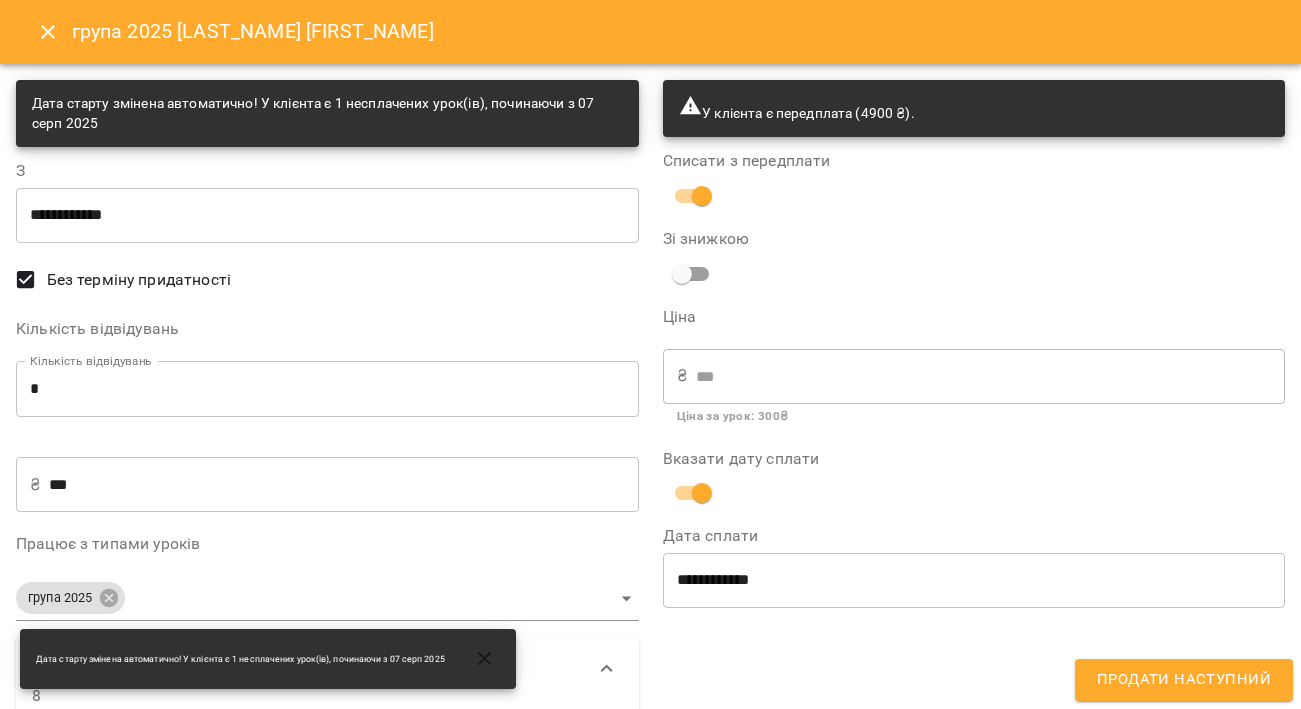 click on "**********" at bounding box center [974, 580] 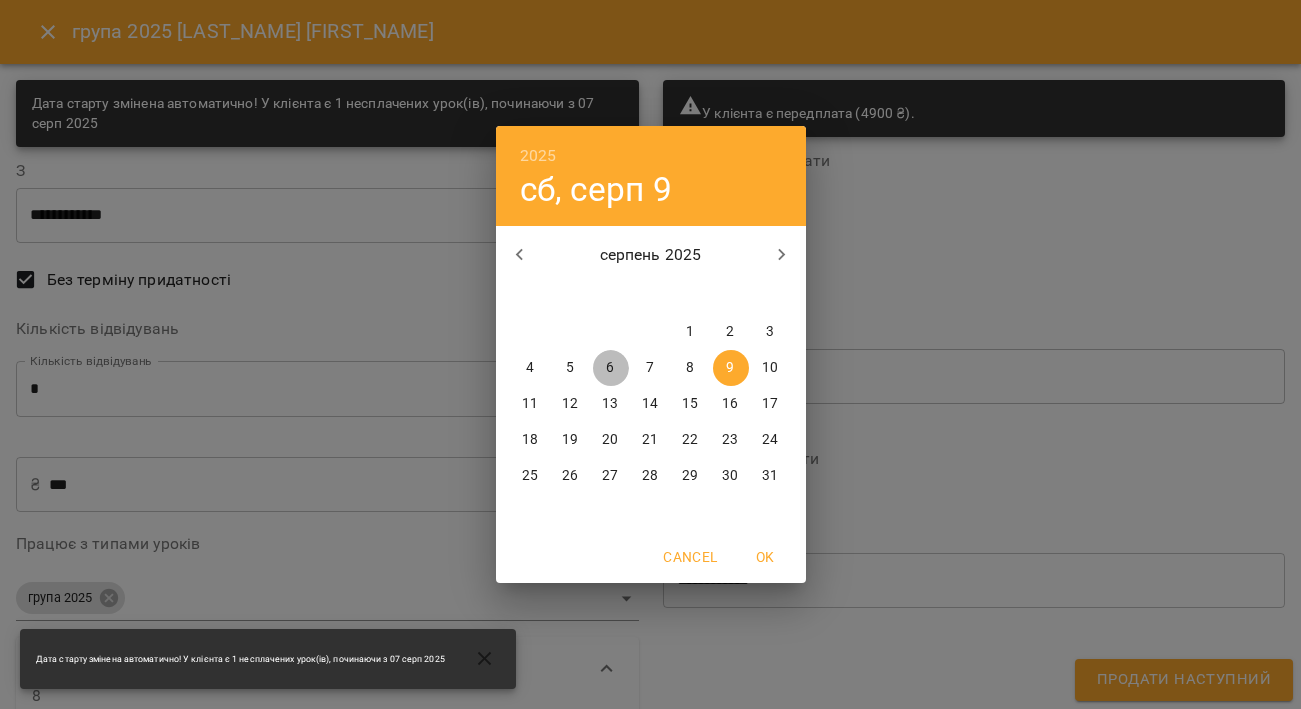 click on "6" at bounding box center (611, 368) 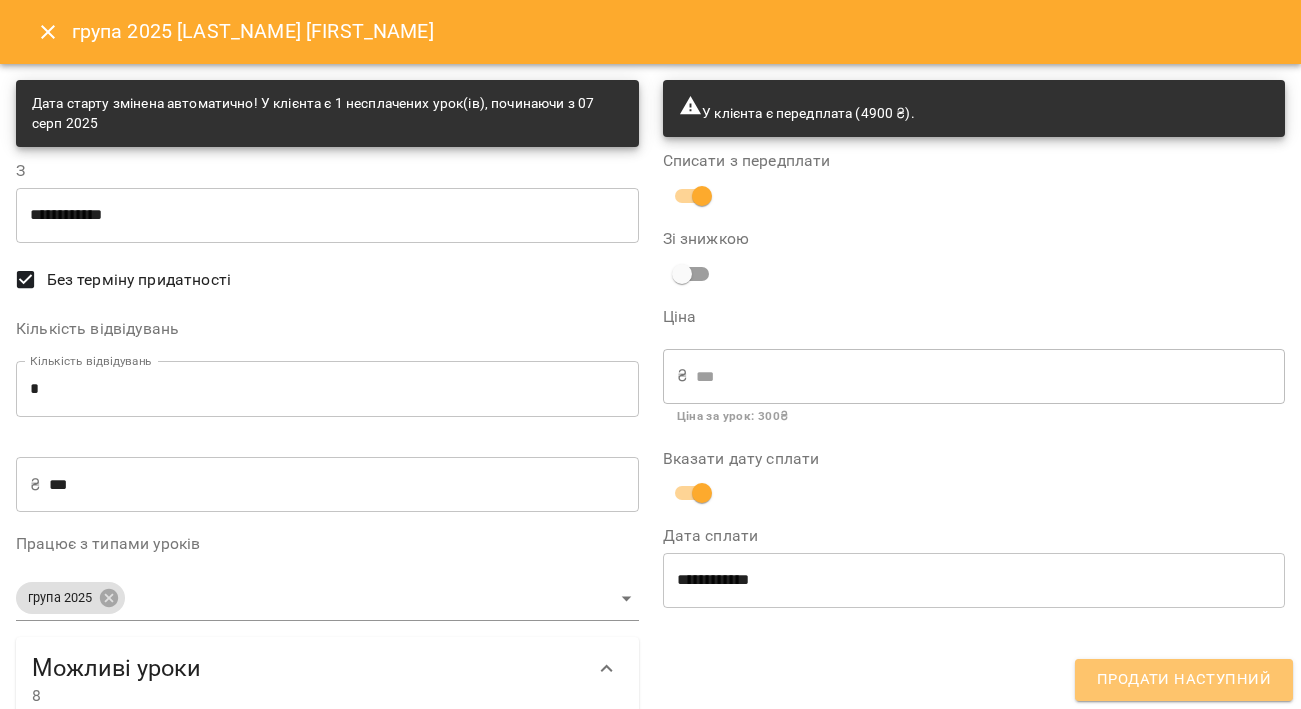 click on "Продати наступний" at bounding box center [1184, 680] 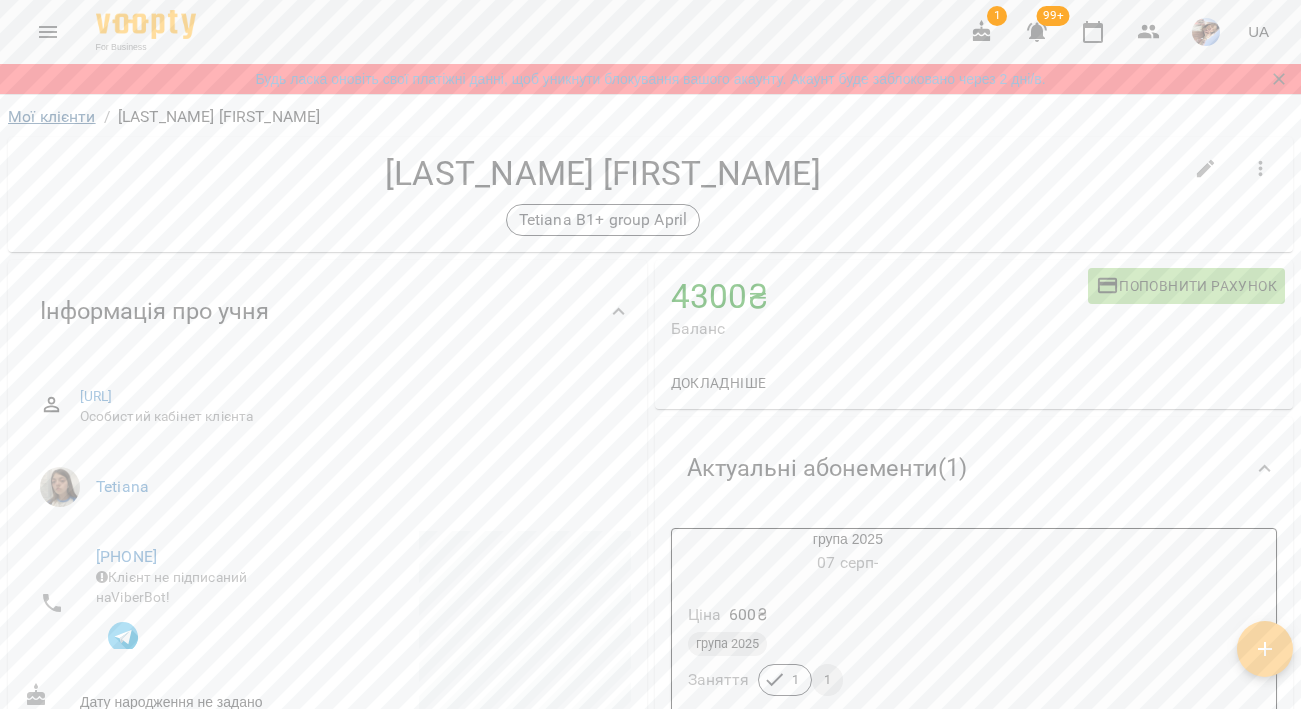 click on "Мої клієнти" at bounding box center (52, 116) 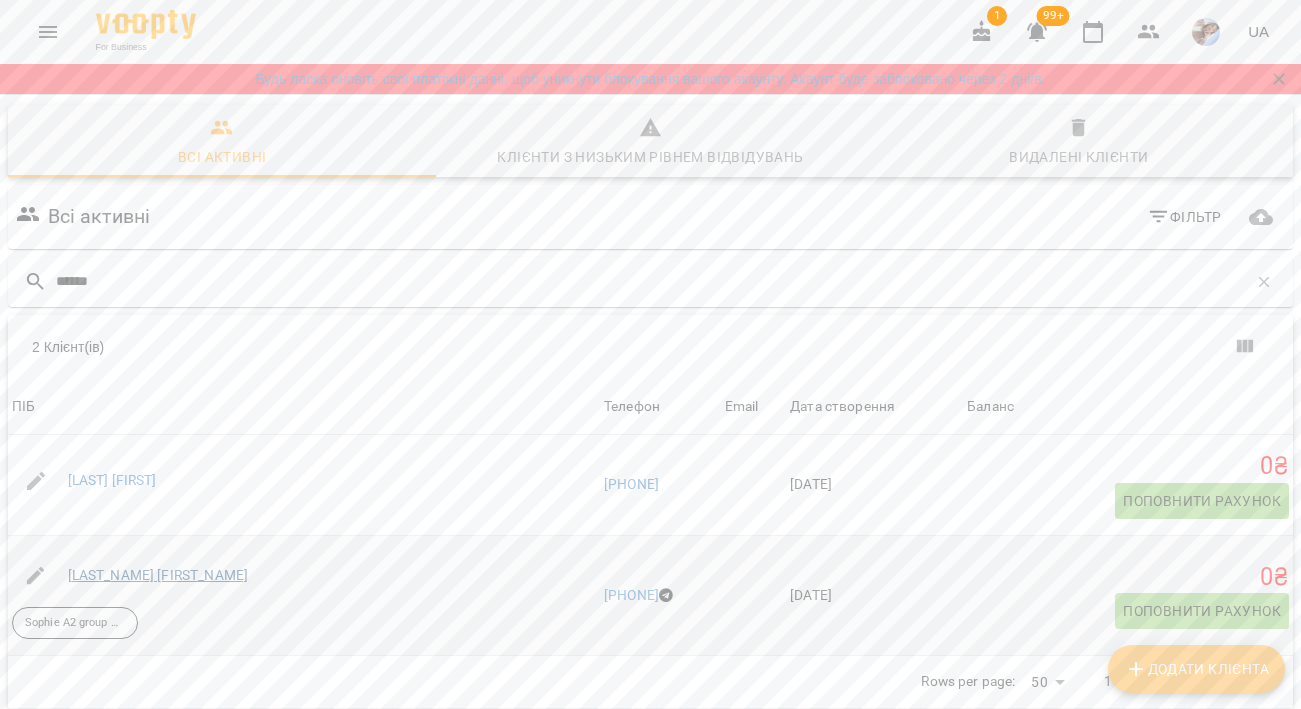 type on "******" 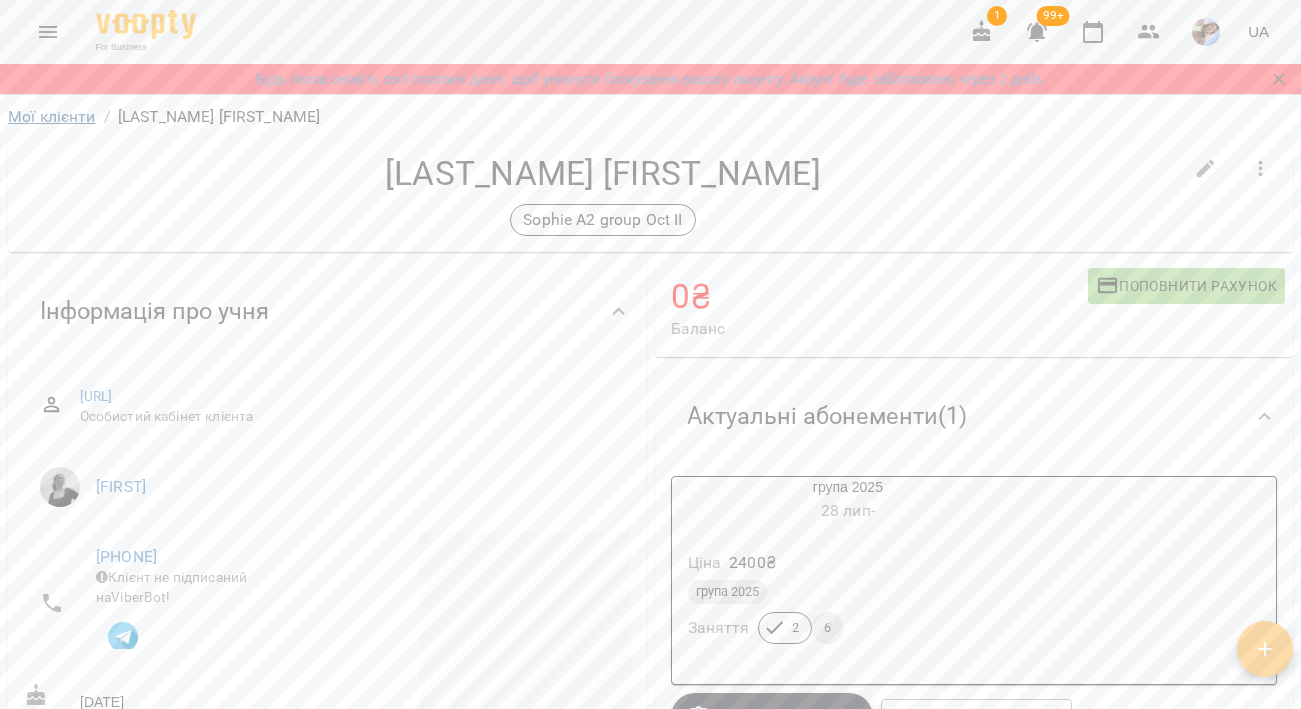 scroll, scrollTop: 0, scrollLeft: 0, axis: both 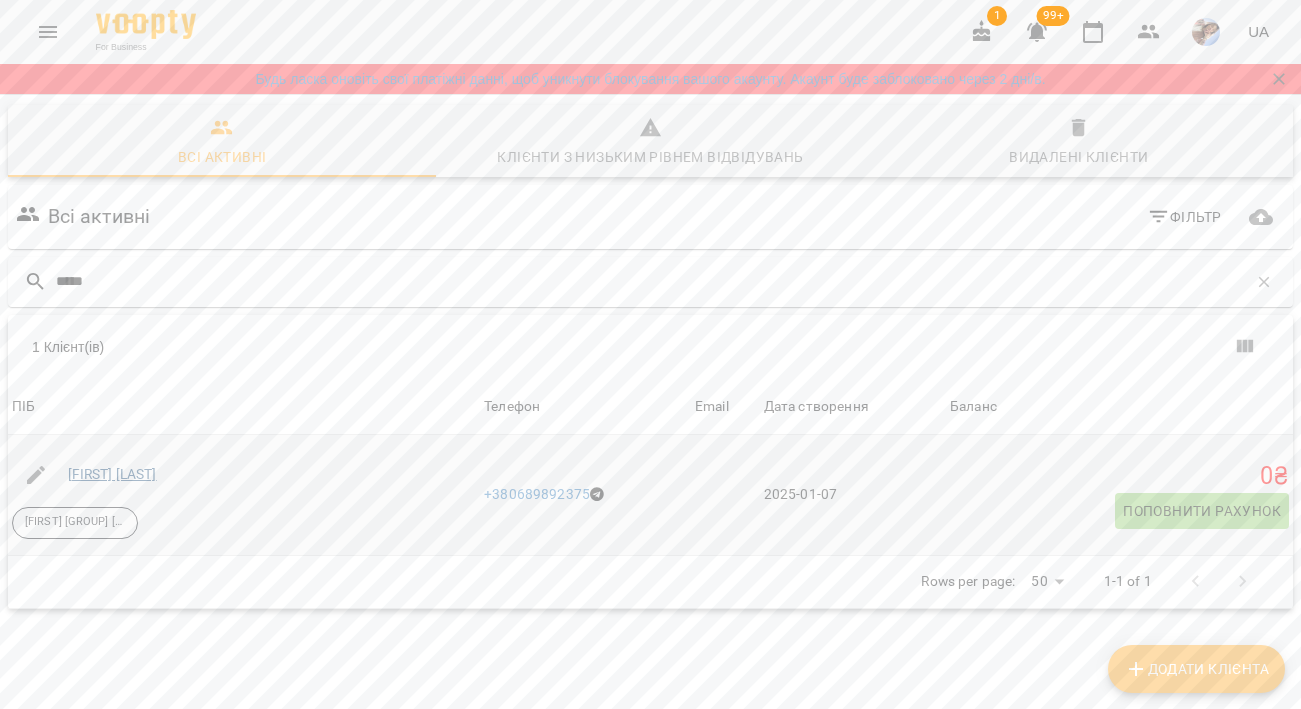 type on "*****" 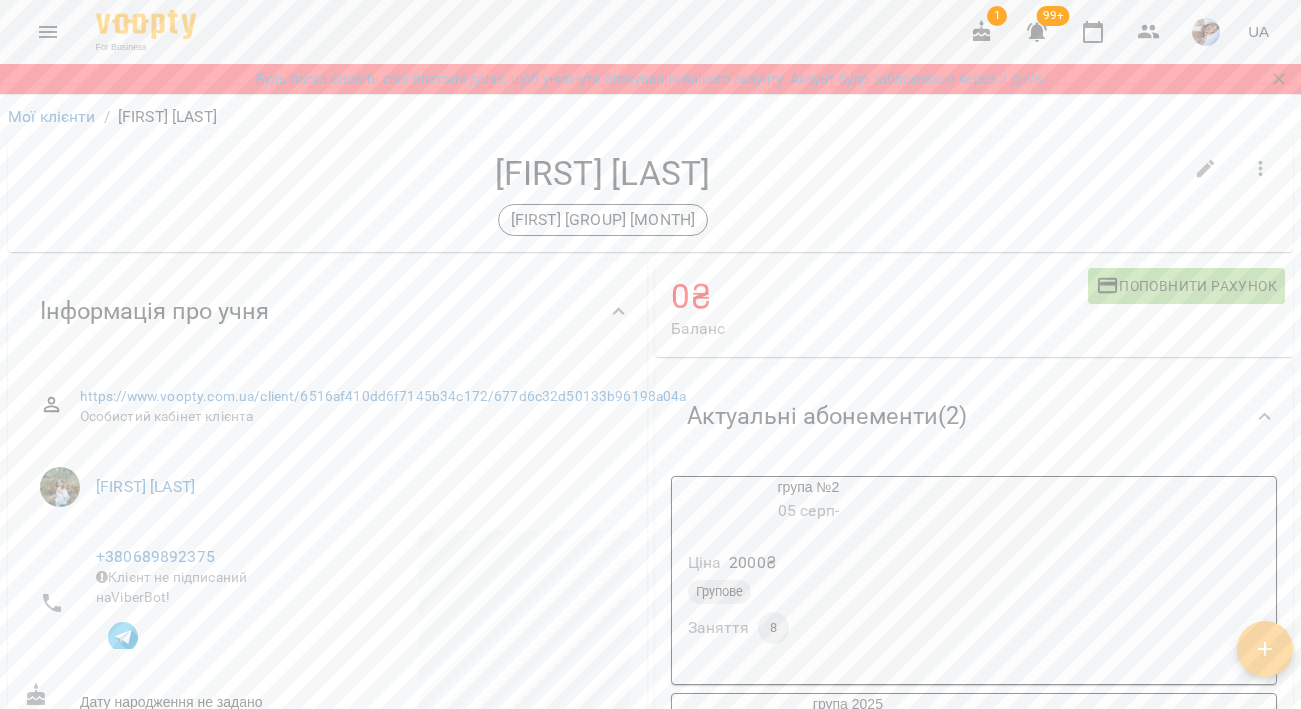 scroll, scrollTop: 0, scrollLeft: 0, axis: both 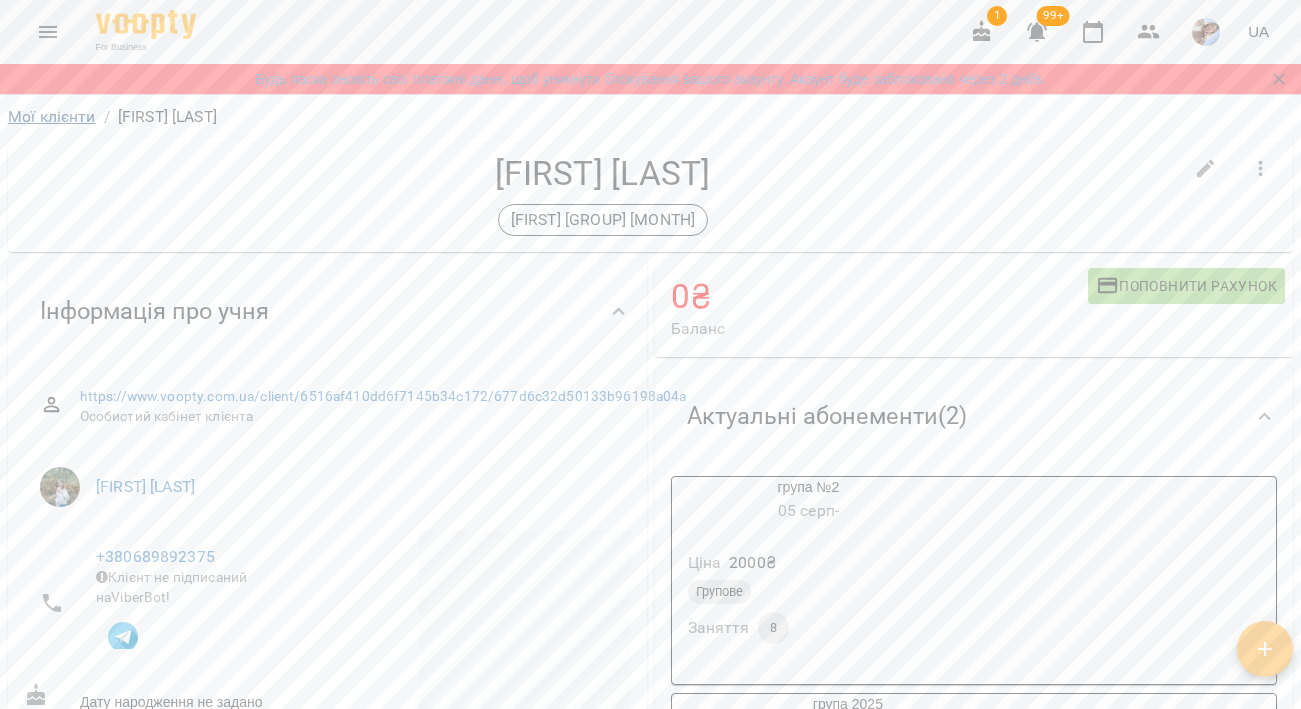 click on "Мої клієнти" at bounding box center [52, 116] 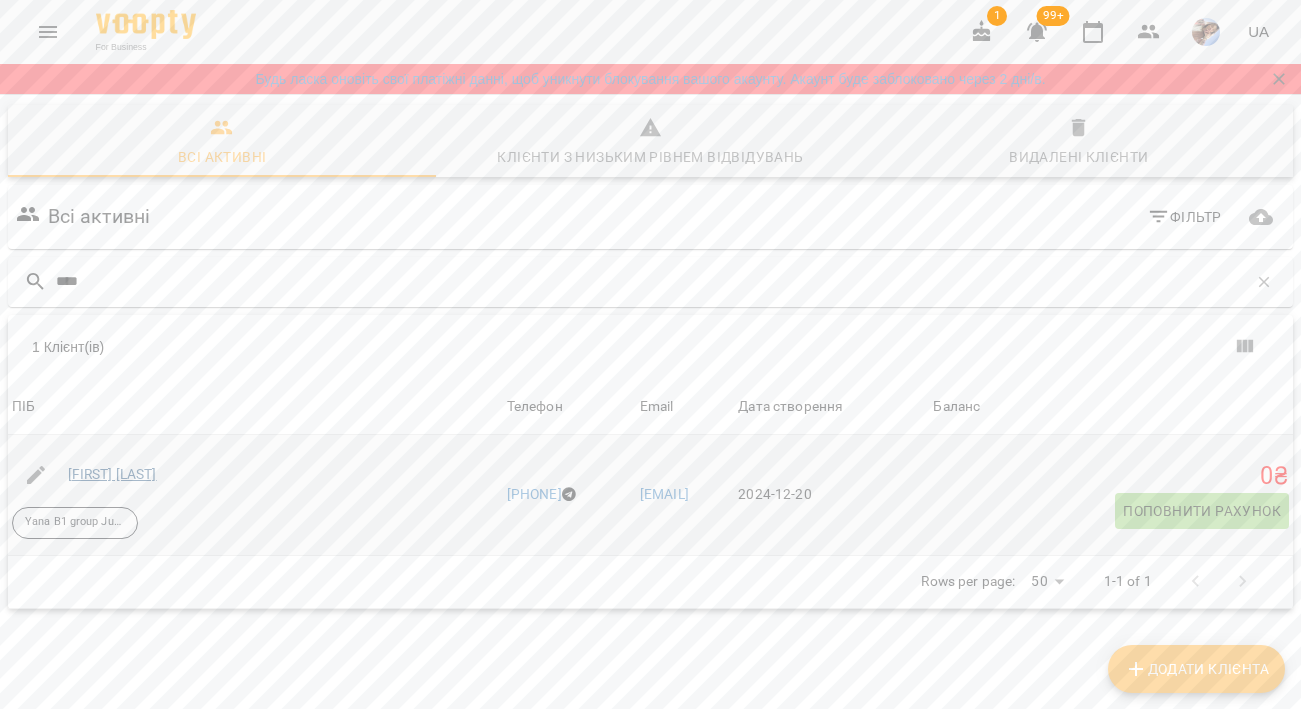 type on "****" 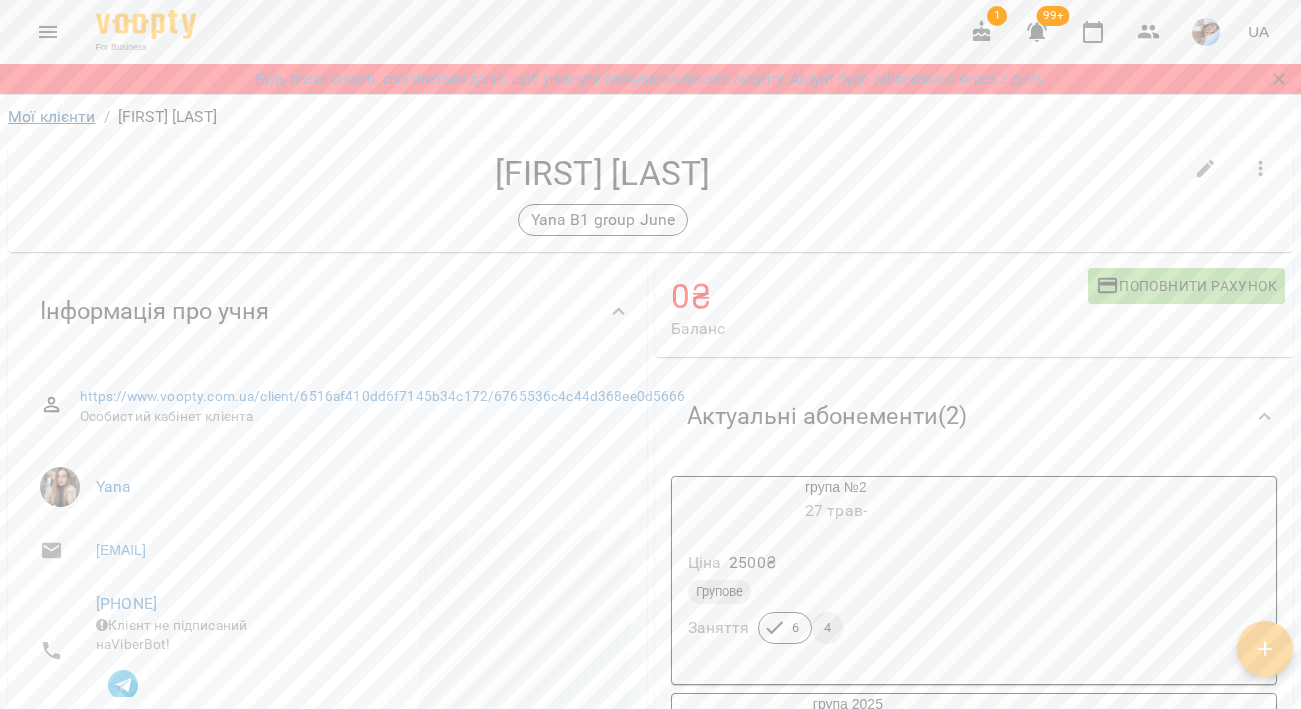 scroll, scrollTop: 0, scrollLeft: 0, axis: both 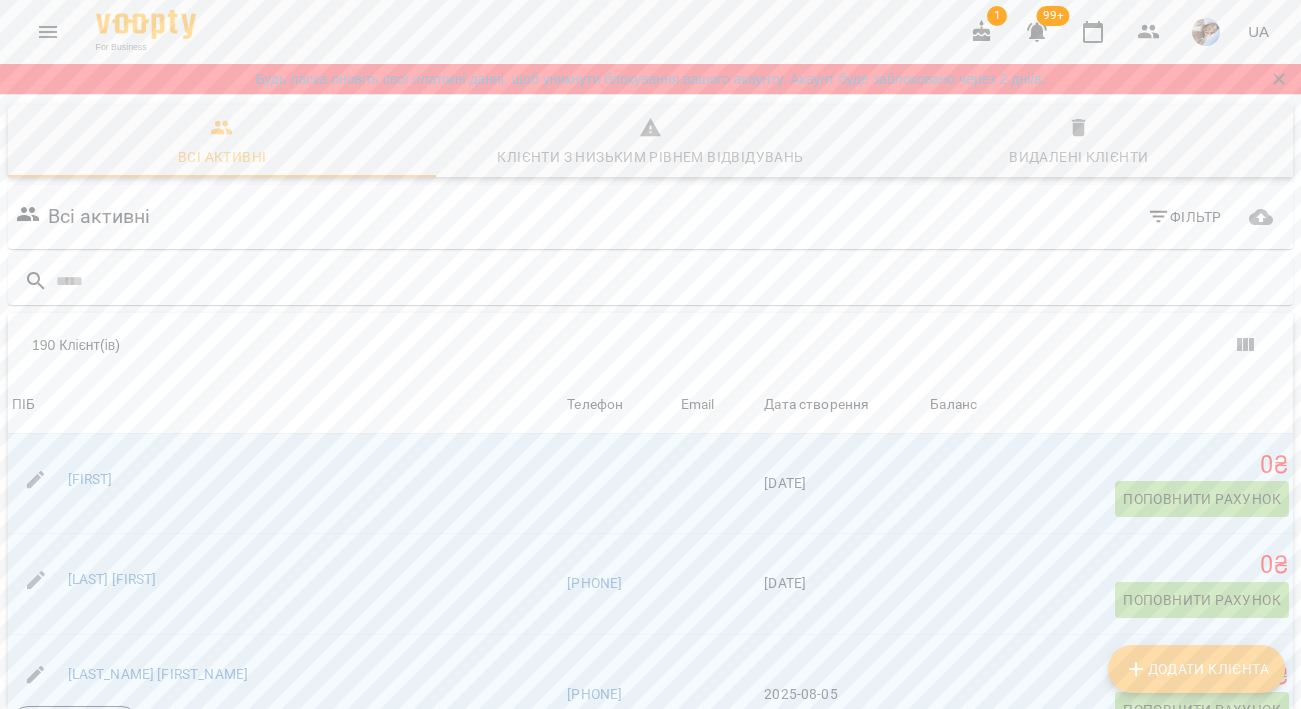 click 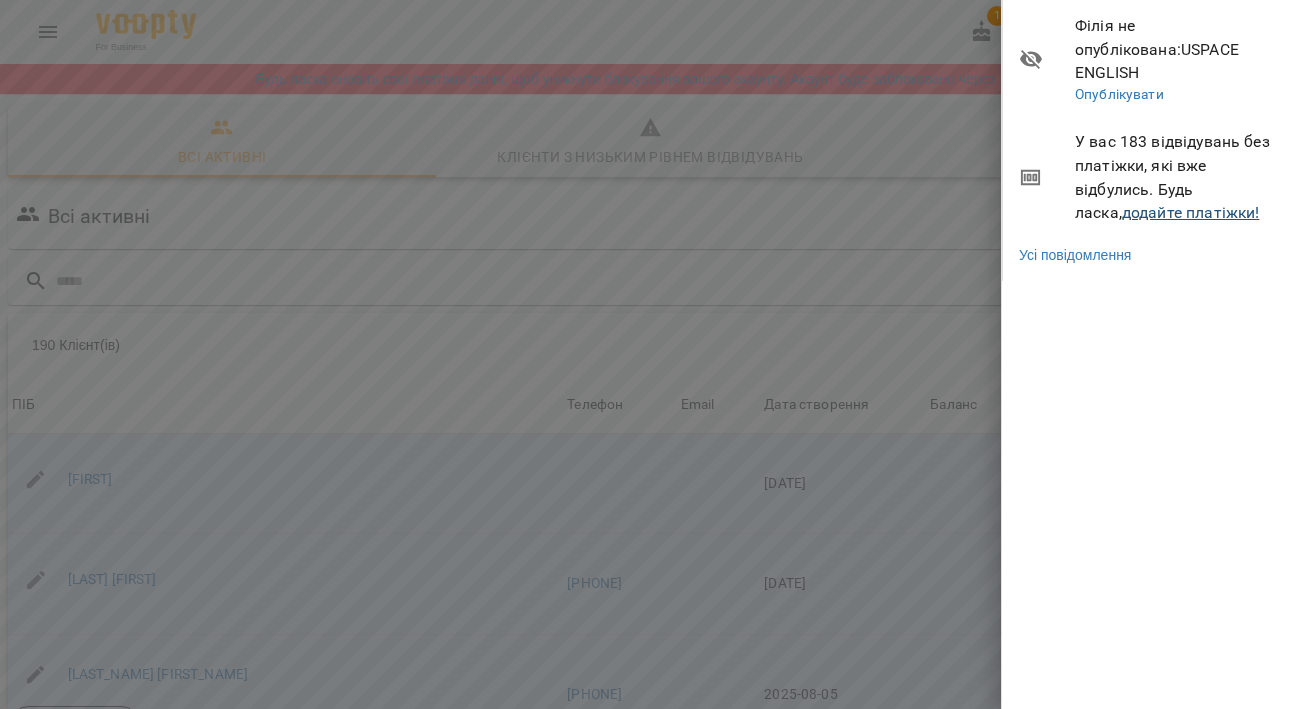 click on "додайте платіжки!" at bounding box center [1191, 212] 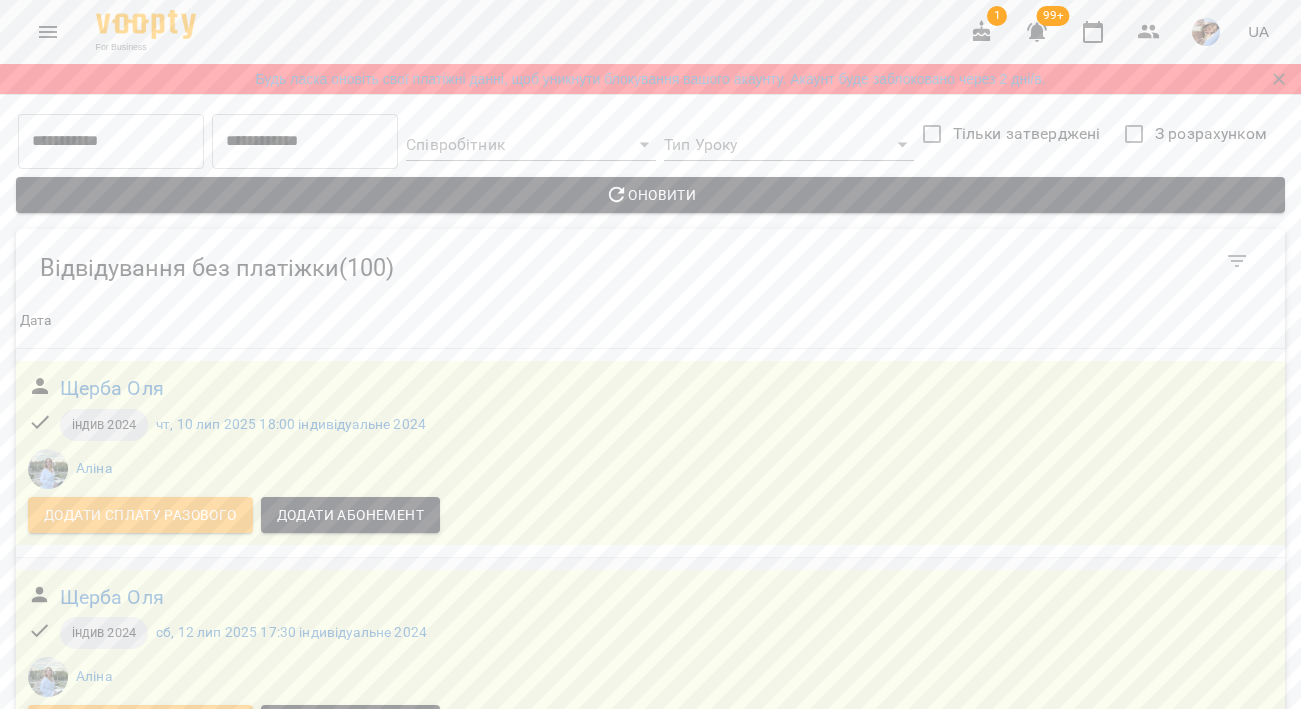 scroll, scrollTop: 422, scrollLeft: 0, axis: vertical 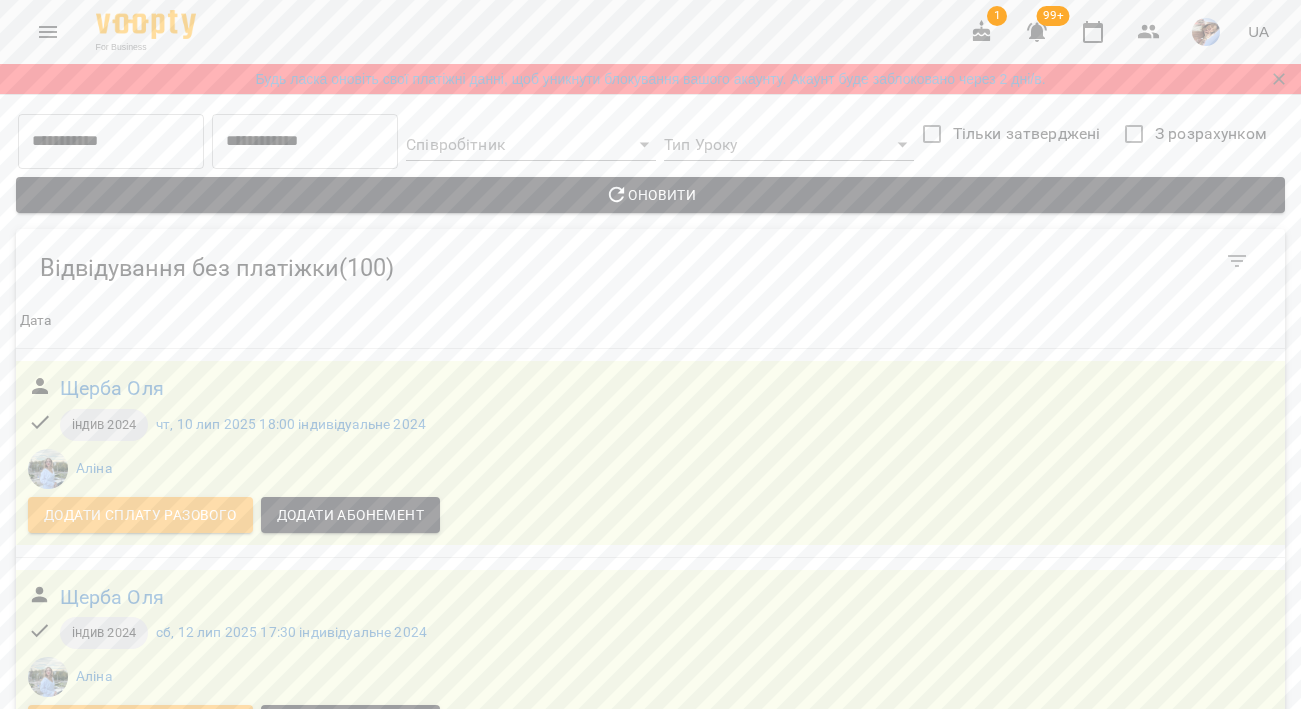 click on "Мариниченко Юлія" at bounding box center [188, 805] 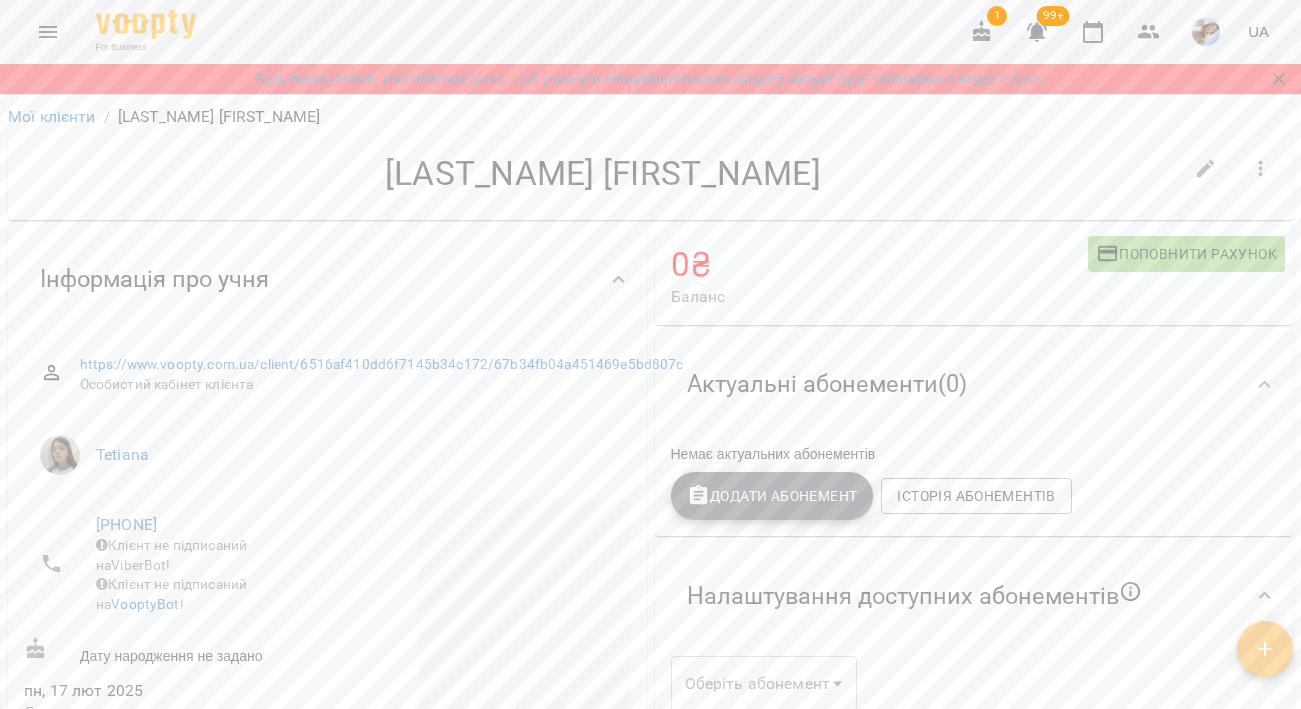 click on "Додати Абонемент" at bounding box center [772, 496] 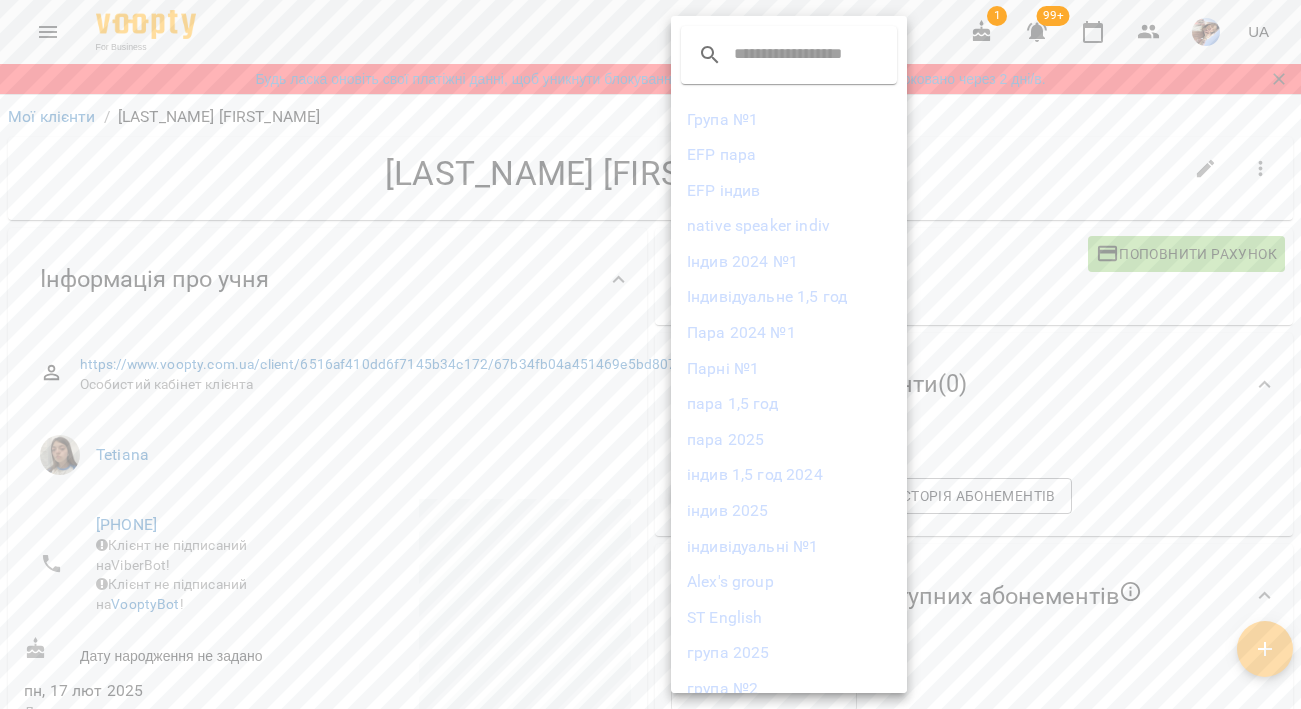 click on "група 2025" at bounding box center [789, 653] 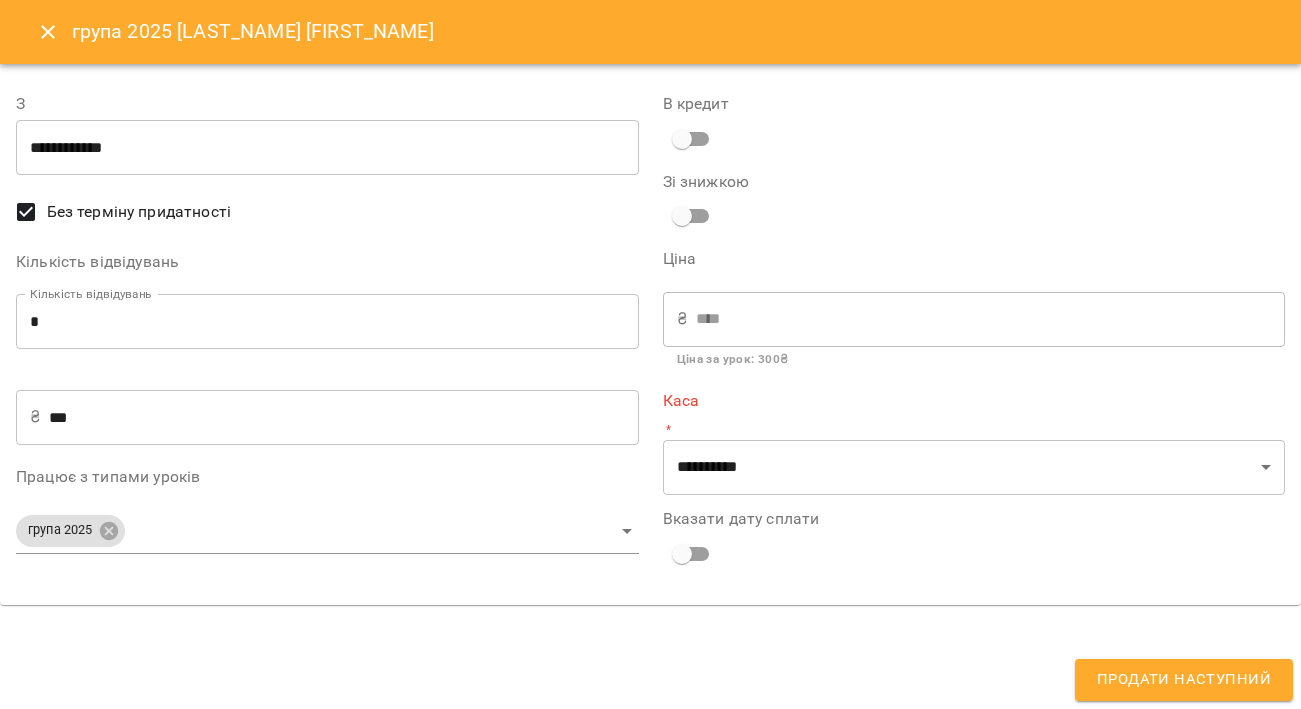 type on "**********" 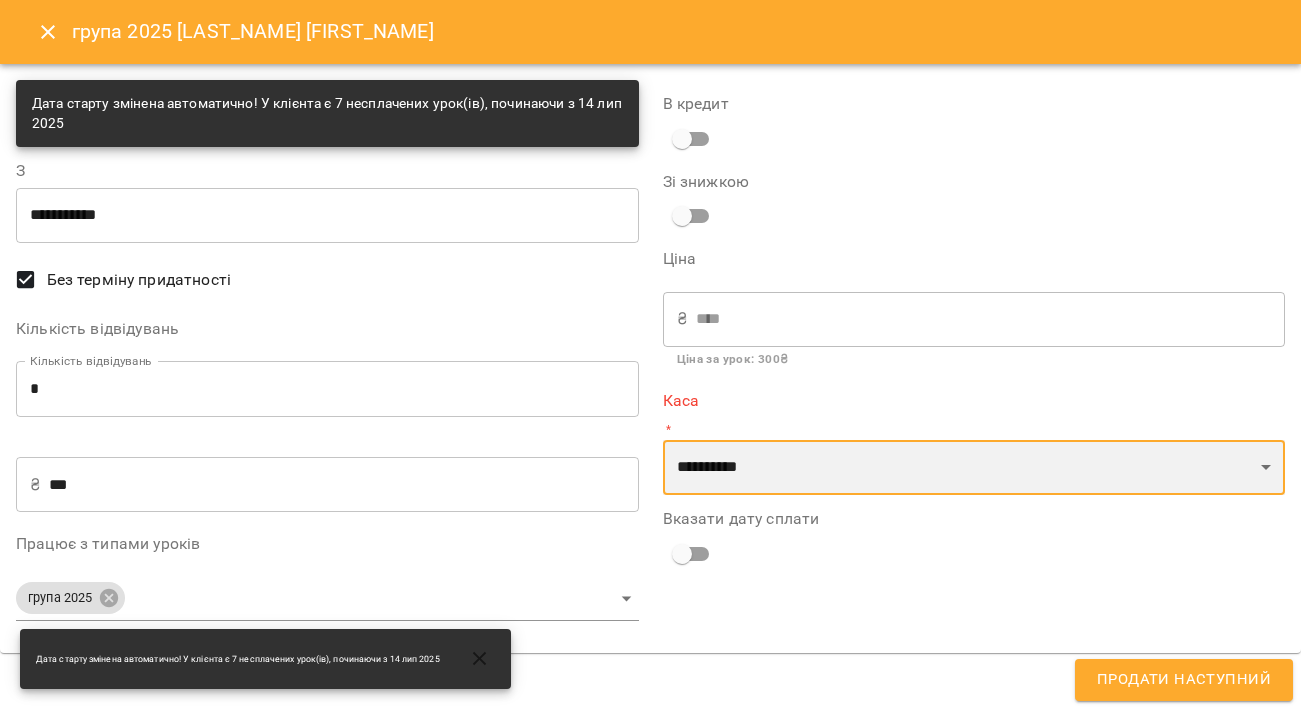 select on "****" 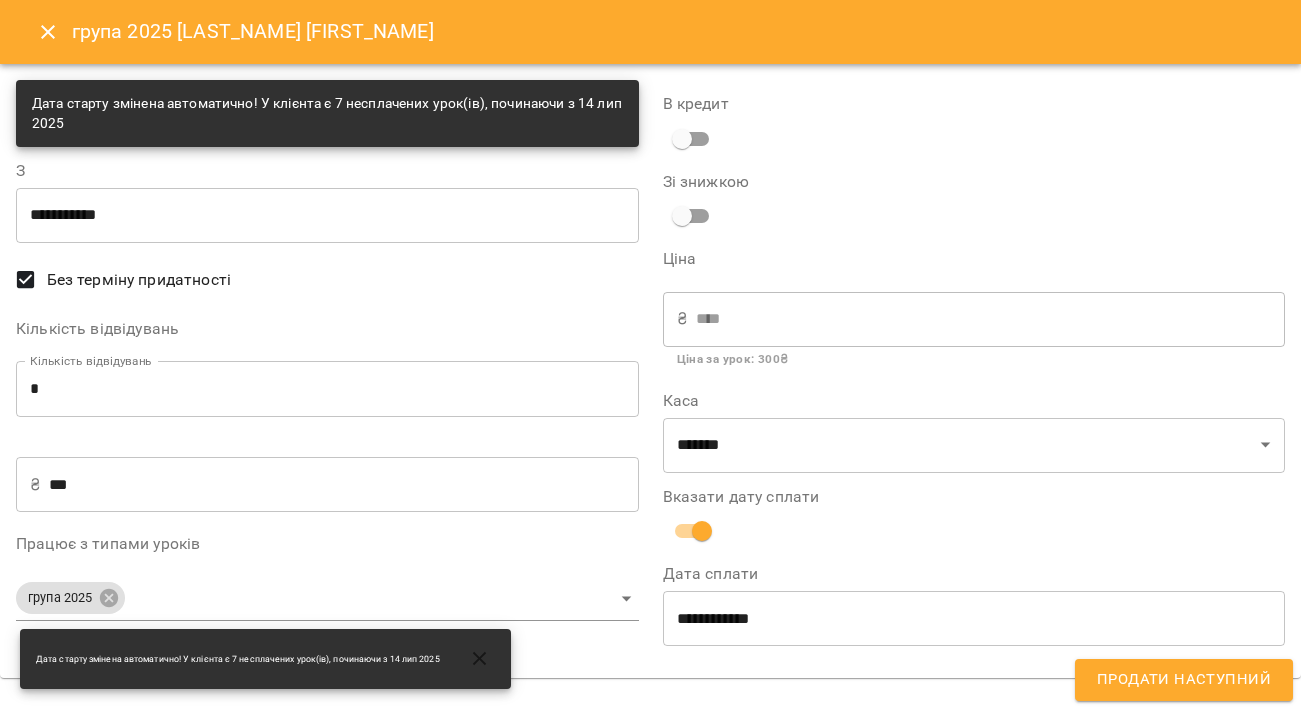 click on "**********" at bounding box center [974, 618] 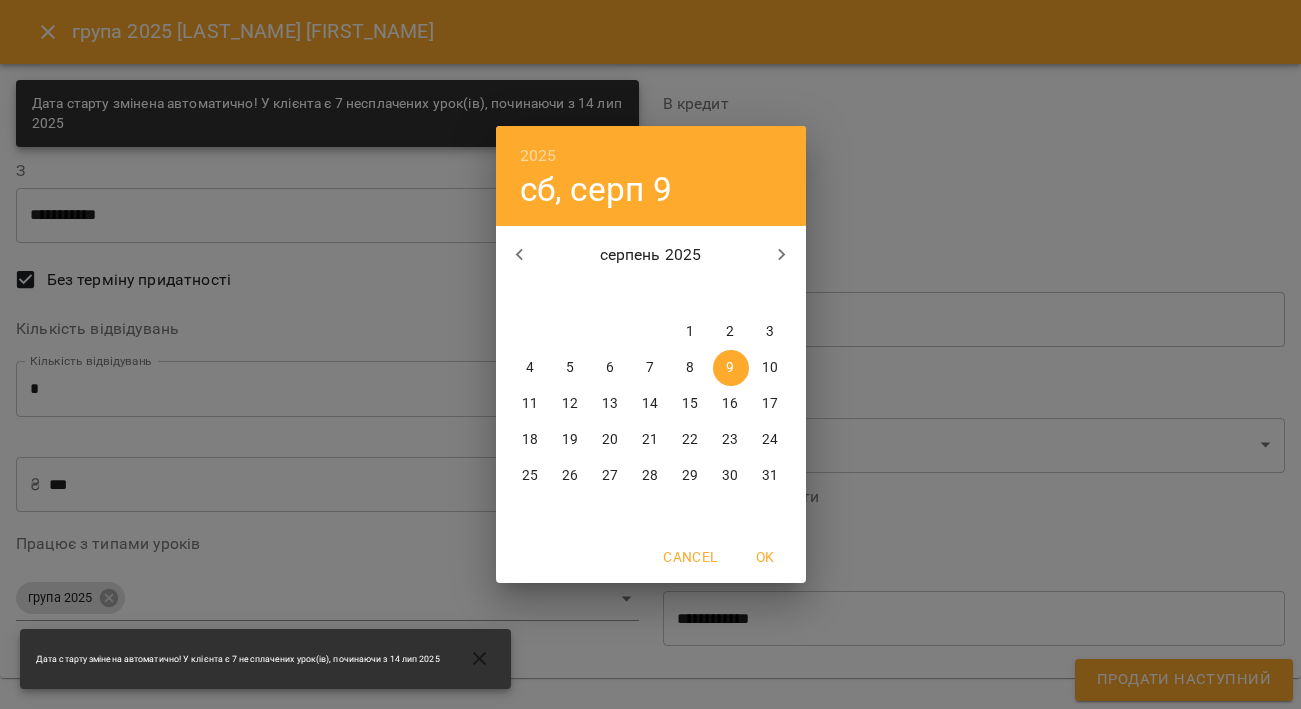 click 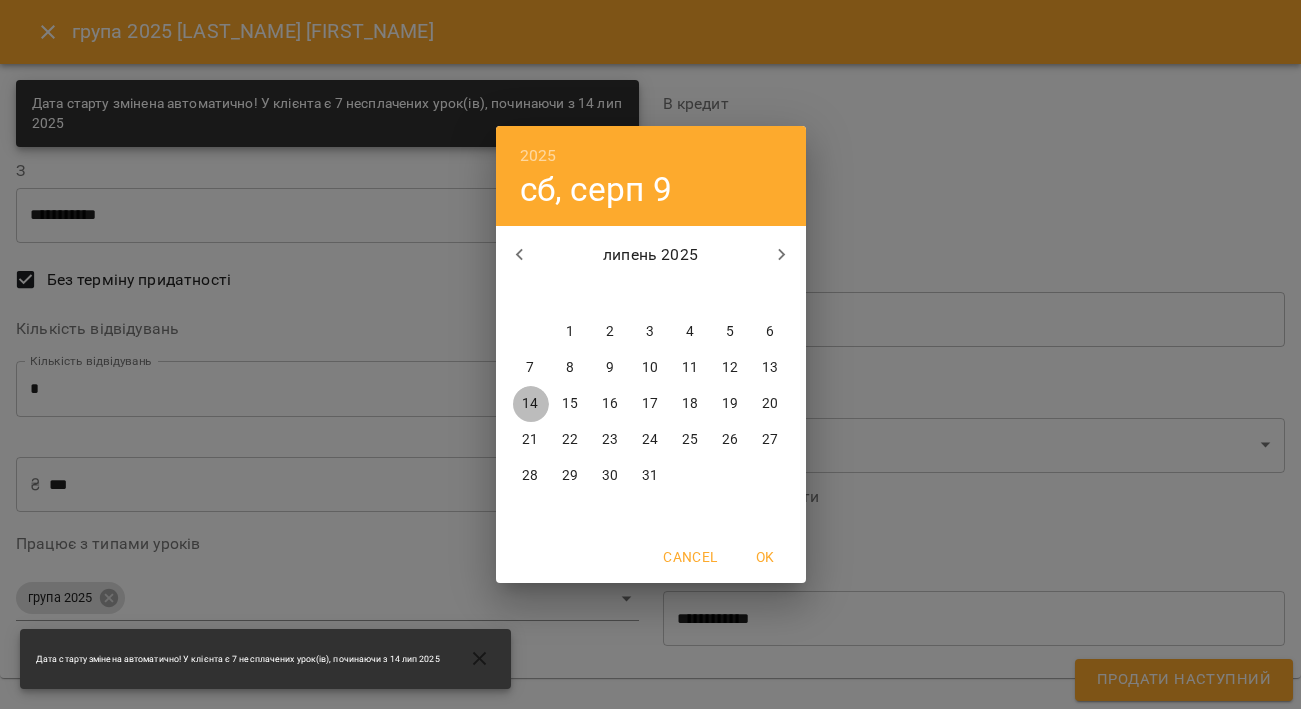 click on "14" at bounding box center (530, 404) 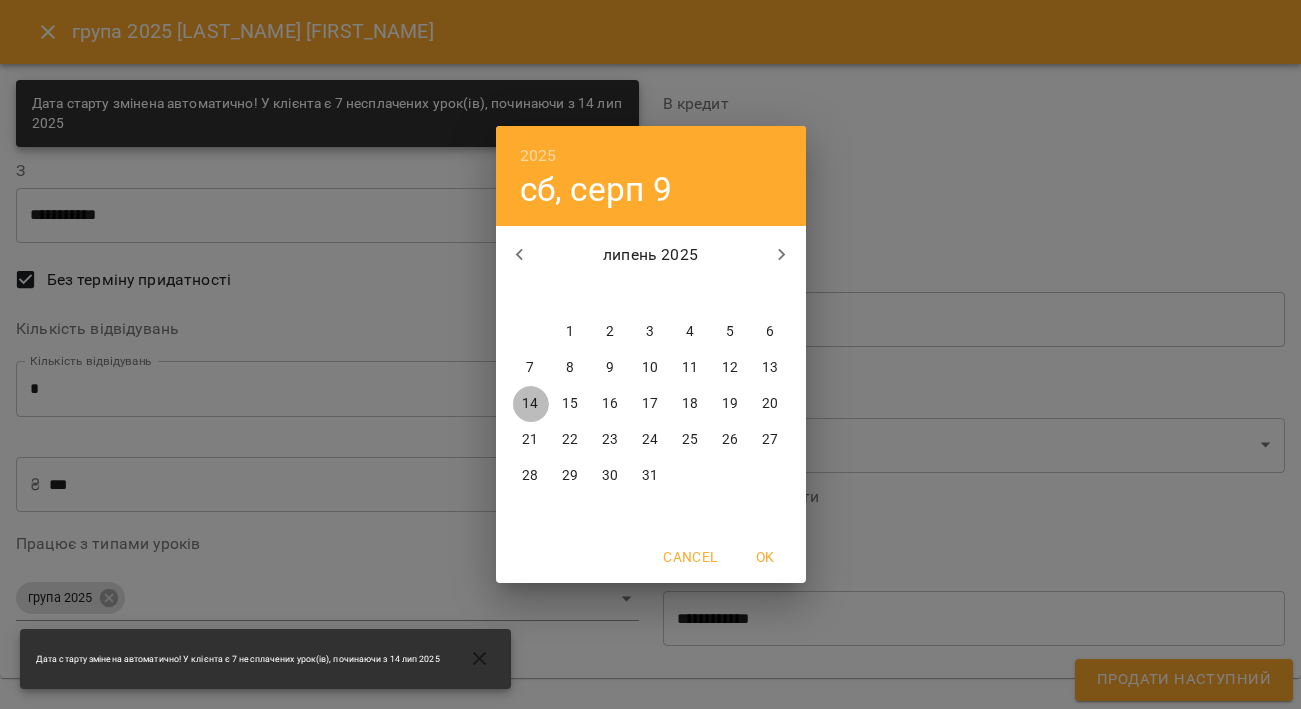 type on "**********" 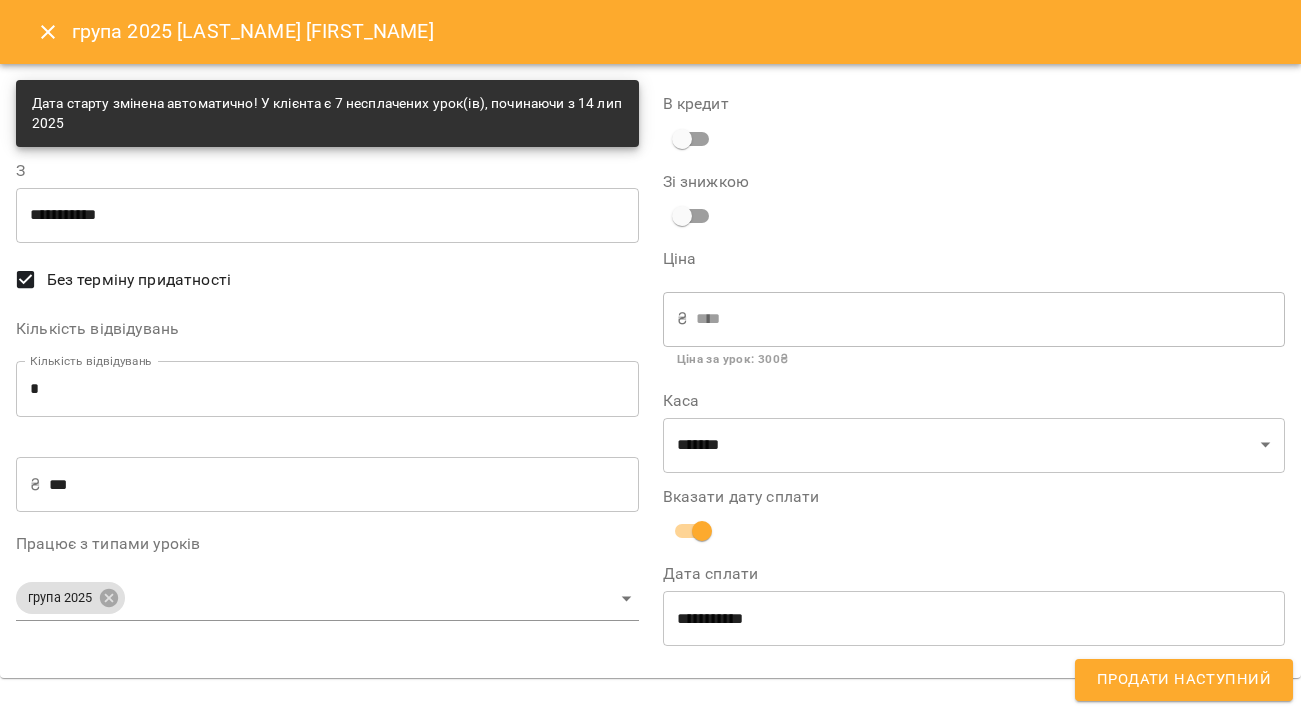 drag, startPoint x: 1143, startPoint y: 674, endPoint x: 1116, endPoint y: 237, distance: 437.8333 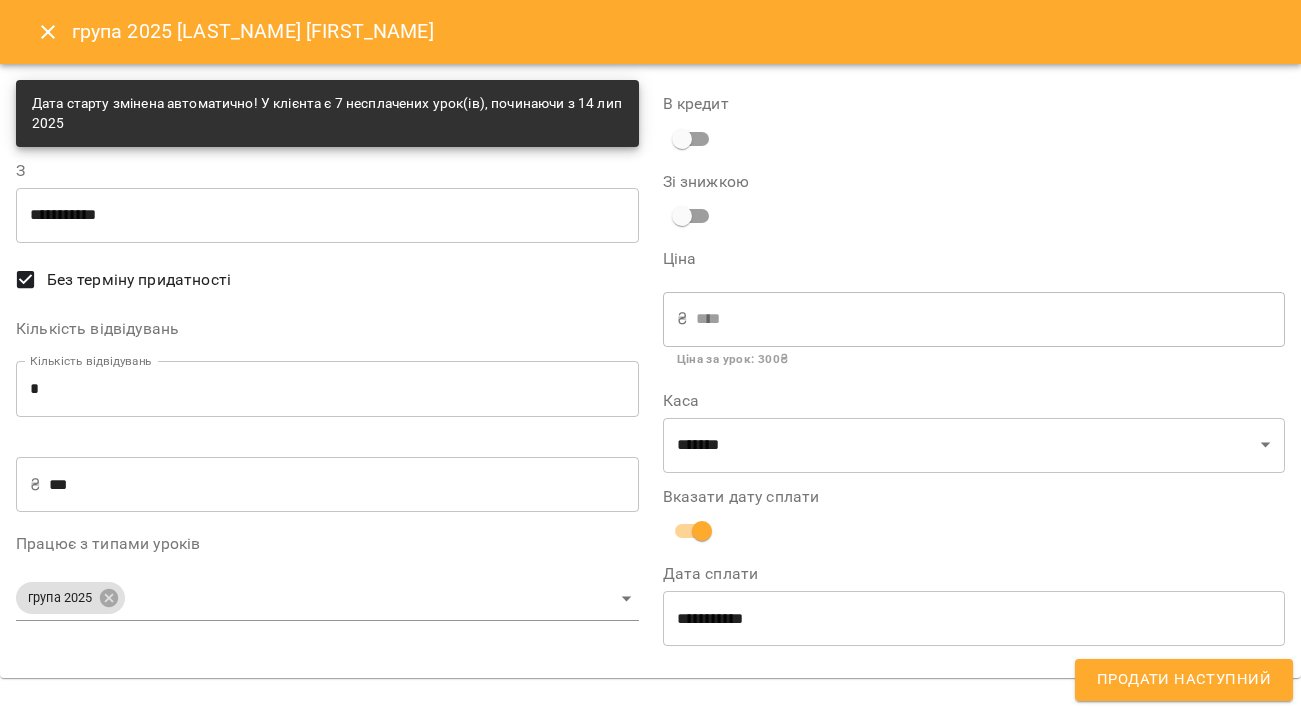 click on "**********" at bounding box center [650, 371] 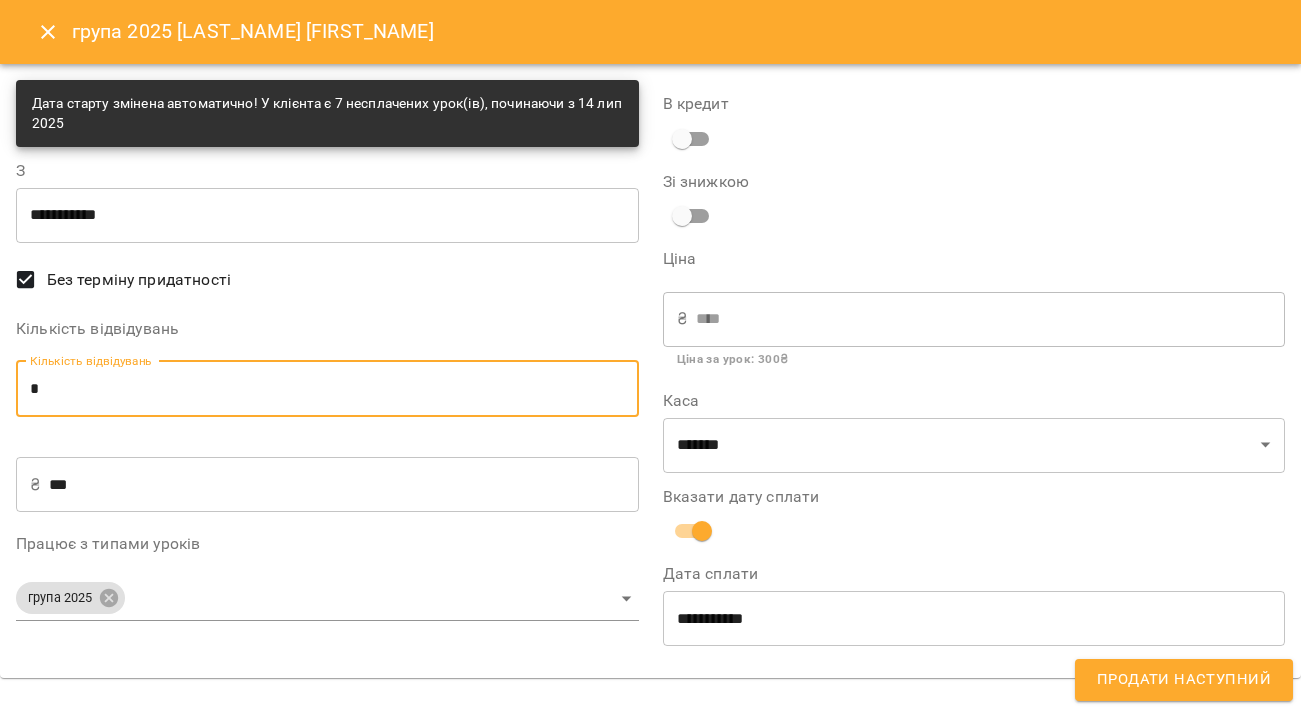 click on "*" at bounding box center [327, 389] 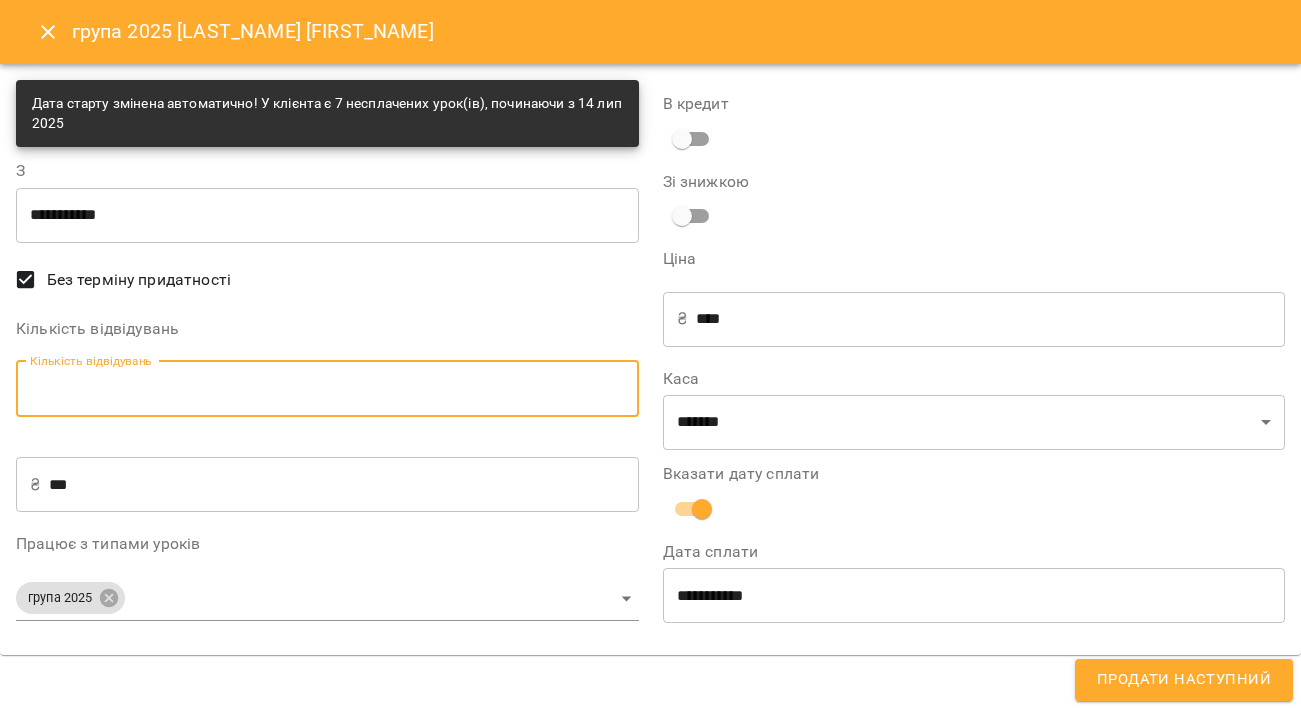 type on "*" 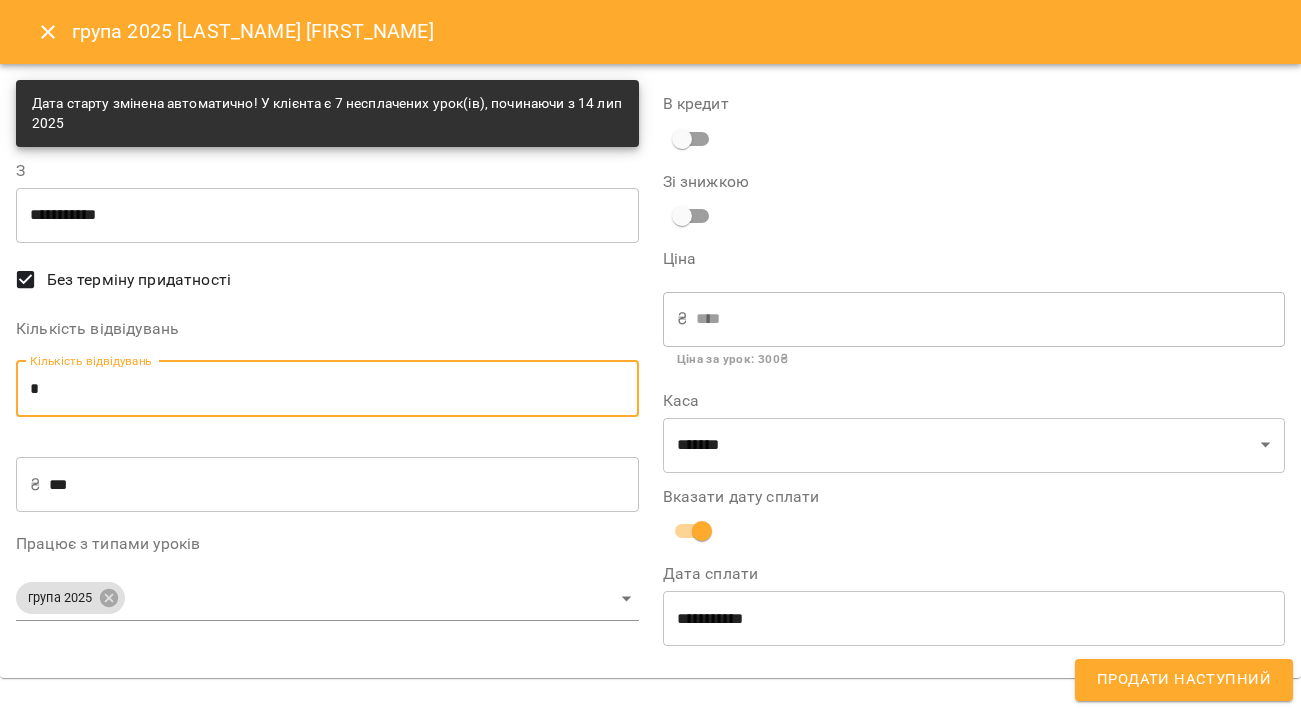 type on "*" 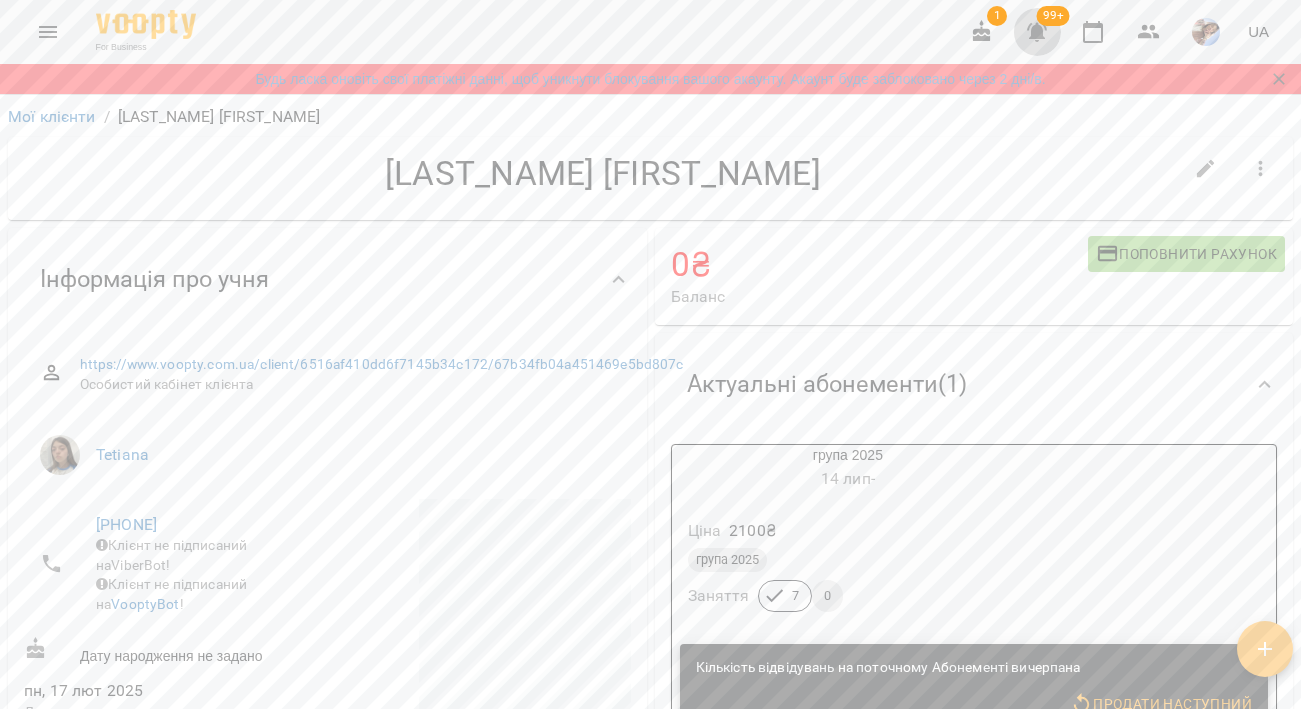 click 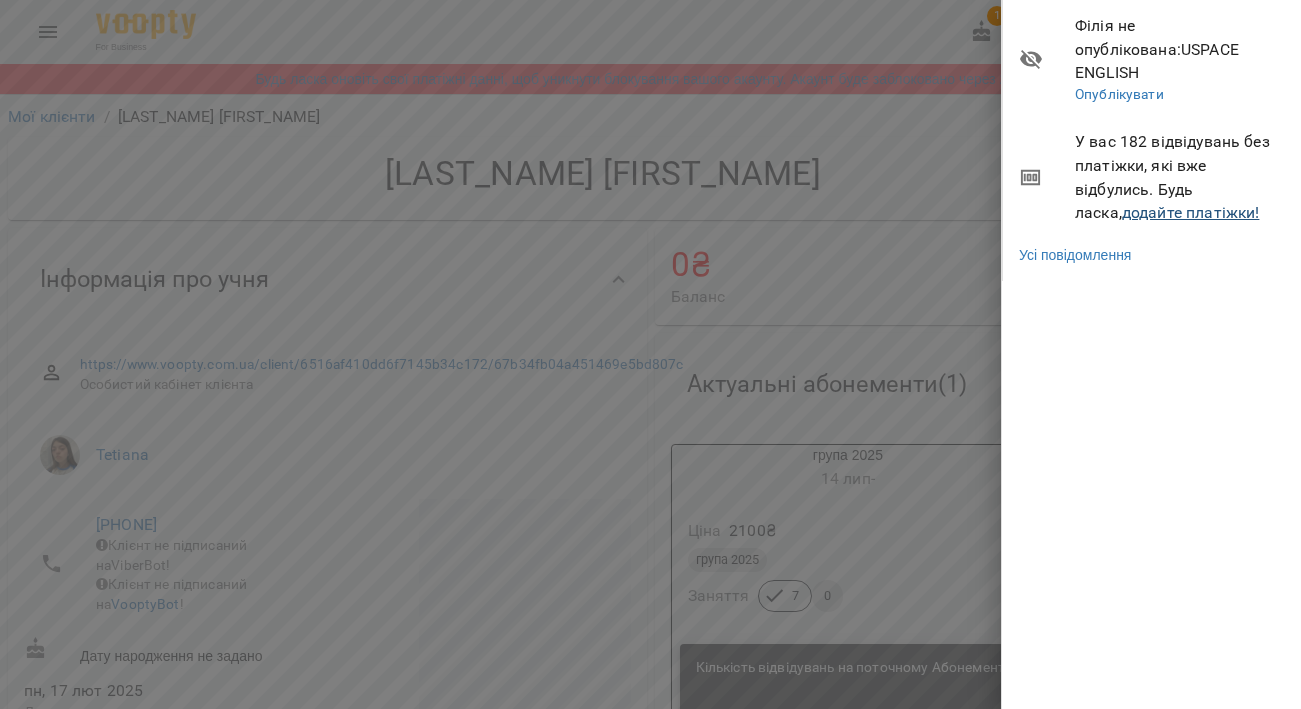 click on "додайте платіжки!" at bounding box center [1191, 212] 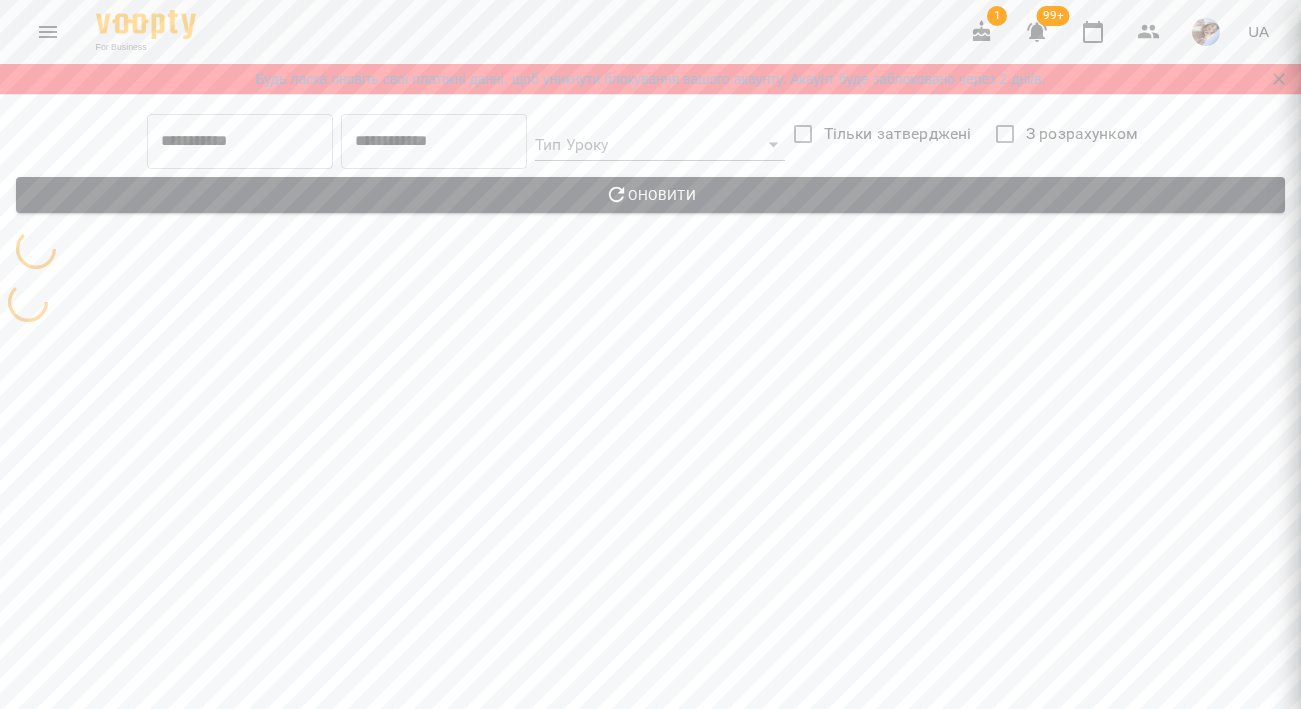 scroll, scrollTop: 0, scrollLeft: 0, axis: both 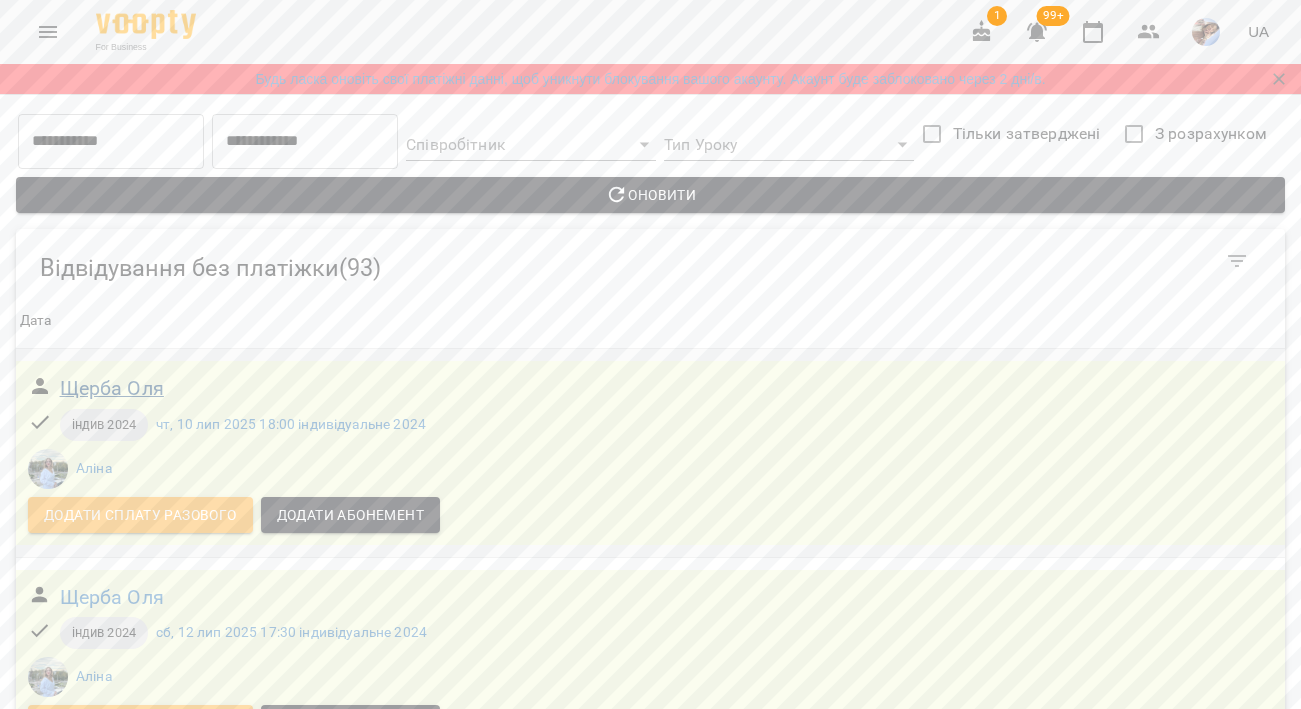 click on "Щерба Оля" at bounding box center (112, 388) 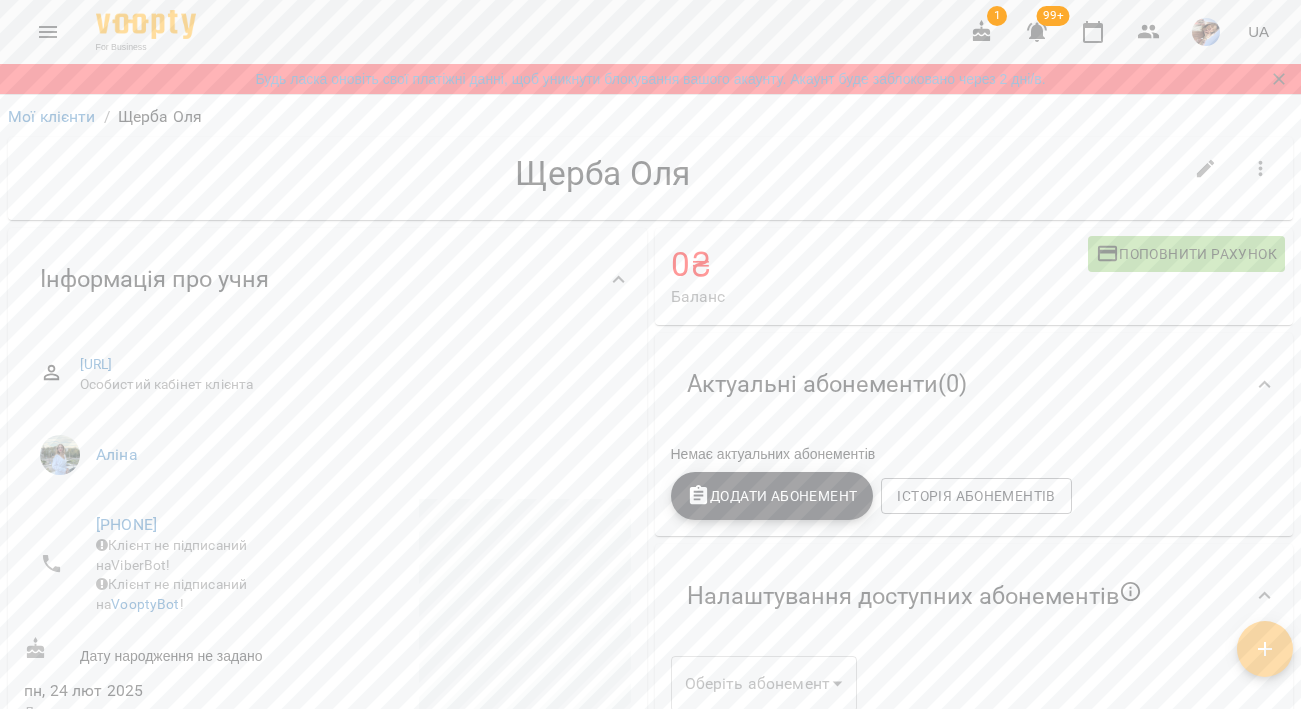 click on "Додати Абонемент" at bounding box center (772, 496) 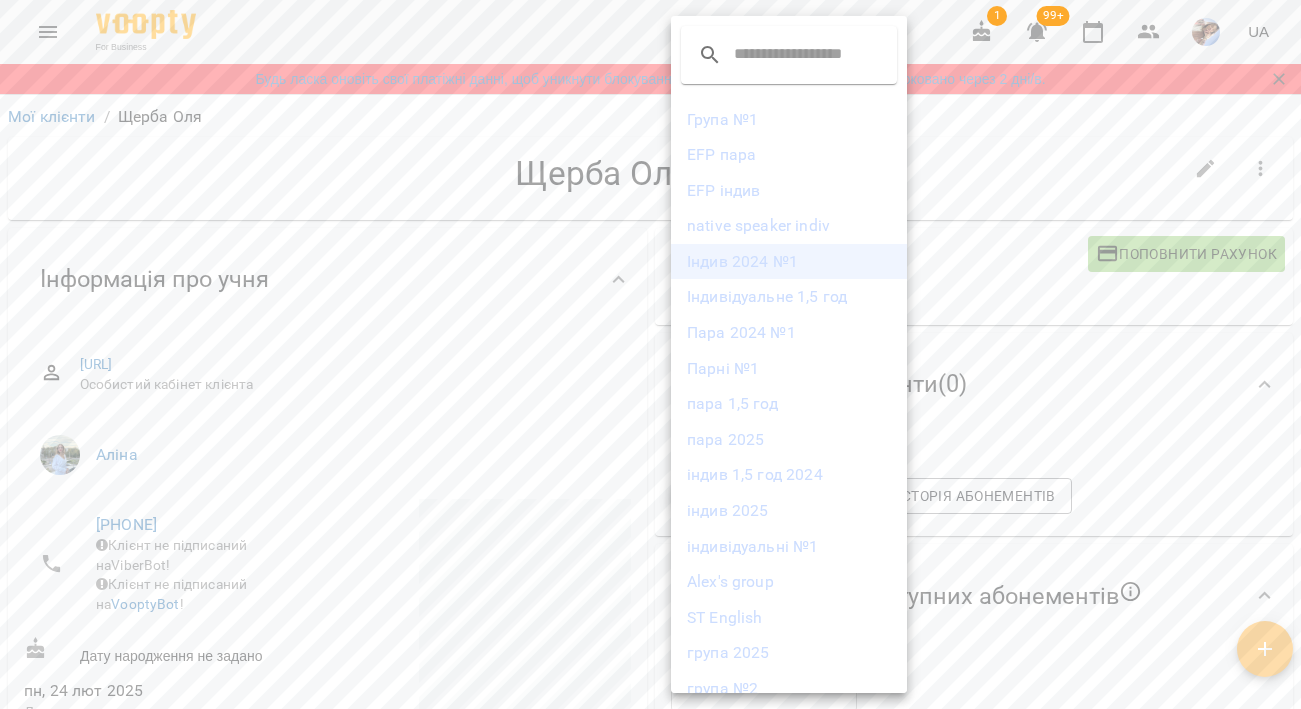 click on "Індив [YEAR] №1" at bounding box center (789, 262) 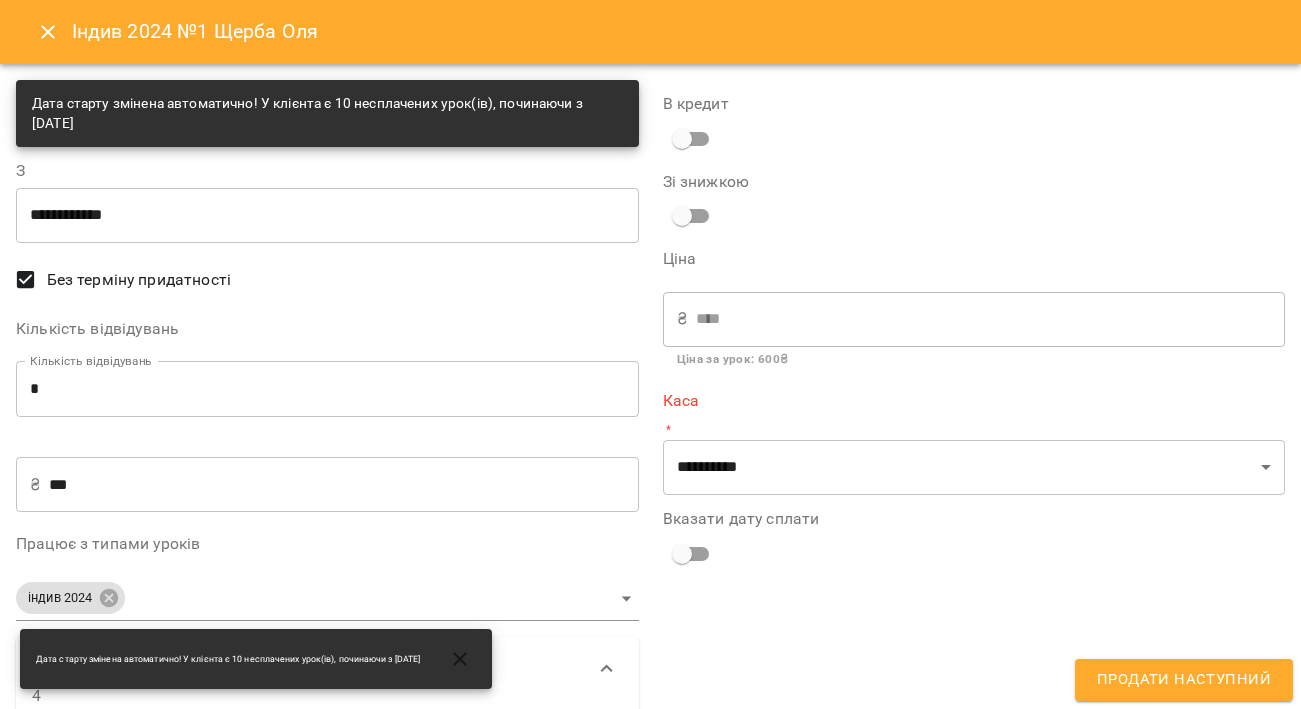 click on "*" at bounding box center (327, 389) 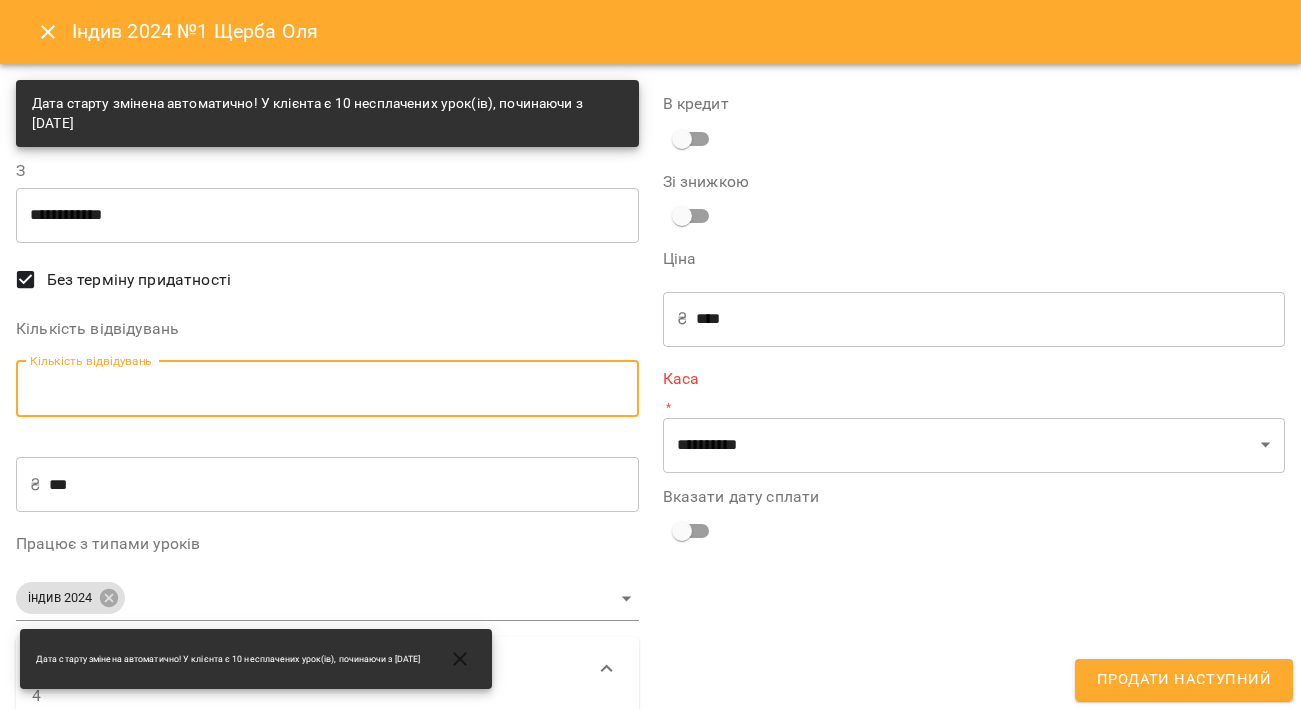 type on "*" 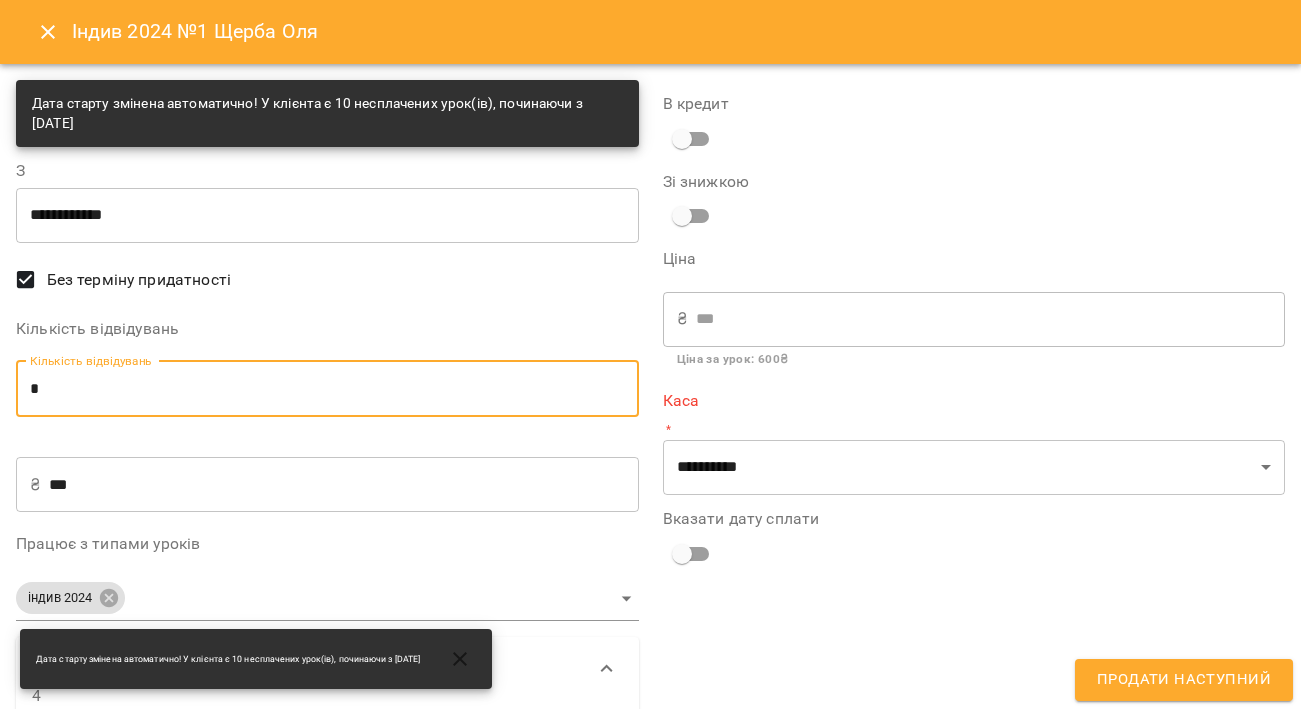 type on "**" 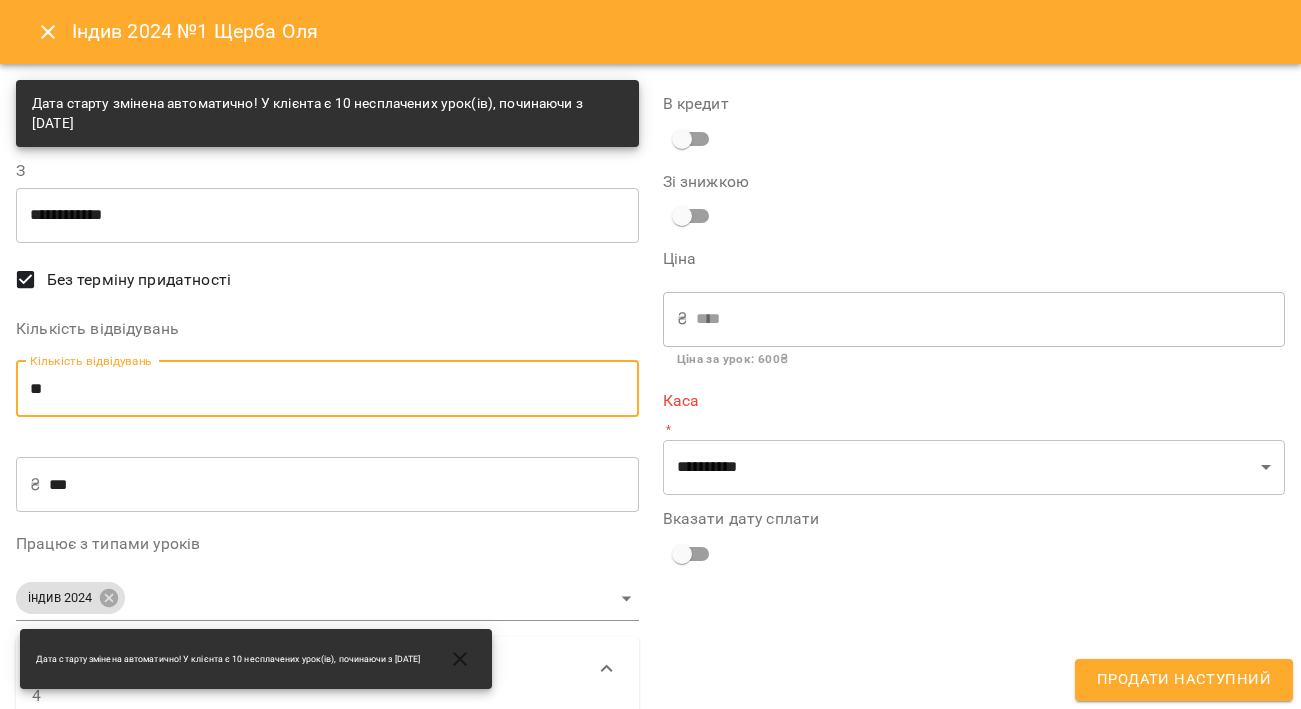 type on "**" 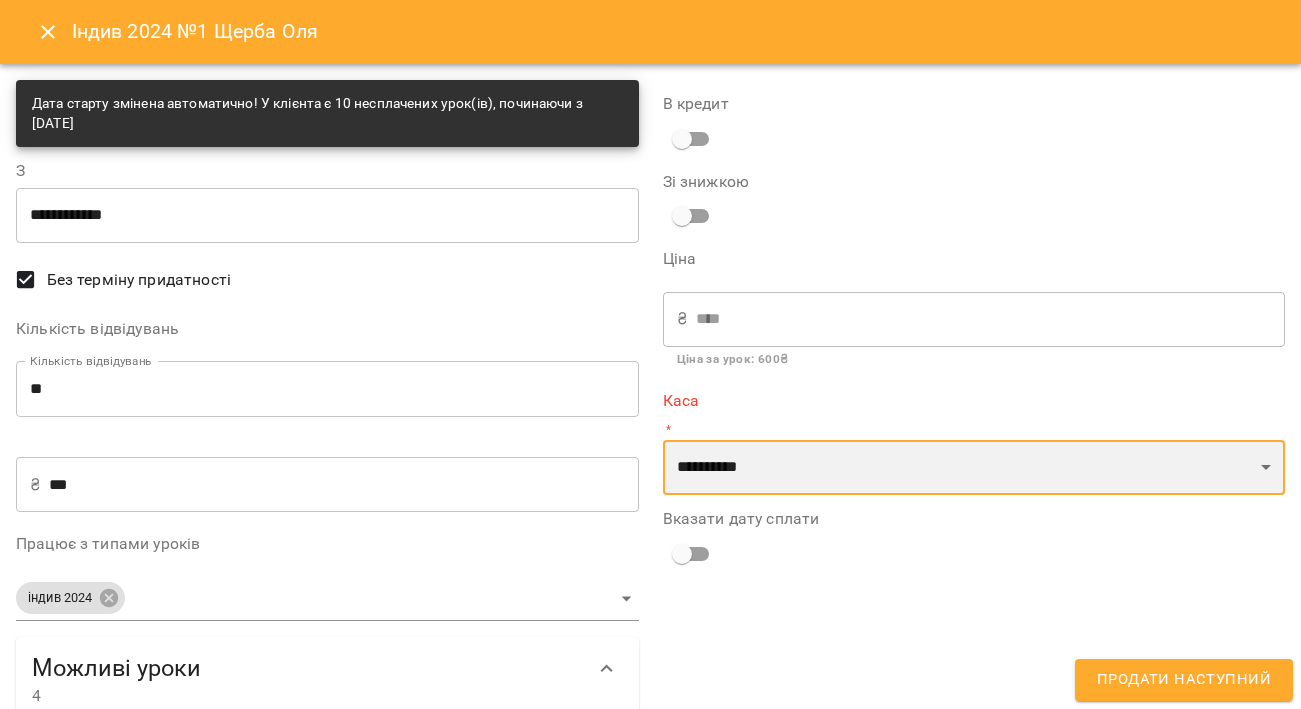 select on "****" 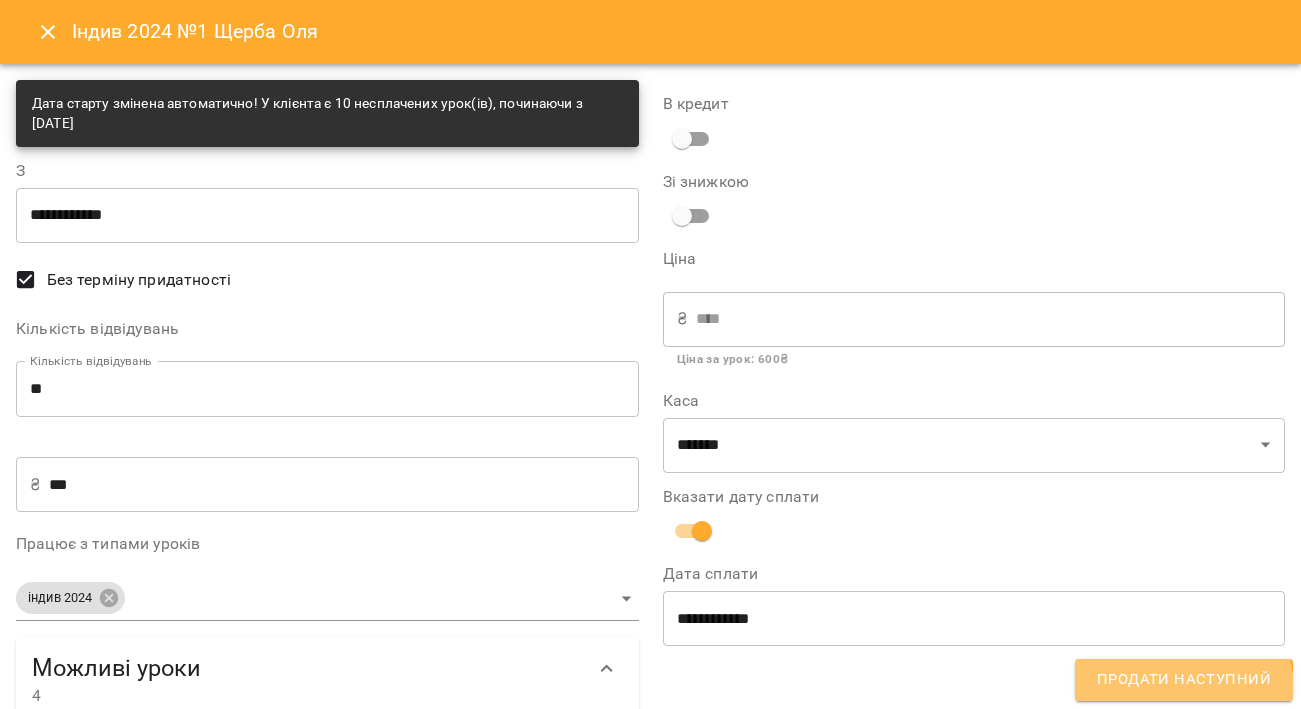 click on "Продати наступний" at bounding box center [1184, 680] 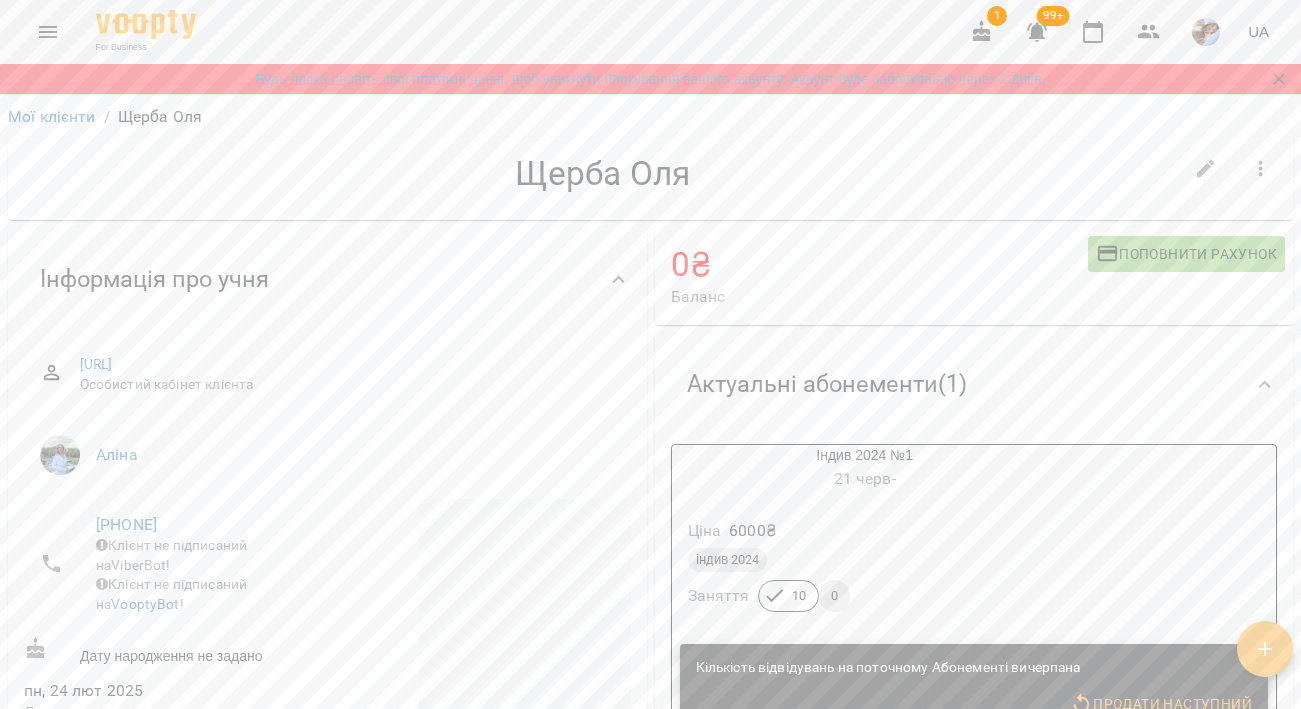 click 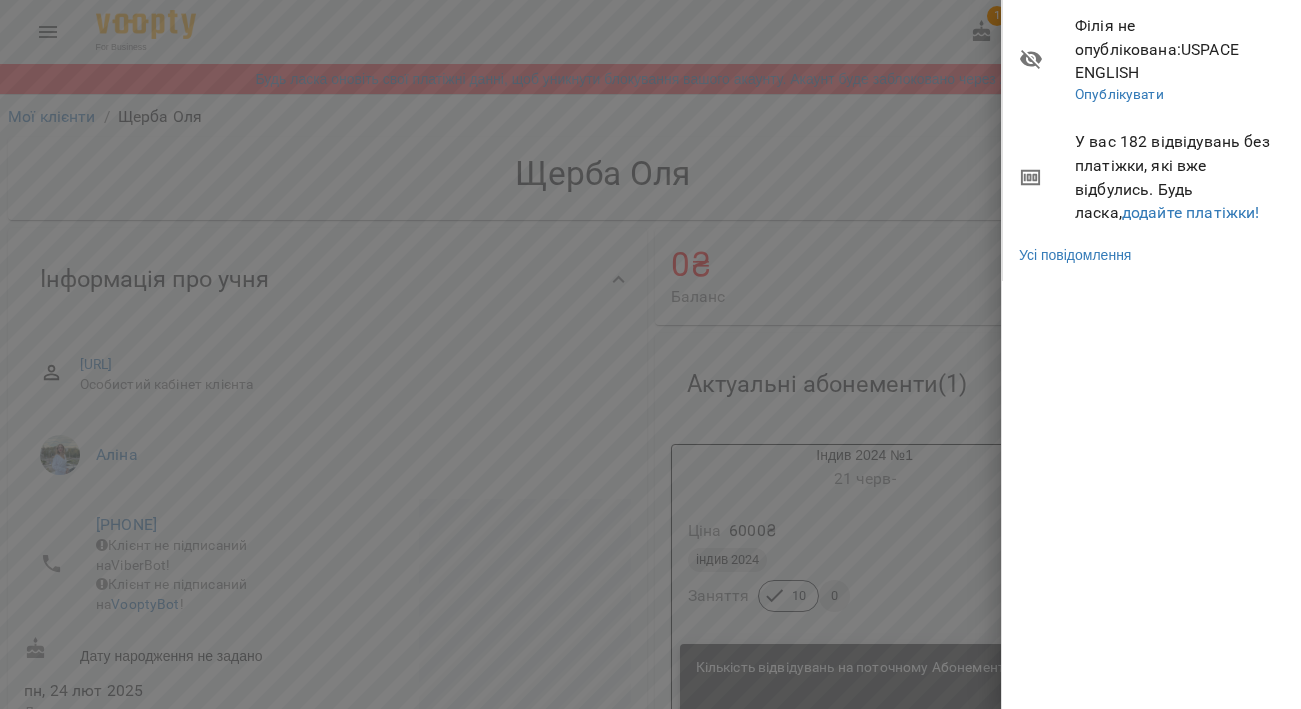 click on "У вас 182 відвідувань без платіжки, які вже відбулись. Будь ласка,  додайте платіжки!" at bounding box center [1152, 177] 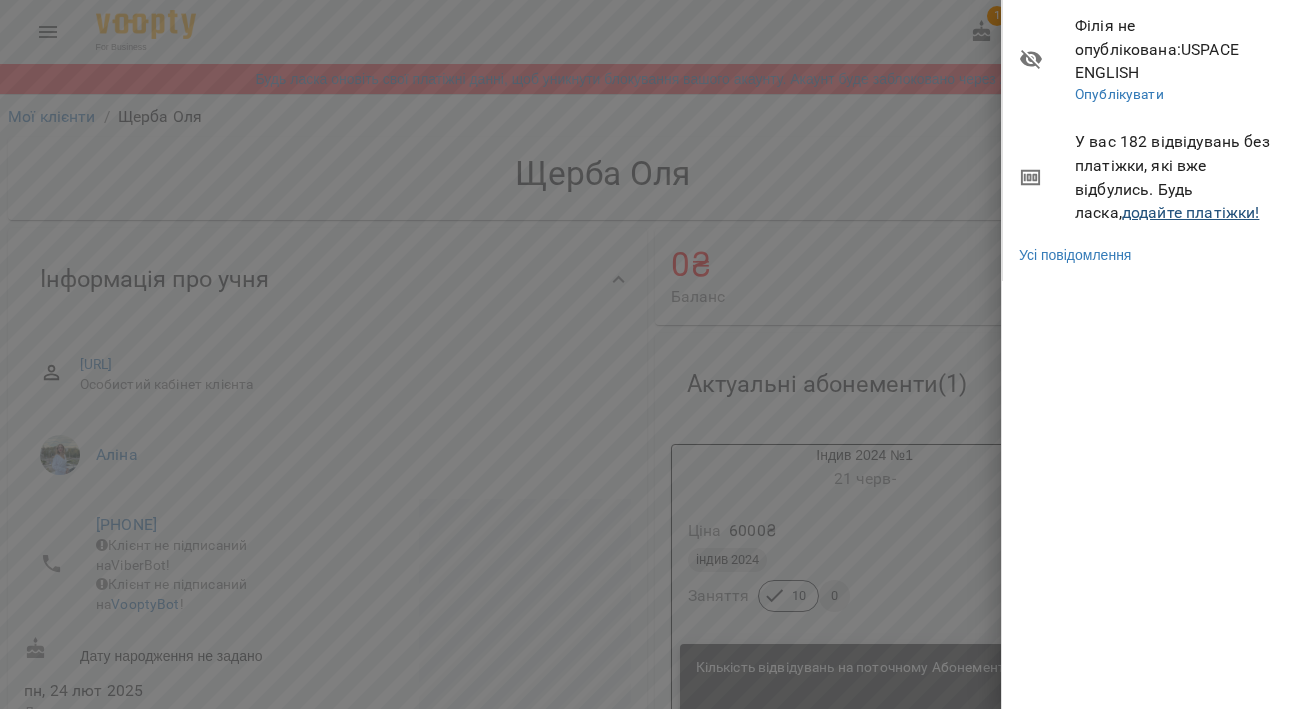 click on "додайте платіжки!" at bounding box center [1191, 212] 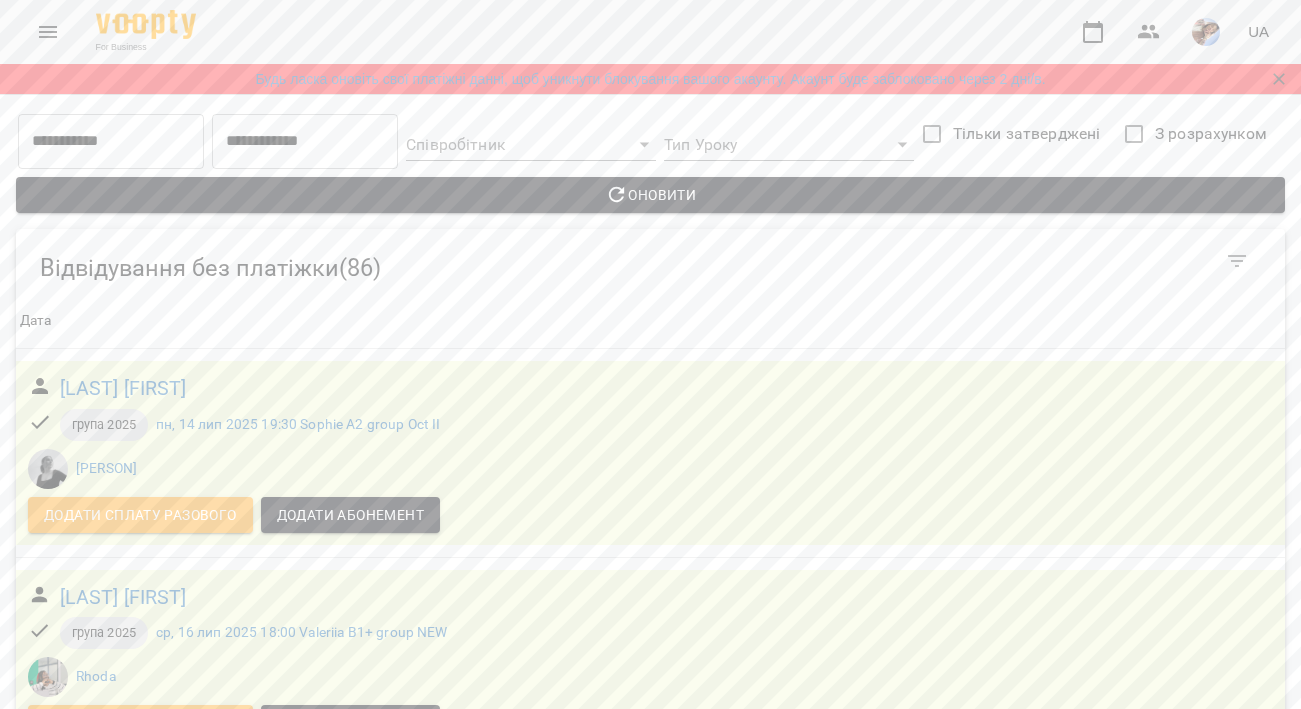 scroll, scrollTop: 0, scrollLeft: 0, axis: both 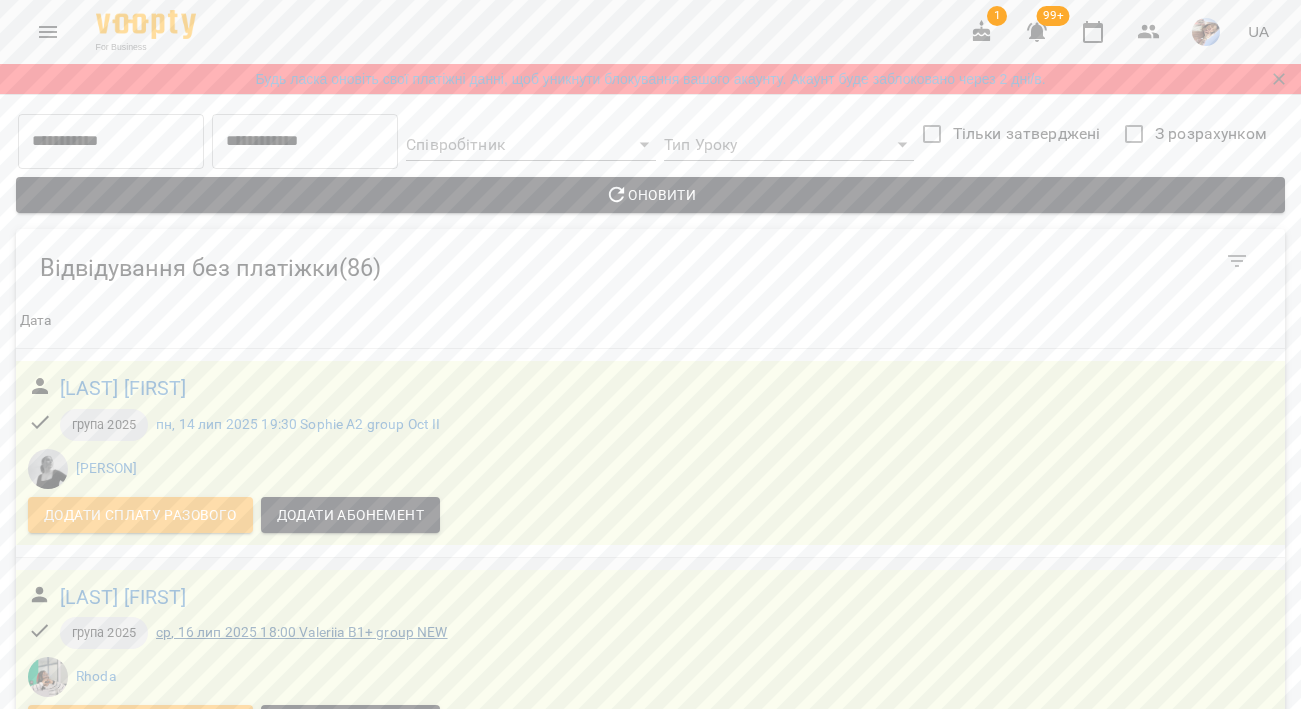 click on "ср, 16 лип 2025 18:00   [PERSON] B1+ group NEW" at bounding box center (302, 632) 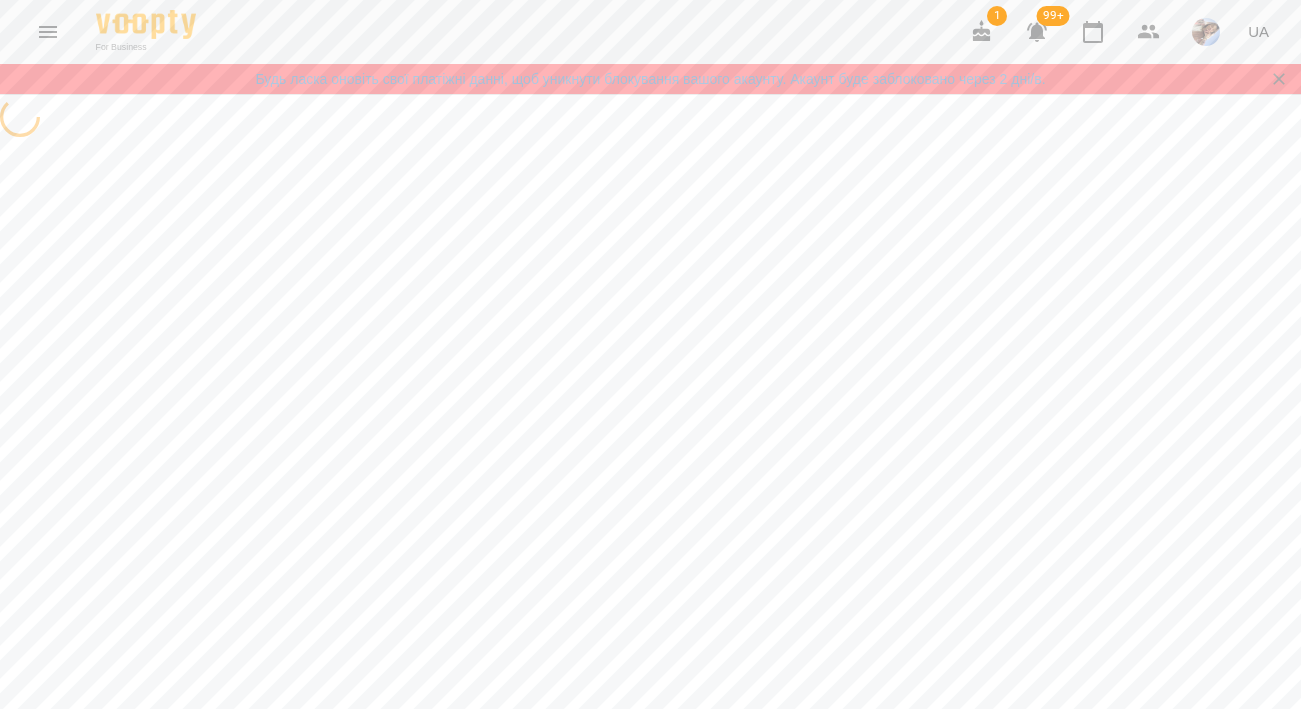 scroll, scrollTop: 0, scrollLeft: 0, axis: both 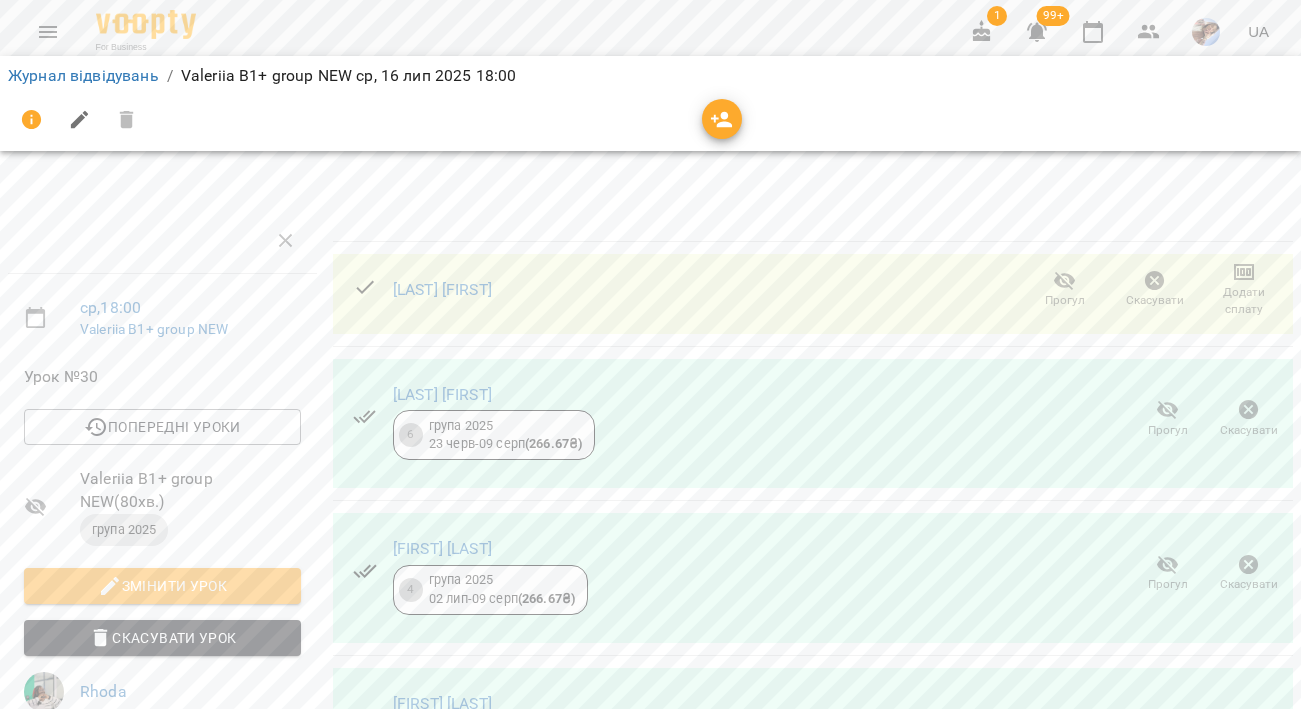 click on "Скасувати" at bounding box center [1155, 289] 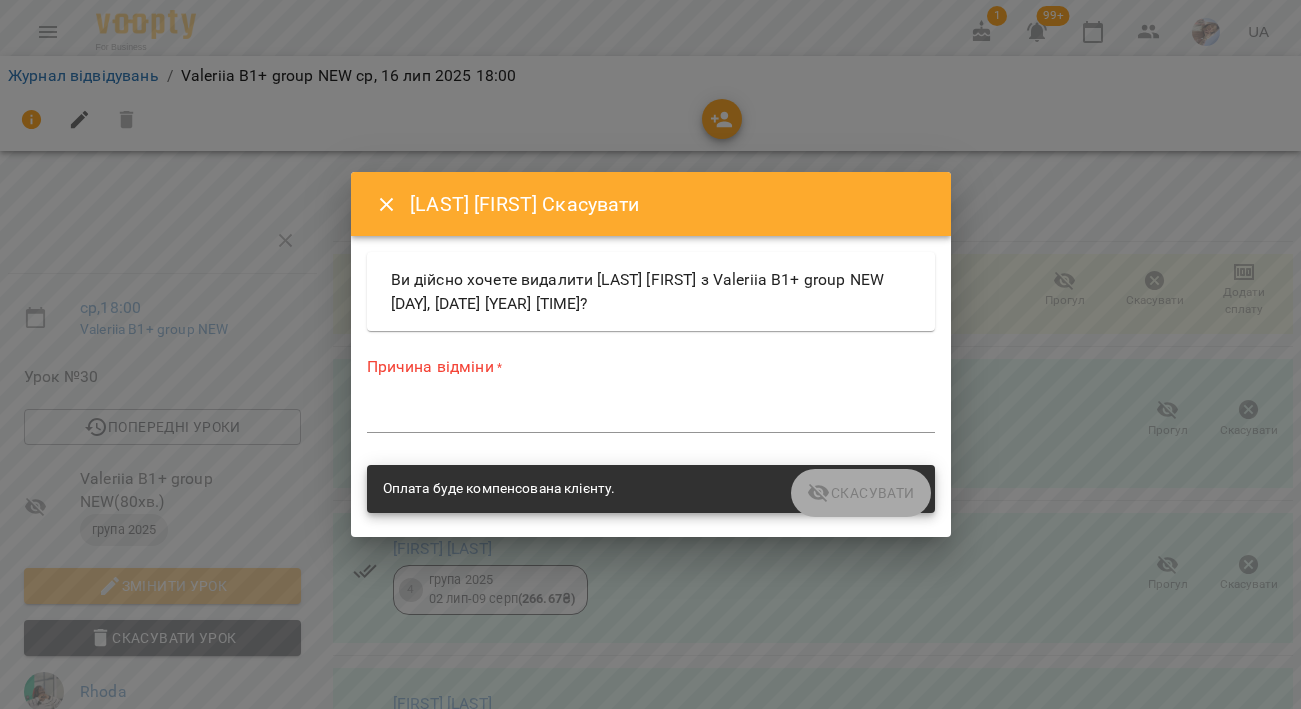 click at bounding box center [651, 417] 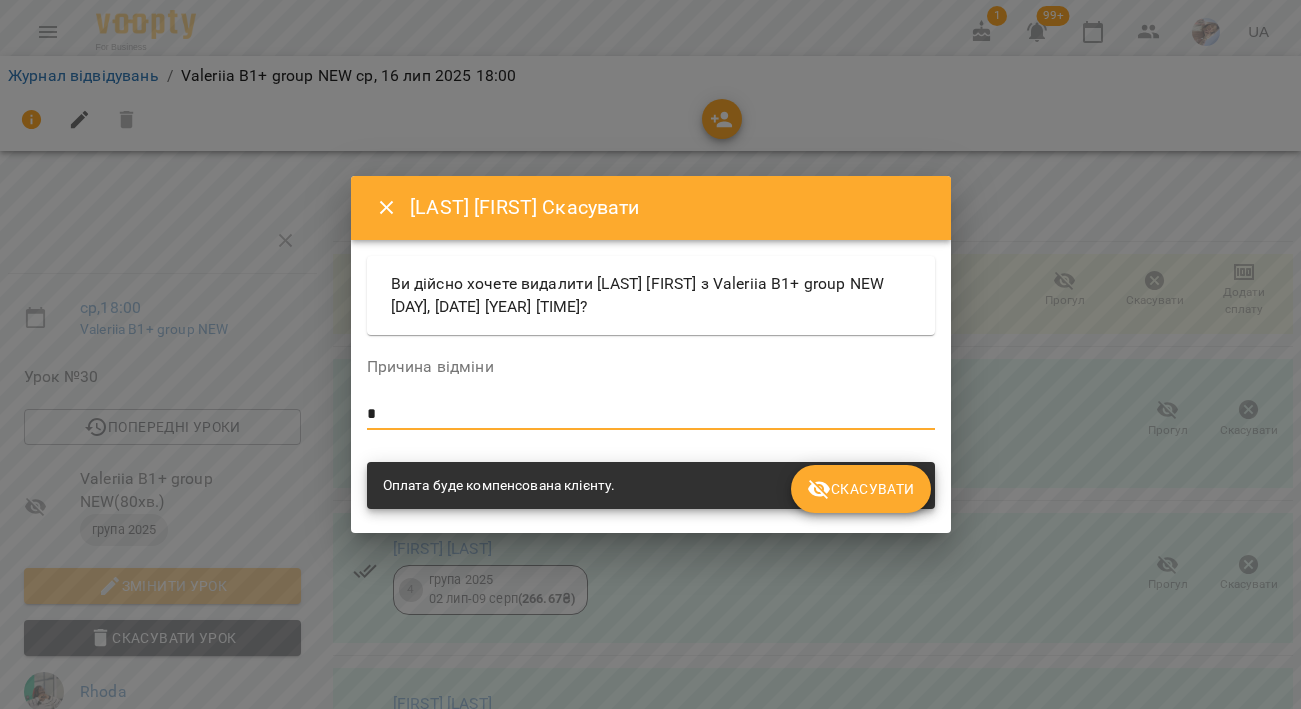 type on "*" 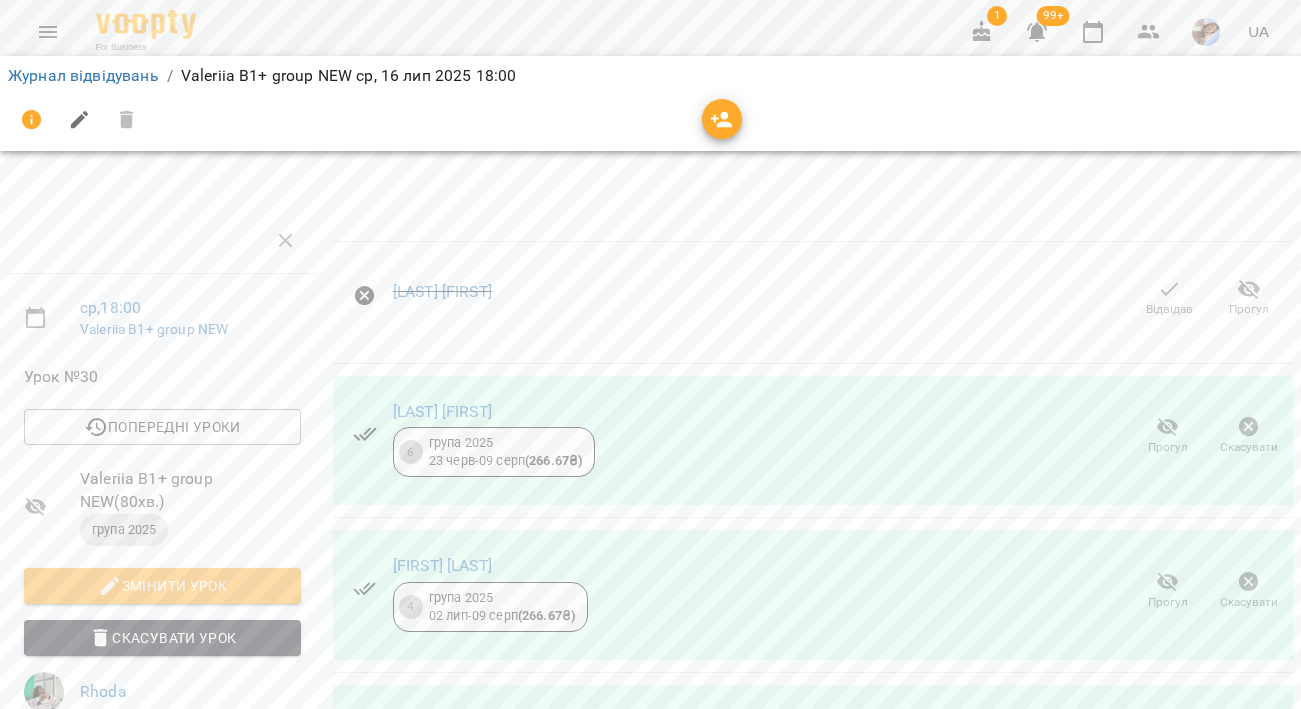 scroll, scrollTop: 0, scrollLeft: 0, axis: both 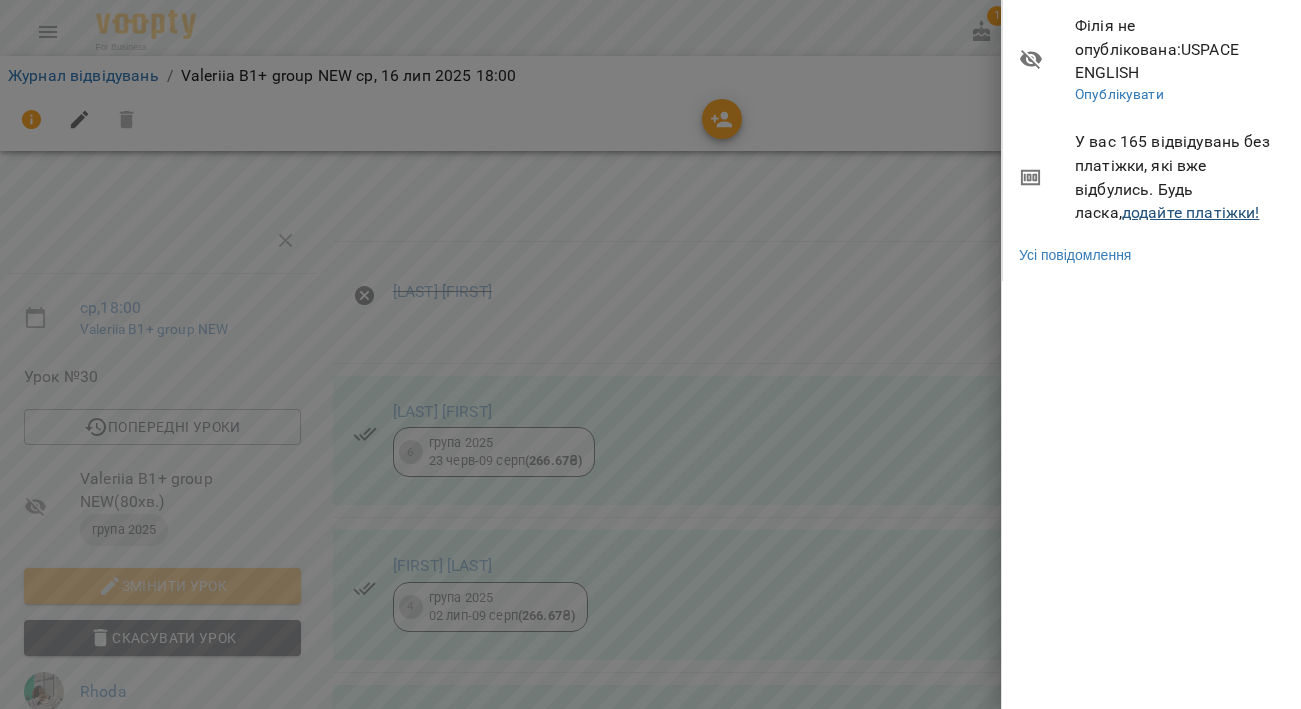 click on "додайте платіжки!" at bounding box center (1191, 212) 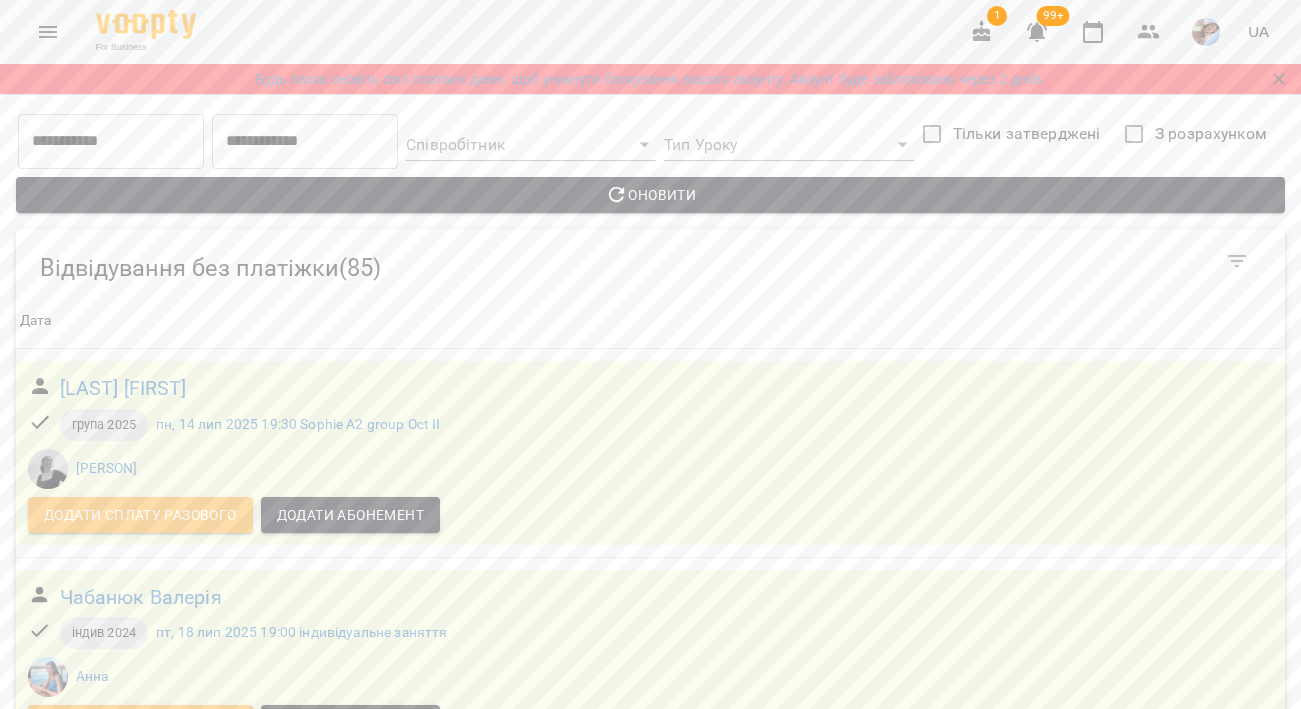 scroll, scrollTop: 1466, scrollLeft: 0, axis: vertical 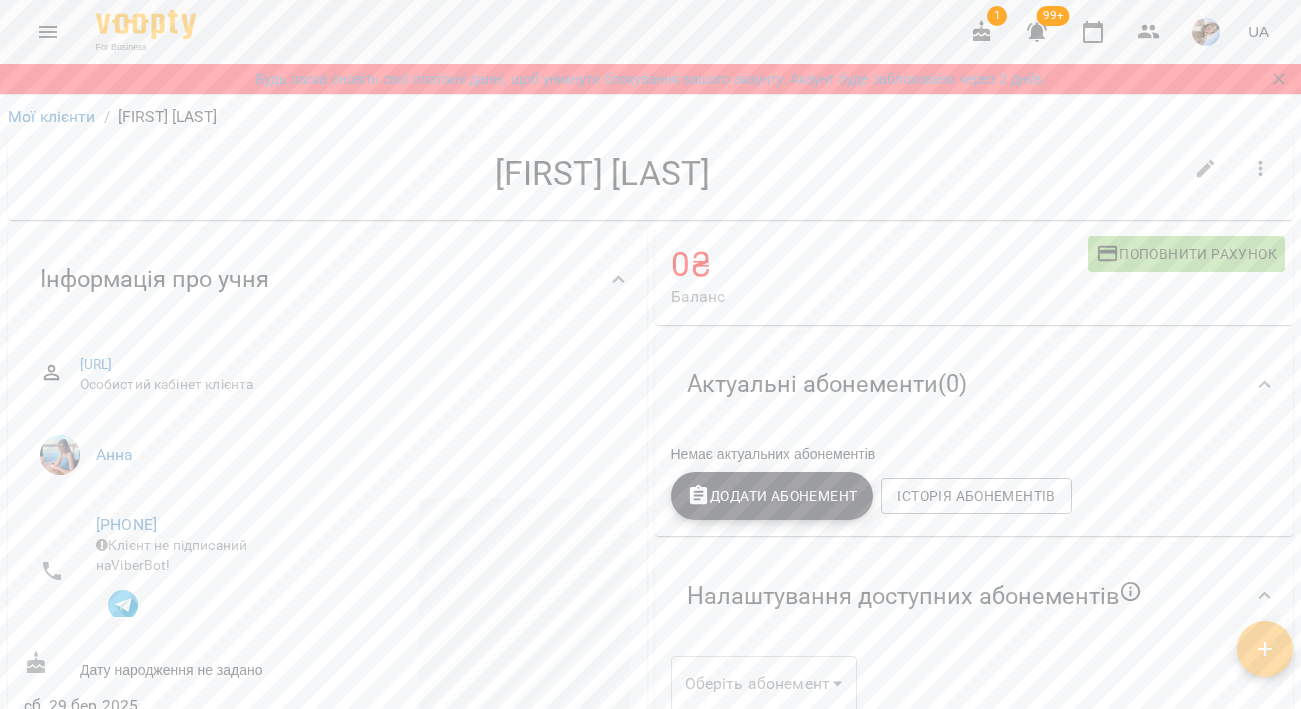 click on "Додати Абонемент" at bounding box center (772, 496) 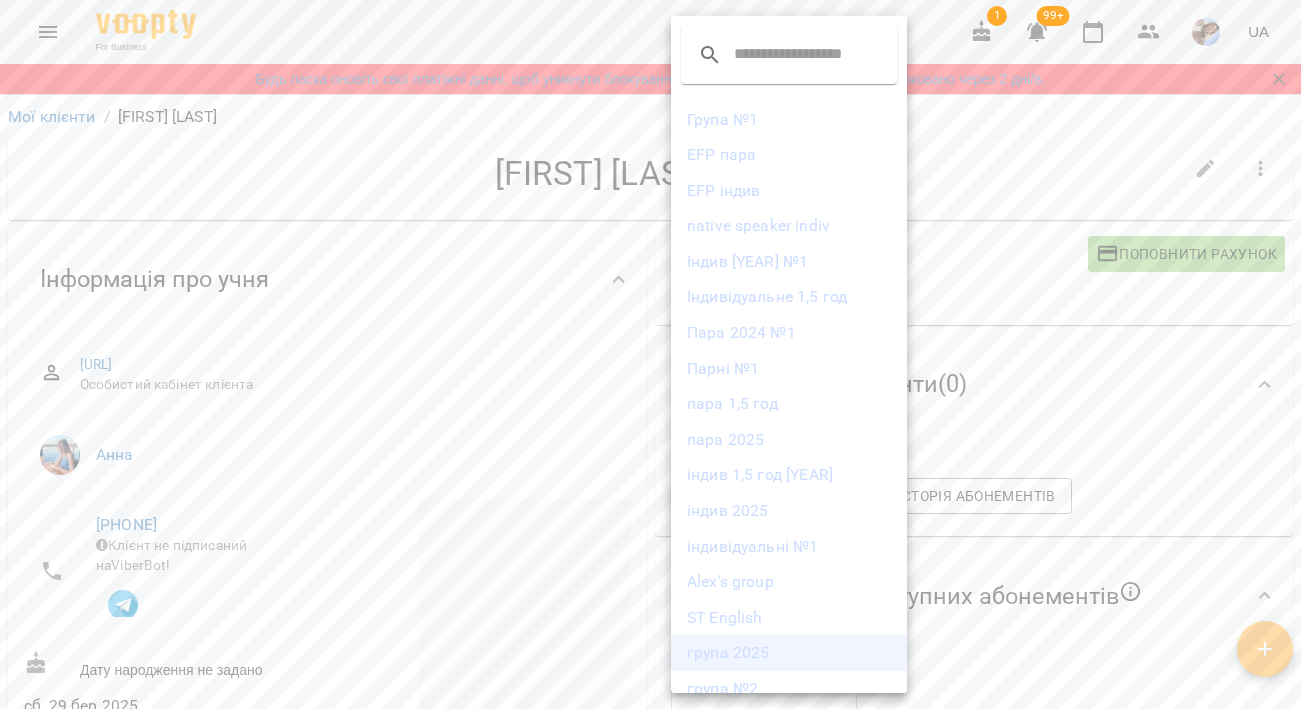 click on "група 2025" at bounding box center (789, 653) 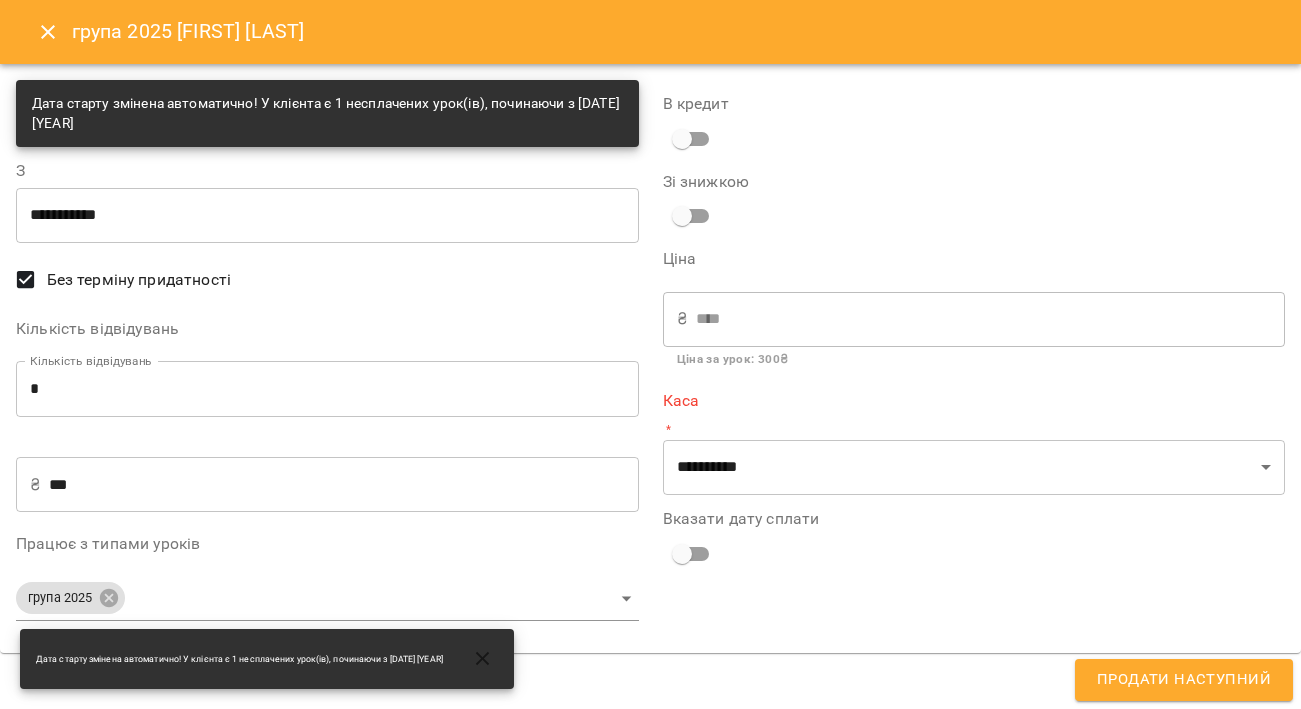 click on "*" at bounding box center [327, 389] 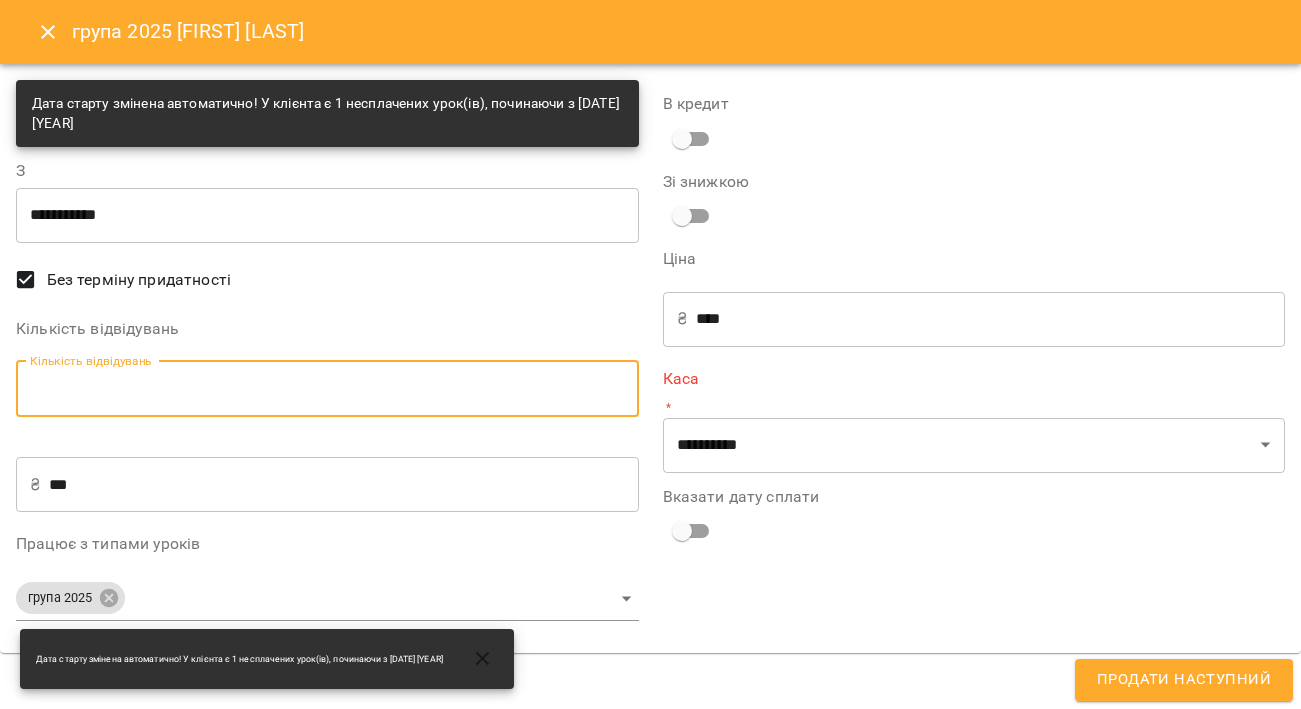 type on "*" 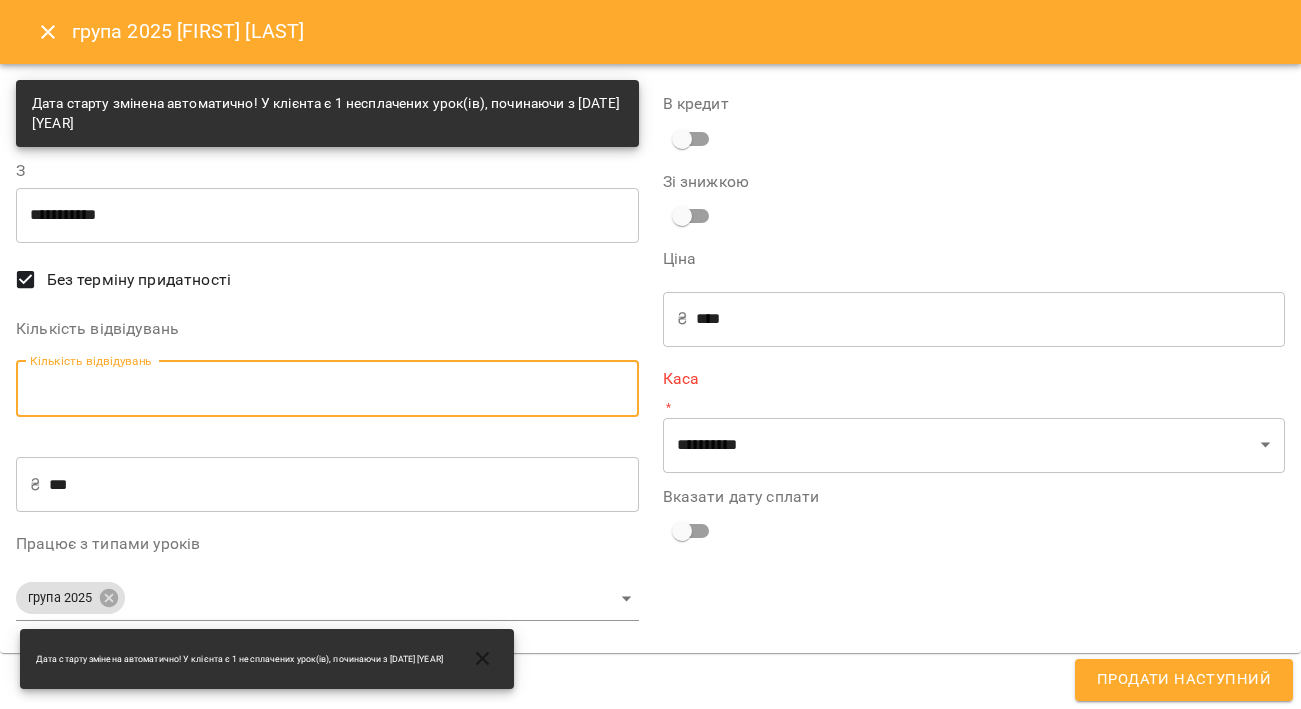 type on "***" 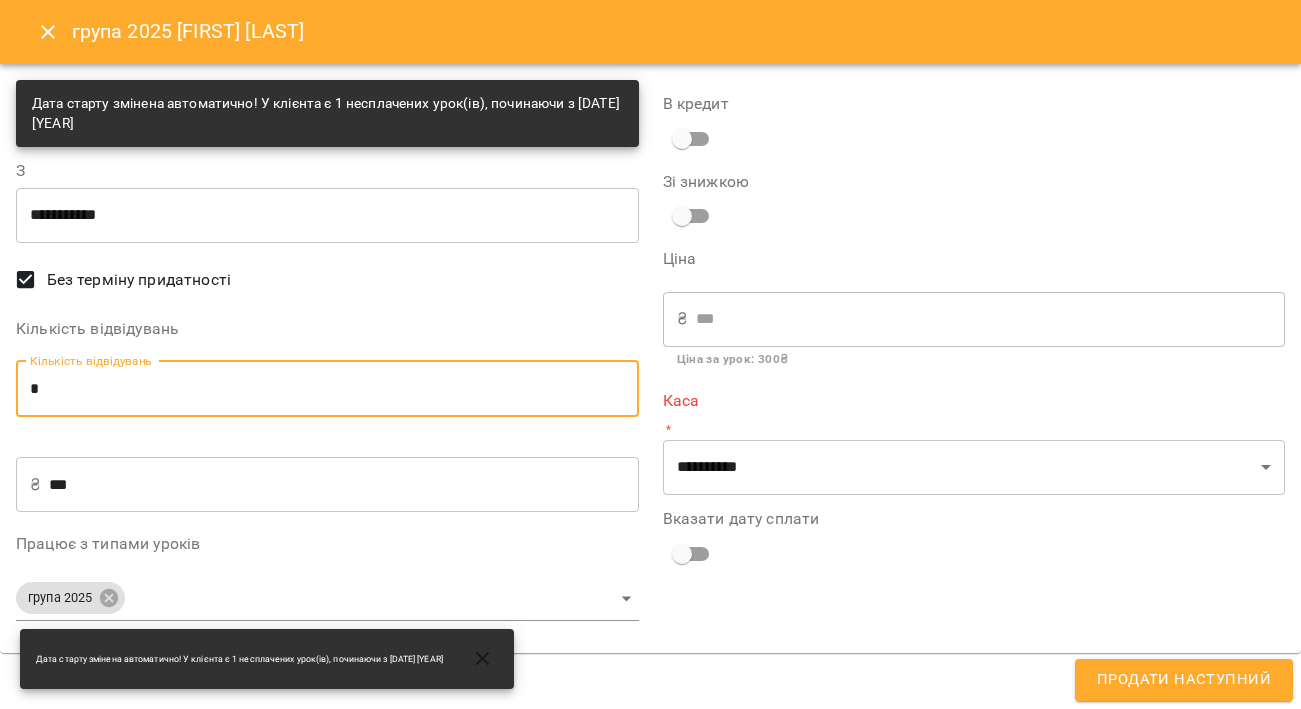 type on "*" 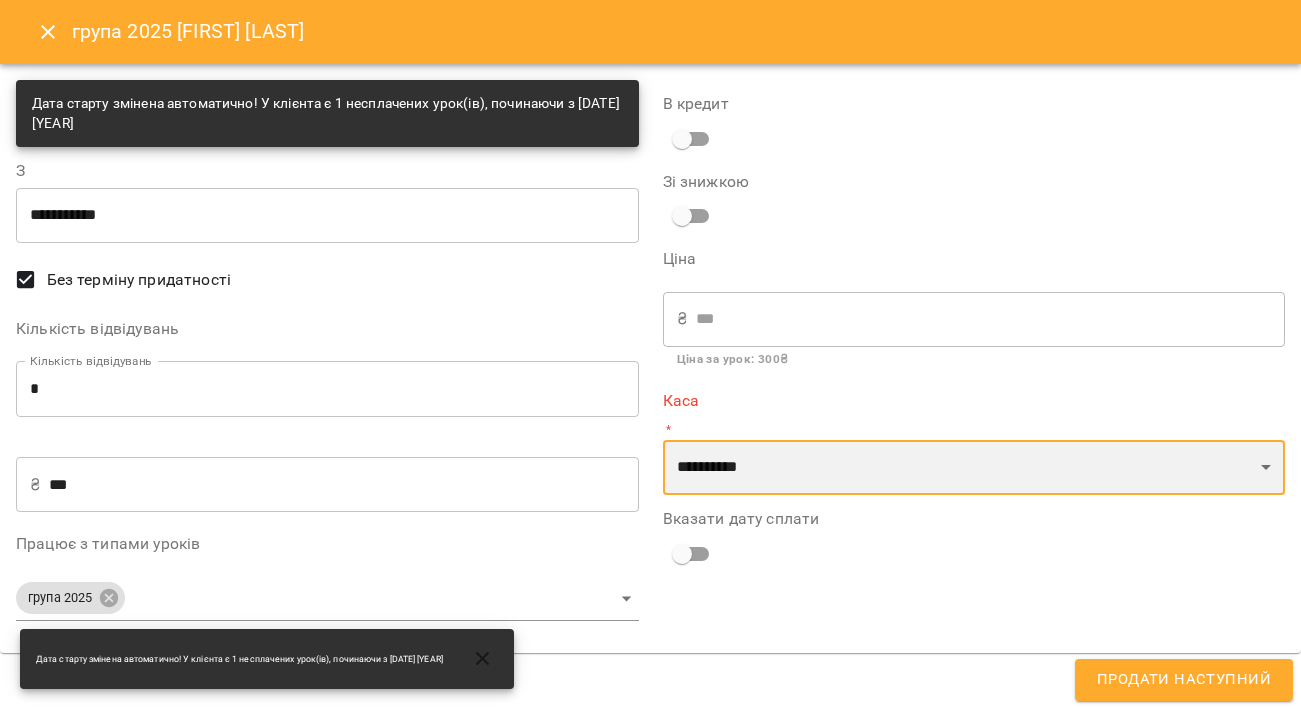 select on "****" 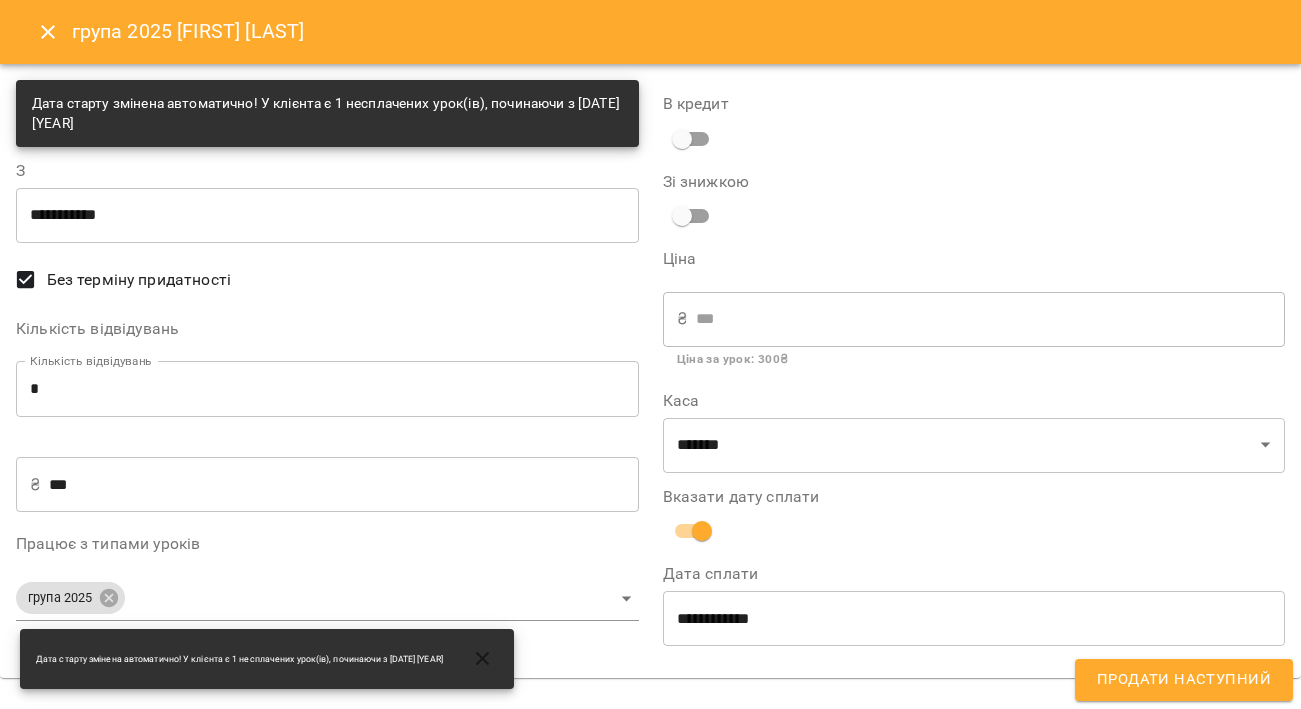 click on "**********" at bounding box center (974, 618) 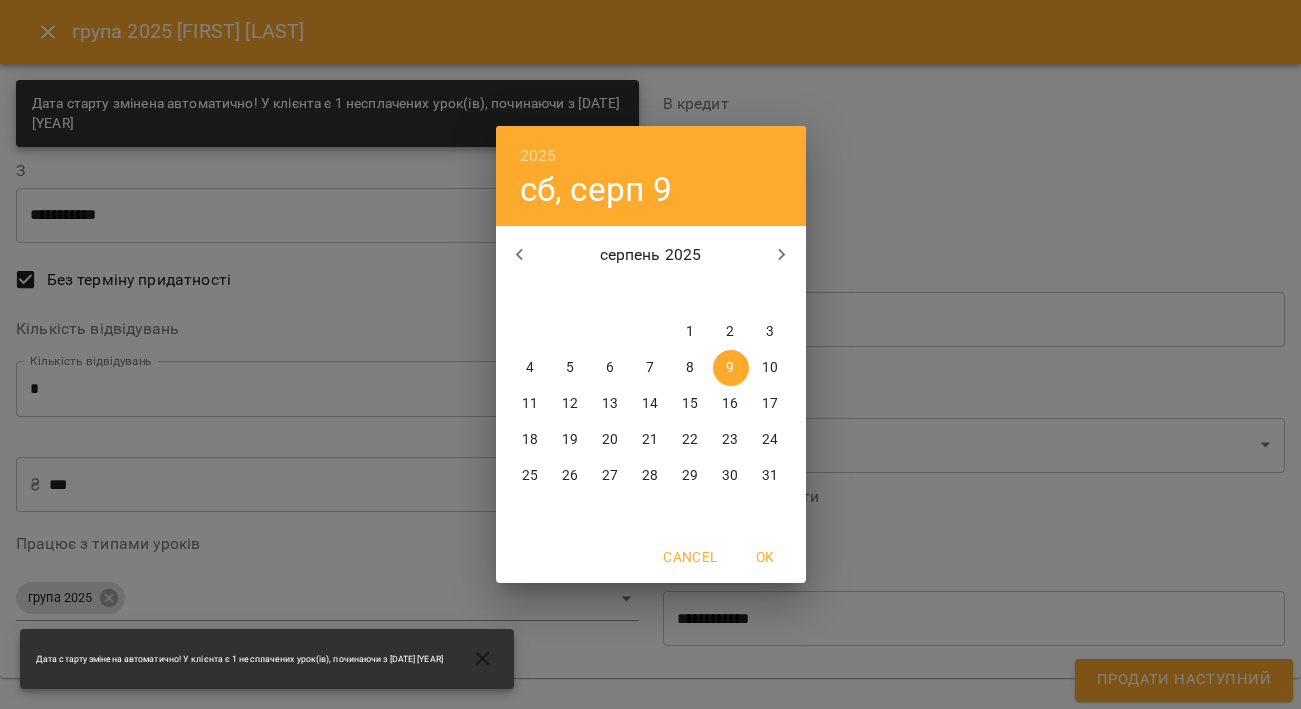 click 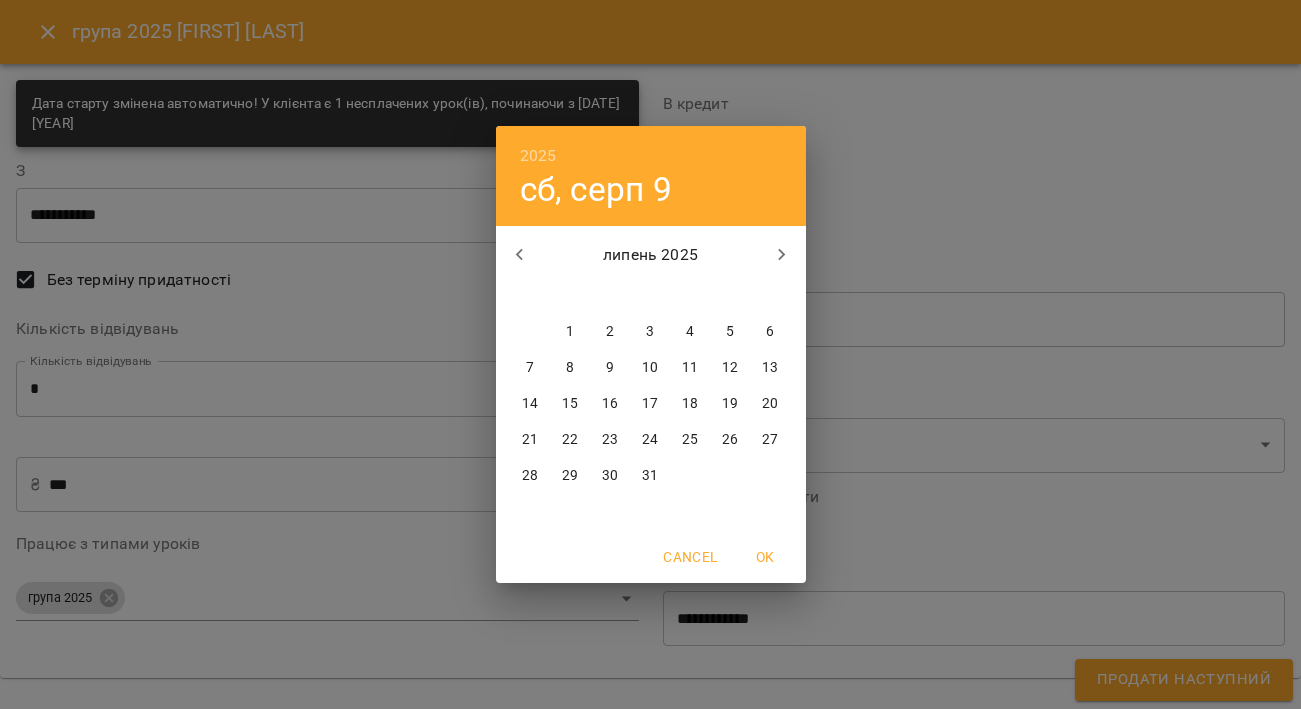 click on "22" at bounding box center (571, 440) 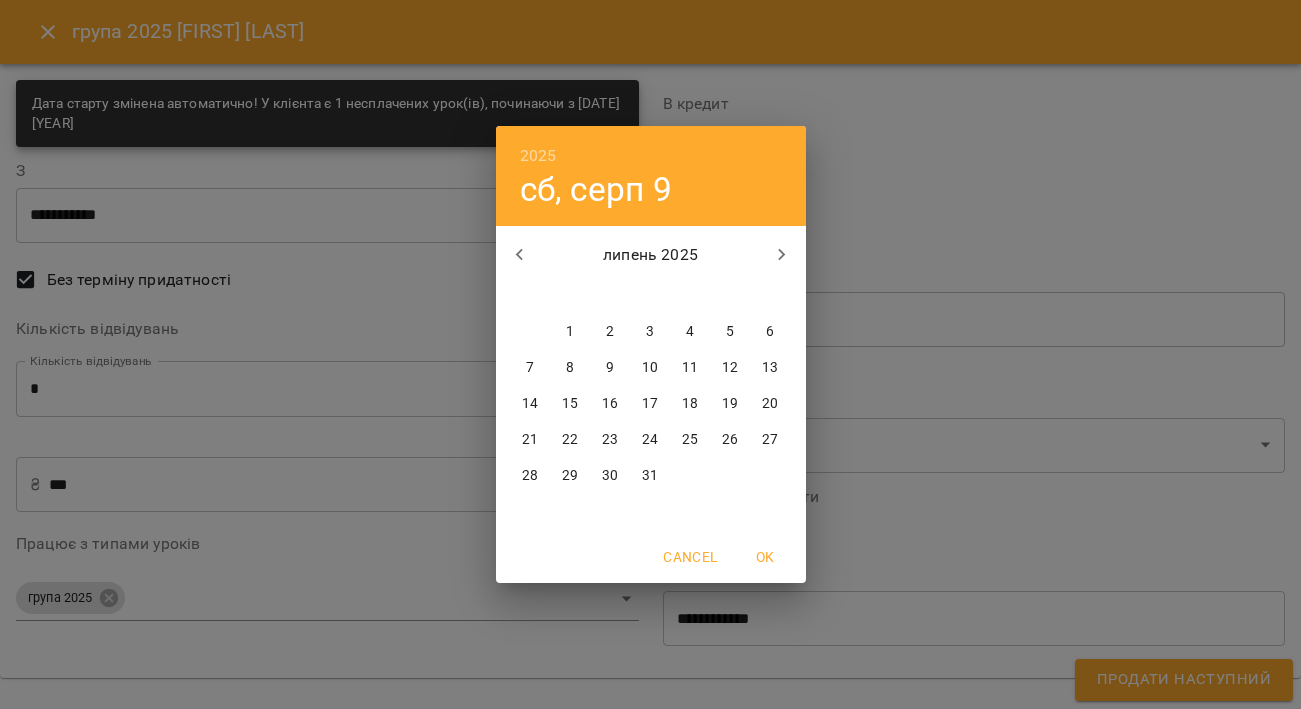 type on "**********" 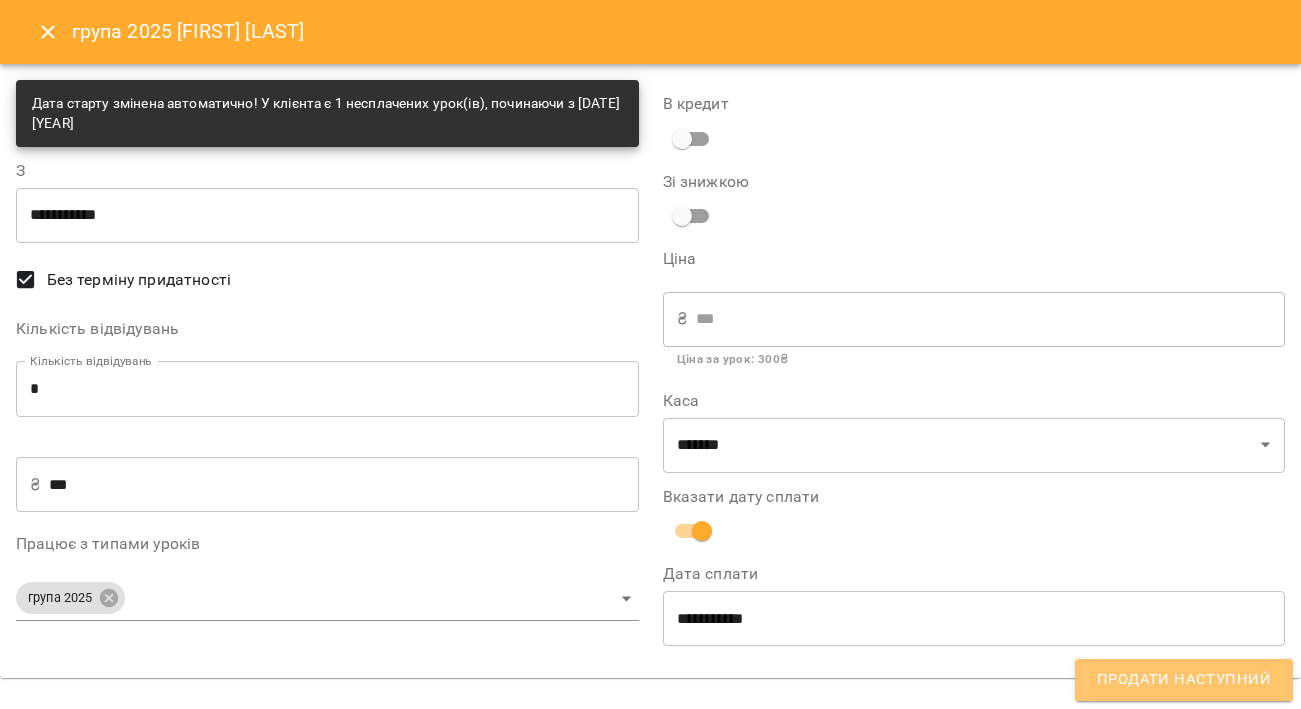 click on "Продати наступний" at bounding box center (1184, 680) 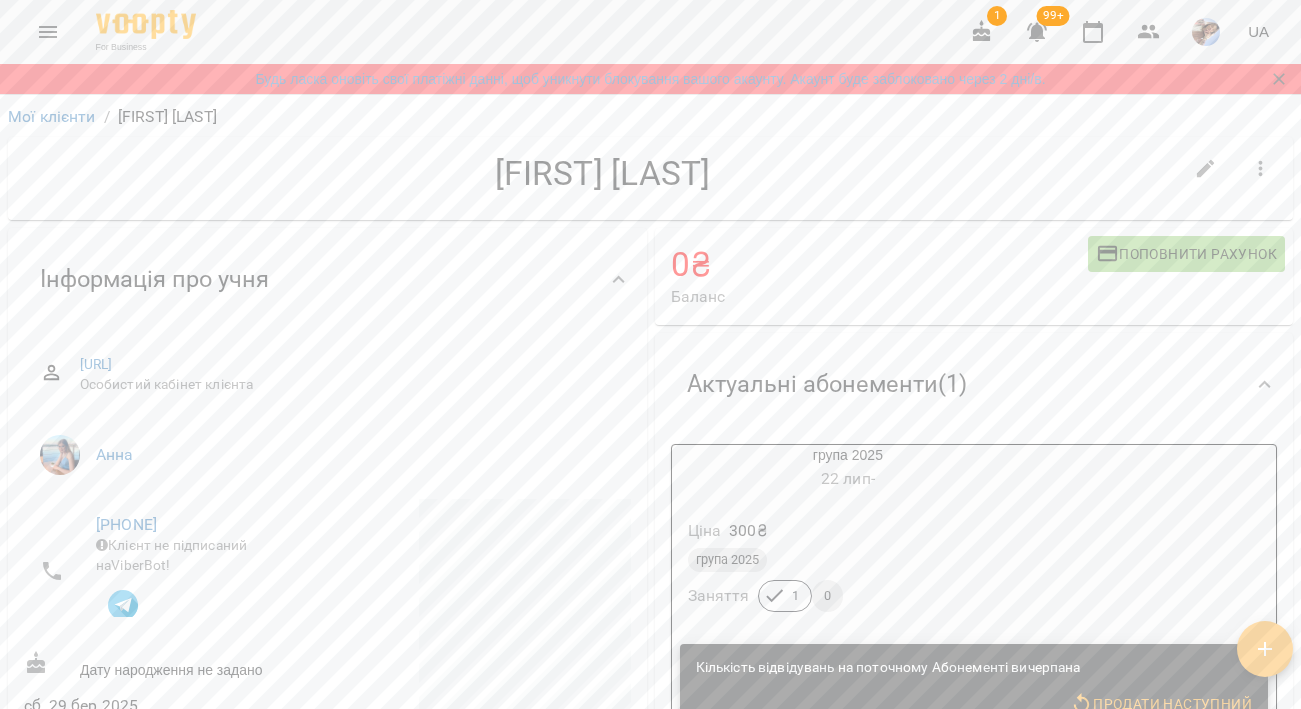 click 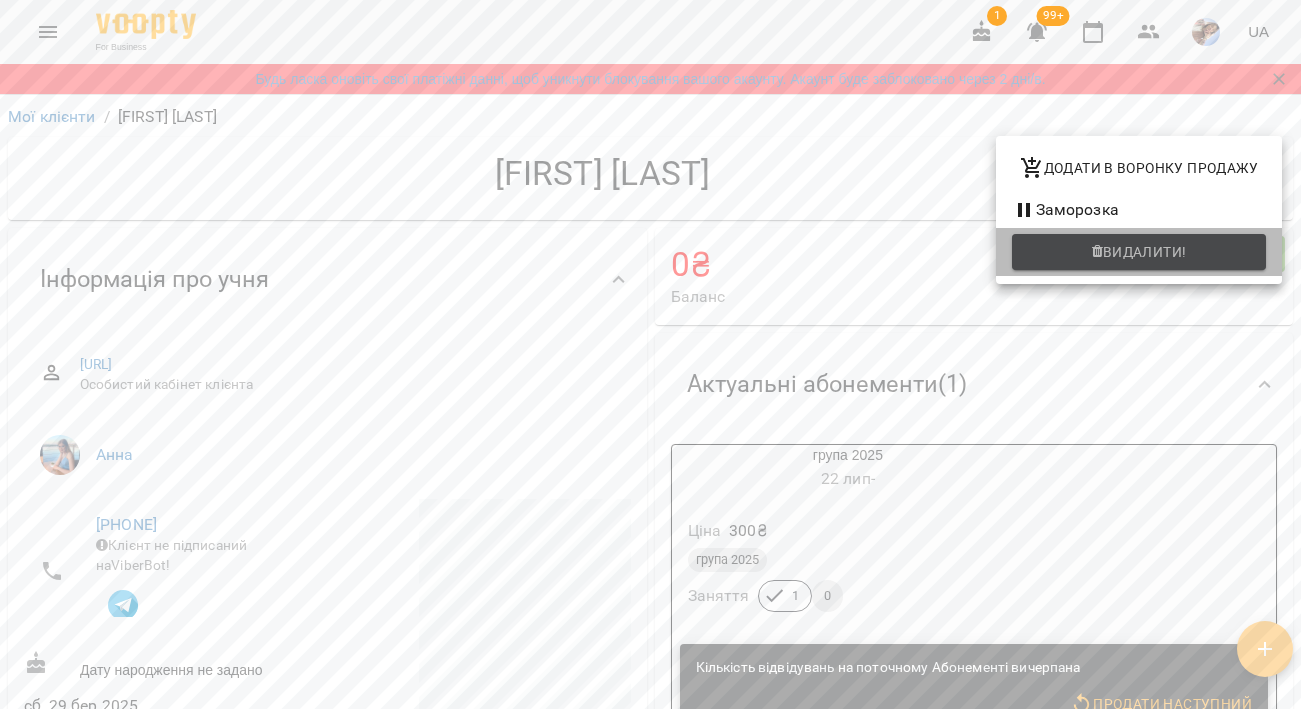 click on "Видалити!" at bounding box center (1139, 252) 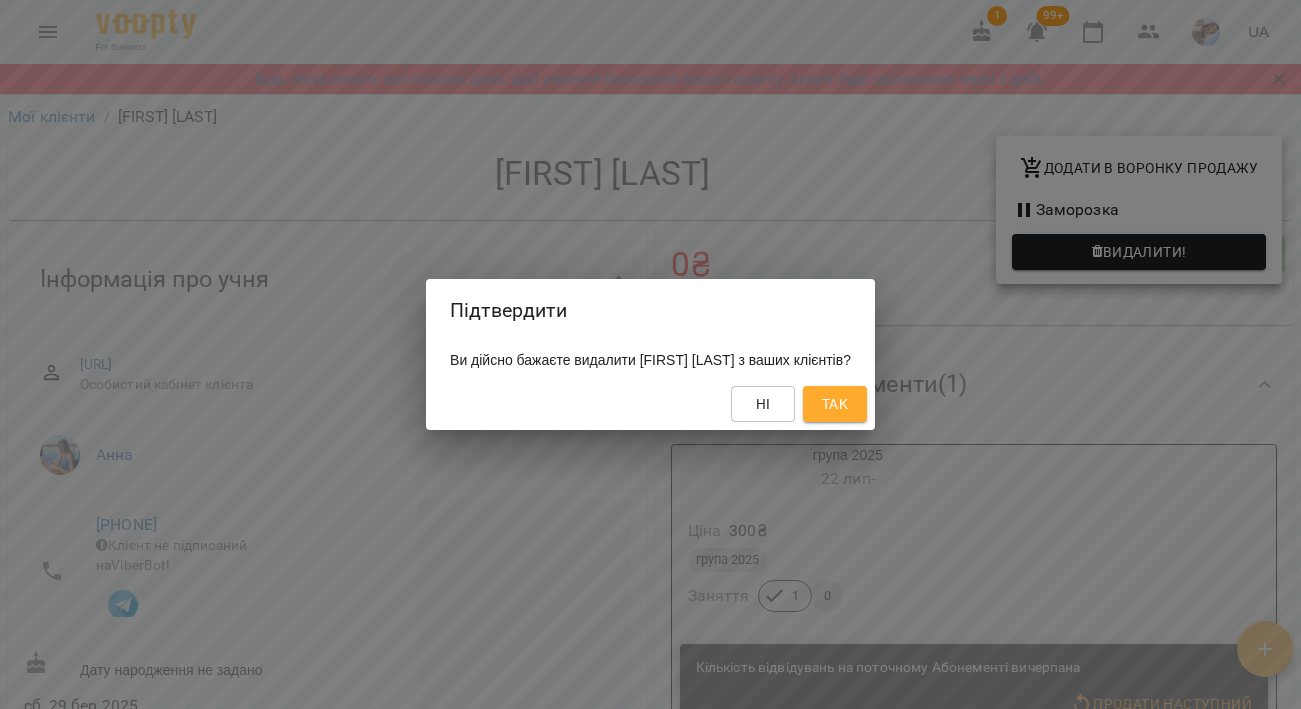 click on "Так" at bounding box center [835, 404] 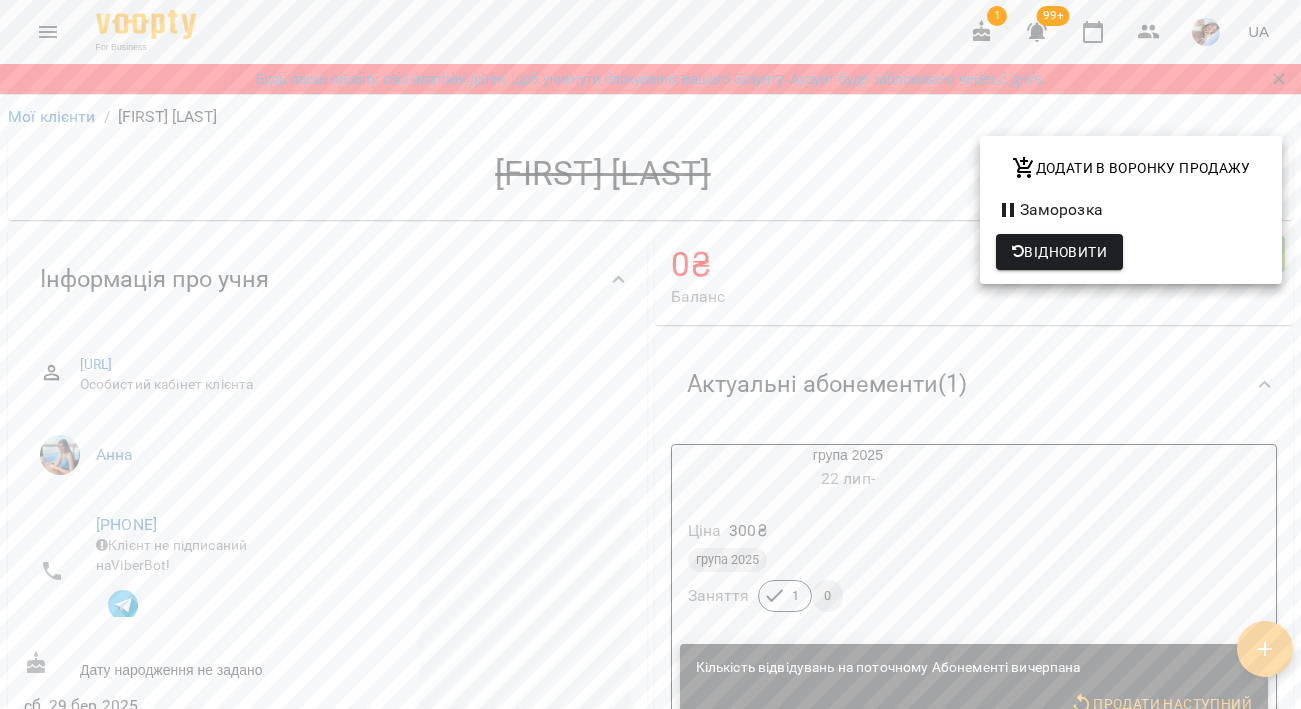 click at bounding box center (650, 354) 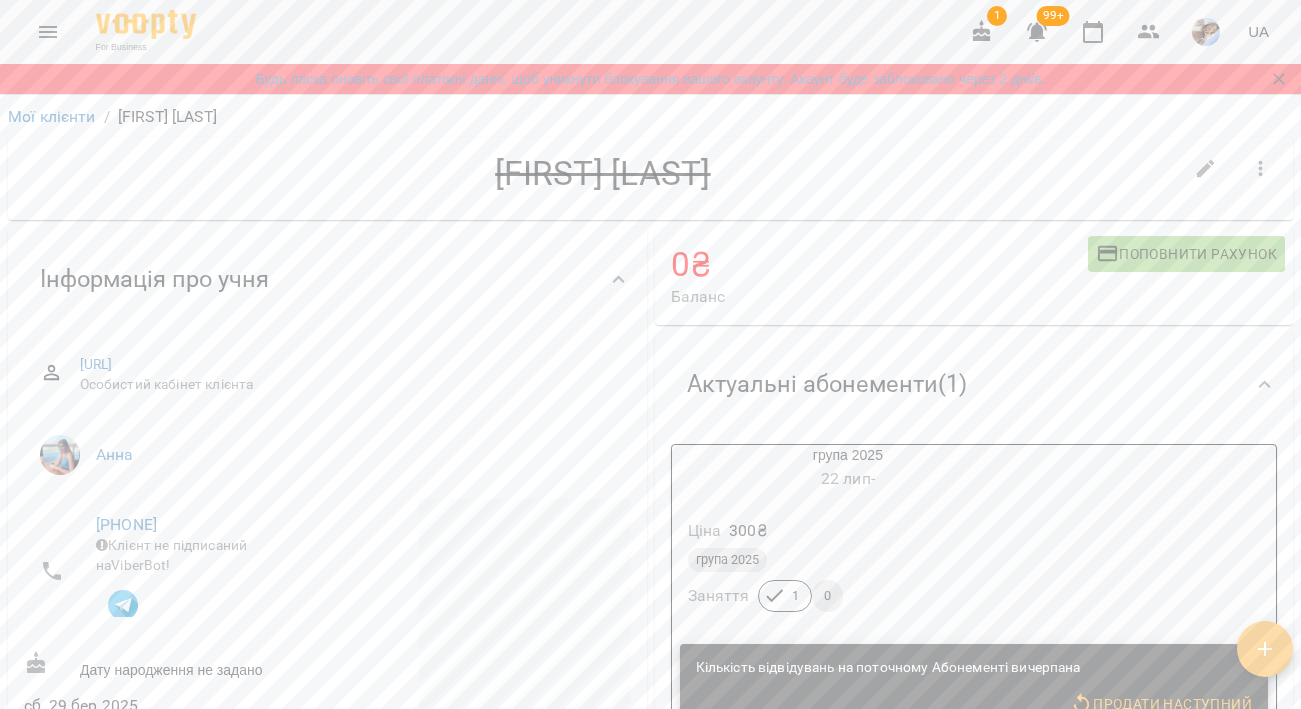 click 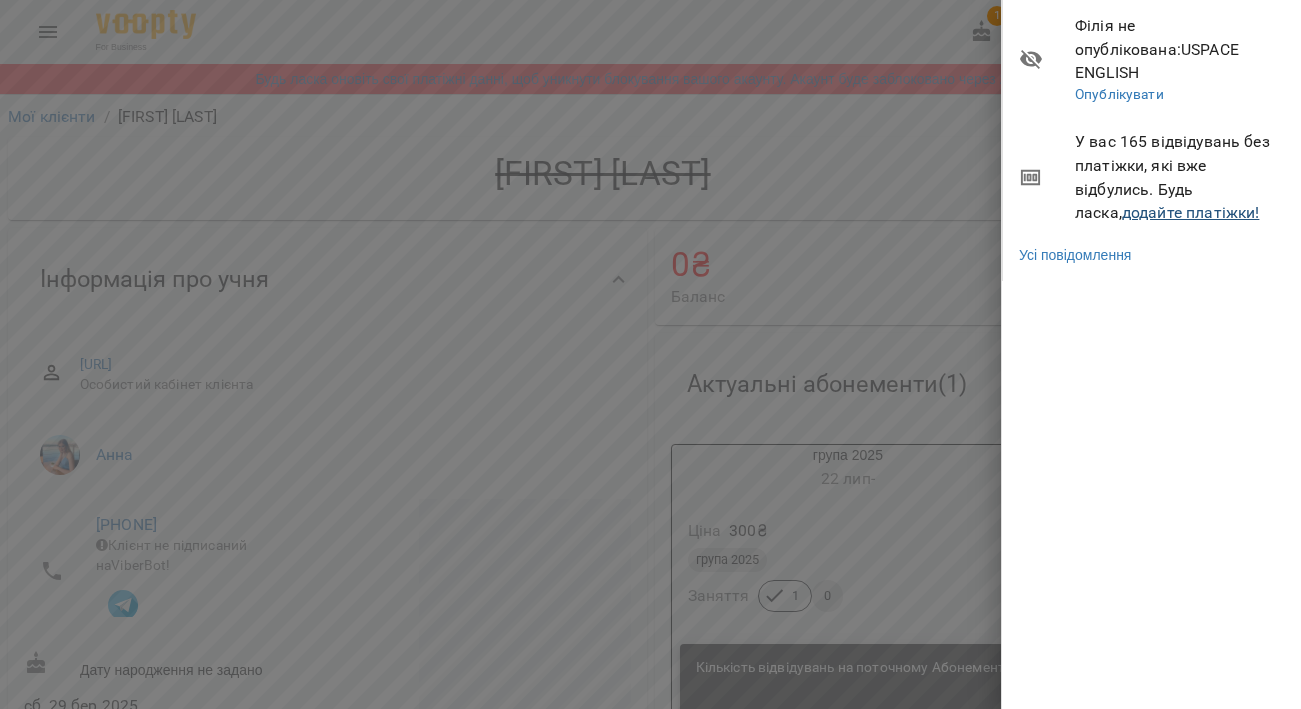 click on "додайте платіжки!" at bounding box center (1191, 212) 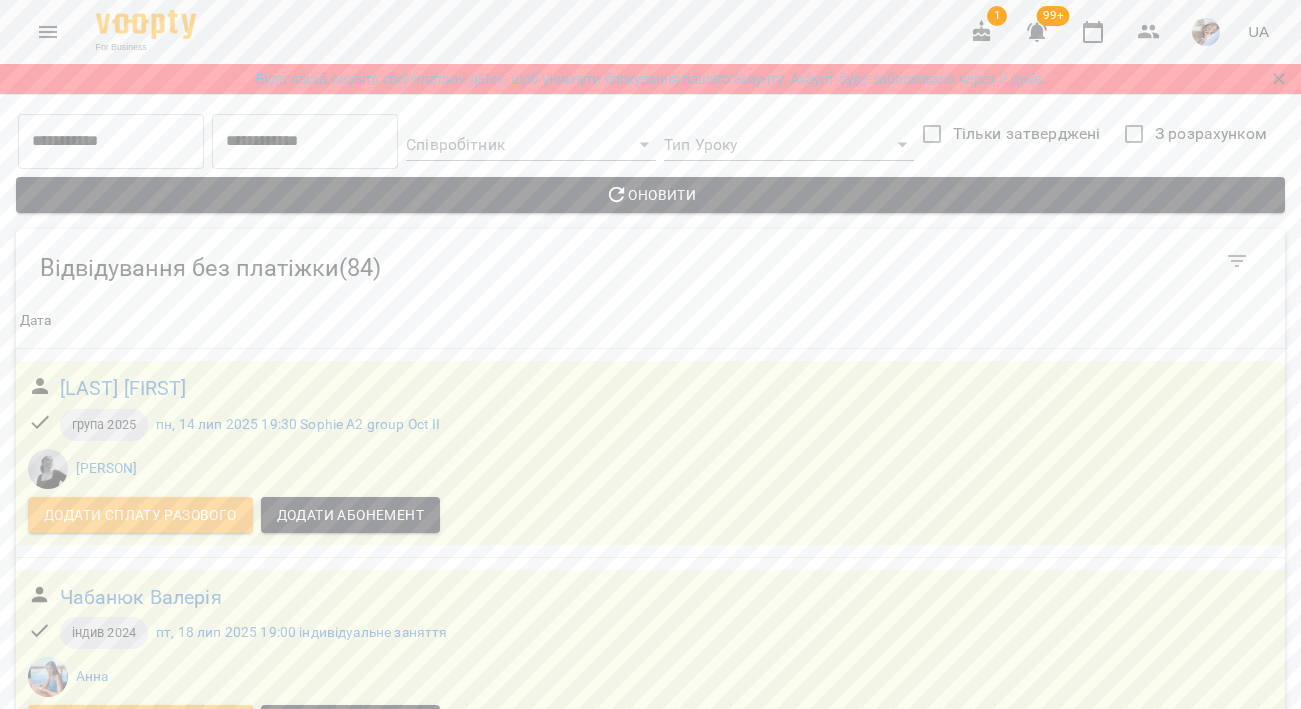 scroll, scrollTop: 3454, scrollLeft: 0, axis: vertical 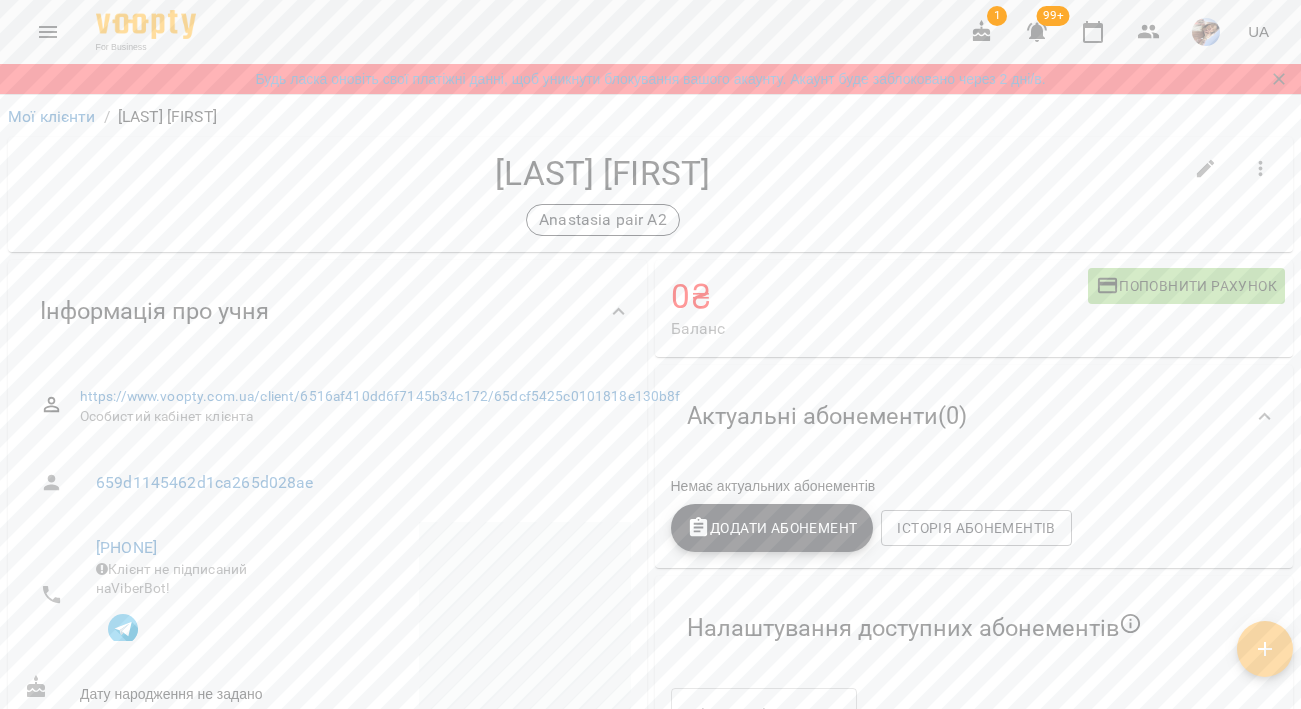 click on "Додати Абонемент" at bounding box center [772, 528] 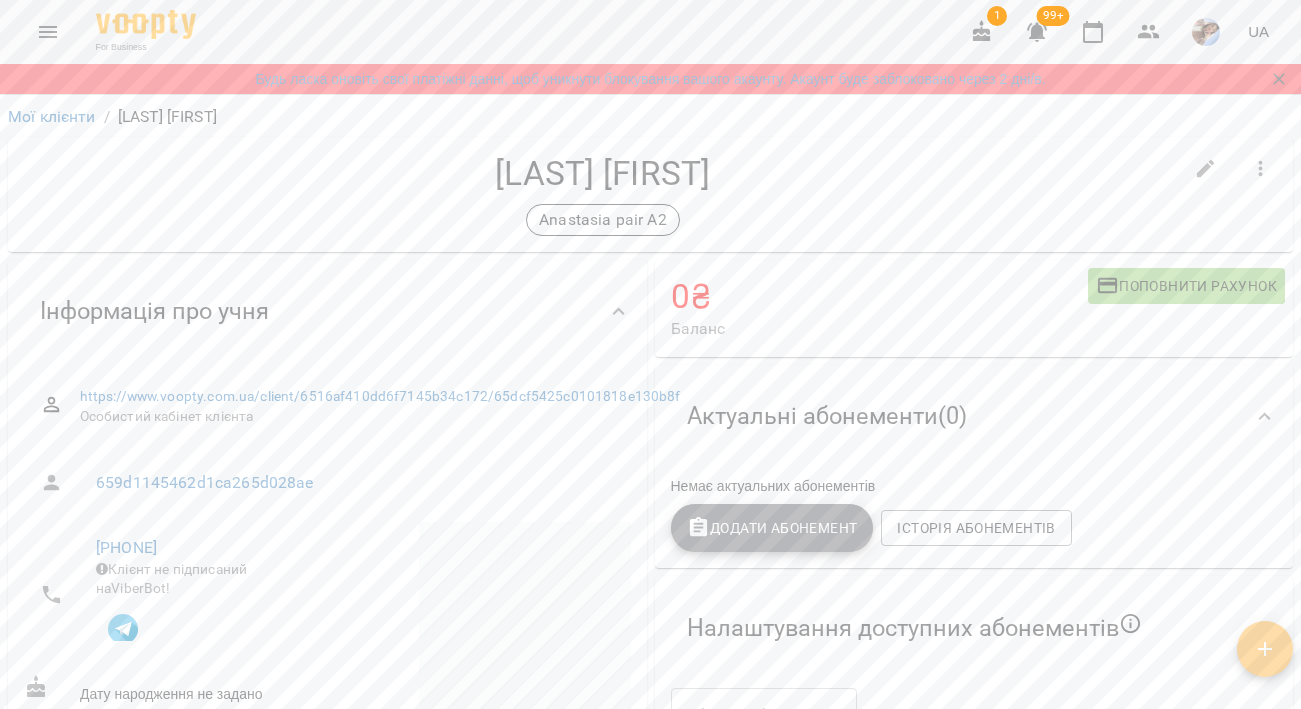 click on "Додати Абонемент" at bounding box center [772, 528] 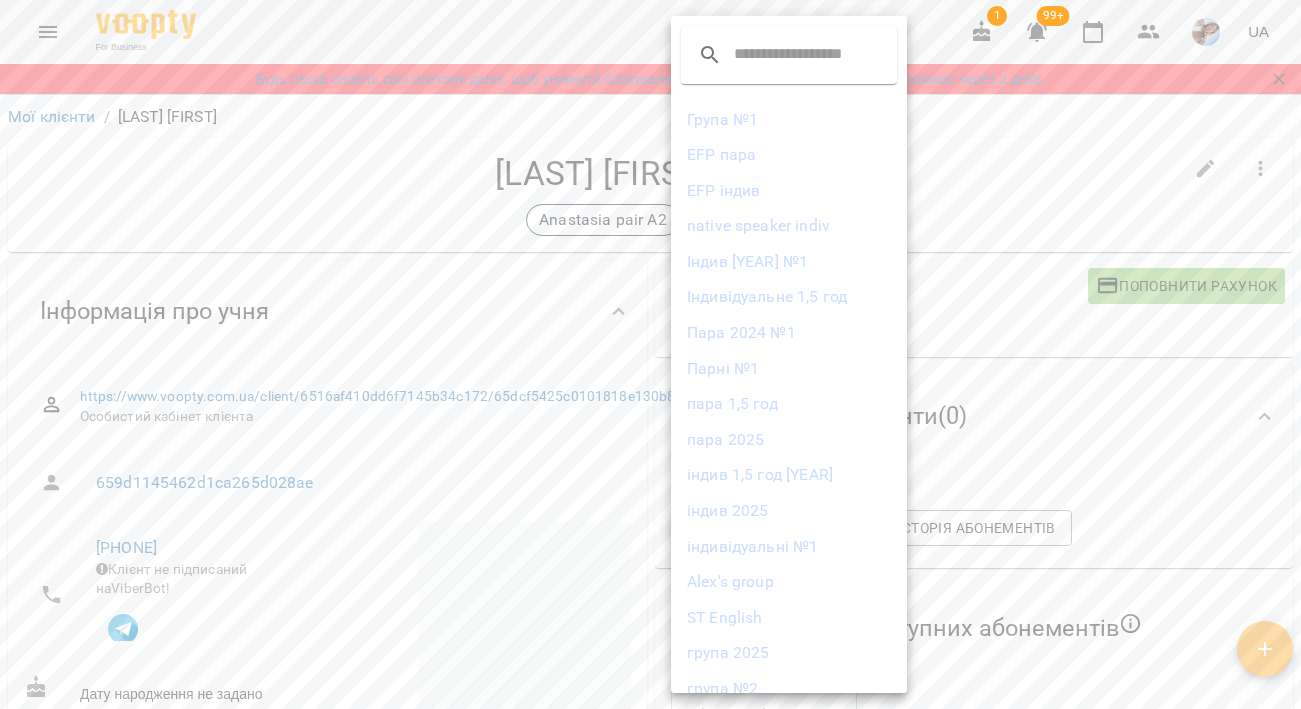 click on "Пара 2024 №1" at bounding box center (789, 333) 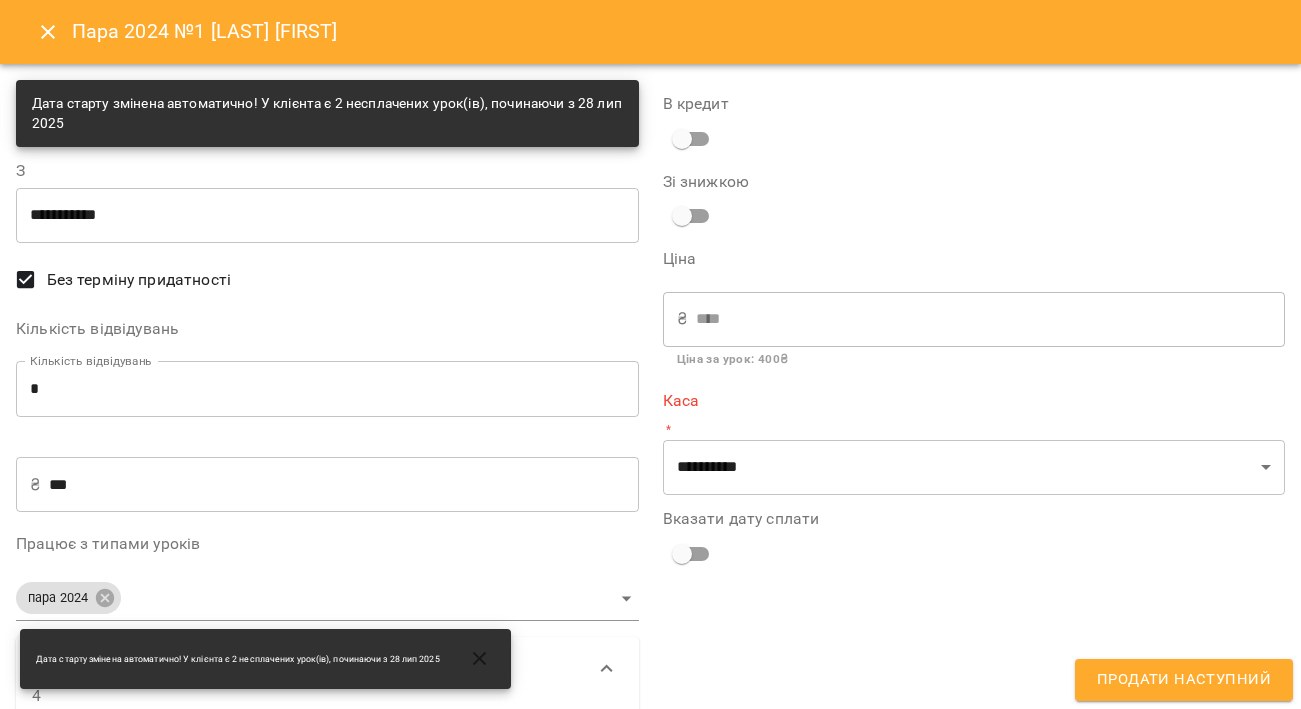 click 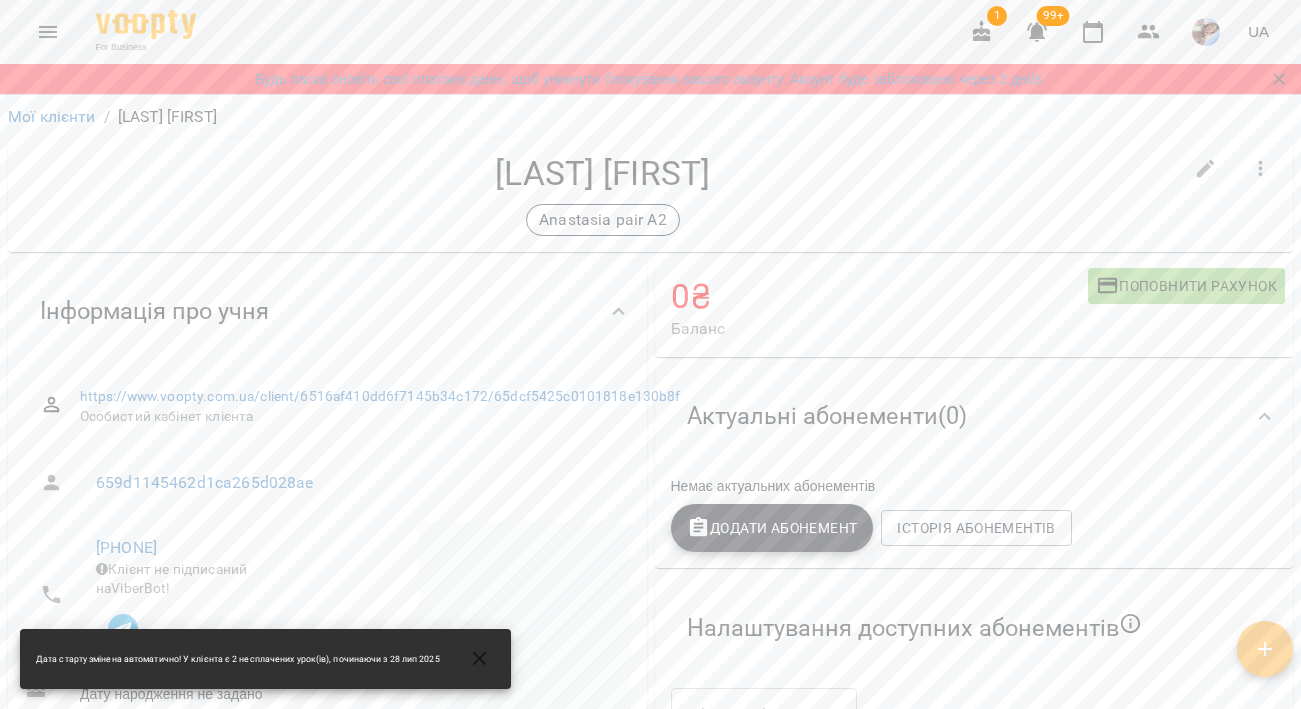 click 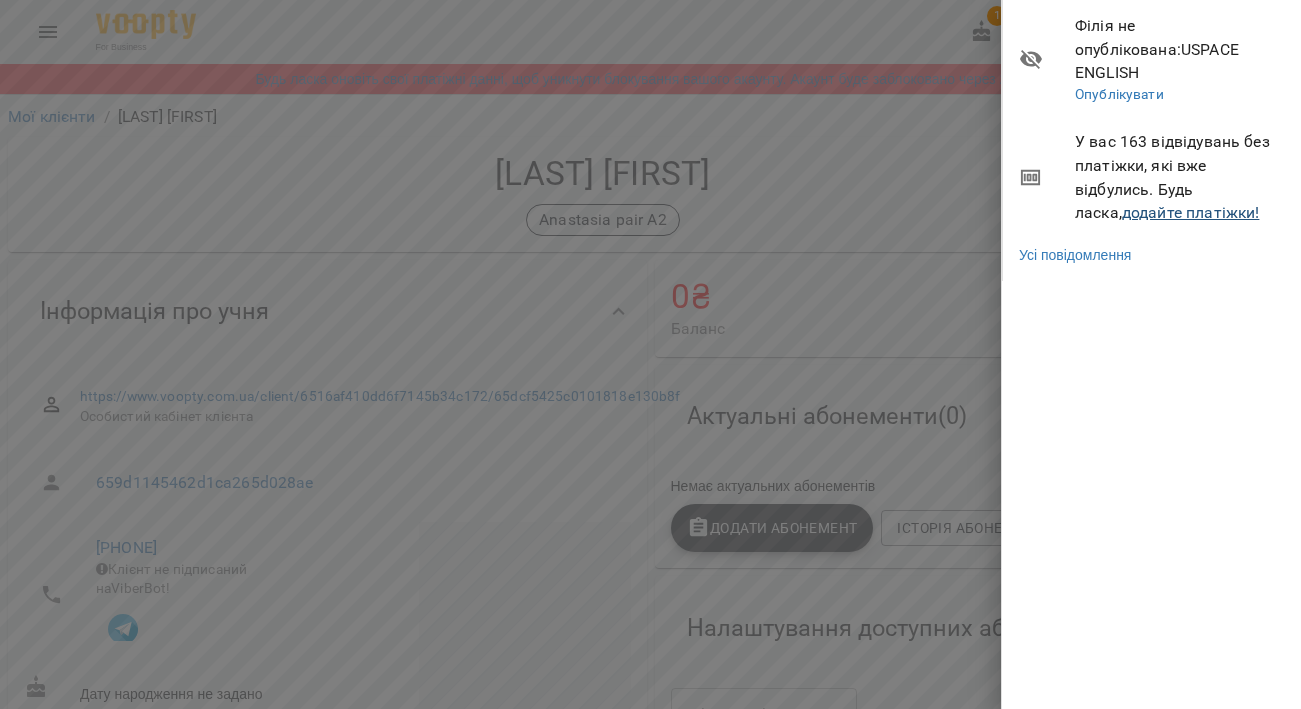 click on "додайте платіжки!" at bounding box center [1191, 212] 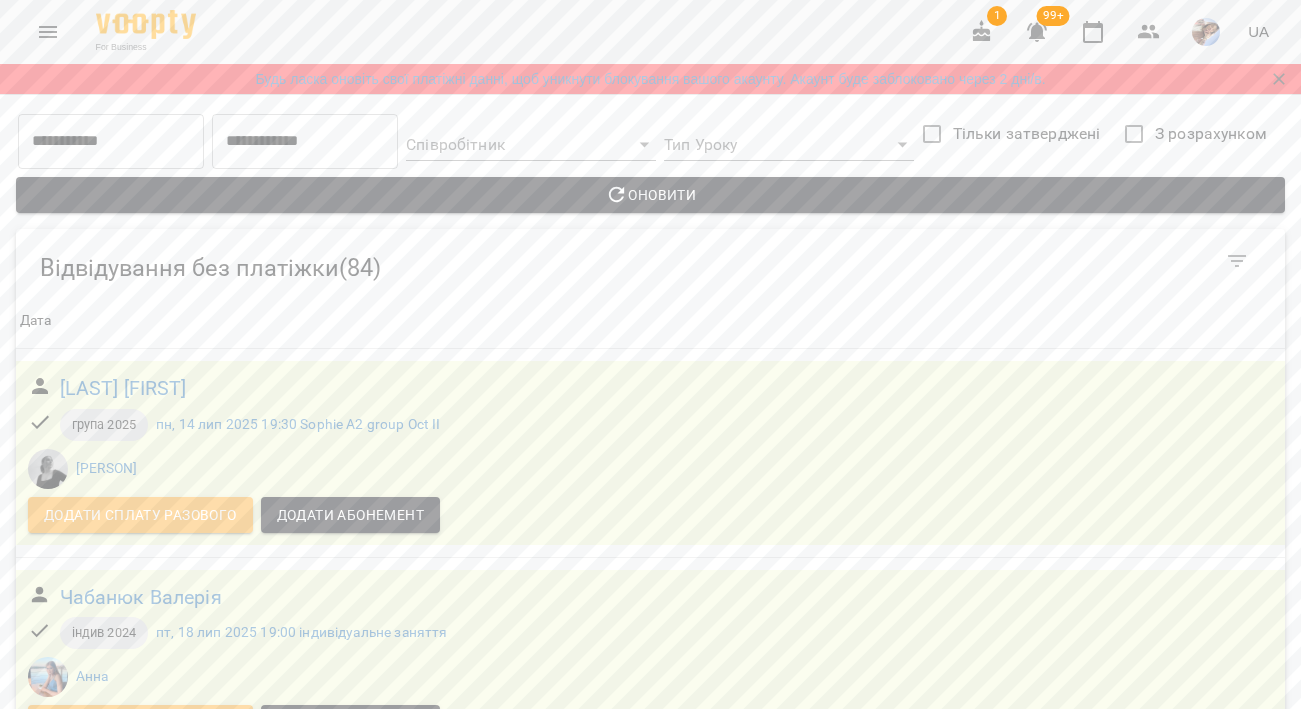 scroll, scrollTop: 16059, scrollLeft: 0, axis: vertical 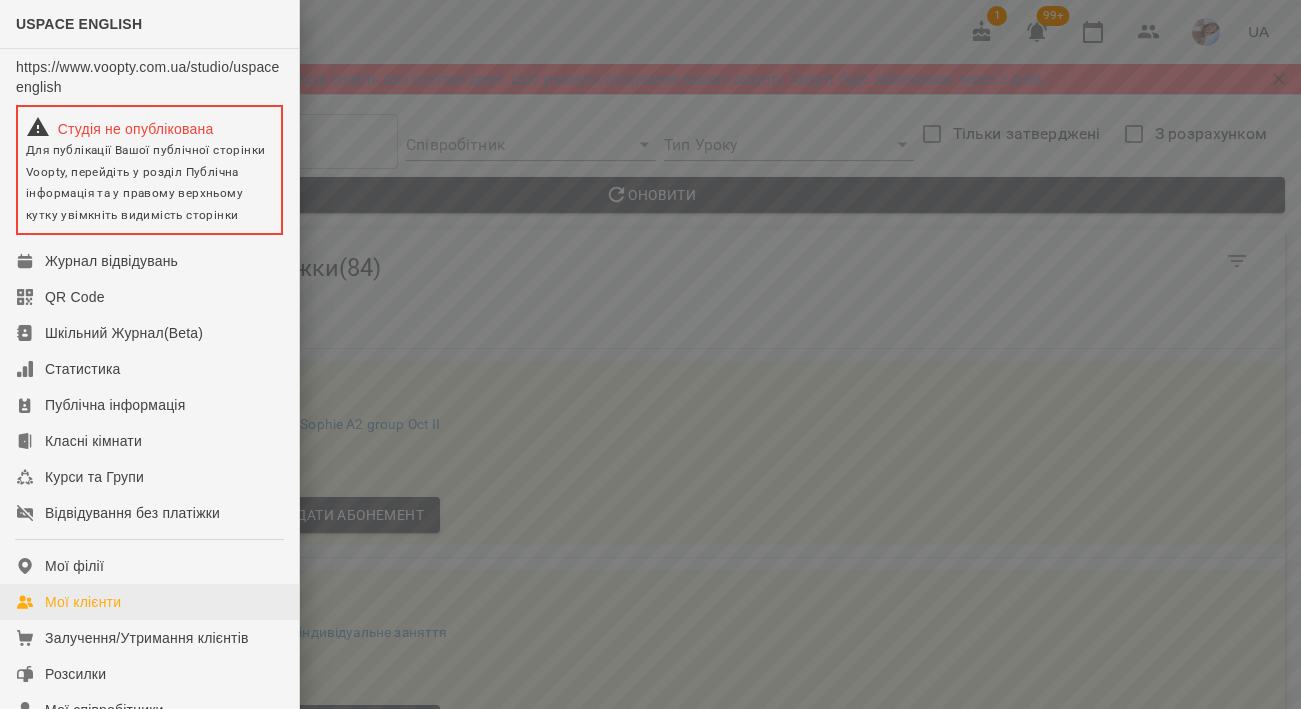 click on "Мої клієнти" at bounding box center (83, 602) 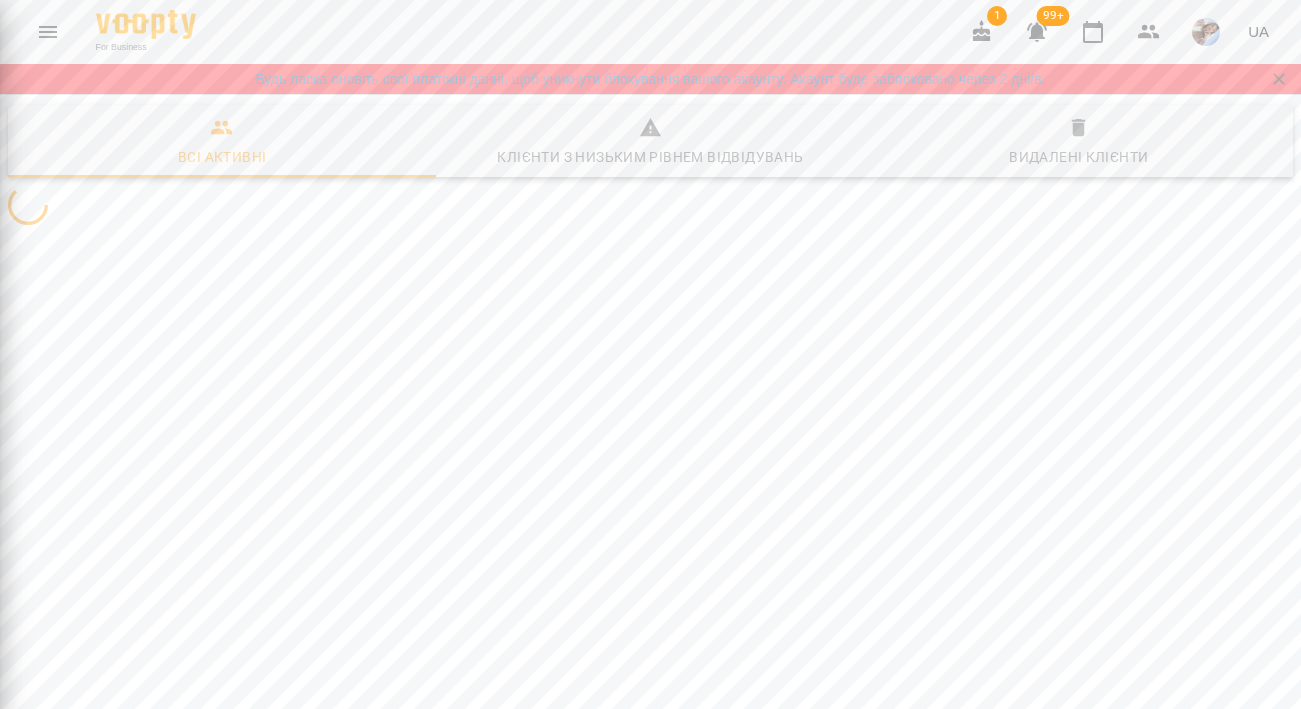 scroll, scrollTop: 0, scrollLeft: 0, axis: both 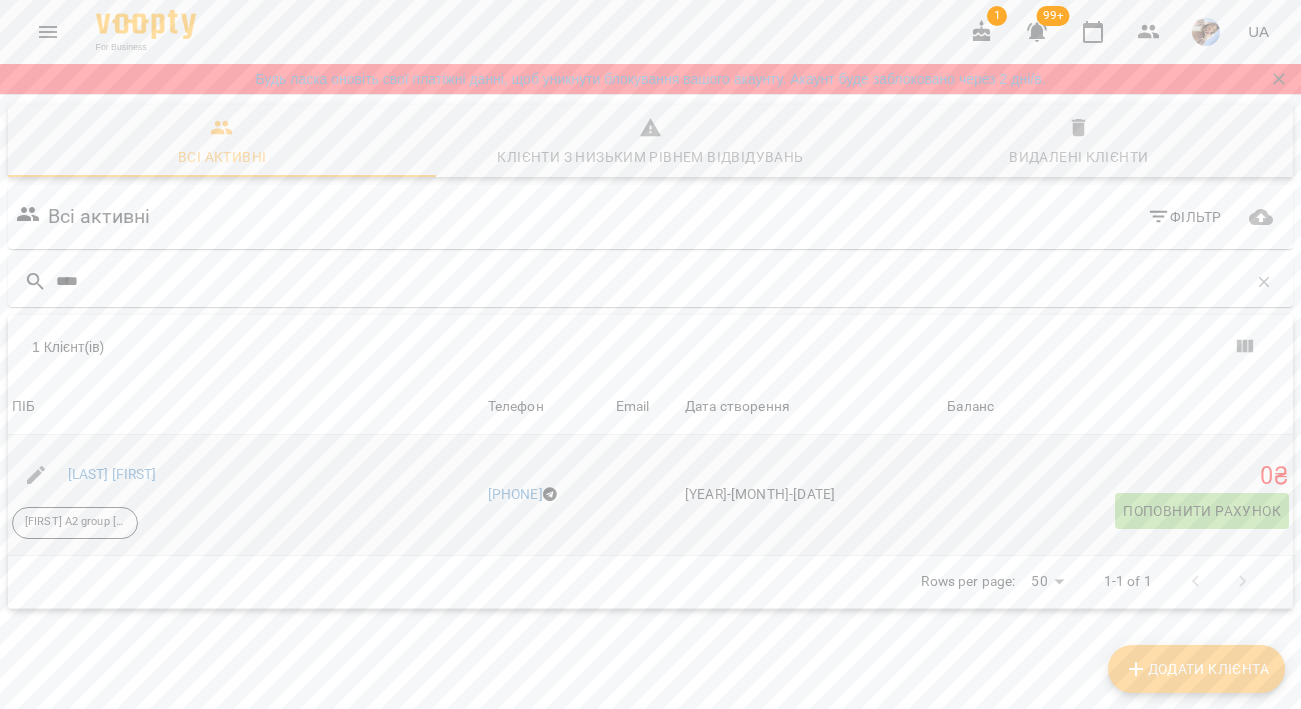 type on "****" 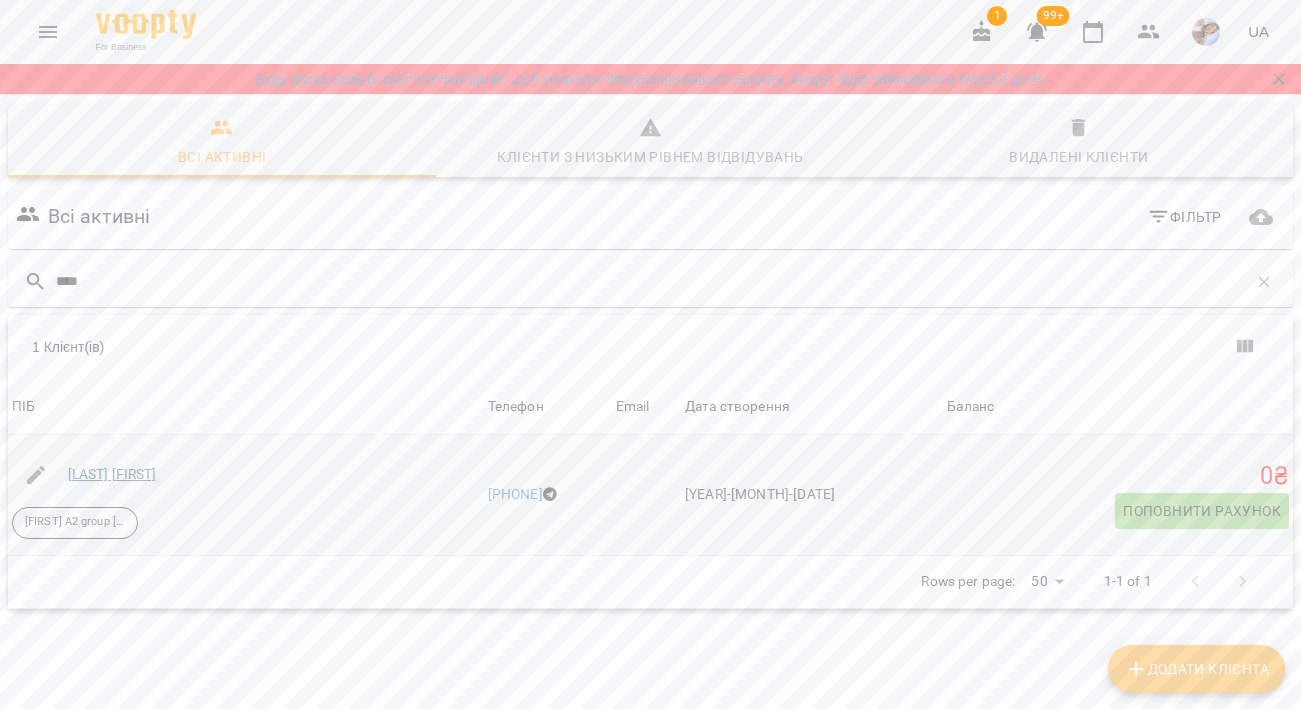 click on "[LAST] [FIRST]" at bounding box center [112, 474] 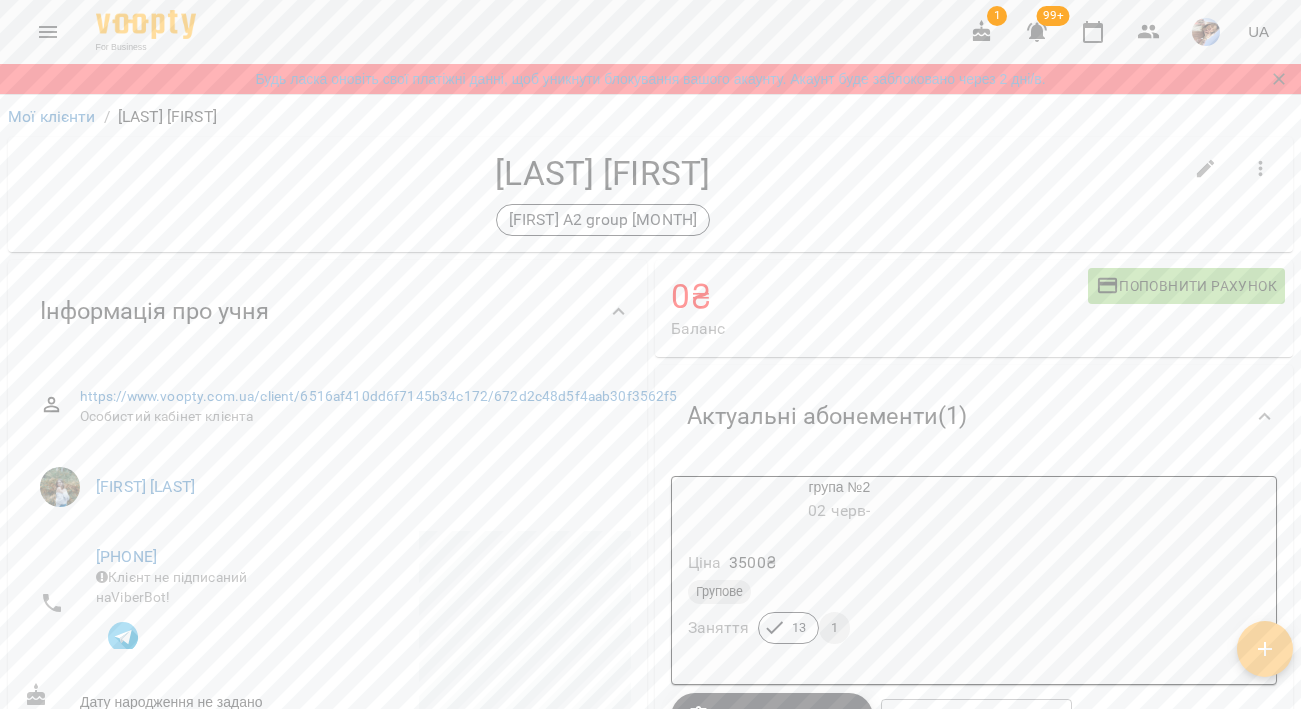 scroll, scrollTop: 145, scrollLeft: 0, axis: vertical 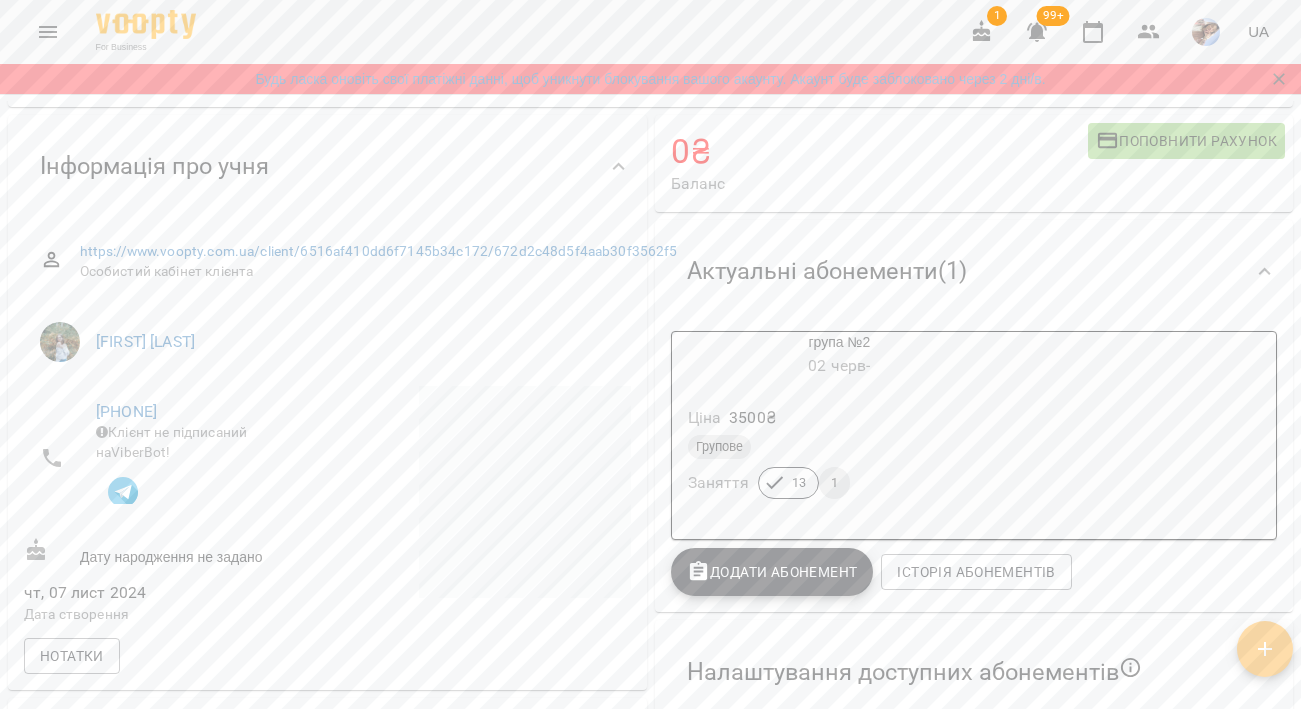 click on "Додати Абонемент" at bounding box center [772, 572] 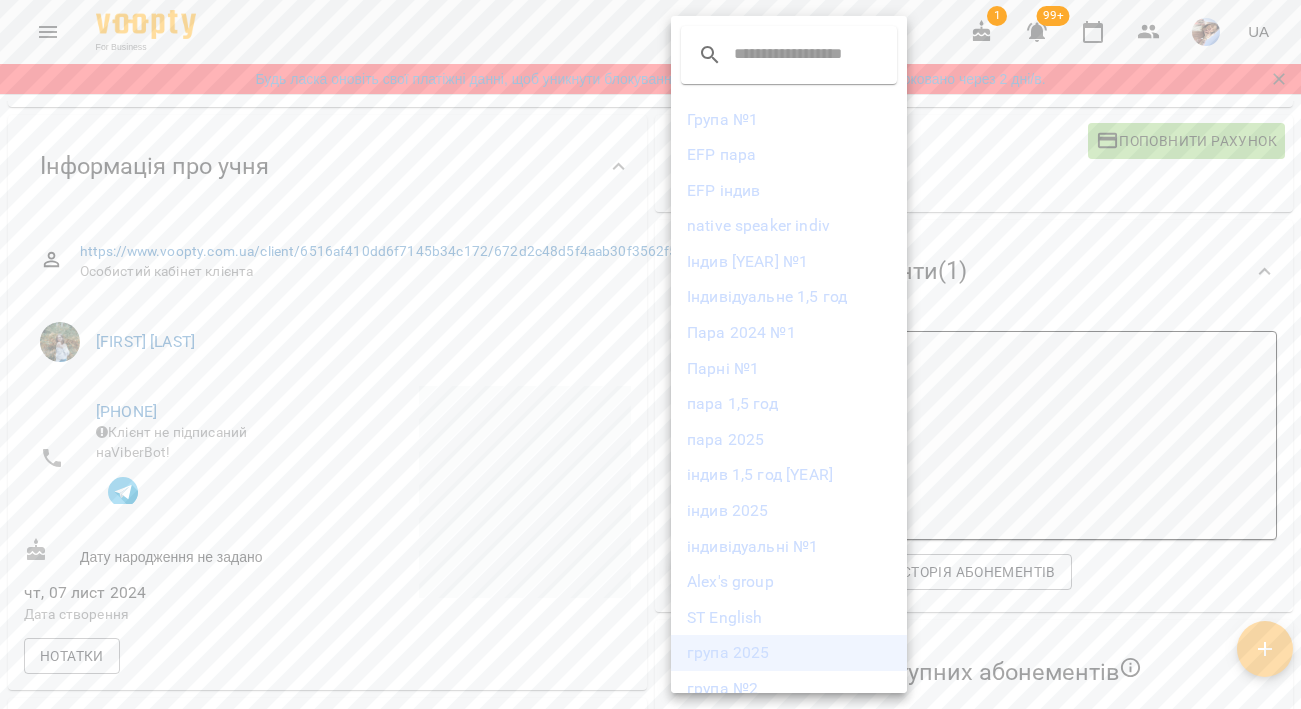 click on "група 2025" at bounding box center [789, 653] 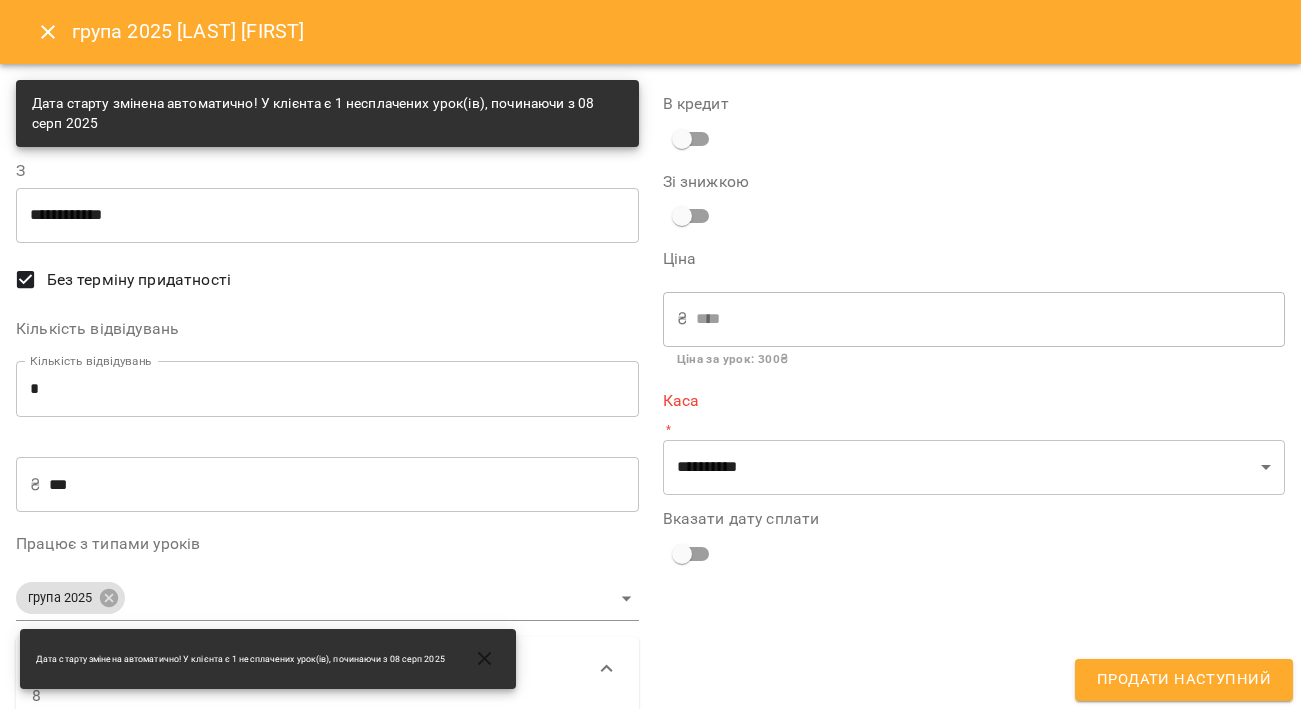 click on "*" at bounding box center [327, 389] 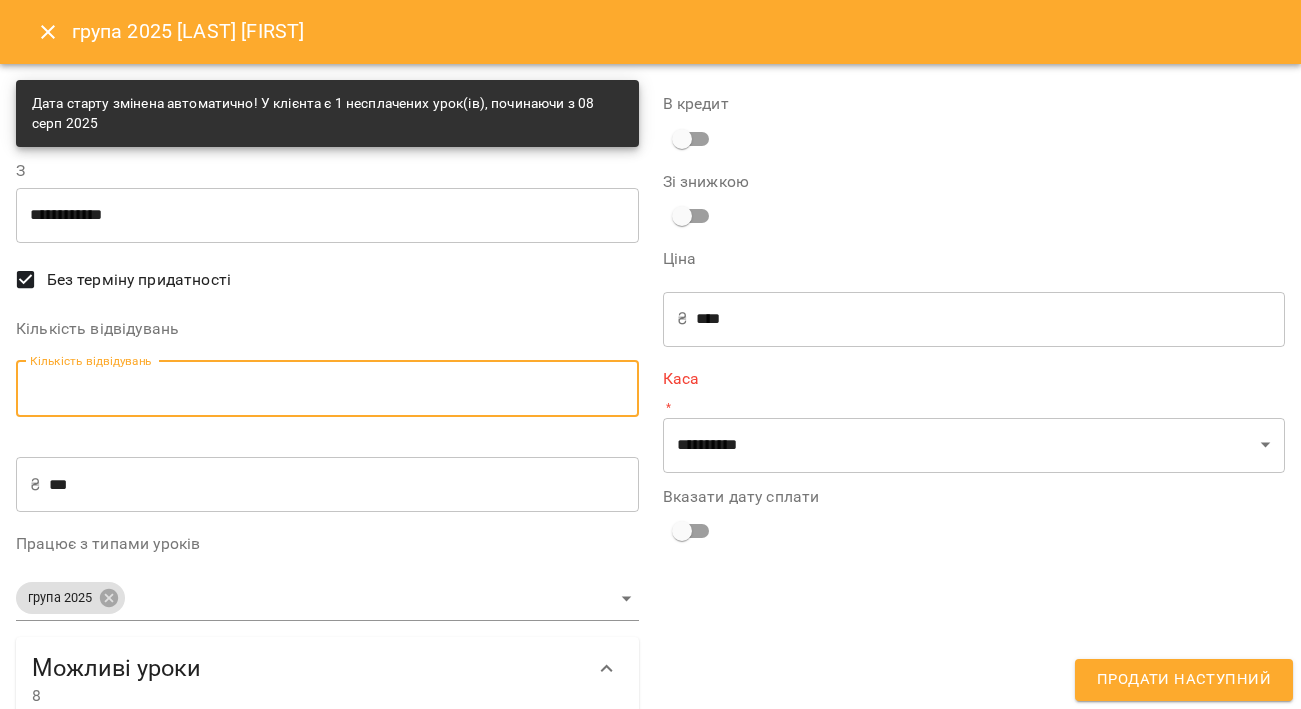 type on "*" 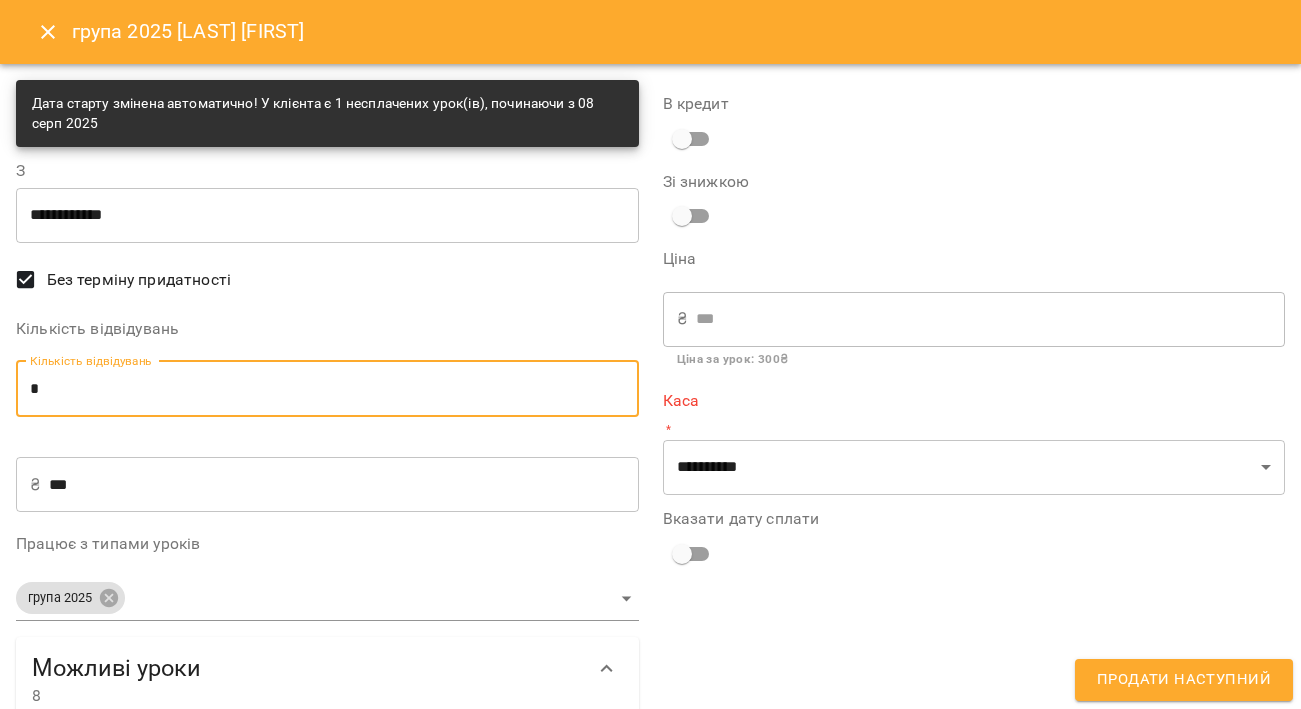 type on "**" 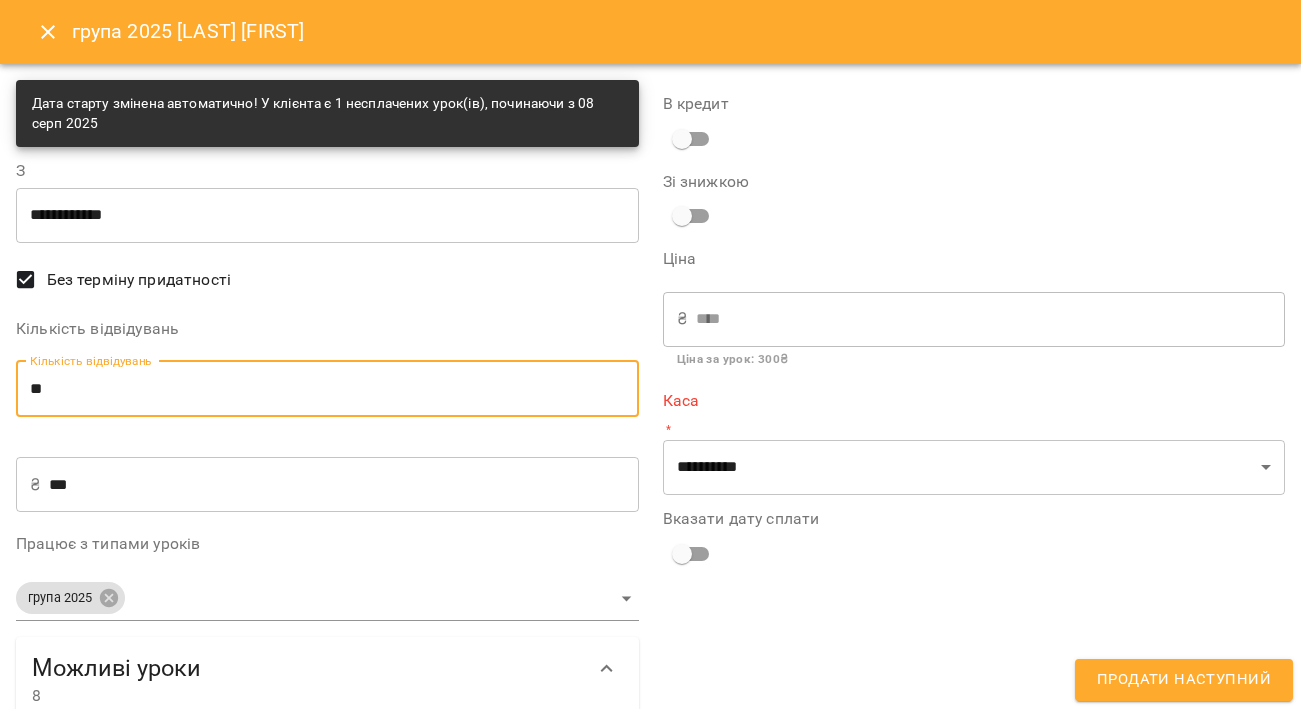 type on "*" 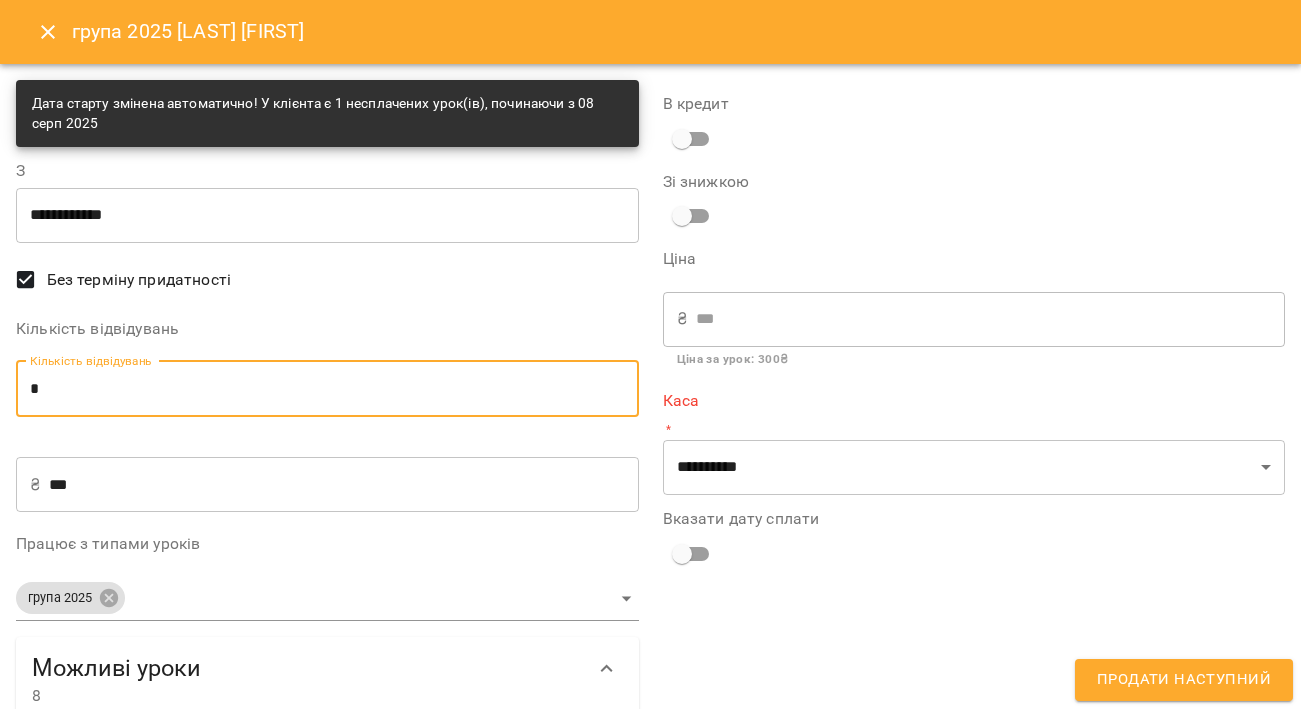 type on "**" 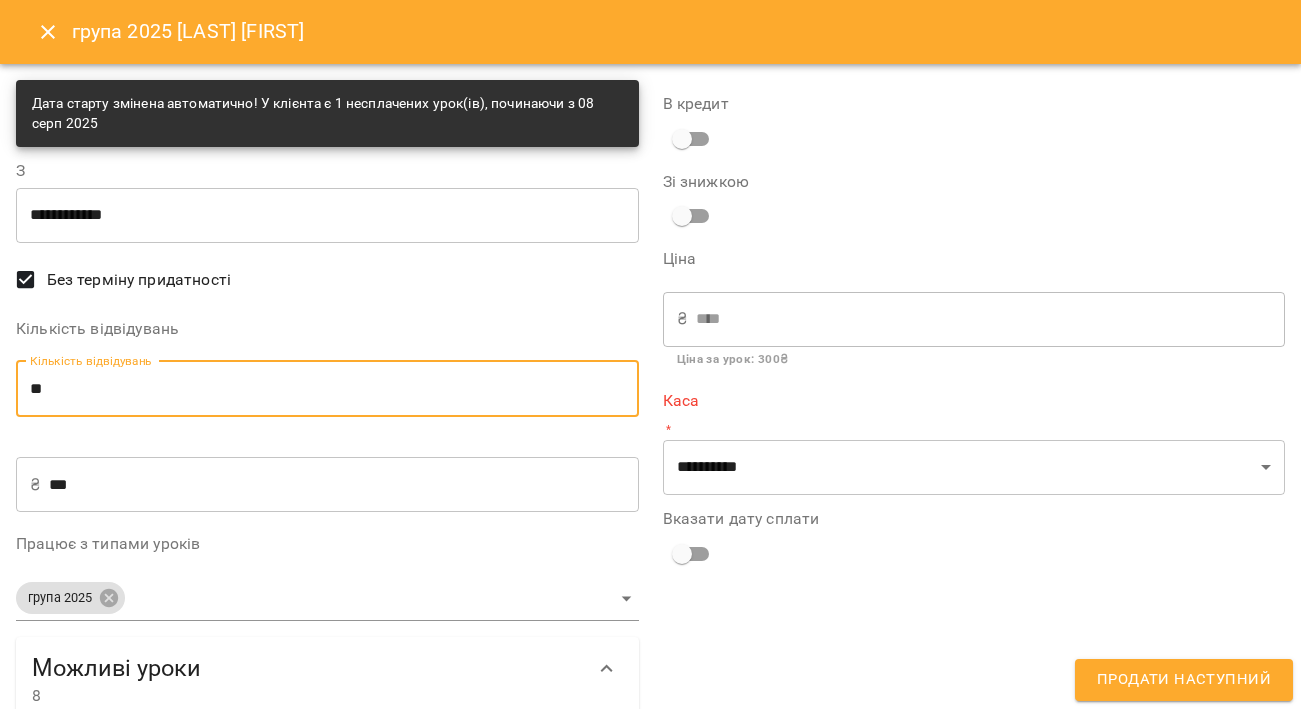 type on "**" 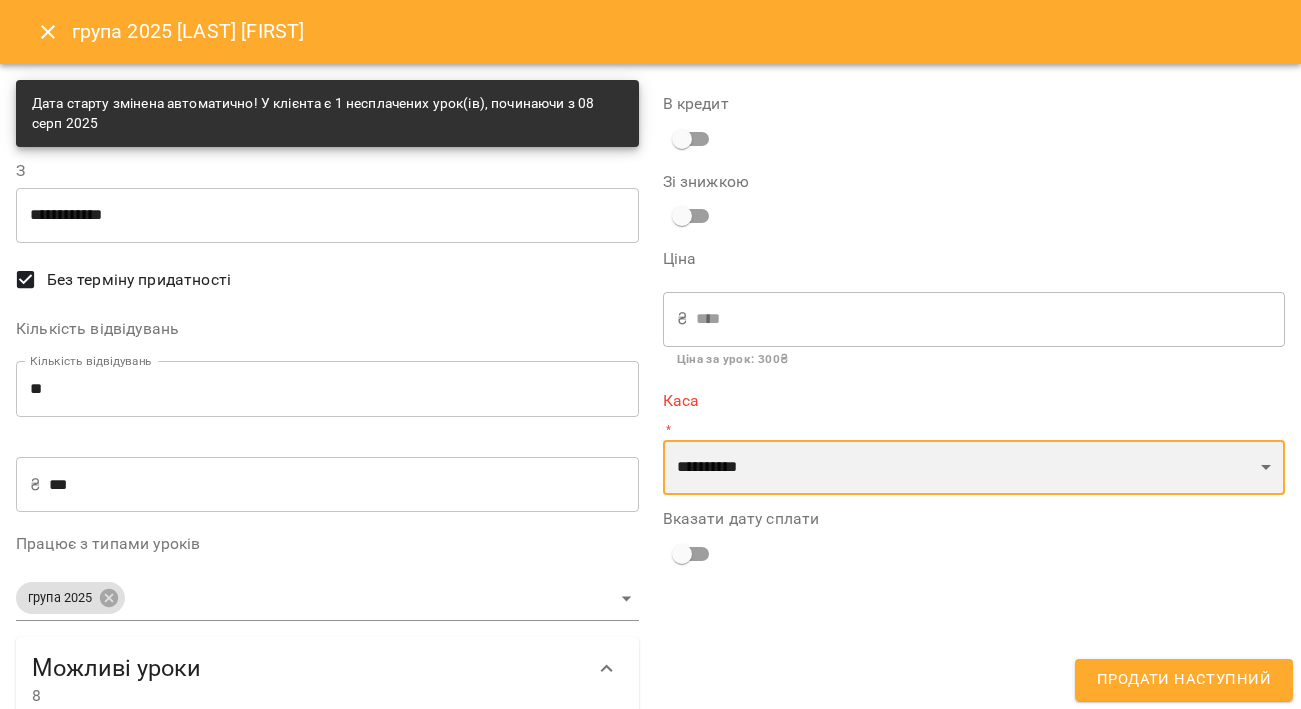 select on "****" 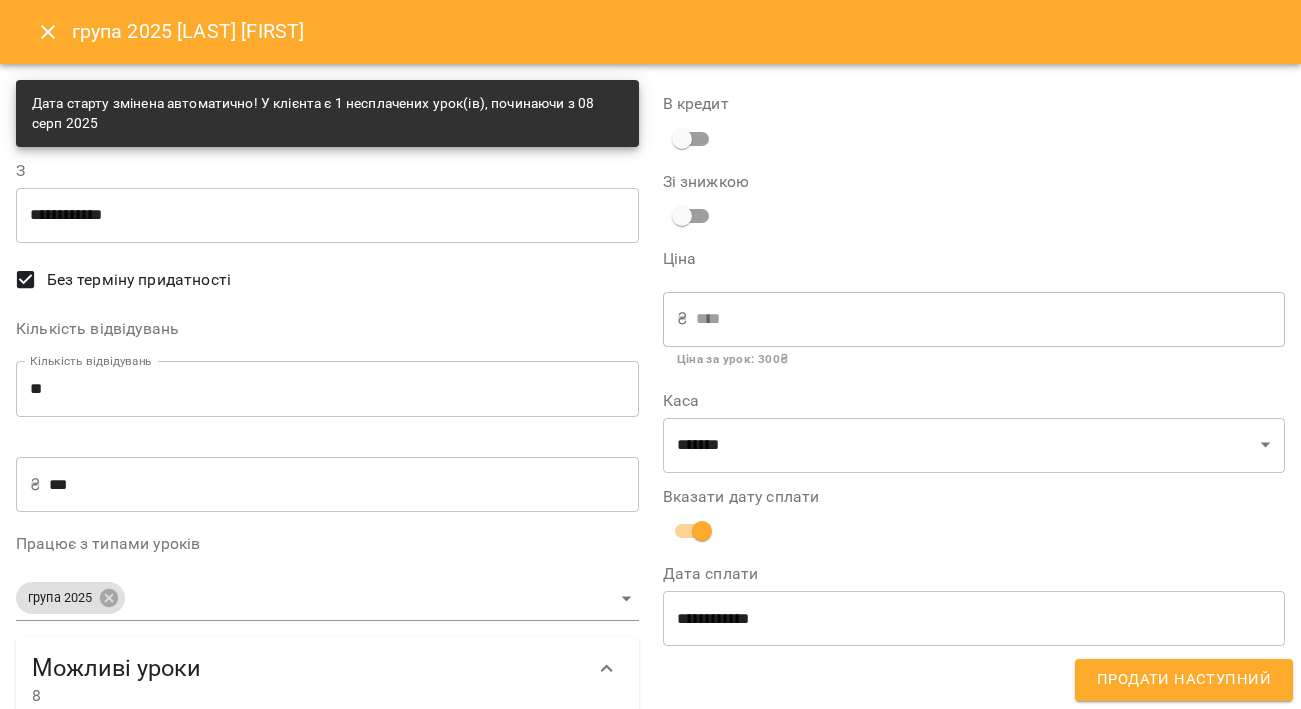 click on "Продати наступний" at bounding box center (1184, 680) 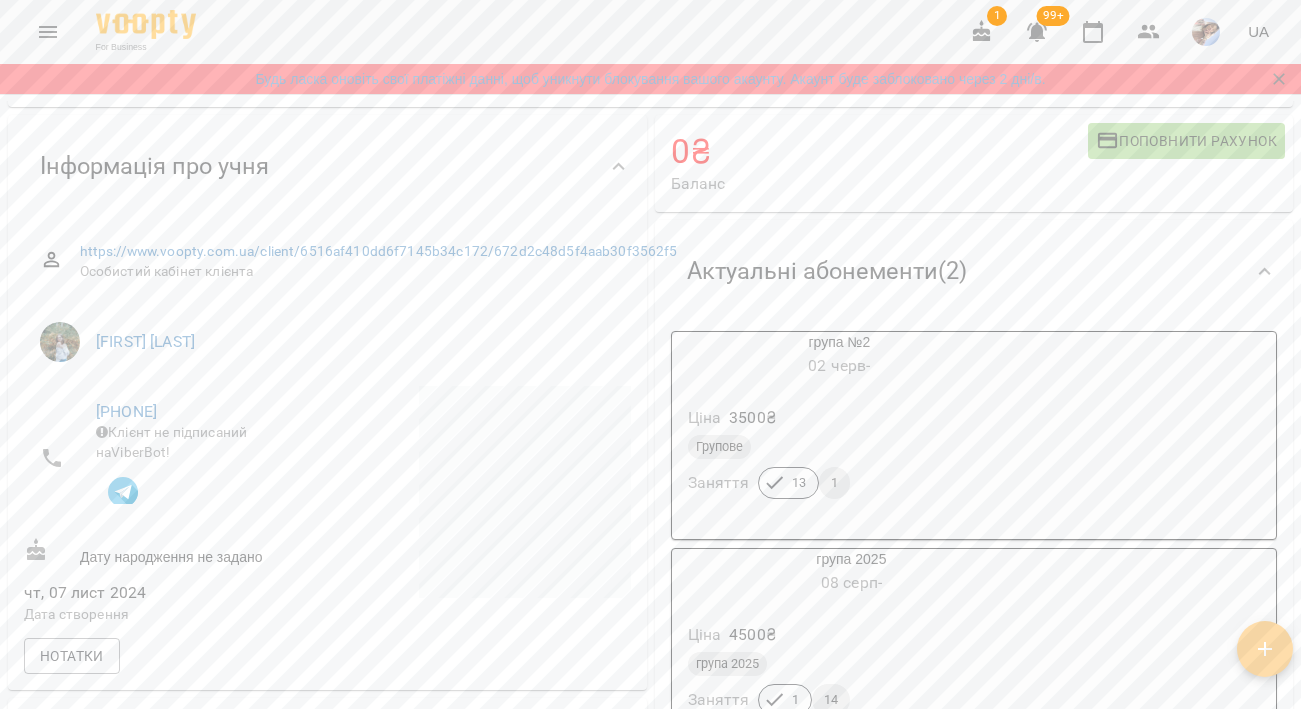 click 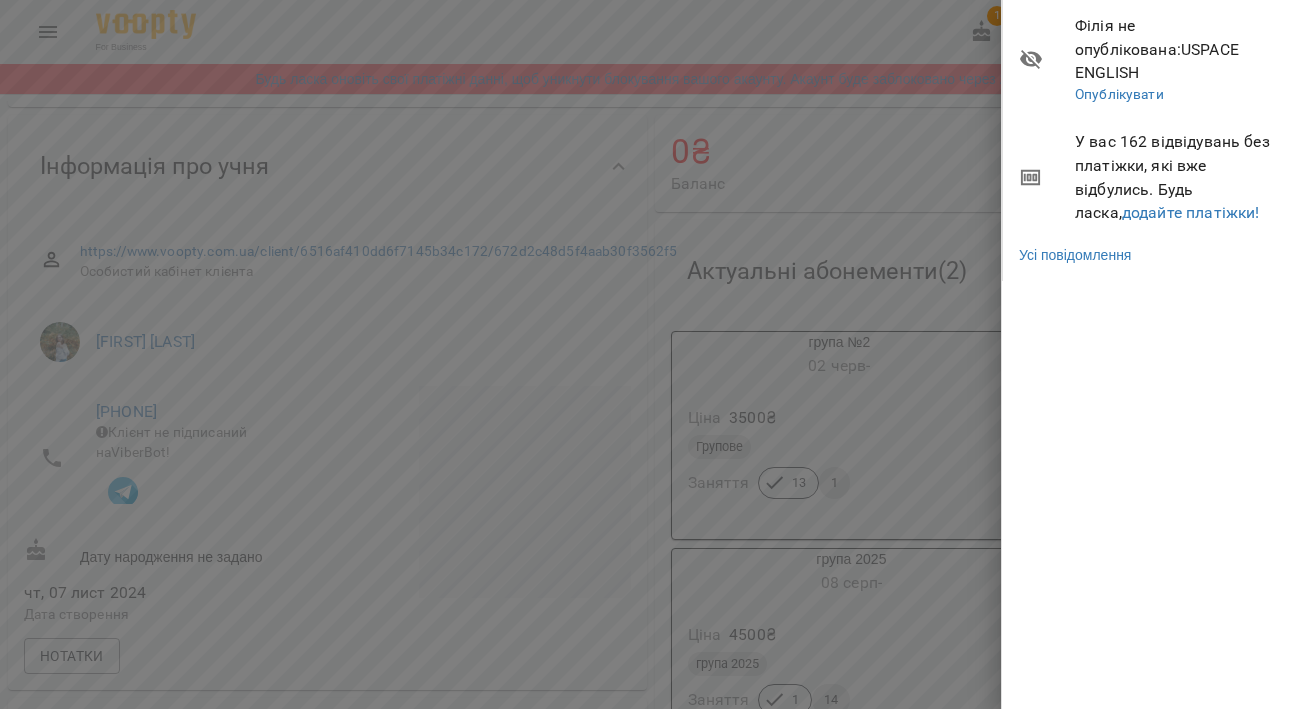 click at bounding box center (650, 354) 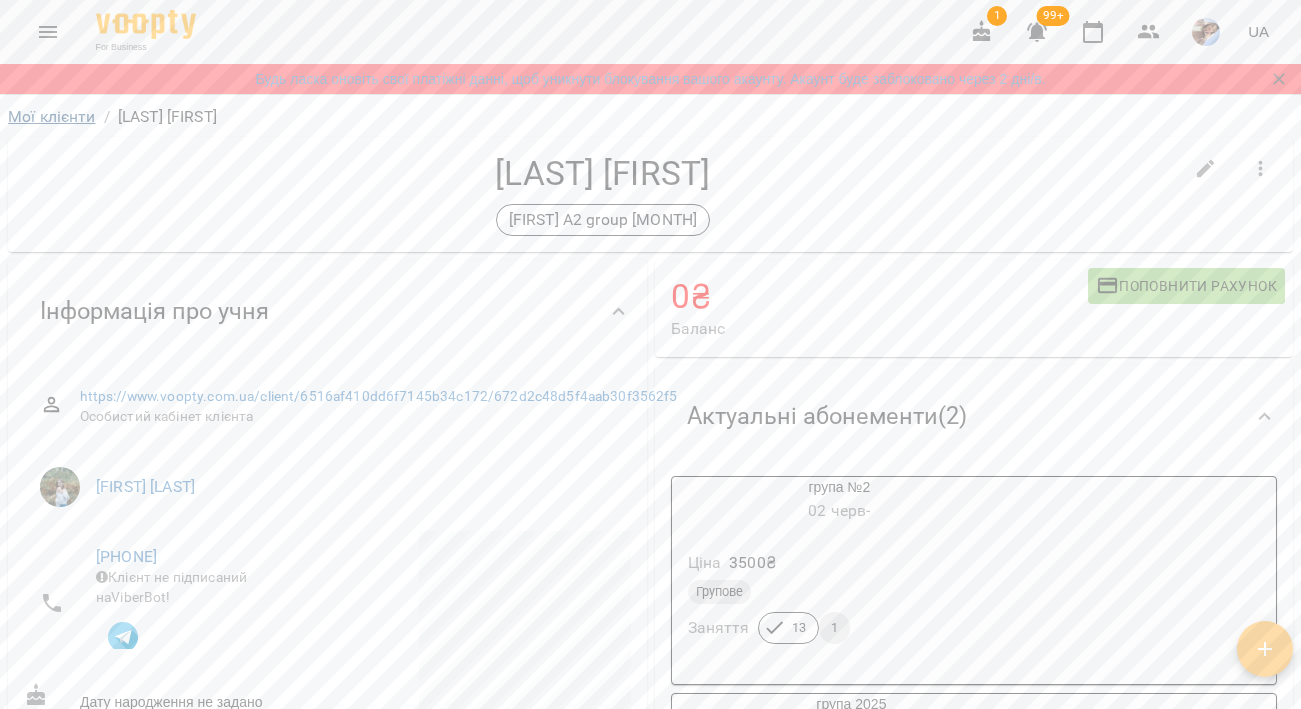 scroll, scrollTop: -2, scrollLeft: 0, axis: vertical 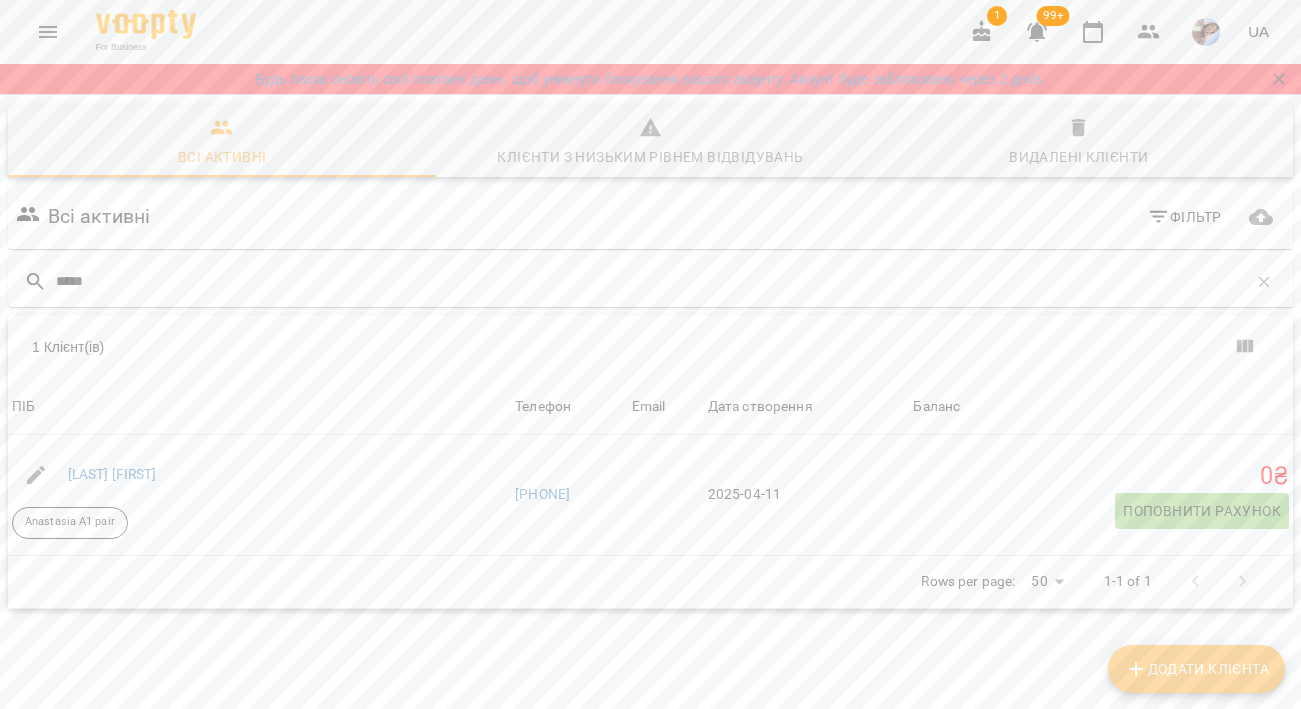 type on "*****" 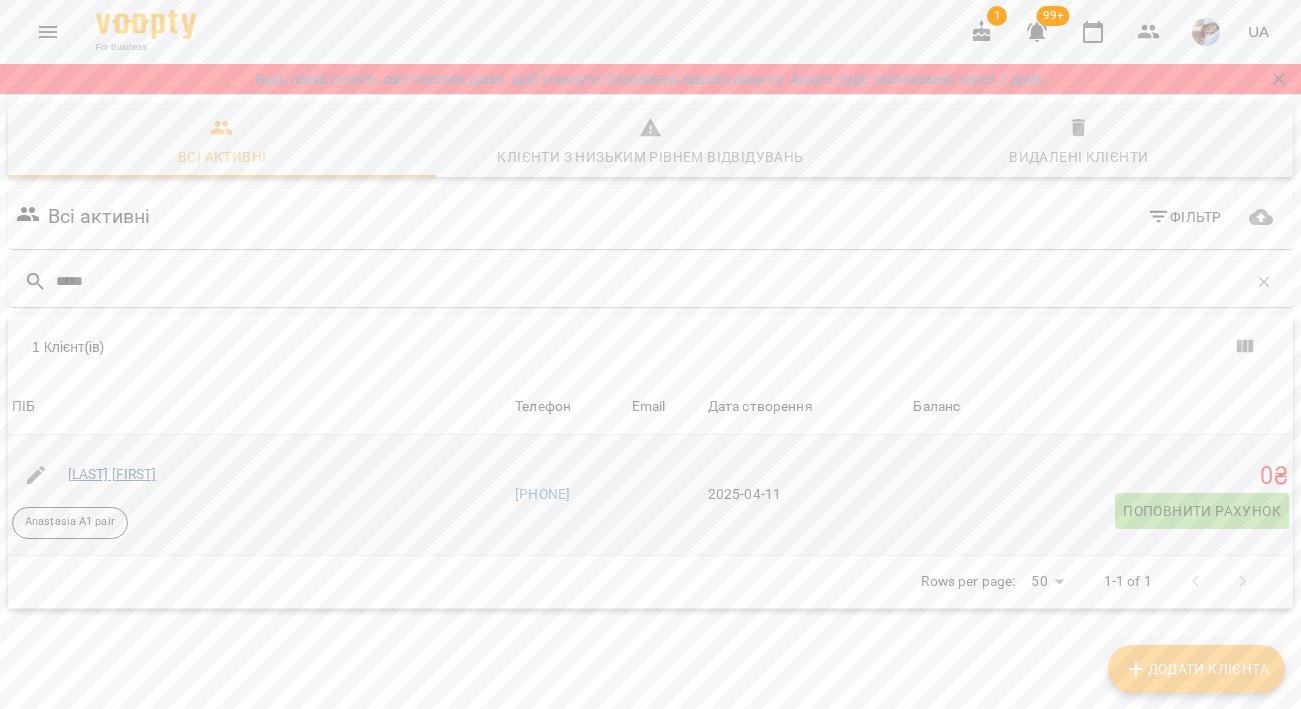 drag, startPoint x: 338, startPoint y: 283, endPoint x: 110, endPoint y: 481, distance: 301.9735 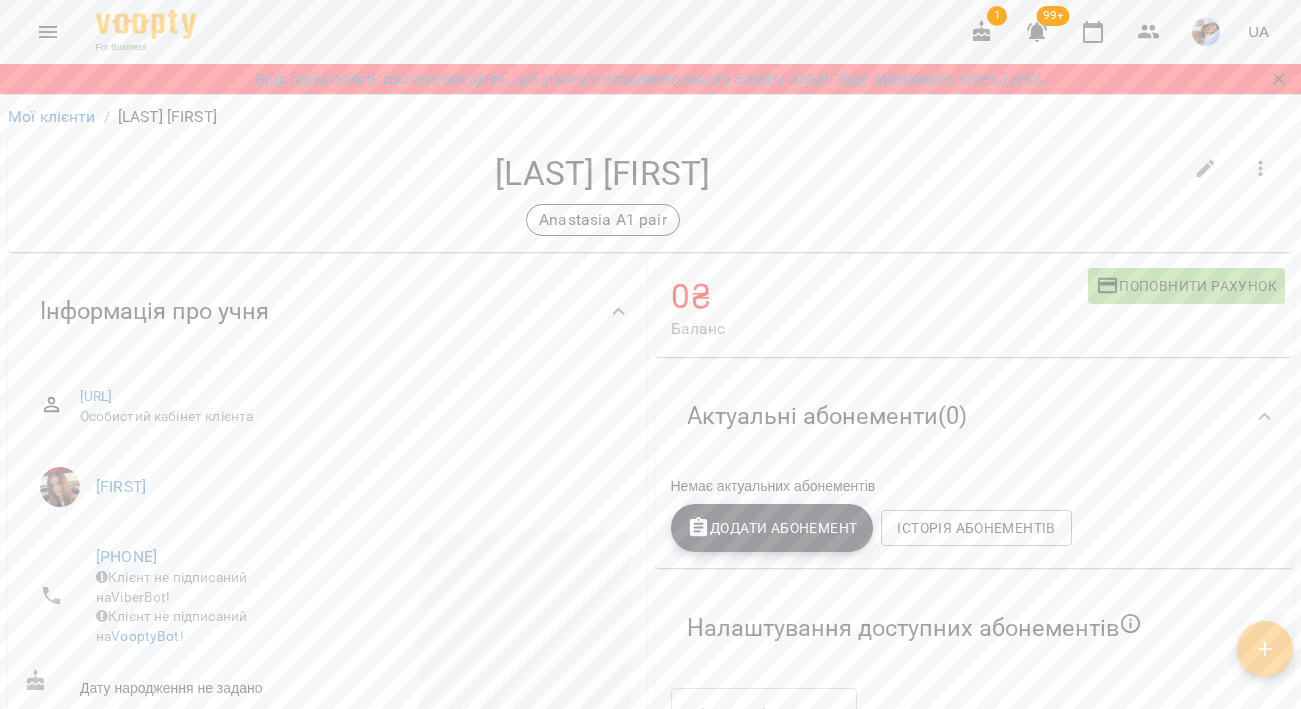 click on "Додати Абонемент" at bounding box center [772, 528] 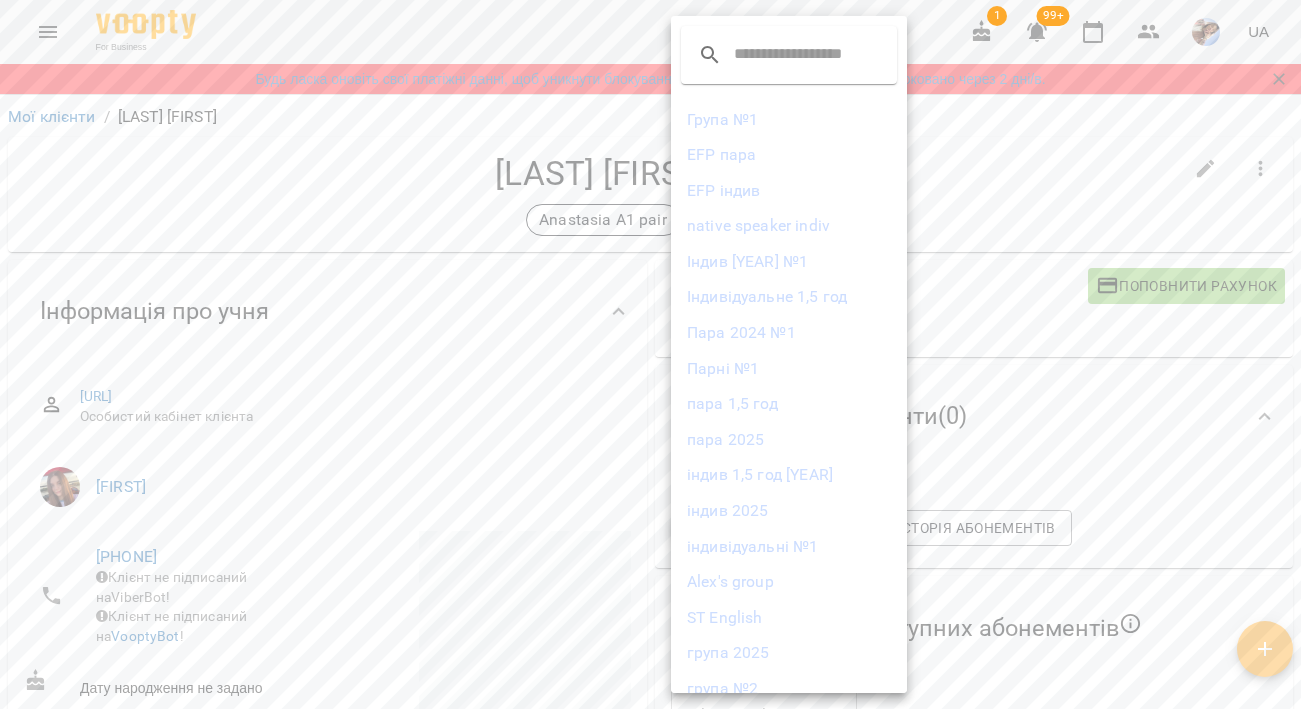 click on "Пара 2024 №1" at bounding box center (789, 333) 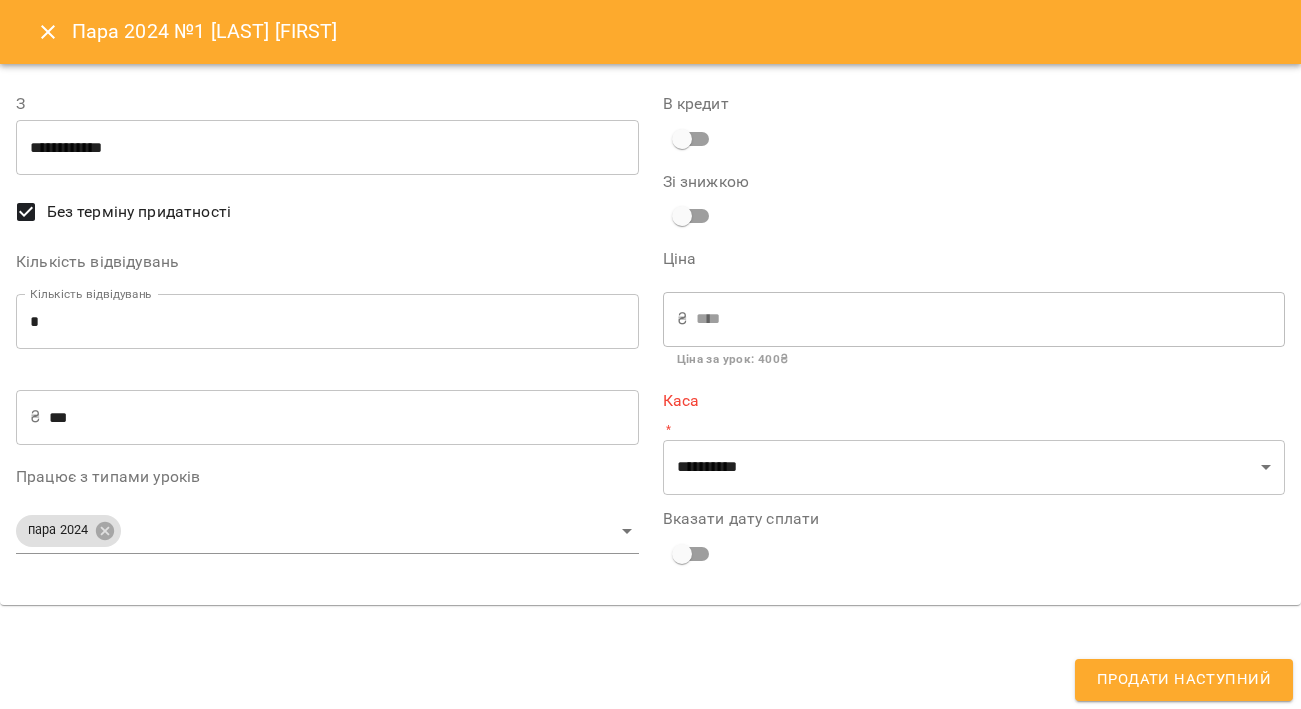 type on "**********" 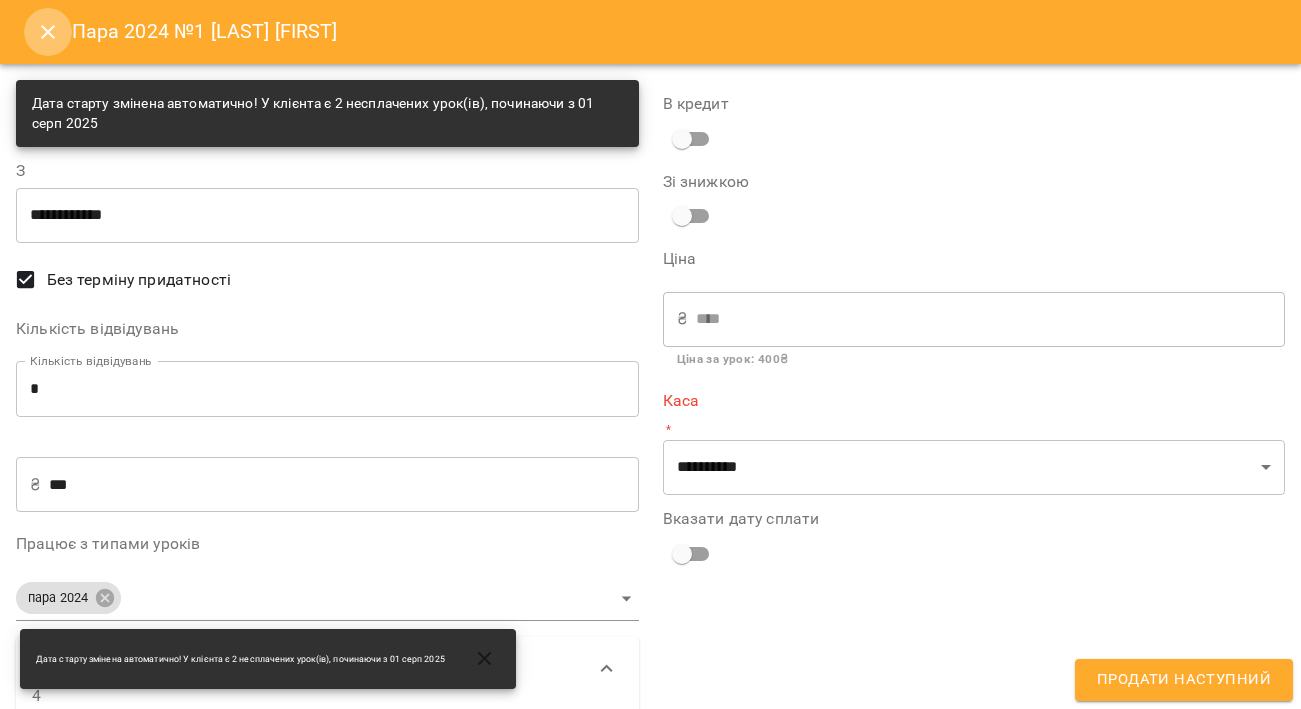 click 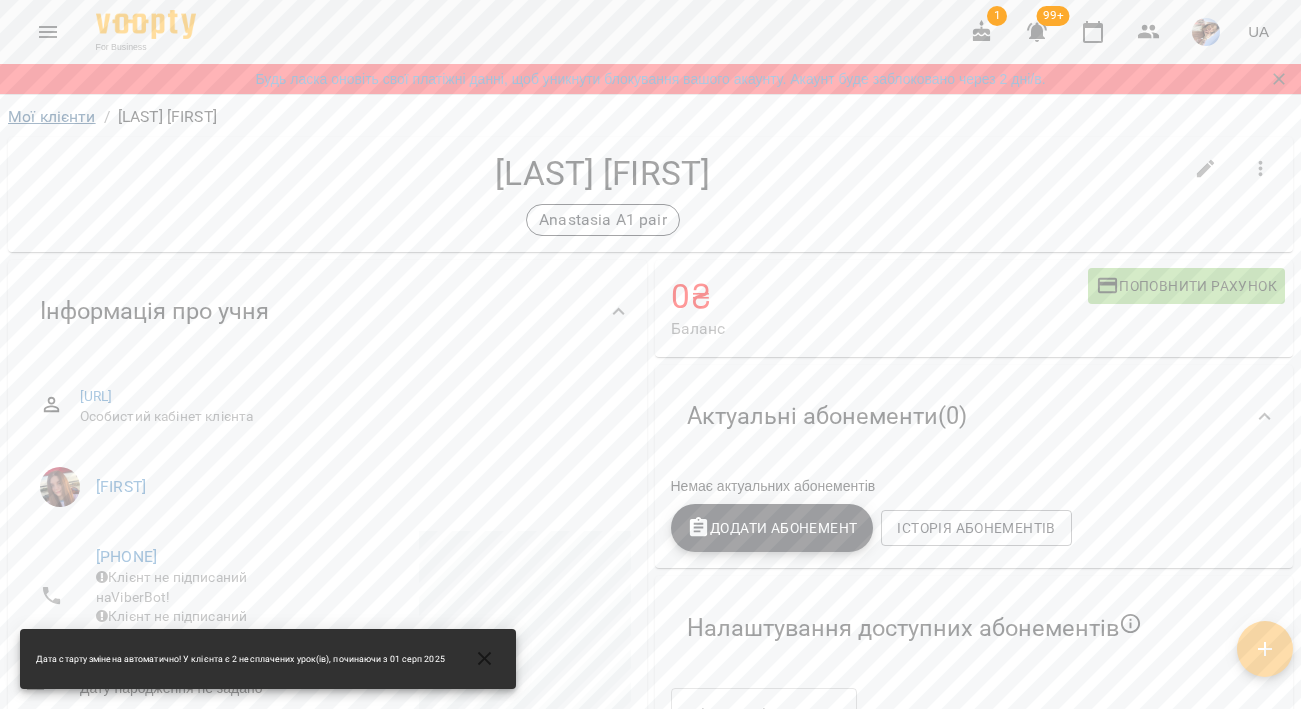 click on "Мої клієнти" at bounding box center [52, 116] 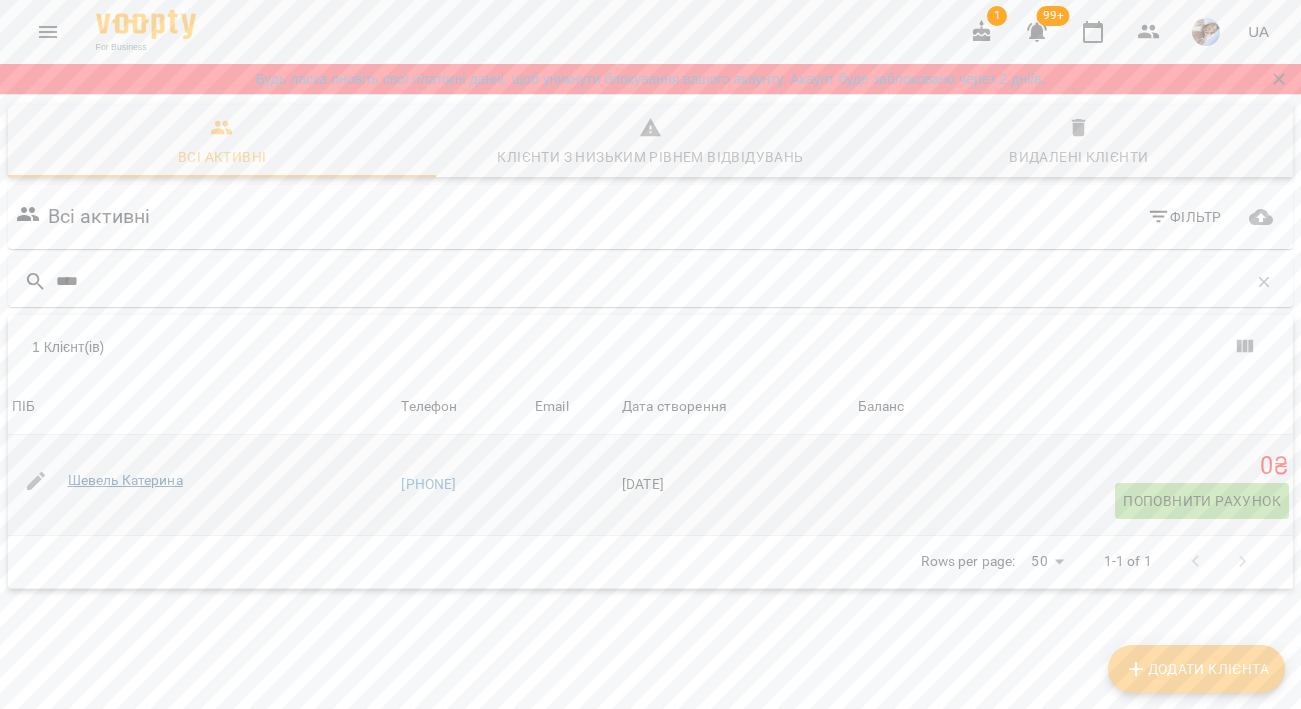 type on "****" 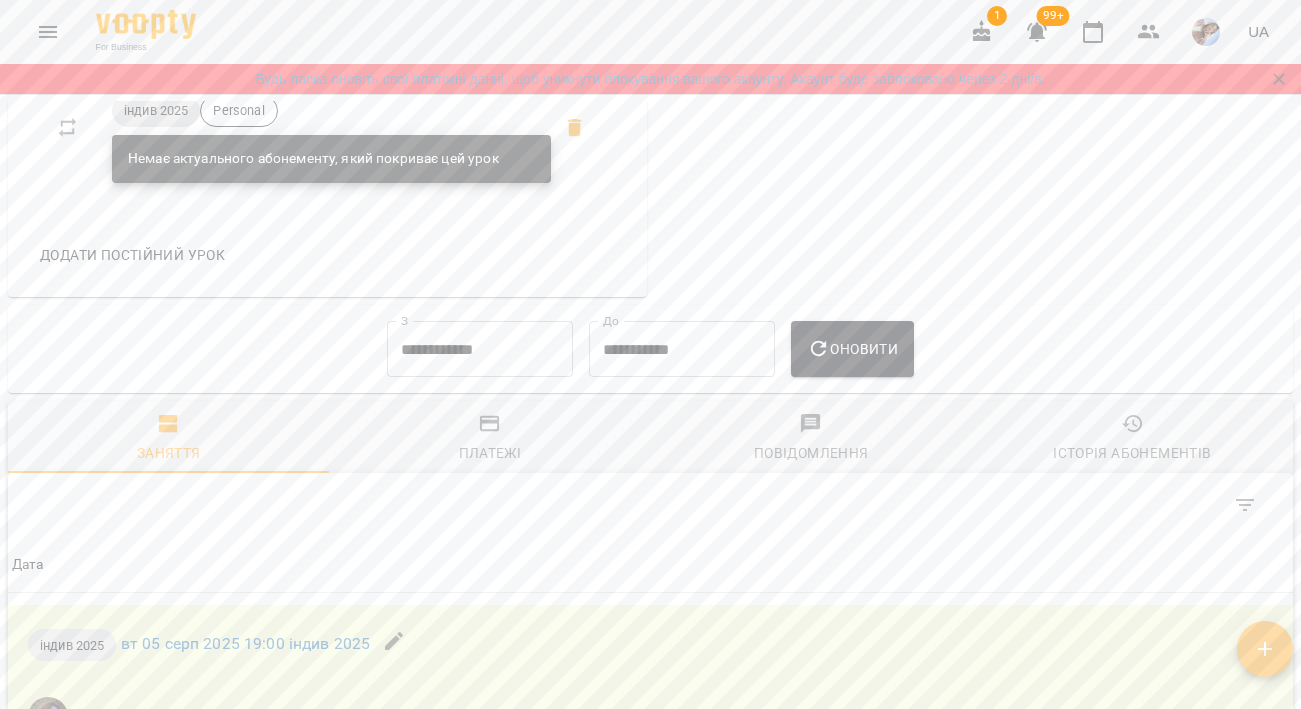scroll, scrollTop: 1106, scrollLeft: 0, axis: vertical 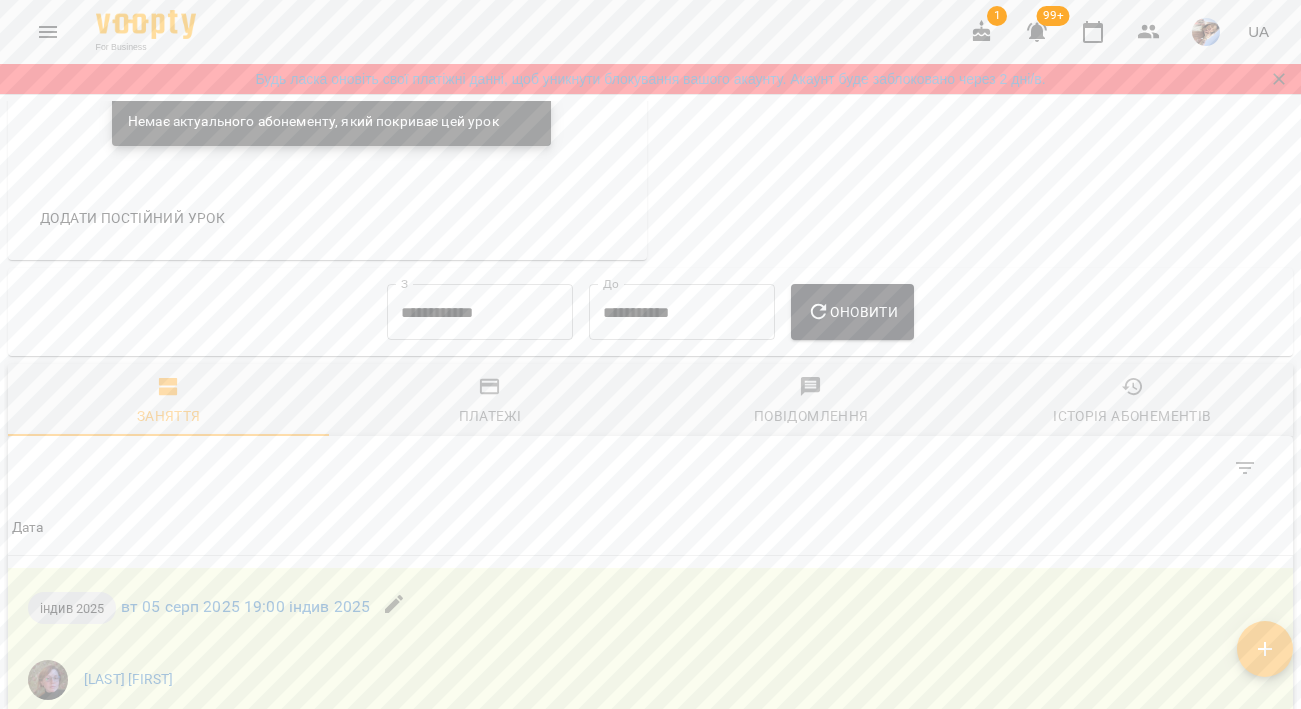 click on "**********" at bounding box center (480, 312) 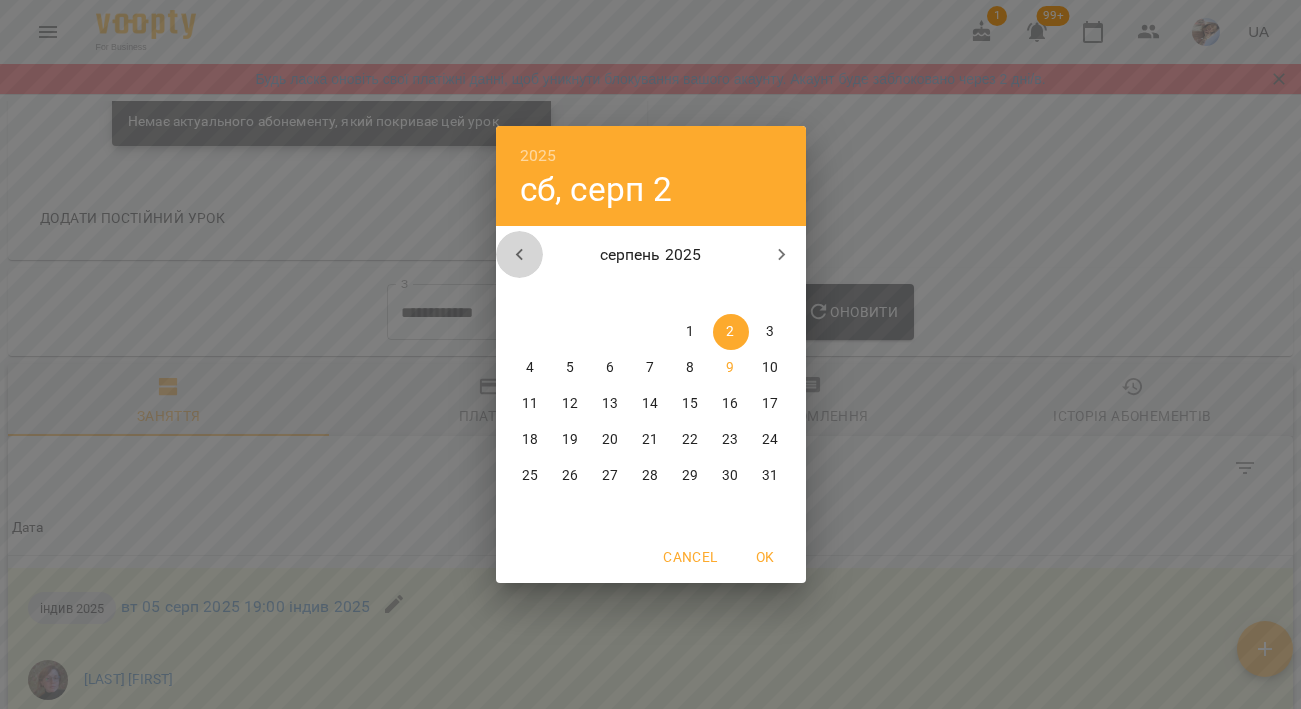 click 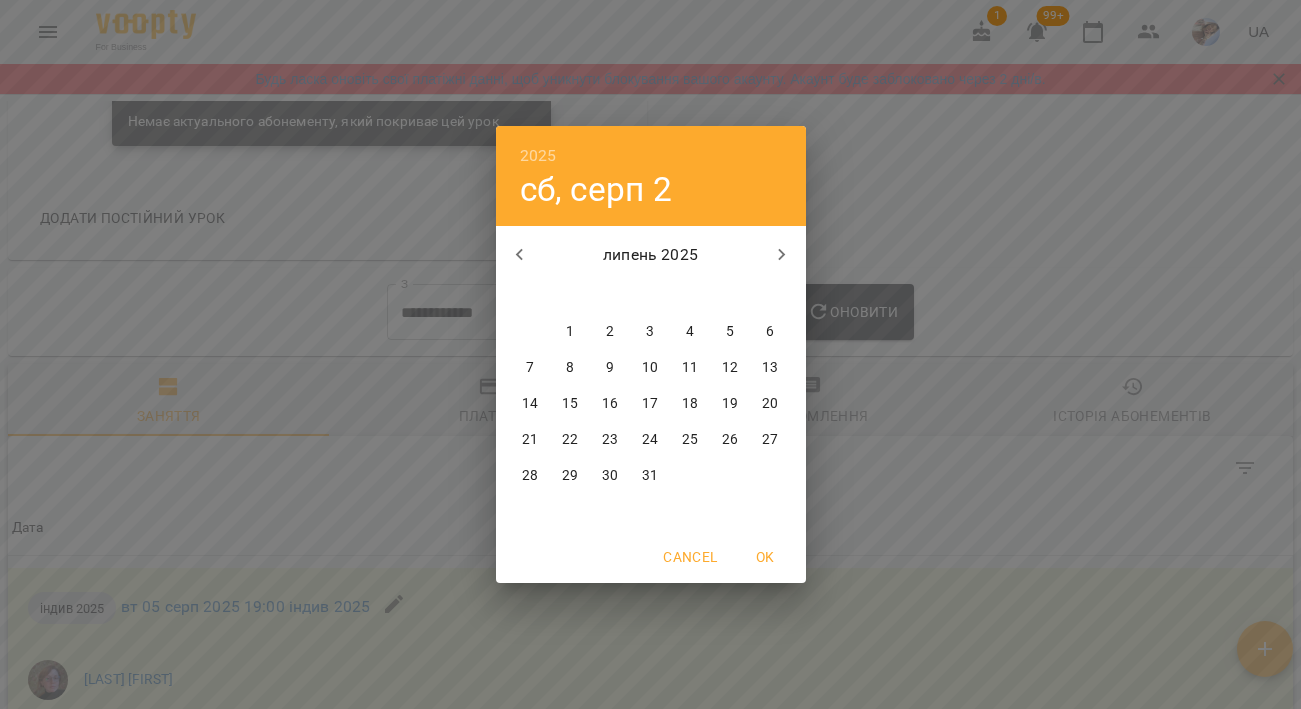 click on "30" at bounding box center (611, 476) 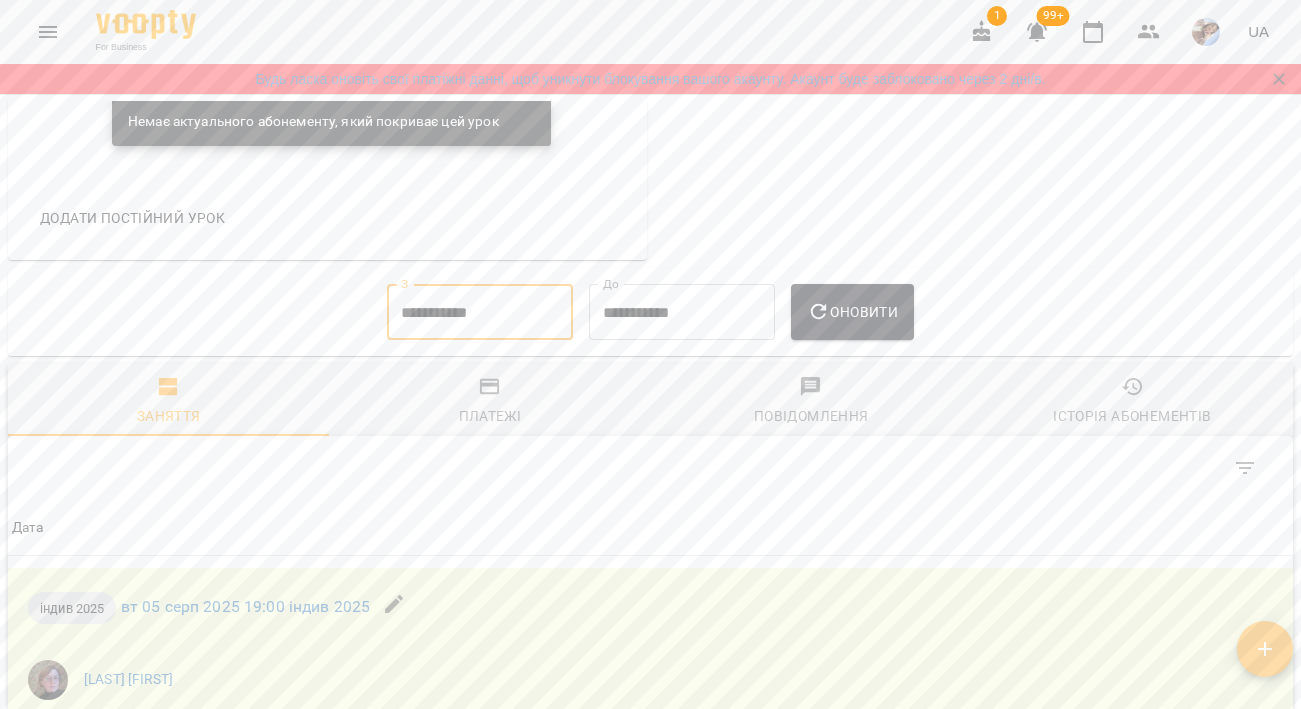 click on "Оновити" at bounding box center [852, 312] 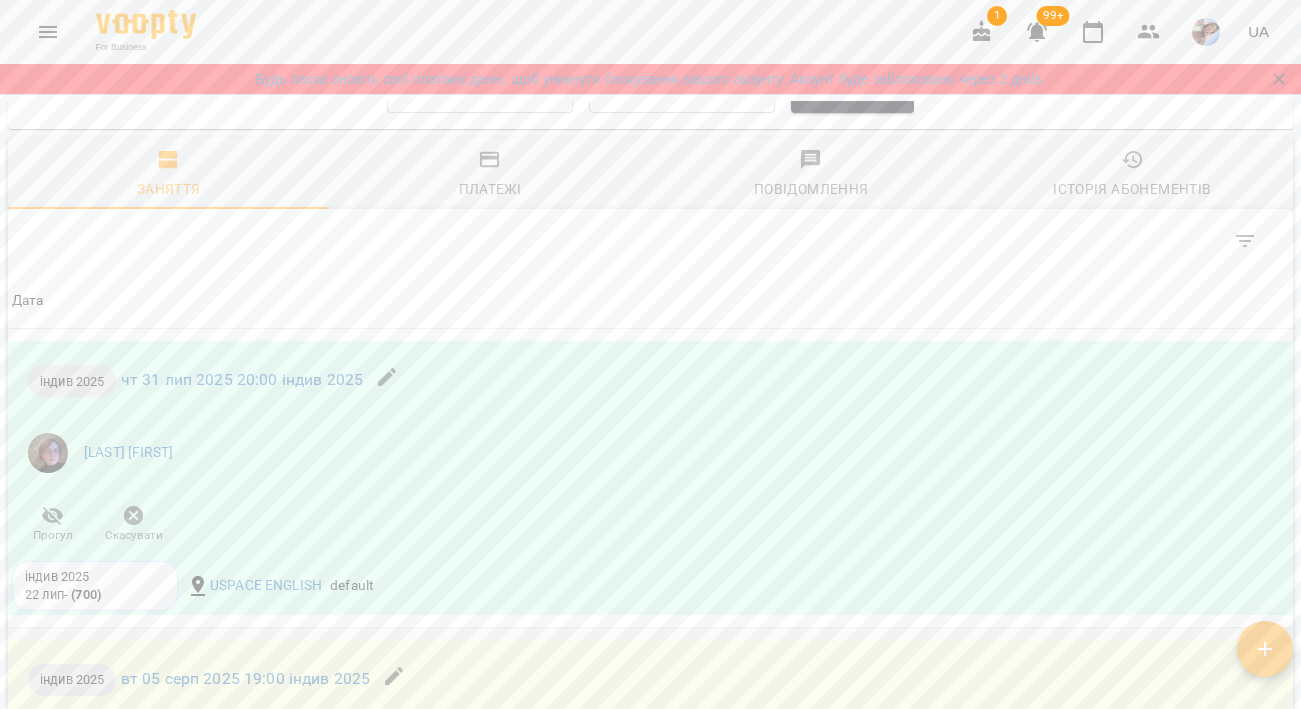 scroll, scrollTop: 1572, scrollLeft: 0, axis: vertical 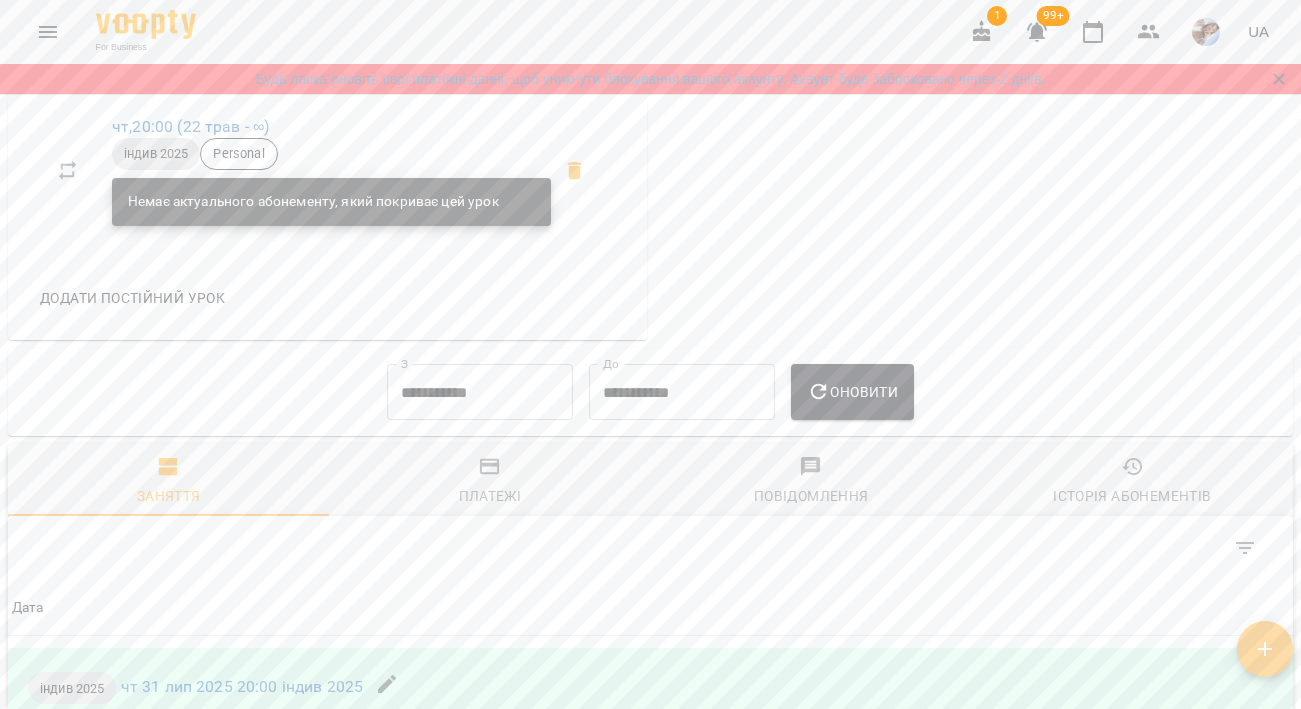 click 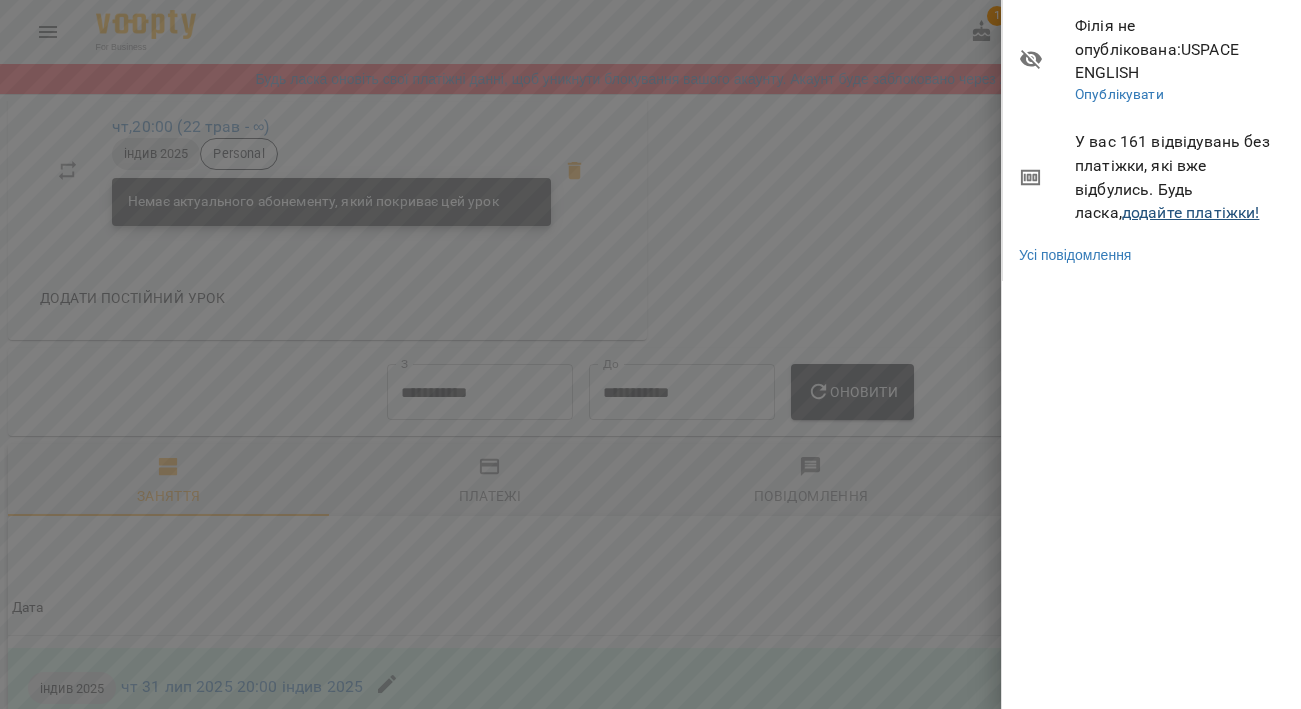 click on "додайте платіжки!" at bounding box center [1191, 212] 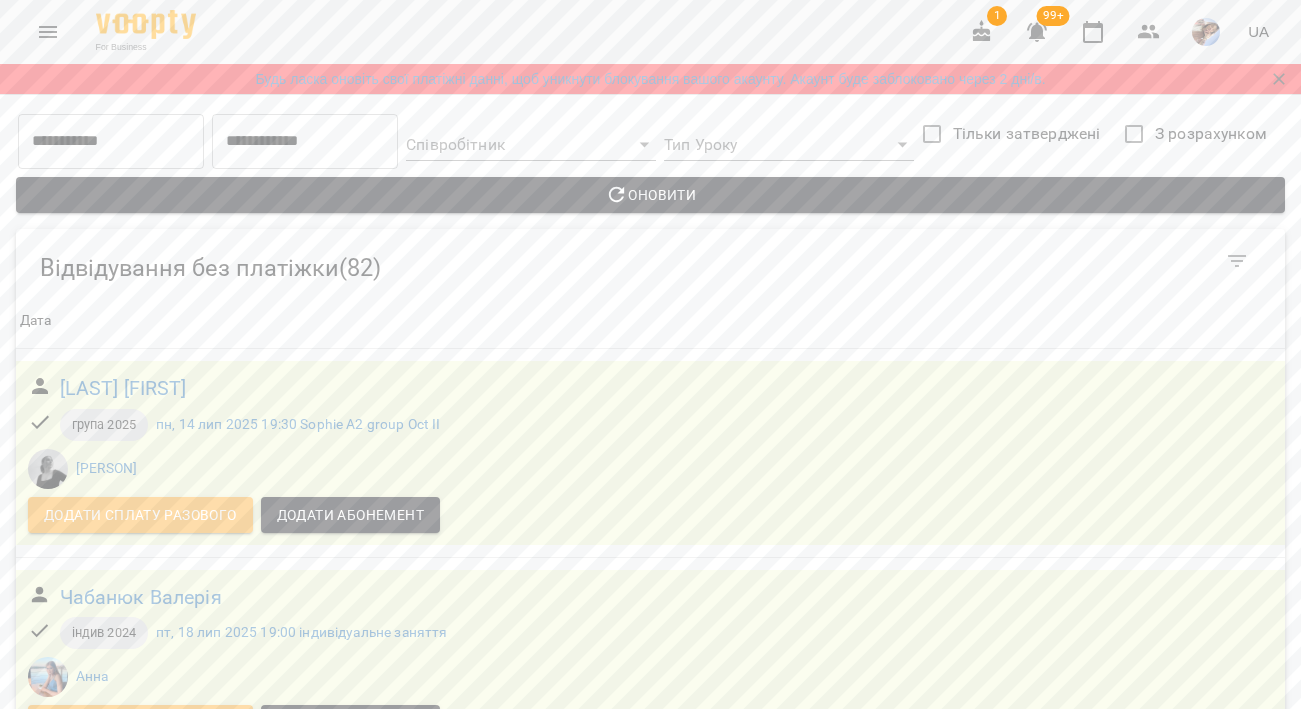 scroll, scrollTop: 1370, scrollLeft: 0, axis: vertical 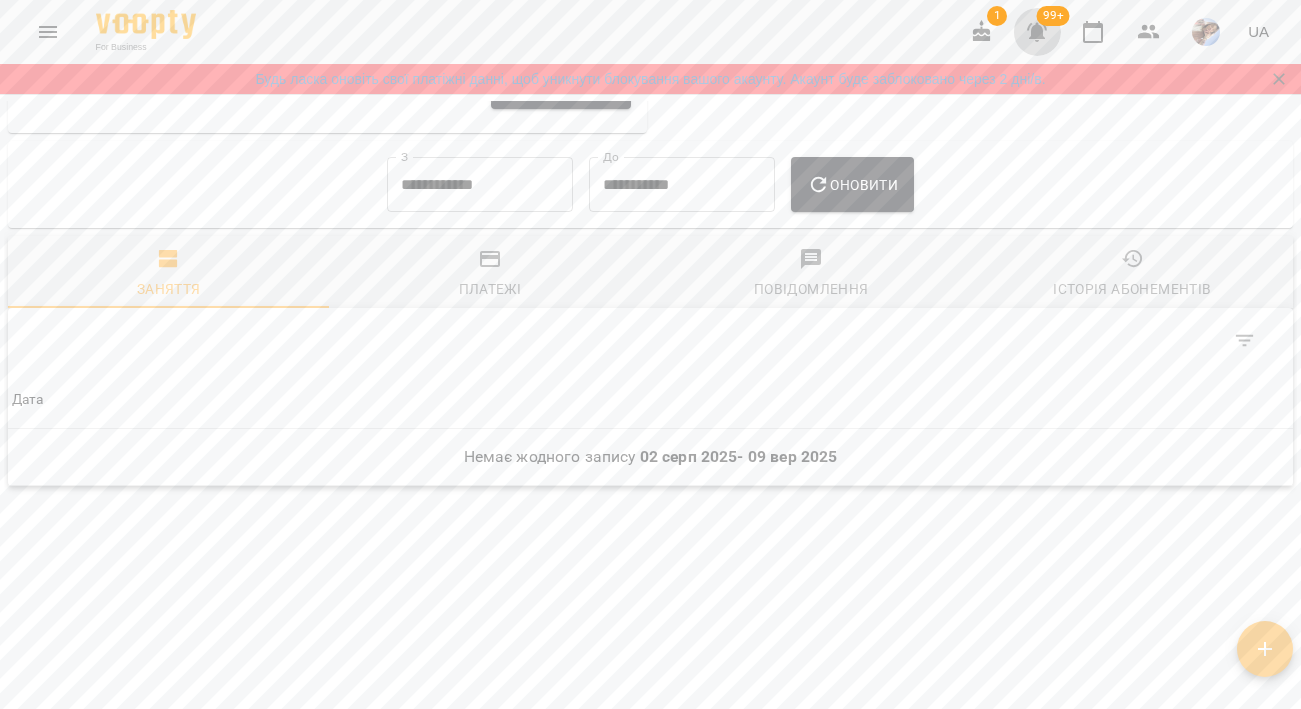 click 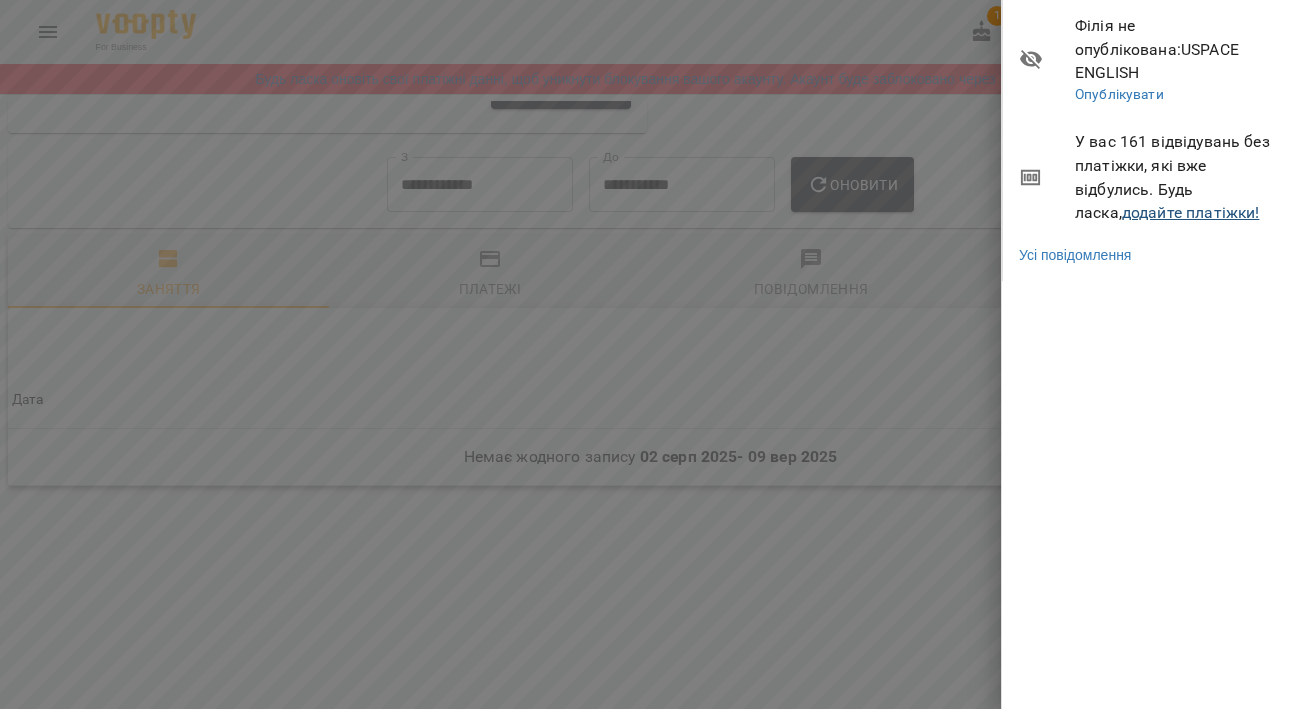 click on "додайте платіжки!" at bounding box center (1191, 212) 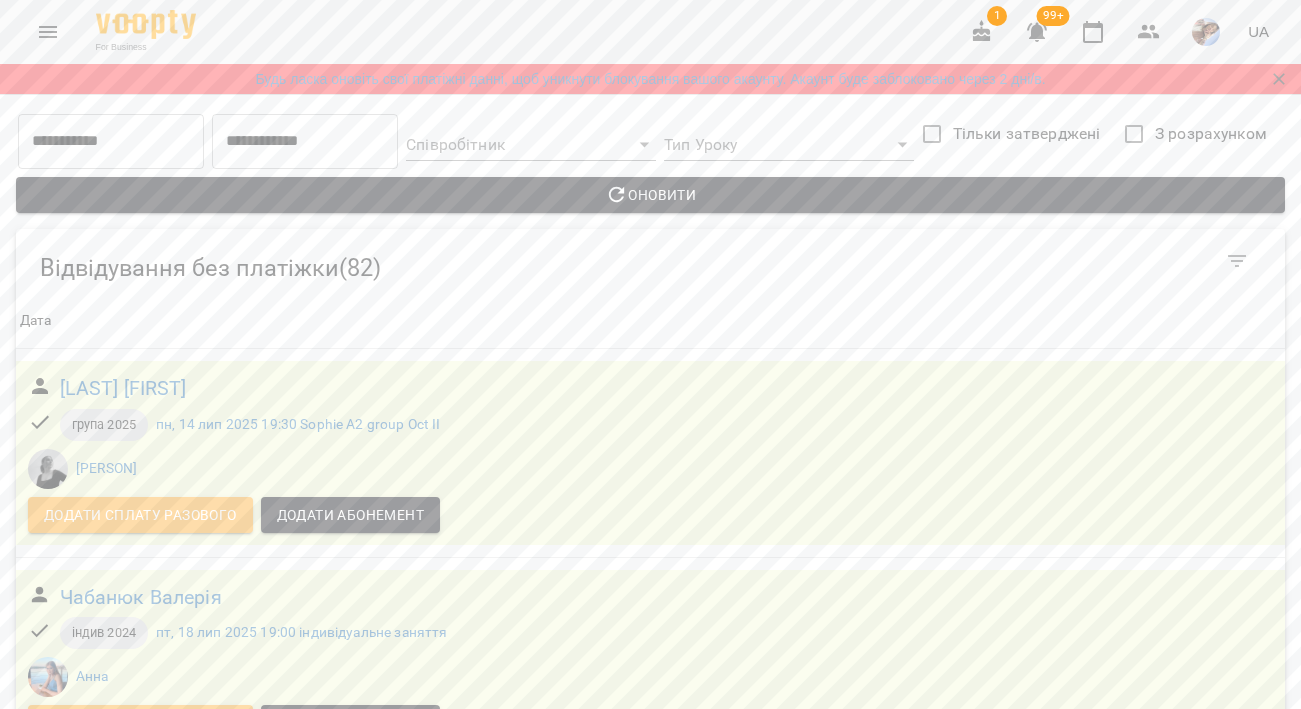 scroll, scrollTop: 800, scrollLeft: 0, axis: vertical 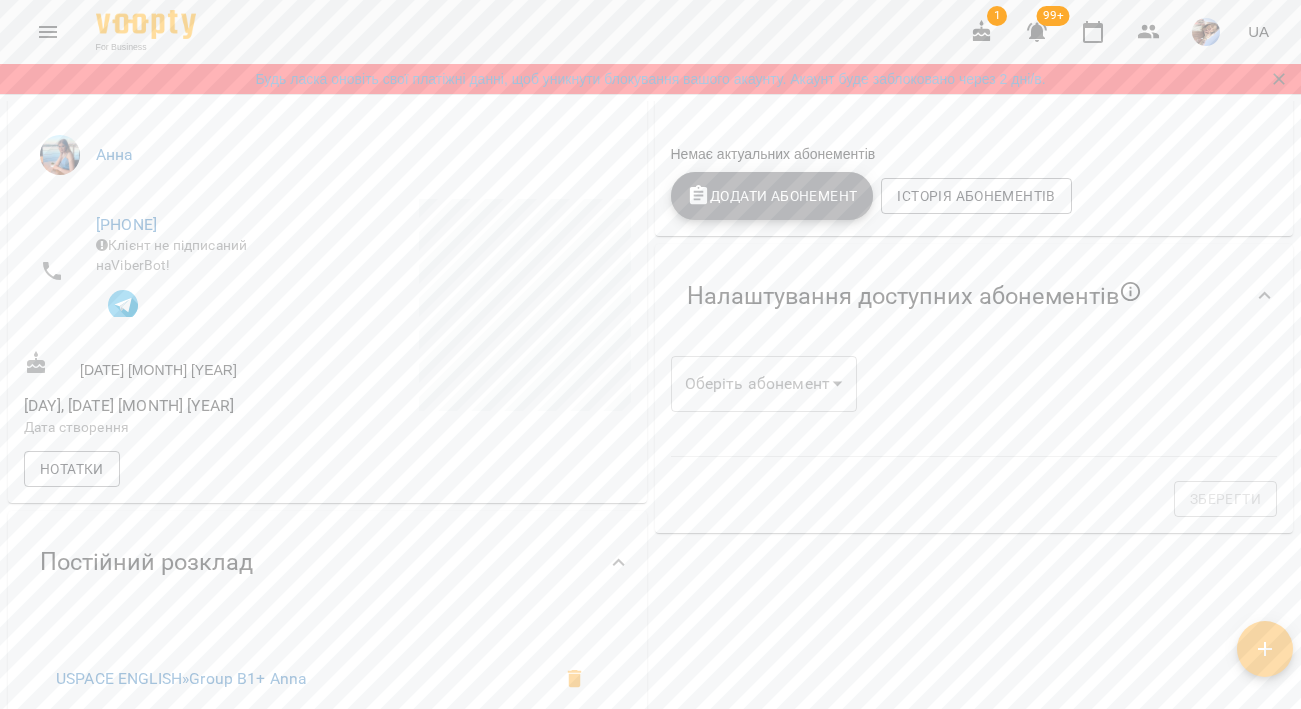 click on "Додати Абонемент" at bounding box center [772, 196] 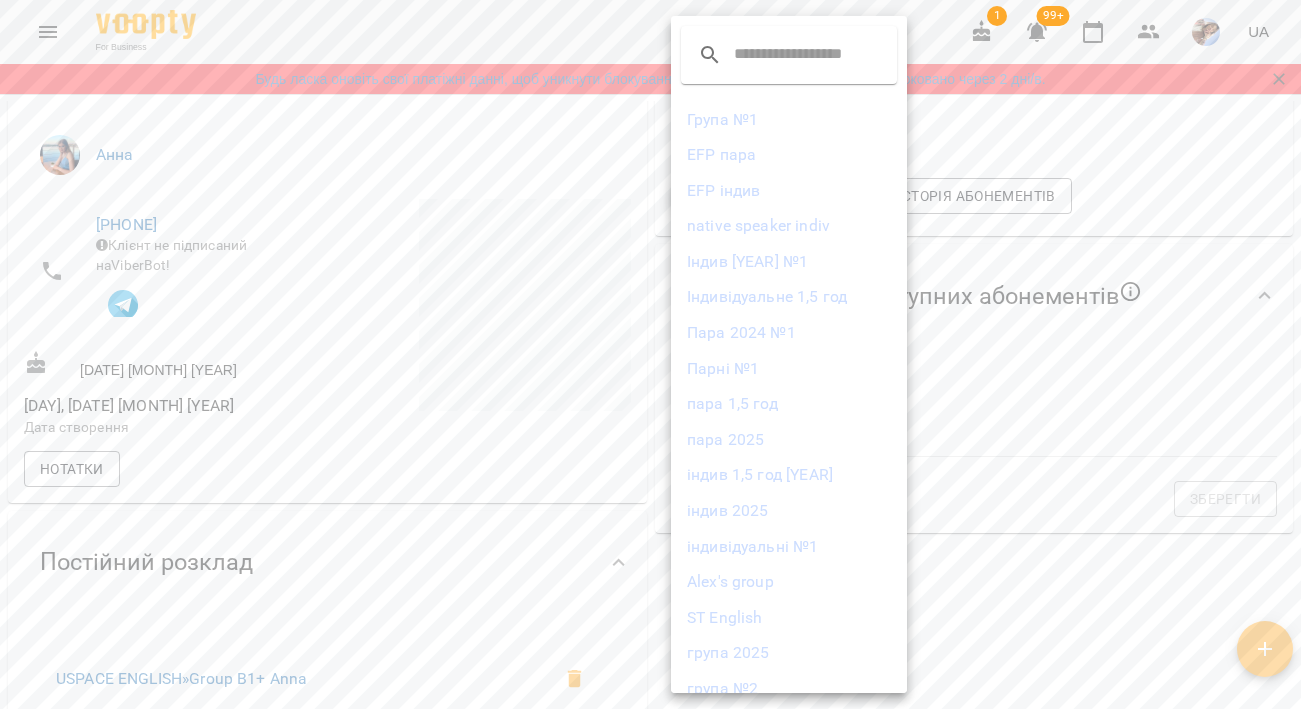 click on "група 2025" at bounding box center [789, 653] 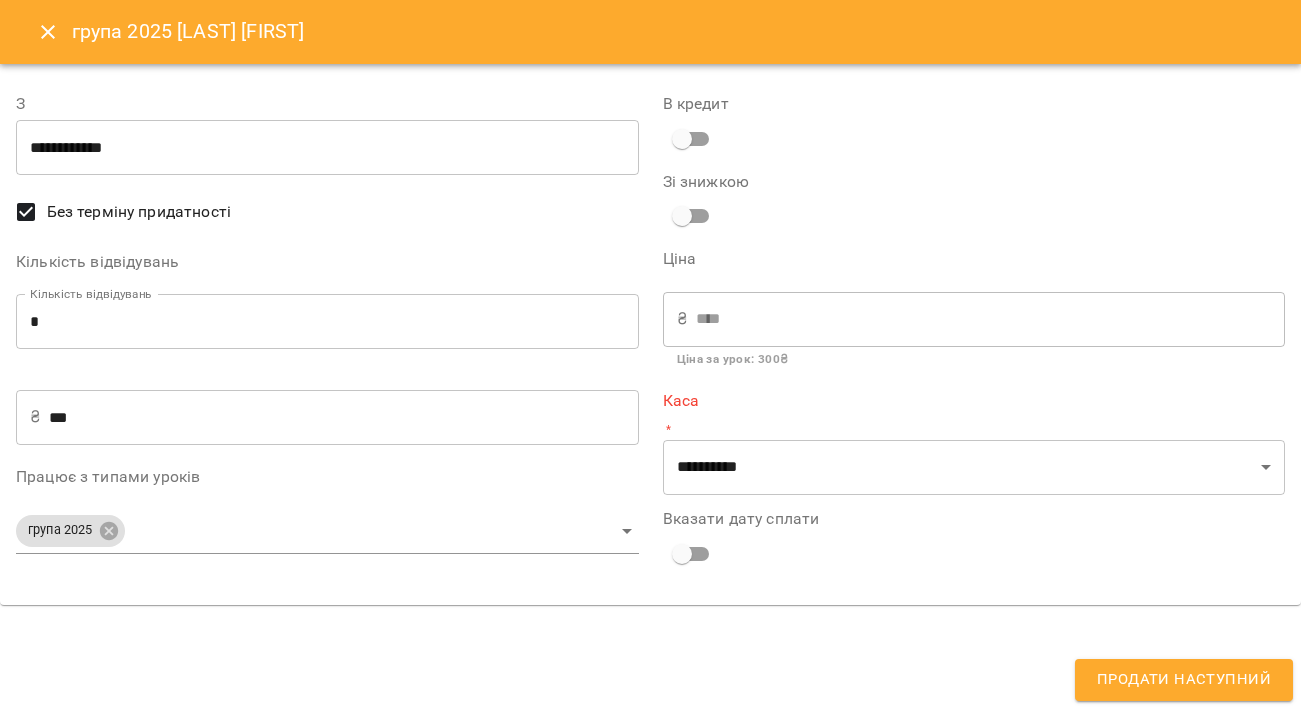 type on "**********" 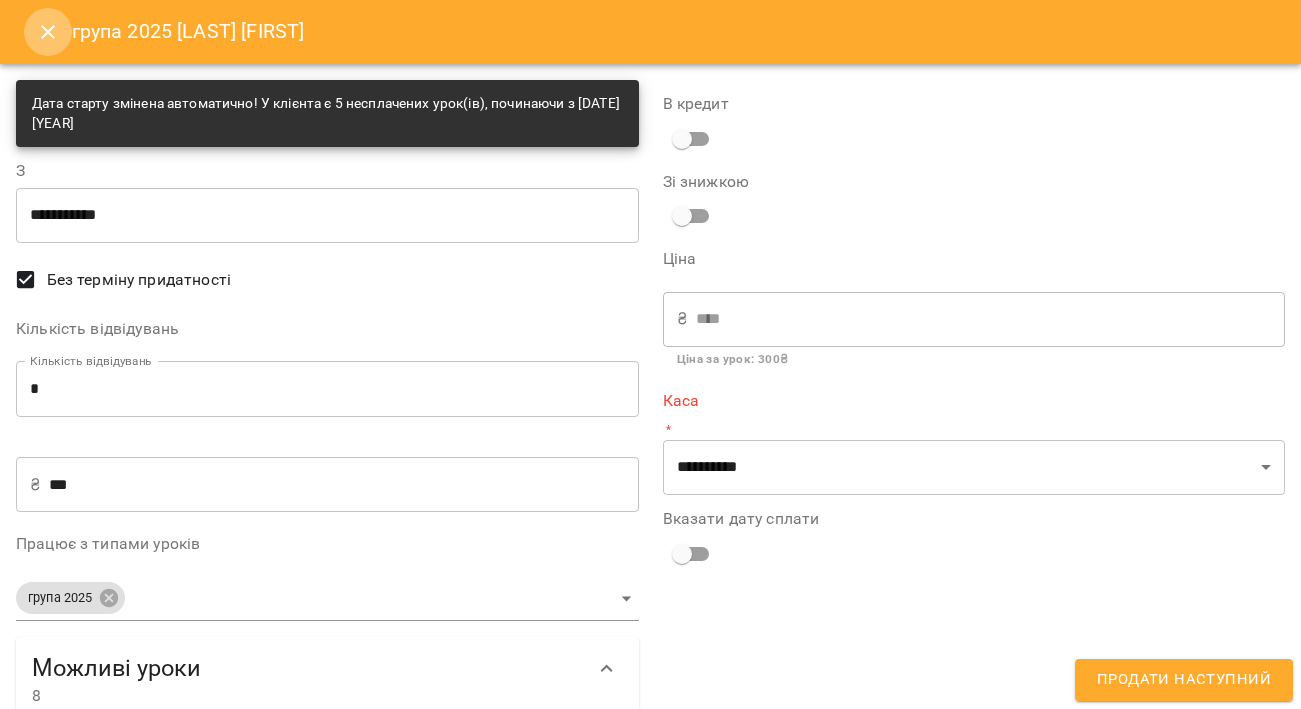 click 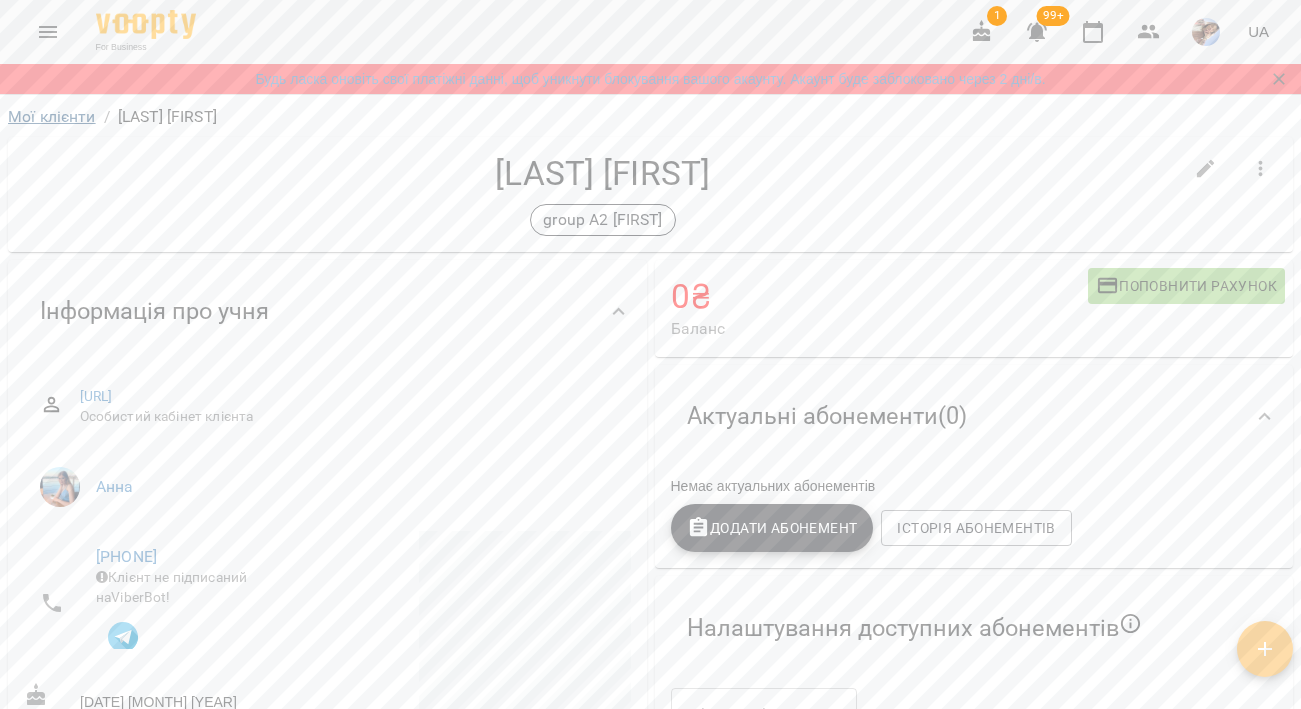scroll, scrollTop: 0, scrollLeft: 0, axis: both 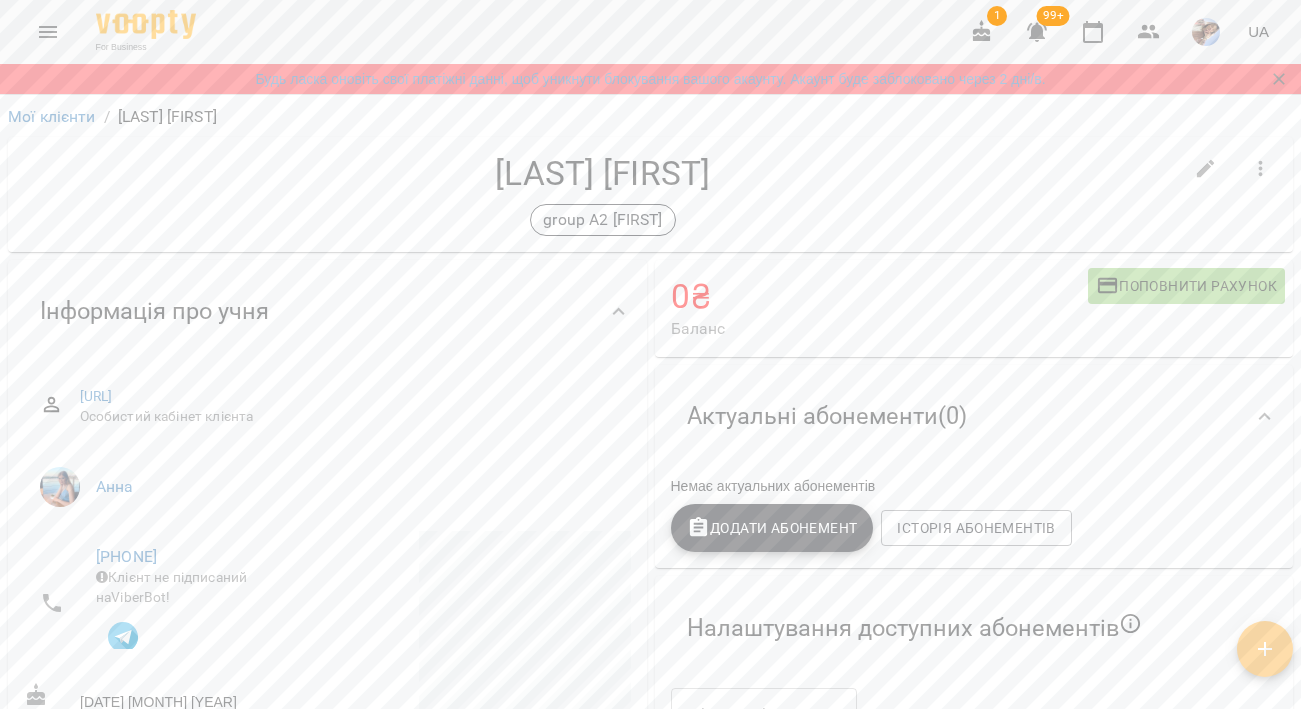 click on "Мої клієнти" at bounding box center [52, 117] 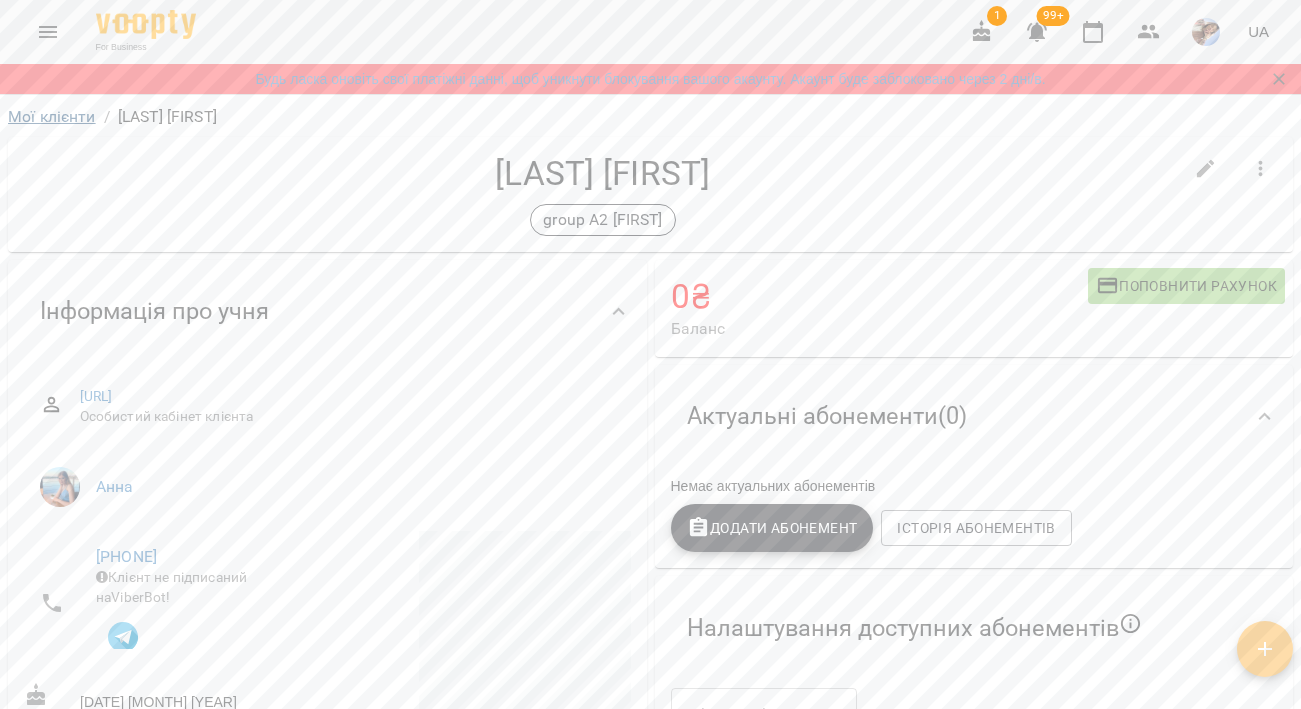 click on "Мої клієнти" at bounding box center [52, 116] 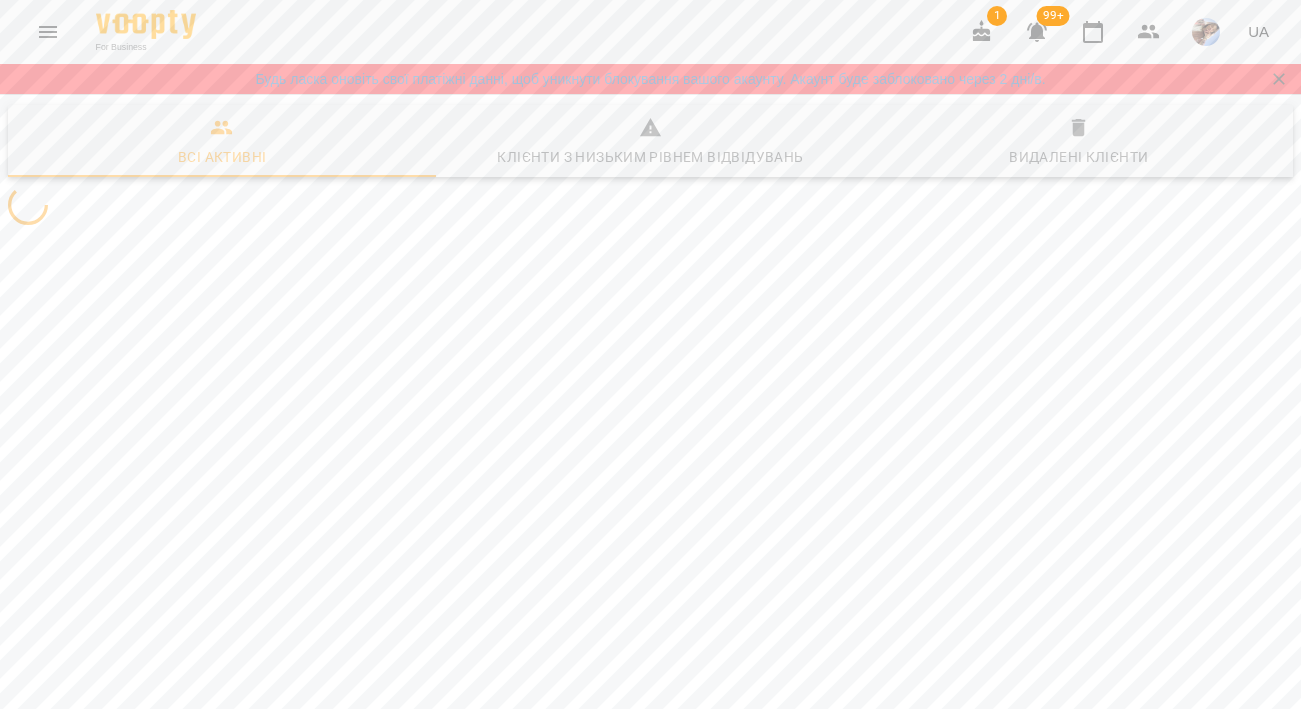 scroll, scrollTop: 0, scrollLeft: 0, axis: both 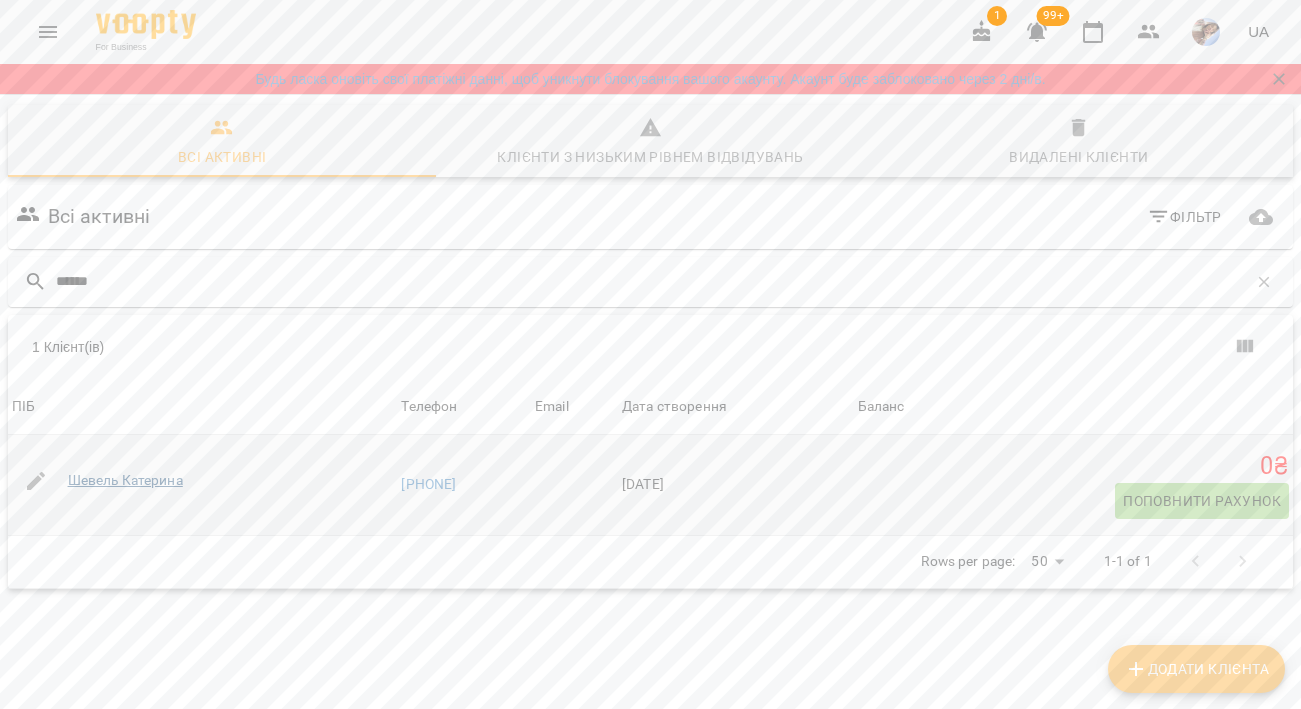 type on "******" 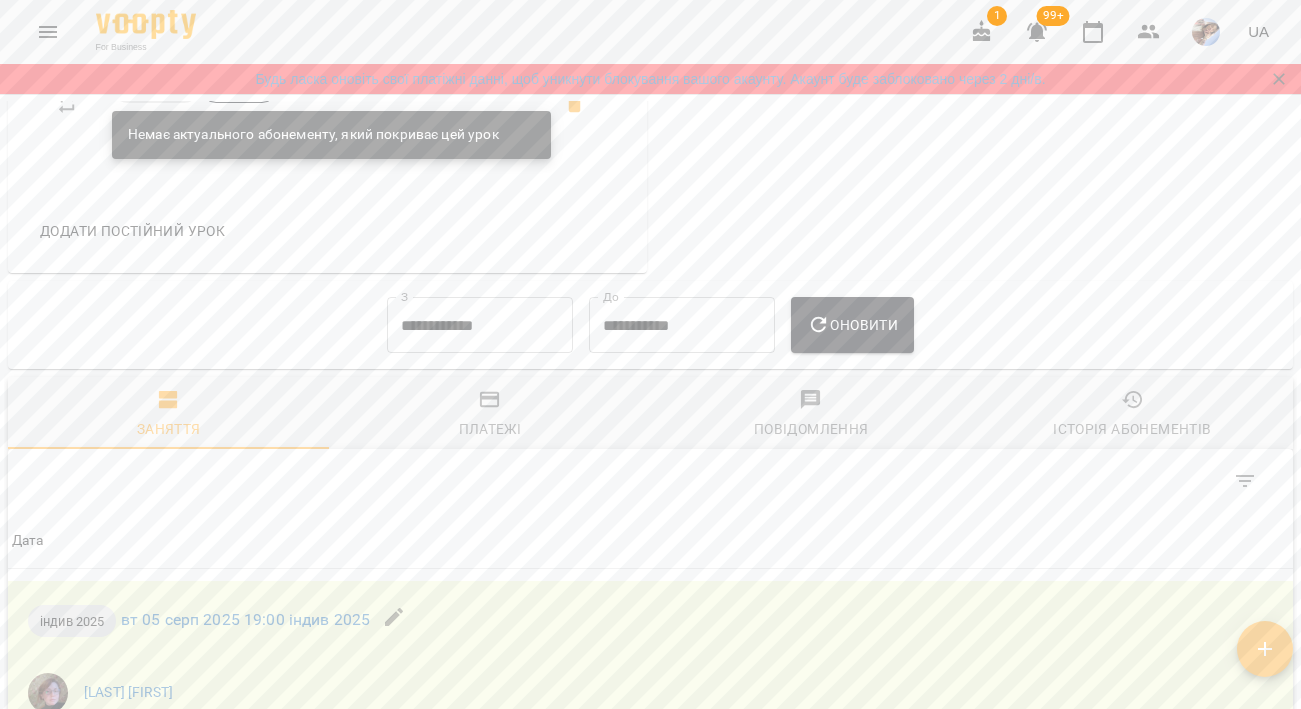 scroll, scrollTop: 1122, scrollLeft: 0, axis: vertical 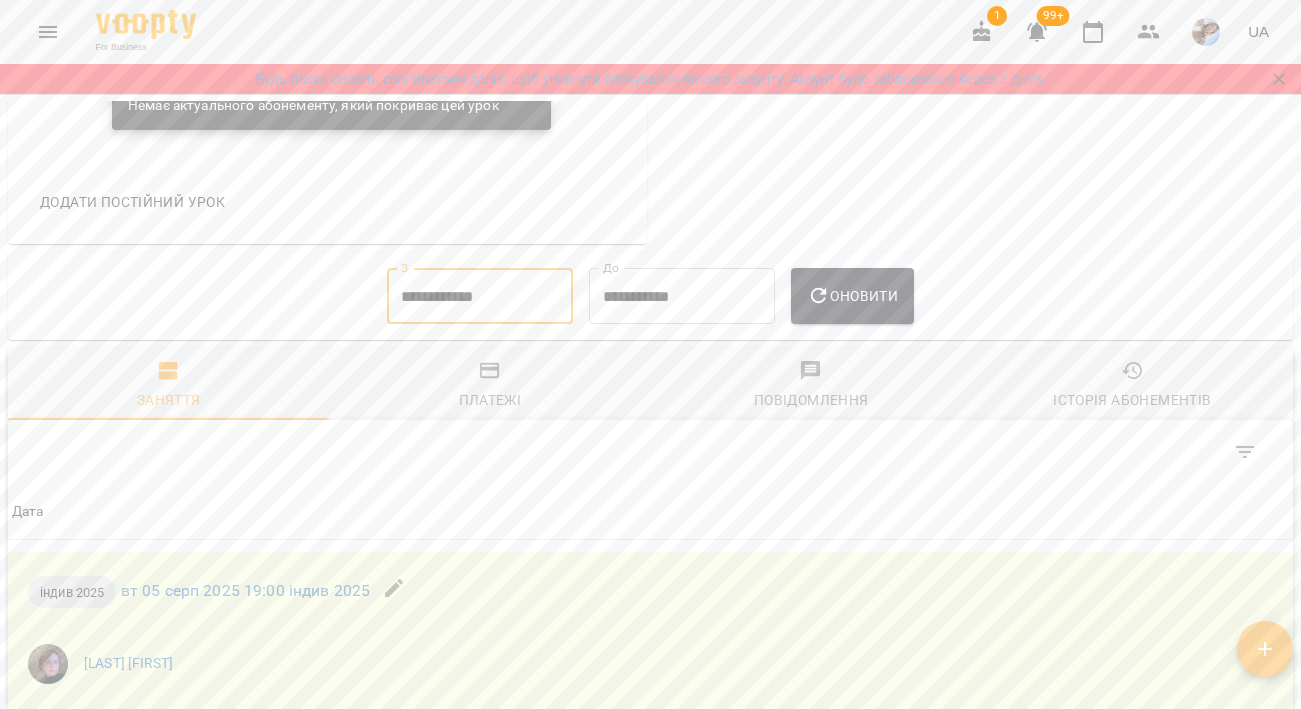 click on "**********" at bounding box center [480, 296] 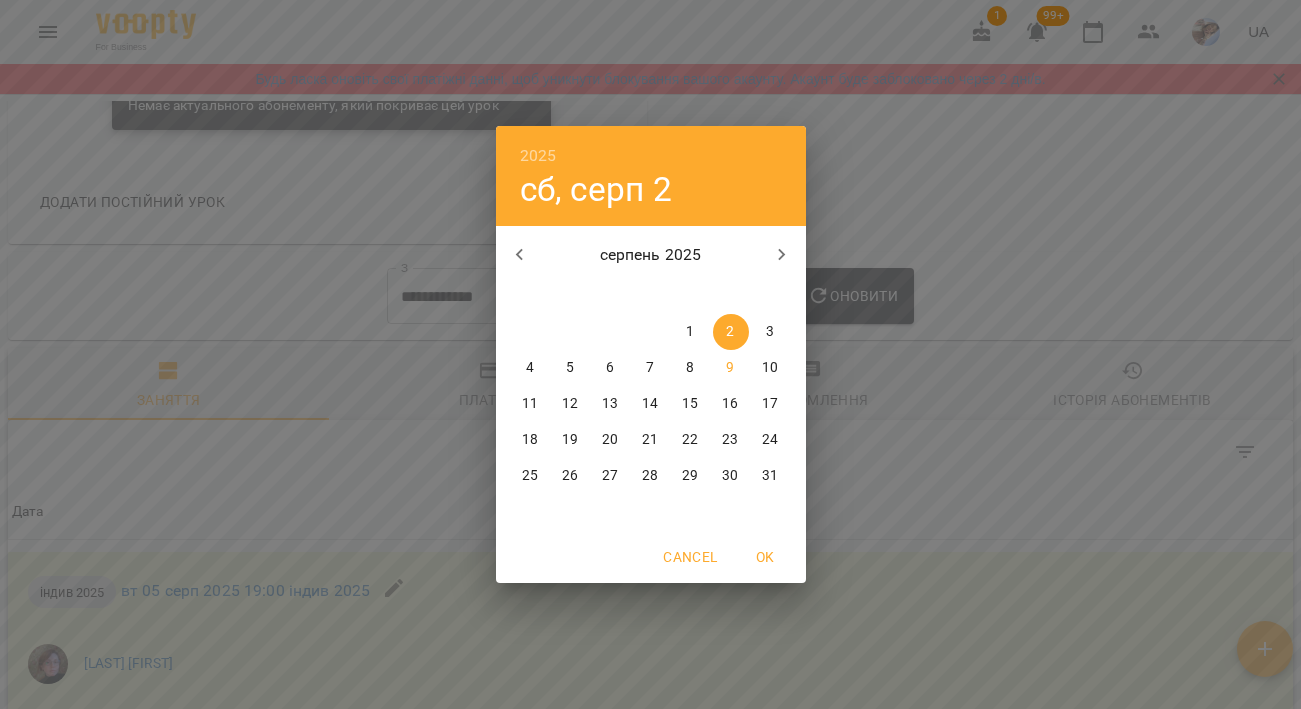 click 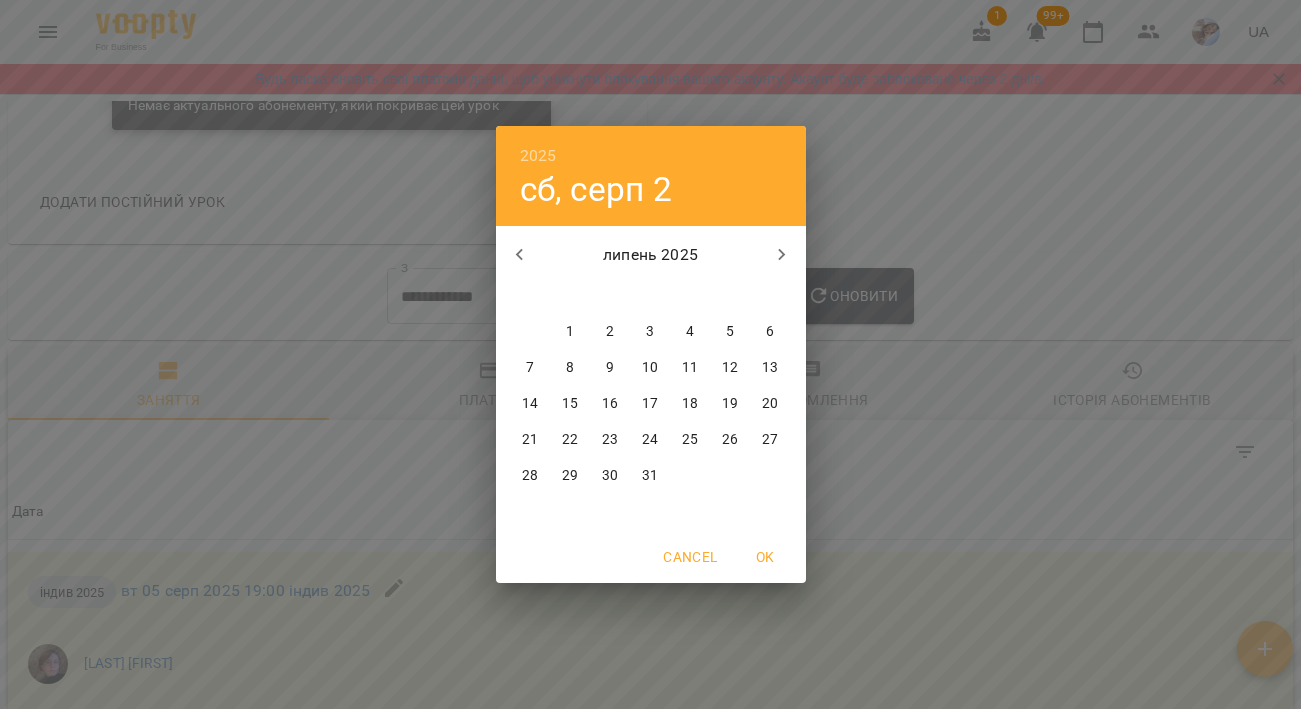click on "1" at bounding box center (570, 332) 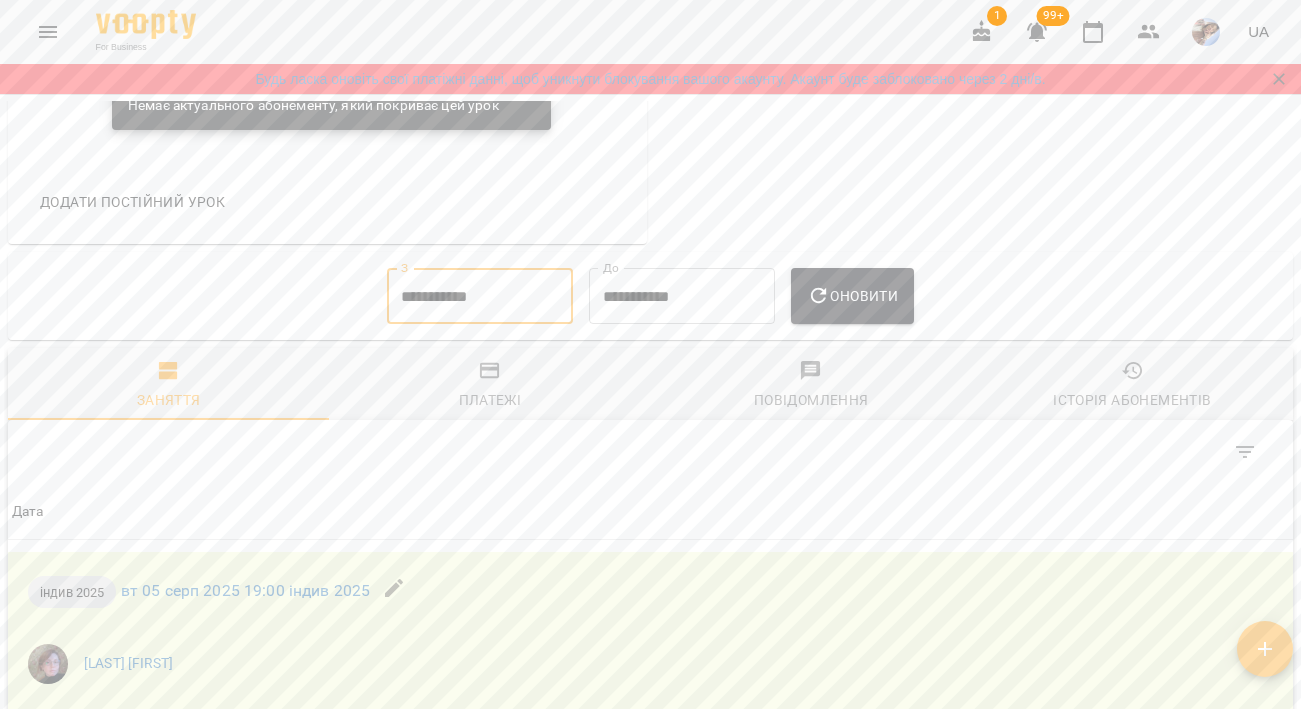 click on "Оновити" at bounding box center (852, 296) 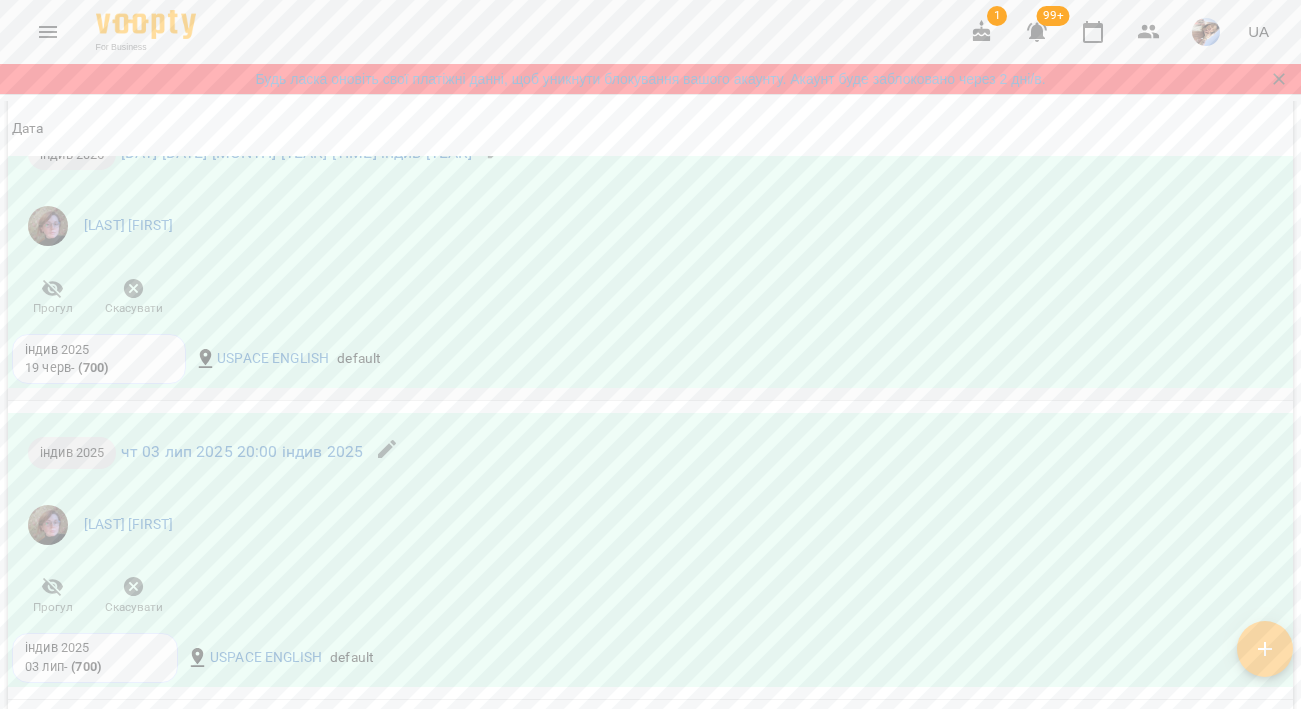 scroll, scrollTop: 1287, scrollLeft: 0, axis: vertical 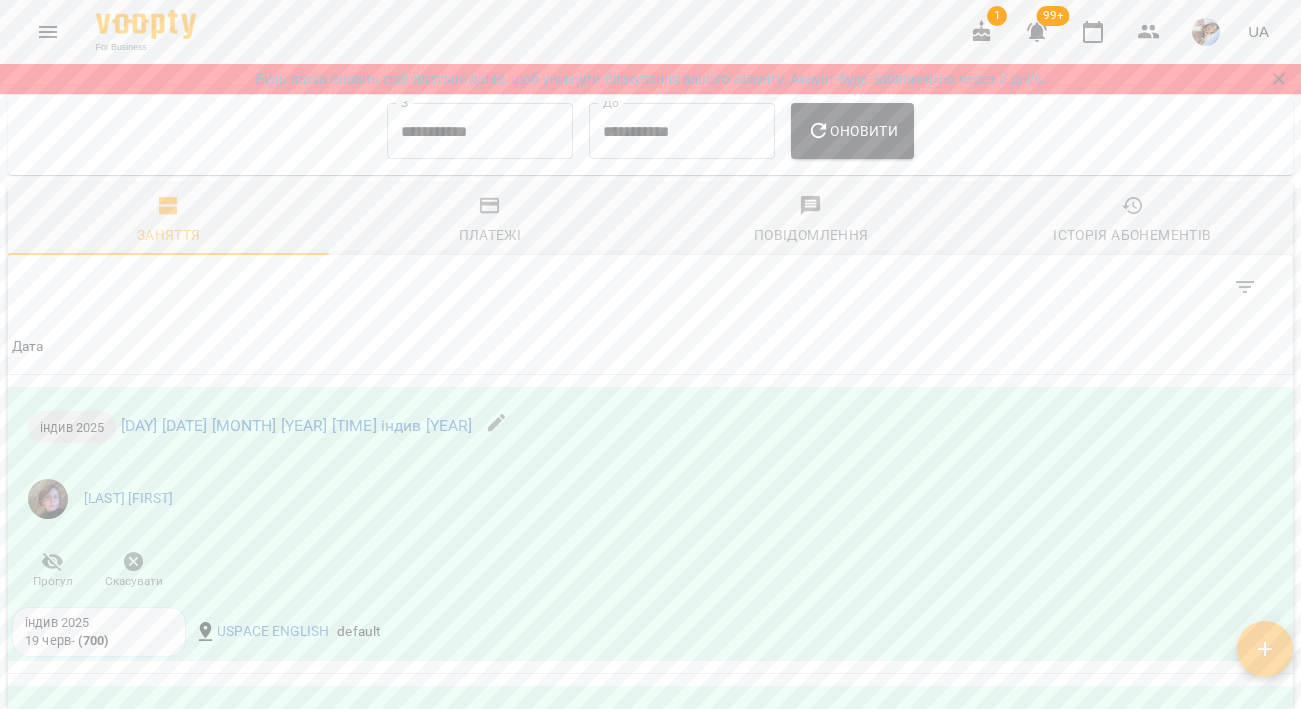 click on "Історія абонементів" at bounding box center [1132, 219] 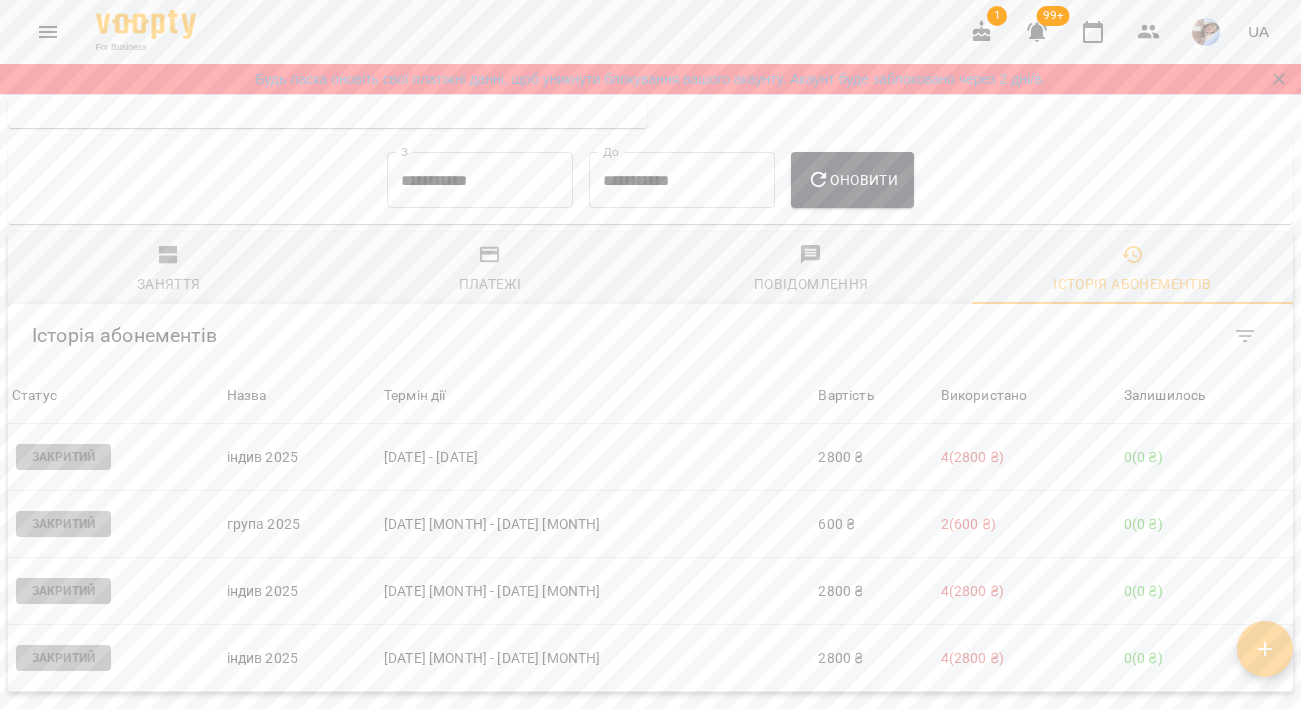 scroll, scrollTop: 1239, scrollLeft: 0, axis: vertical 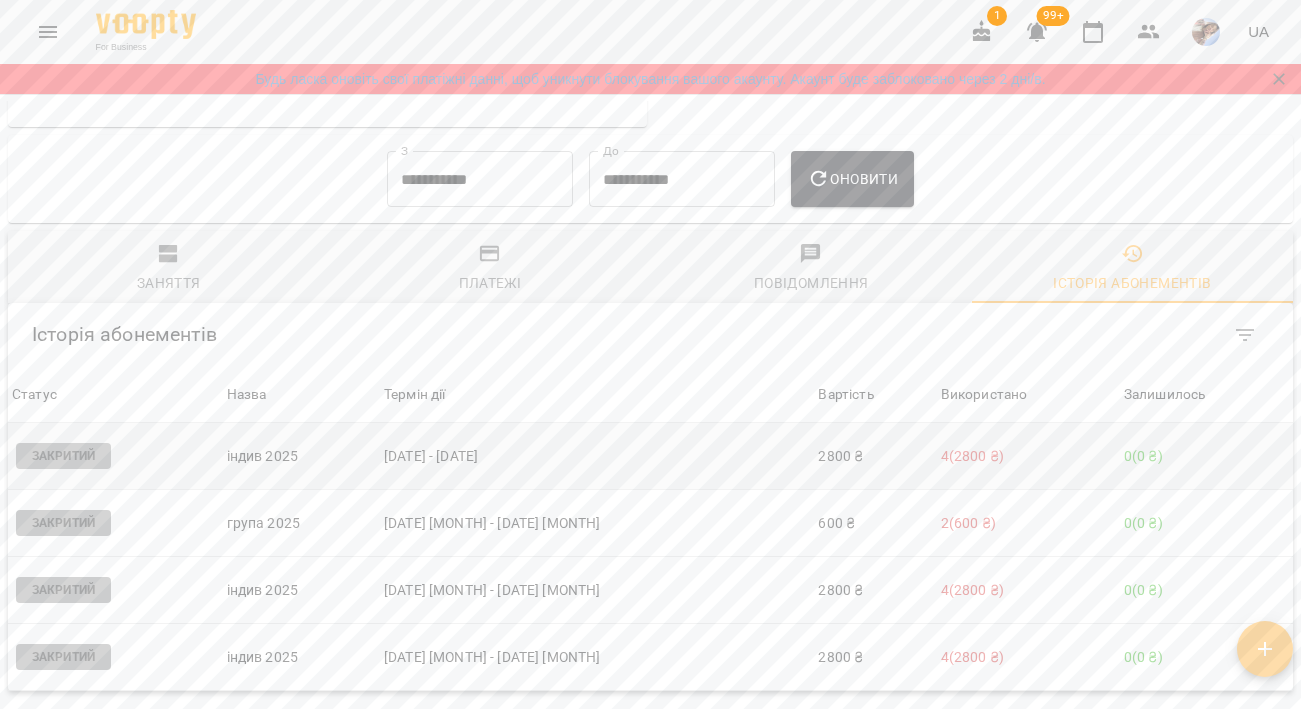click on "індив 2025" at bounding box center (301, 456) 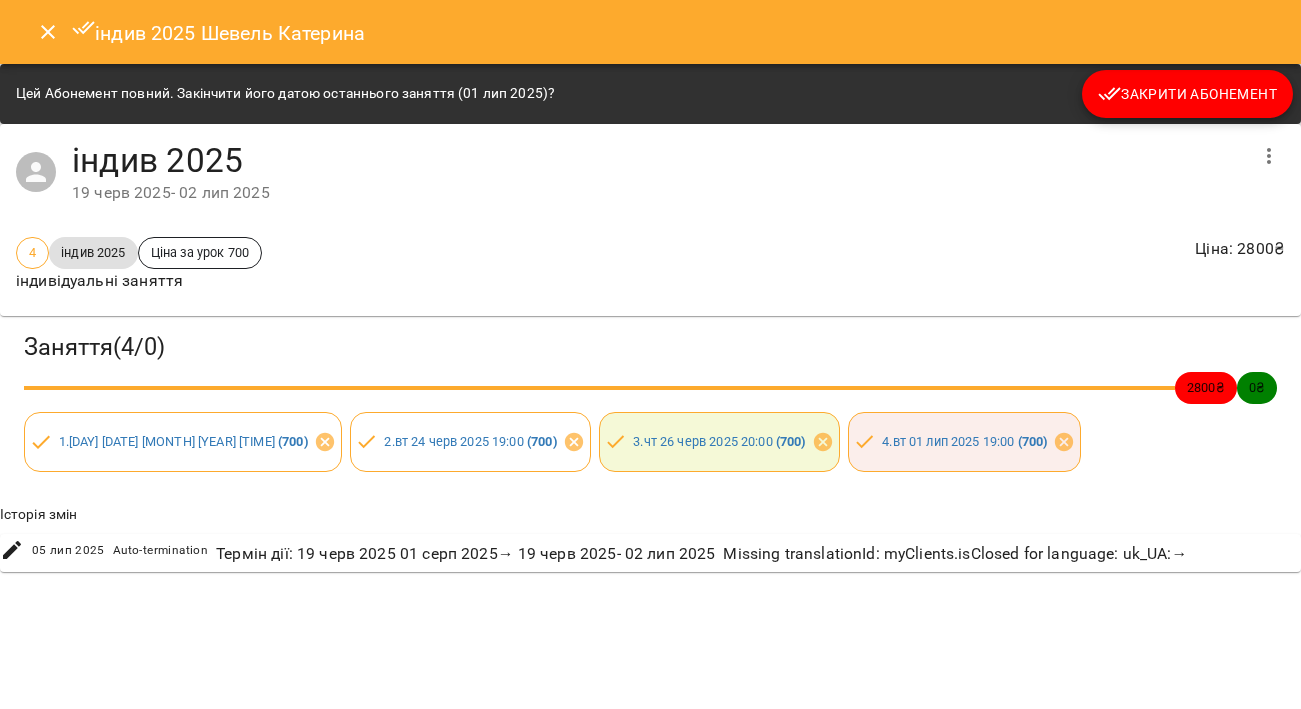 click at bounding box center (48, 32) 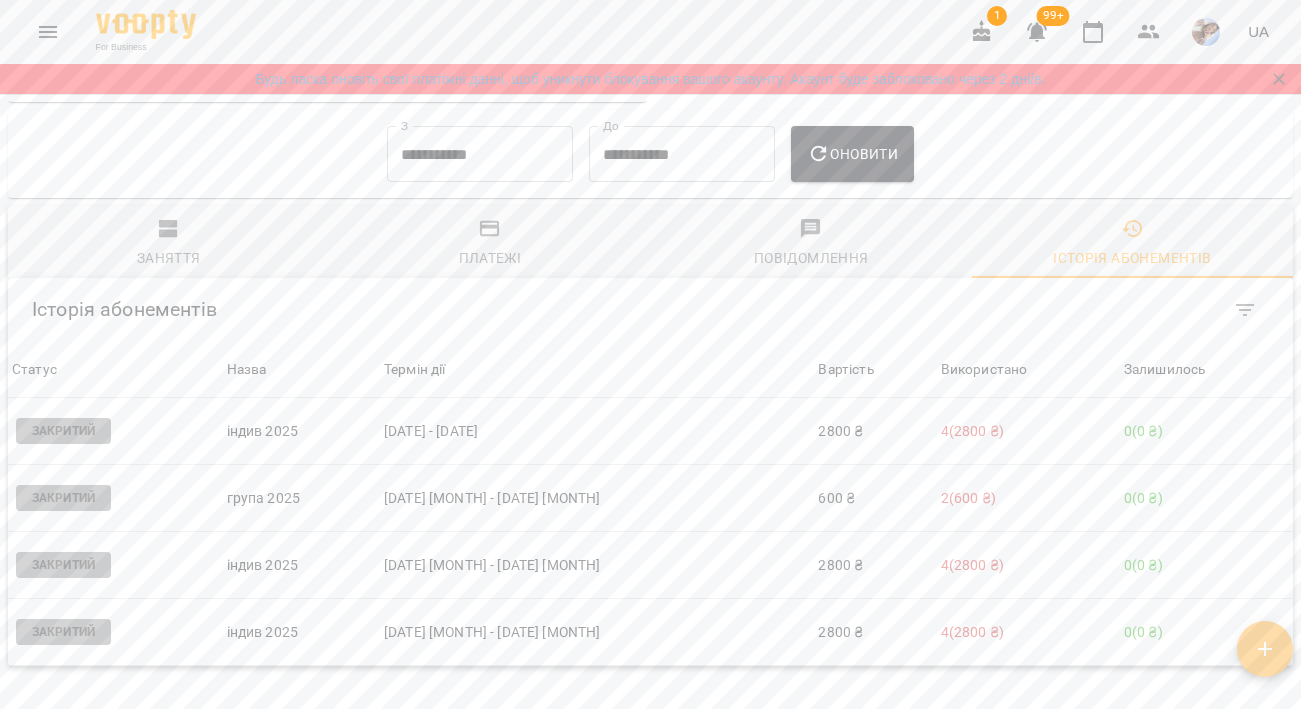 scroll, scrollTop: 1255, scrollLeft: 0, axis: vertical 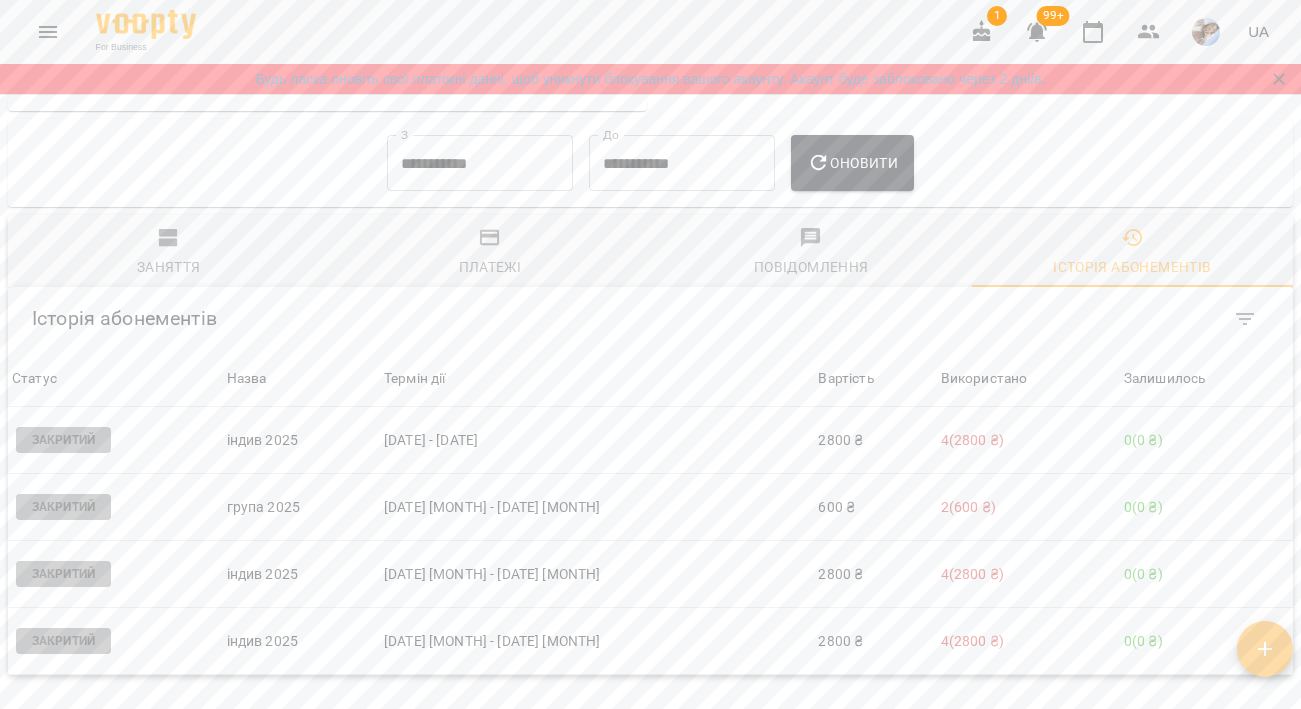 click on "Заняття" at bounding box center (168, 253) 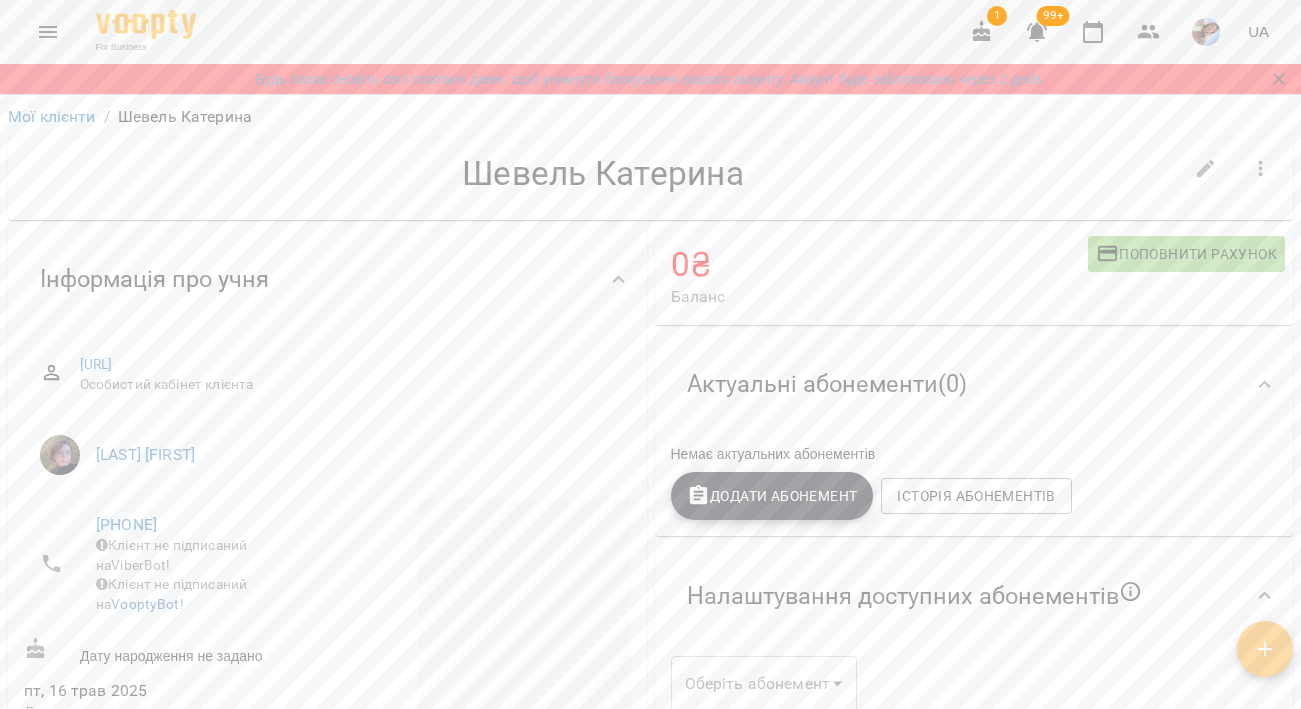 scroll, scrollTop: 0, scrollLeft: 0, axis: both 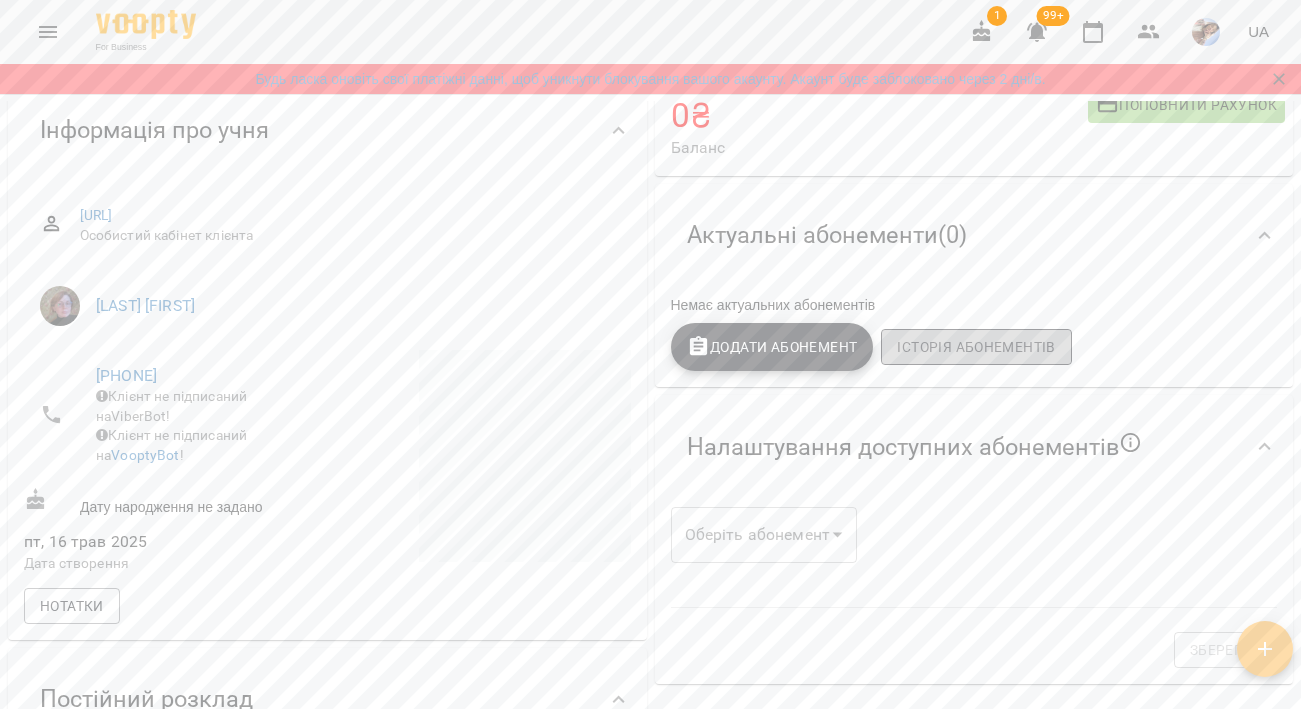 click on "Історія абонементів" at bounding box center [976, 347] 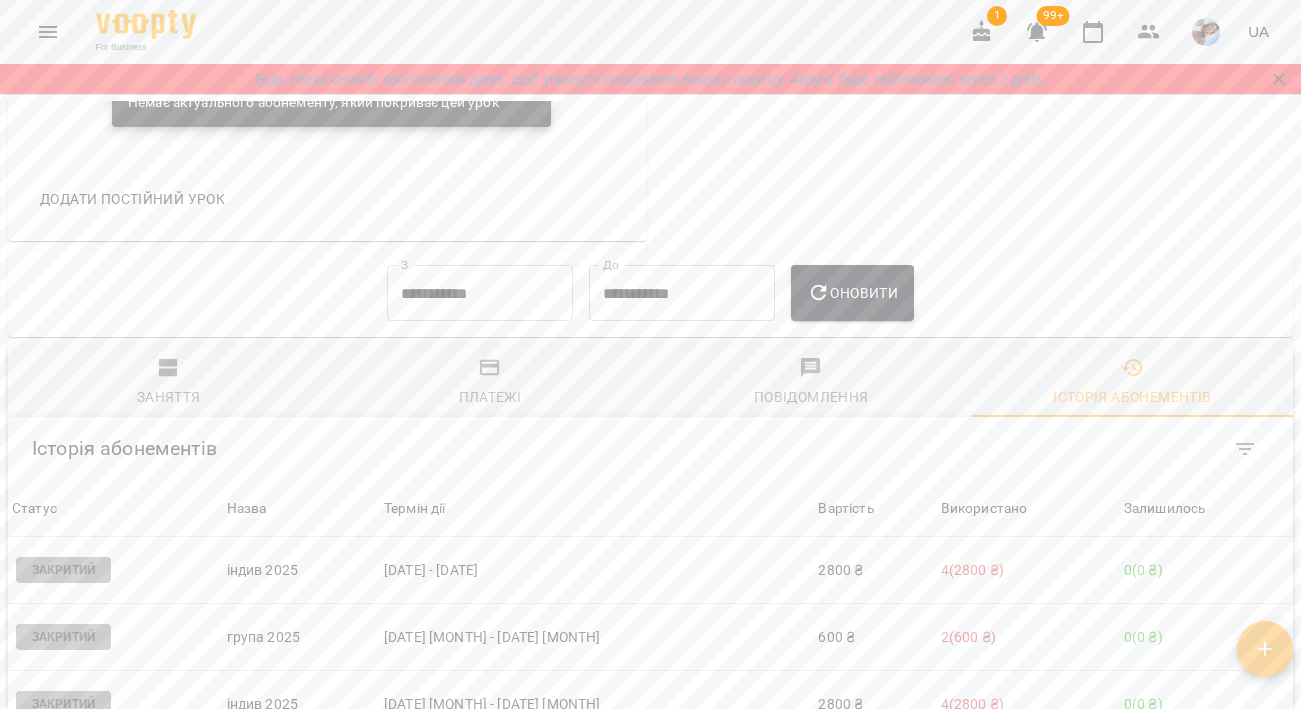 scroll, scrollTop: 1172, scrollLeft: 0, axis: vertical 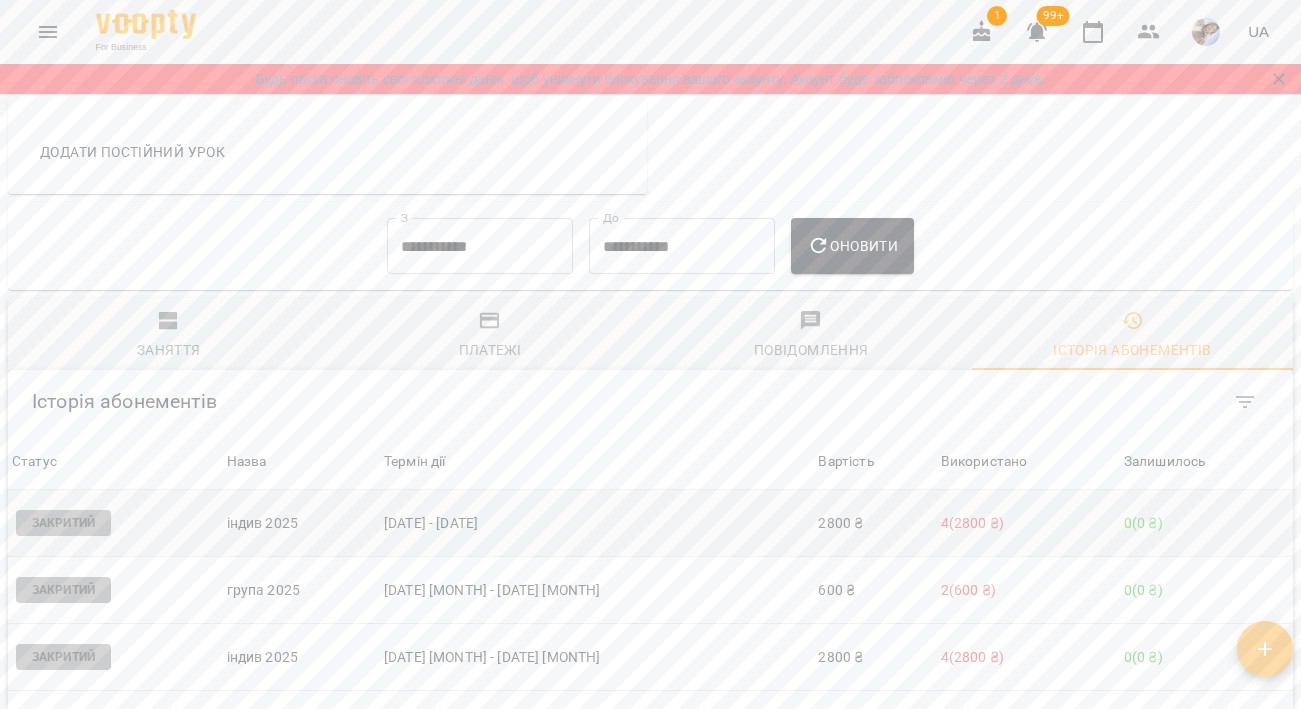 click on "Закритий" at bounding box center (63, 523) 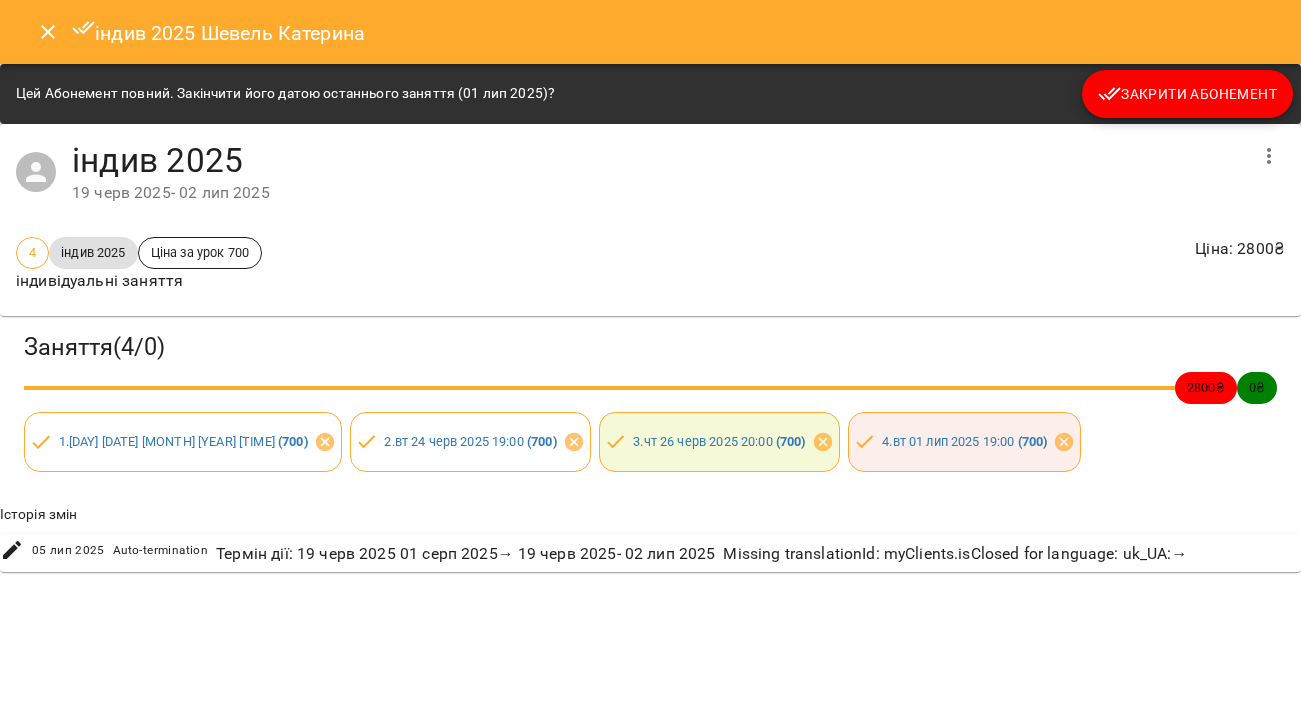 click 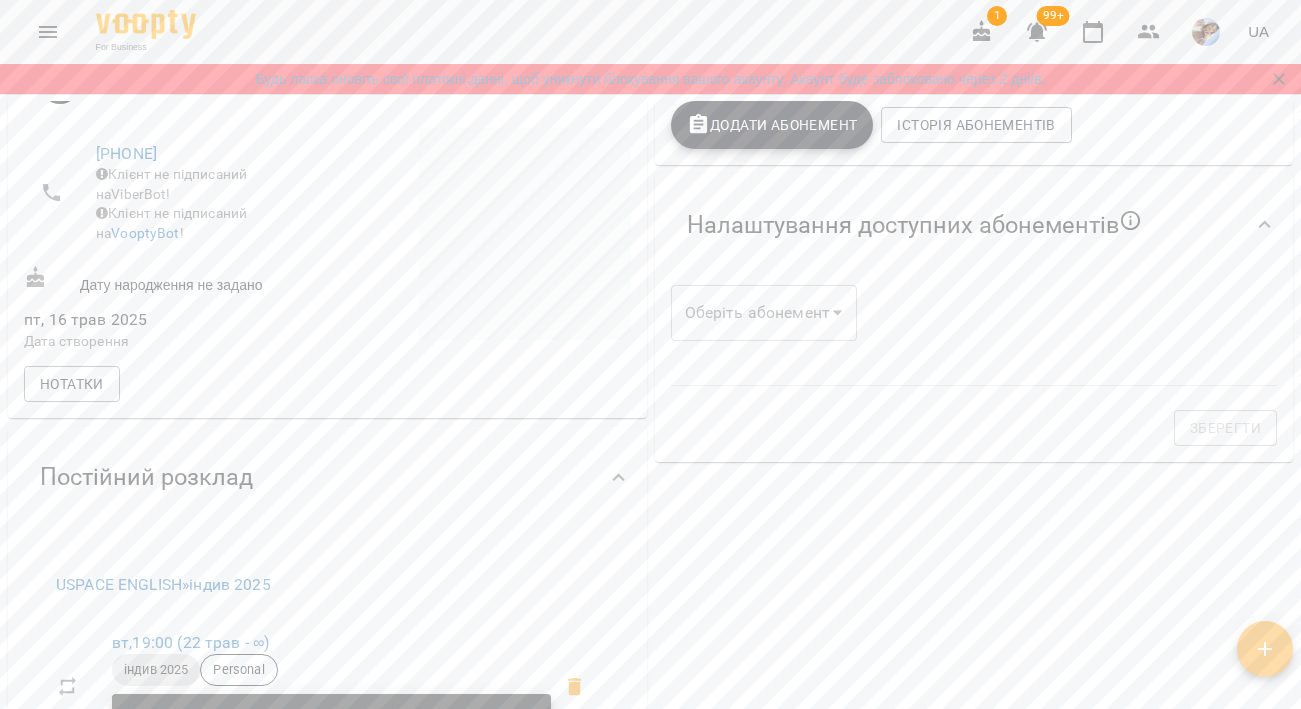 scroll, scrollTop: 0, scrollLeft: 0, axis: both 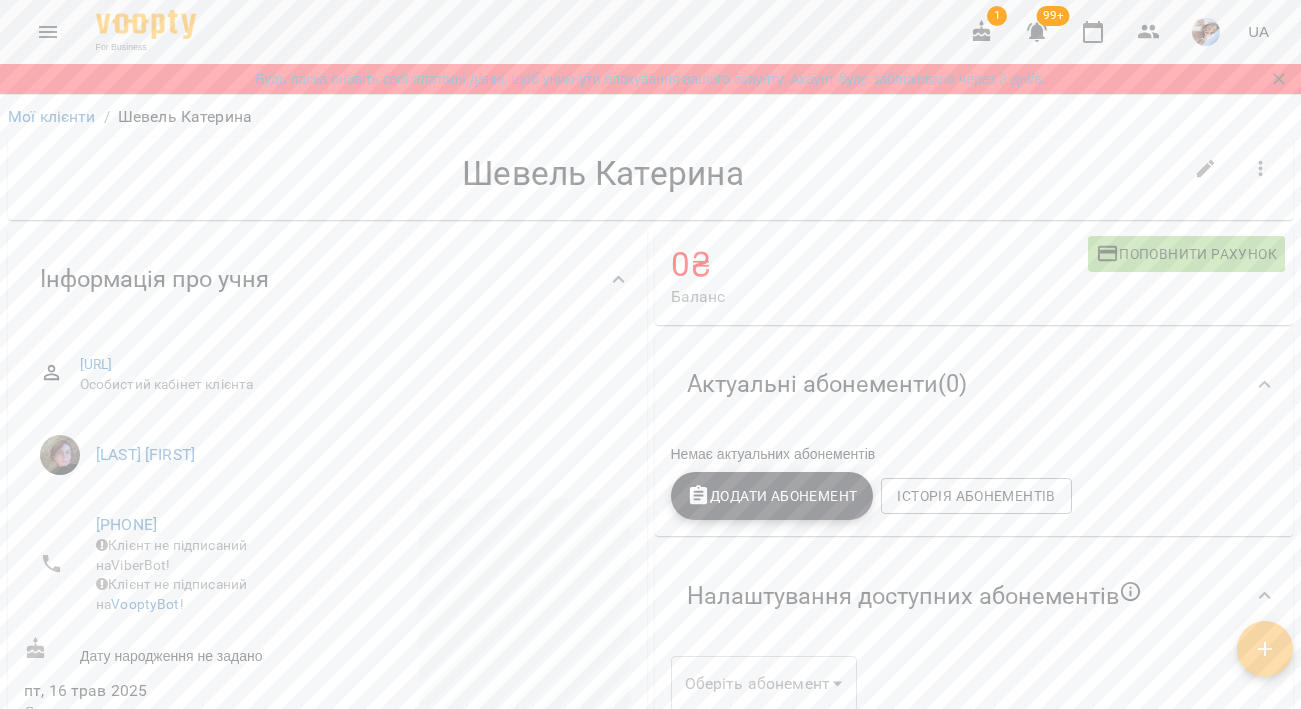 click on "Актуальні абонементи ( 0 )" at bounding box center (827, 384) 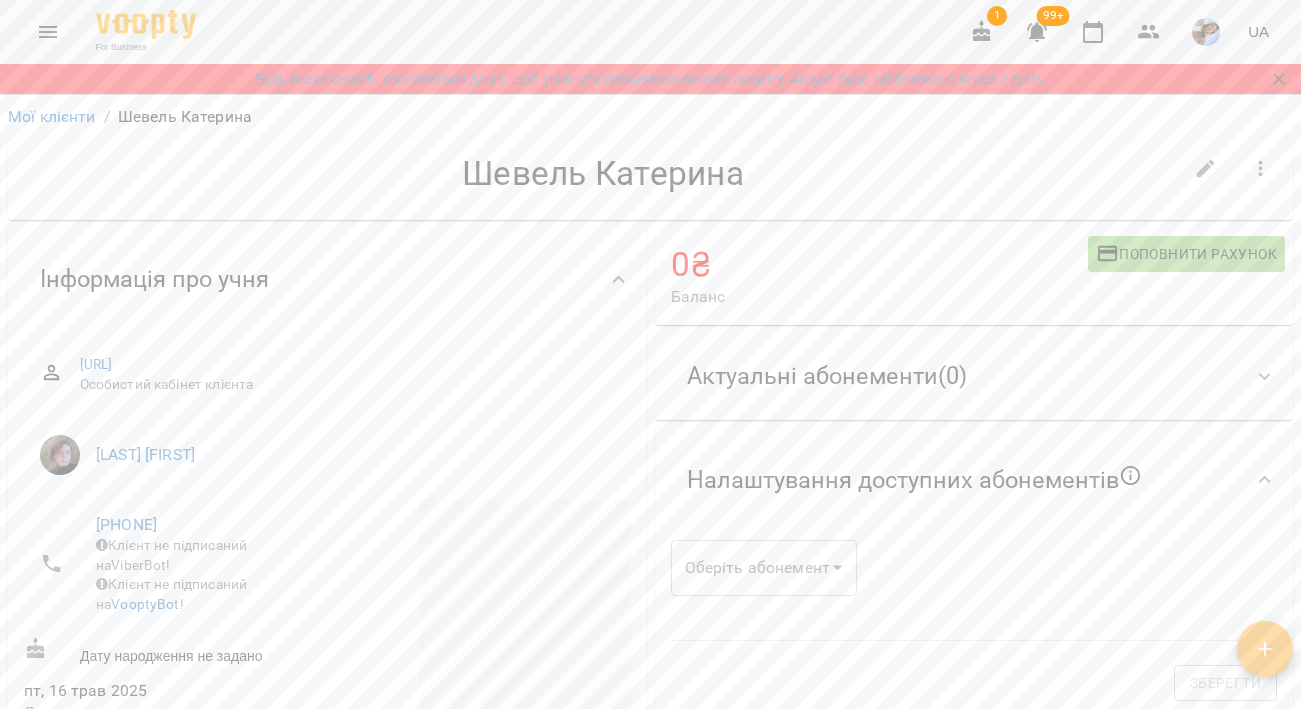 click on "Актуальні абонементи ( 0 )" at bounding box center (827, 376) 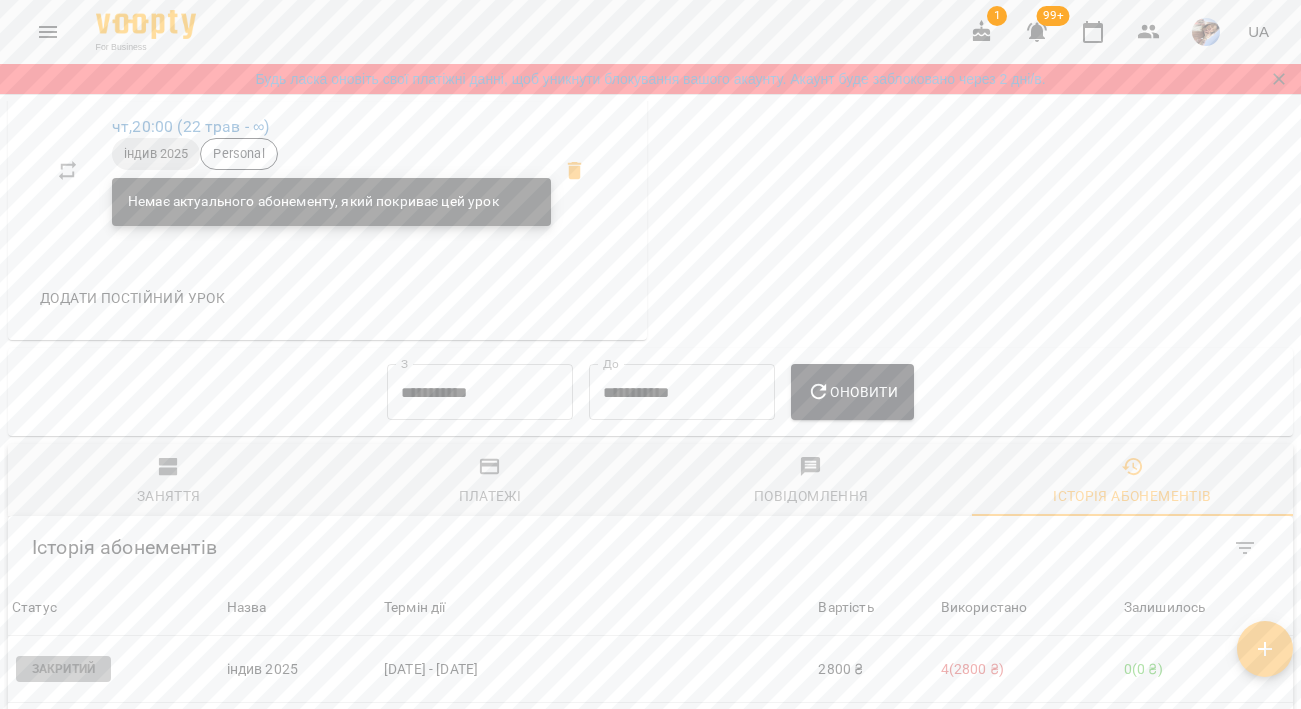 click 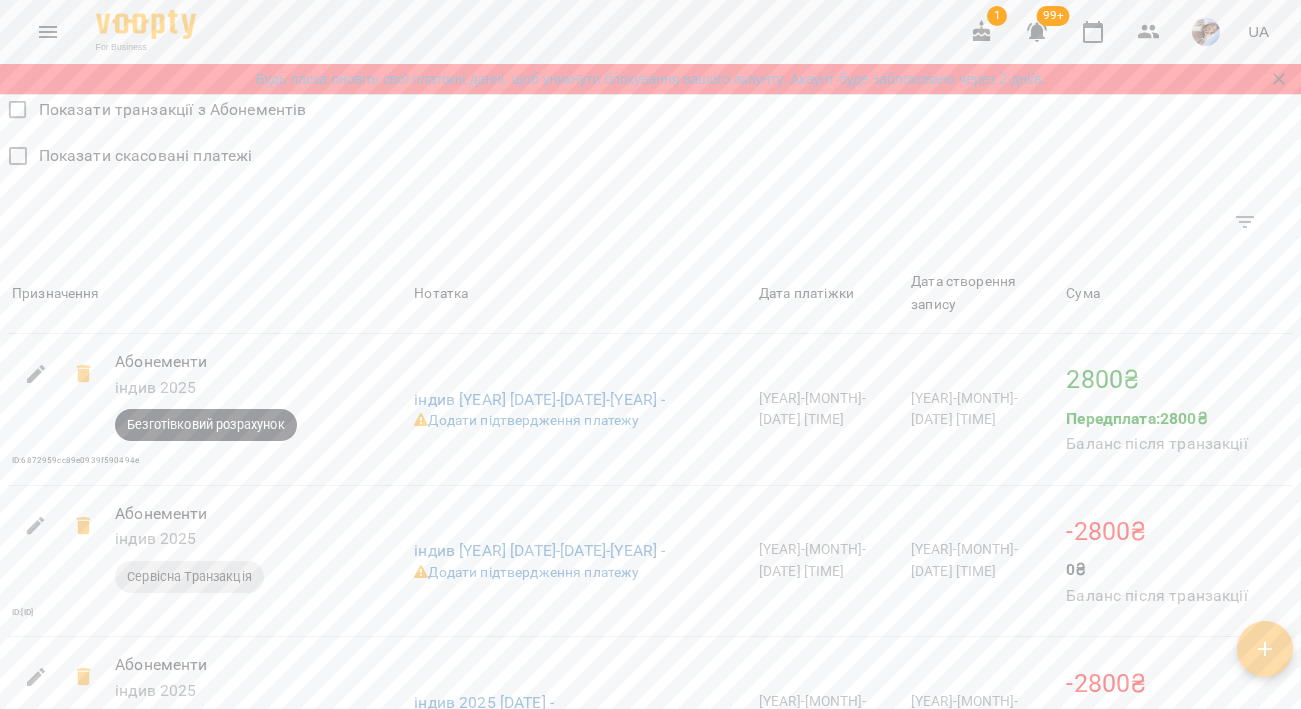 scroll, scrollTop: 1620, scrollLeft: 0, axis: vertical 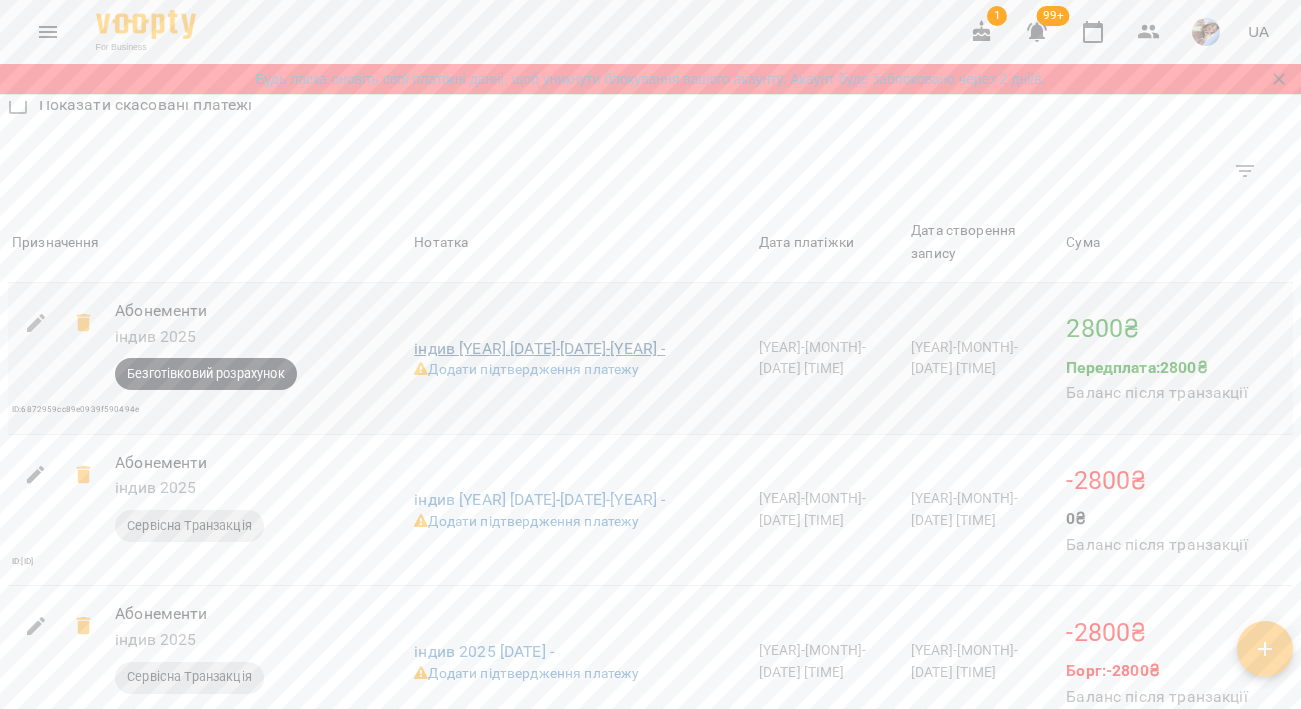 click on "індив [YEAR] [DATE]-[DATE]-[YEAR] -" at bounding box center (539, 348) 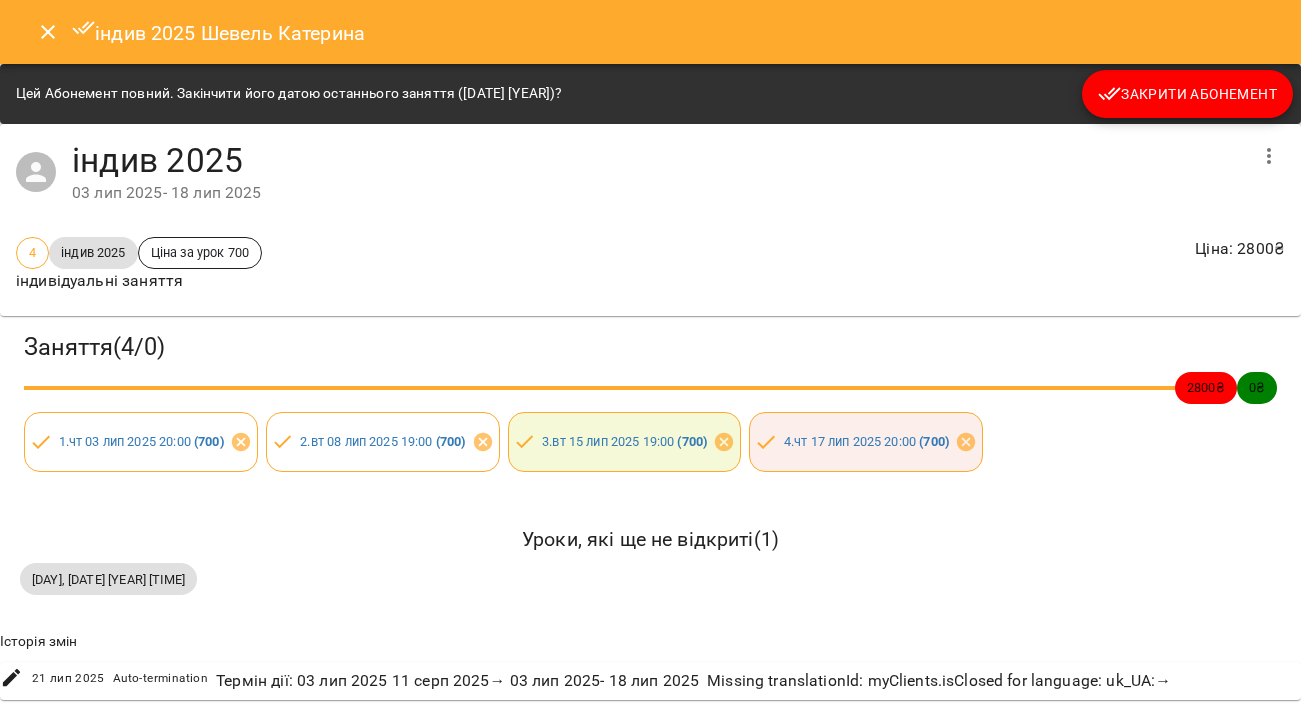 click 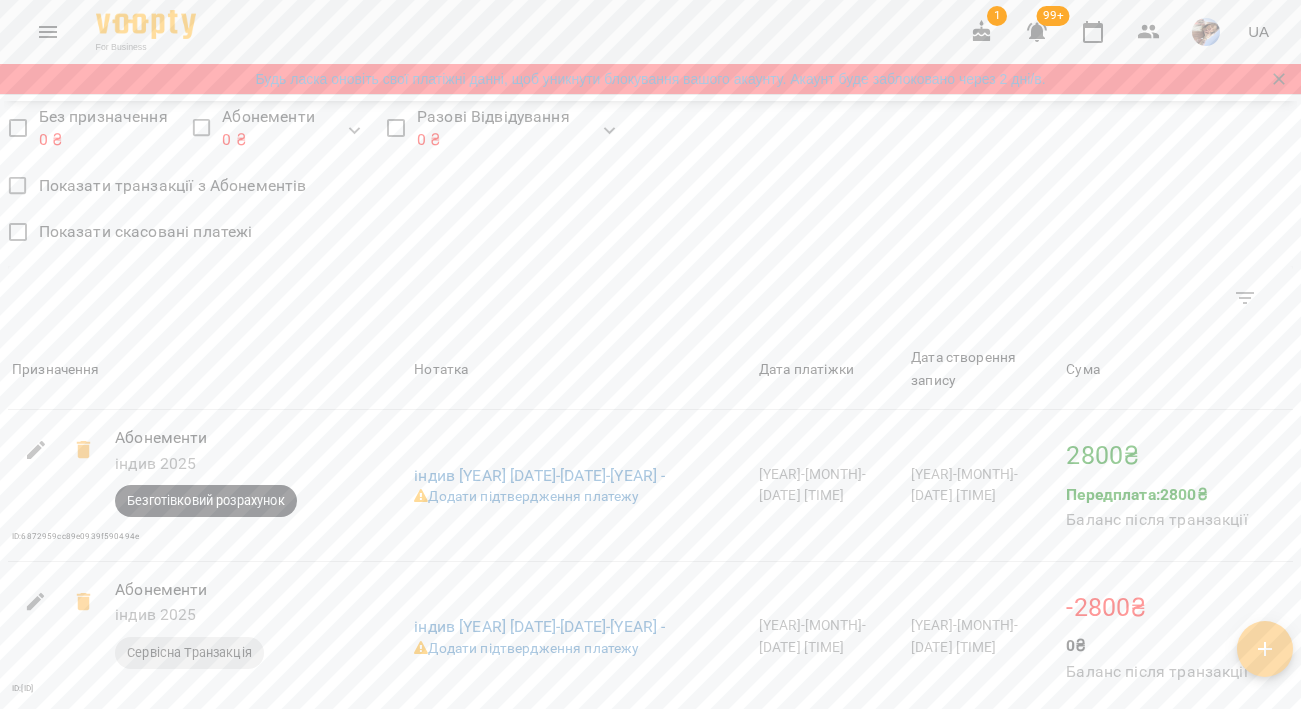 scroll, scrollTop: 1774, scrollLeft: 0, axis: vertical 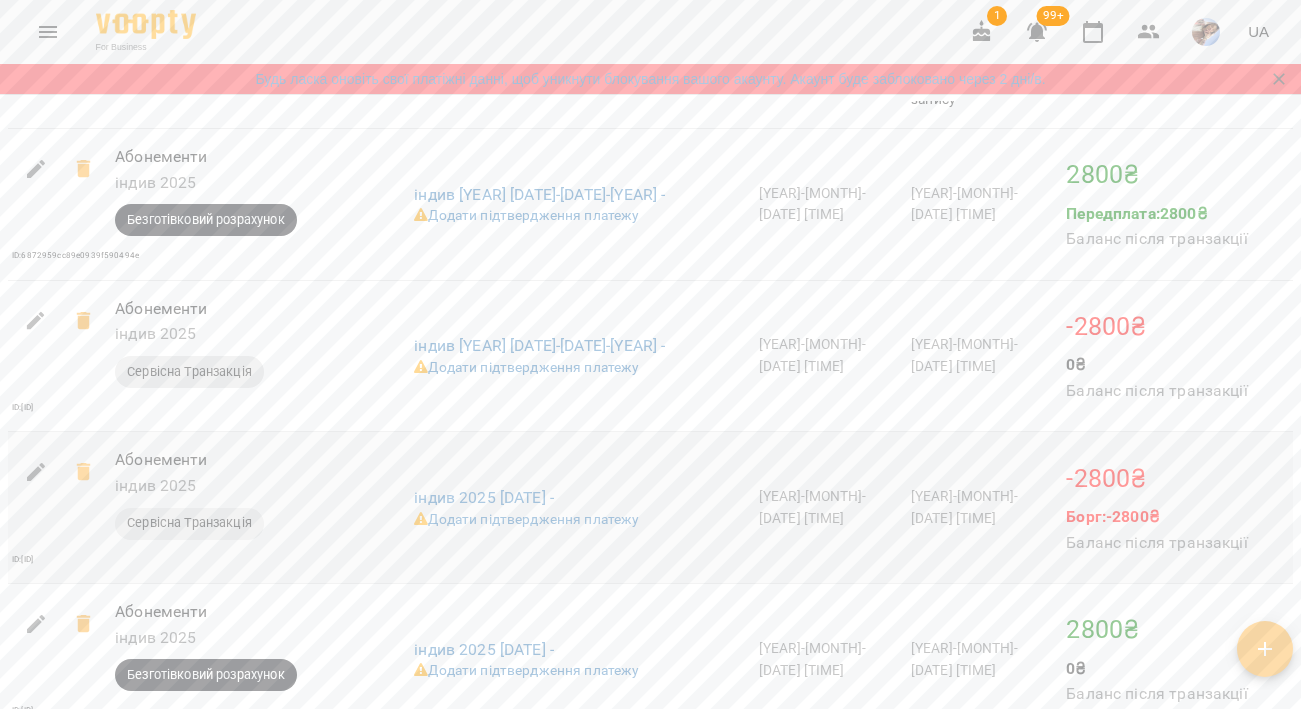 click on "[YEAR]-[MONTH]-[DATE] [TIME]" at bounding box center (831, 508) 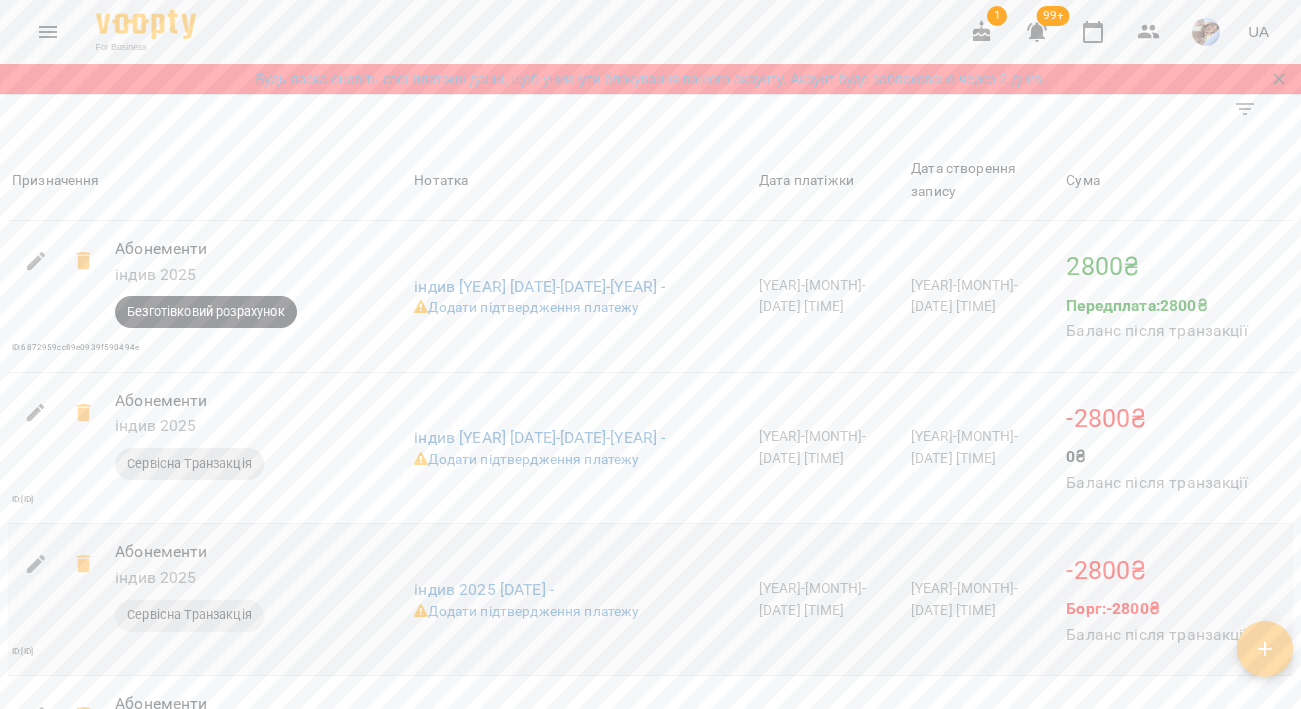 scroll, scrollTop: 1691, scrollLeft: 0, axis: vertical 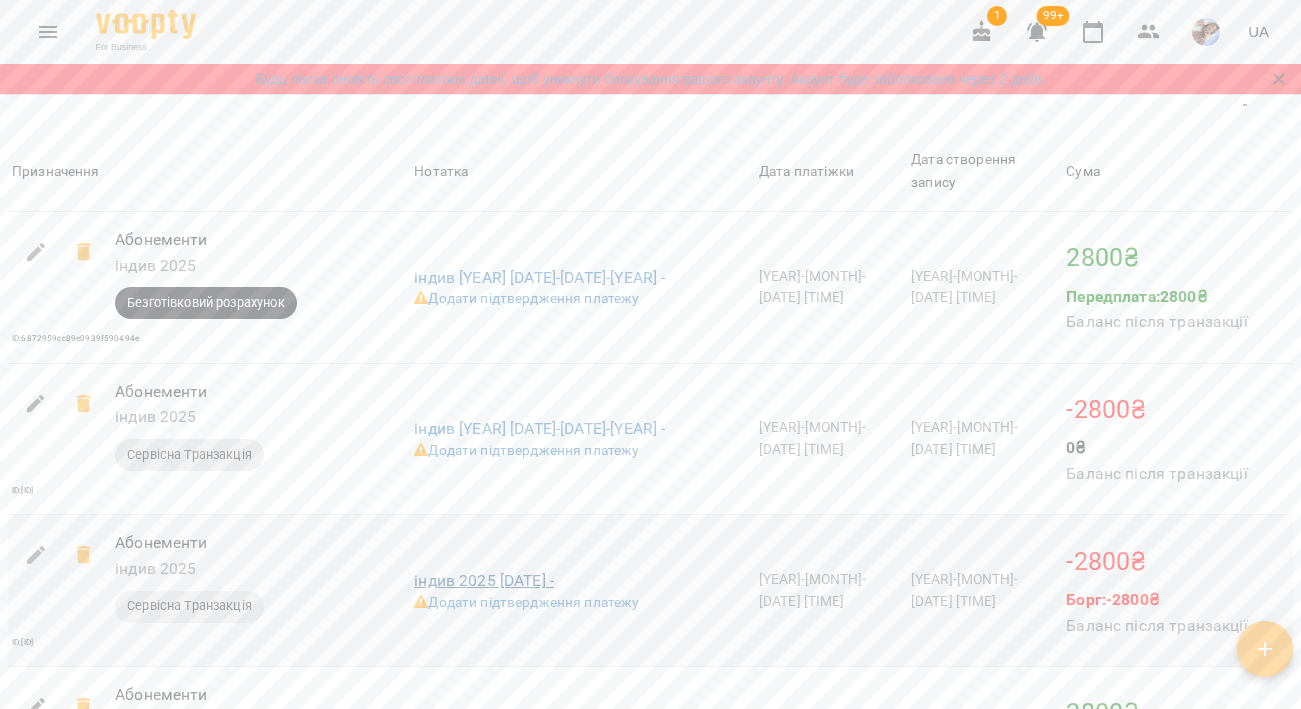 click on "індив 2025 [DATE] -" at bounding box center [484, 580] 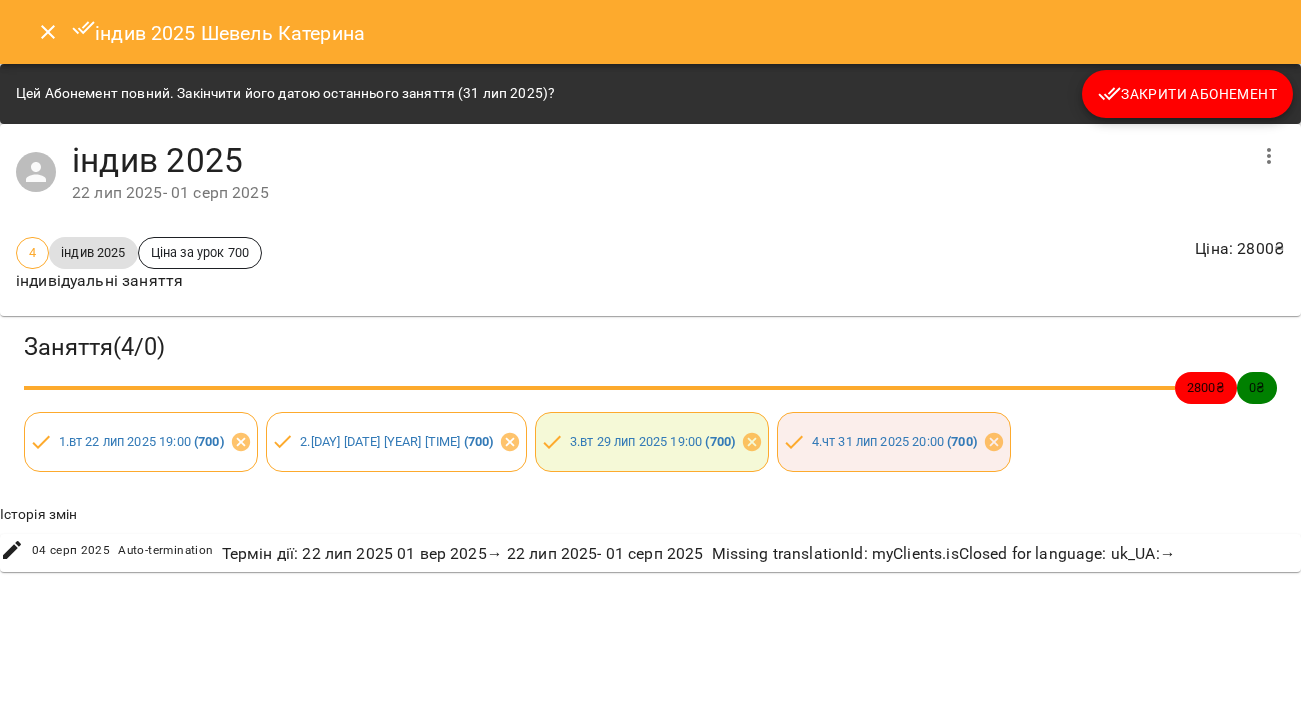 click 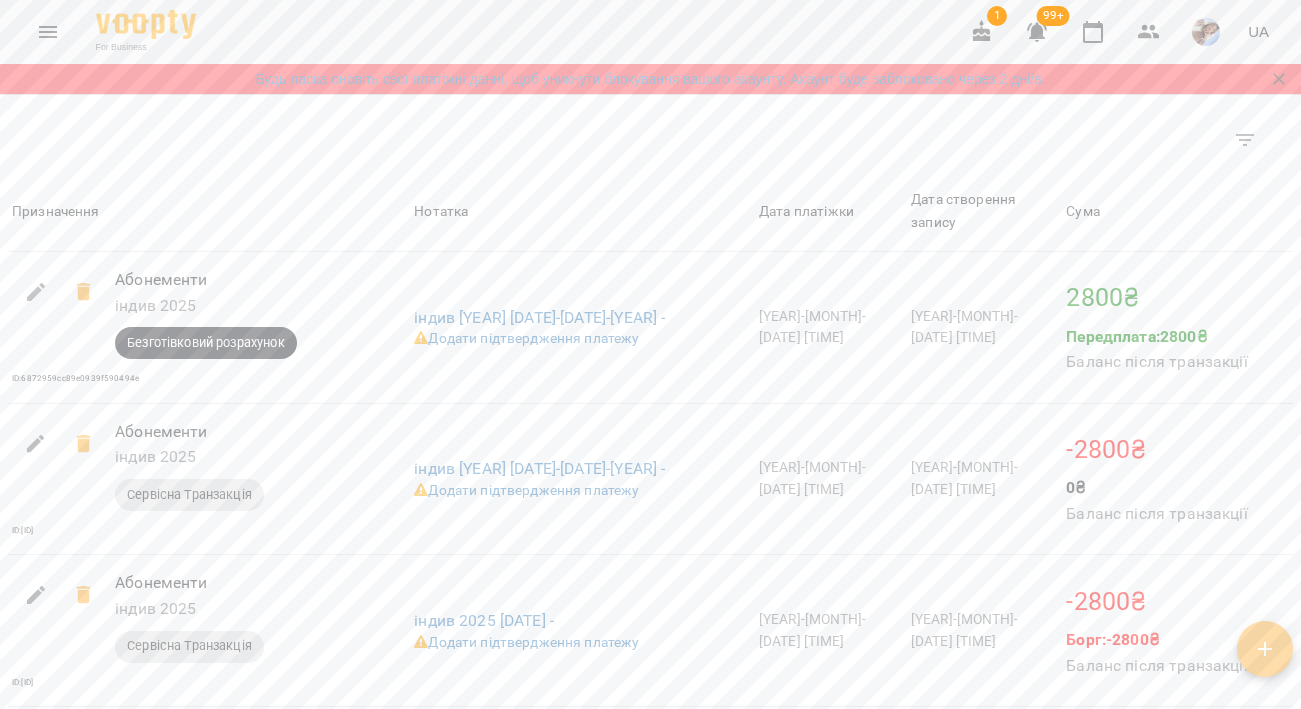 scroll, scrollTop: 1743, scrollLeft: 0, axis: vertical 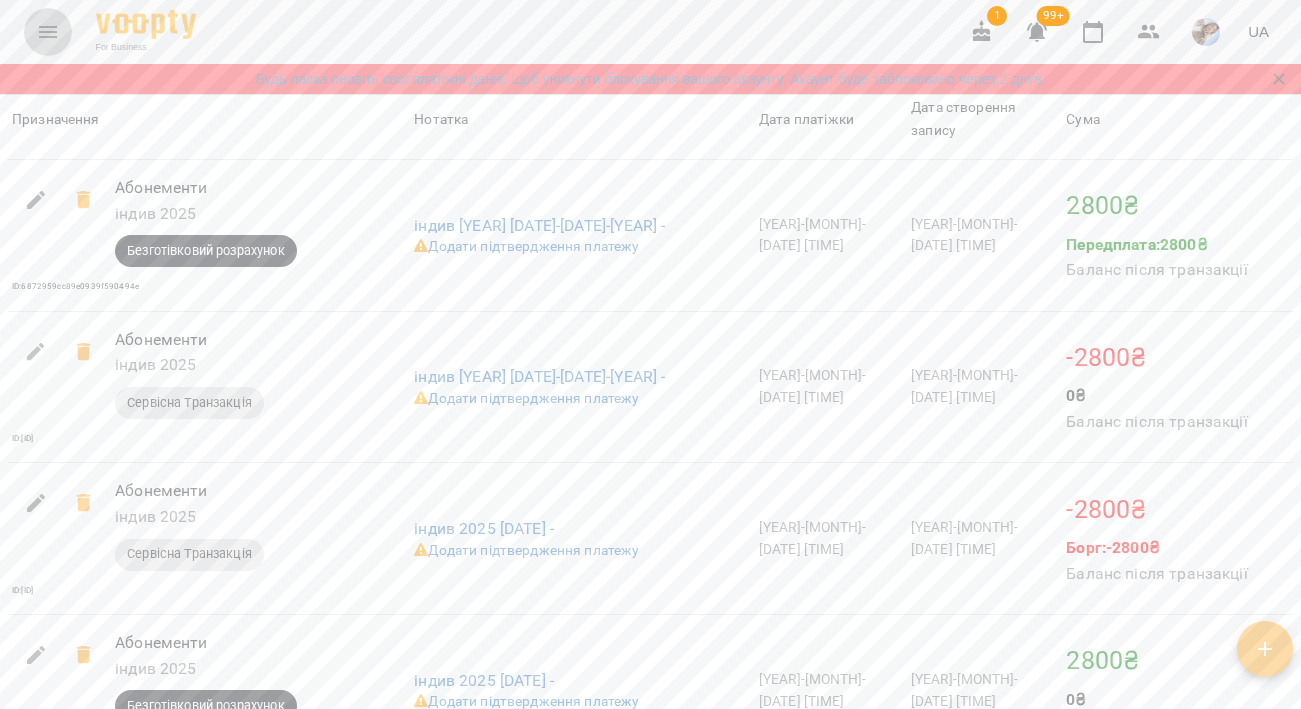 click 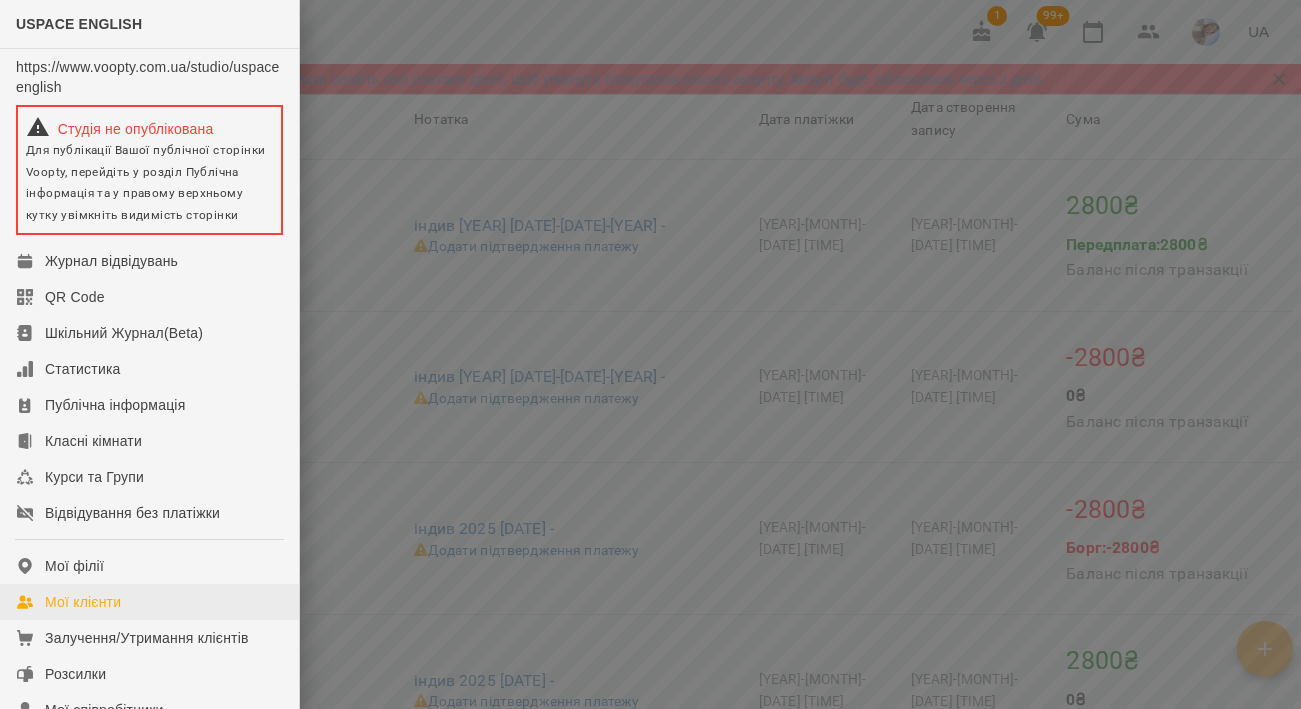 click on "Мої клієнти" at bounding box center [83, 602] 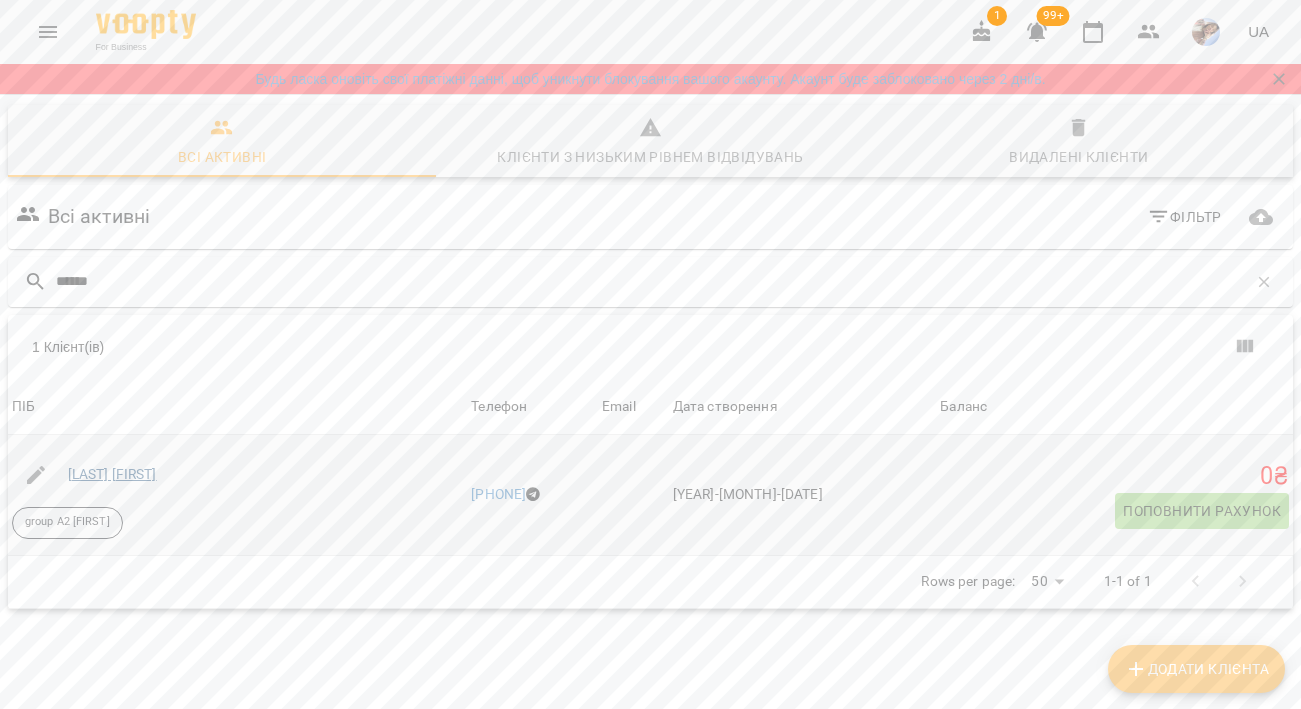 type on "******" 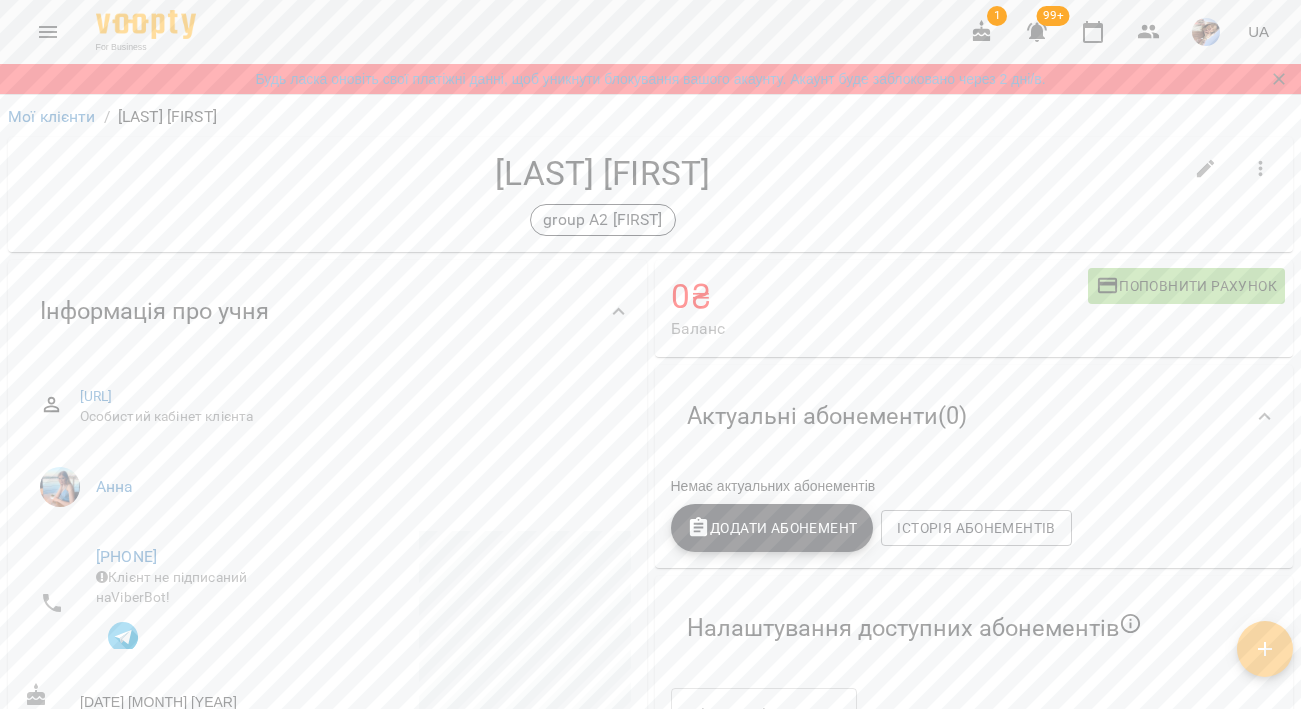 scroll, scrollTop: 167, scrollLeft: 0, axis: vertical 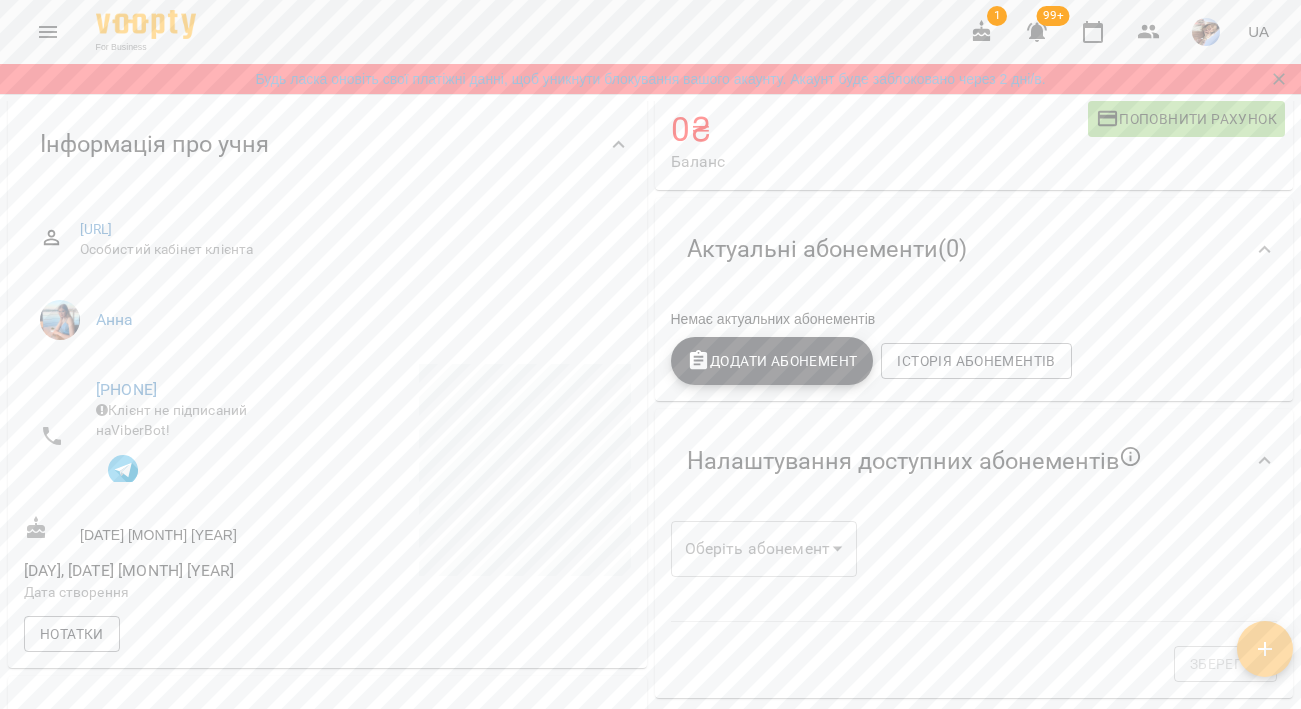 click on "Додати Абонемент" at bounding box center (772, 361) 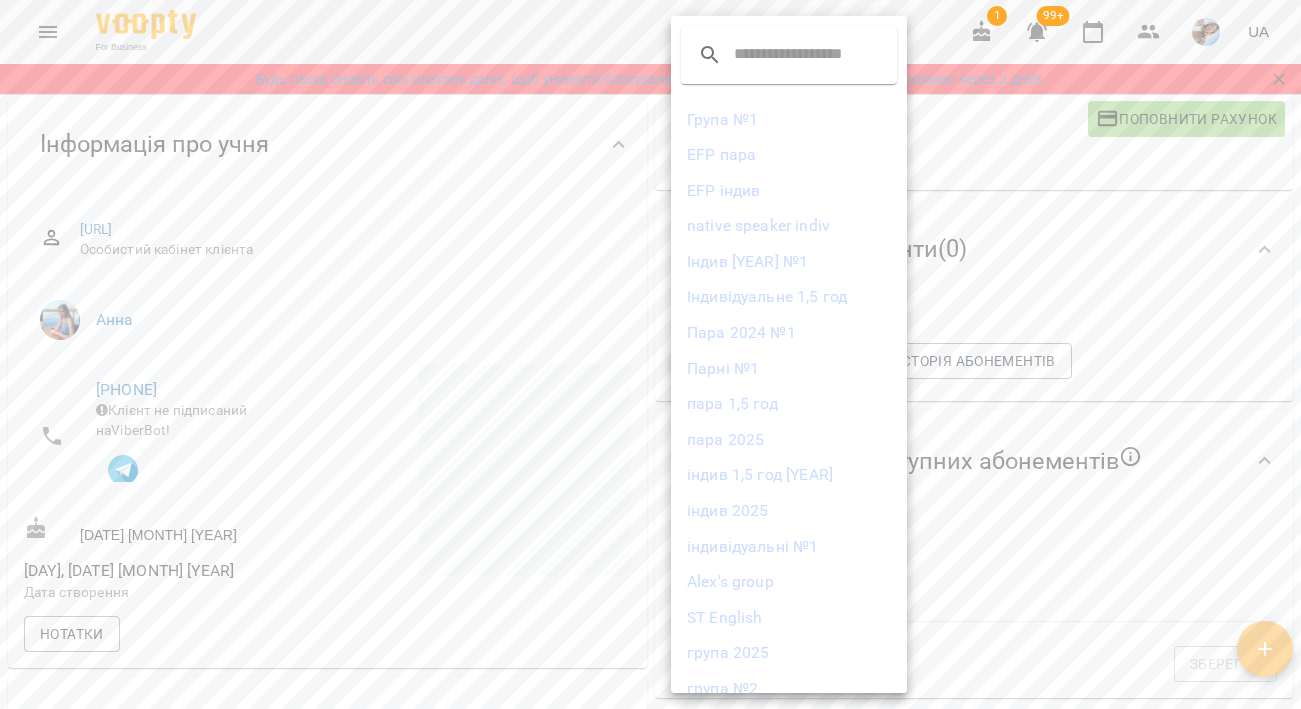click on "група 2025" at bounding box center [789, 653] 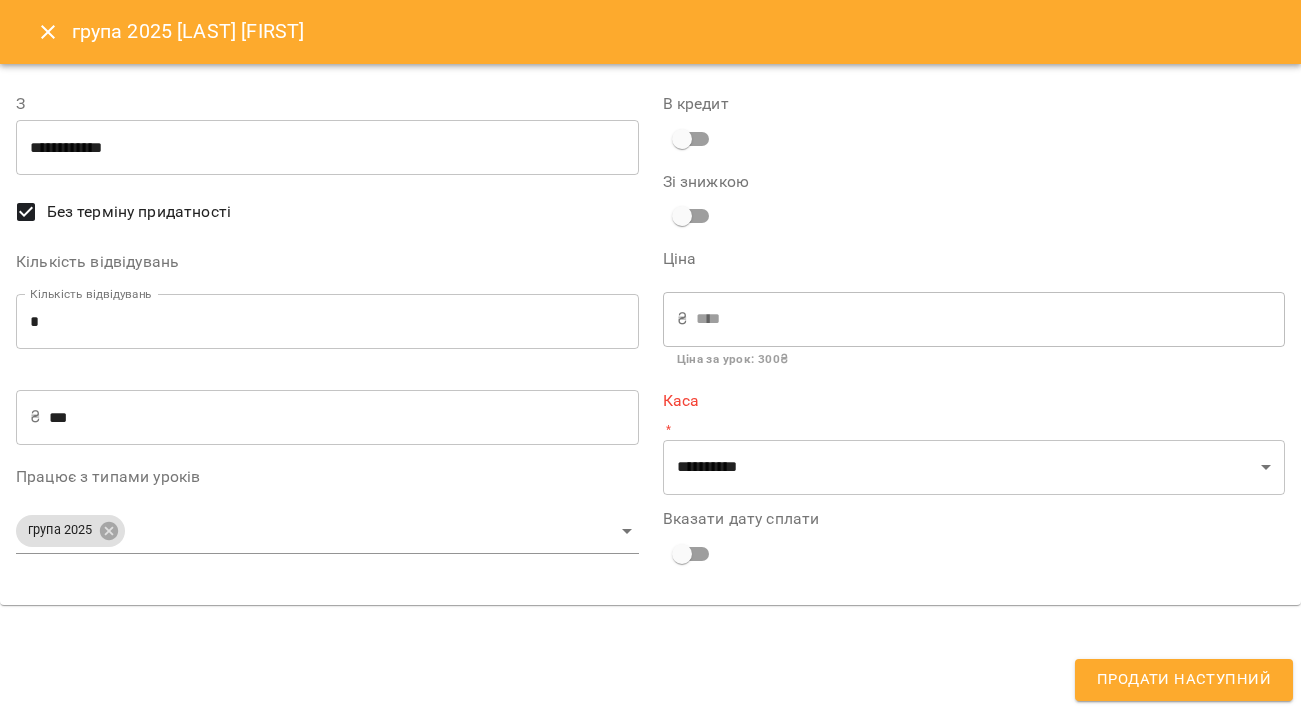 type on "**********" 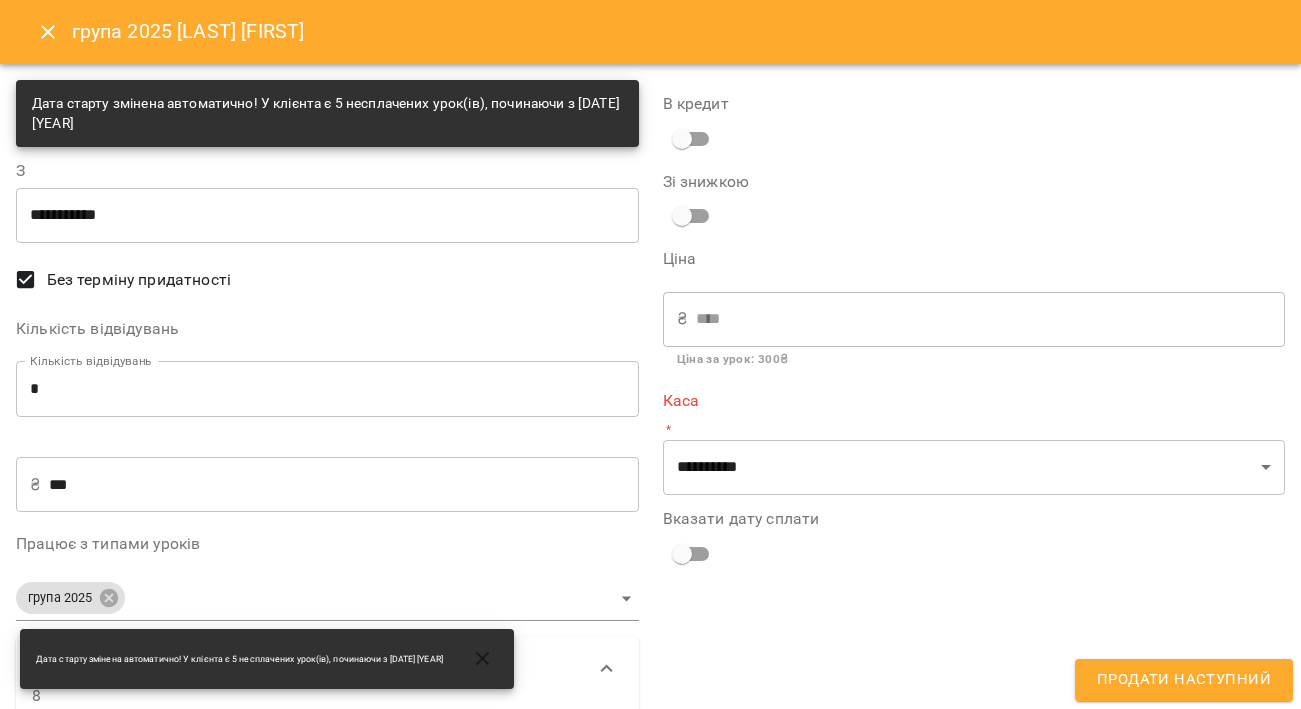 scroll, scrollTop: -2, scrollLeft: 0, axis: vertical 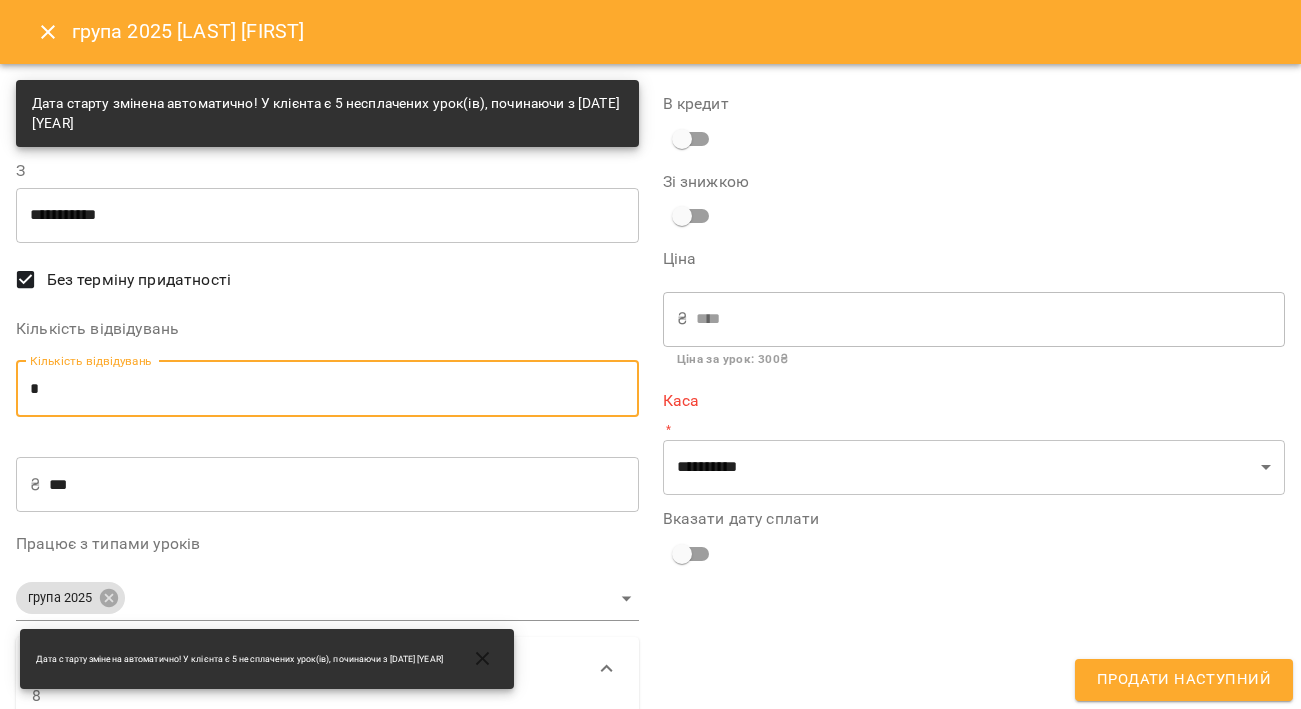 click on "*" at bounding box center (327, 389) 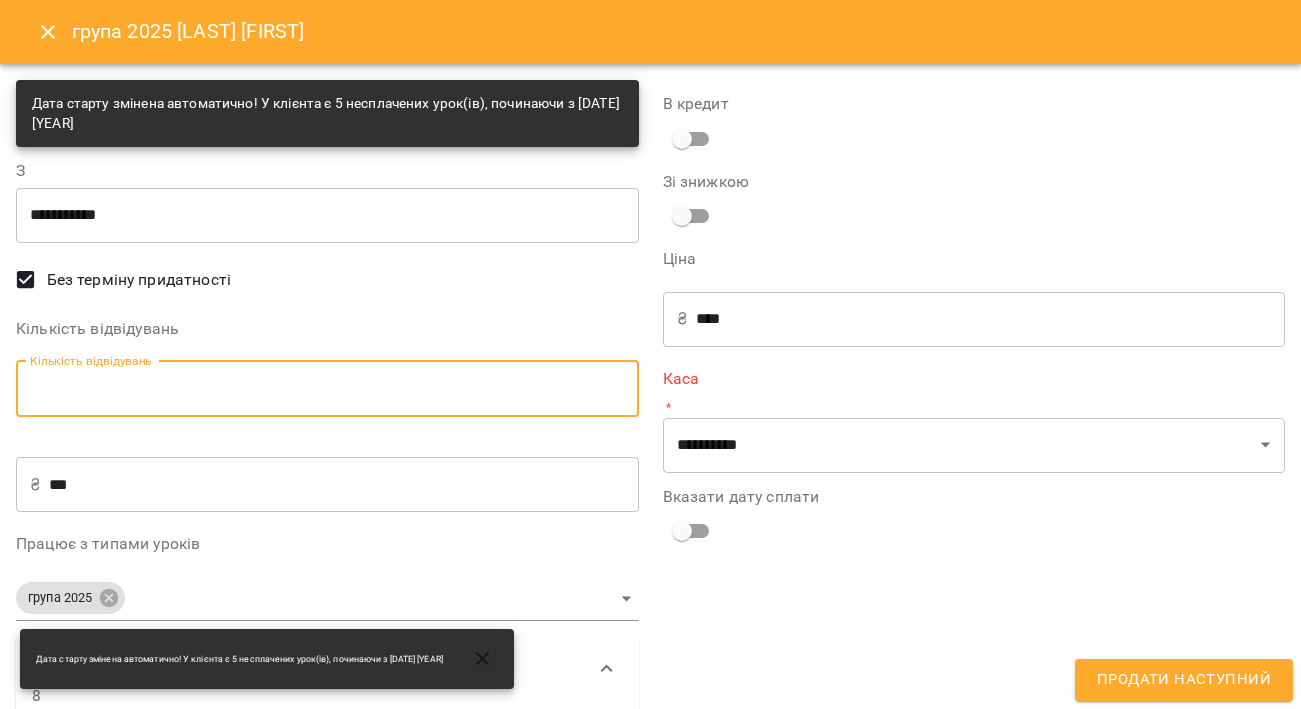 type on "*" 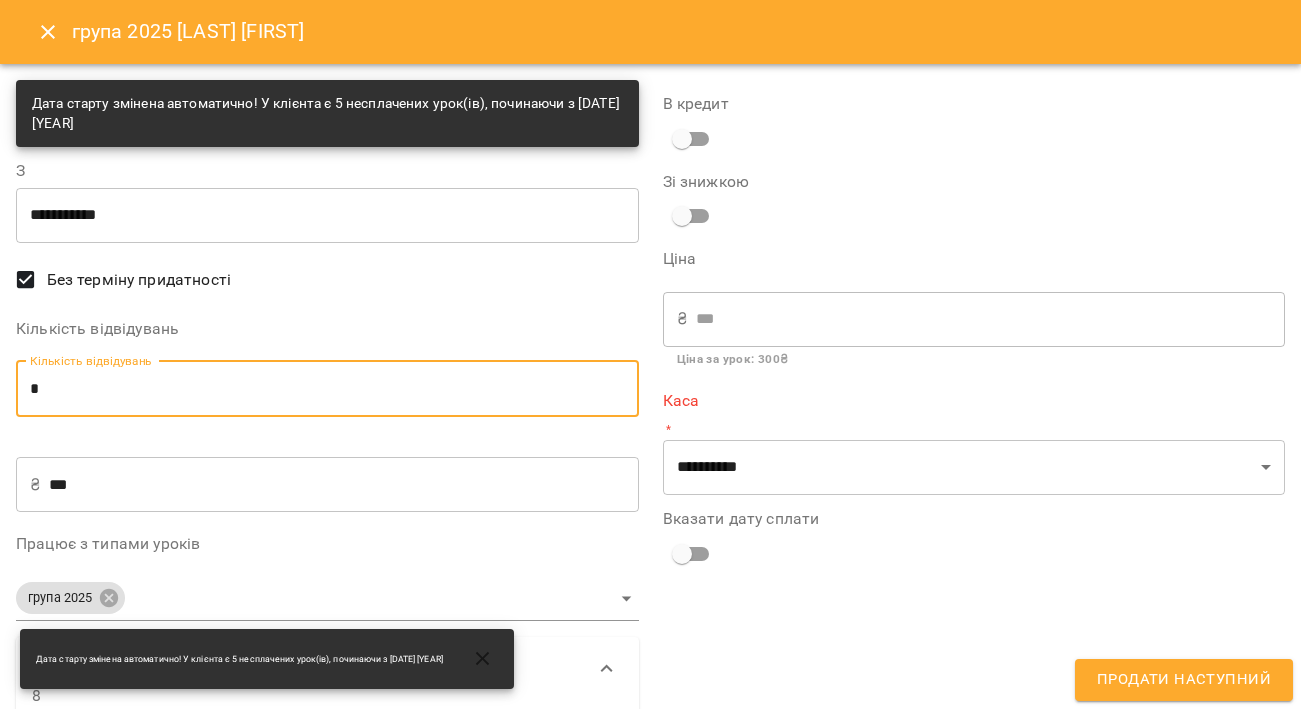 type on "**" 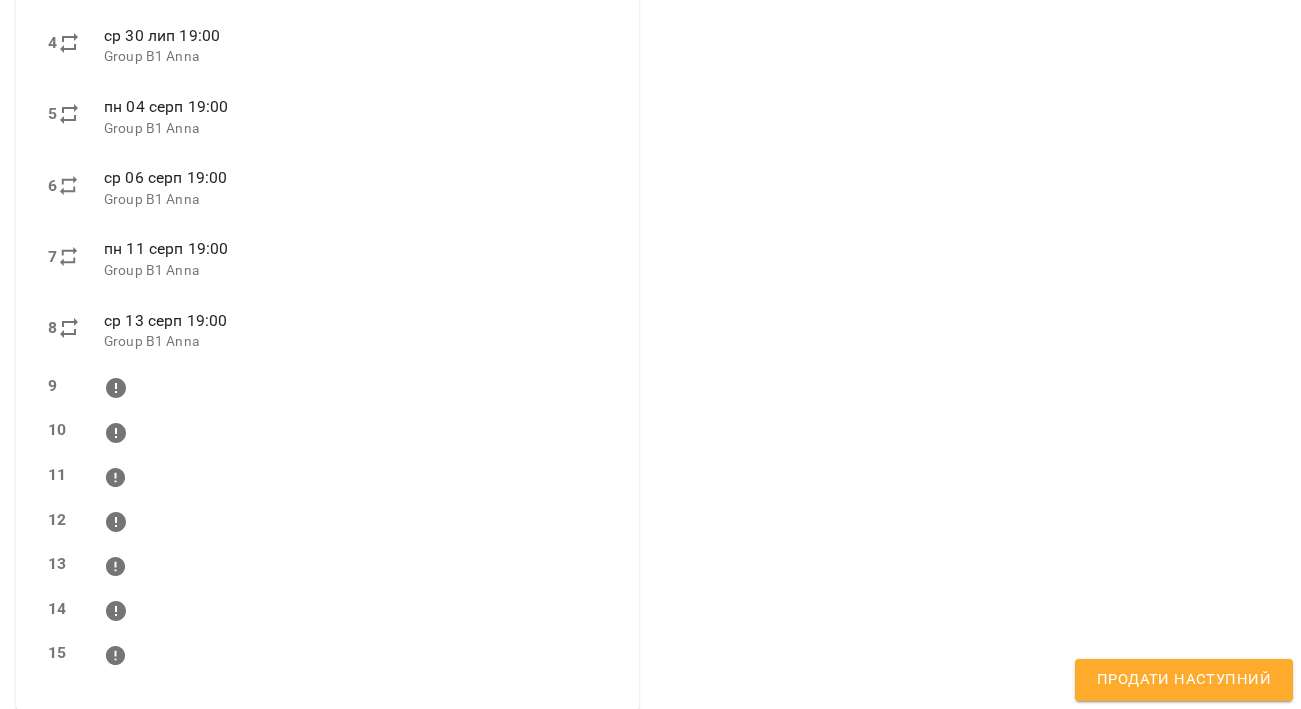 scroll, scrollTop: 951, scrollLeft: 0, axis: vertical 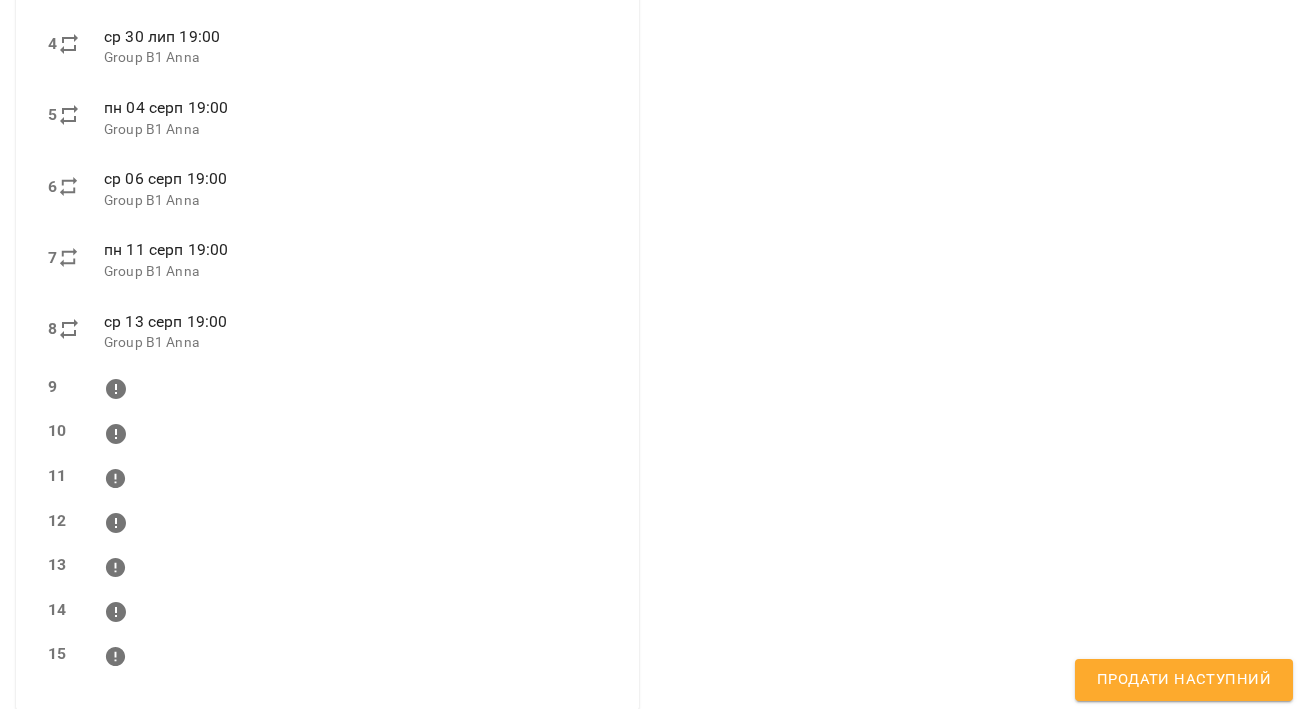 type on "**" 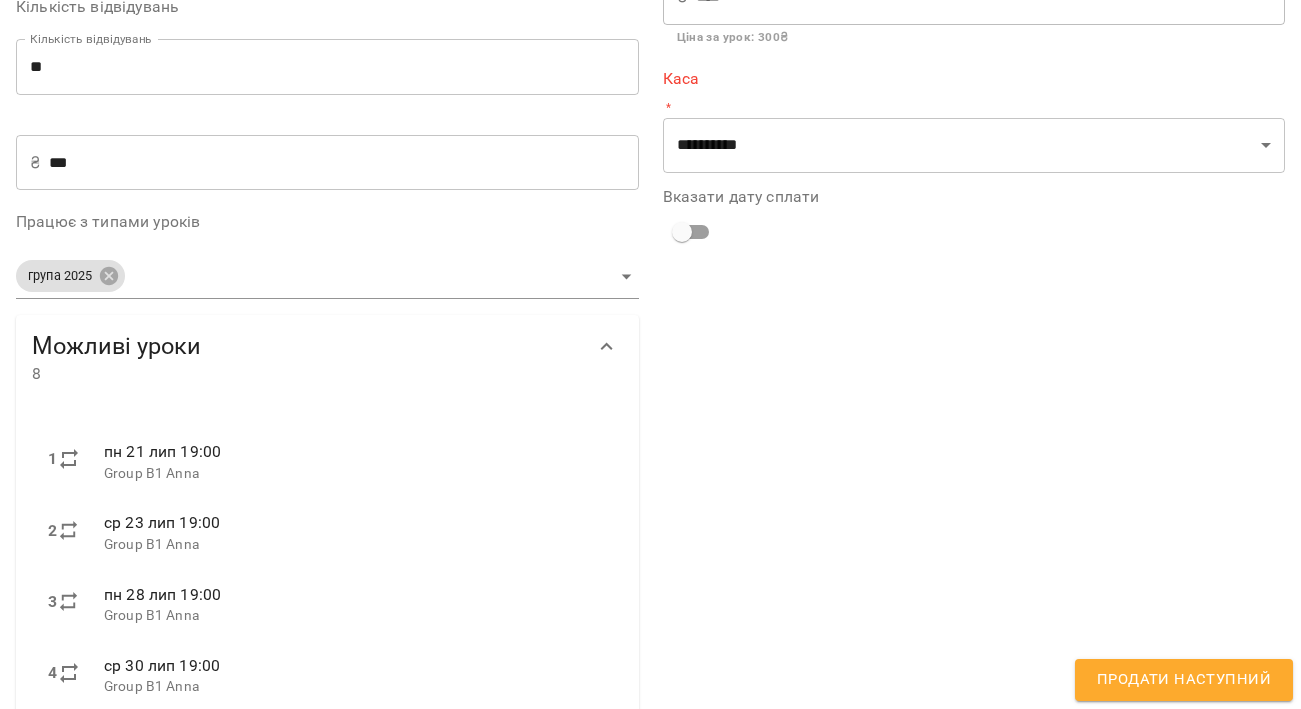 click on "Кількість відвідувань Кількість відвідувань ** Кількість відвідувань" at bounding box center [327, 50] 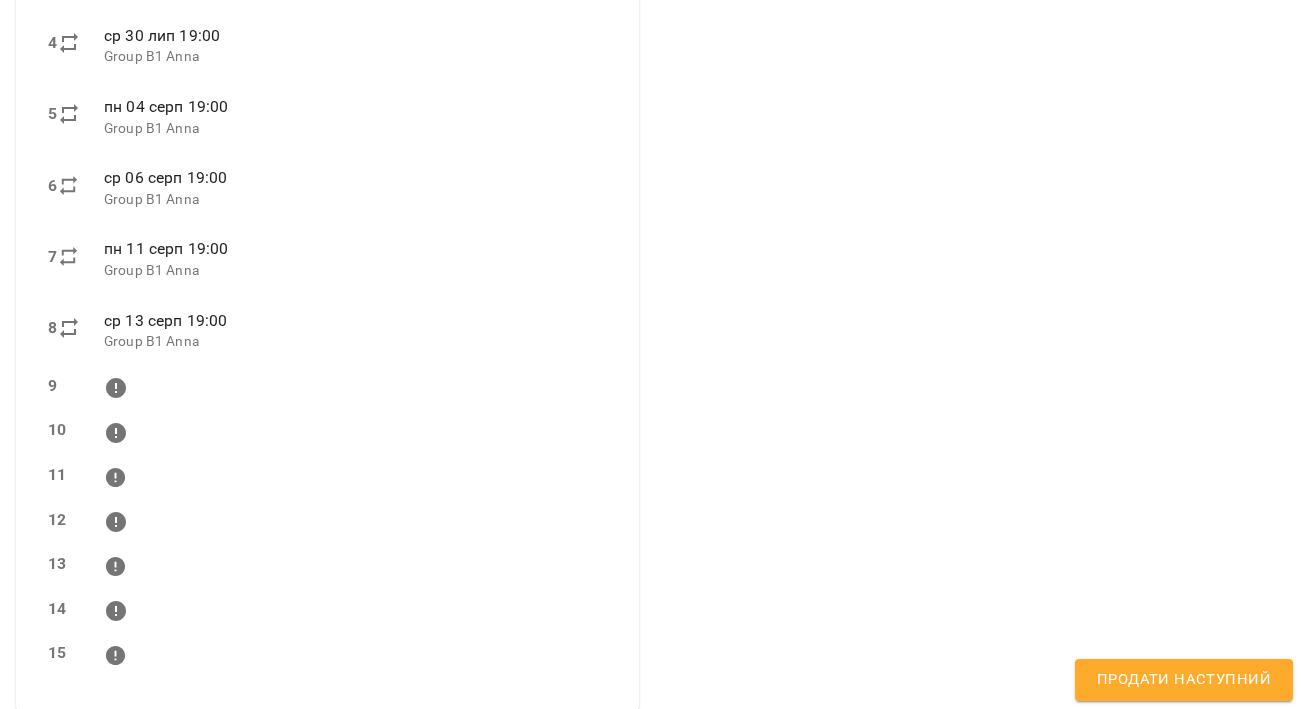 scroll, scrollTop: 951, scrollLeft: 0, axis: vertical 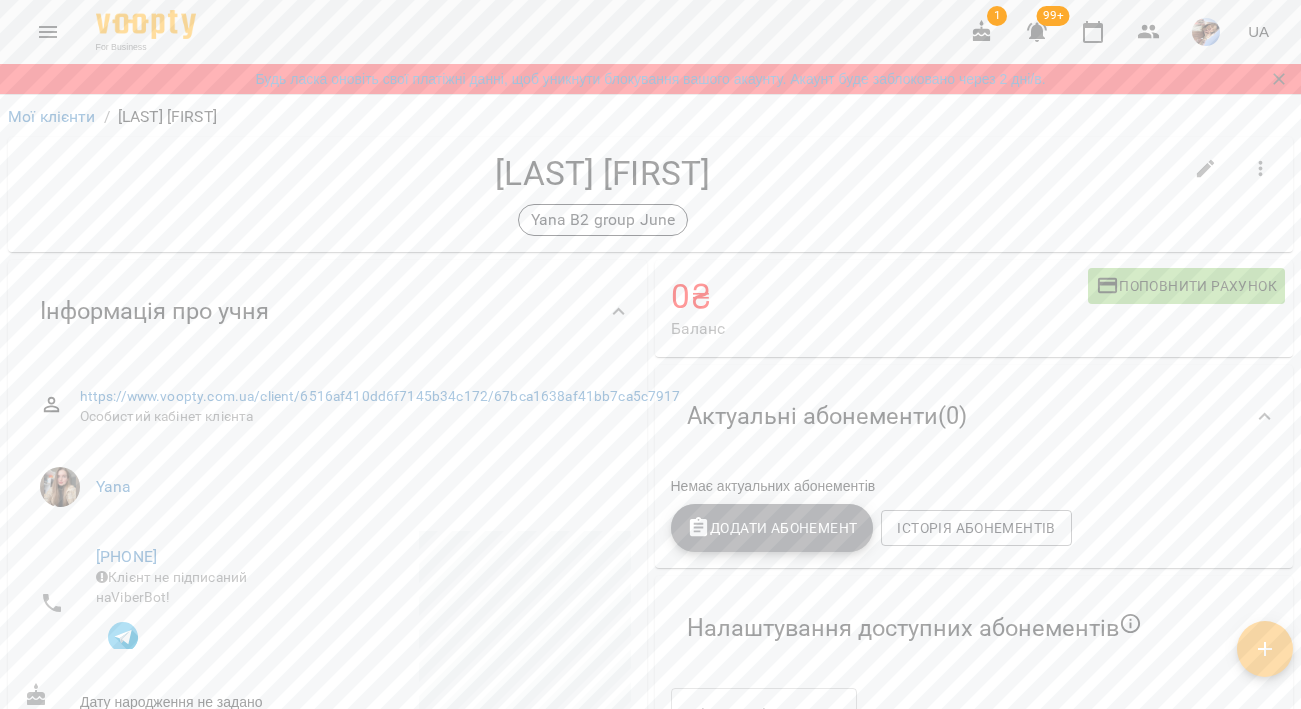 click on "Додати Абонемент" at bounding box center [772, 528] 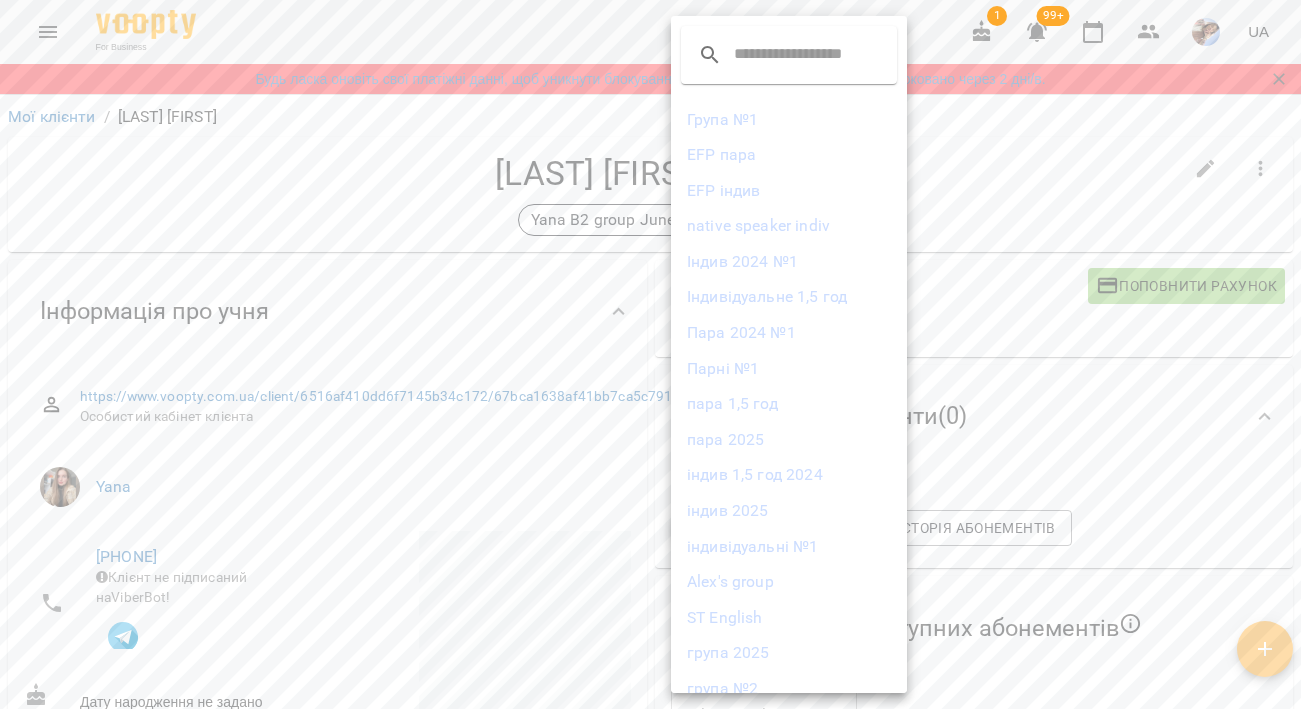 click on "група 2025" at bounding box center [789, 653] 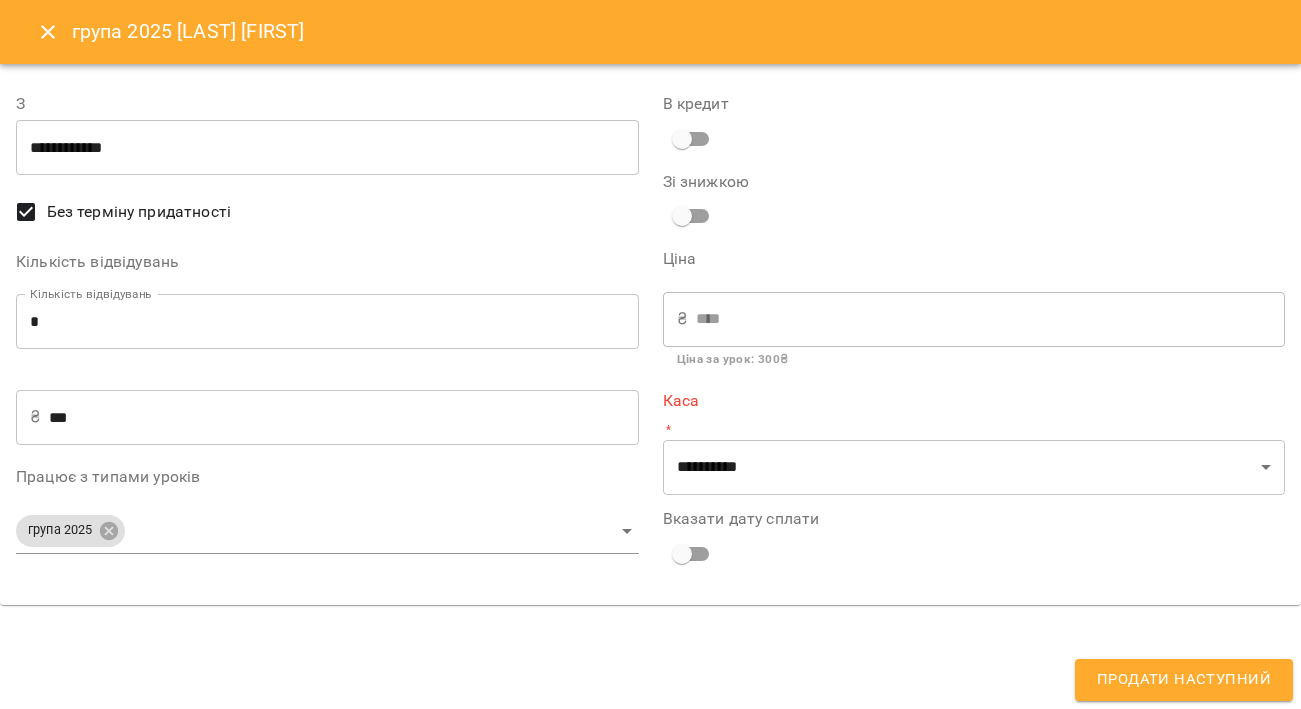 type on "**********" 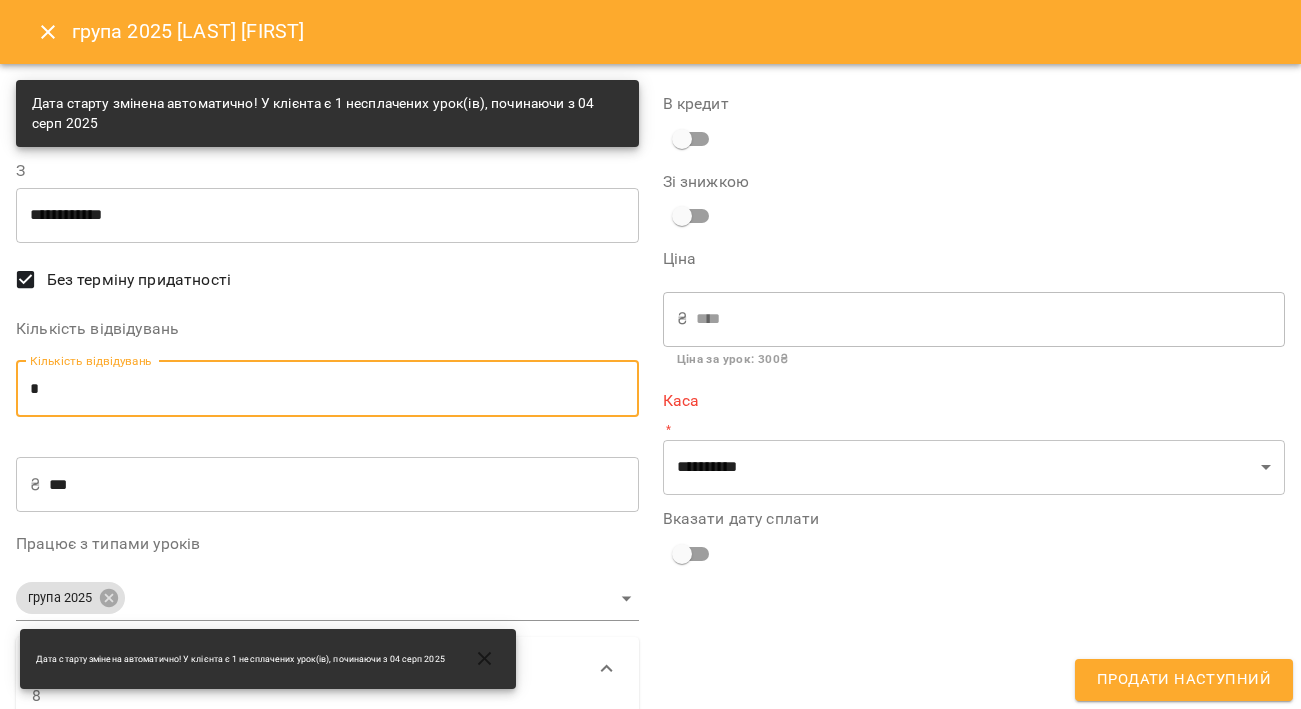 click on "*" at bounding box center [327, 389] 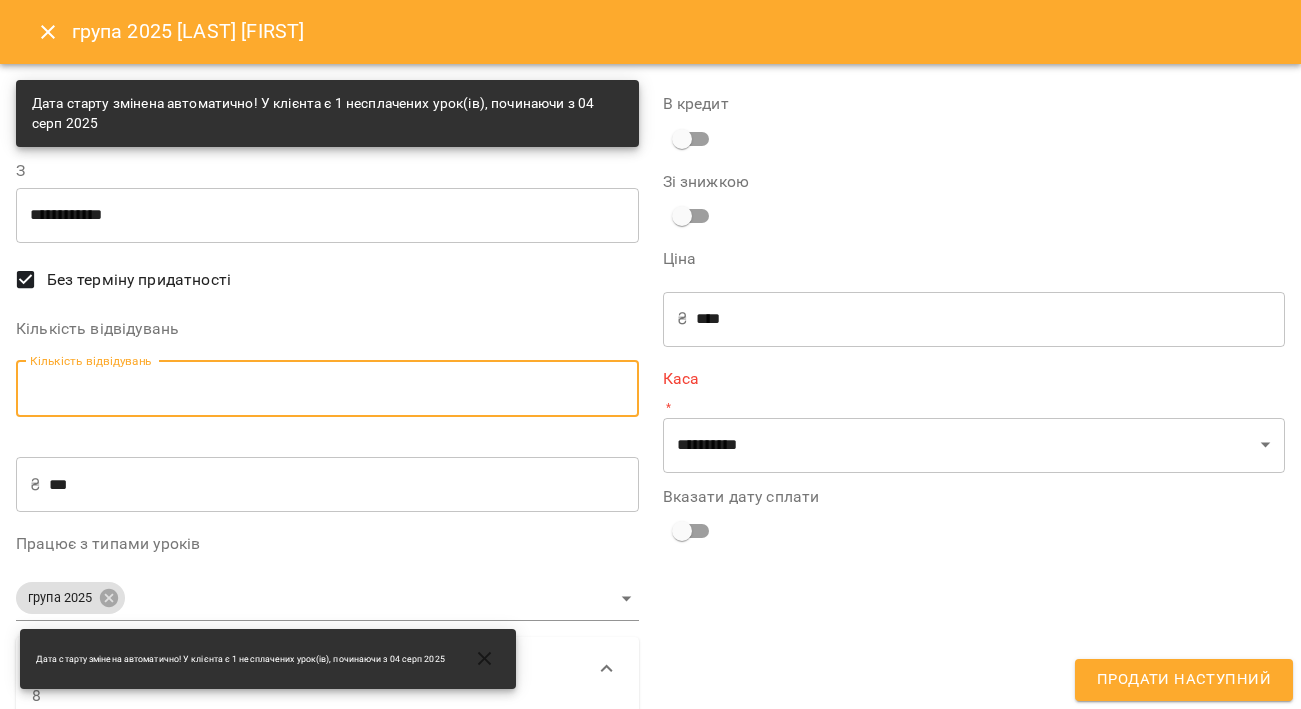 type on "*" 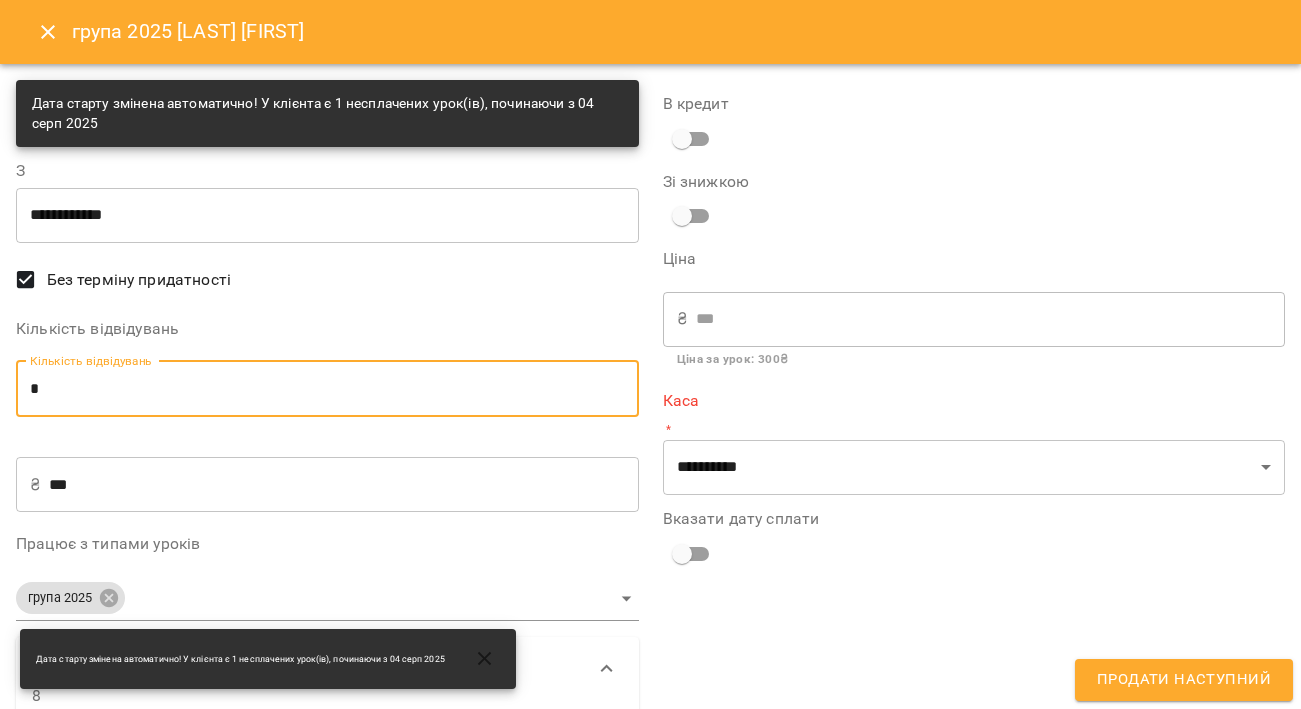type on "*" 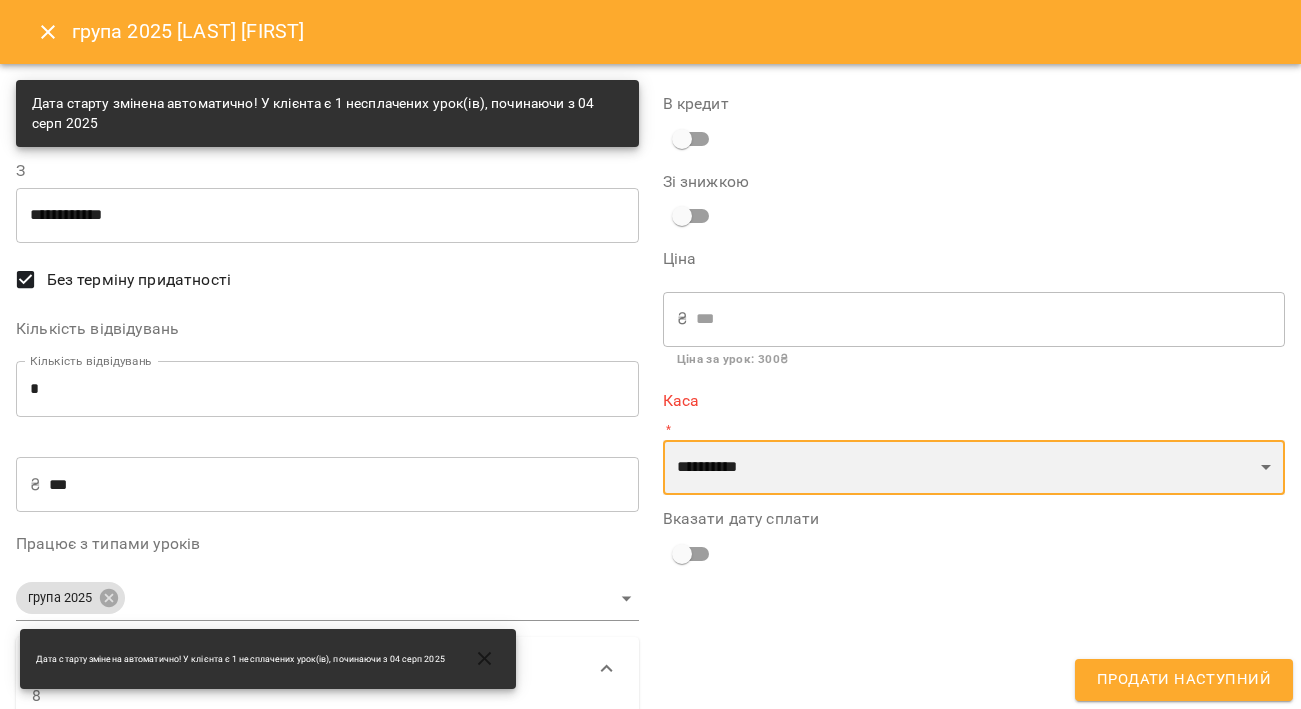 select on "****" 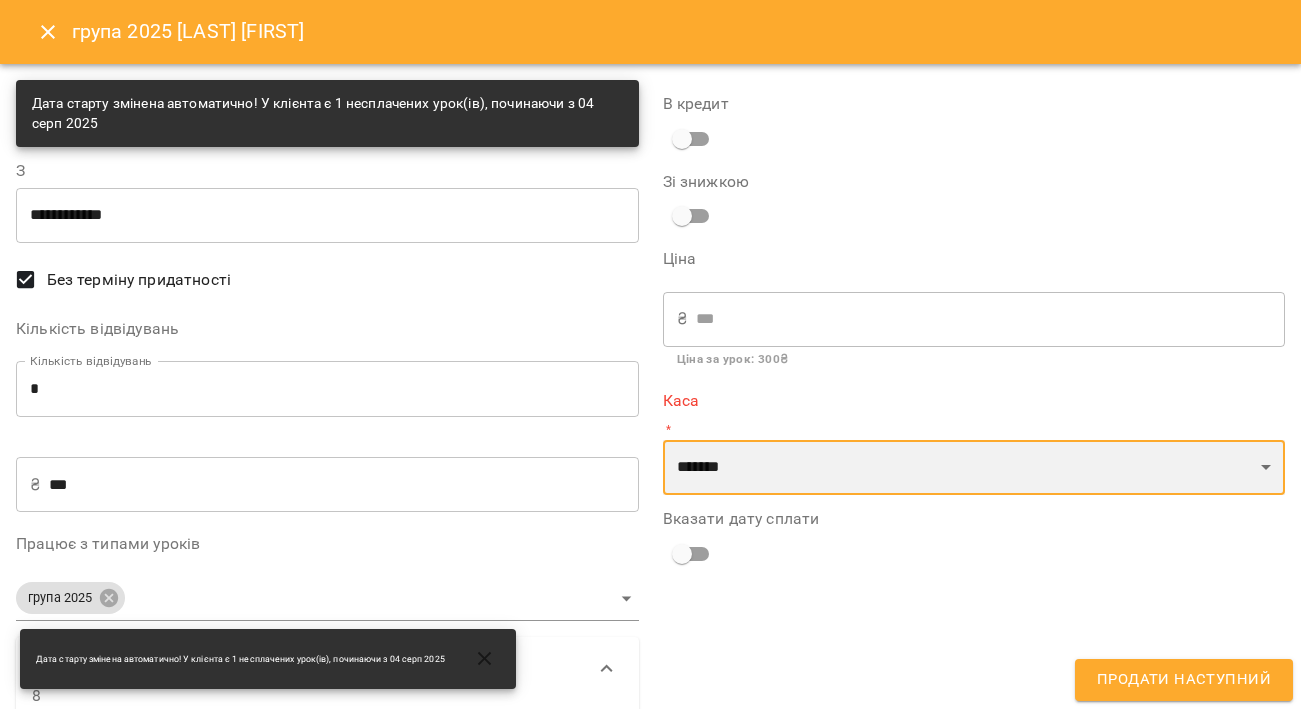 click on "**********" at bounding box center [974, 715] 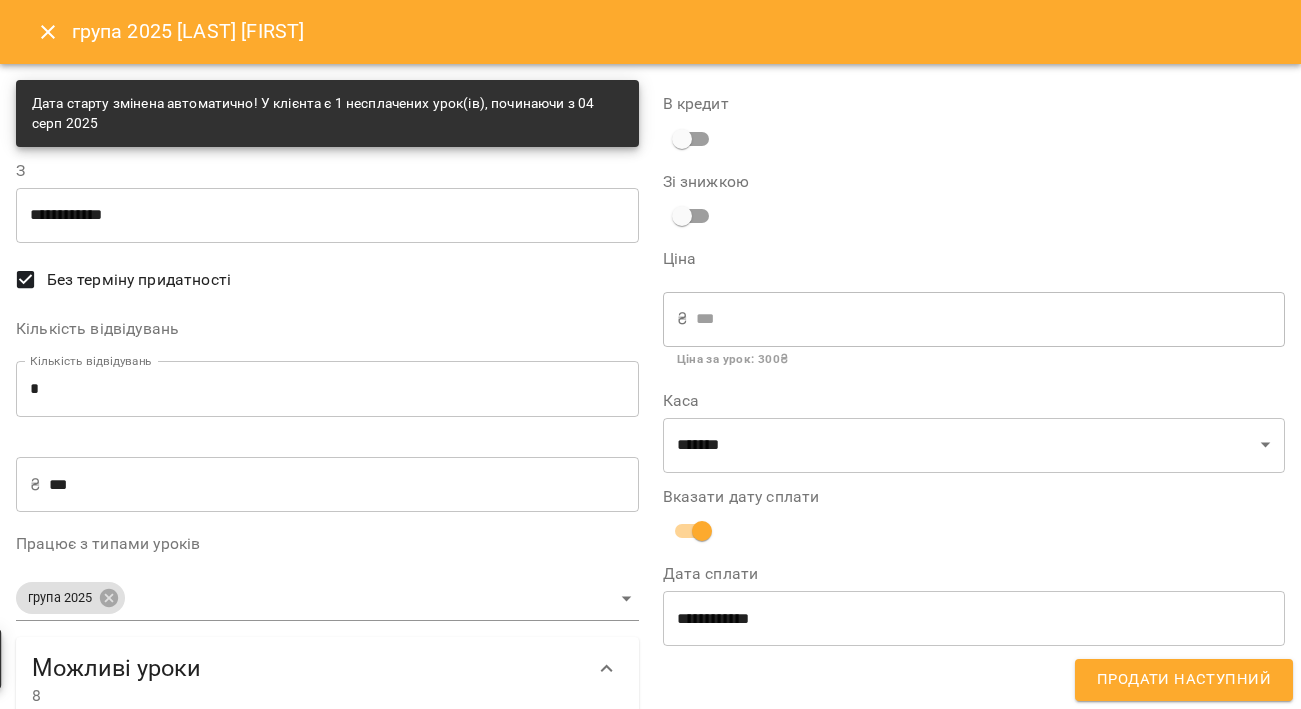 click on "**********" at bounding box center (974, 618) 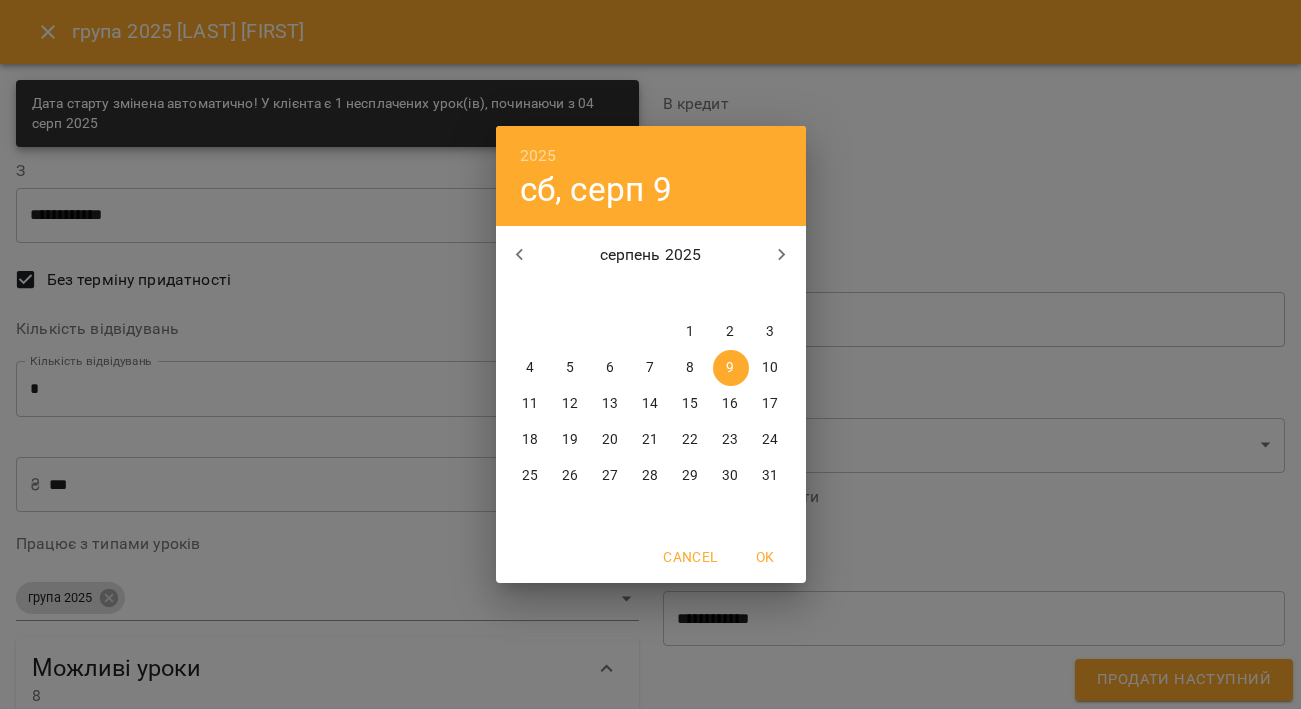 click on "4" at bounding box center (530, 368) 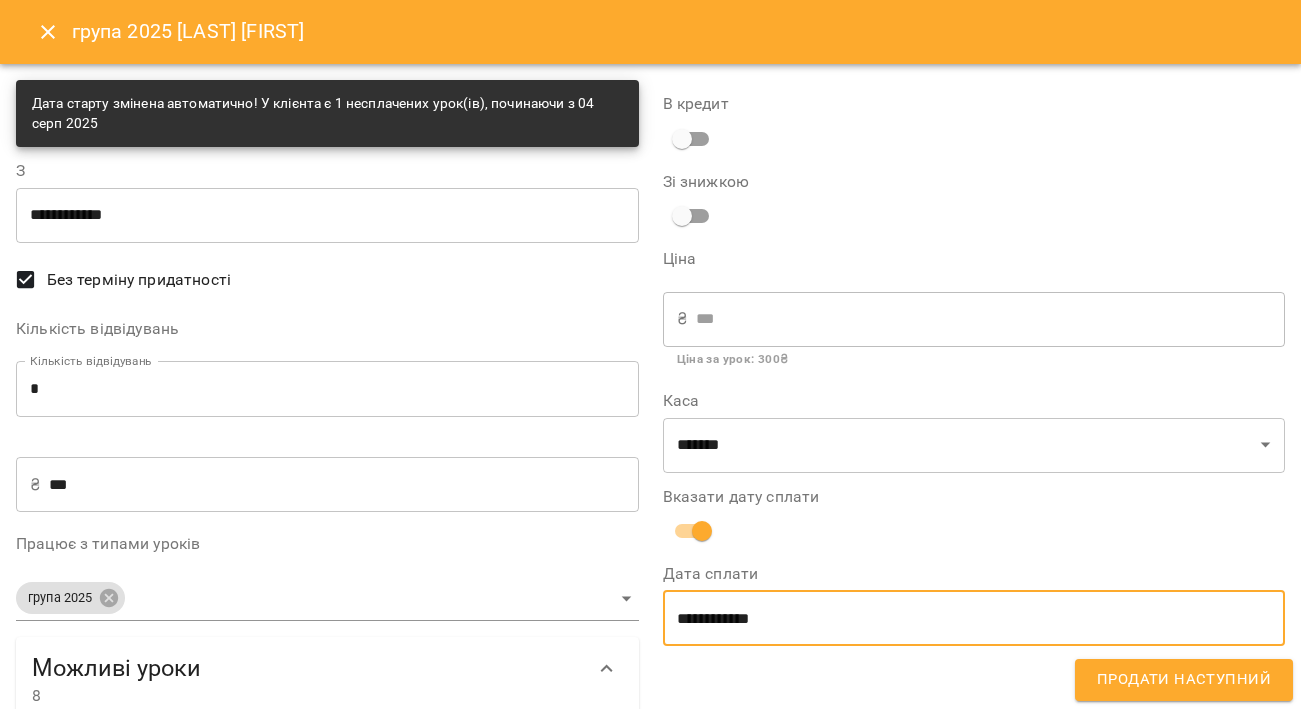 type on "**********" 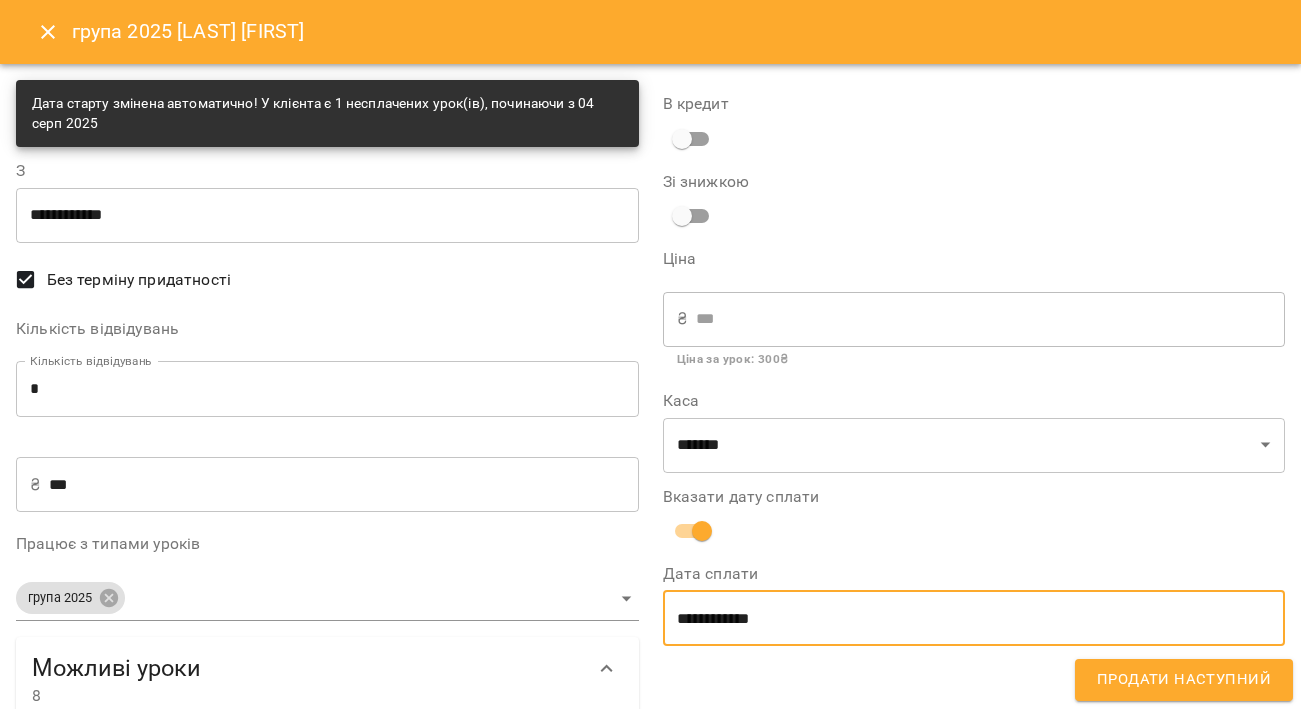 click on "Продати наступний" at bounding box center [1184, 680] 